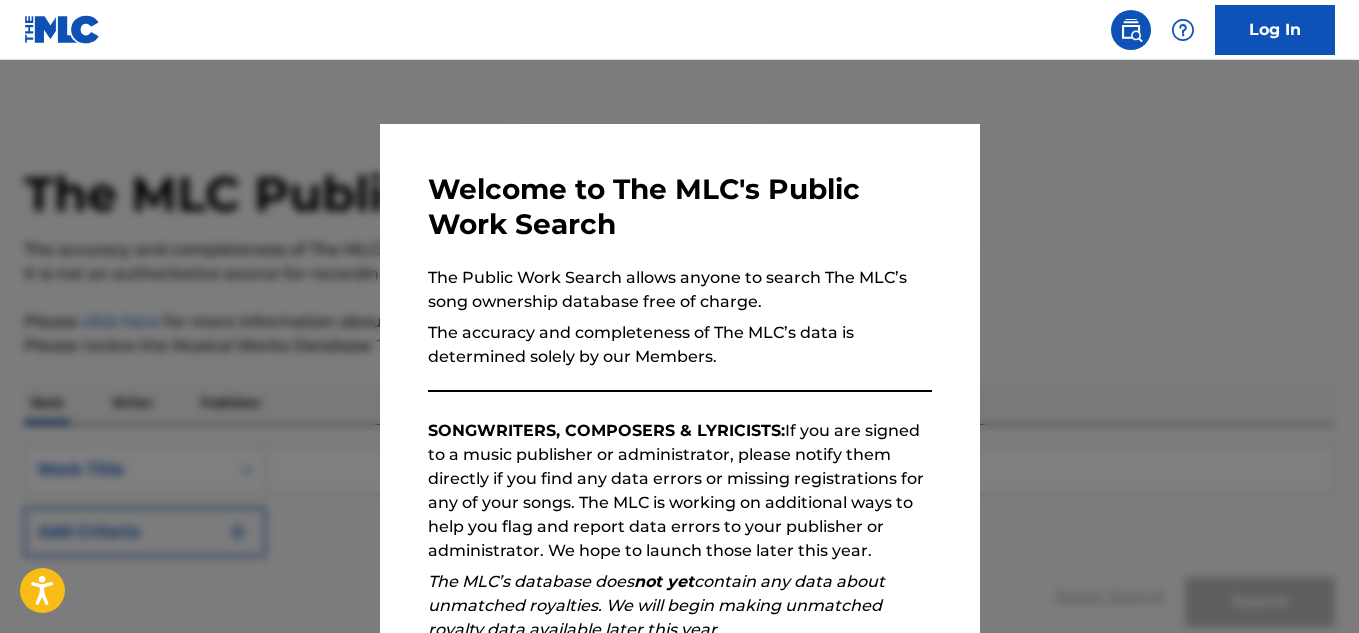 scroll, scrollTop: 0, scrollLeft: 0, axis: both 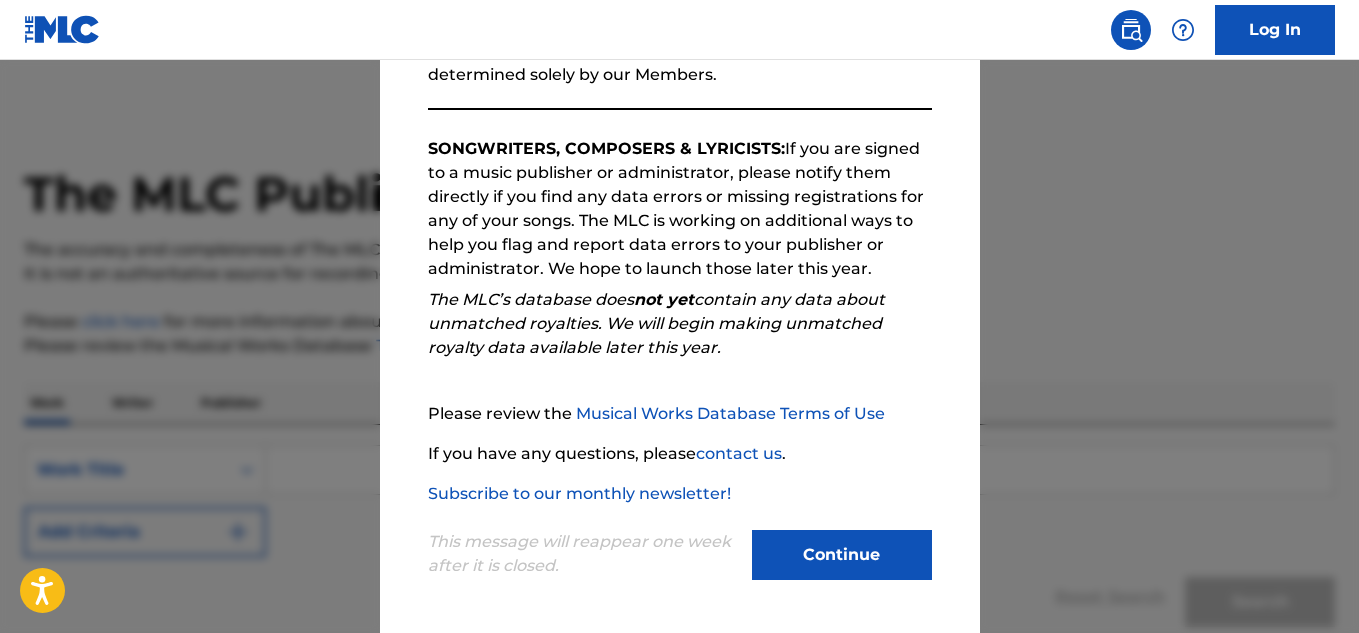 click on "Continue" at bounding box center (842, 555) 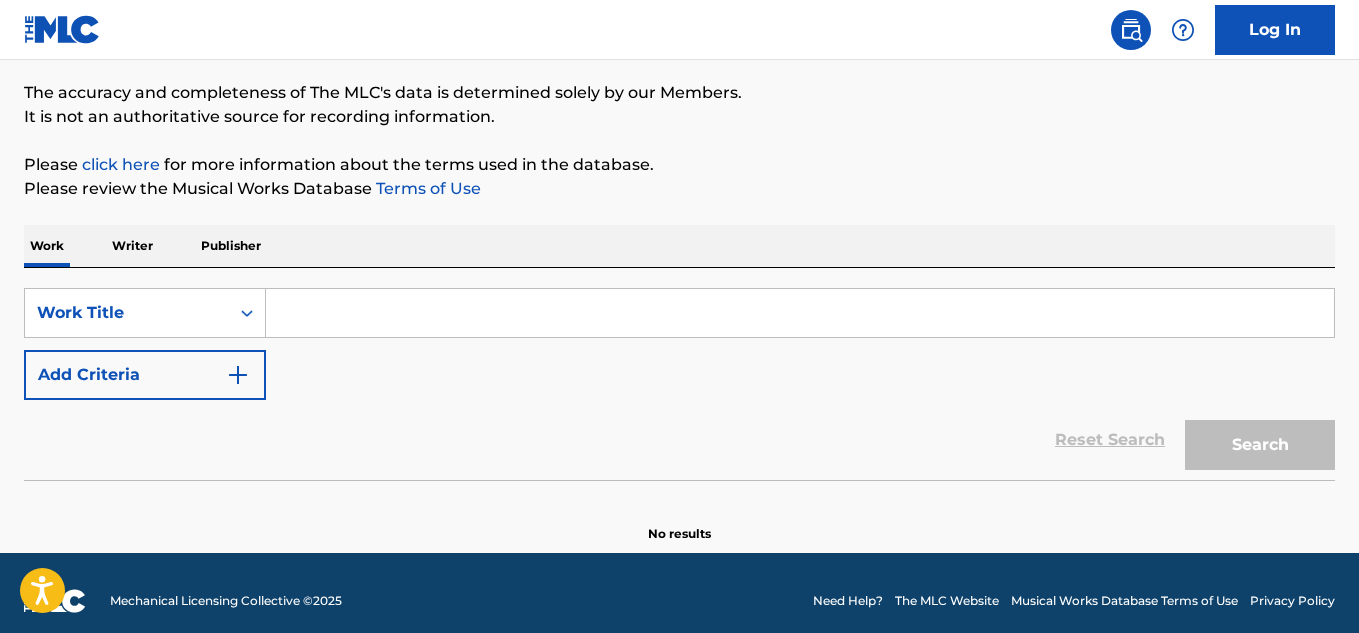scroll, scrollTop: 173, scrollLeft: 0, axis: vertical 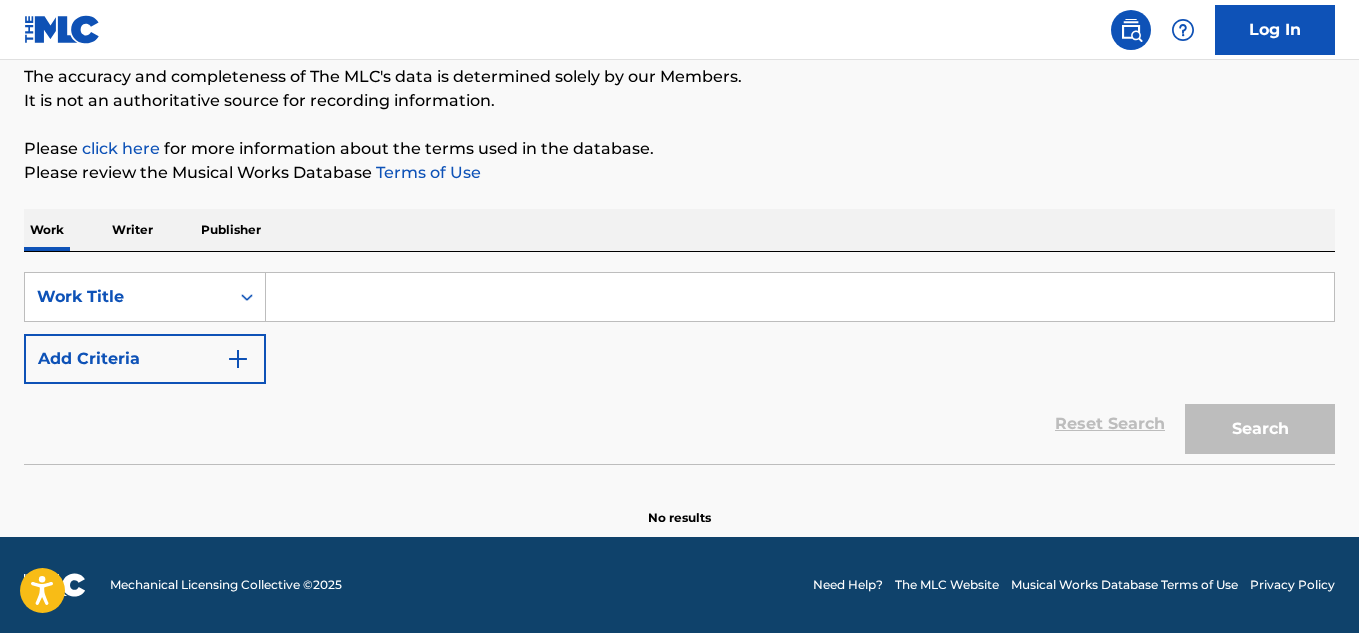 click on "Writer" at bounding box center (132, 230) 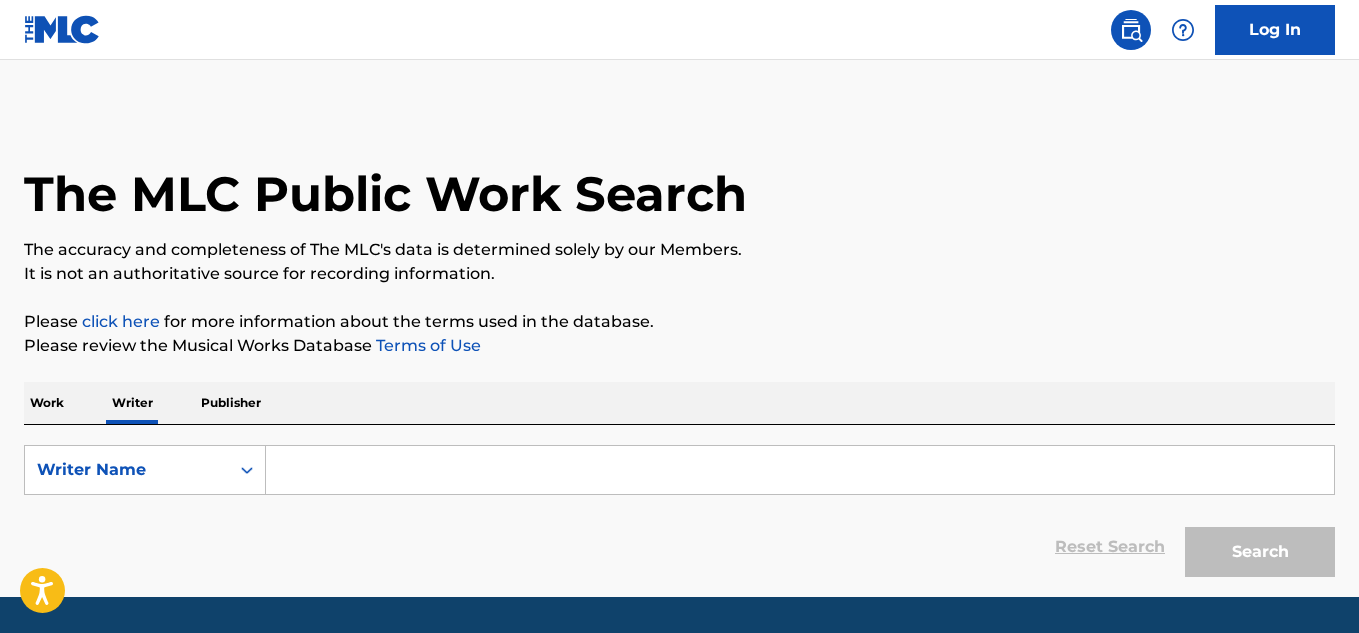 click at bounding box center (800, 470) 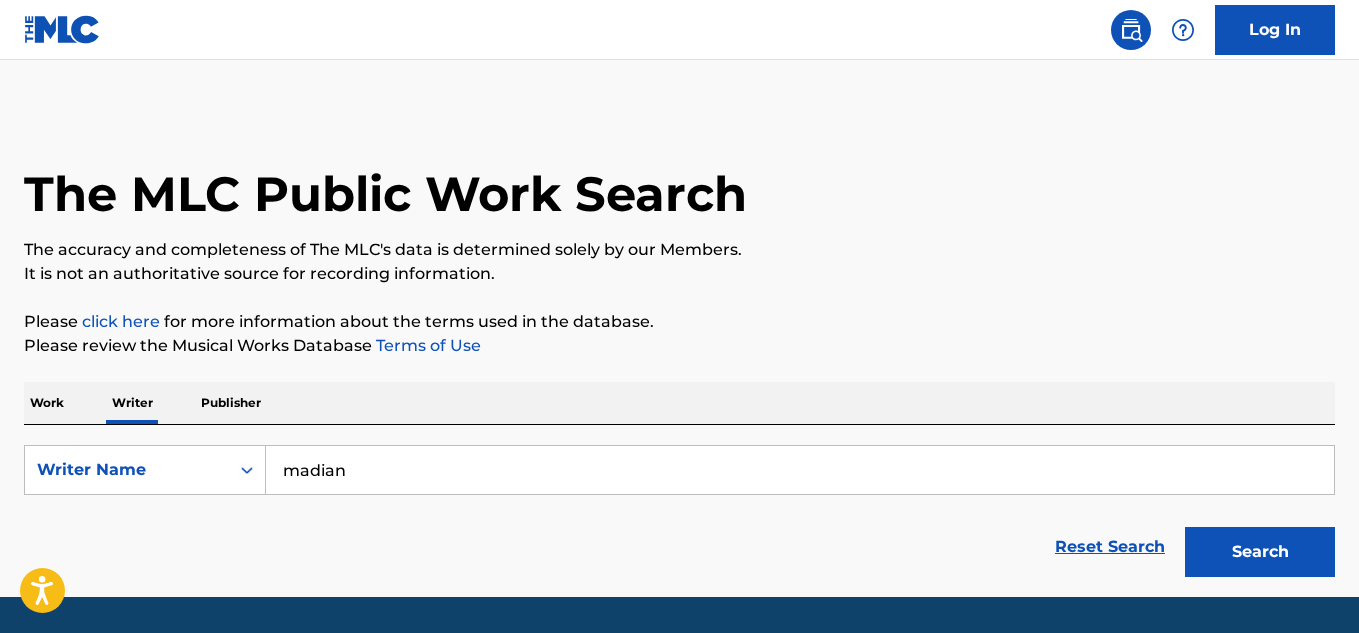 type on "madian" 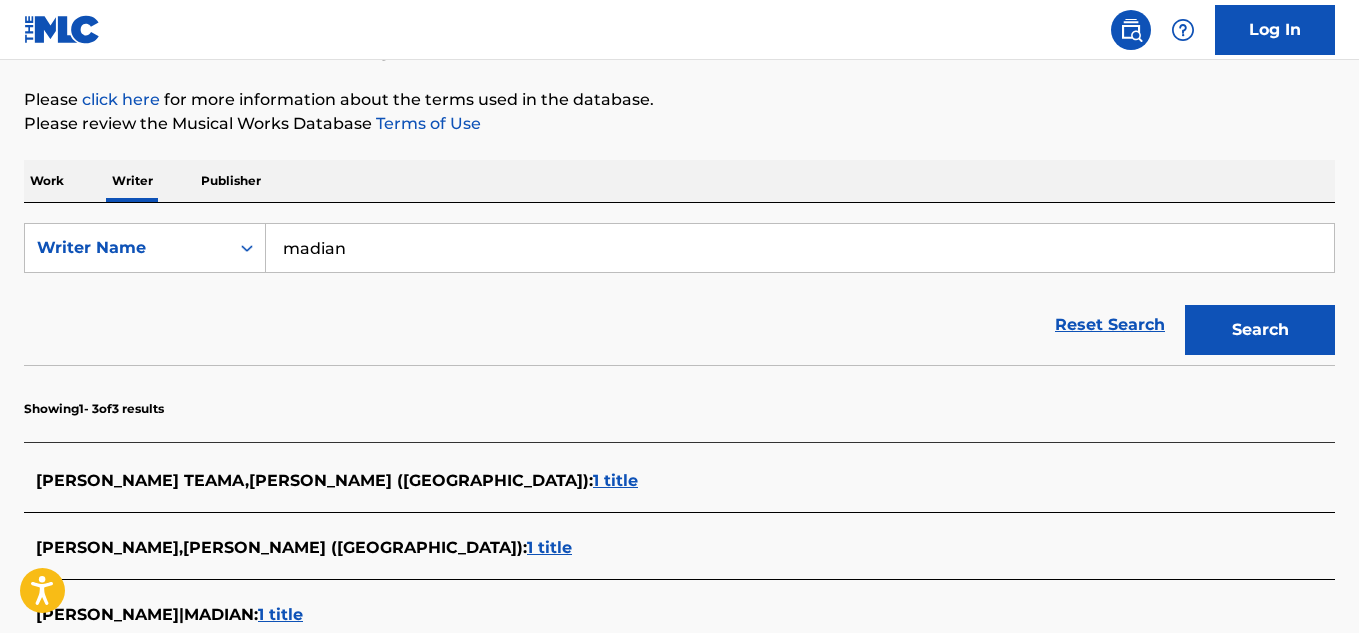 scroll, scrollTop: 200, scrollLeft: 0, axis: vertical 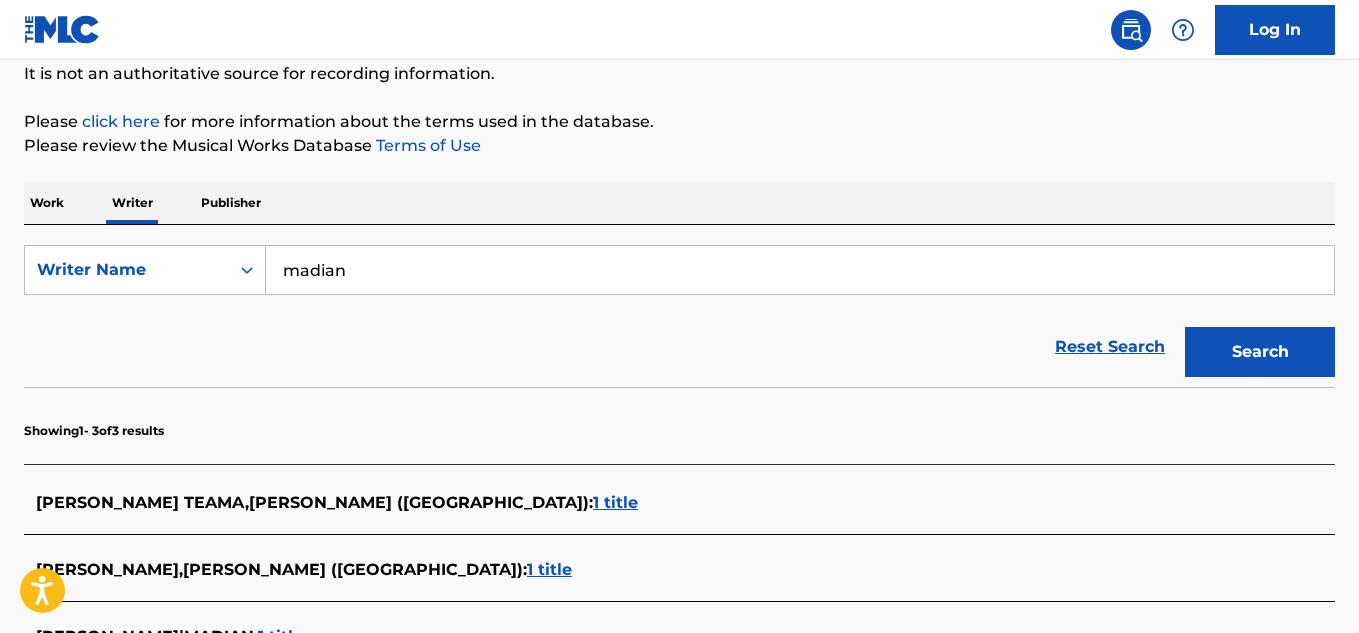 click on "madian" at bounding box center [800, 270] 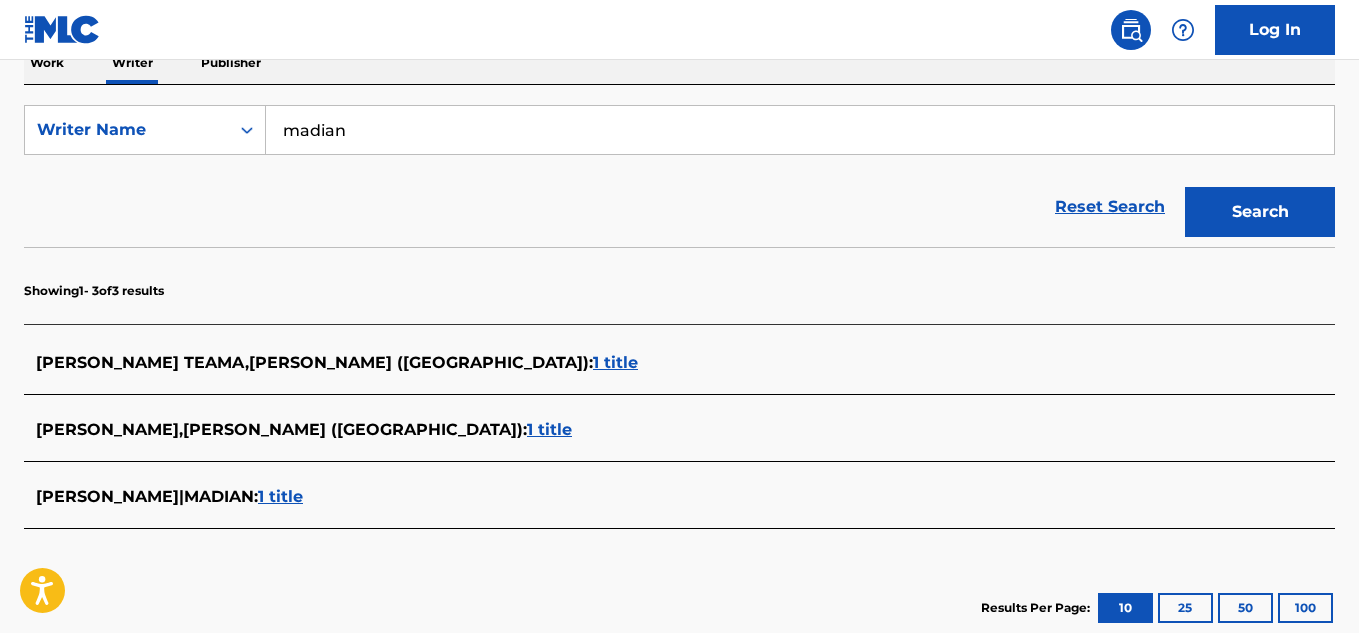 scroll, scrollTop: 400, scrollLeft: 0, axis: vertical 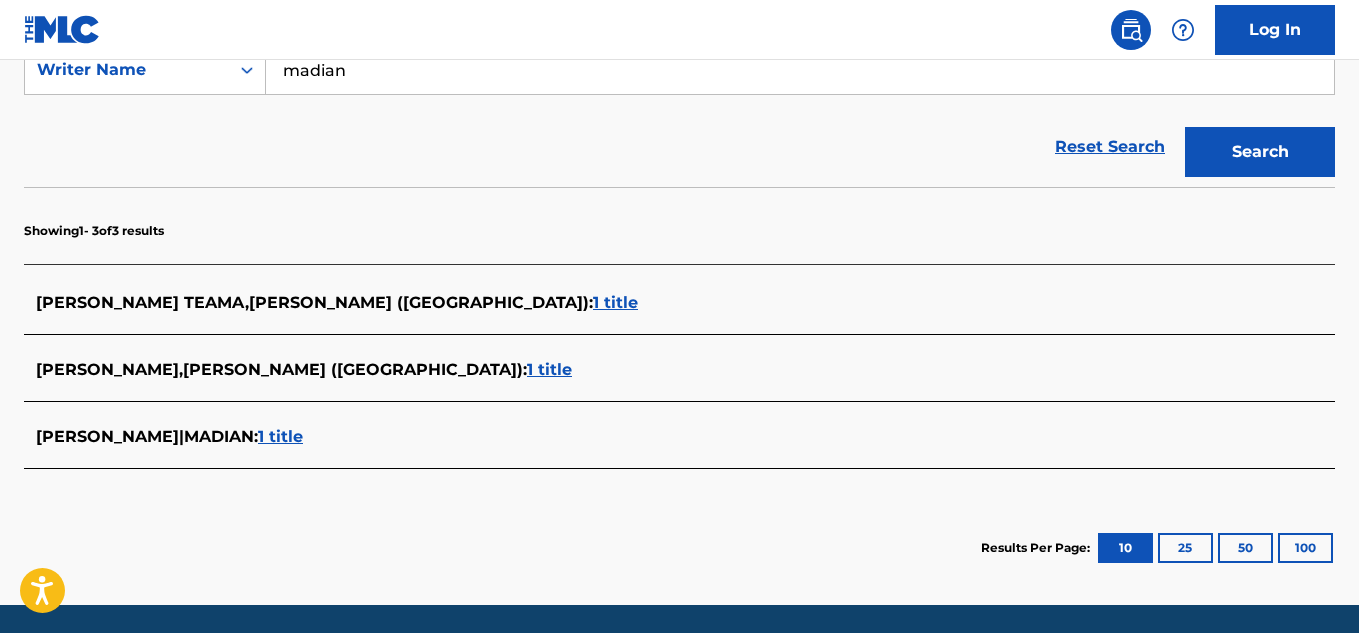 click on "1 title" at bounding box center [280, 436] 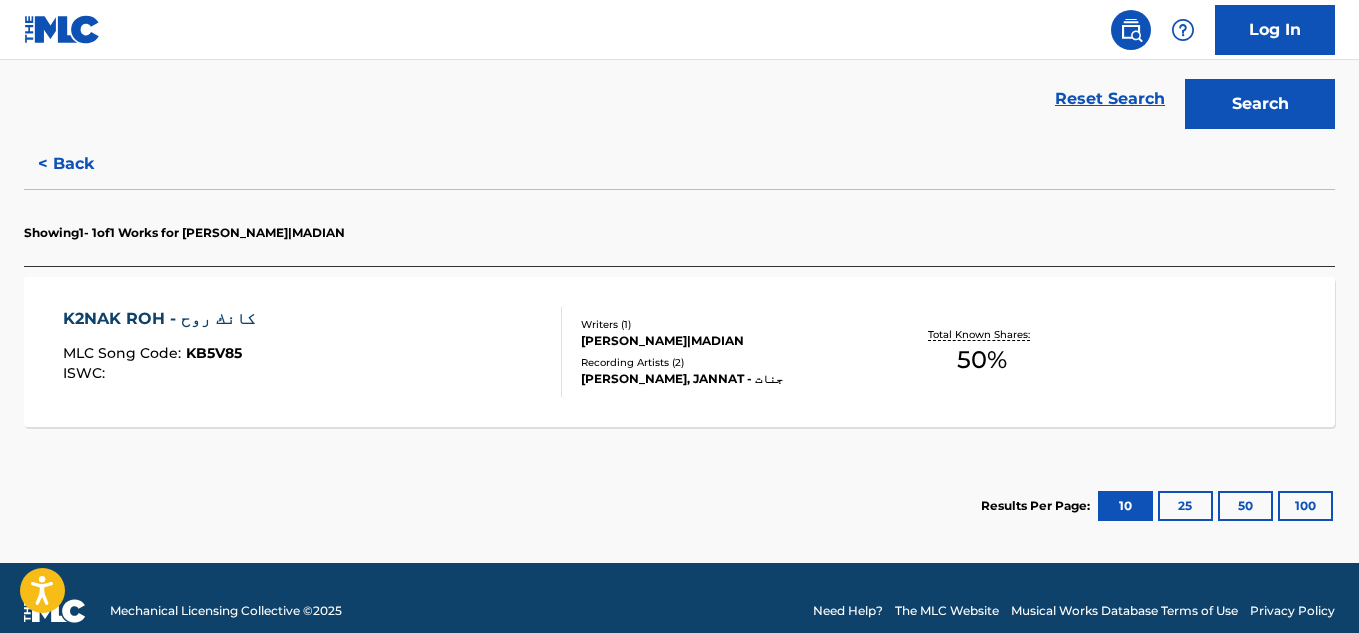 scroll, scrollTop: 474, scrollLeft: 0, axis: vertical 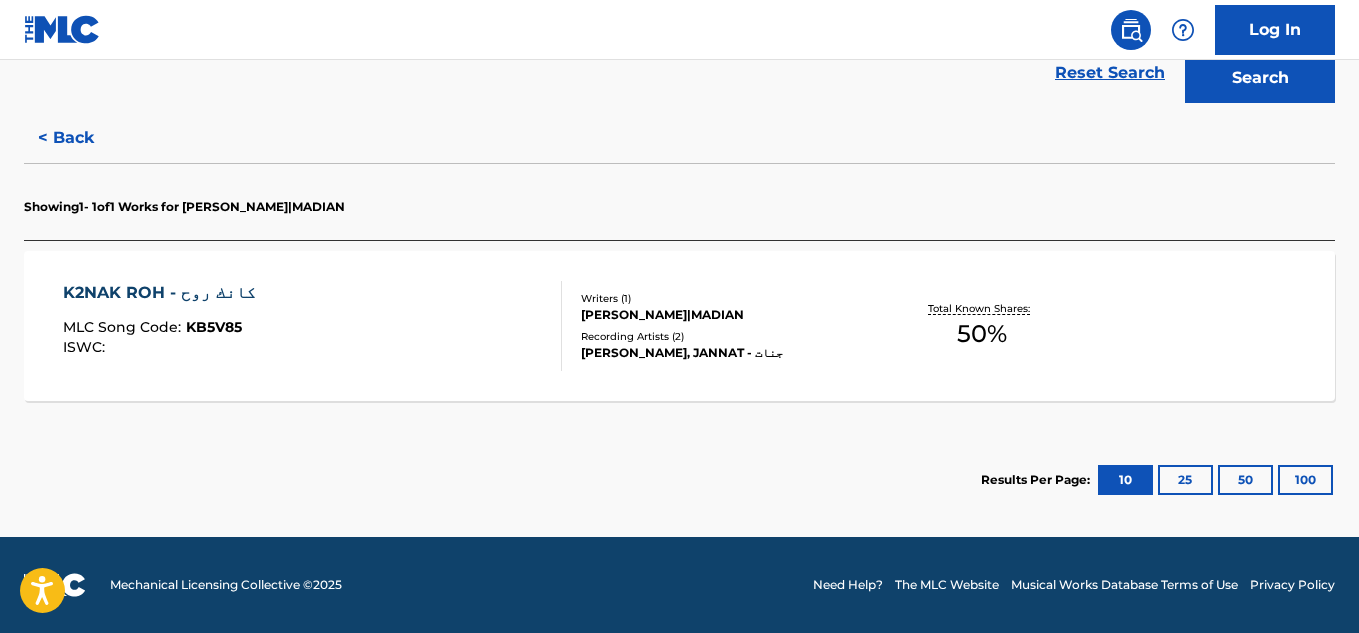 click on "K2NAK ROH - كانك روح" at bounding box center (164, 293) 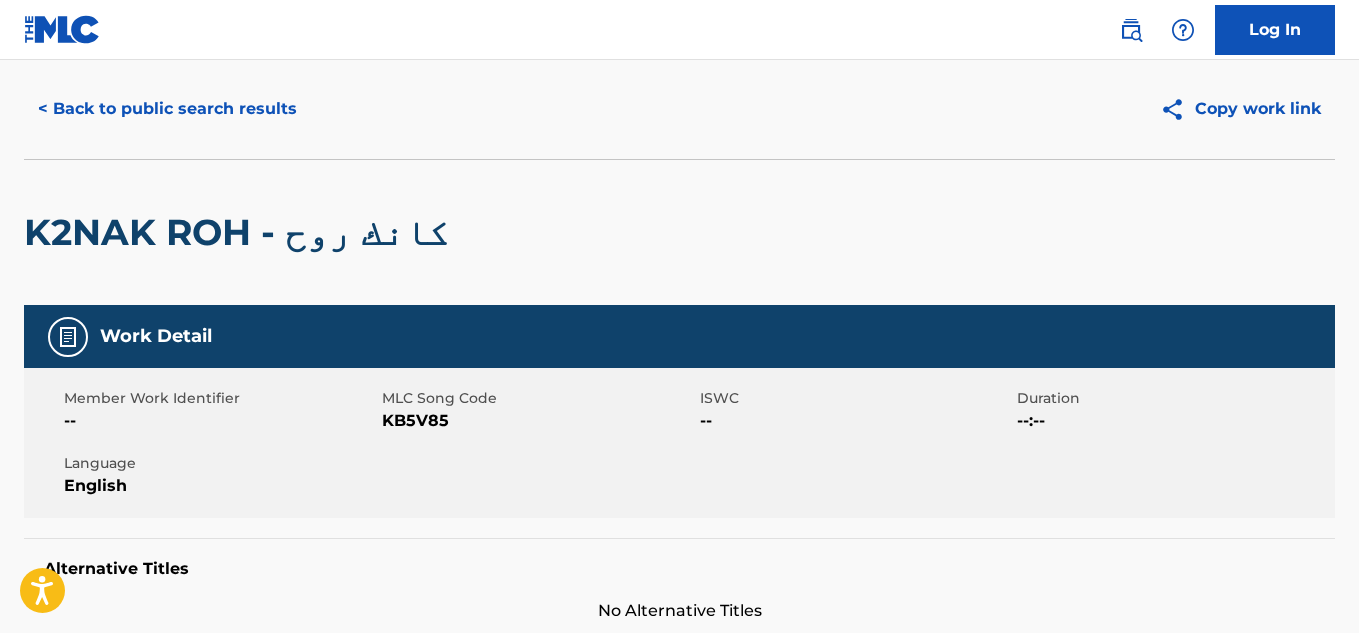 scroll, scrollTop: 0, scrollLeft: 0, axis: both 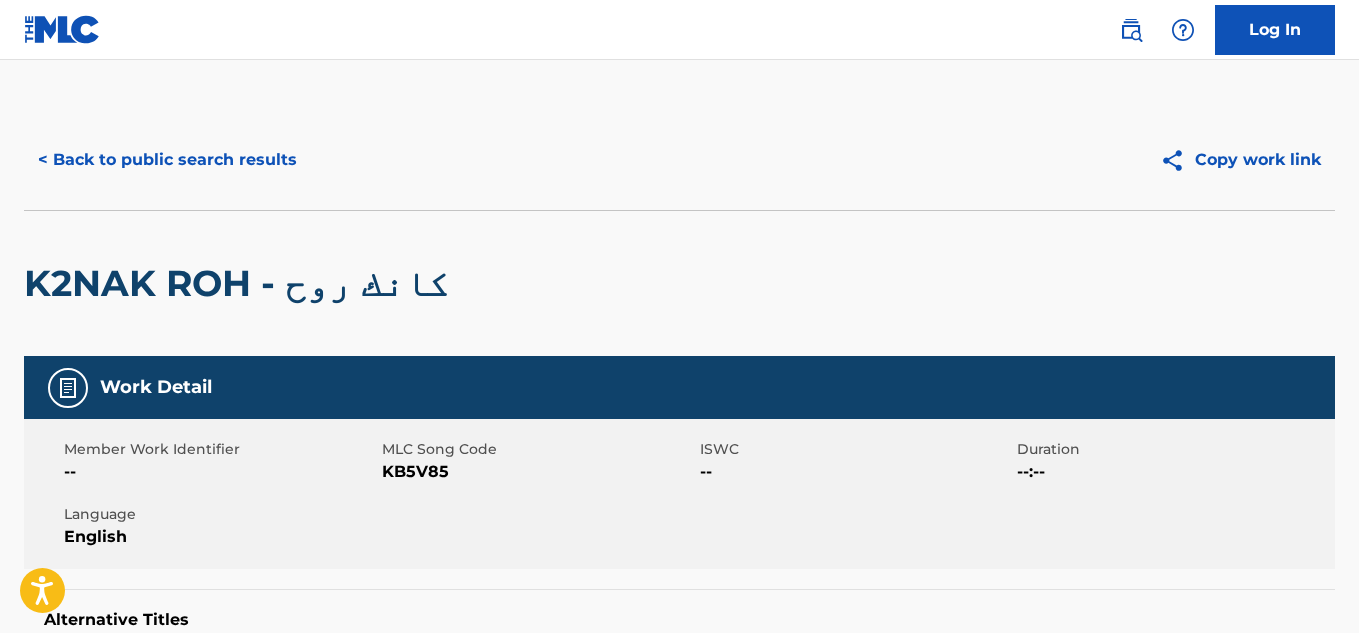 click on "< Back to public search results" at bounding box center (167, 160) 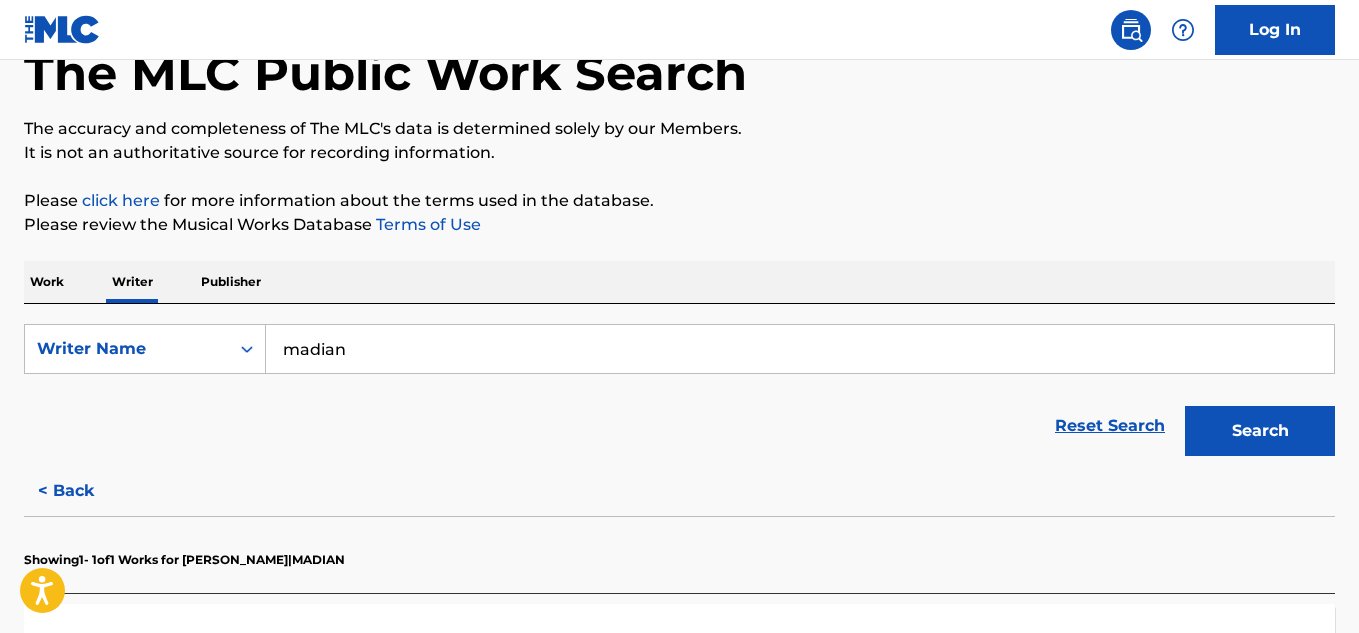 click on "madian" at bounding box center [800, 349] 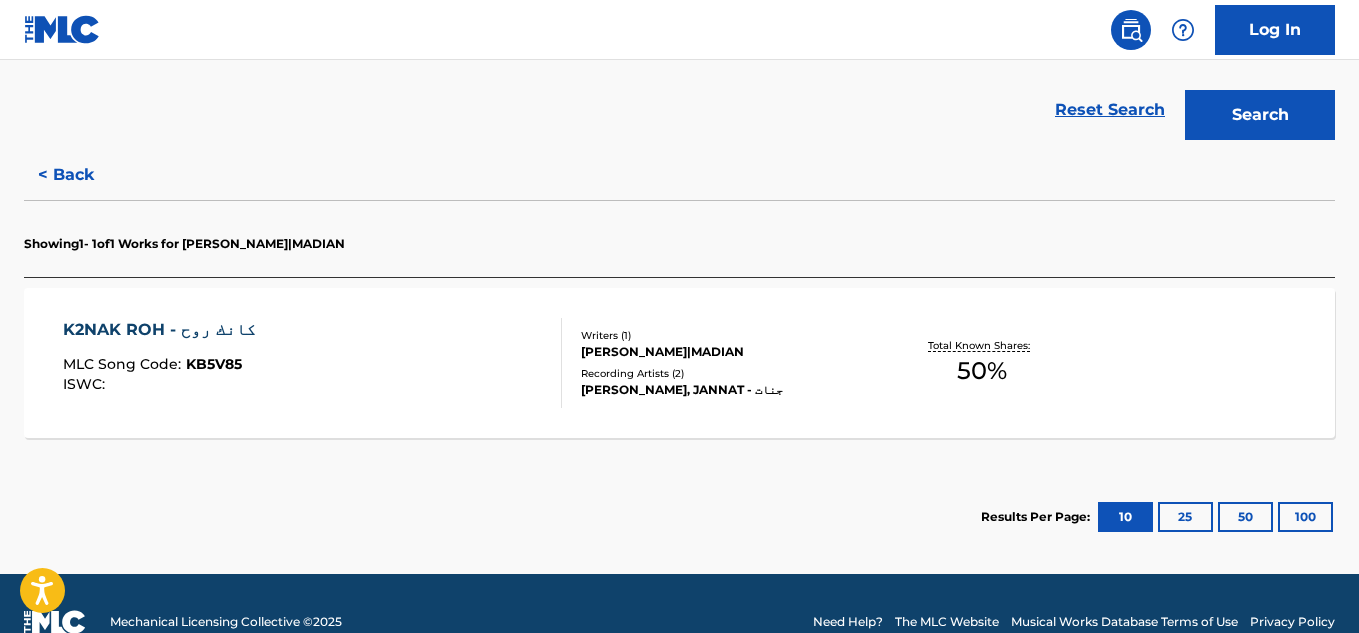 scroll, scrollTop: 474, scrollLeft: 0, axis: vertical 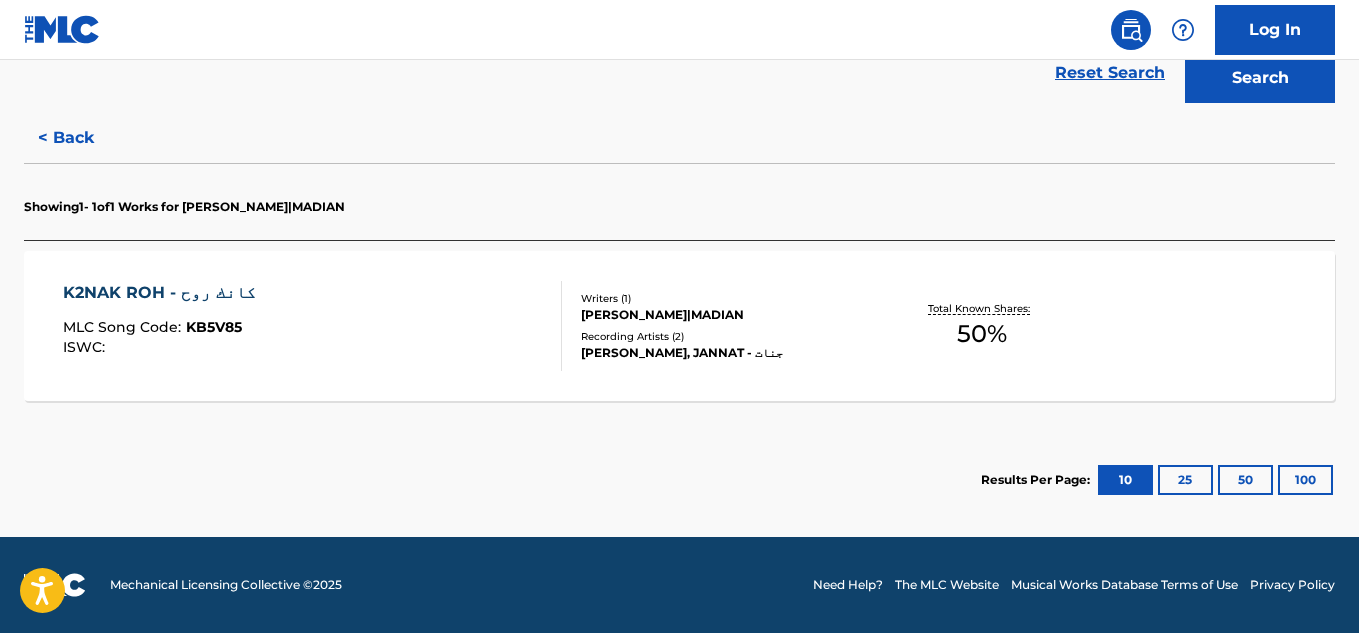 click on "< Back" at bounding box center [84, 138] 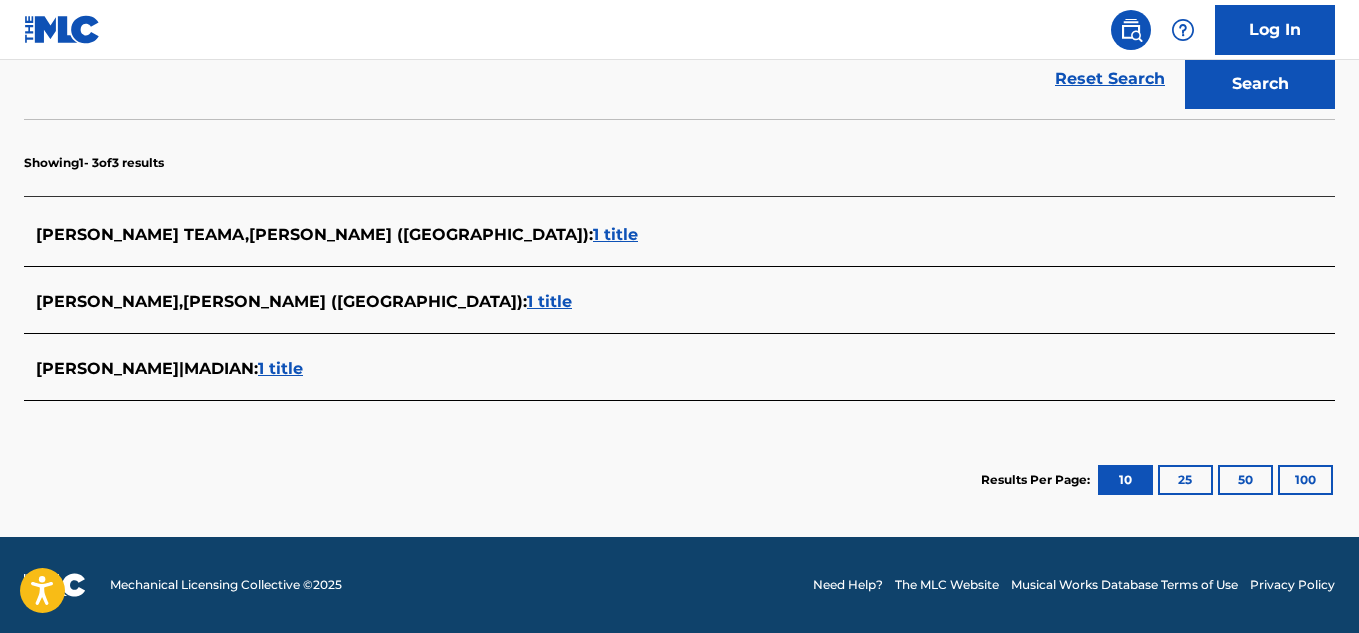 scroll, scrollTop: 468, scrollLeft: 0, axis: vertical 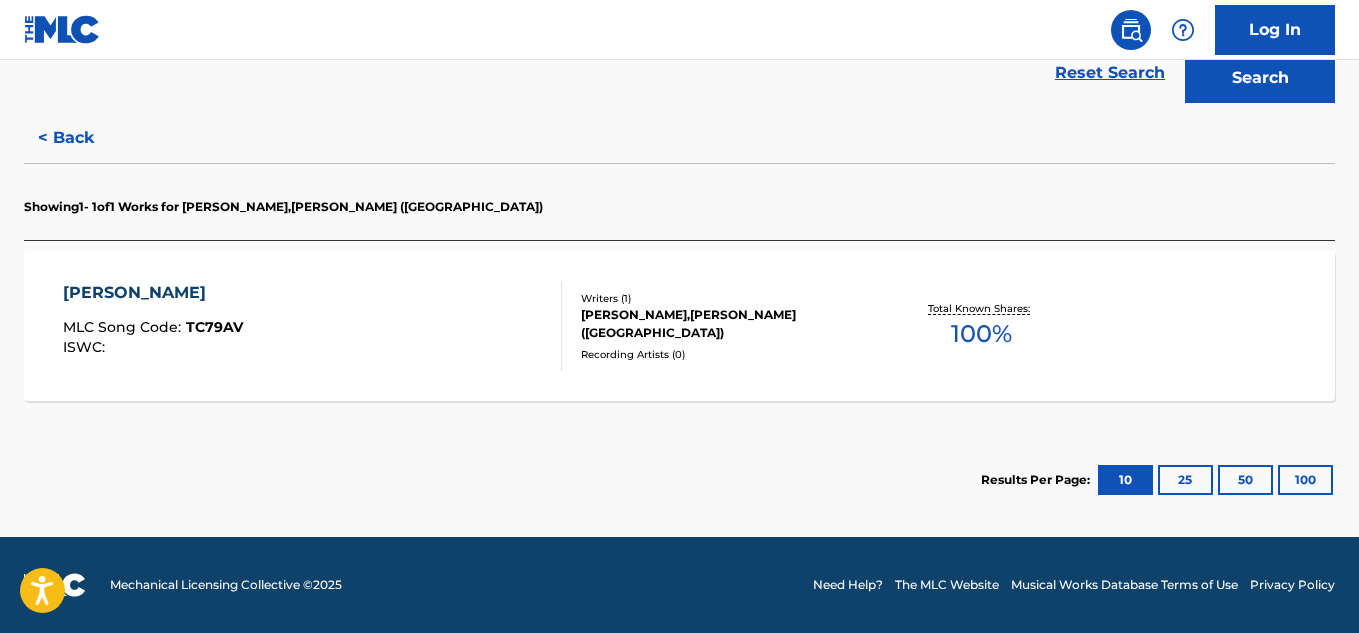 click on "[PERSON_NAME]" at bounding box center (153, 293) 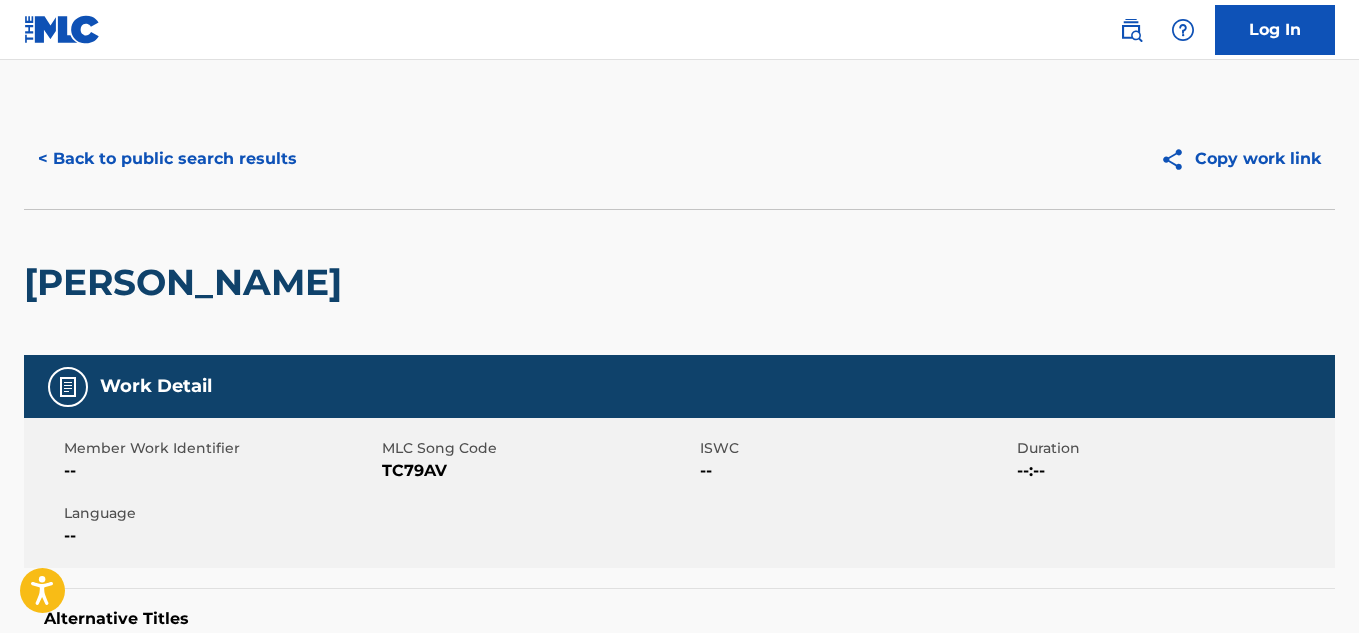 scroll, scrollTop: 0, scrollLeft: 0, axis: both 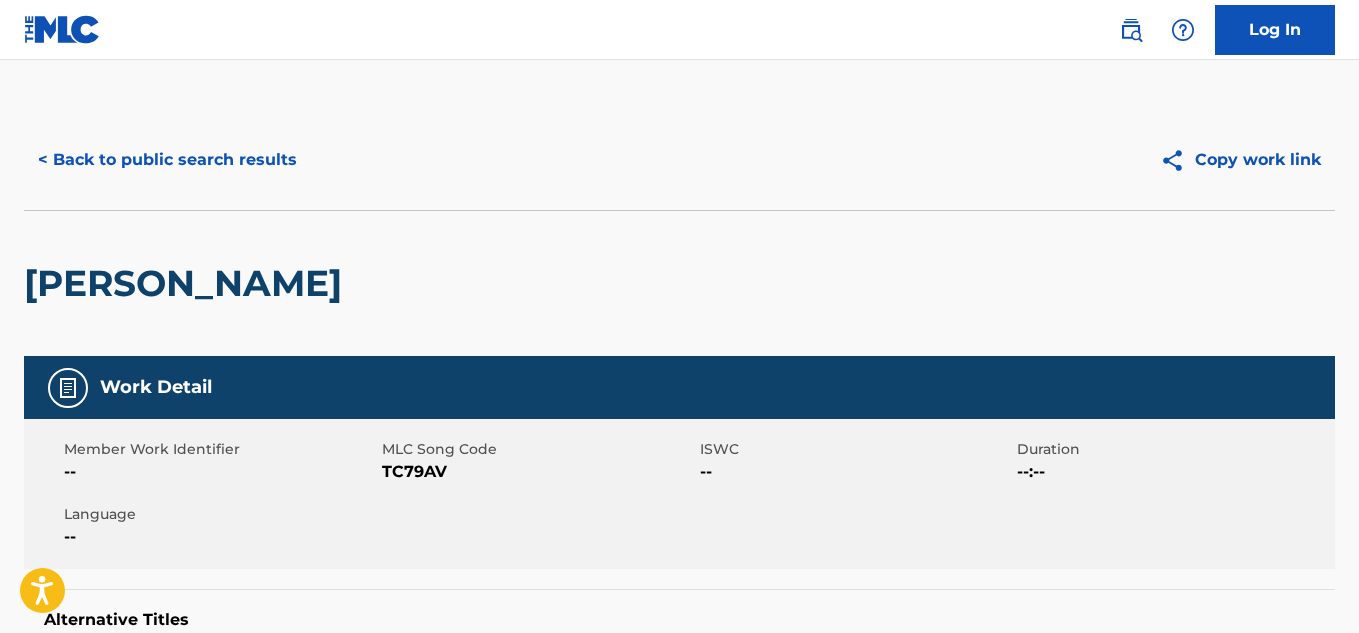 click on "< Back to public search results" at bounding box center (167, 160) 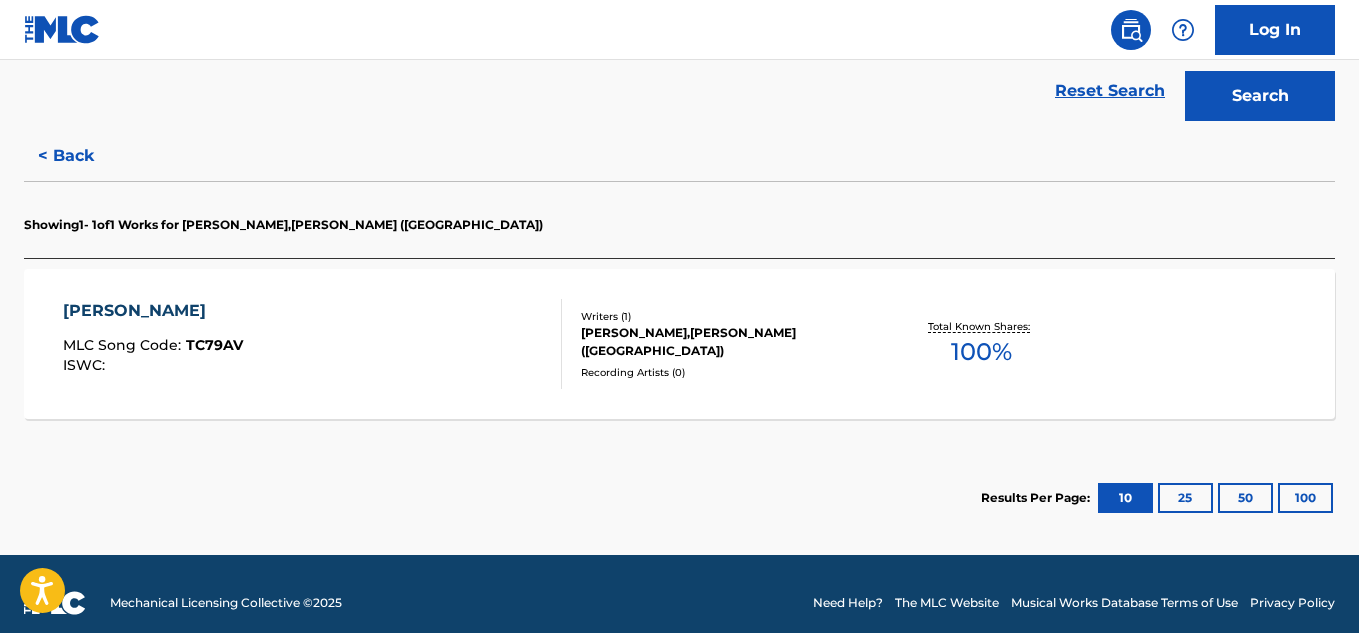 scroll, scrollTop: 474, scrollLeft: 0, axis: vertical 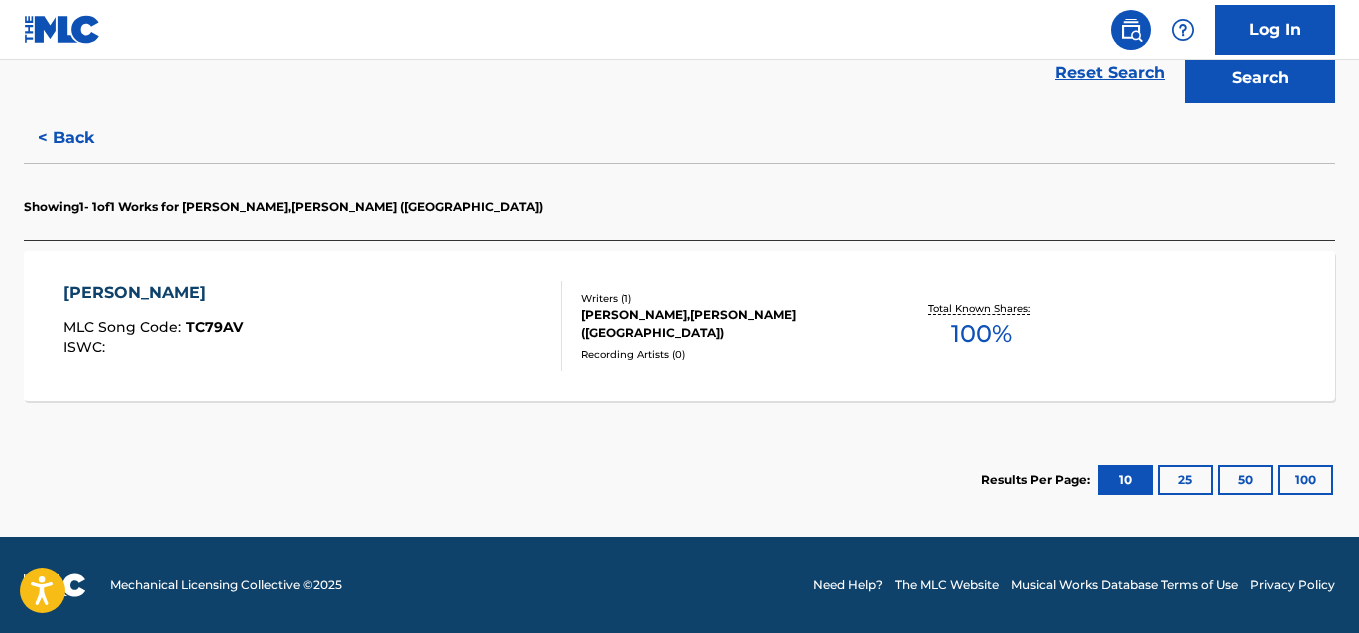 click on "< Back" at bounding box center (84, 138) 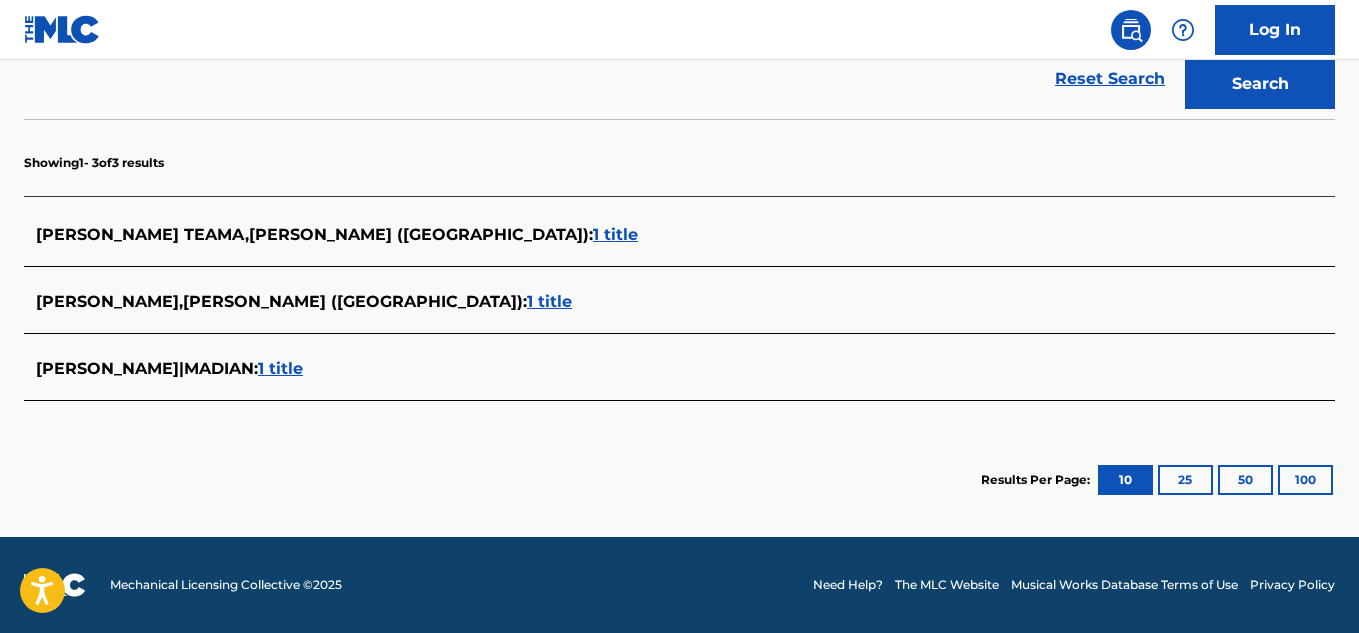scroll, scrollTop: 468, scrollLeft: 0, axis: vertical 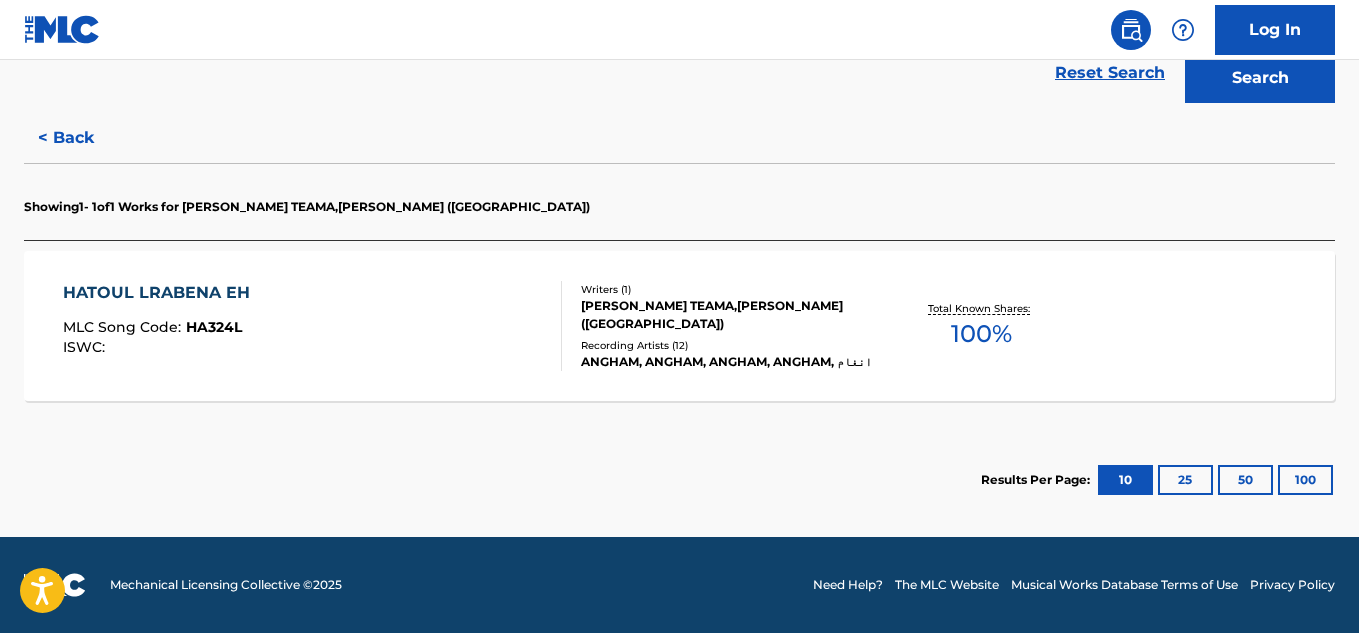 click on "HATOUL LRABENA EH" at bounding box center (161, 293) 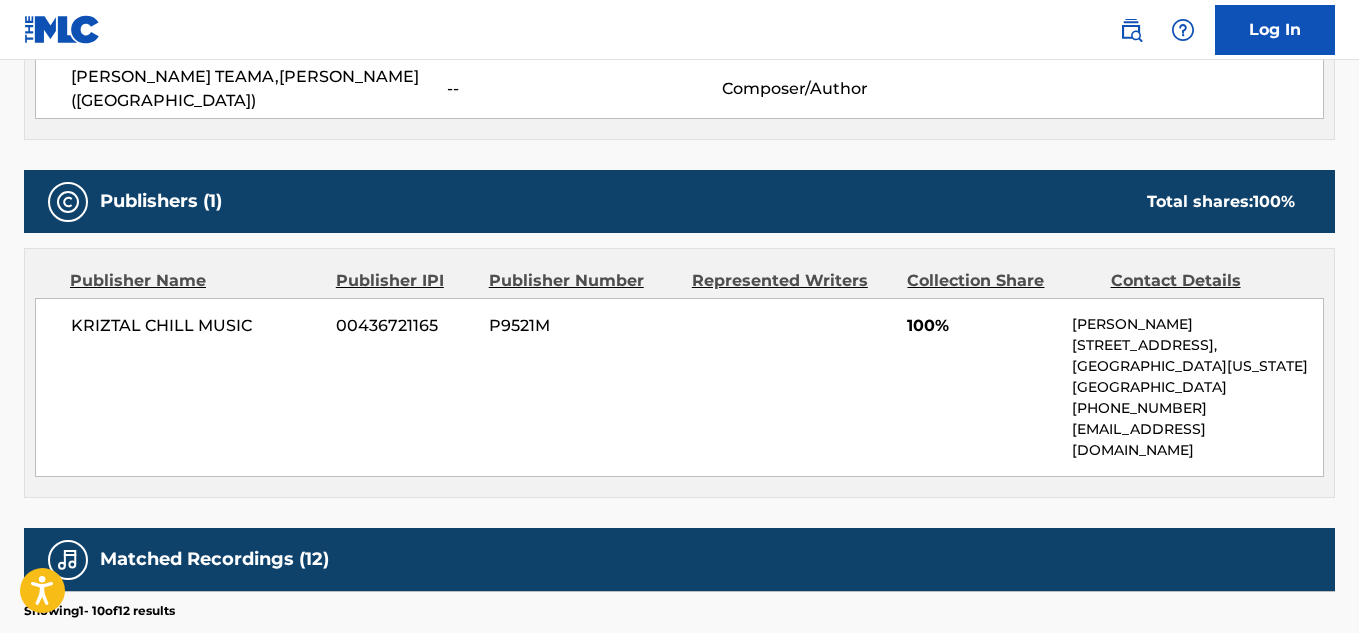 scroll, scrollTop: 789, scrollLeft: 0, axis: vertical 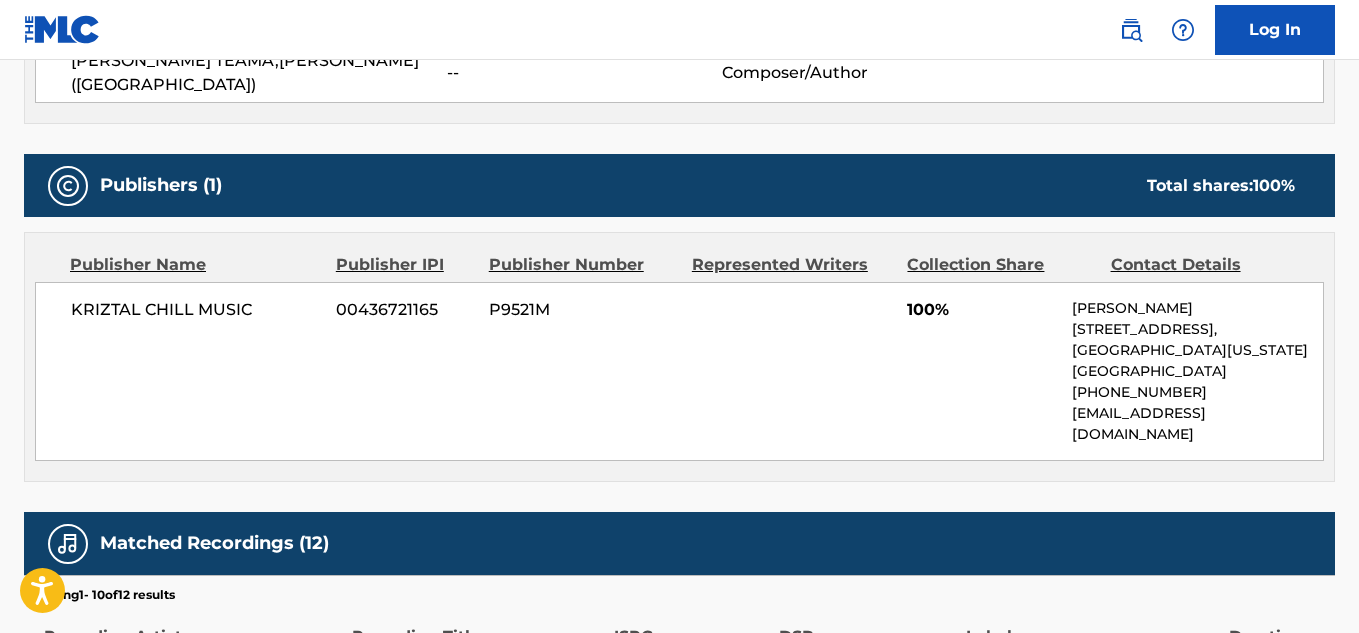 click on "00436721165" at bounding box center (405, 310) 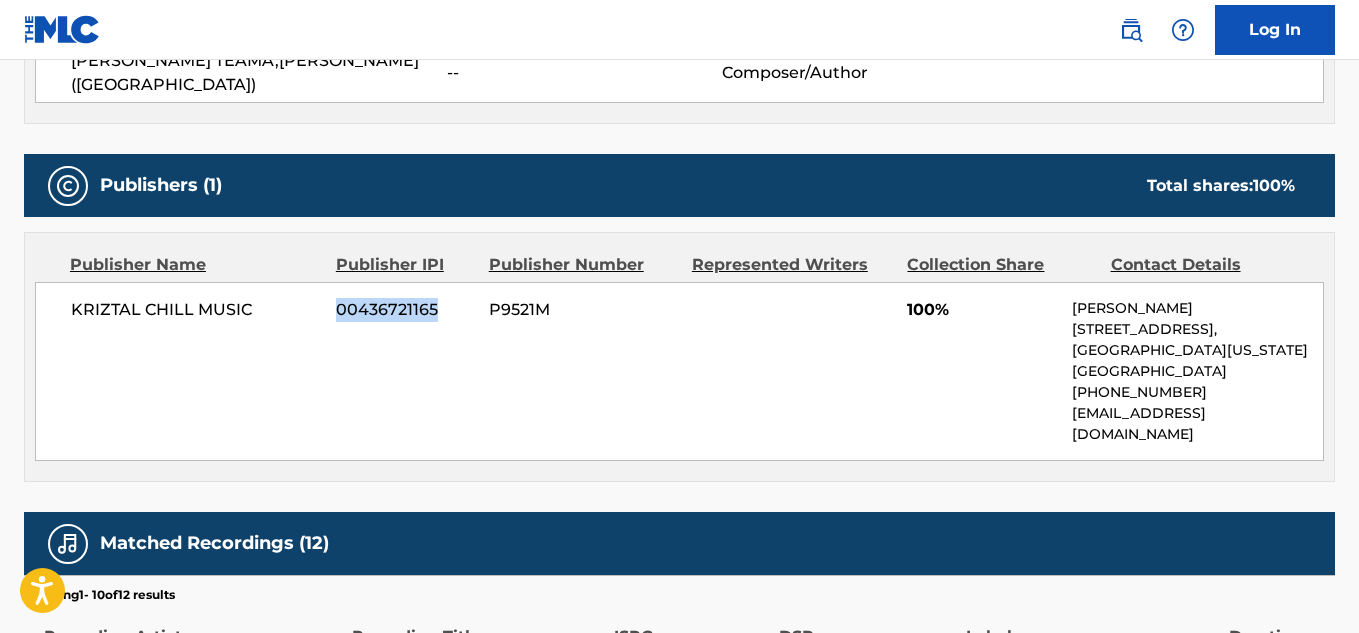 click on "00436721165" at bounding box center (405, 310) 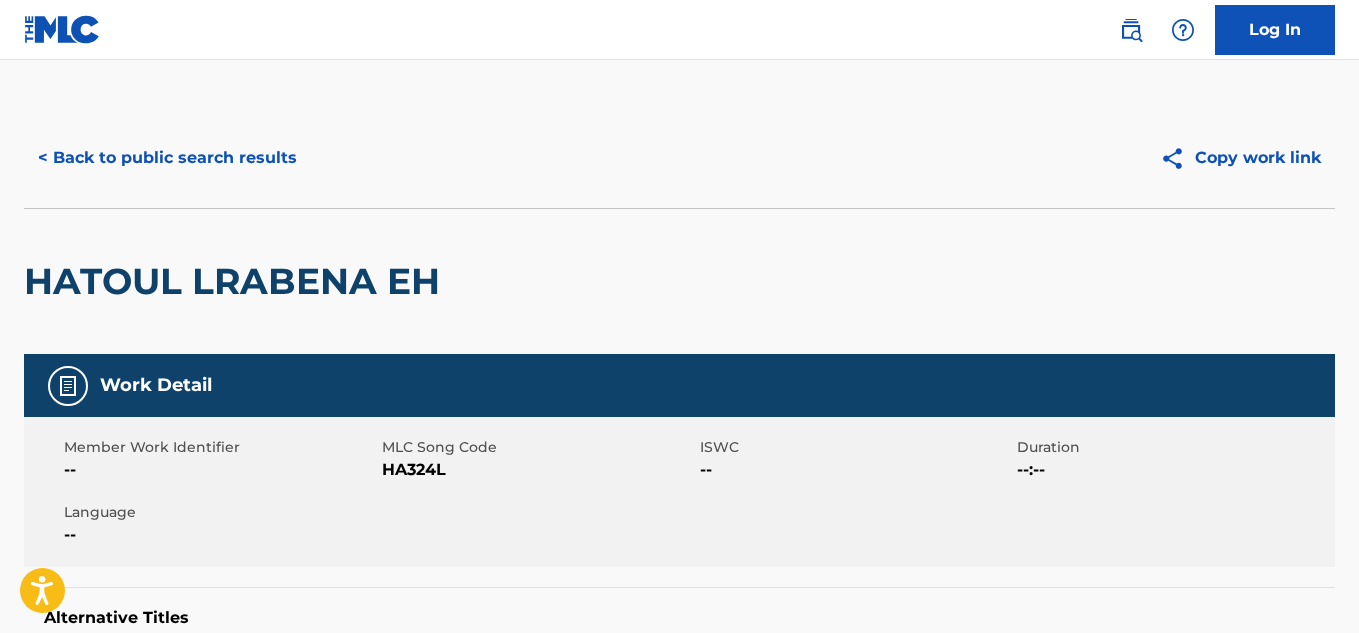 scroll, scrollTop: 0, scrollLeft: 0, axis: both 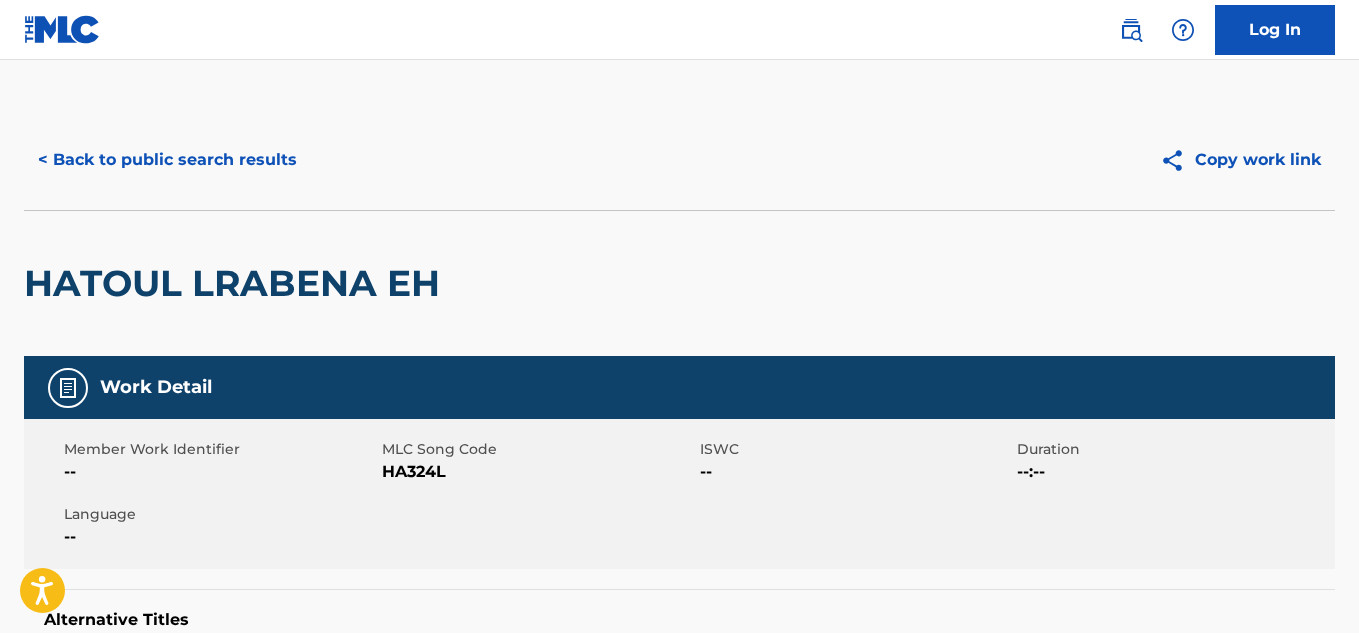 click on "< Back to public search results" at bounding box center (167, 160) 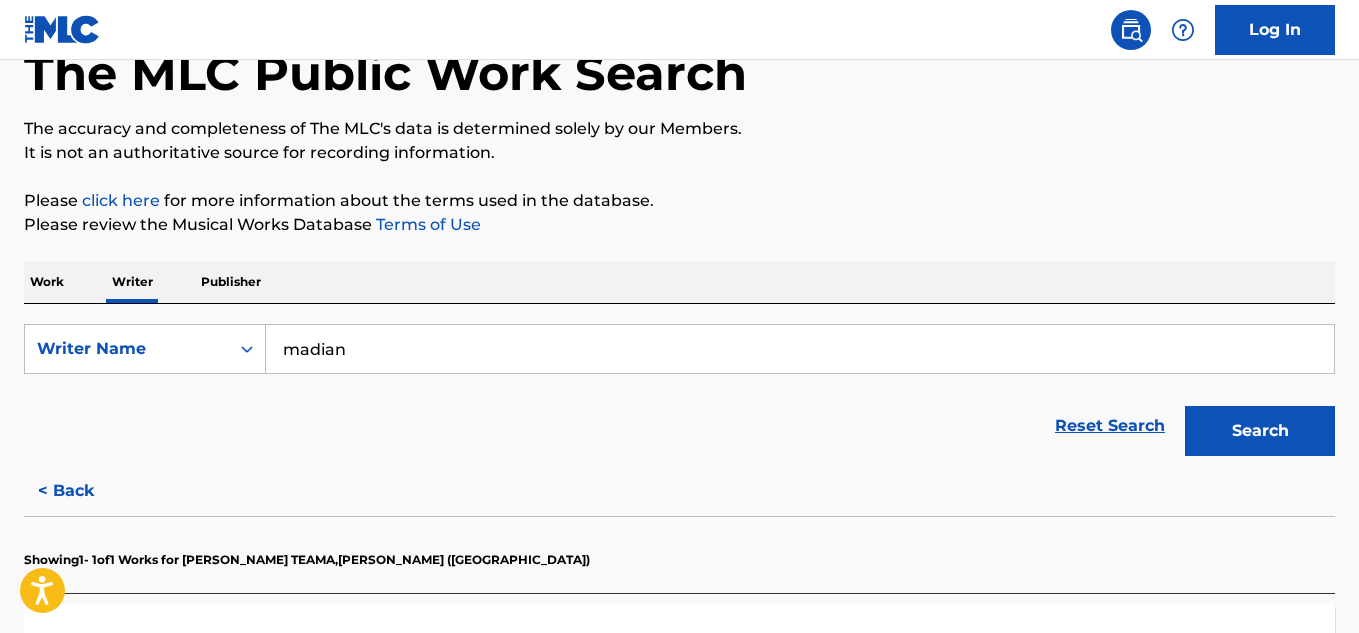 click on "Publisher" at bounding box center (231, 282) 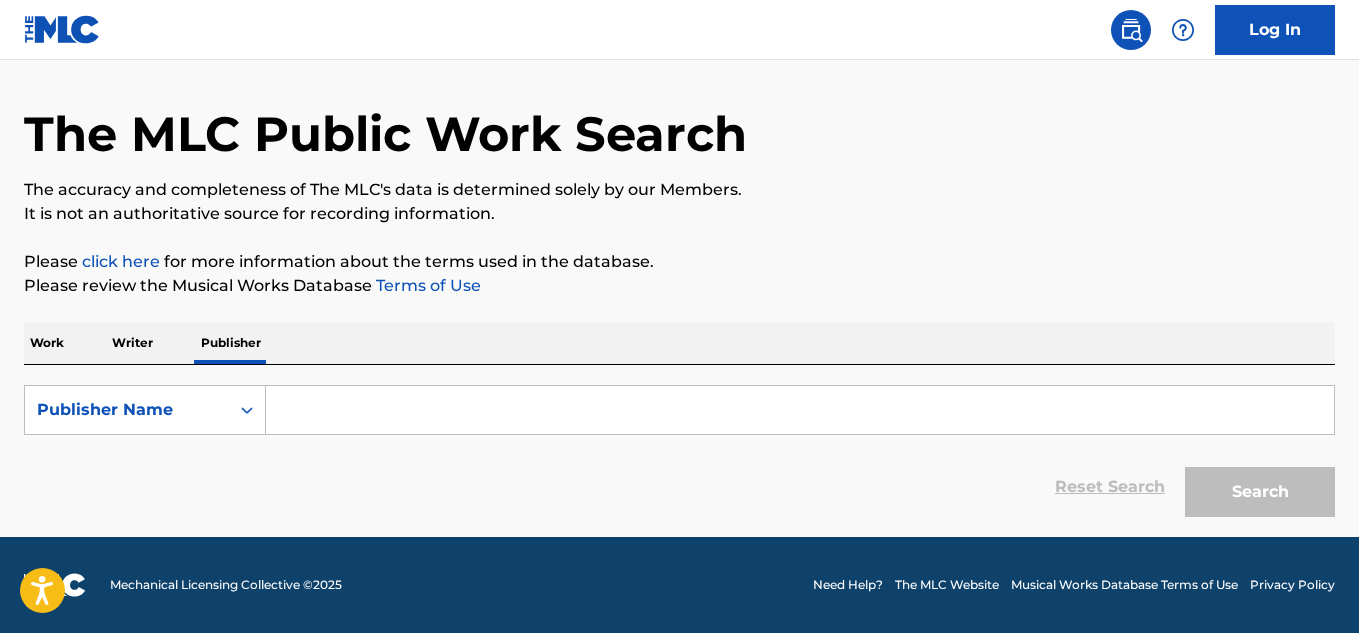 scroll, scrollTop: 0, scrollLeft: 0, axis: both 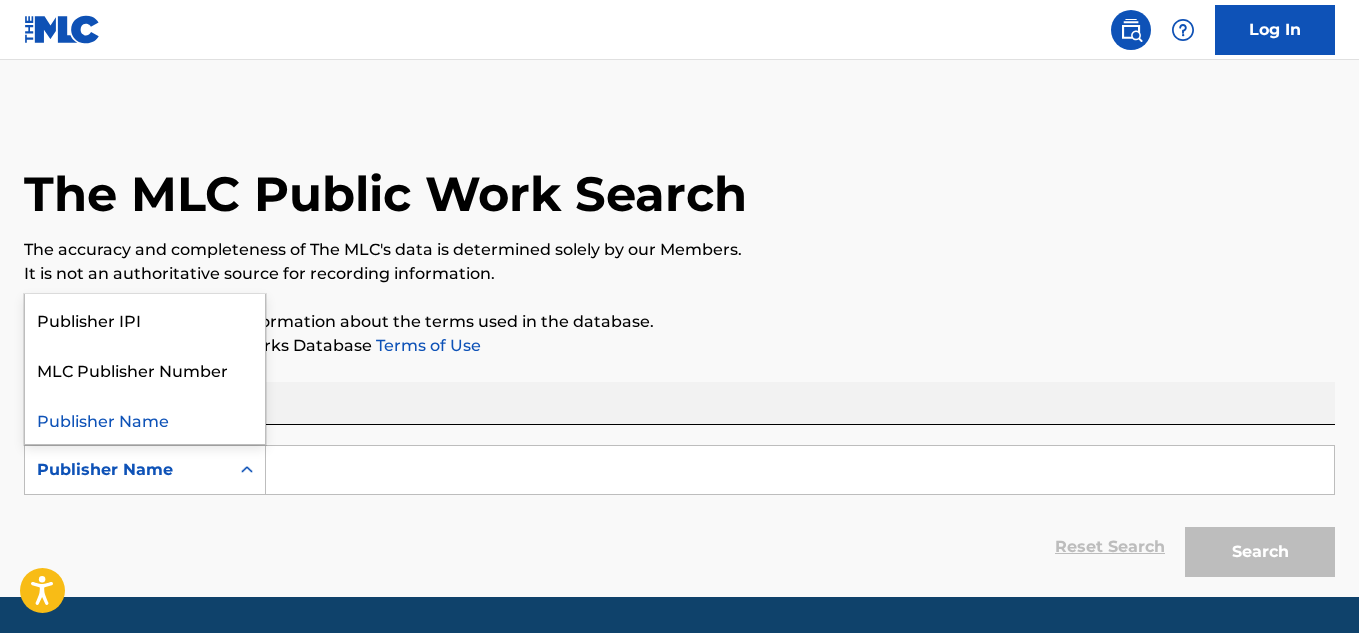 click 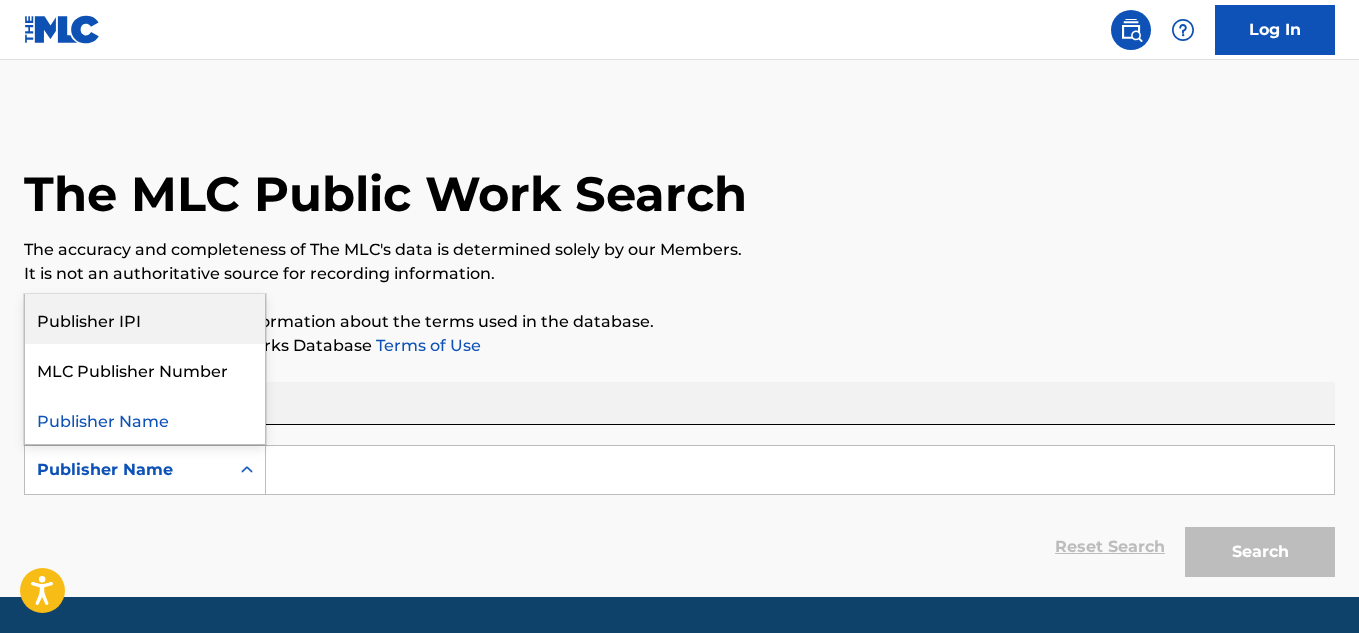 click on "Publisher IPI" at bounding box center [145, 319] 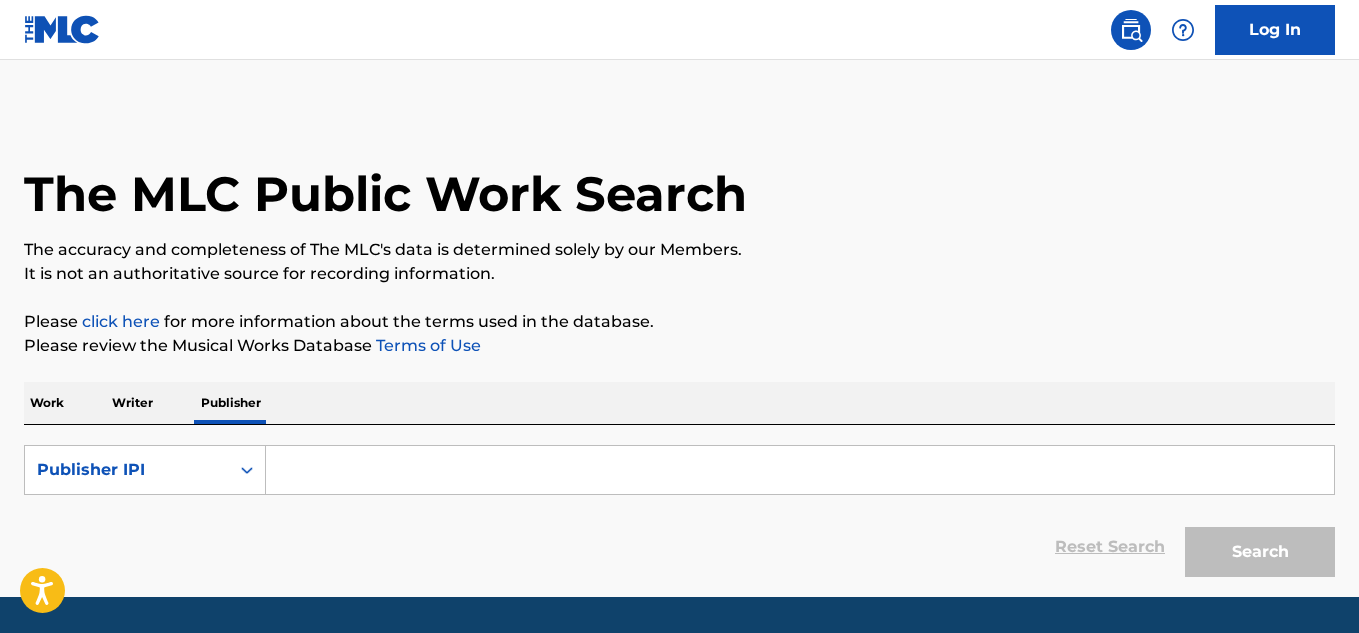 click at bounding box center [800, 470] 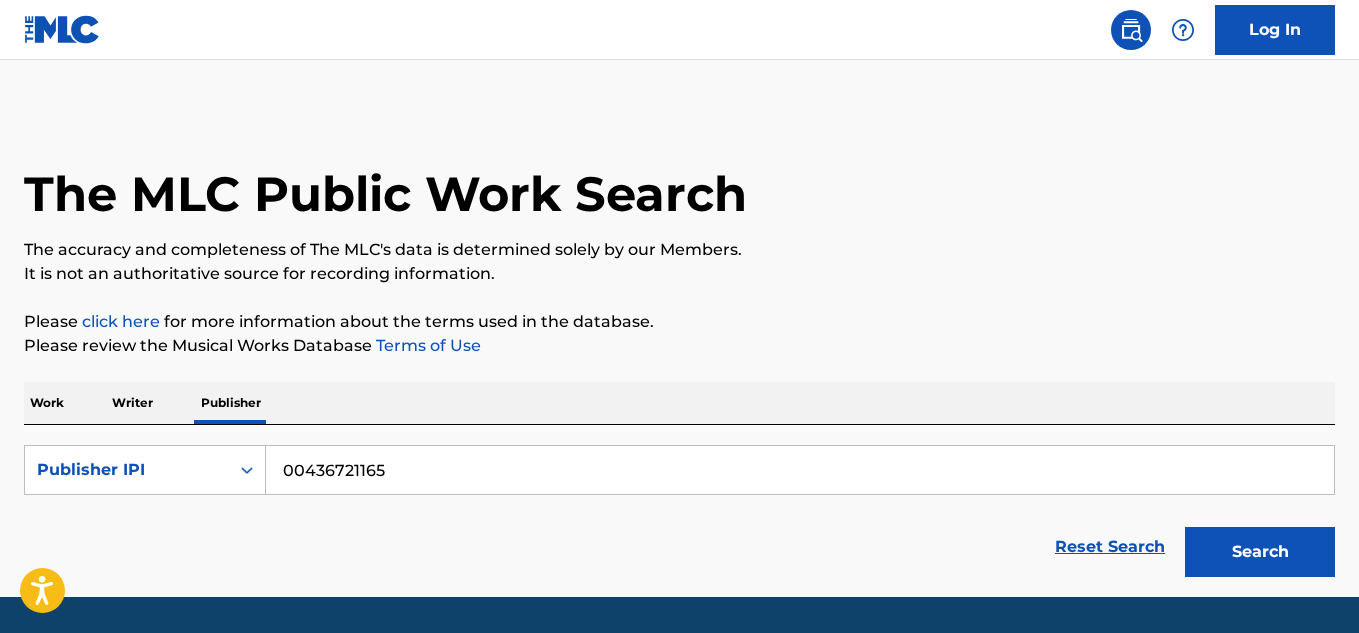 type on "00436721165" 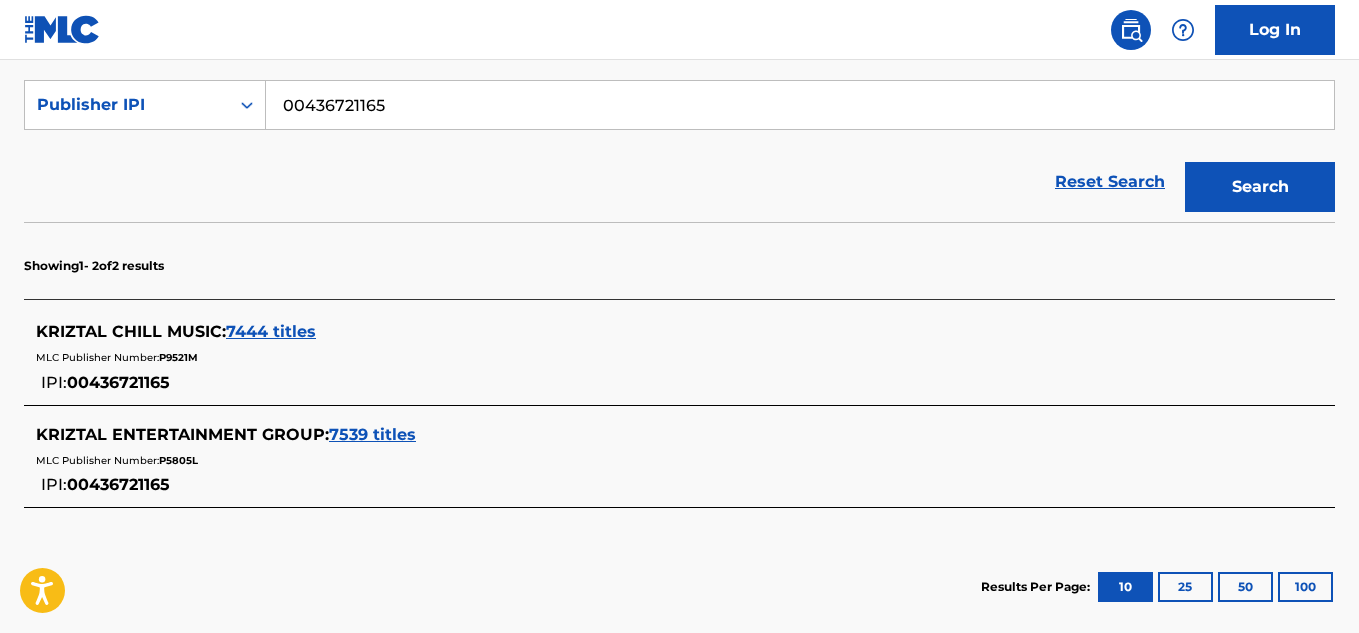 scroll, scrollTop: 400, scrollLeft: 0, axis: vertical 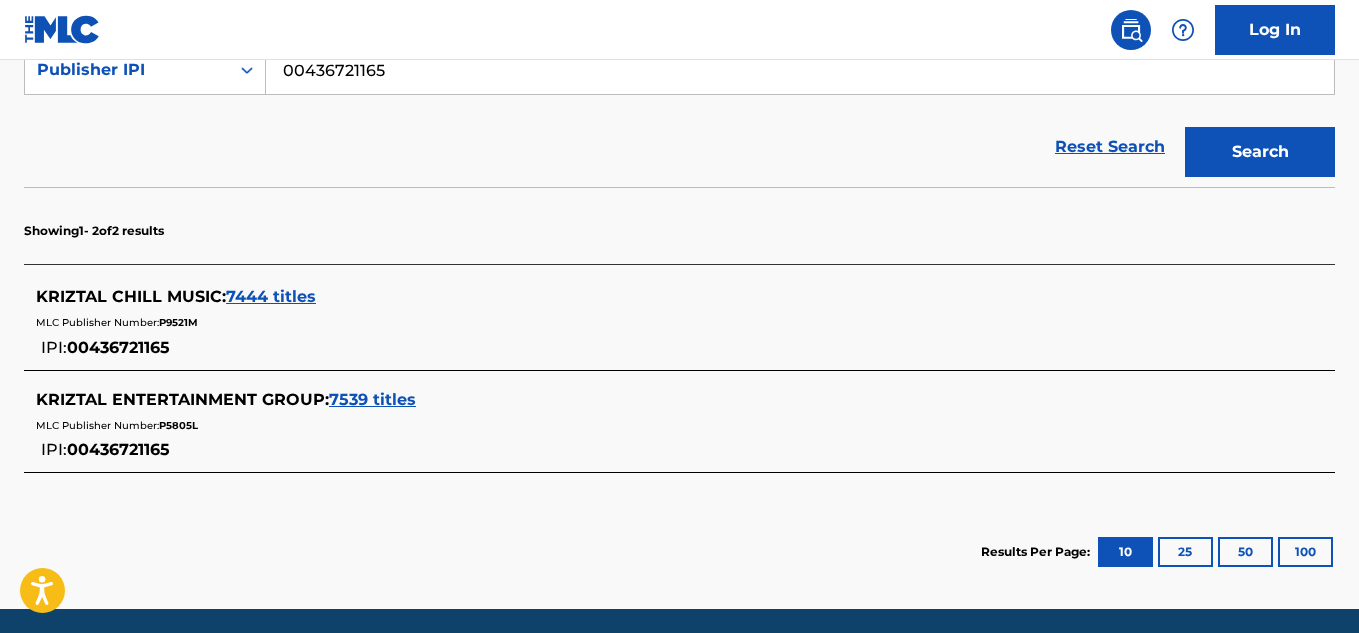 click on "7444 titles" at bounding box center (271, 296) 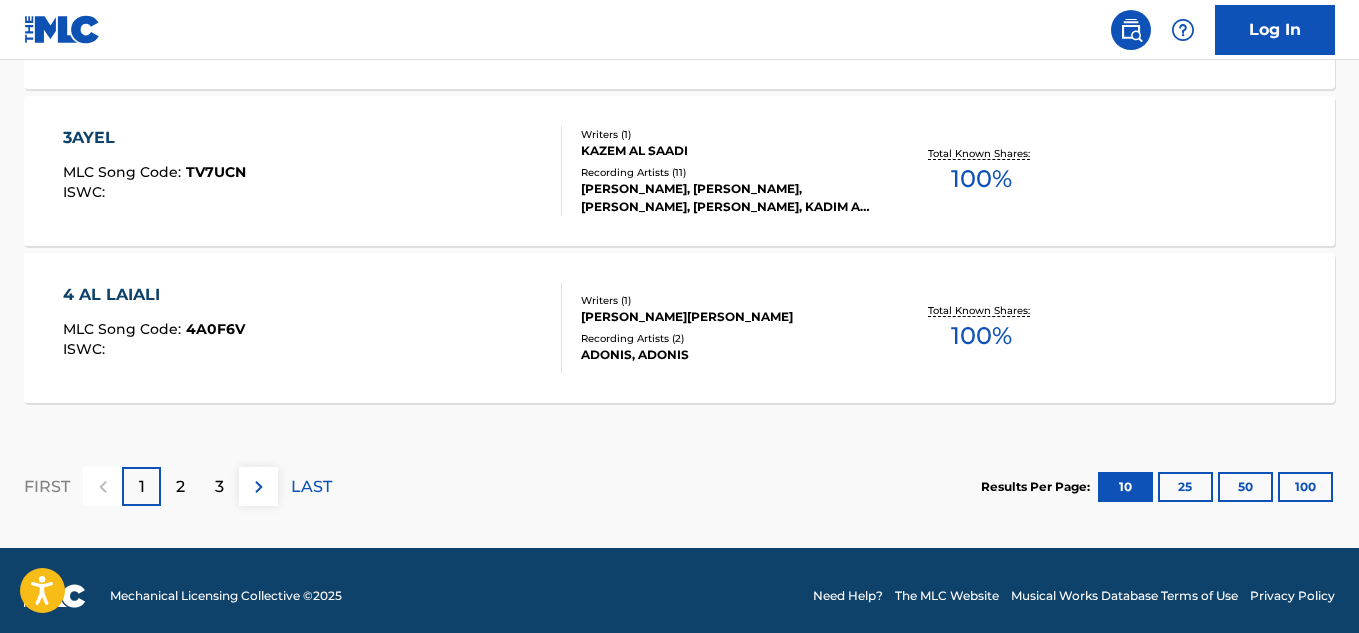 scroll, scrollTop: 1896, scrollLeft: 0, axis: vertical 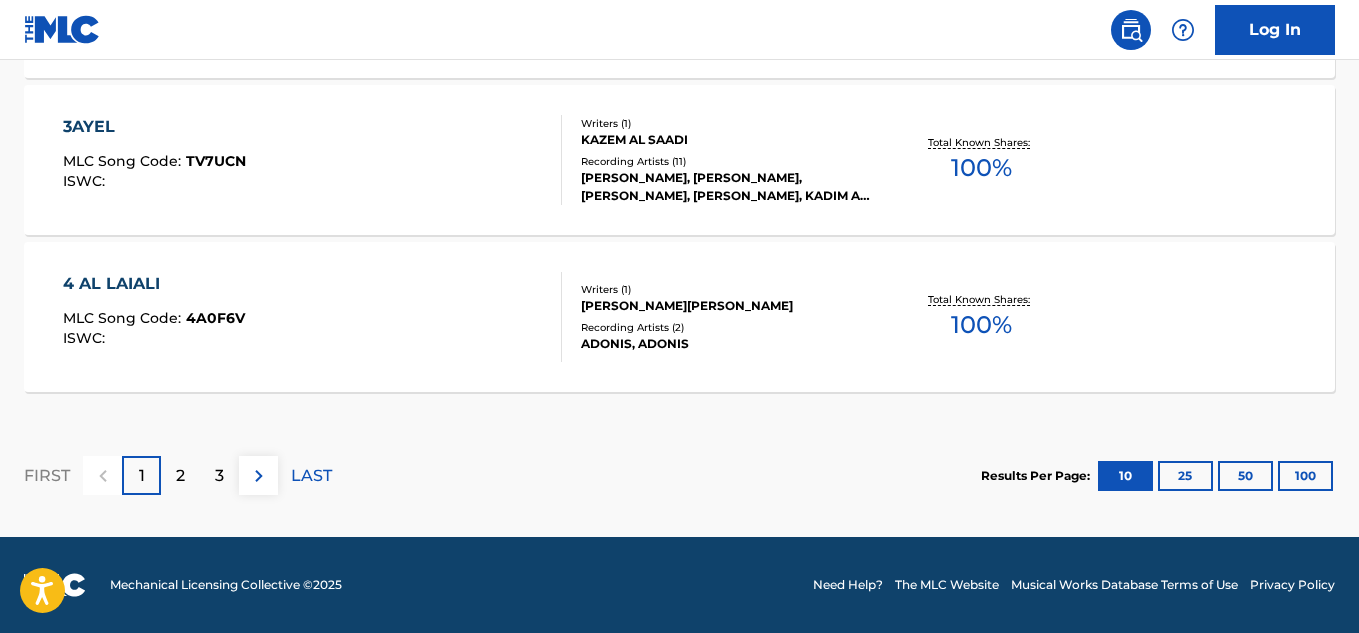 click on "2" at bounding box center [180, 476] 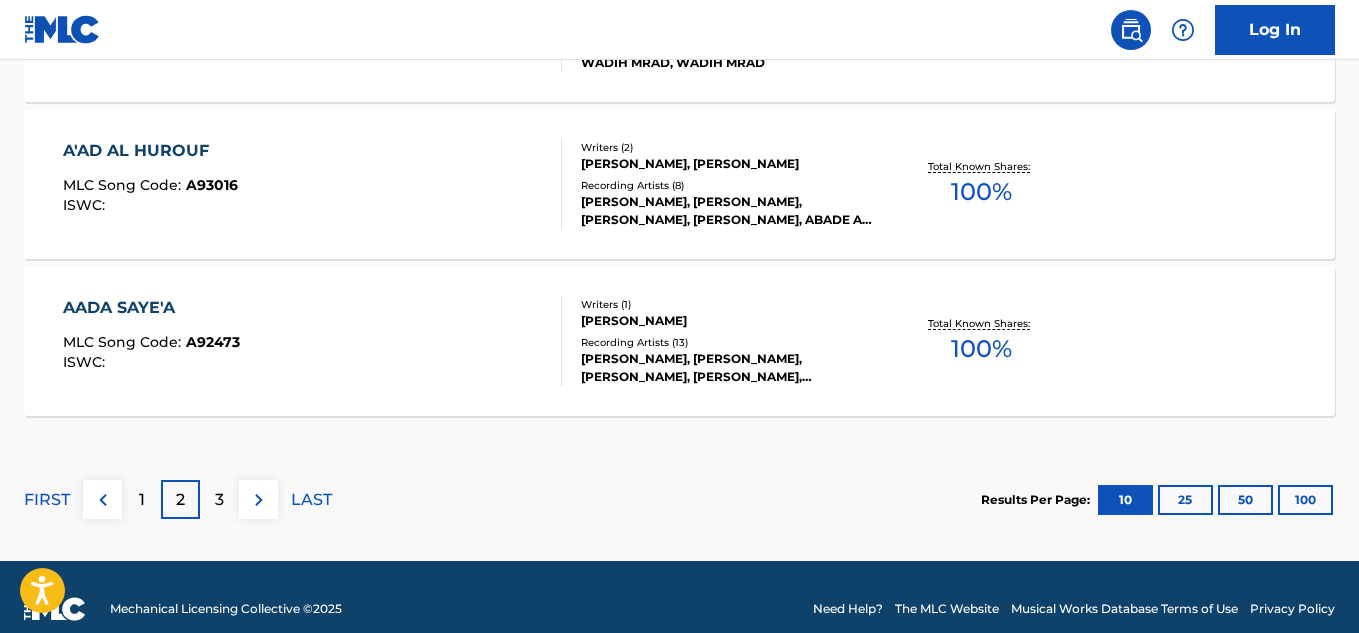 scroll, scrollTop: 1896, scrollLeft: 0, axis: vertical 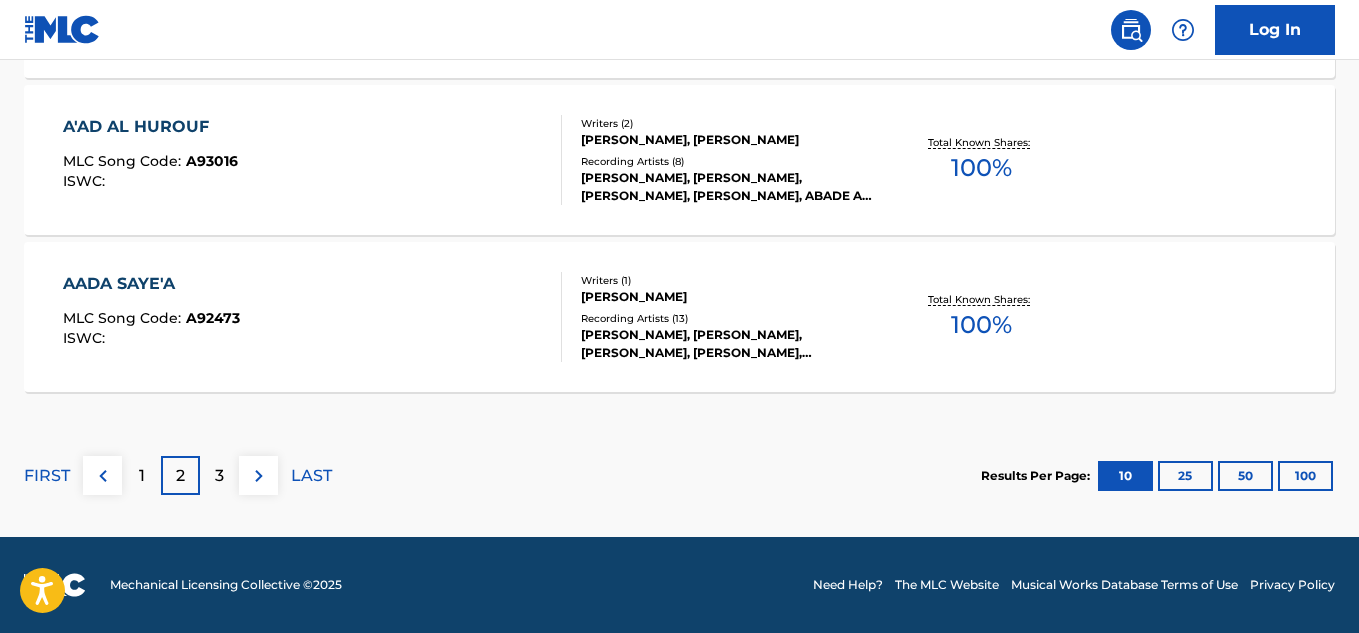 click on "100" at bounding box center (1305, 476) 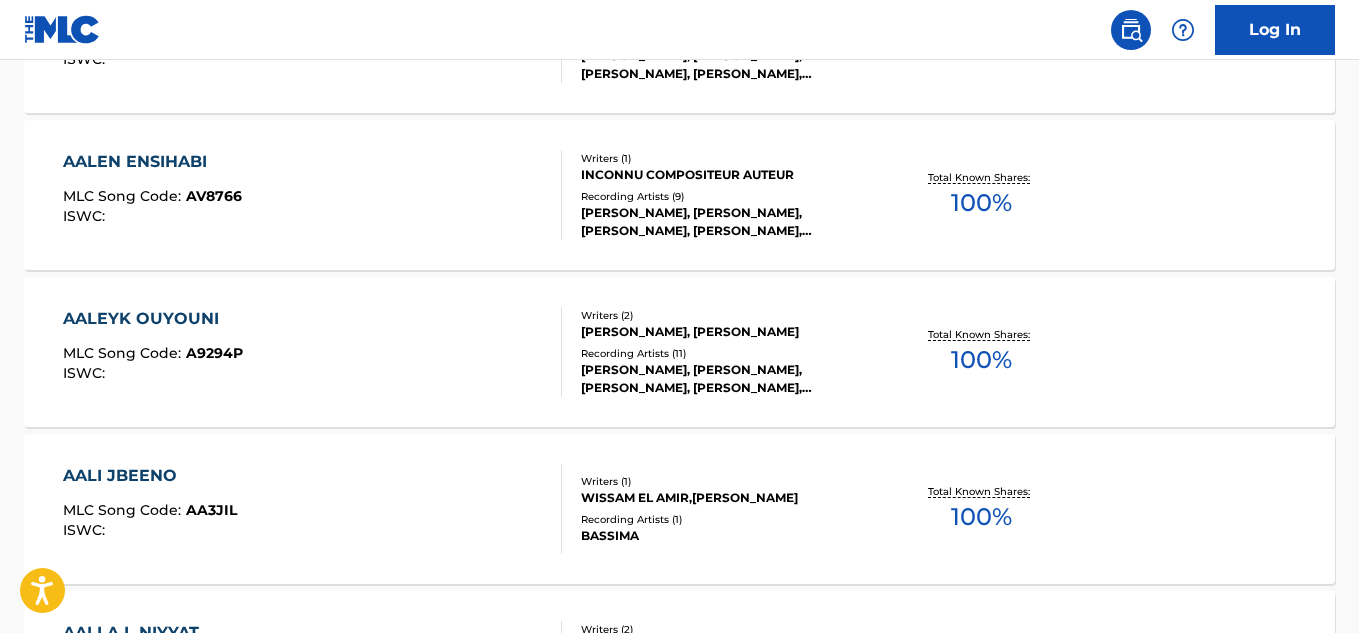 scroll, scrollTop: 9896, scrollLeft: 0, axis: vertical 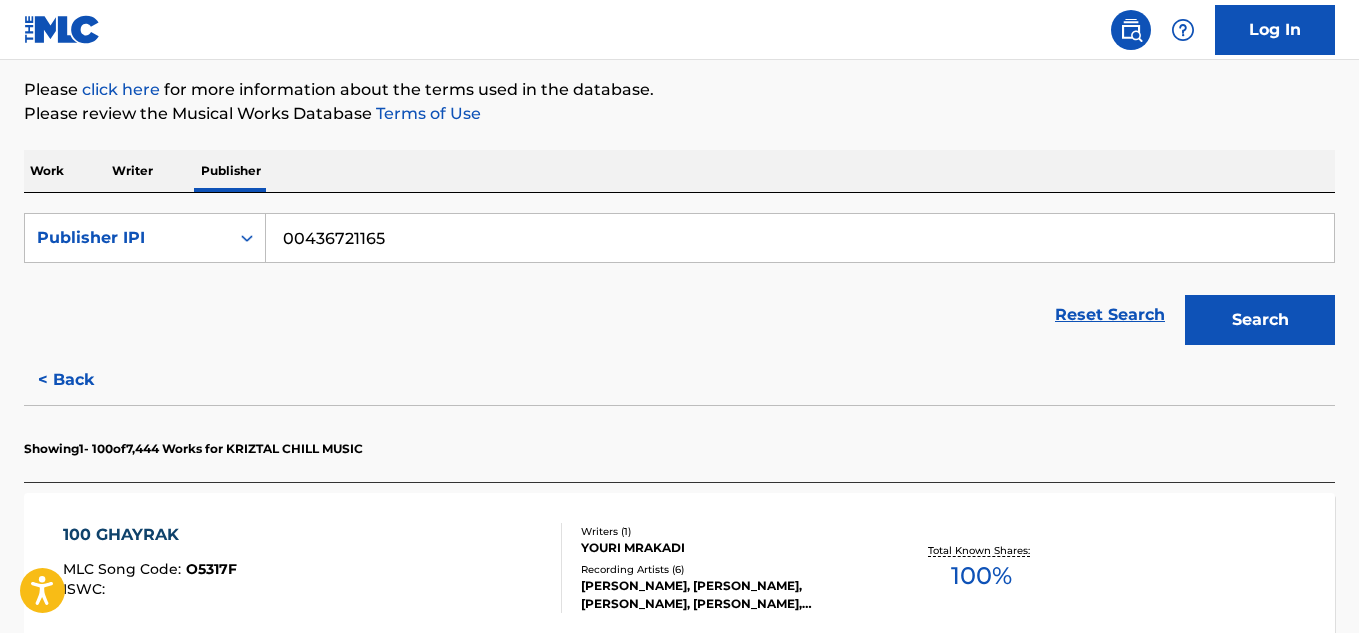 click on "Work" at bounding box center [47, 171] 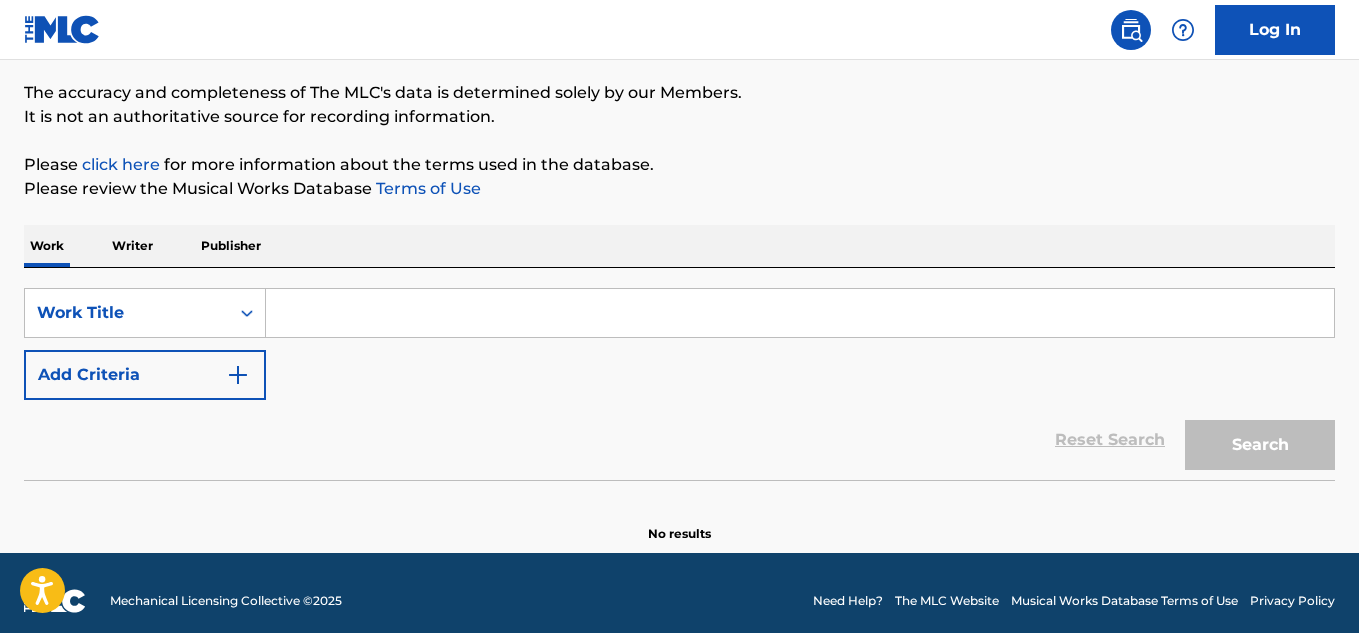scroll, scrollTop: 173, scrollLeft: 0, axis: vertical 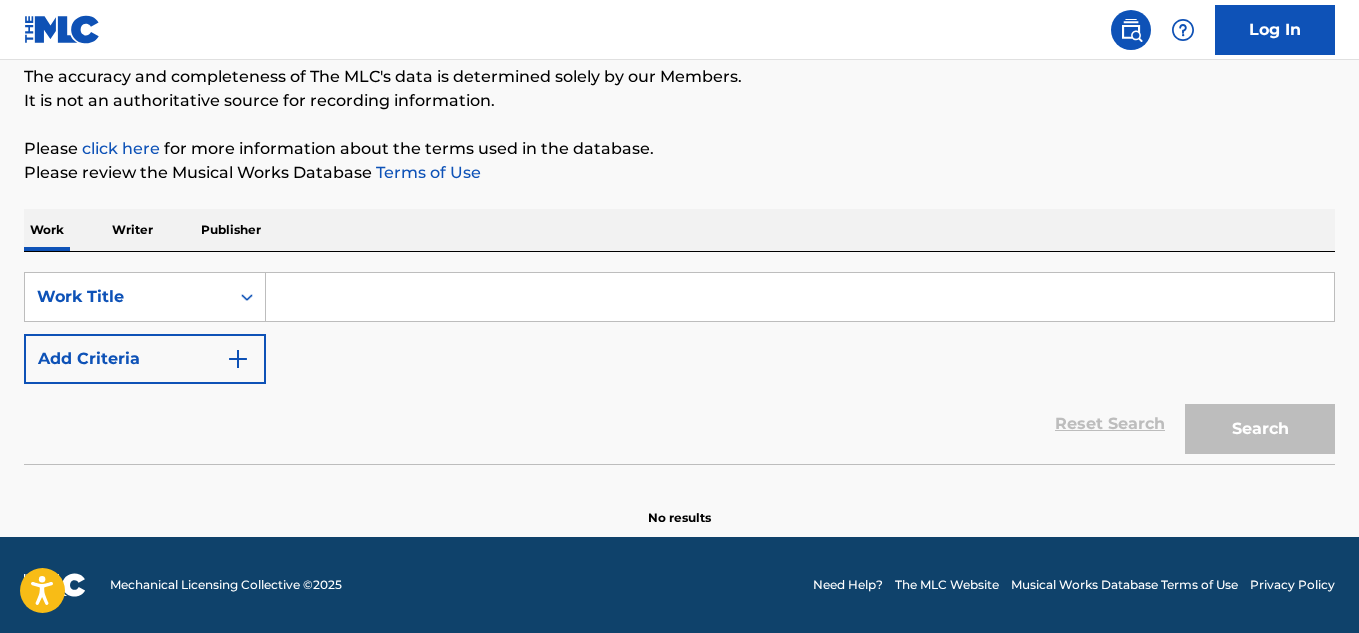 click at bounding box center (800, 297) 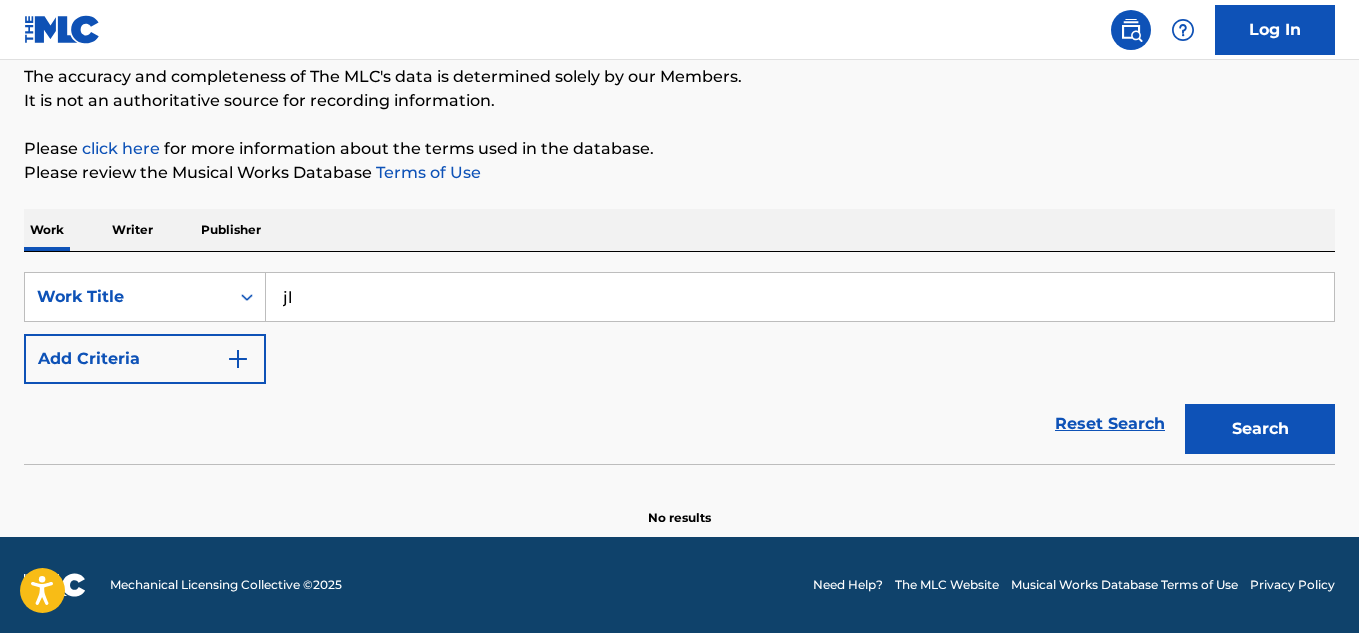type on "j" 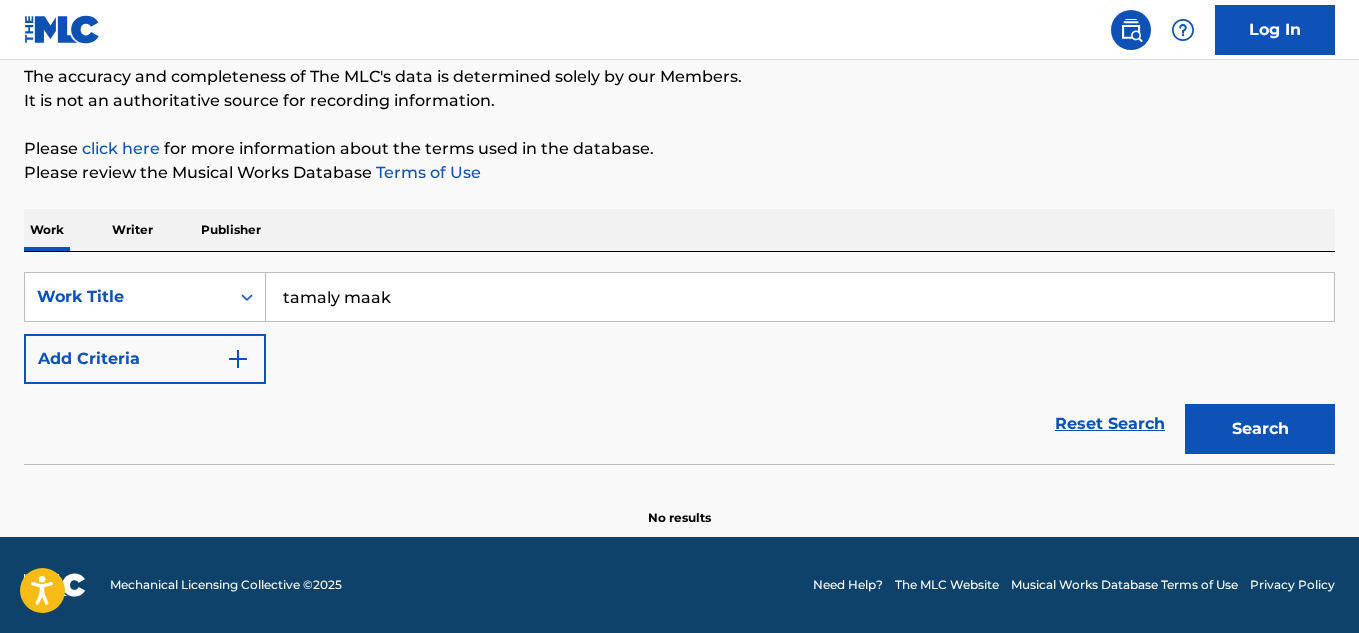 click on "Search" at bounding box center (1260, 429) 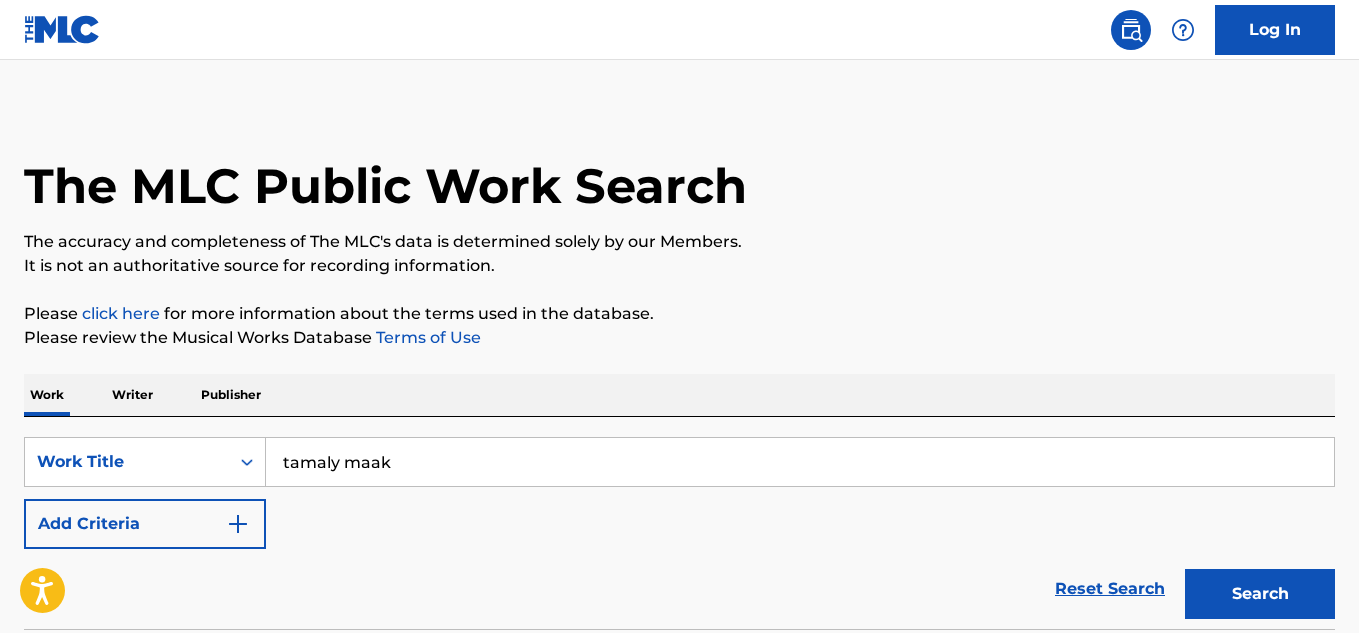 scroll, scrollTop: 0, scrollLeft: 0, axis: both 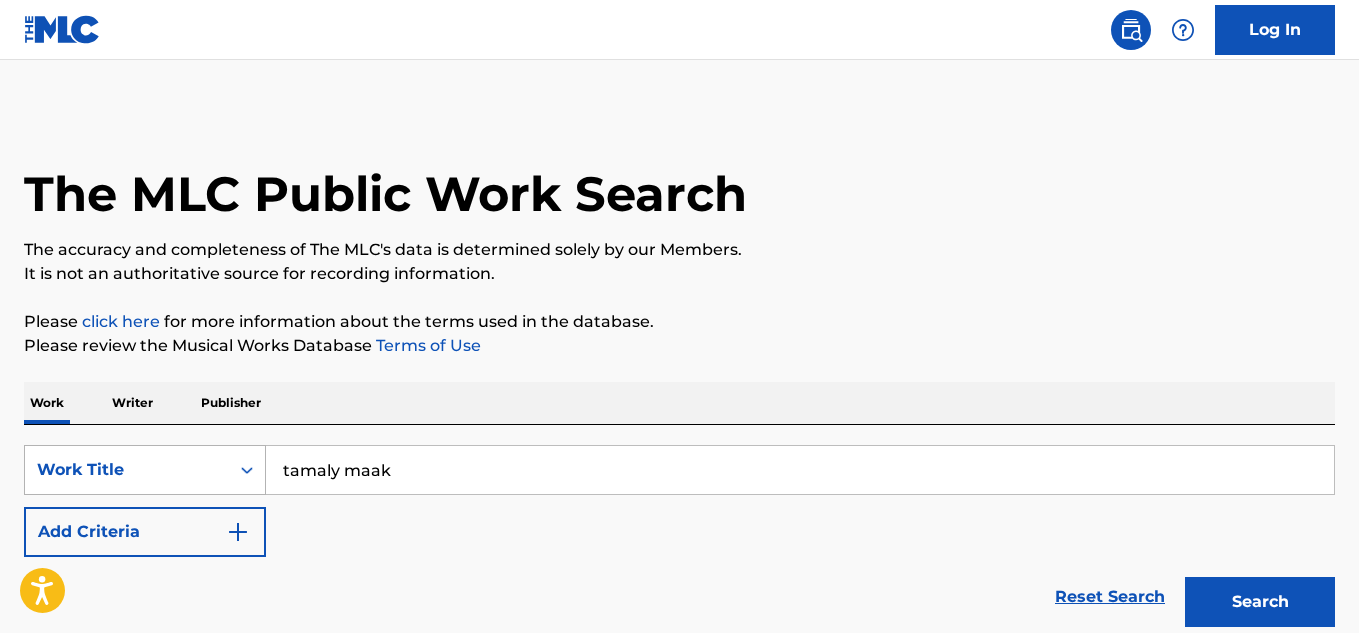 drag, startPoint x: 481, startPoint y: 470, endPoint x: 247, endPoint y: 475, distance: 234.0534 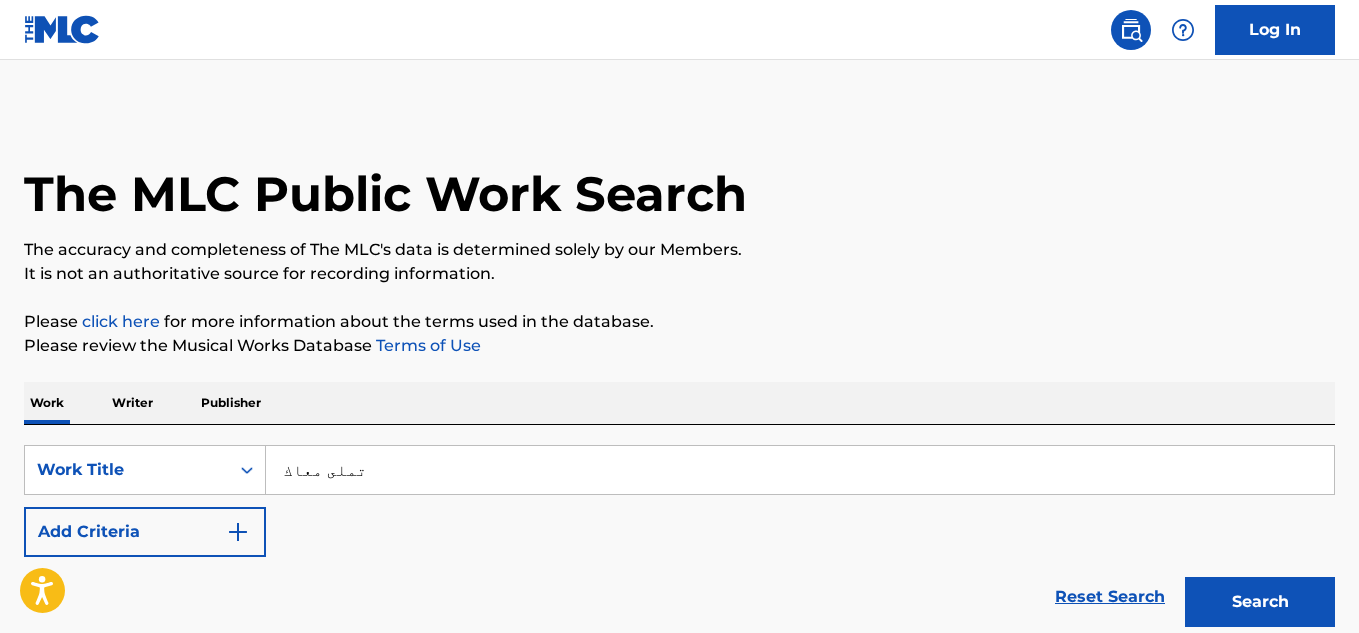 type on "تملى معاك" 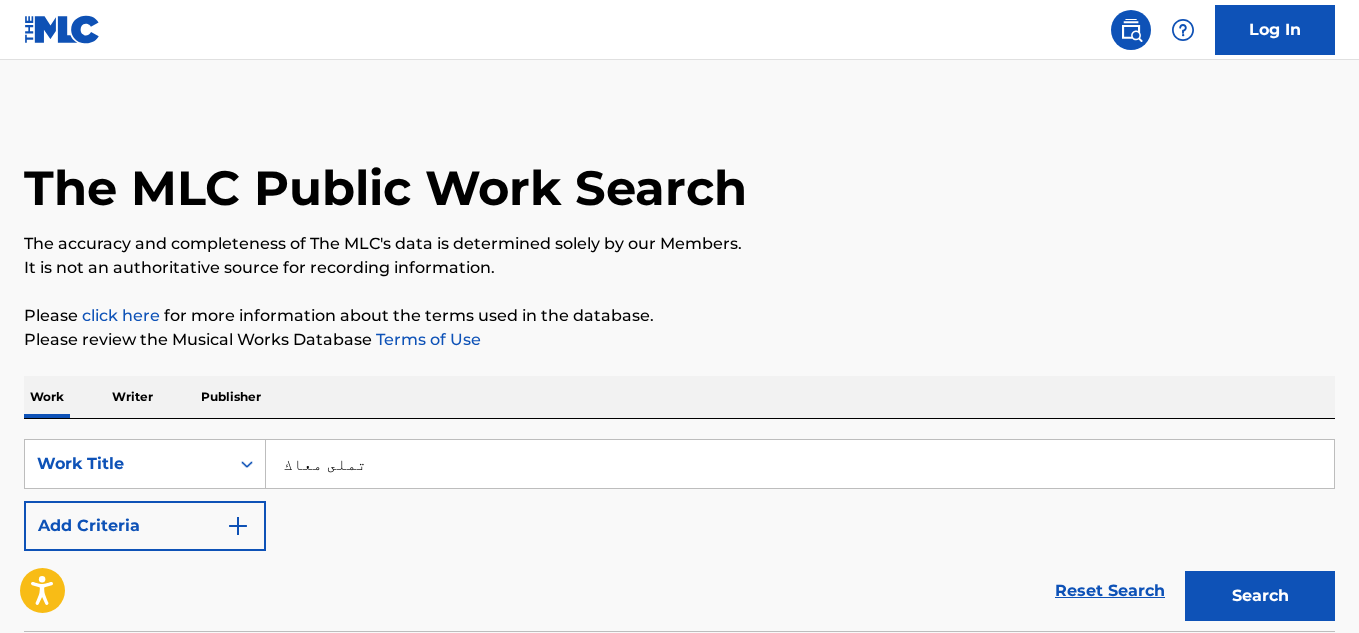 scroll, scrollTop: 0, scrollLeft: 0, axis: both 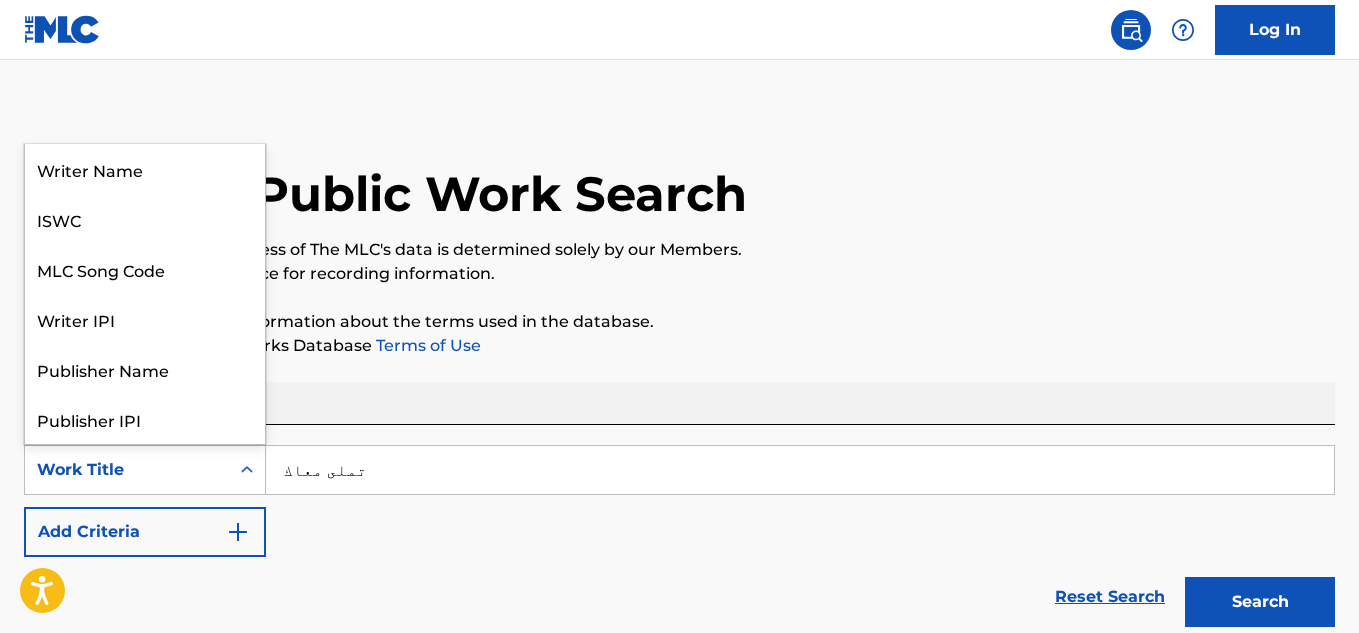 click on "Work Title" at bounding box center (127, 470) 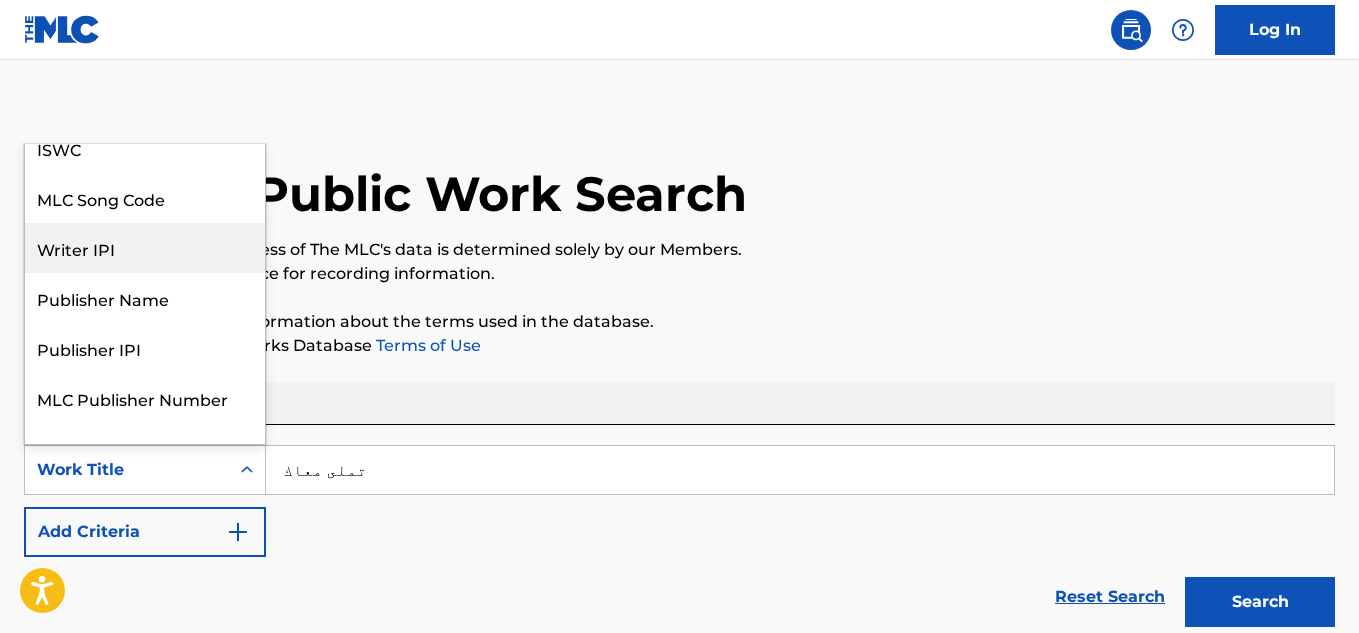 scroll, scrollTop: 100, scrollLeft: 0, axis: vertical 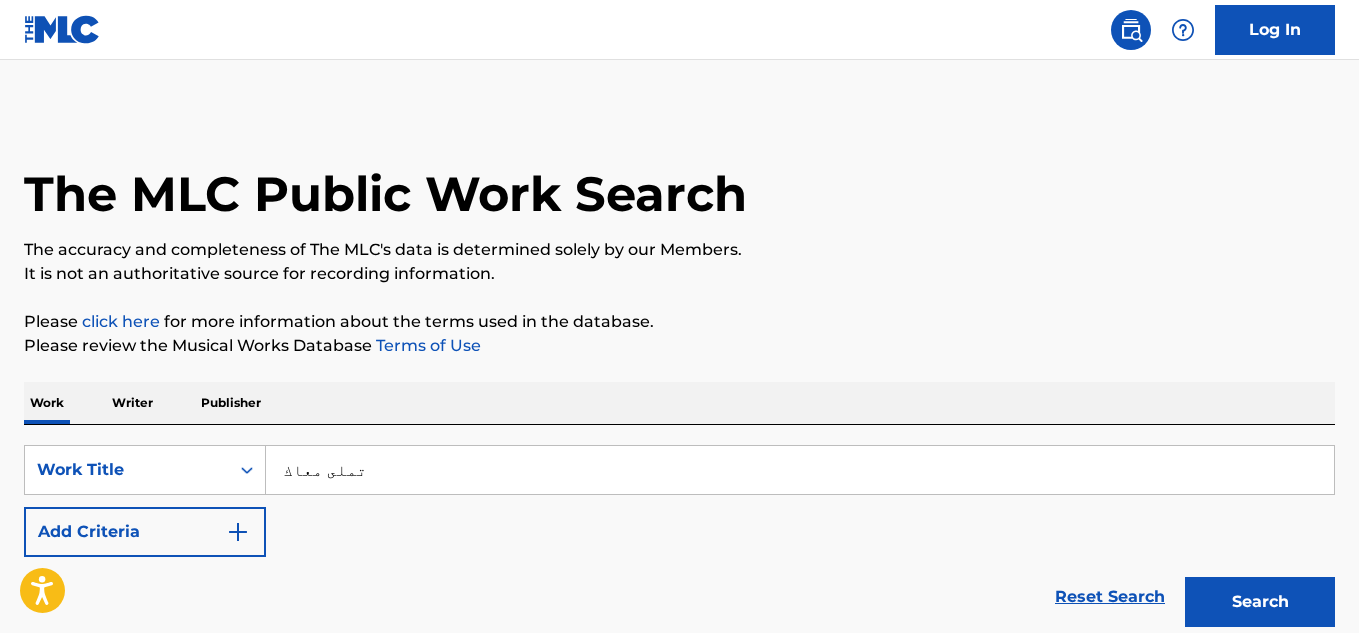 click on "Work Writer Publisher" at bounding box center [679, 403] 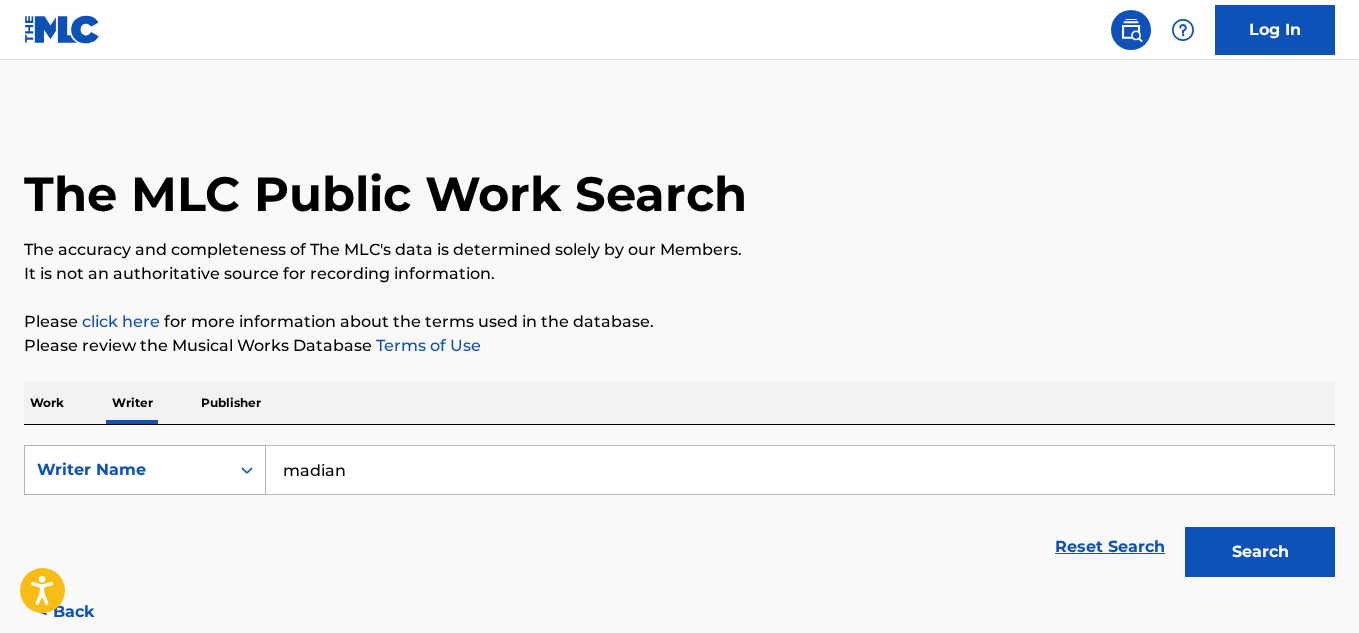 click at bounding box center (247, 470) 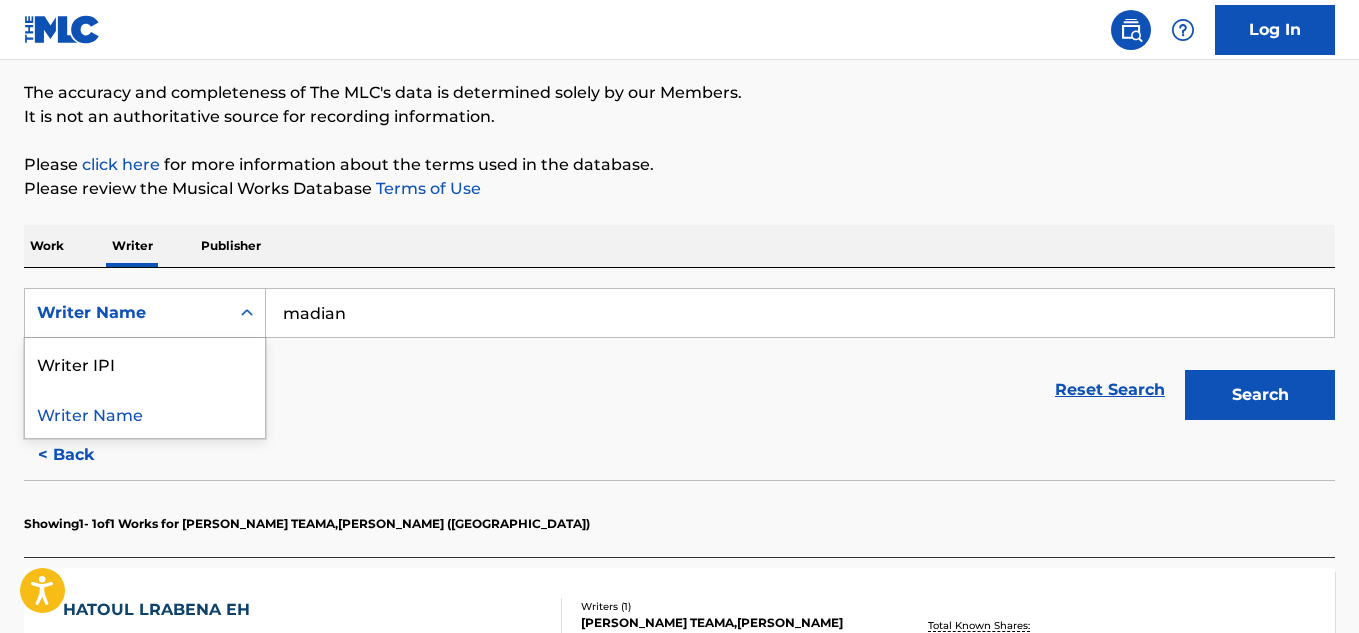 scroll, scrollTop: 200, scrollLeft: 0, axis: vertical 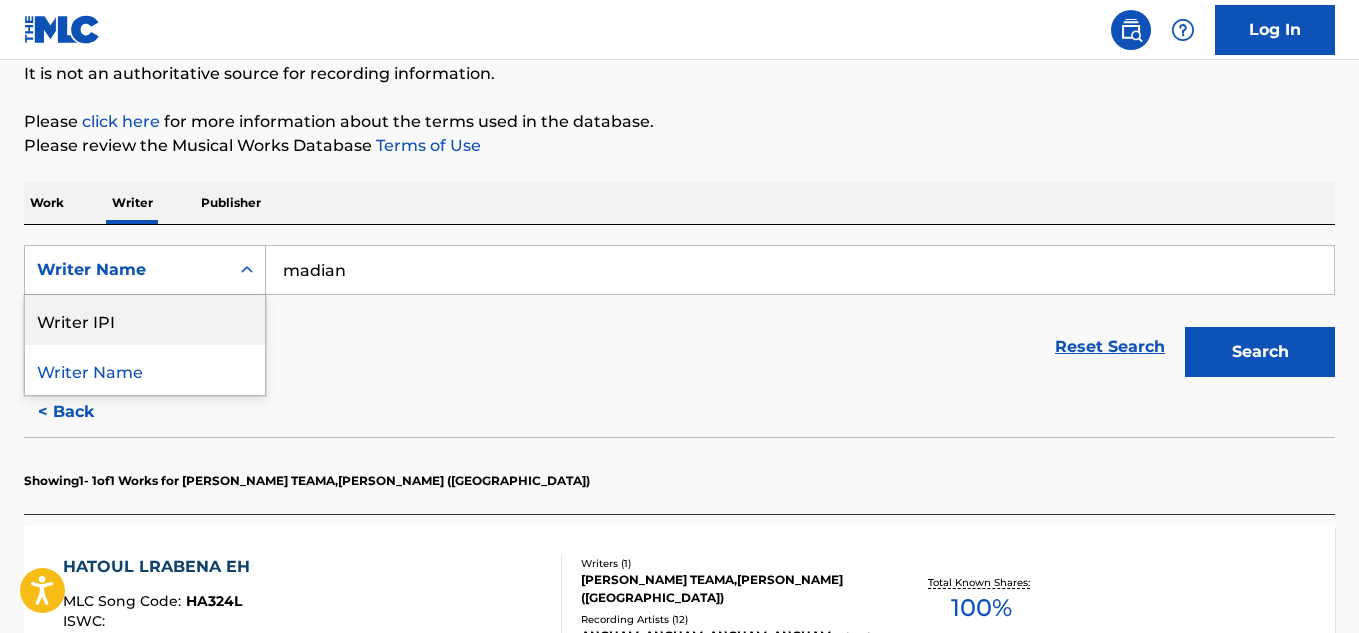click on "madian" at bounding box center [800, 270] 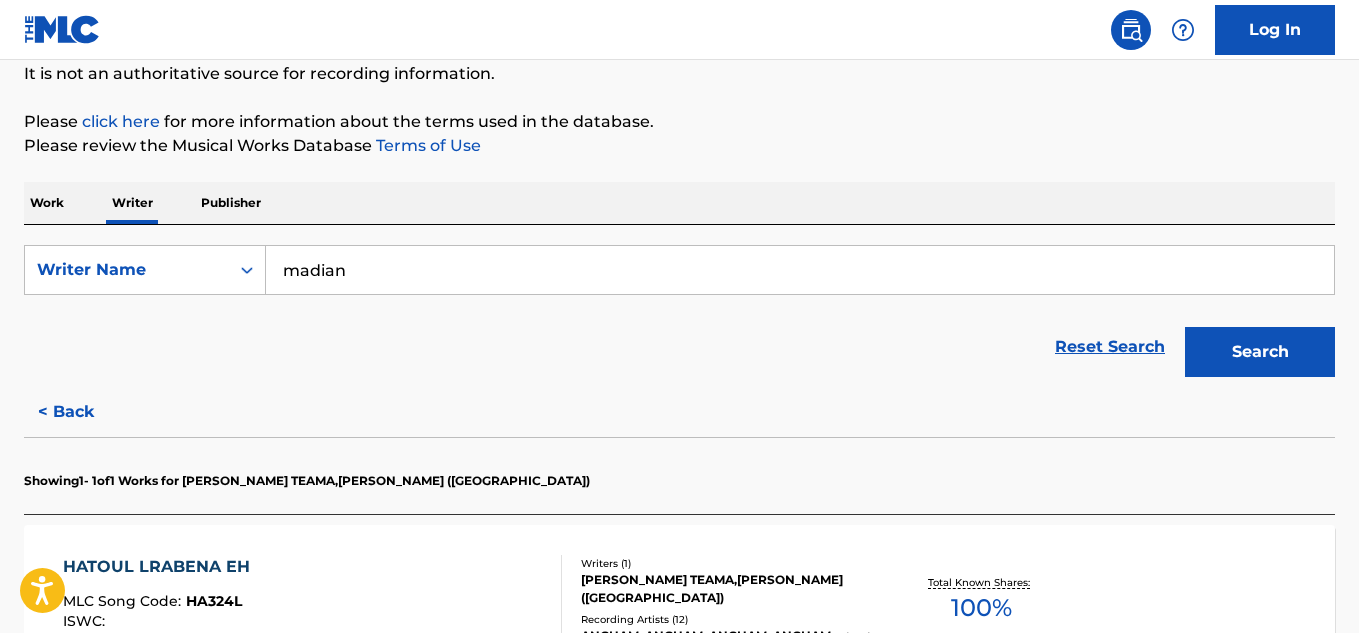 click on "madian" at bounding box center [800, 270] 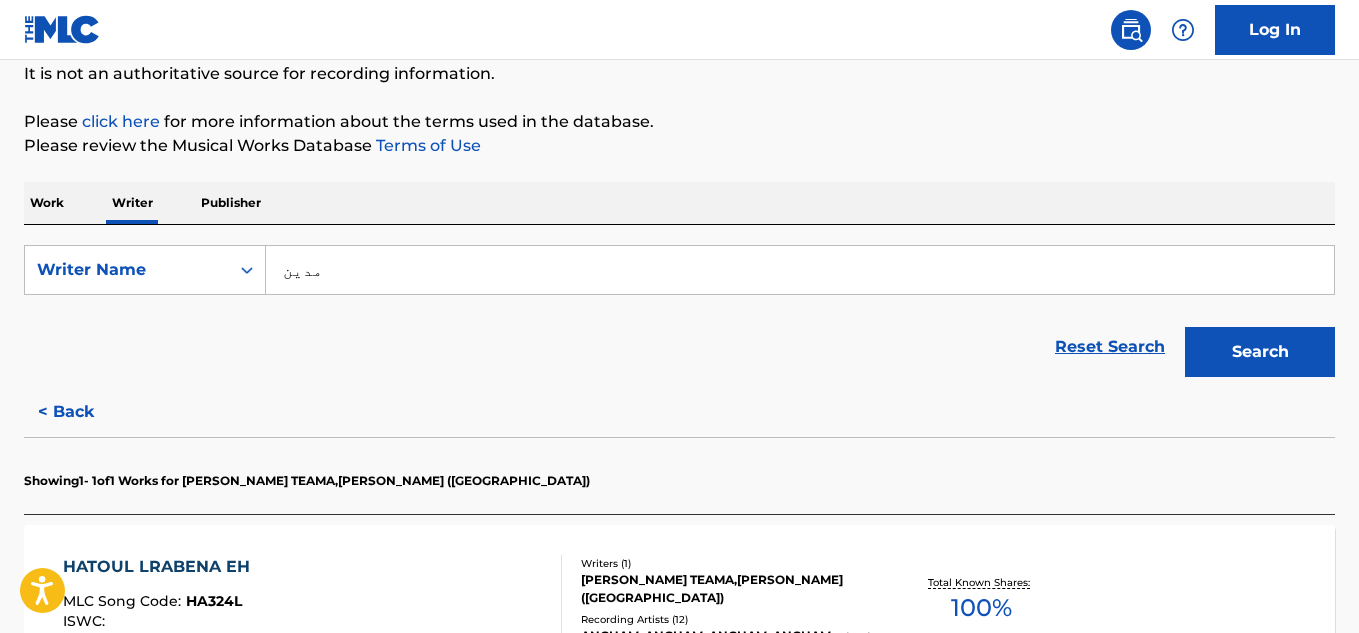 click on "Search" at bounding box center [1260, 352] 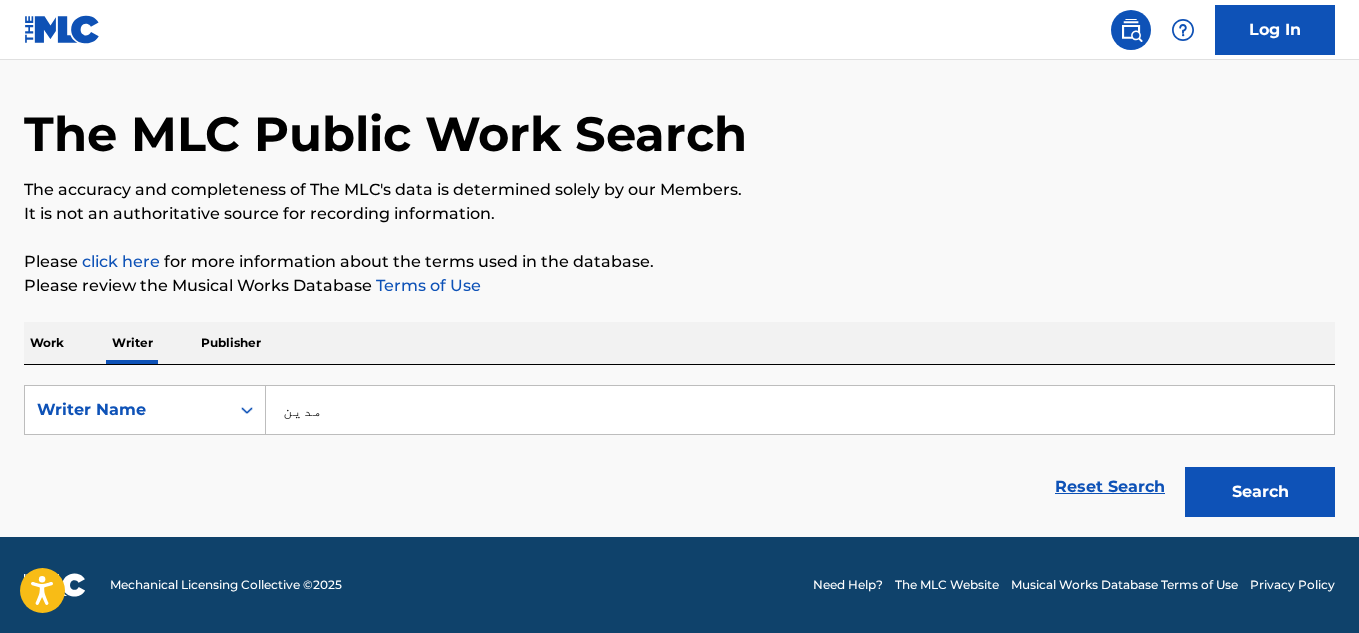 scroll, scrollTop: 60, scrollLeft: 0, axis: vertical 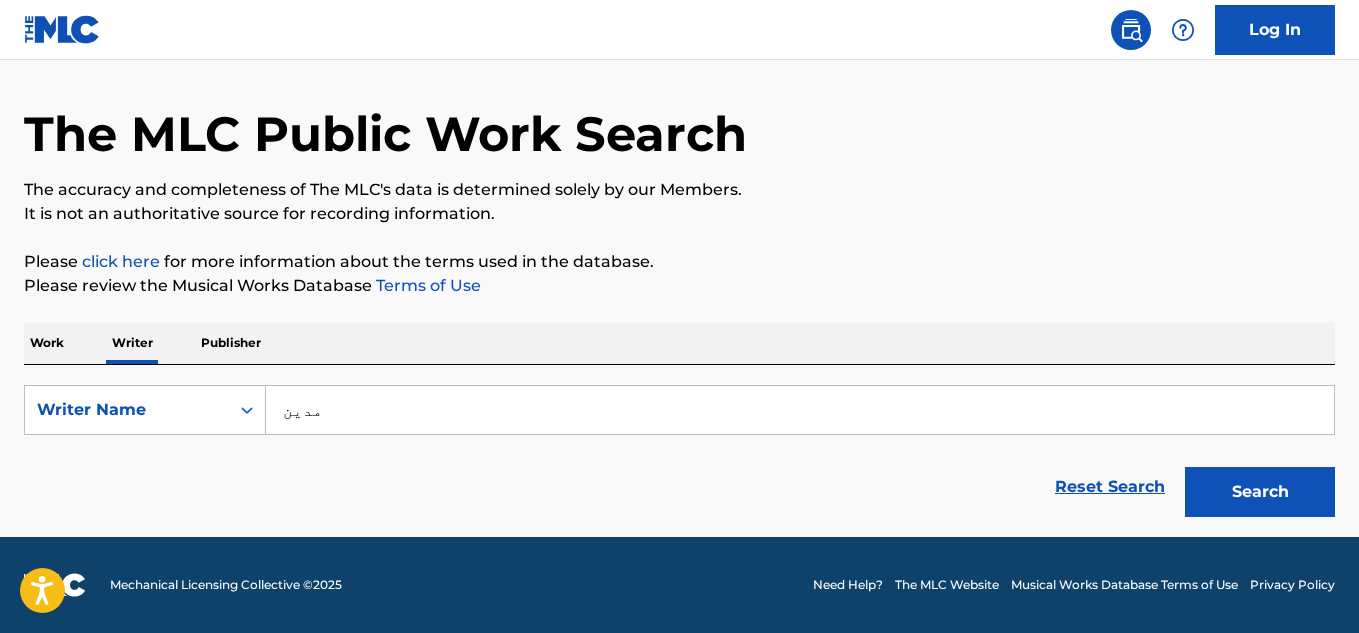 click on "مدين" at bounding box center [800, 410] 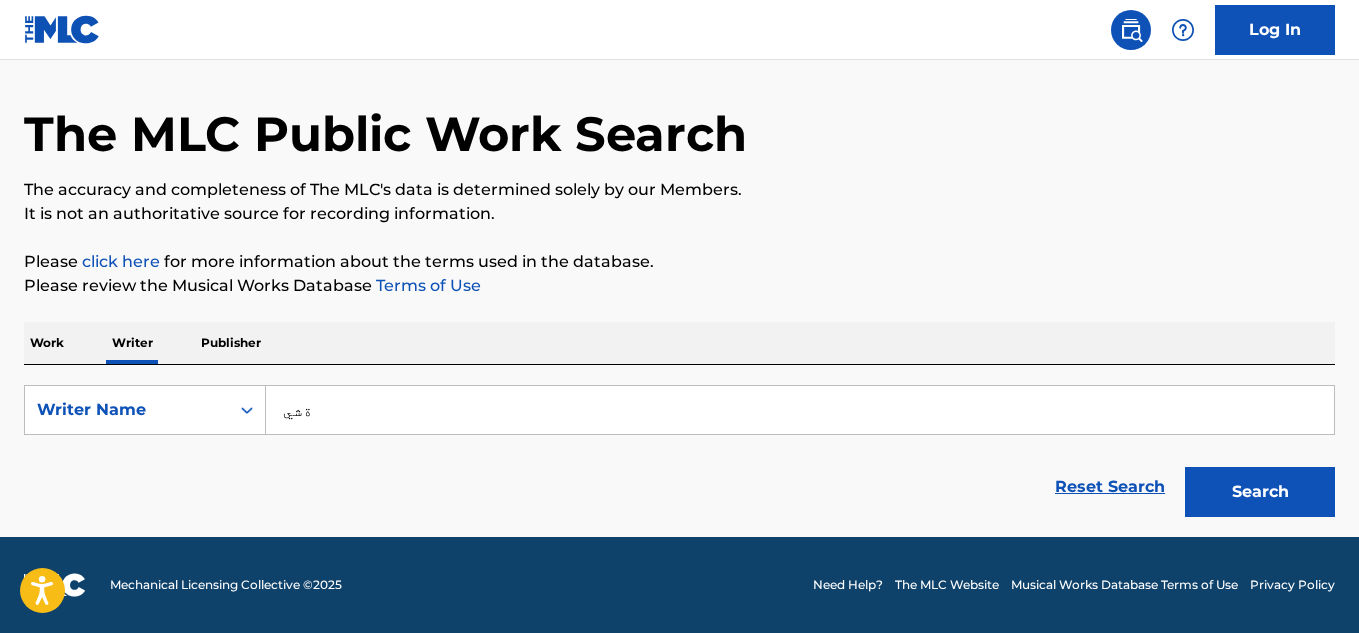type on "ةشيه" 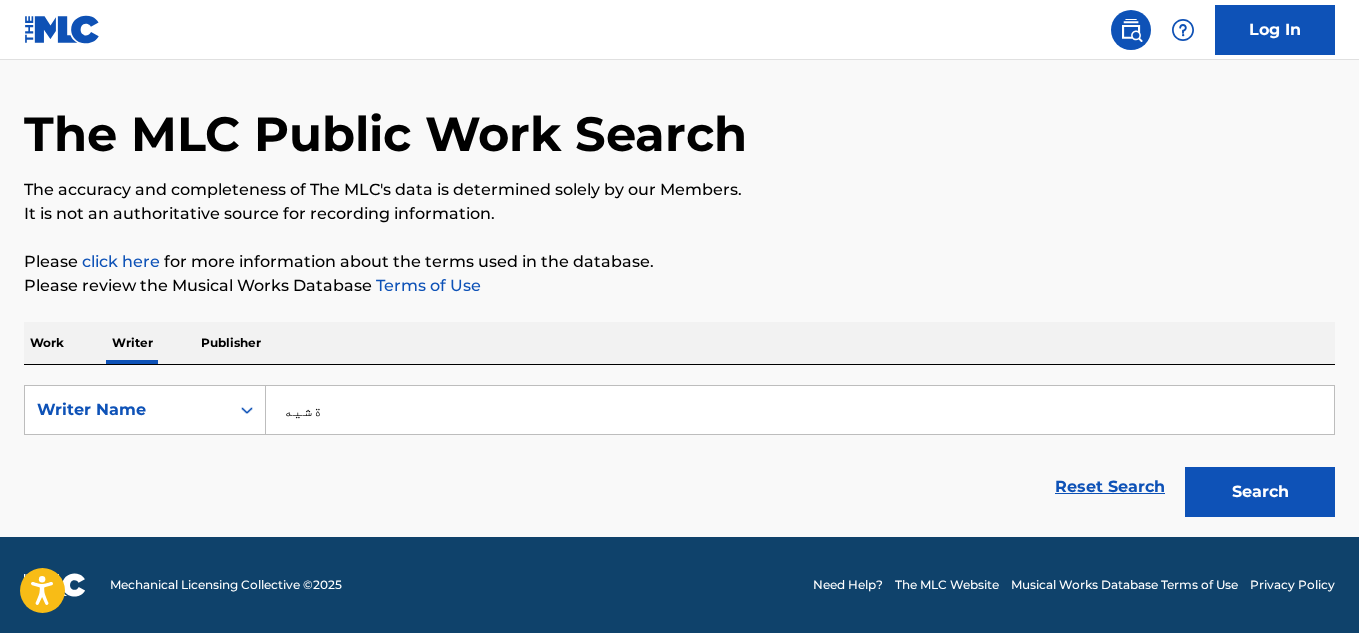 click on "ةشيه" at bounding box center [800, 410] 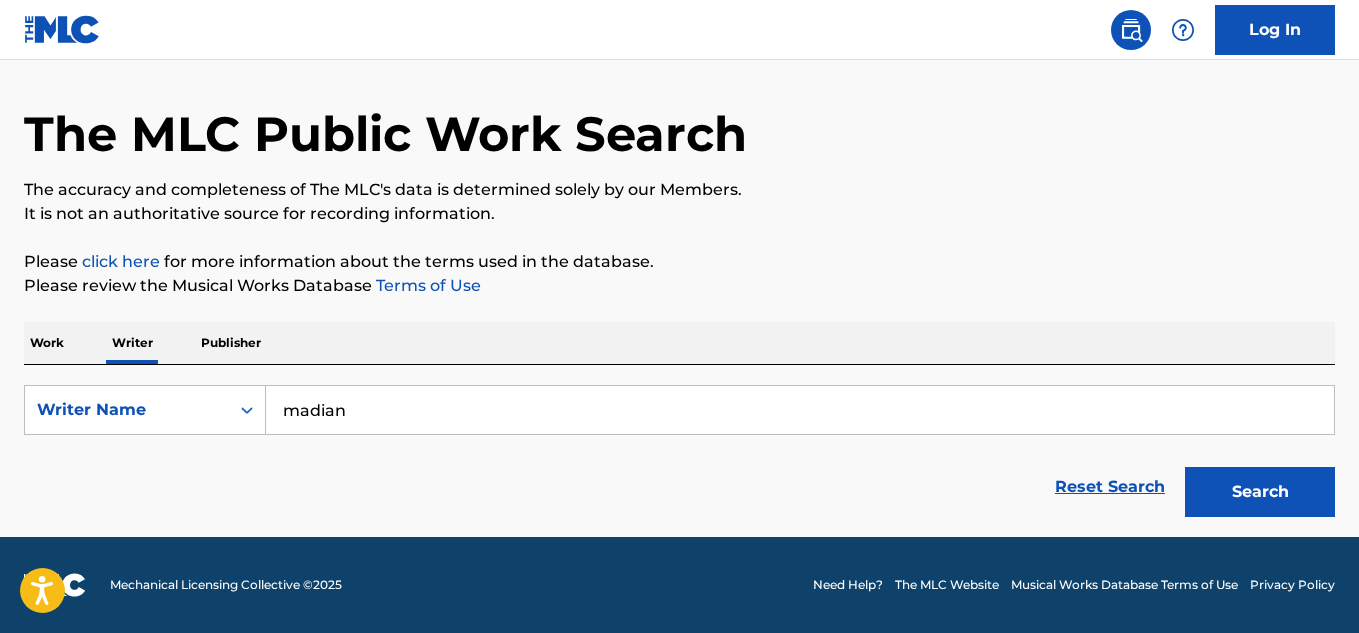 click on "Search" at bounding box center (1260, 492) 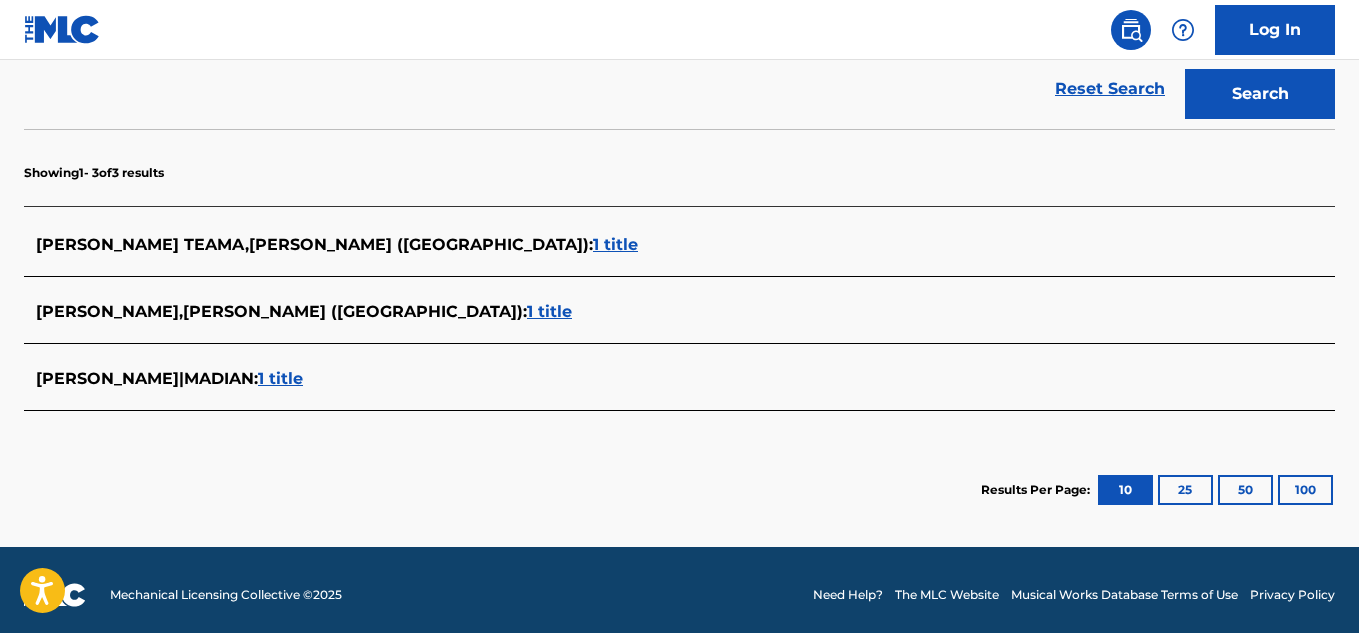 scroll, scrollTop: 460, scrollLeft: 0, axis: vertical 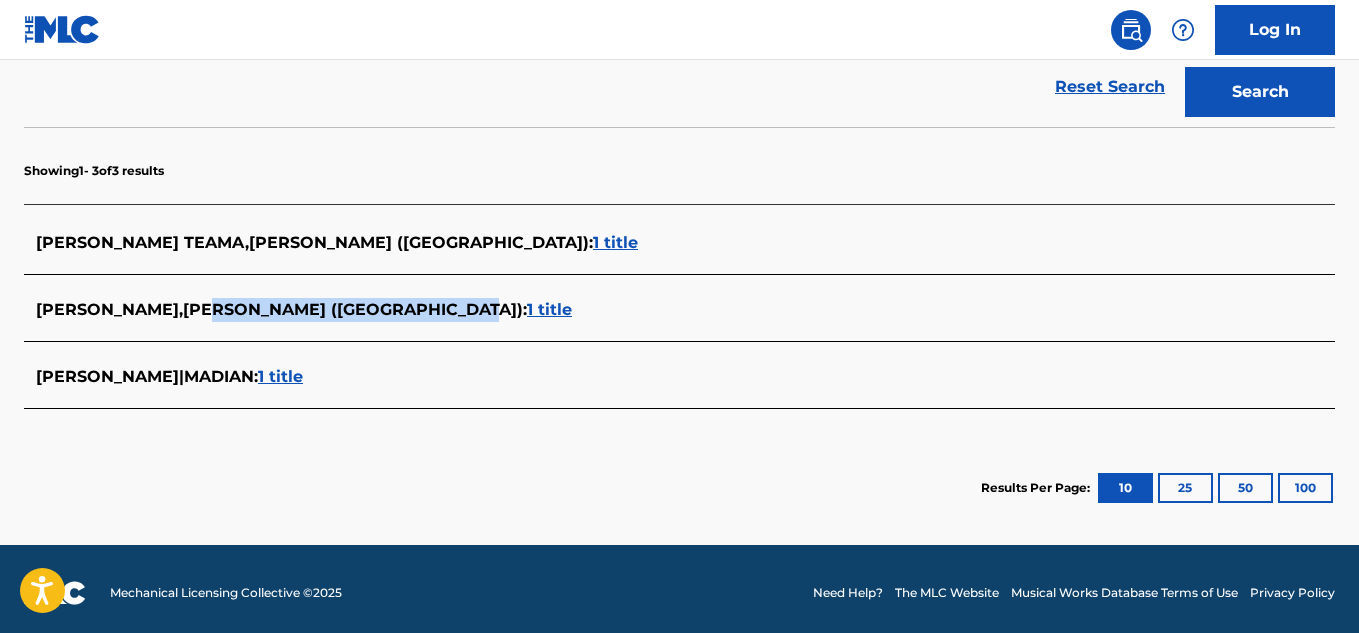 drag, startPoint x: 529, startPoint y: 305, endPoint x: 210, endPoint y: 306, distance: 319.00156 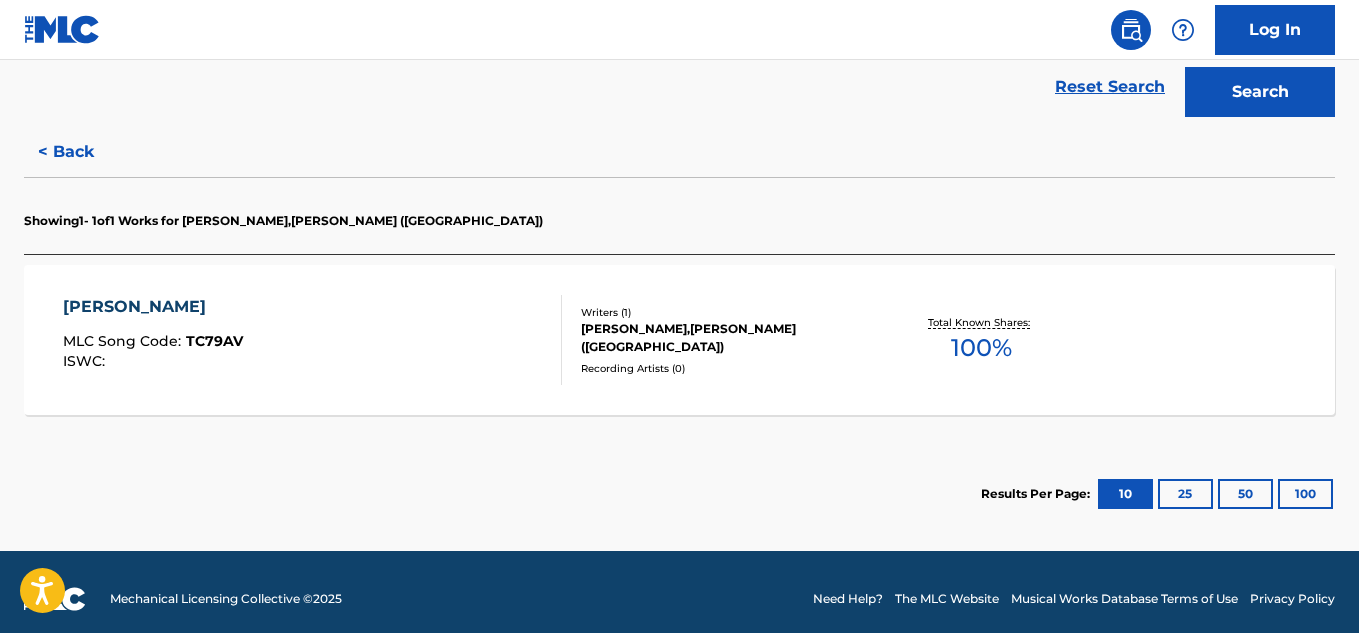 drag, startPoint x: 210, startPoint y: 306, endPoint x: 97, endPoint y: 453, distance: 185.41306 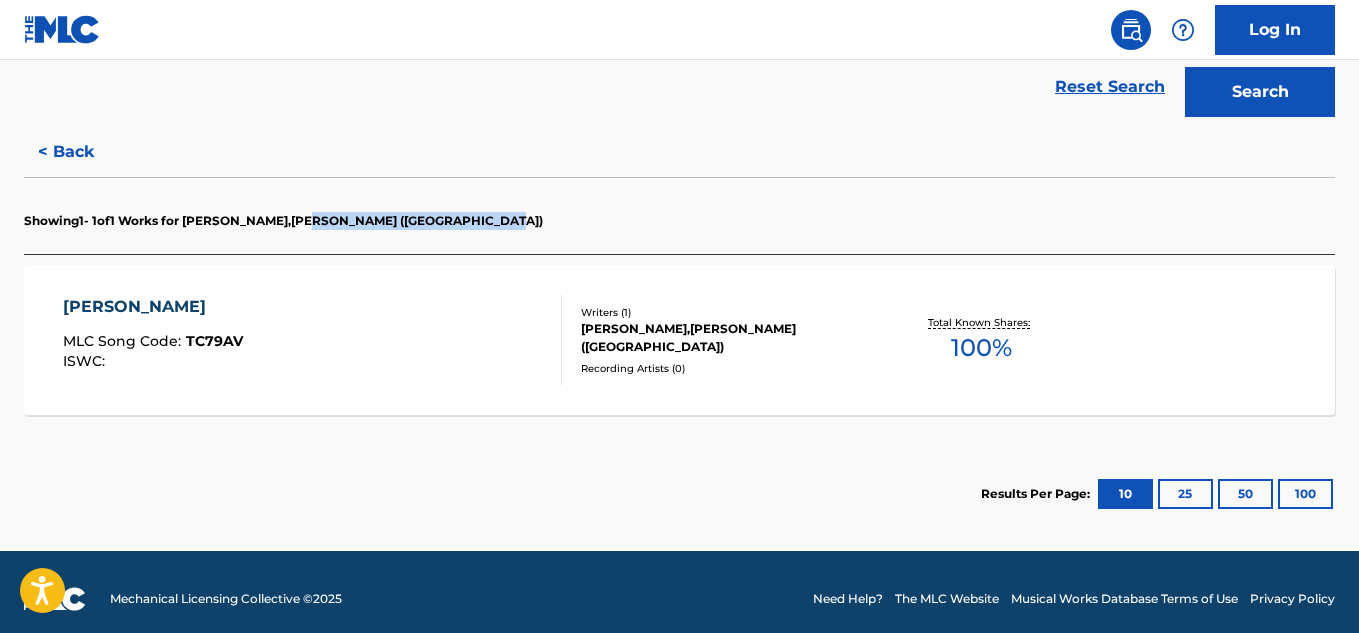 drag, startPoint x: 324, startPoint y: 218, endPoint x: 565, endPoint y: 216, distance: 241.0083 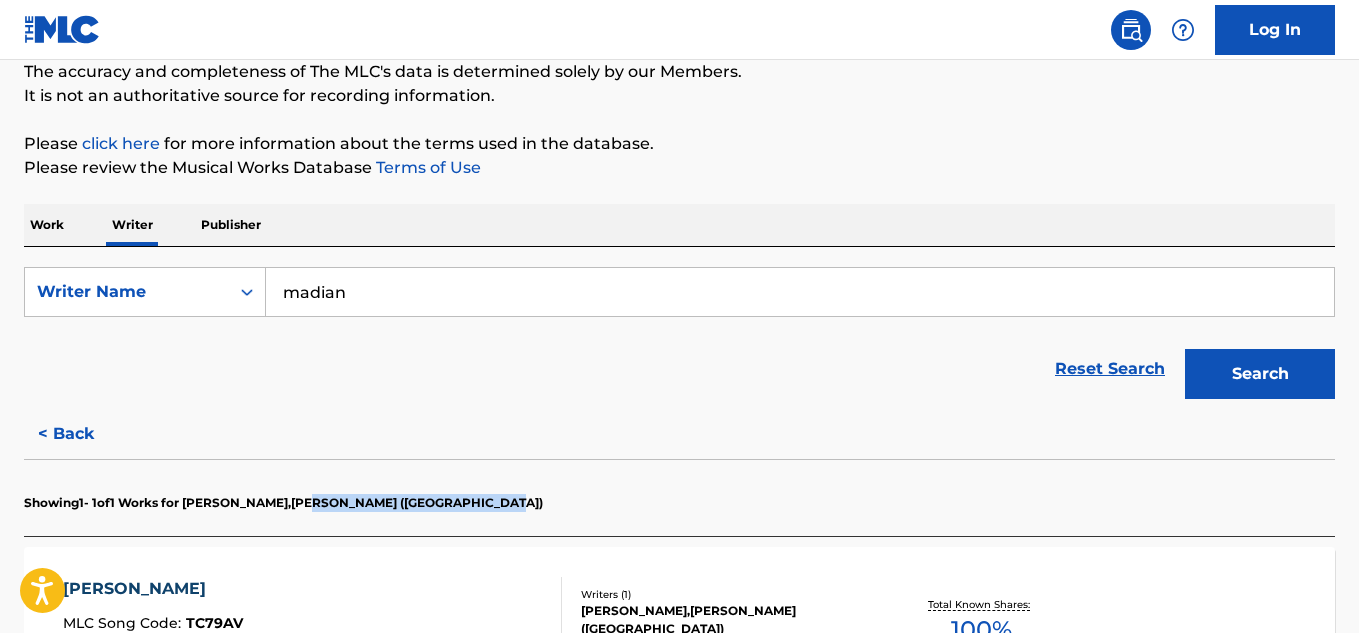 scroll, scrollTop: 160, scrollLeft: 0, axis: vertical 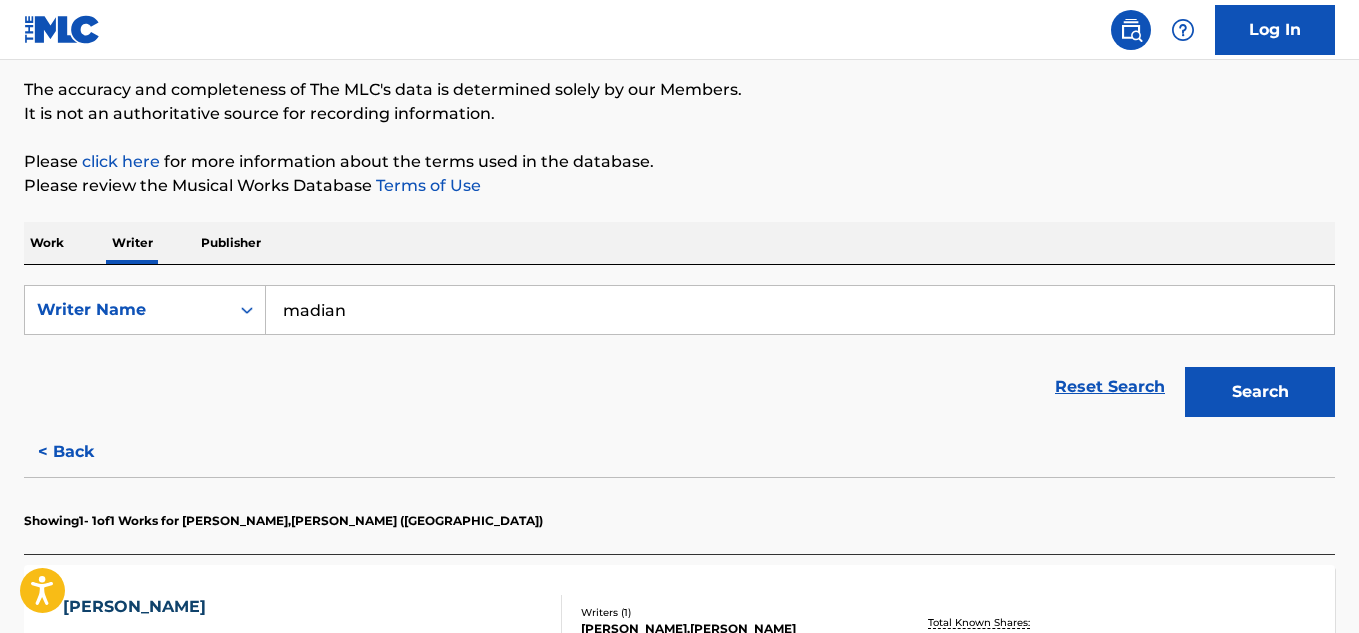 click on "madian" at bounding box center (800, 310) 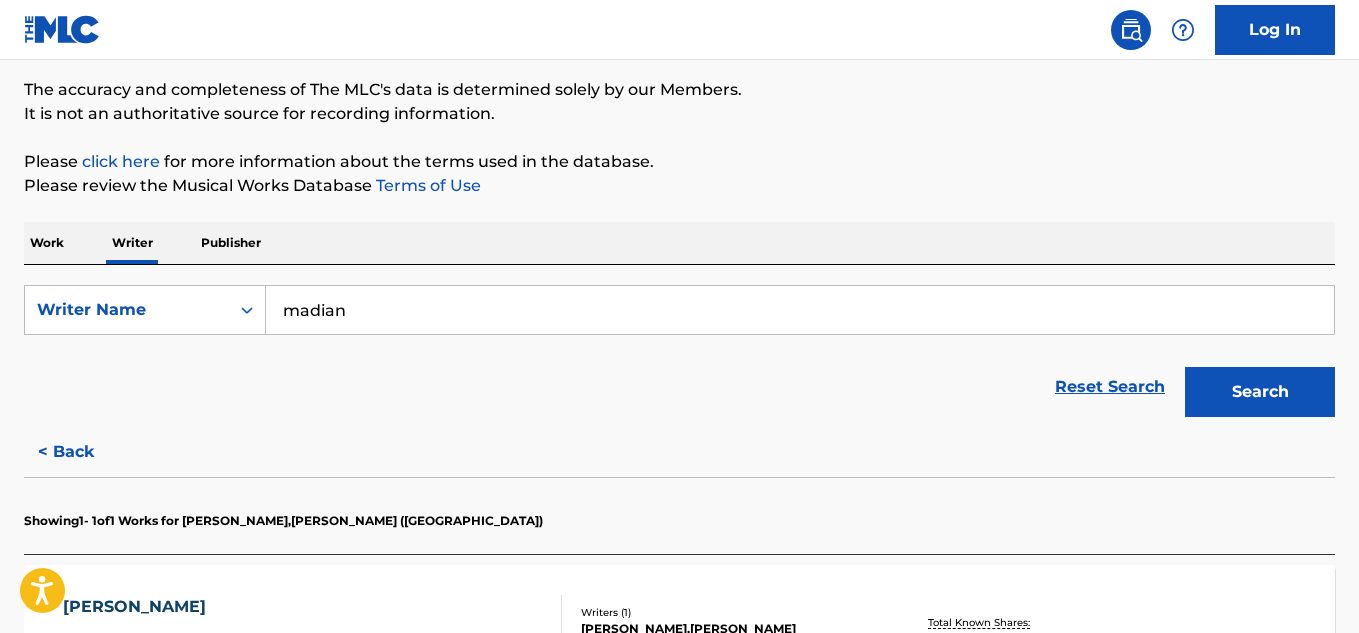 paste on "[PERSON_NAME]" 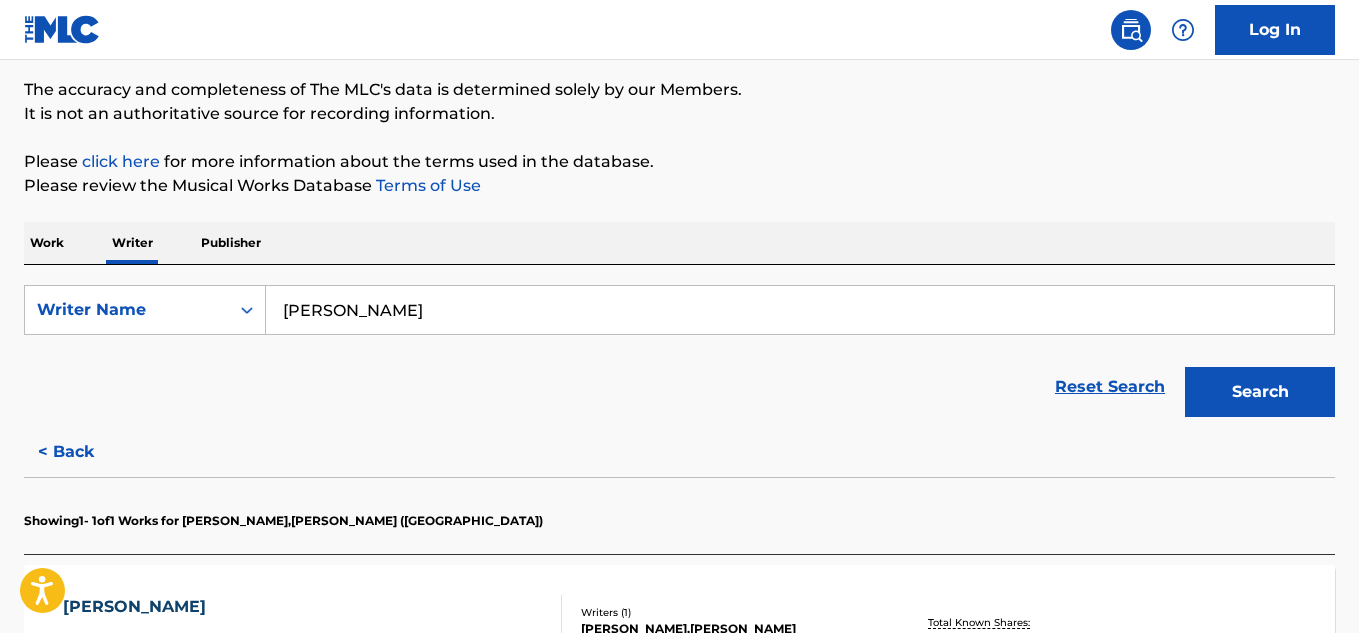 click on "Search" at bounding box center (1260, 392) 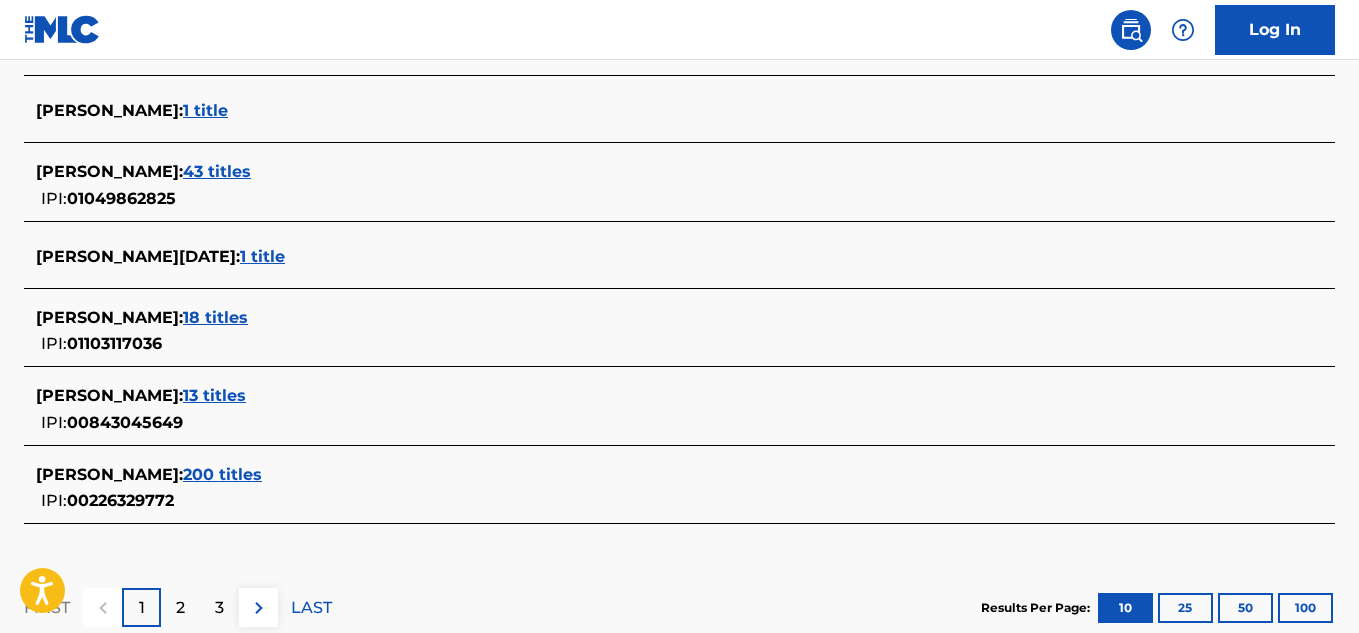 scroll, scrollTop: 960, scrollLeft: 0, axis: vertical 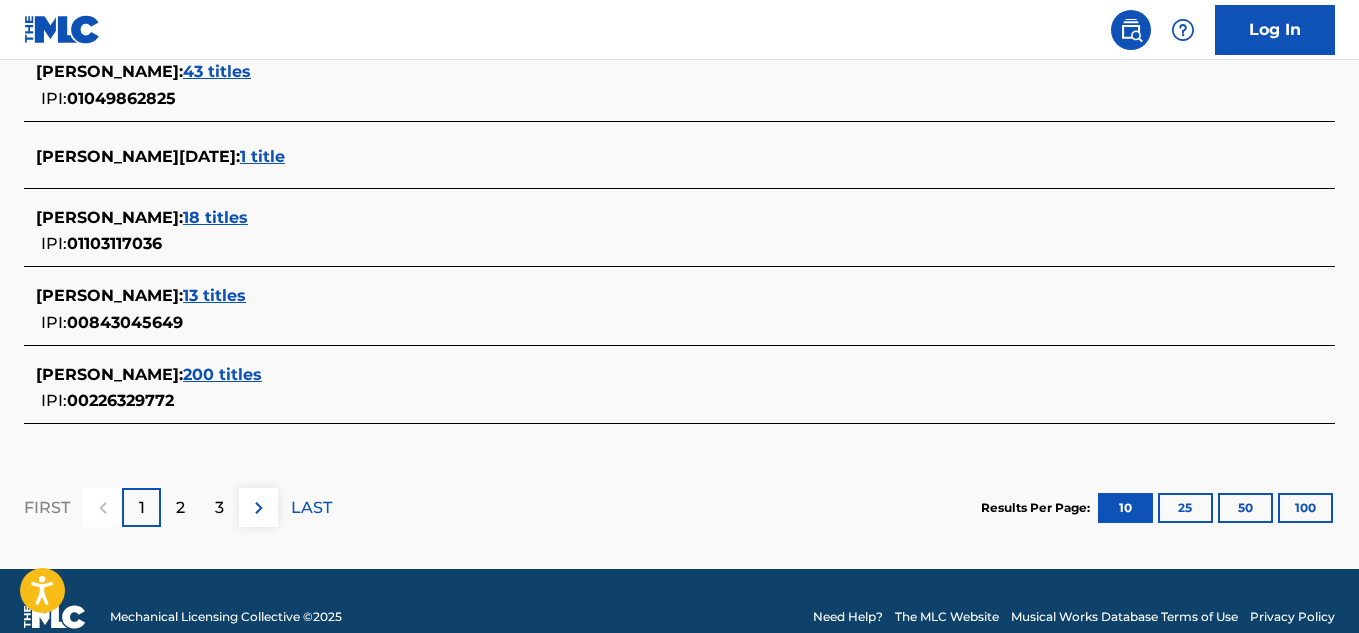 click on "100" at bounding box center (1305, 508) 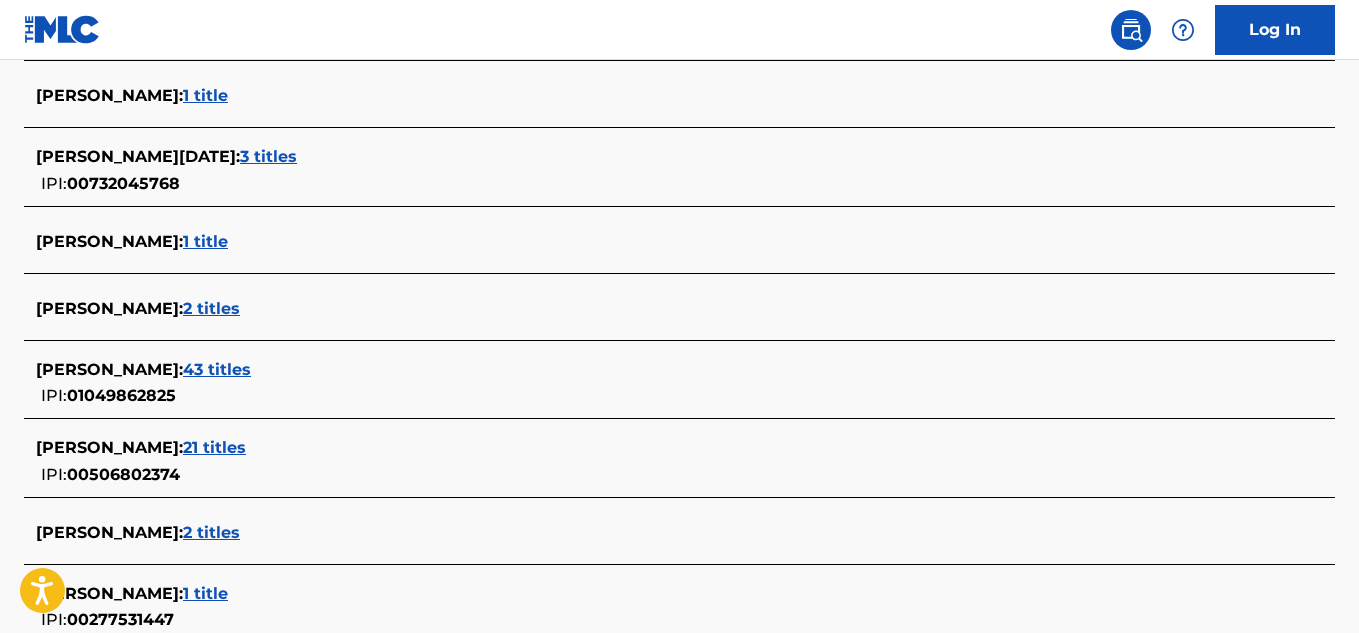 scroll, scrollTop: 2860, scrollLeft: 0, axis: vertical 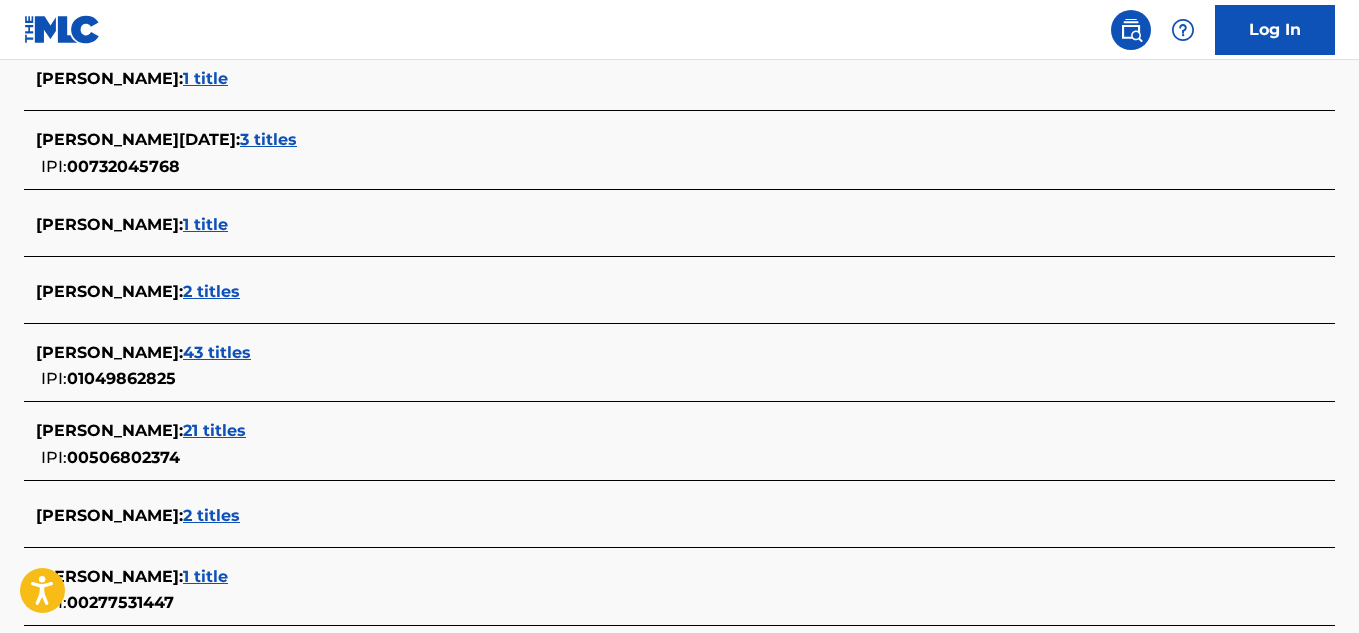 click on "3 titles" at bounding box center [268, 139] 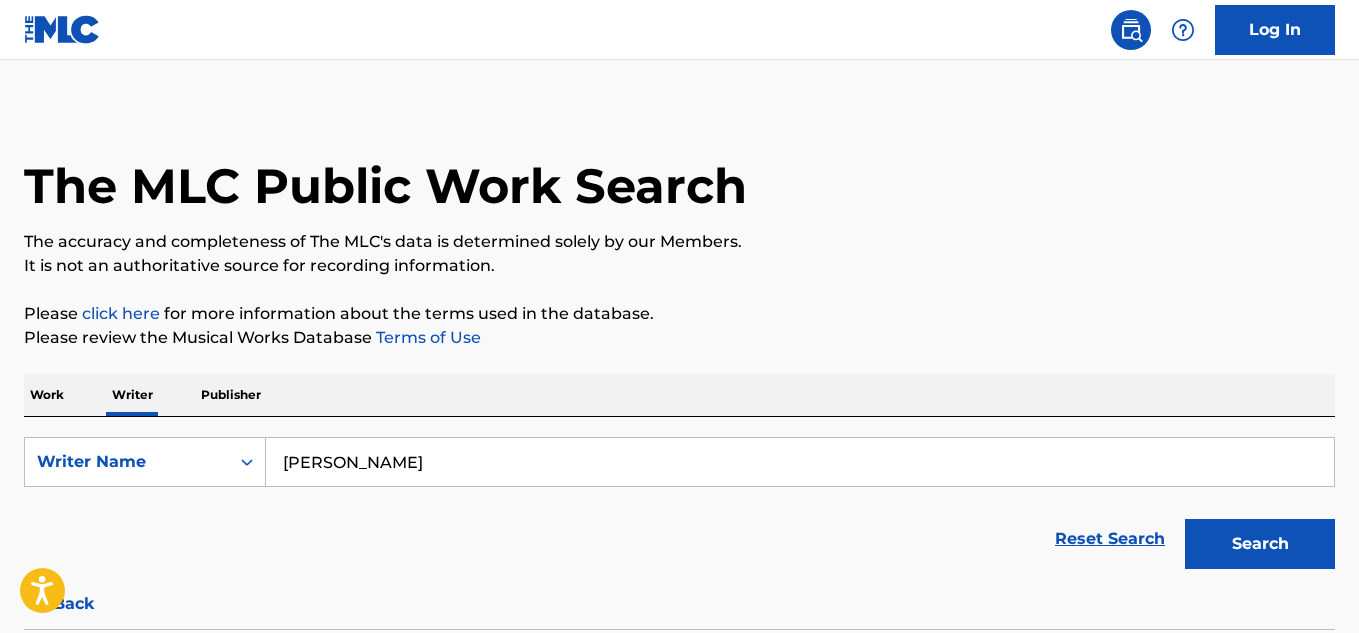scroll, scrollTop: 0, scrollLeft: 0, axis: both 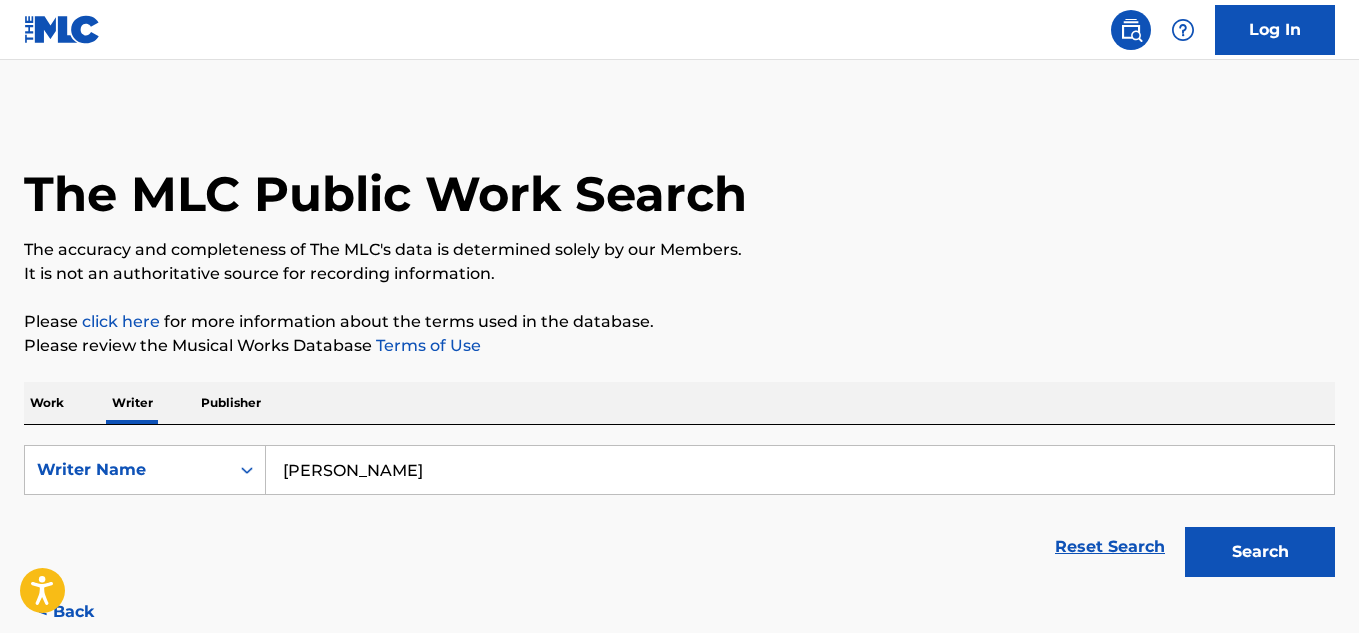 click on "[PERSON_NAME]" at bounding box center (800, 470) 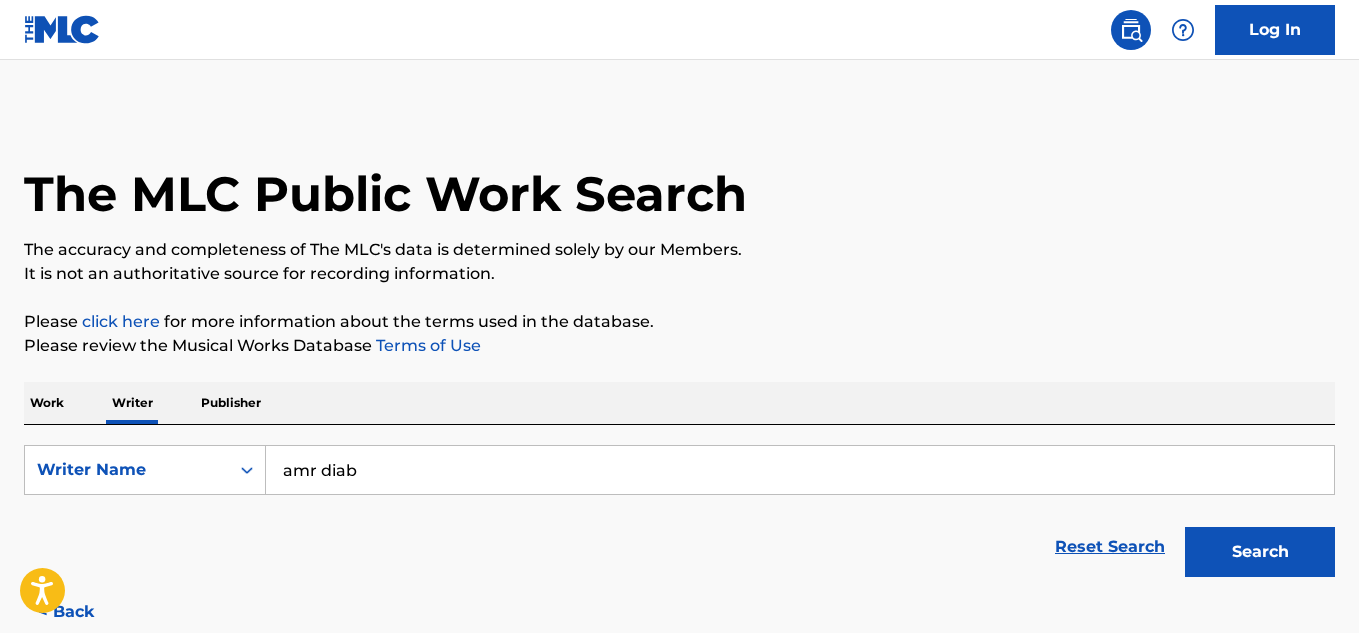 type on "amr diab" 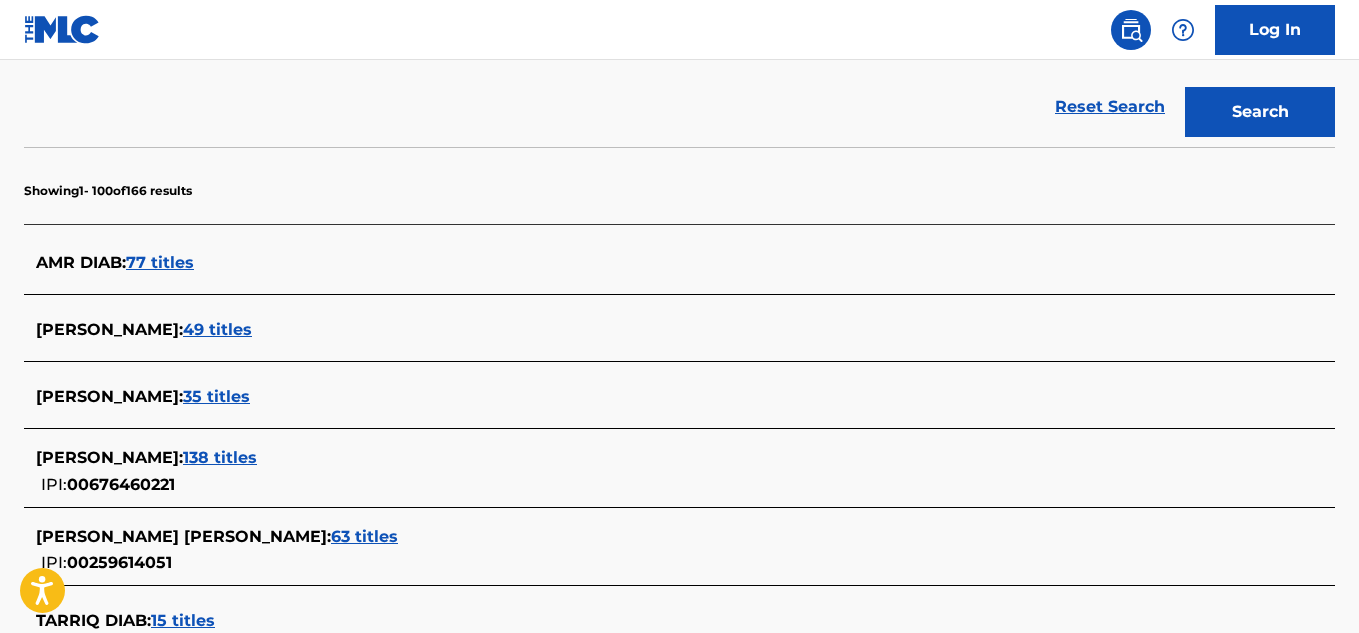 scroll, scrollTop: 488, scrollLeft: 0, axis: vertical 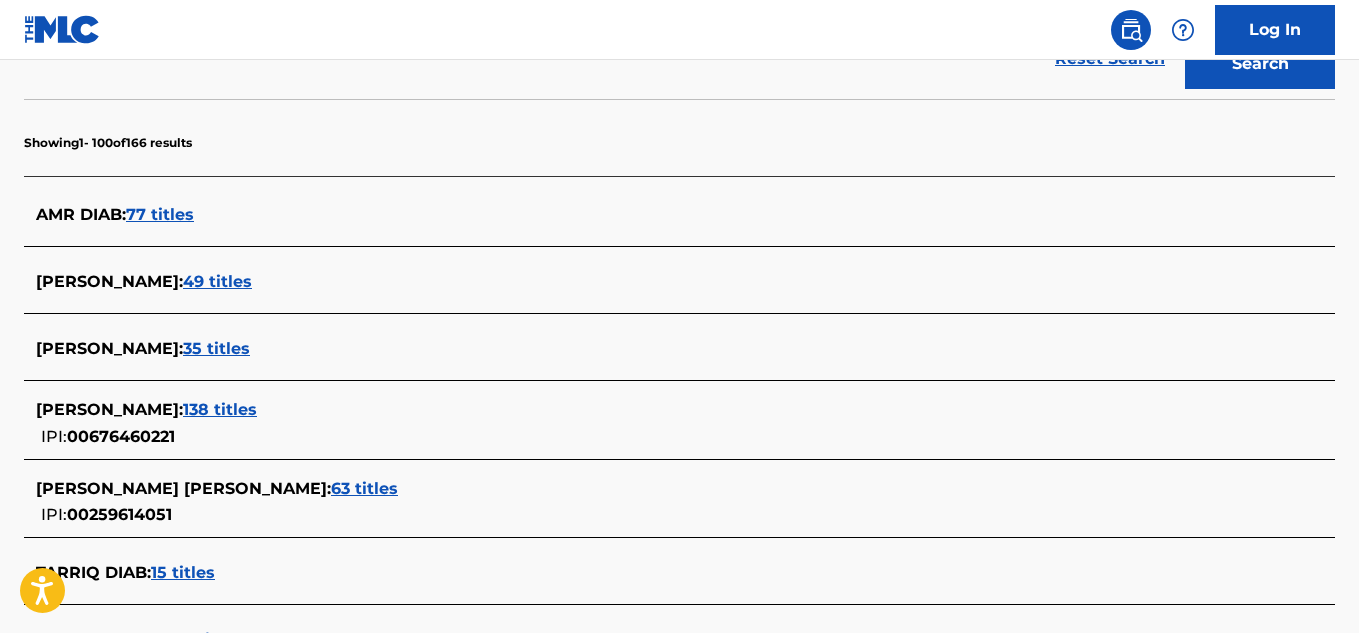 click on "77 titles" at bounding box center [160, 214] 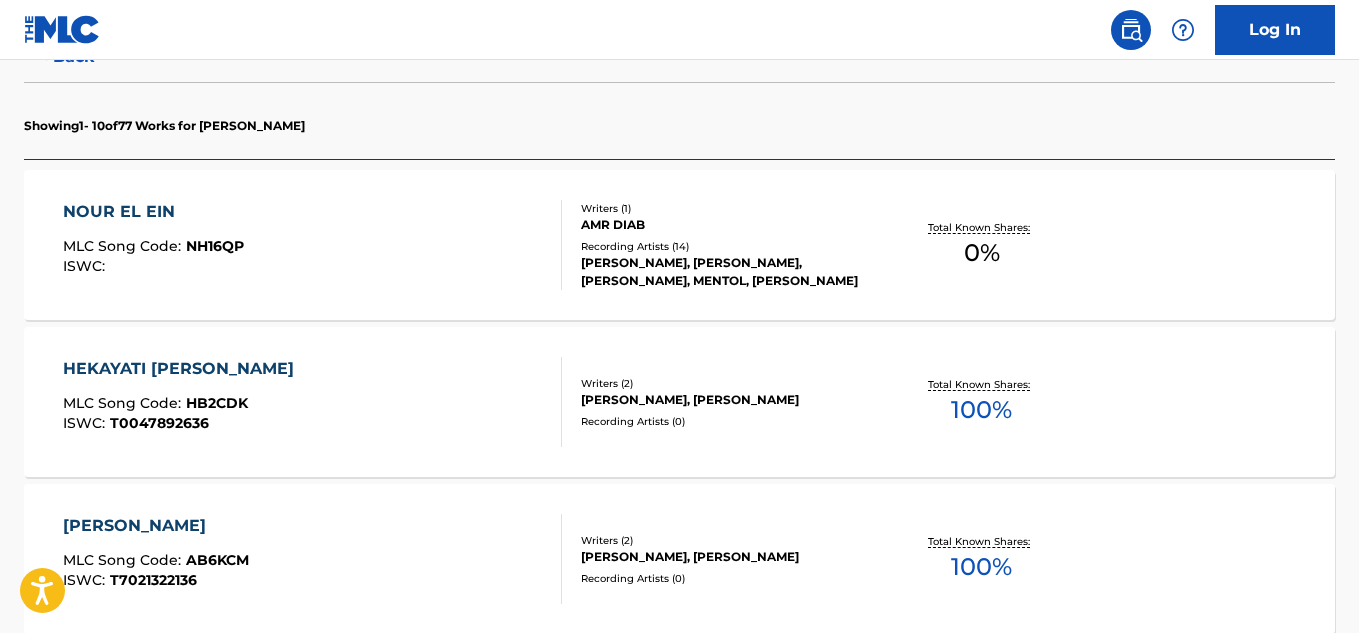 scroll, scrollTop: 588, scrollLeft: 0, axis: vertical 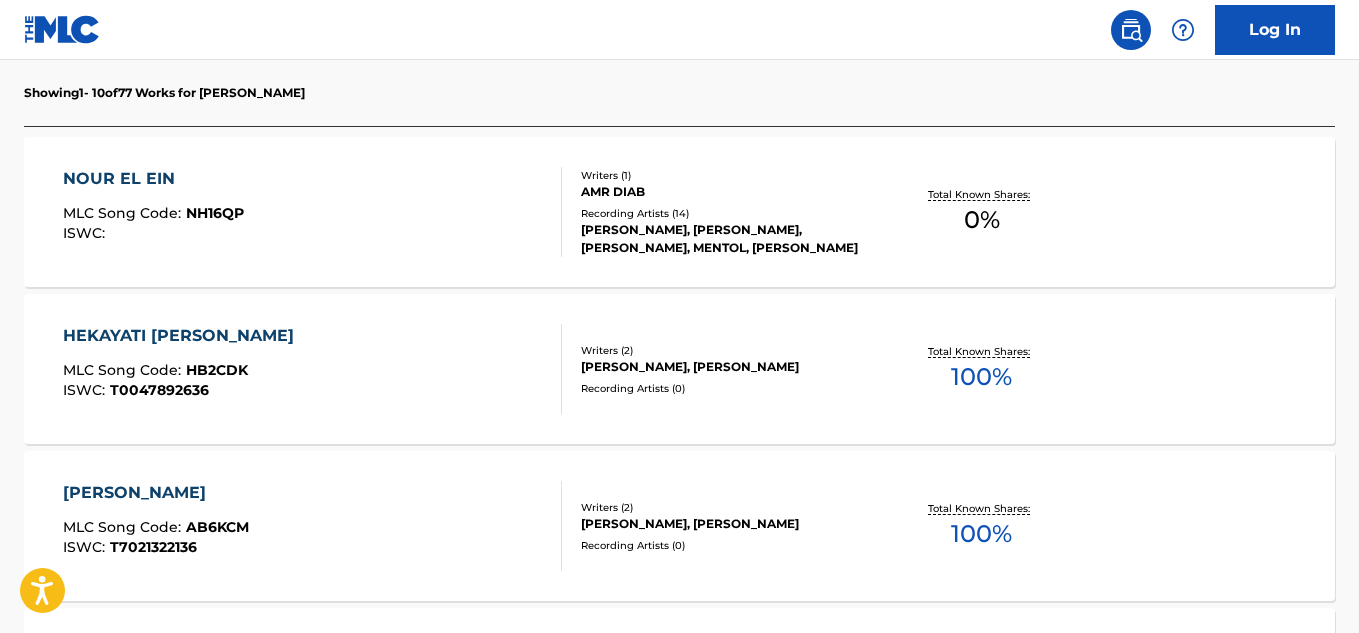 click on "NOUR EL EIN" at bounding box center (153, 179) 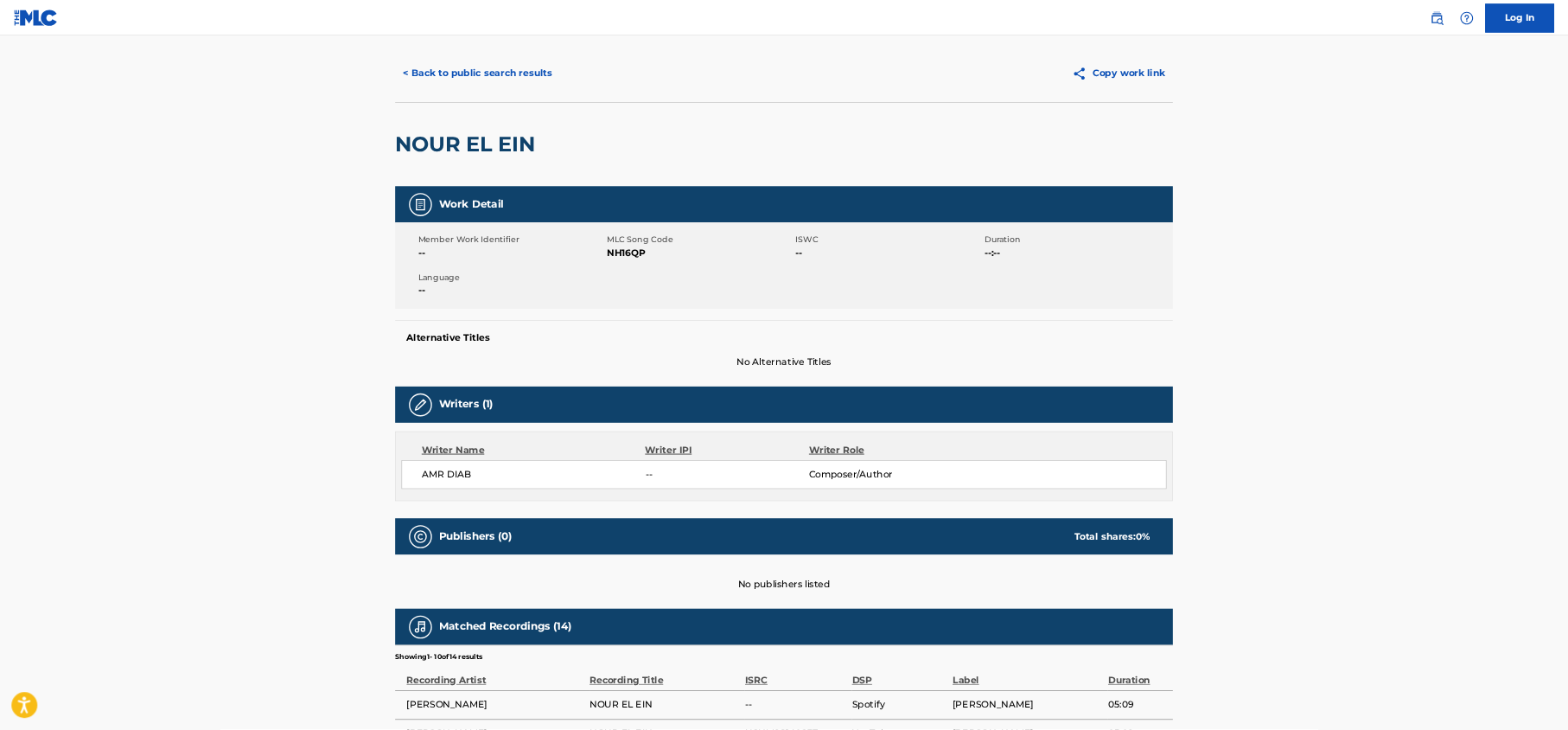 scroll, scrollTop: 0, scrollLeft: 0, axis: both 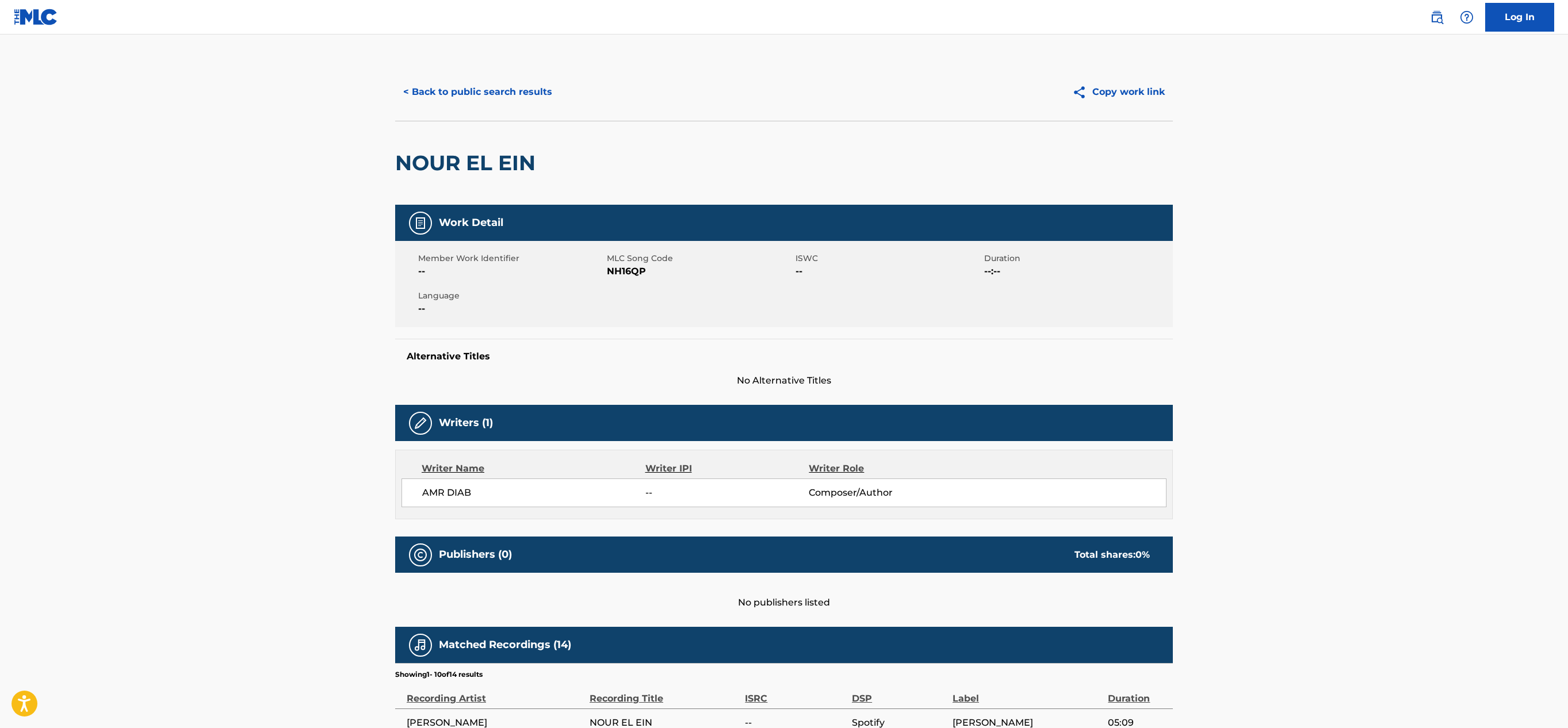 click on "< Back to public search results" at bounding box center (477, 92) 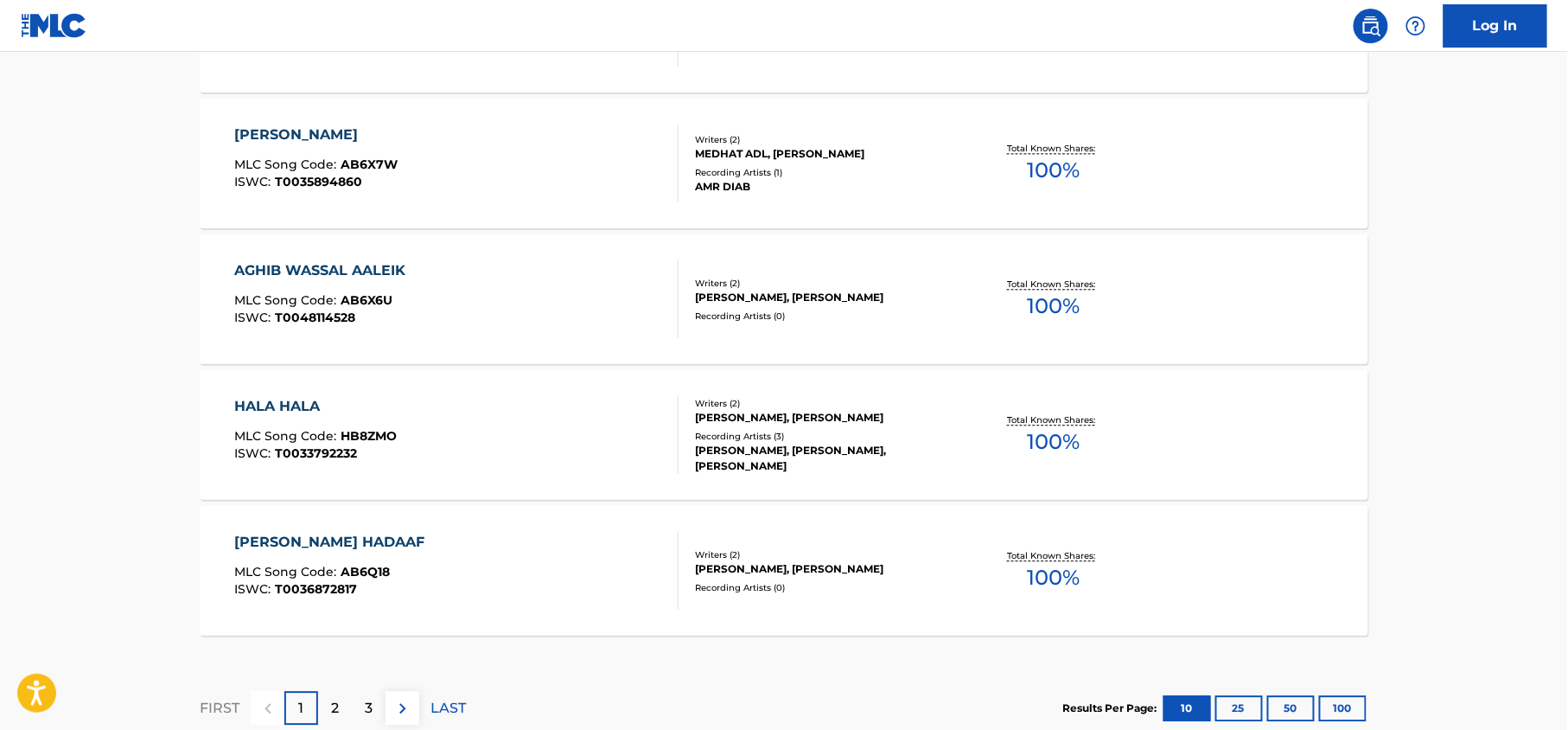 scroll, scrollTop: 1384, scrollLeft: 0, axis: vertical 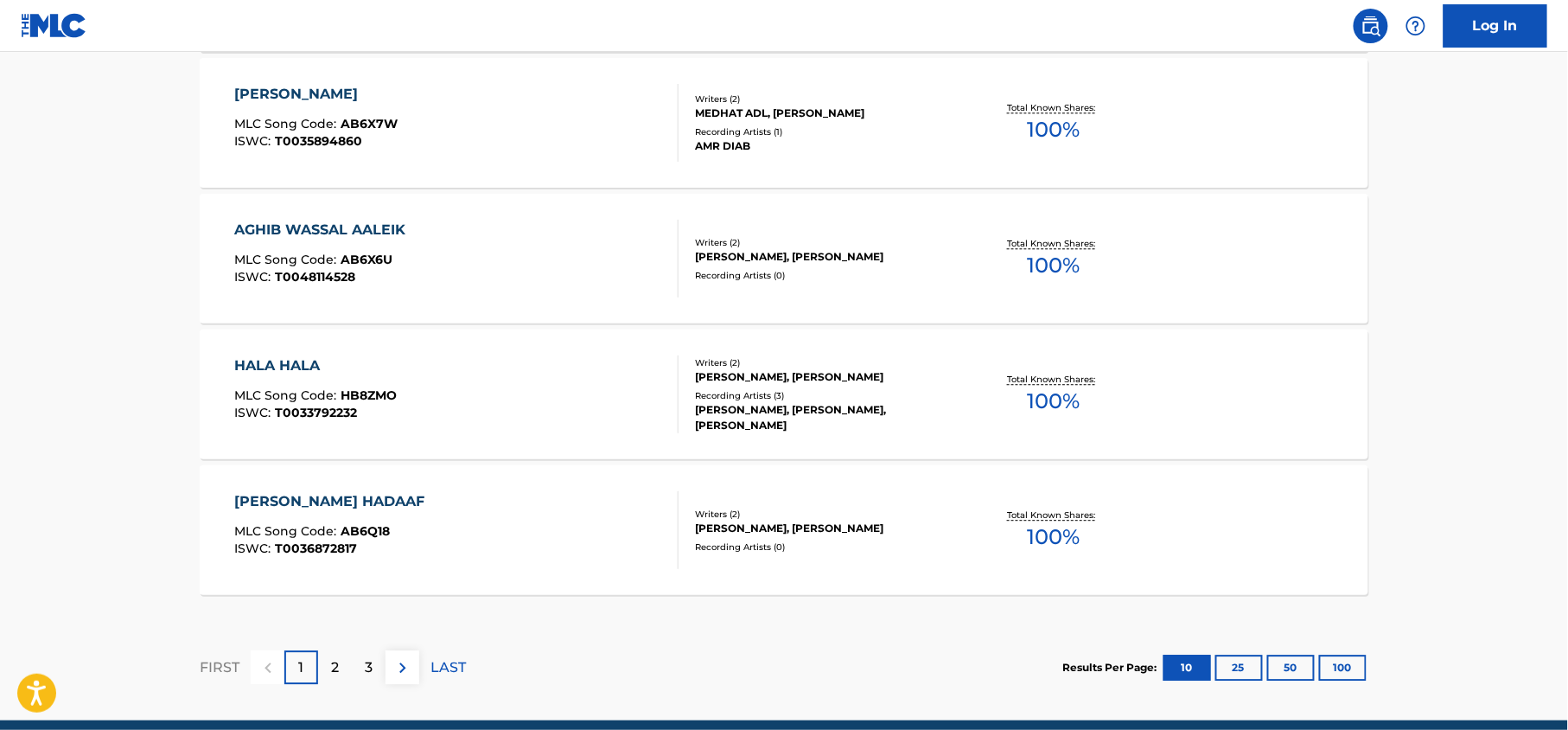 click on "100" at bounding box center [1342, 668] 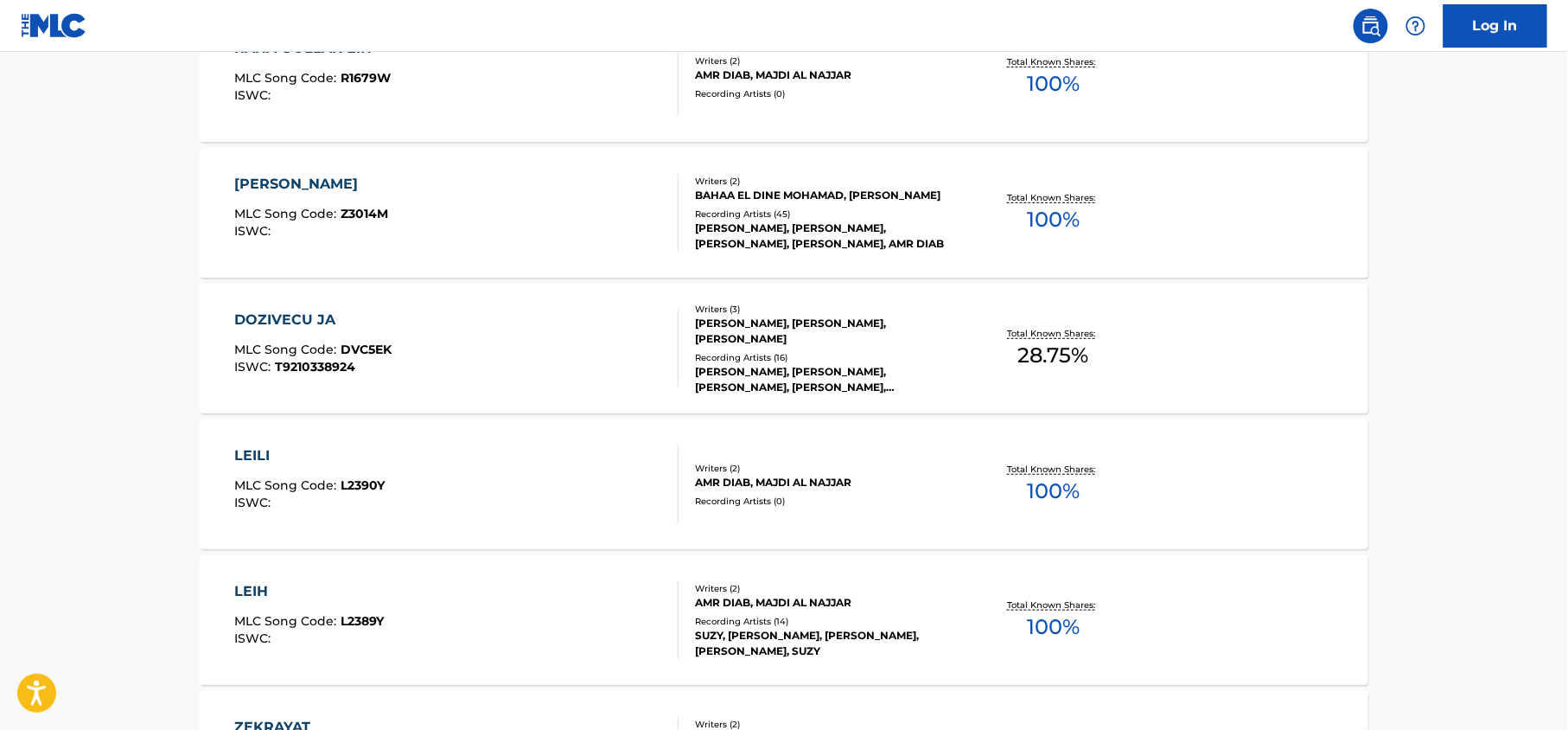 scroll, scrollTop: 6858, scrollLeft: 0, axis: vertical 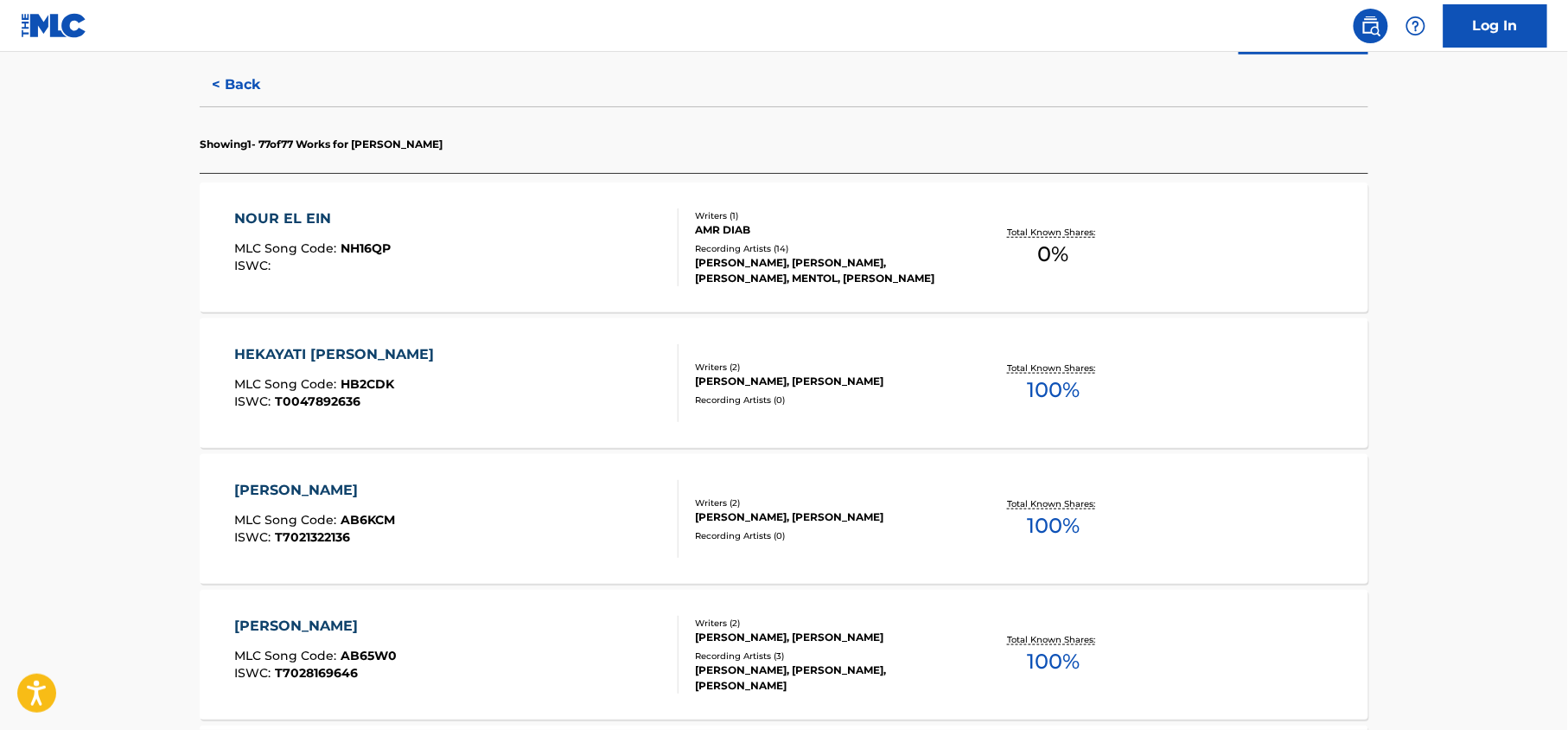 click on "< Back" at bounding box center [252, 85] 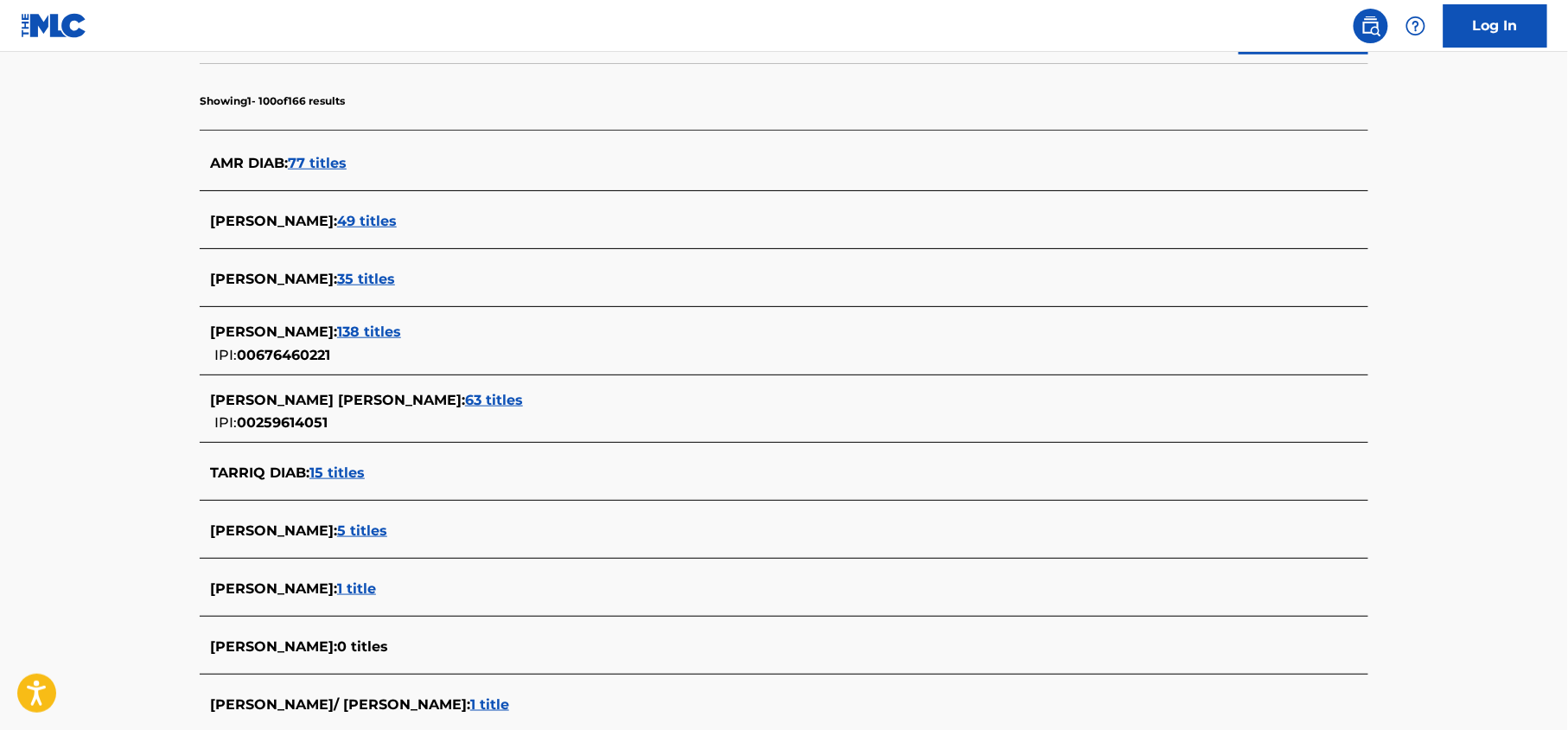 click on "49 titles" at bounding box center (367, 221) 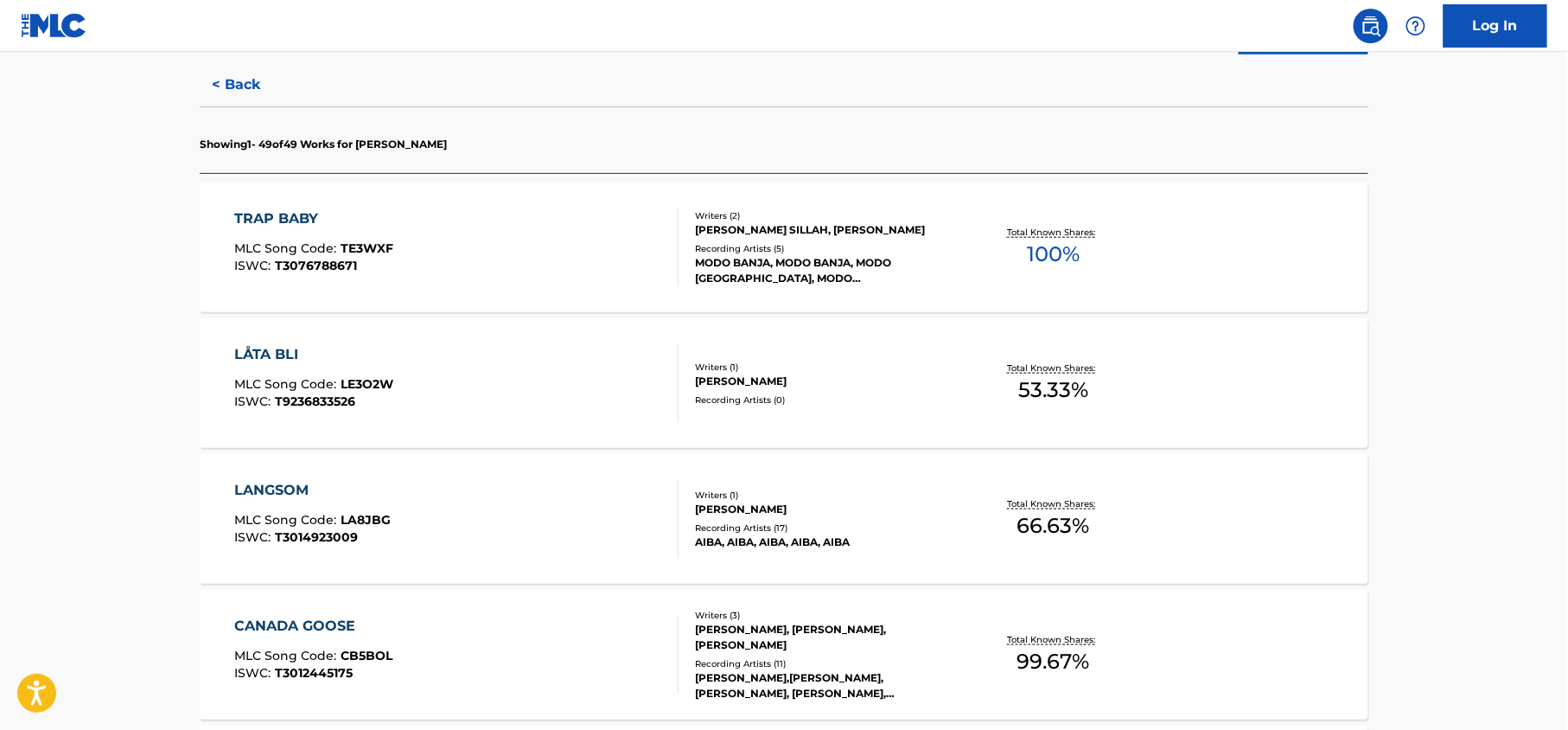 click on "< Back" at bounding box center [252, 85] 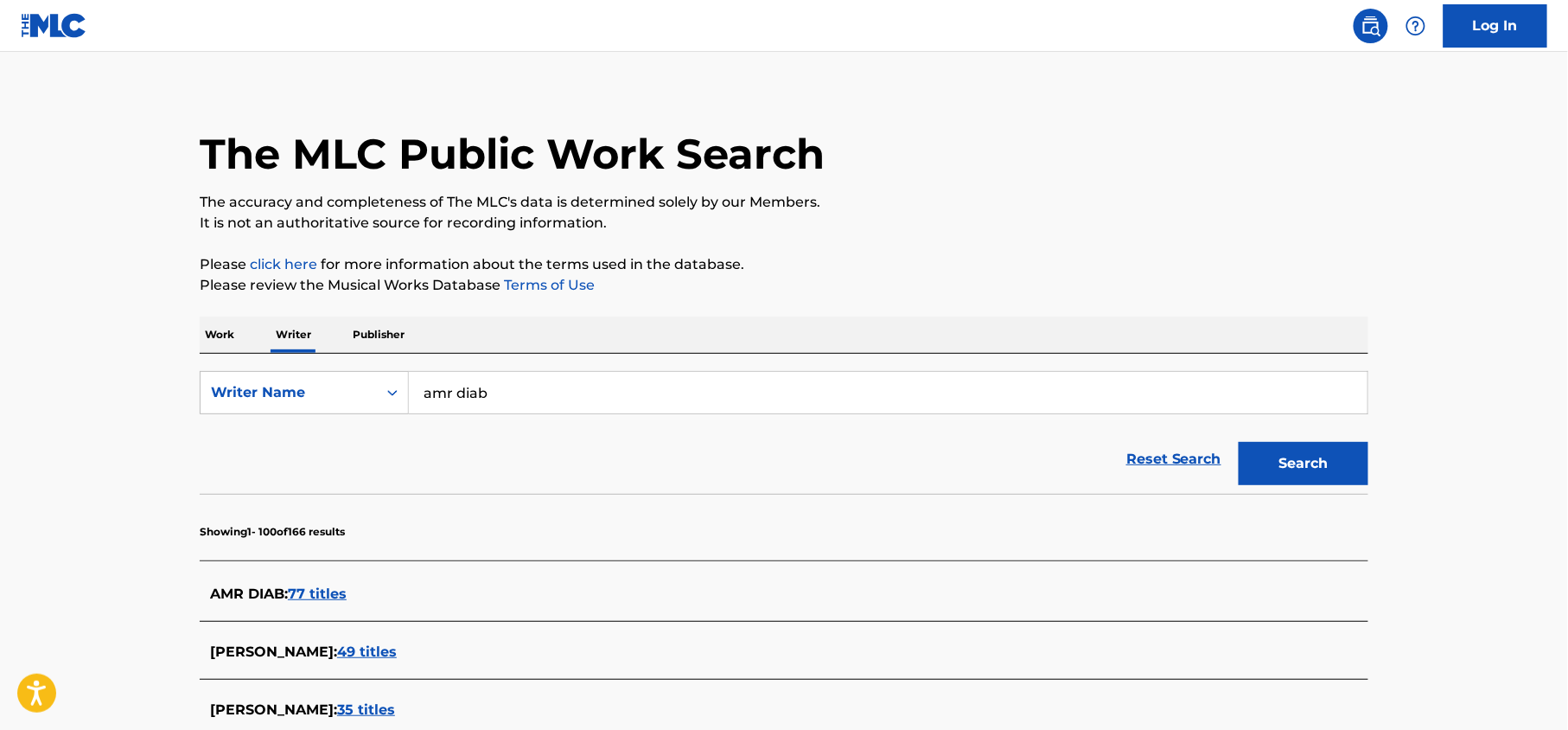 scroll, scrollTop: 0, scrollLeft: 0, axis: both 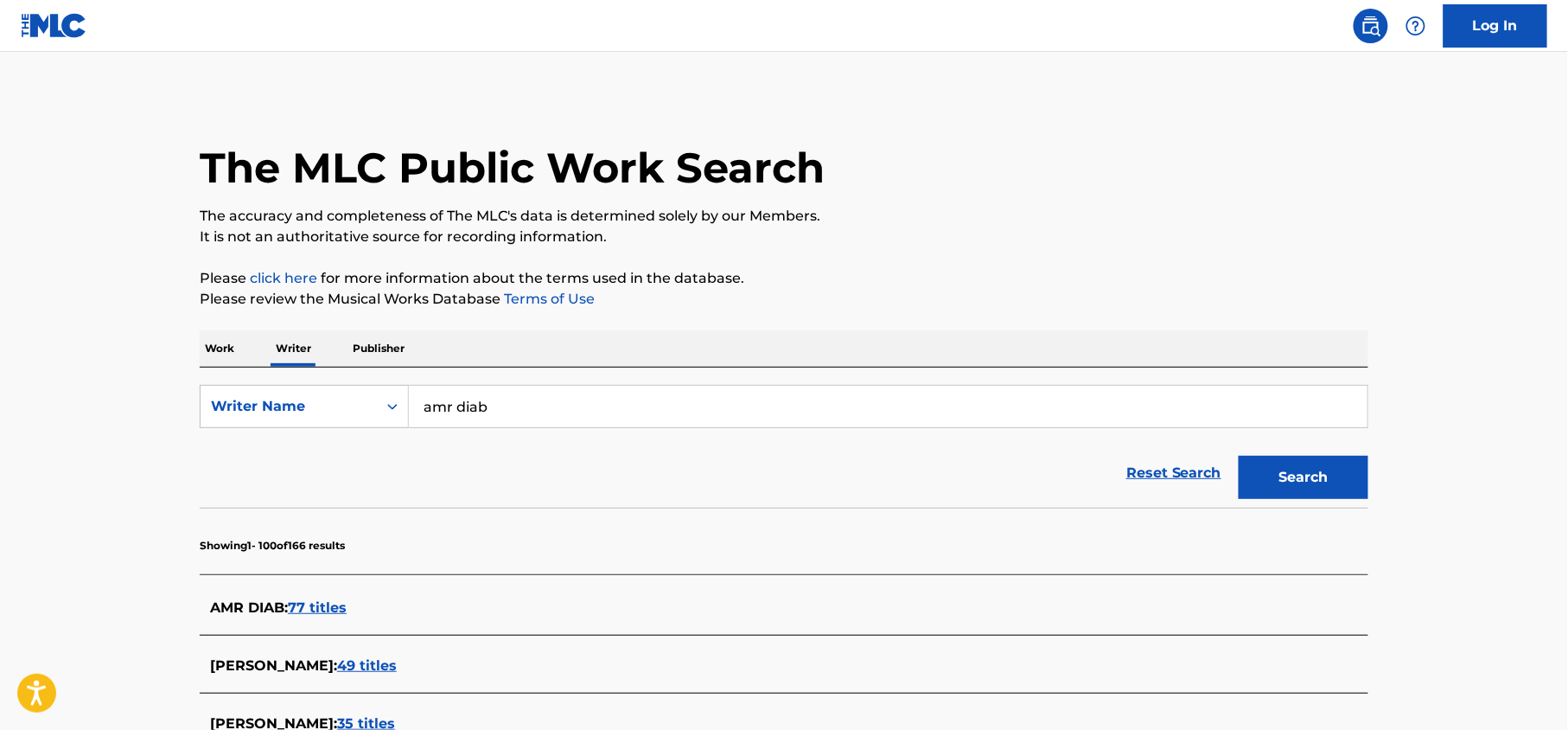 click on "amr diab" at bounding box center (888, 407) 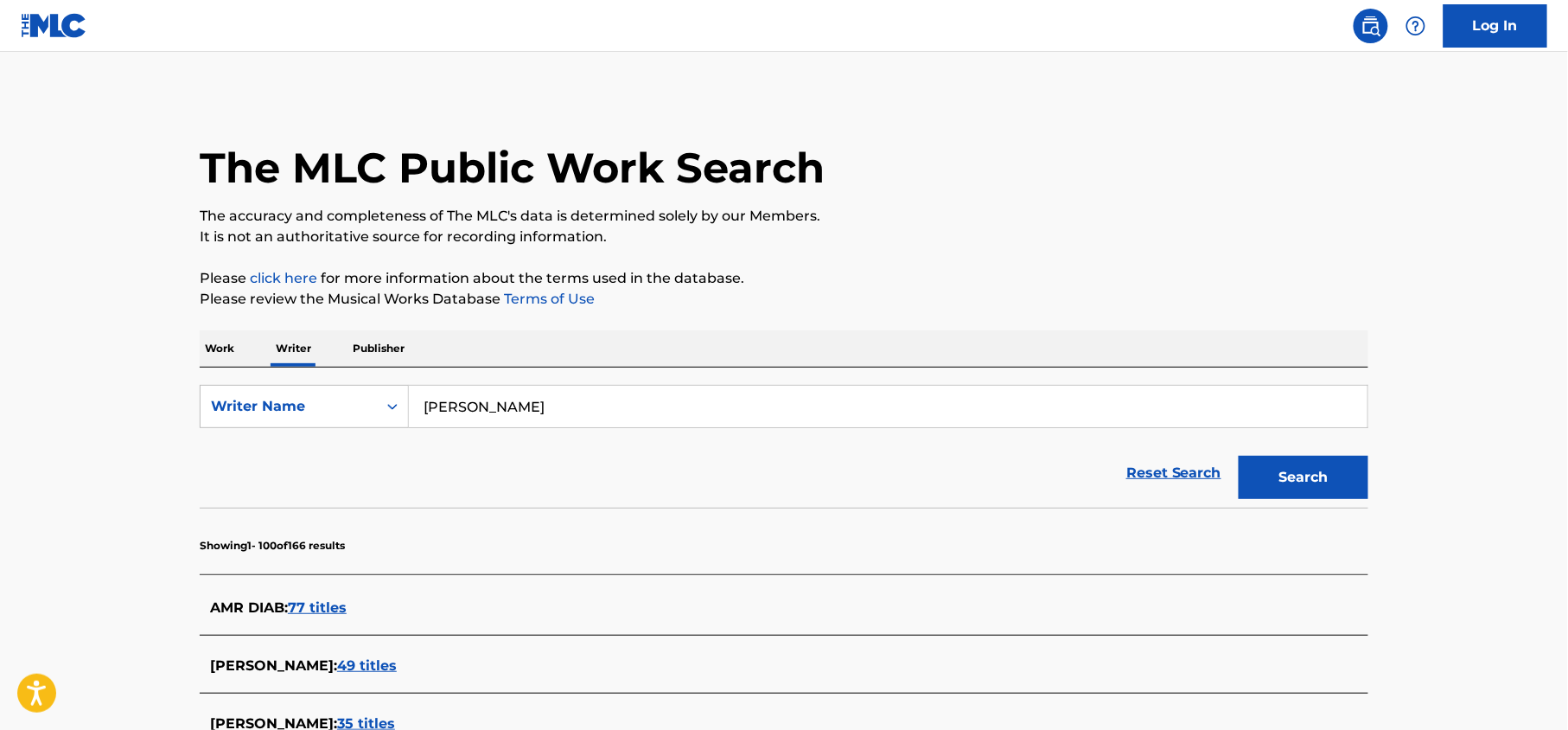 type on "[PERSON_NAME]" 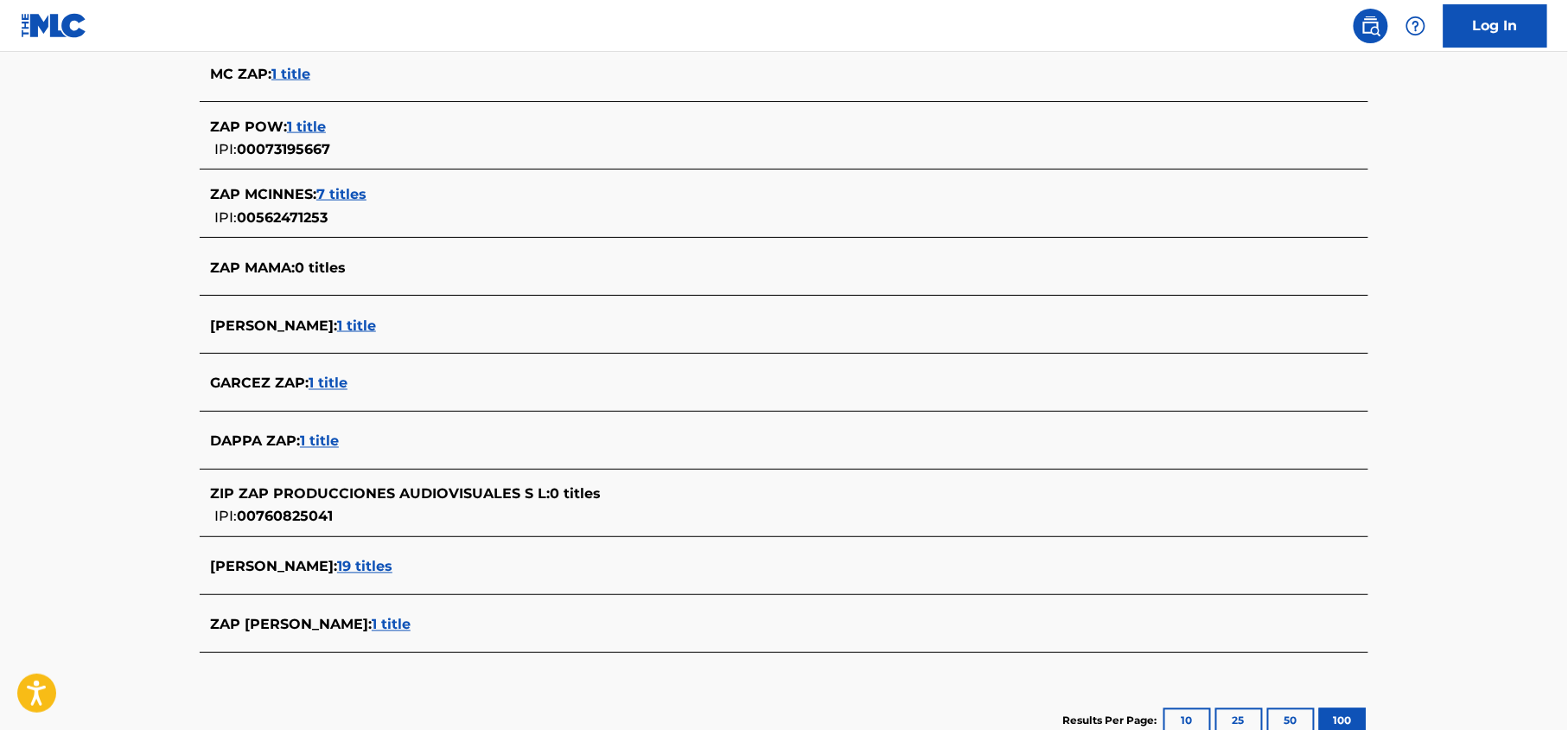 scroll, scrollTop: 959, scrollLeft: 0, axis: vertical 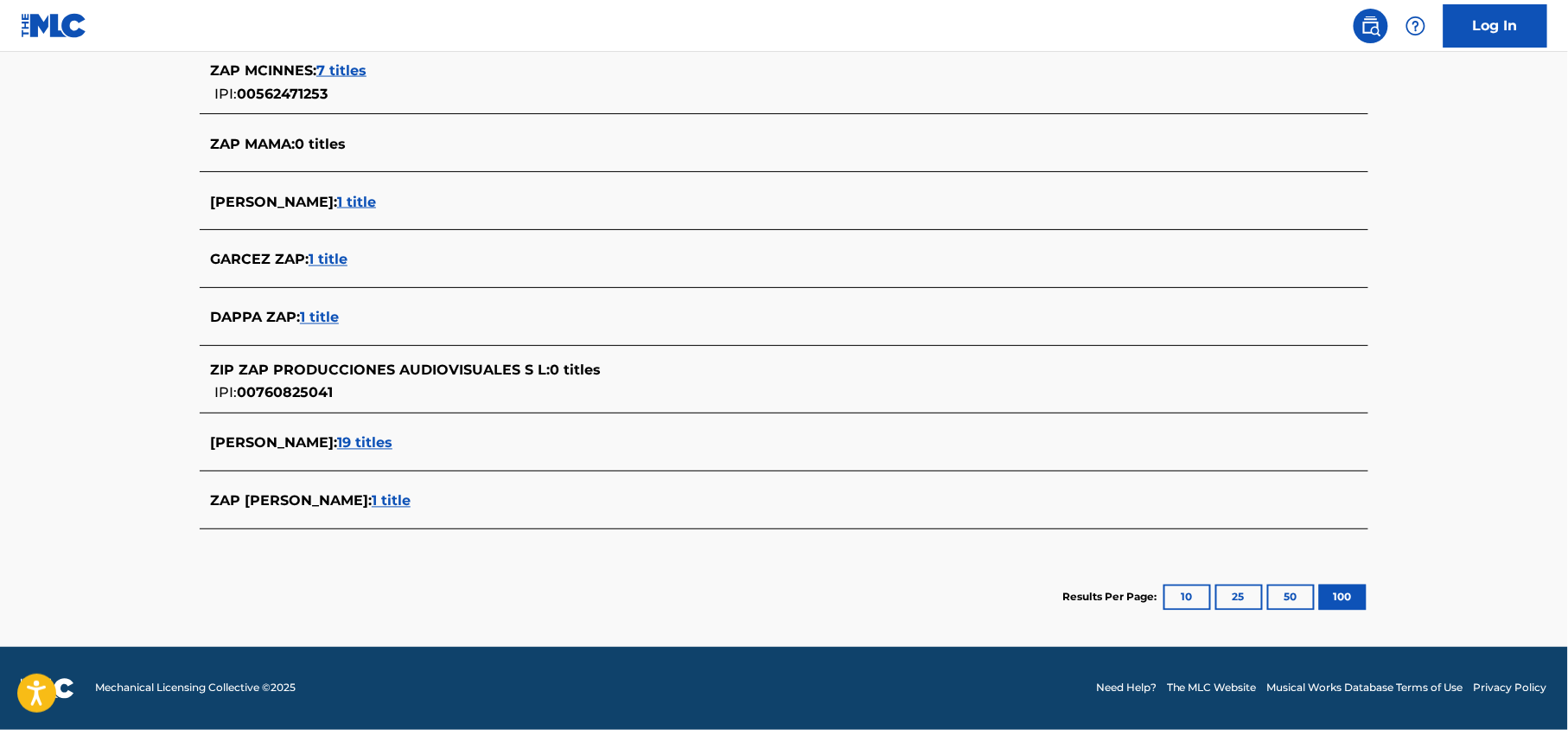 click on "19 titles" at bounding box center [365, 443] 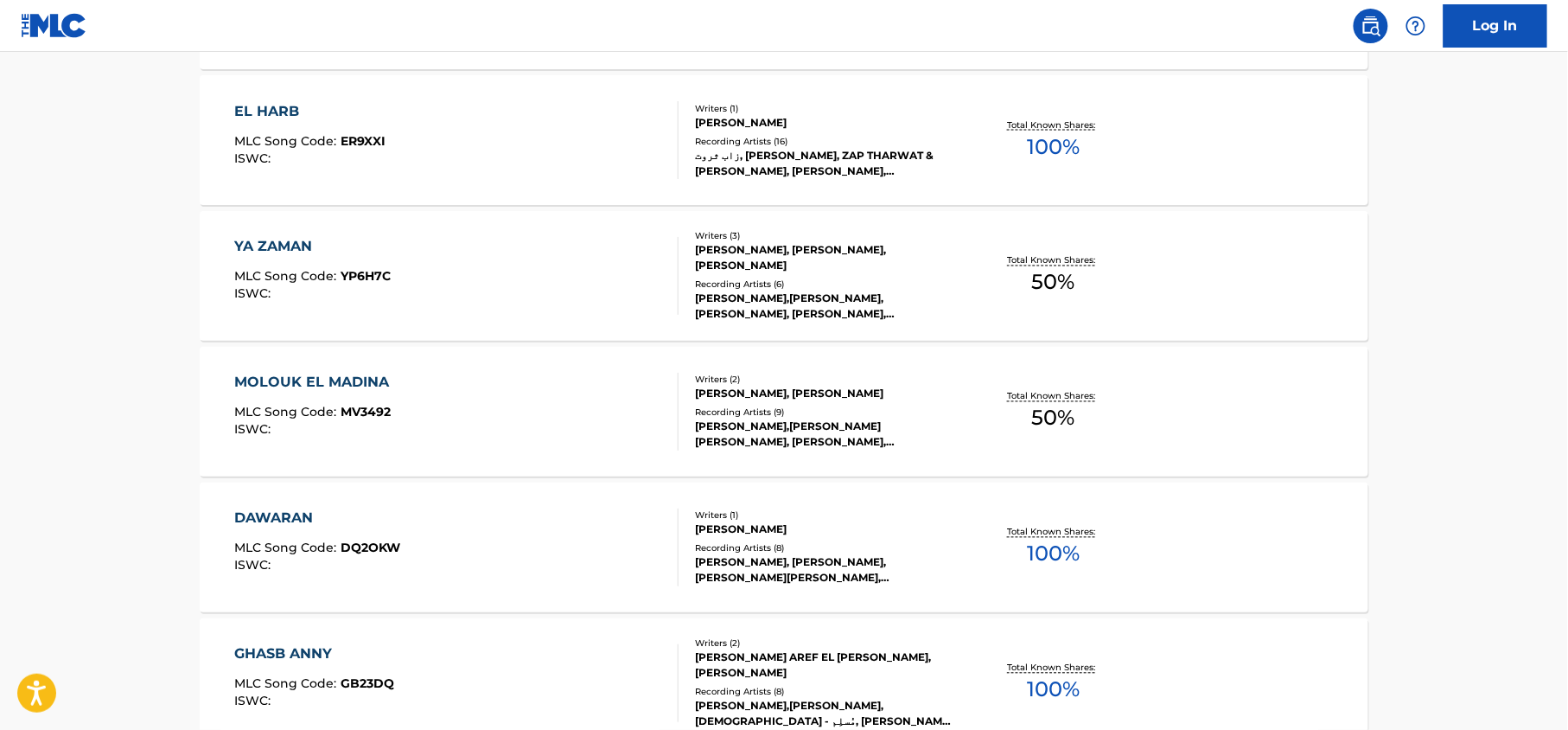 click on "EL HARB" at bounding box center (310, 112) 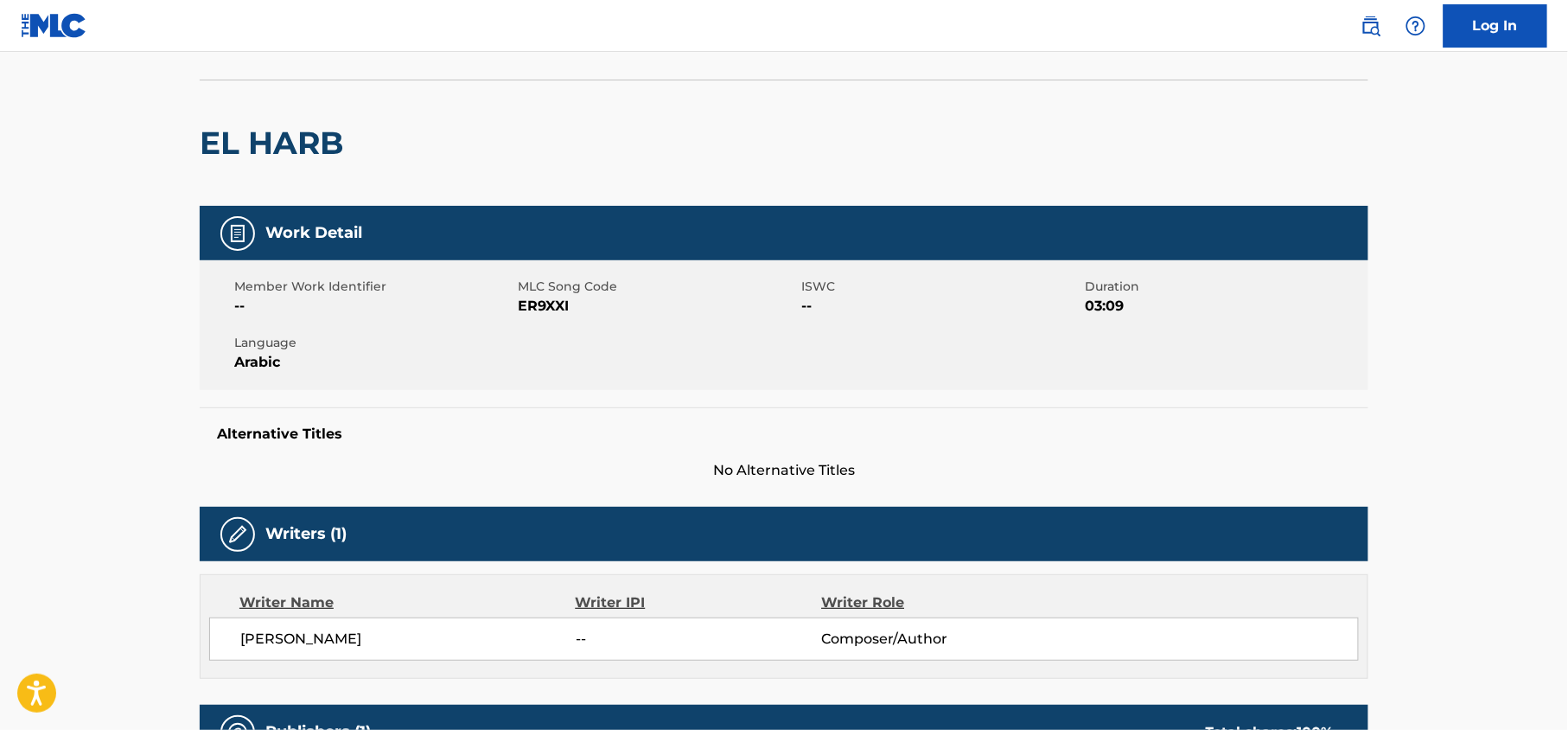scroll, scrollTop: 0, scrollLeft: 0, axis: both 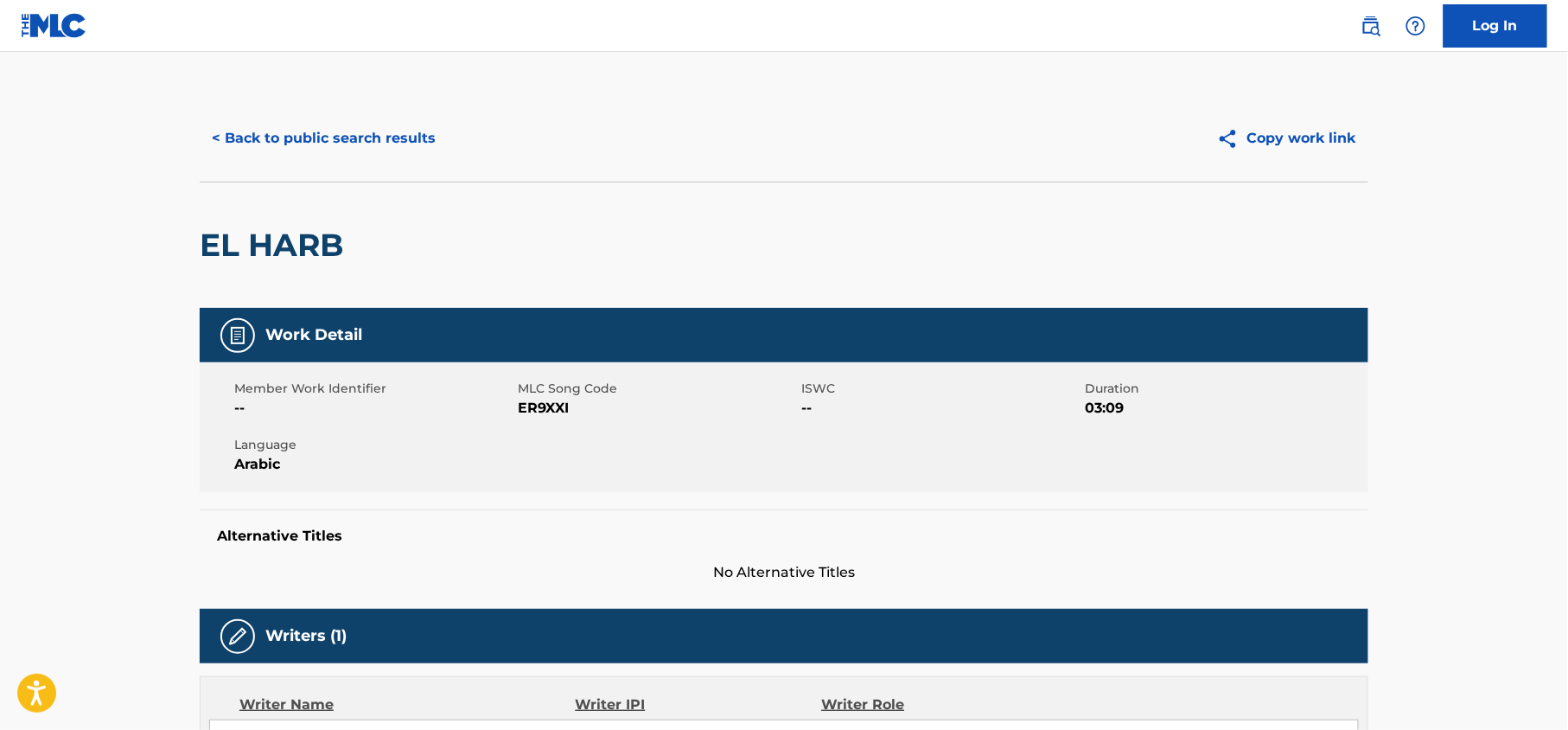 click on "< Back to public search results" at bounding box center (323, 138) 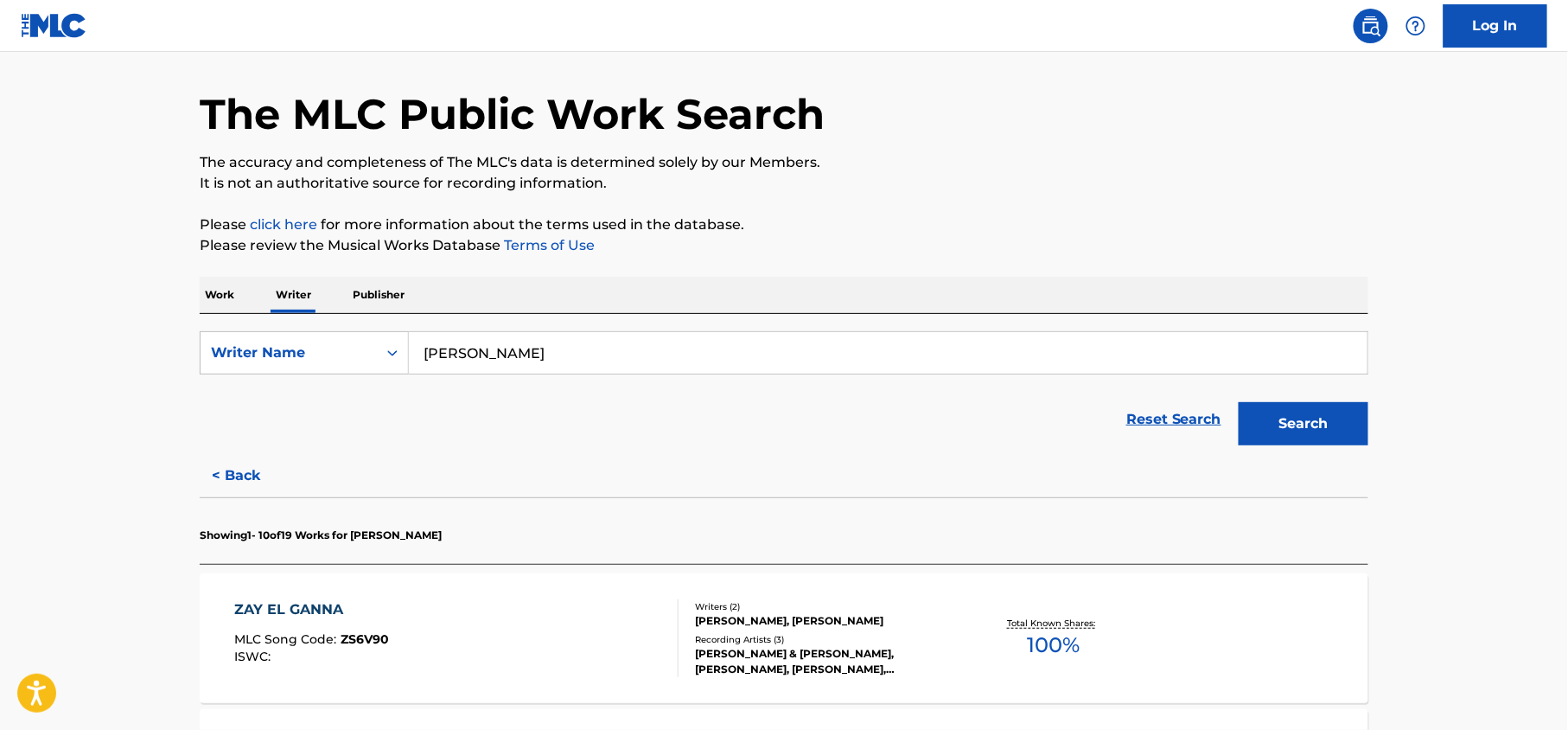 scroll, scrollTop: 0, scrollLeft: 0, axis: both 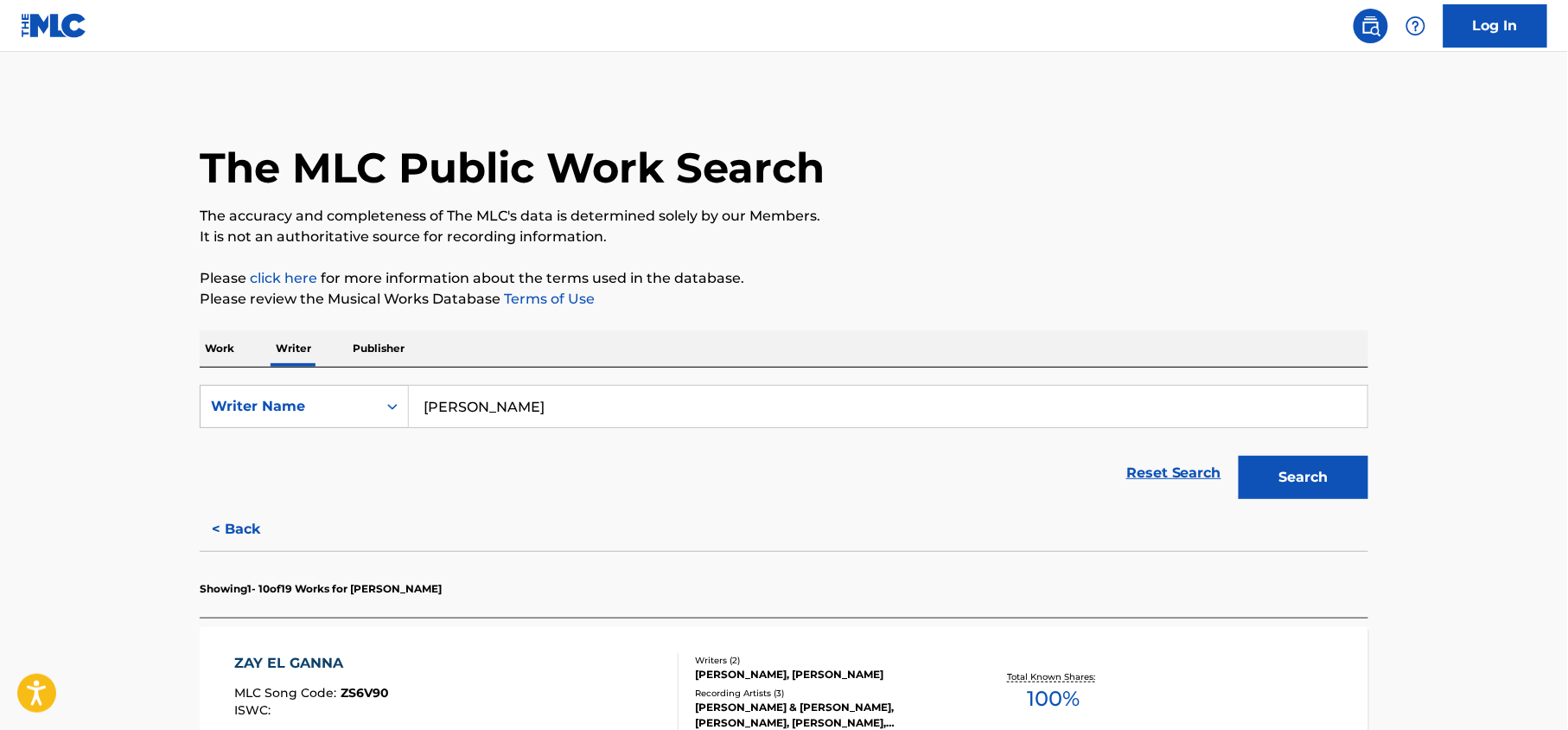 click on "Work" at bounding box center [220, 349] 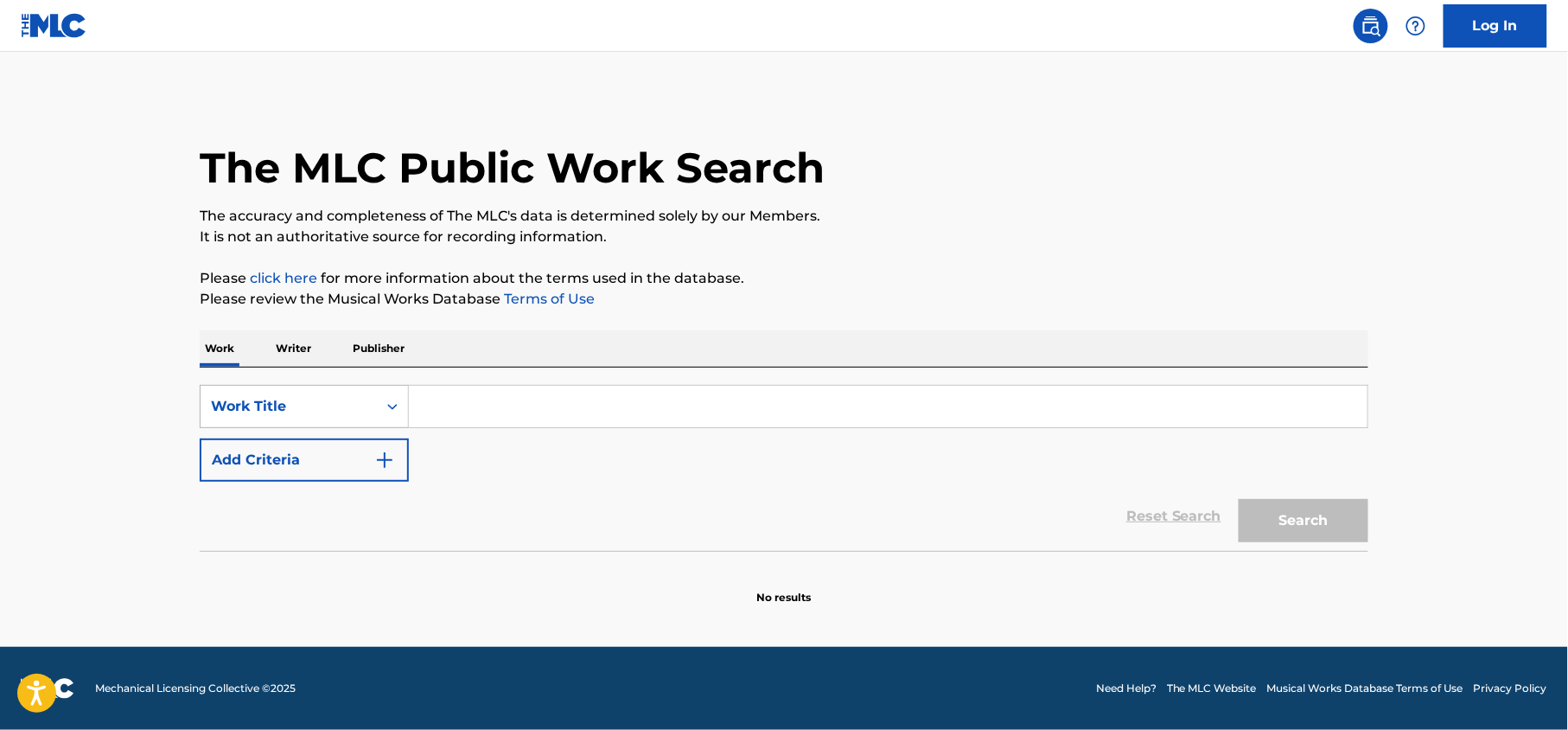 click 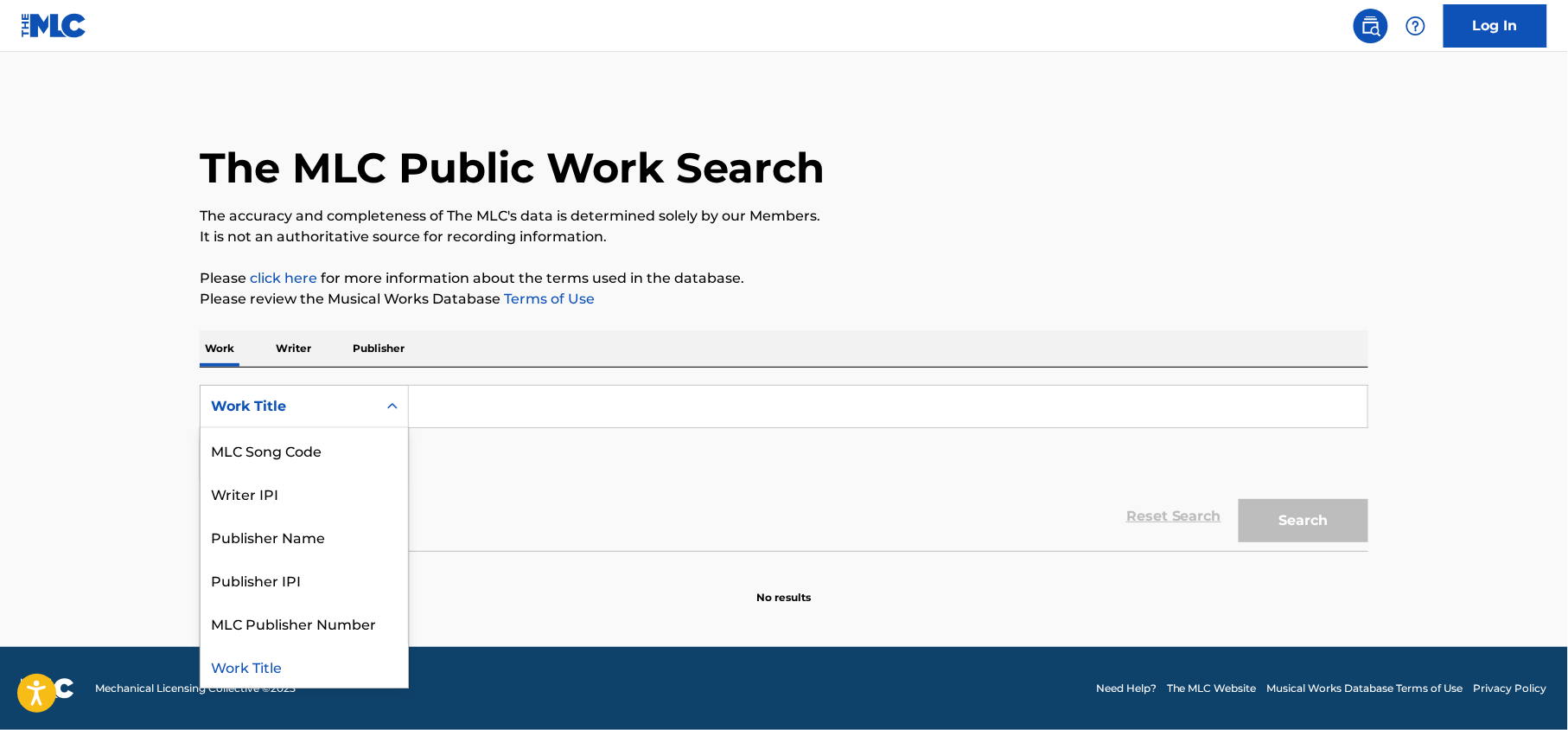 scroll, scrollTop: 0, scrollLeft: 0, axis: both 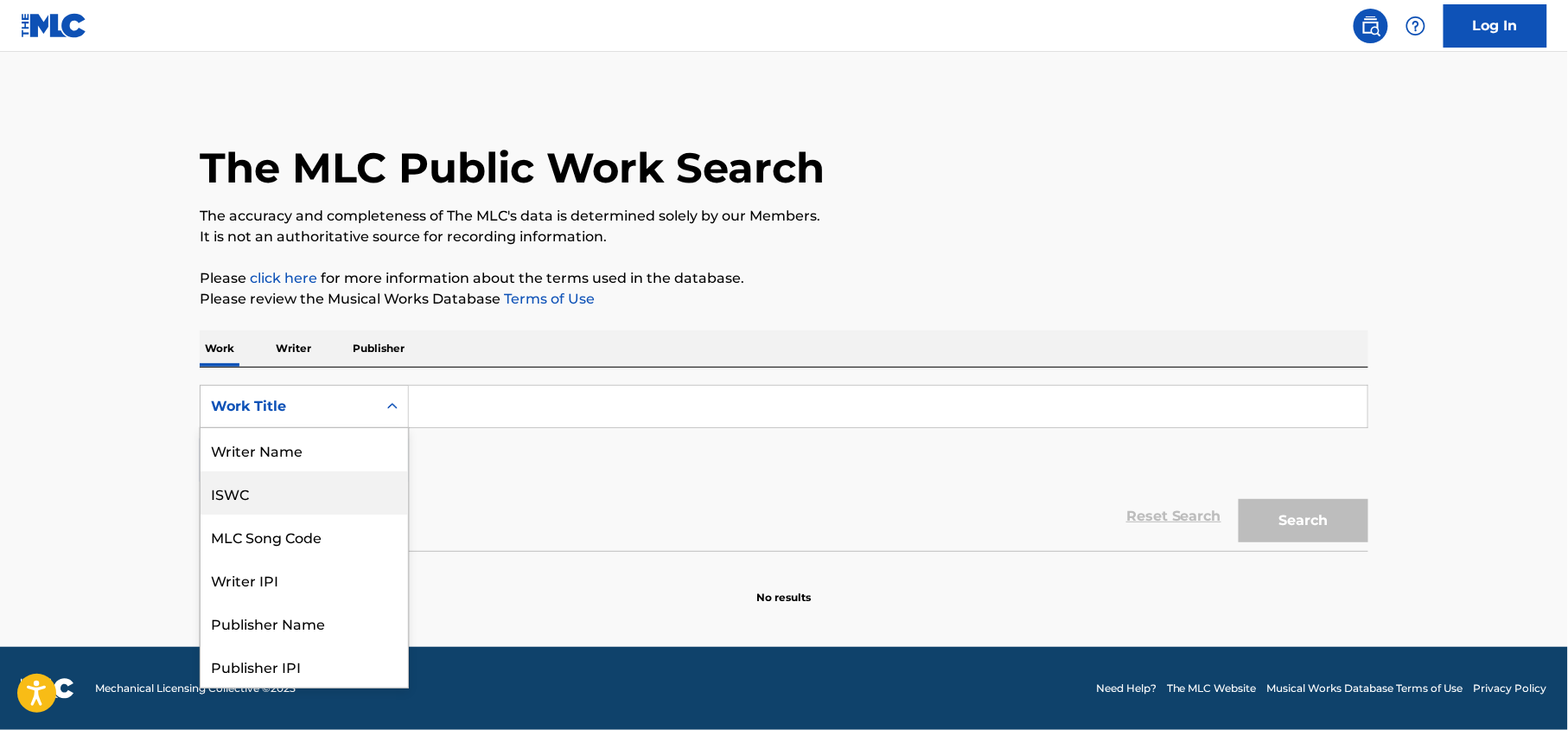 click on "ISWC" at bounding box center [304, 493] 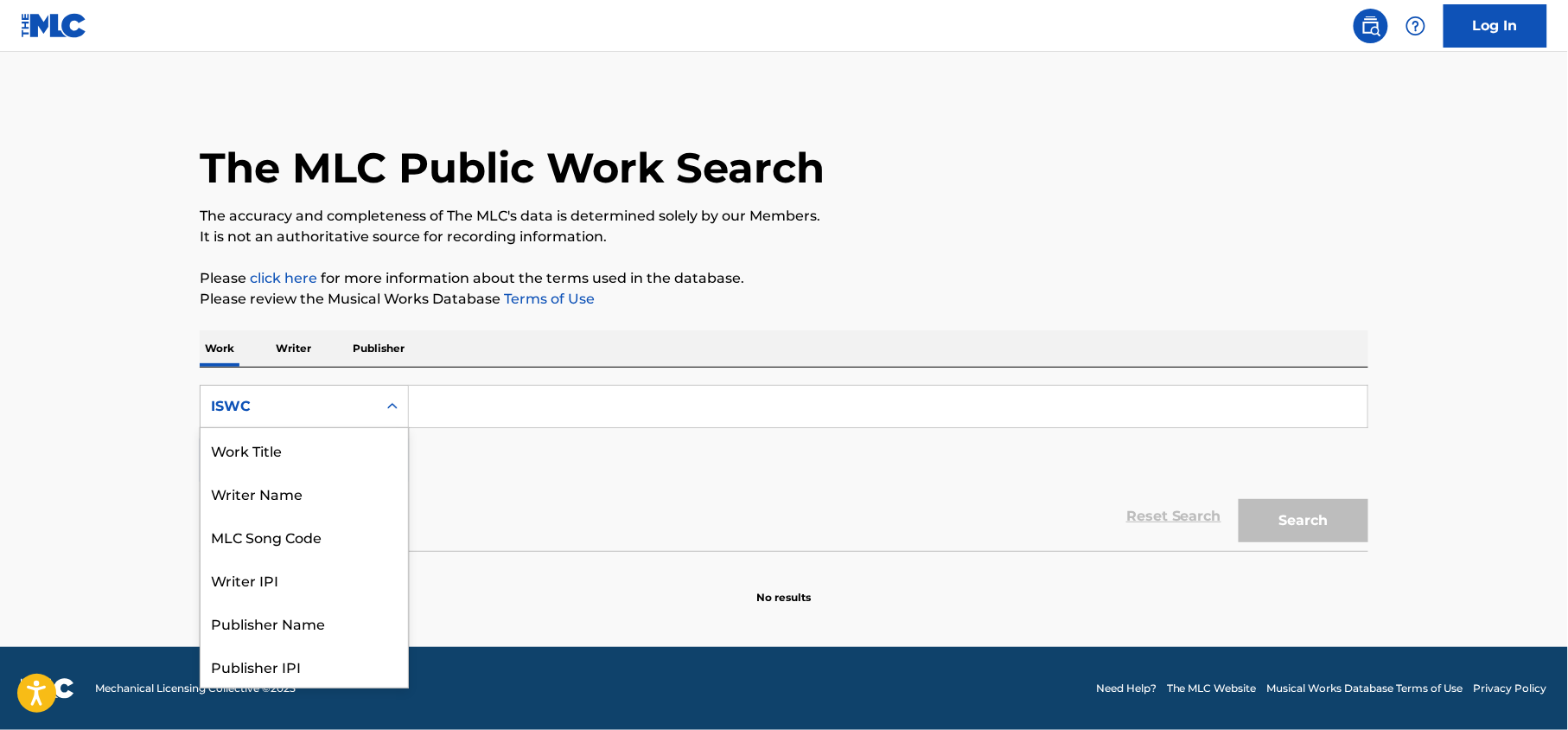 click at bounding box center (392, 407) 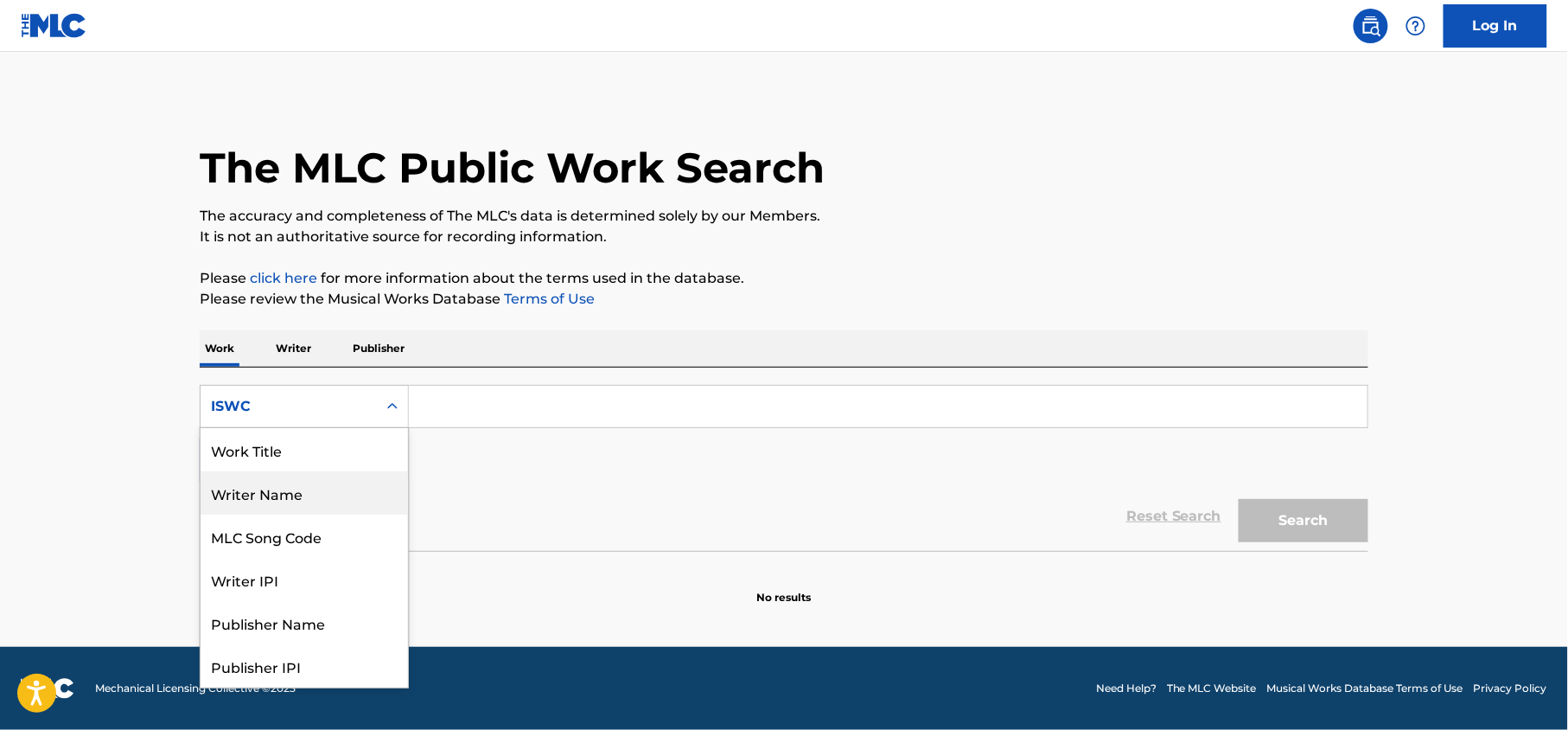 scroll, scrollTop: 86, scrollLeft: 0, axis: vertical 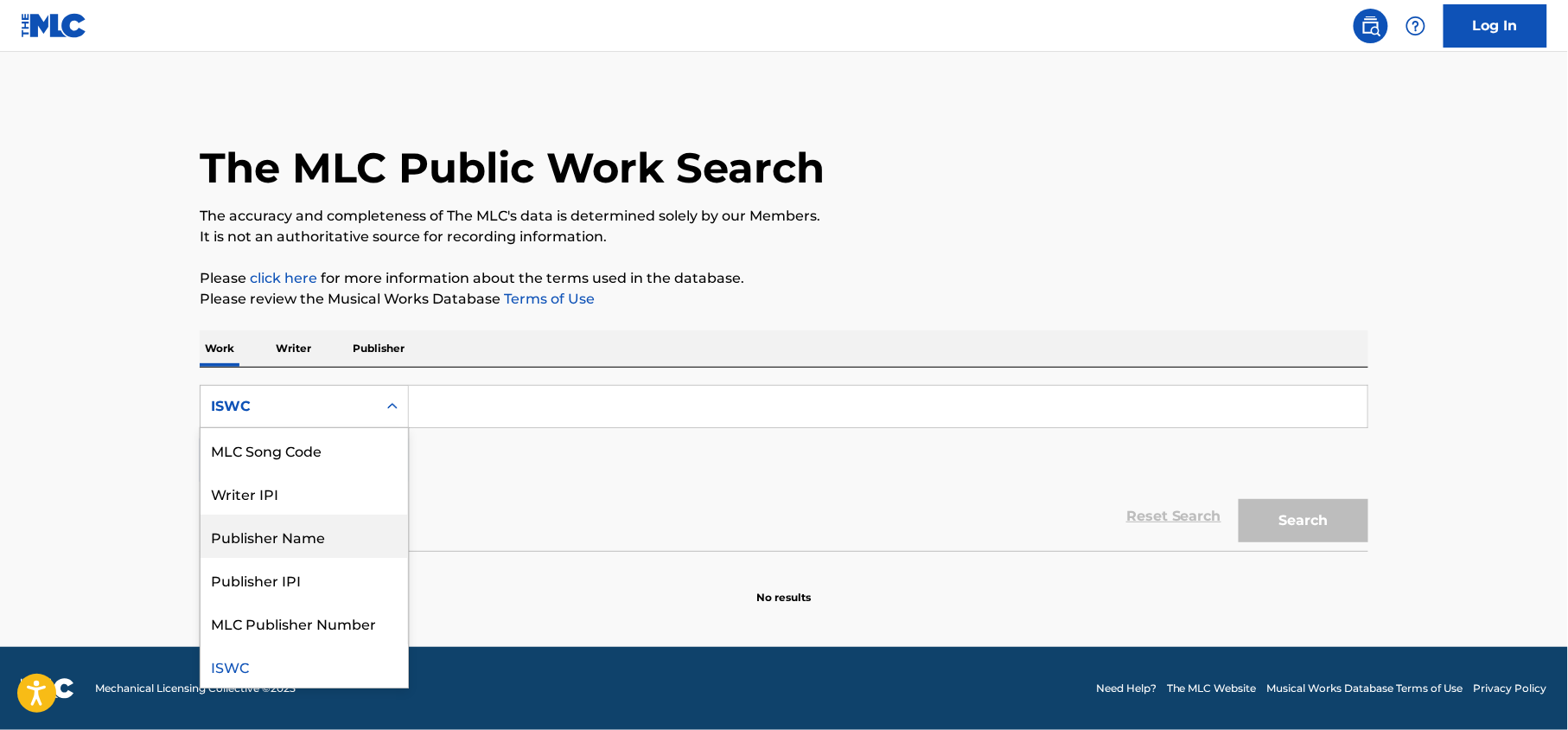 click on "Reset Search Search" at bounding box center [784, 516] 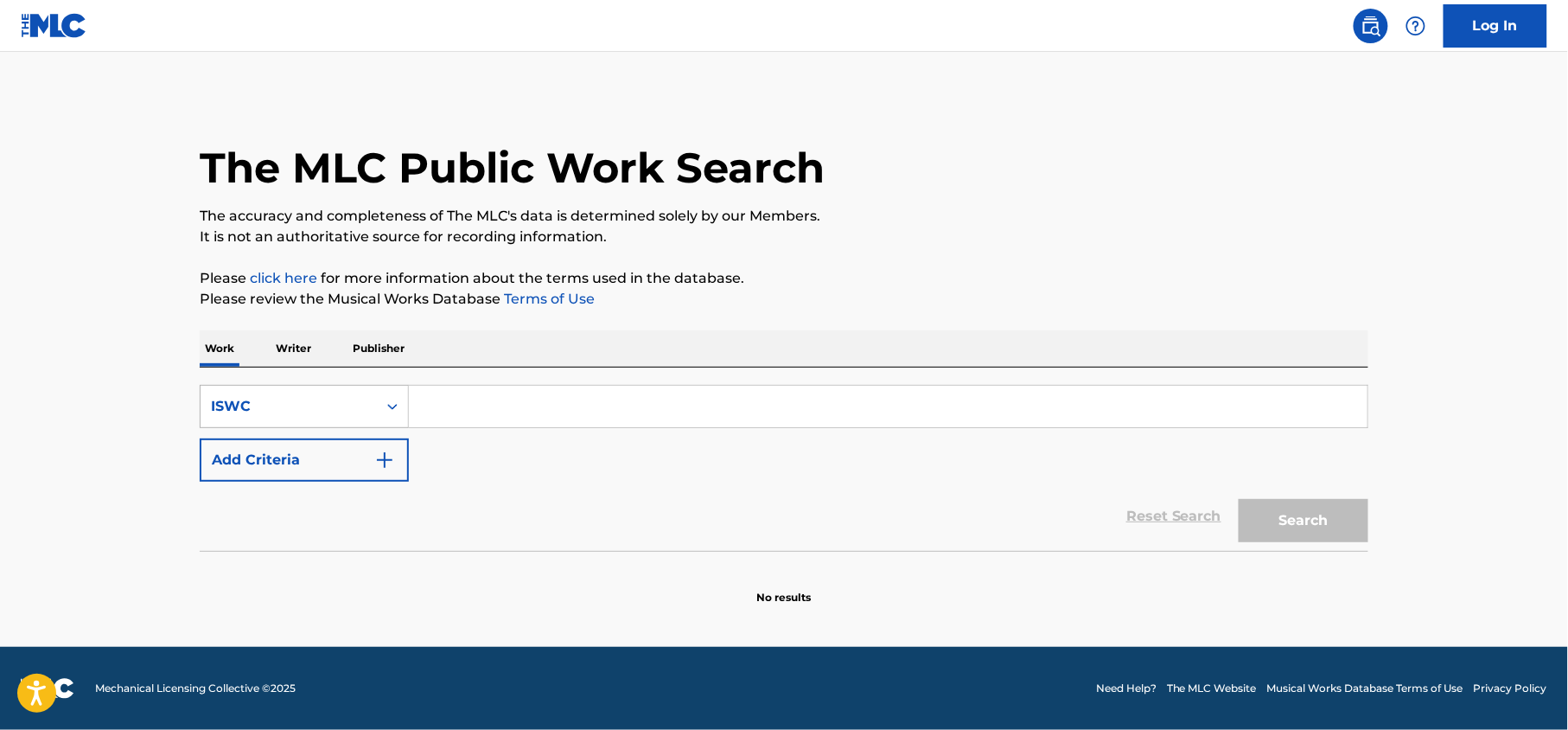 click 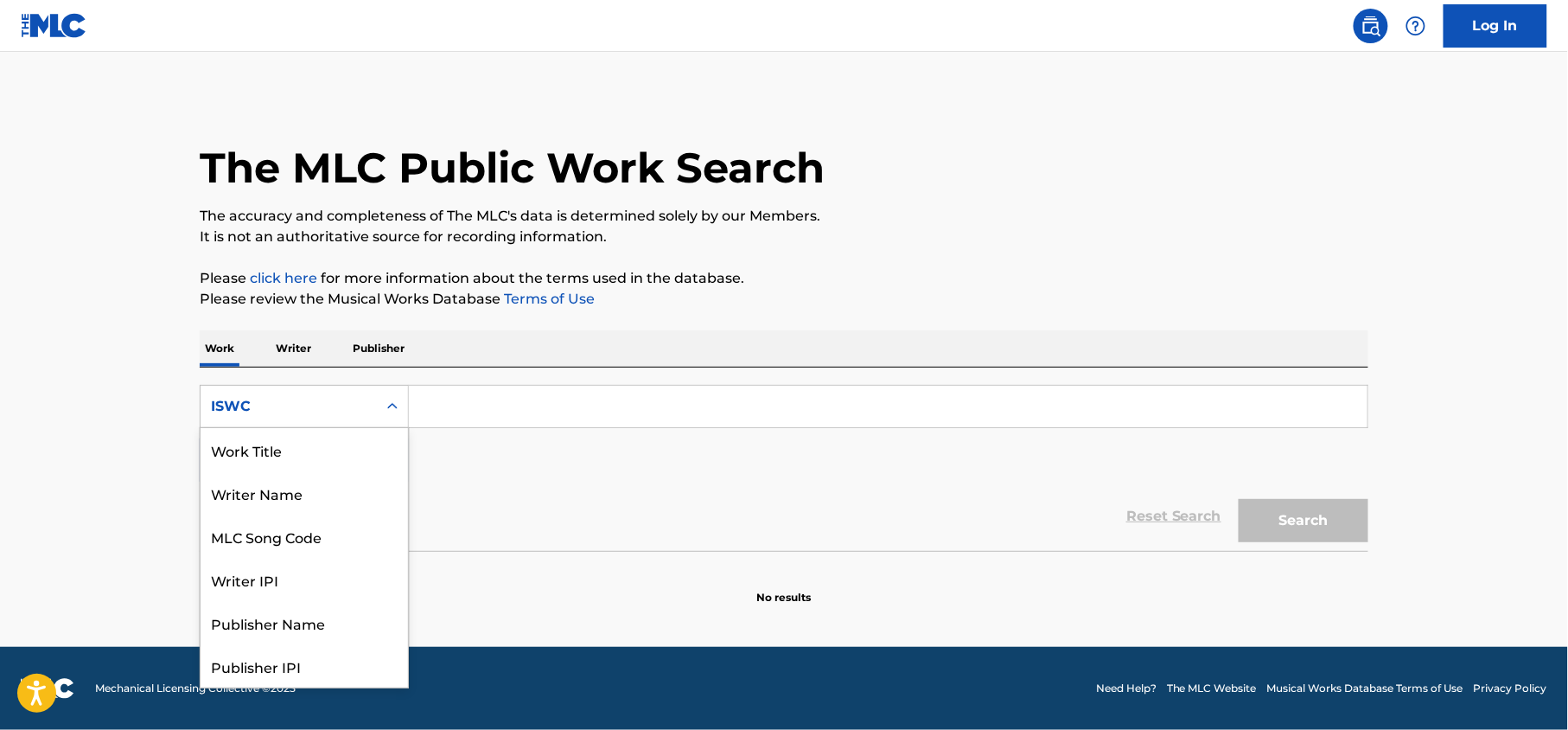 scroll, scrollTop: 86, scrollLeft: 0, axis: vertical 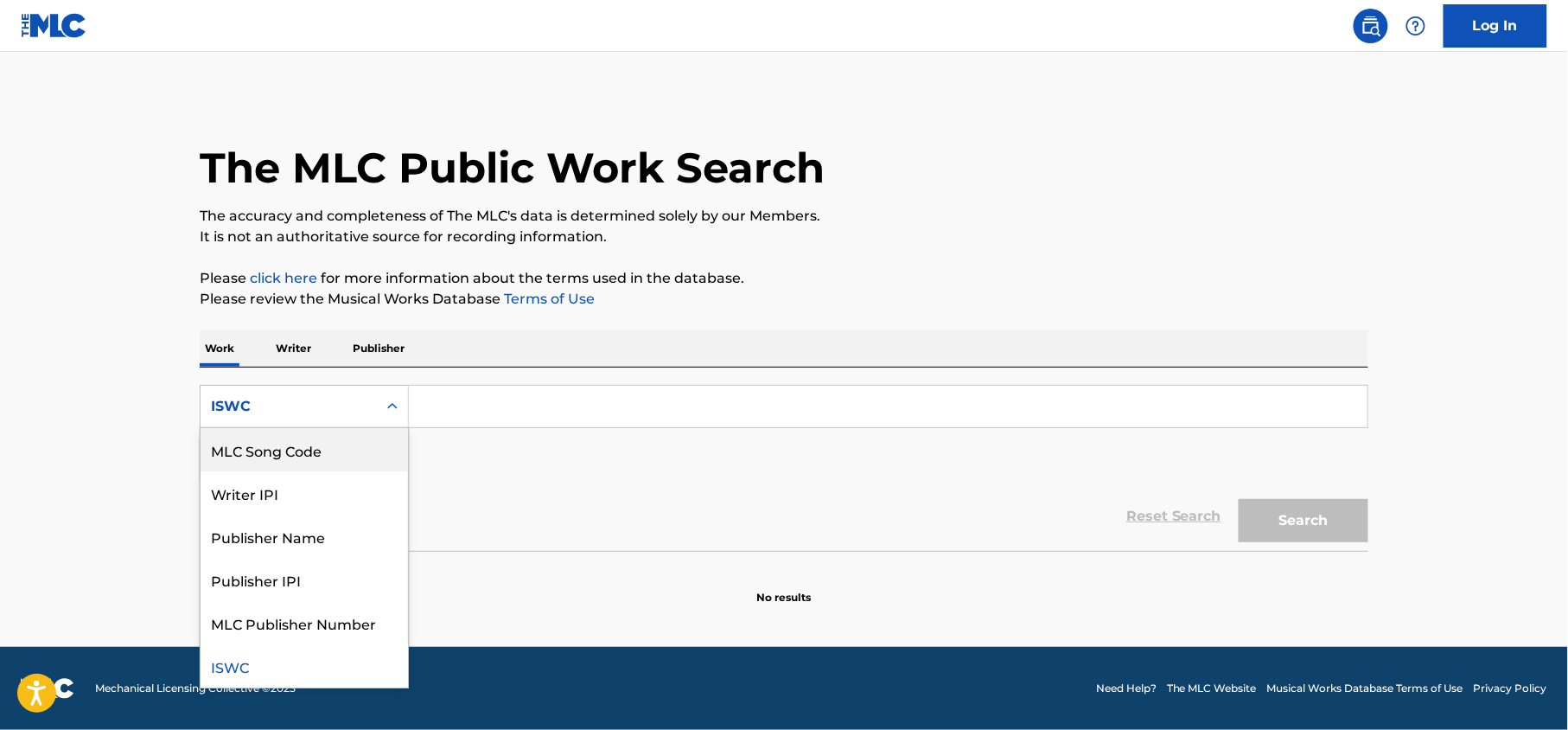 click on "Reset Search Search" at bounding box center [784, 516] 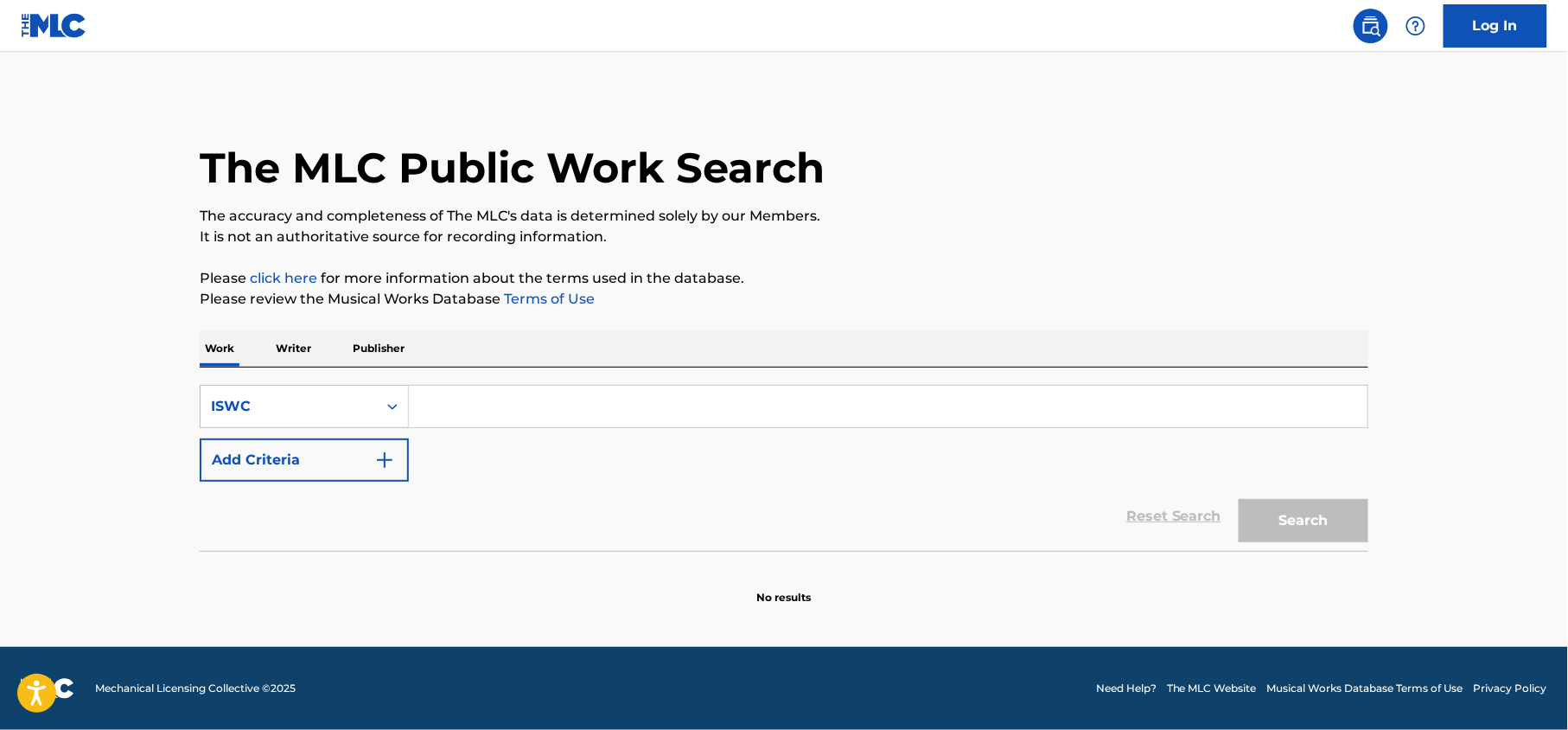 click at bounding box center (888, 407) 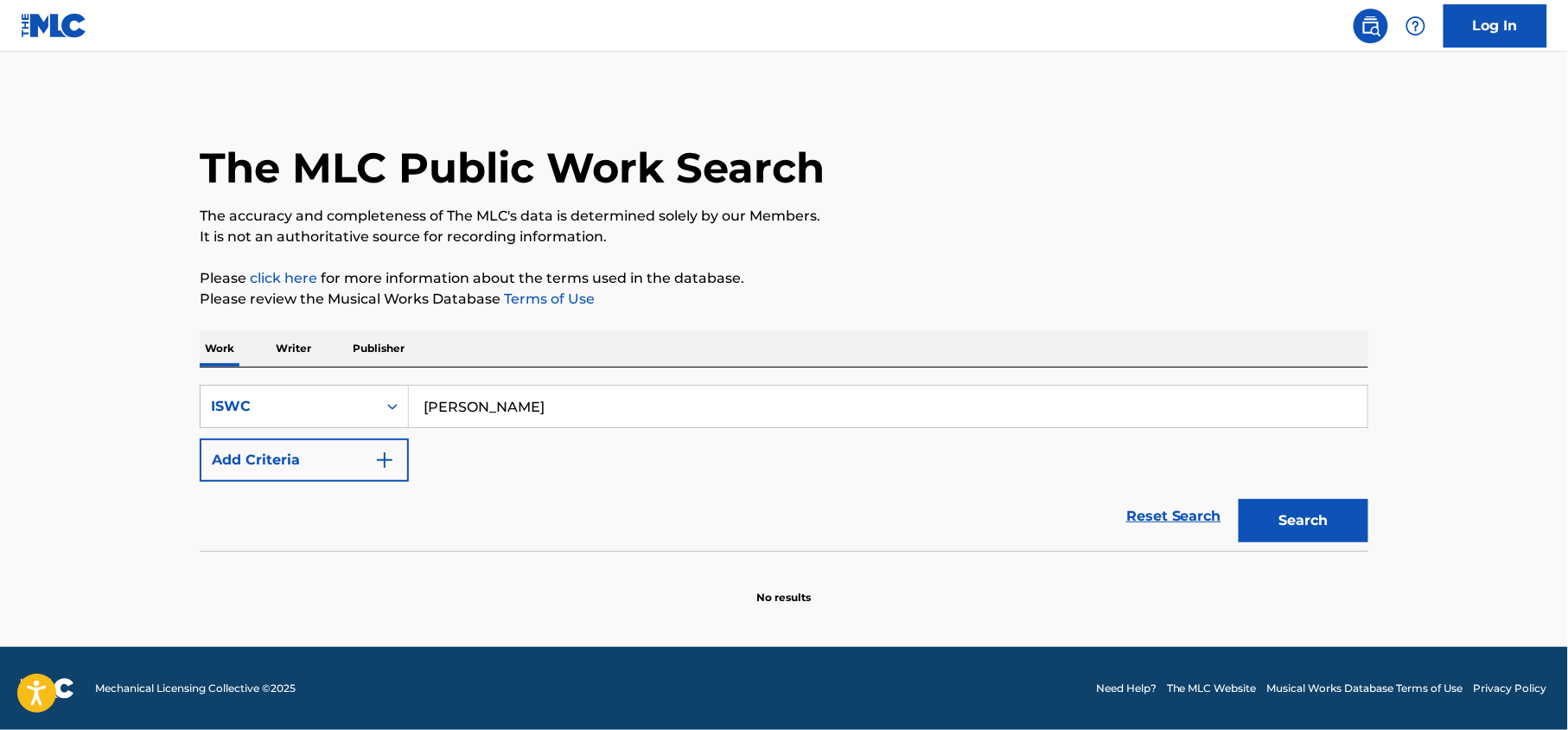 click on "Search" at bounding box center [1303, 521] 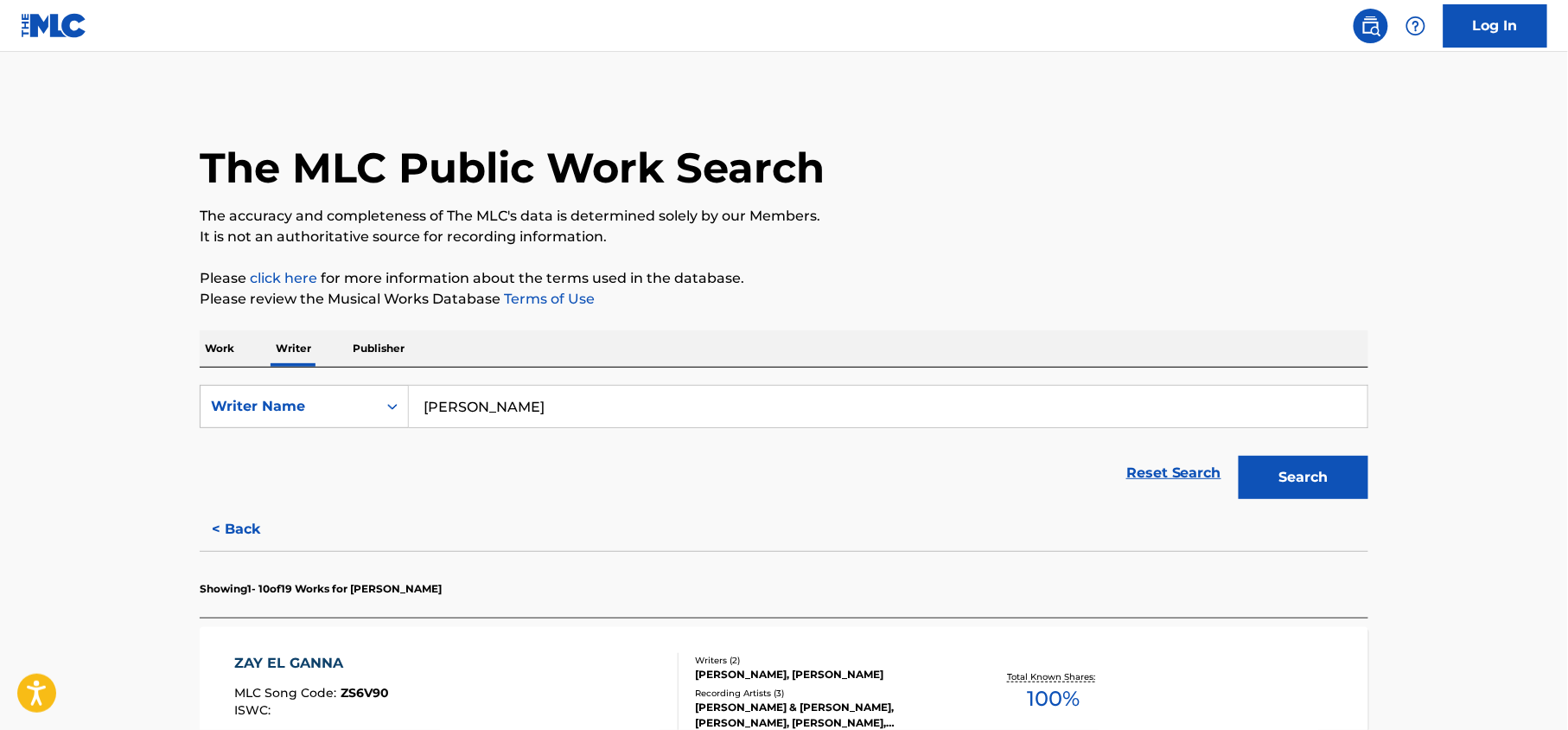 click on "Search" at bounding box center (1303, 477) 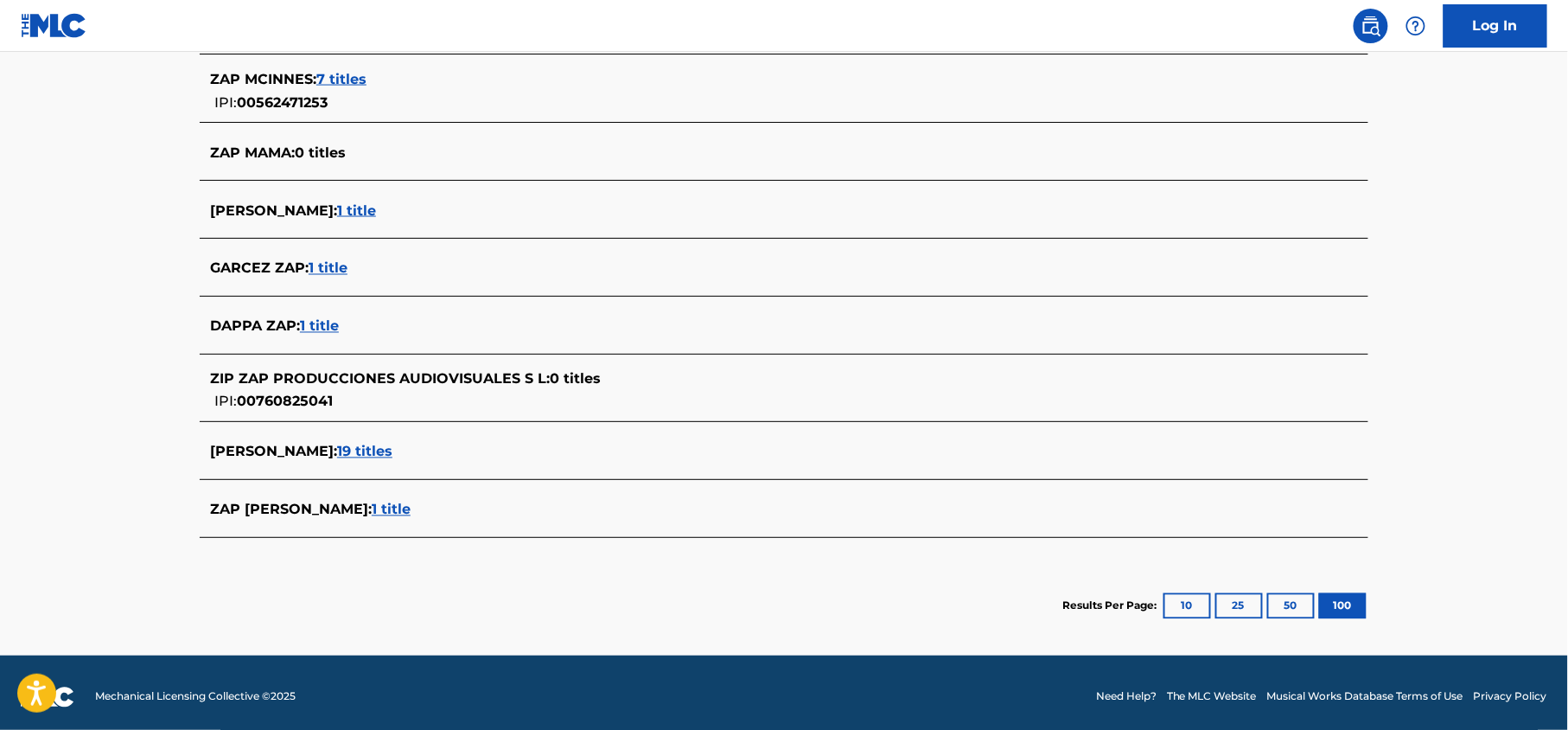 scroll, scrollTop: 959, scrollLeft: 0, axis: vertical 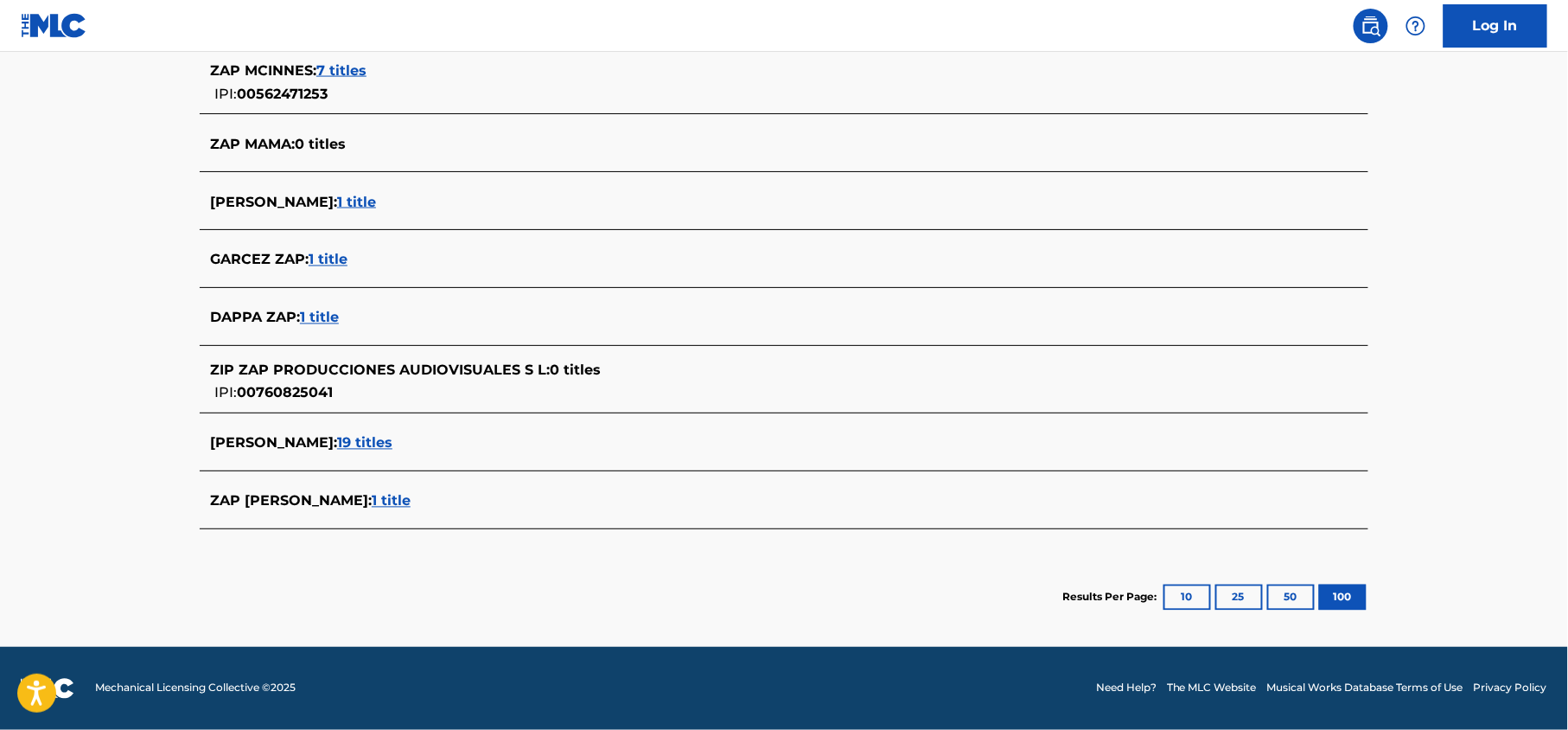 click on "19 titles" at bounding box center (365, 443) 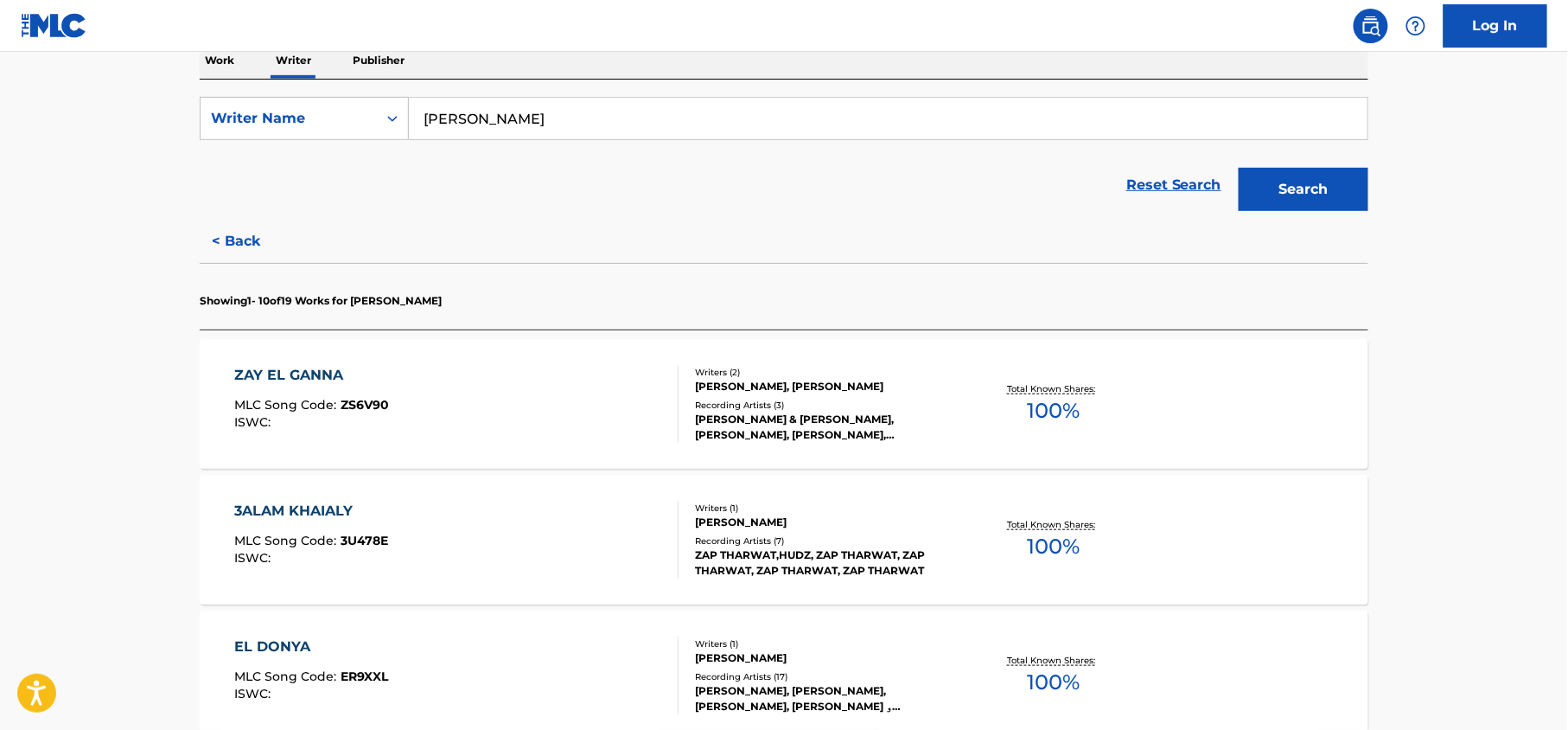 scroll, scrollTop: 267, scrollLeft: 0, axis: vertical 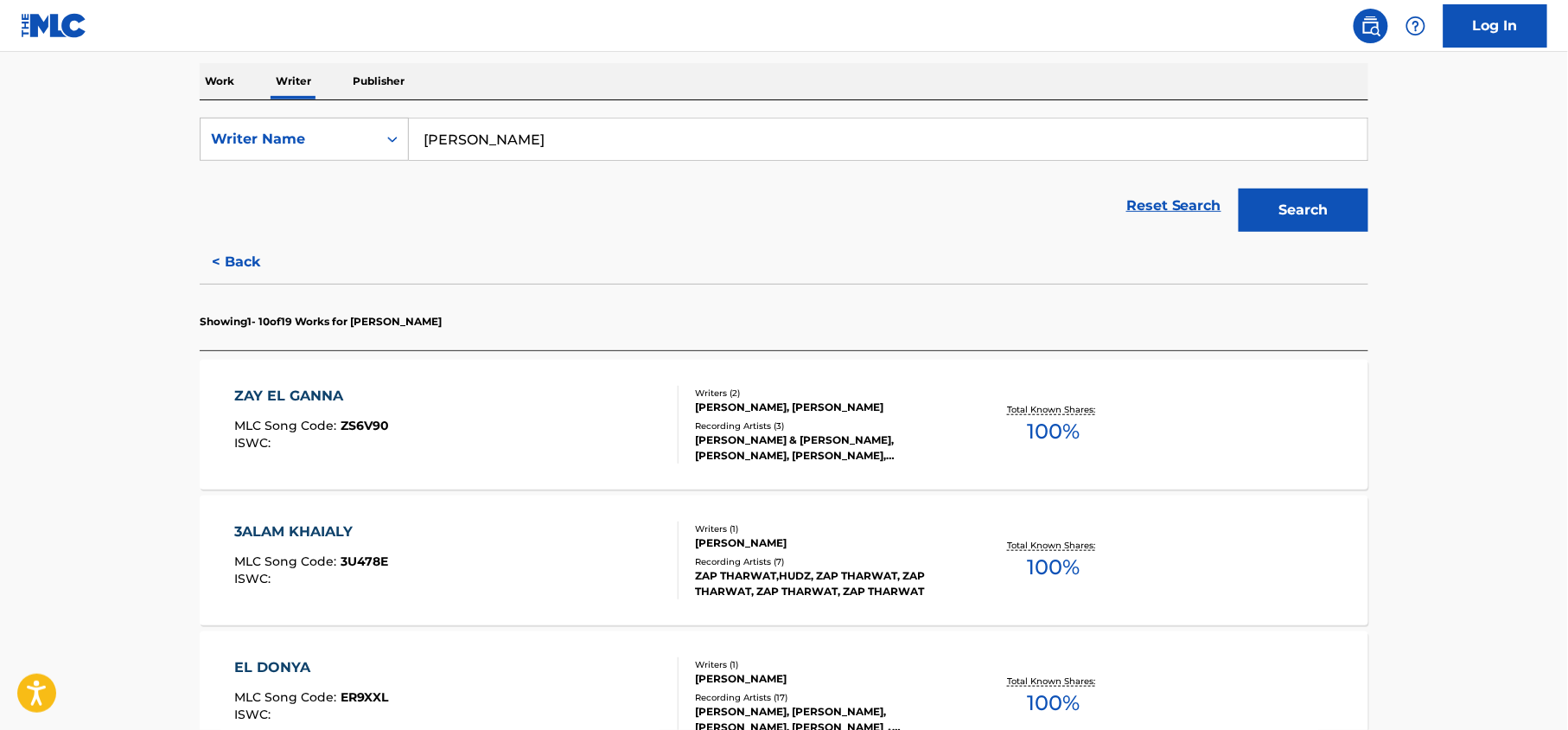 click on "ZAY EL GANNA" at bounding box center [312, 396] 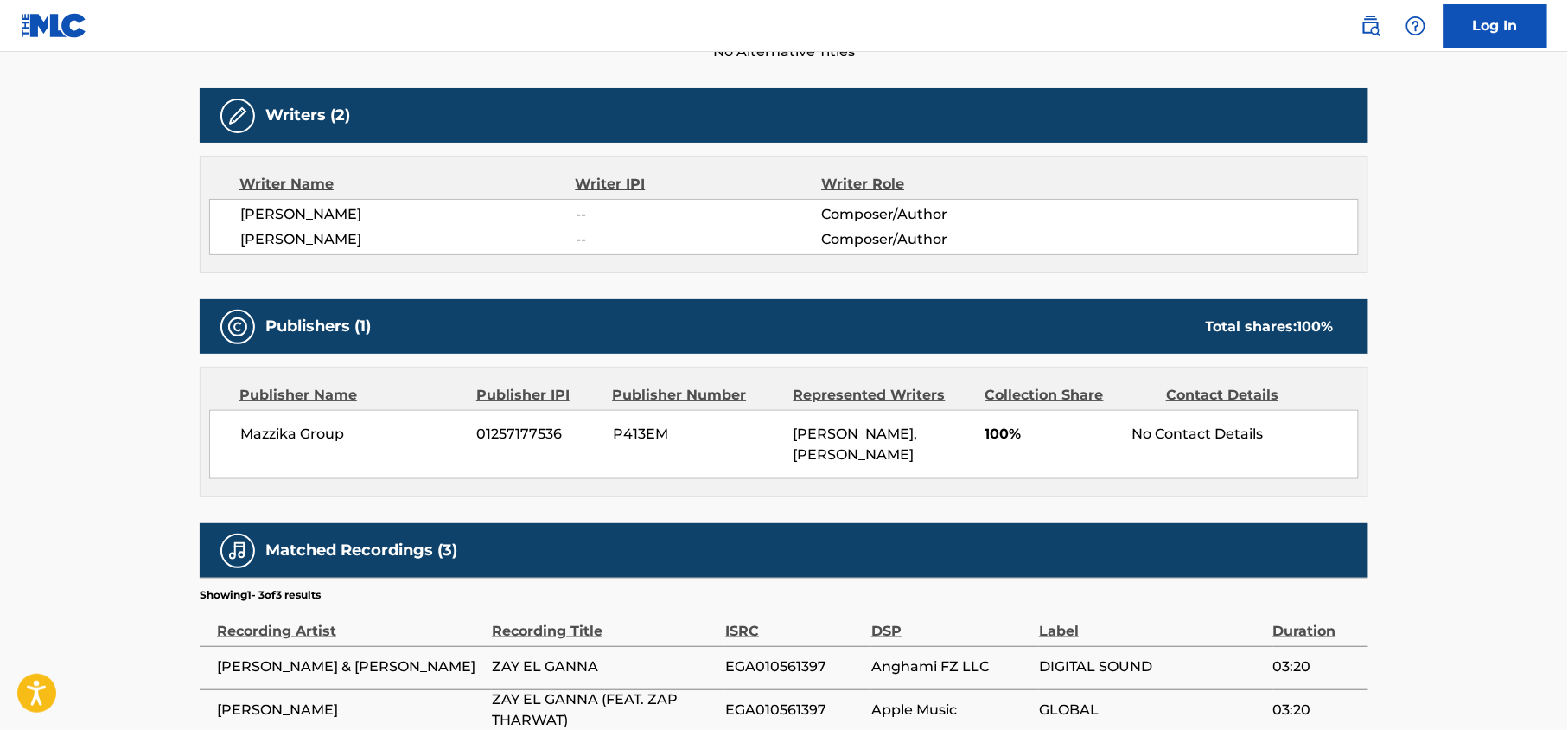 scroll, scrollTop: 576, scrollLeft: 0, axis: vertical 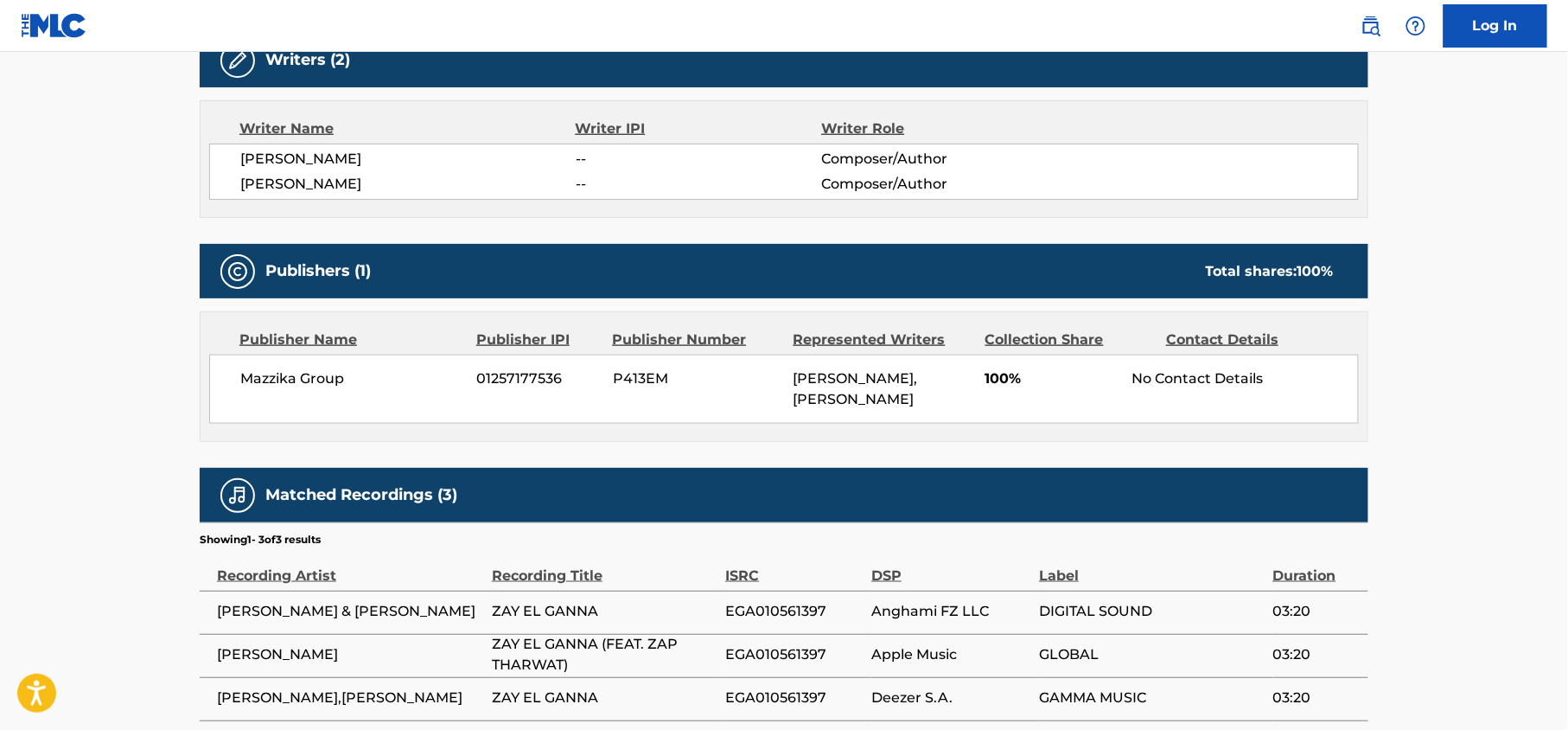 click on "Mazzika Group" at bounding box center (352, 379) 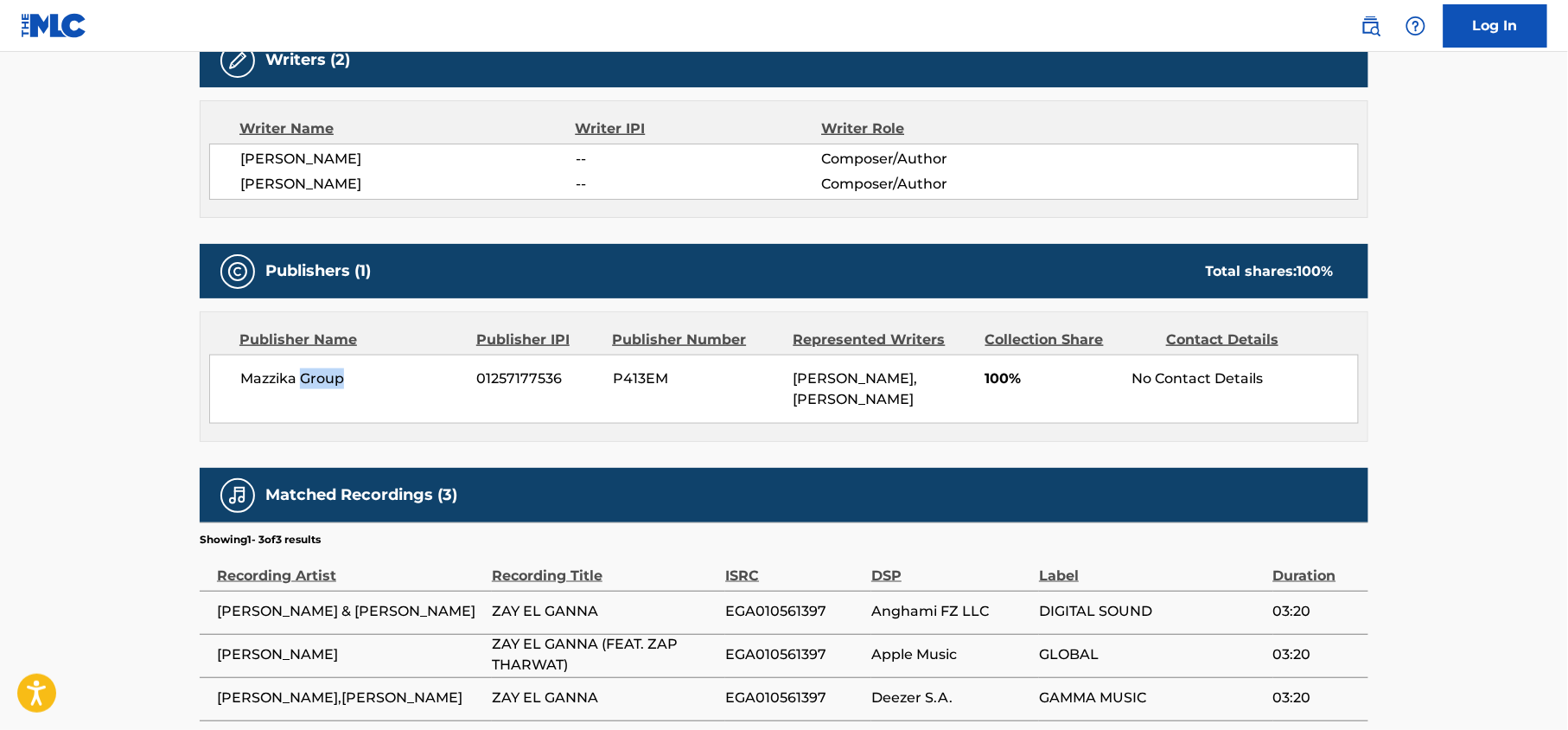 click on "Mazzika Group" at bounding box center [352, 379] 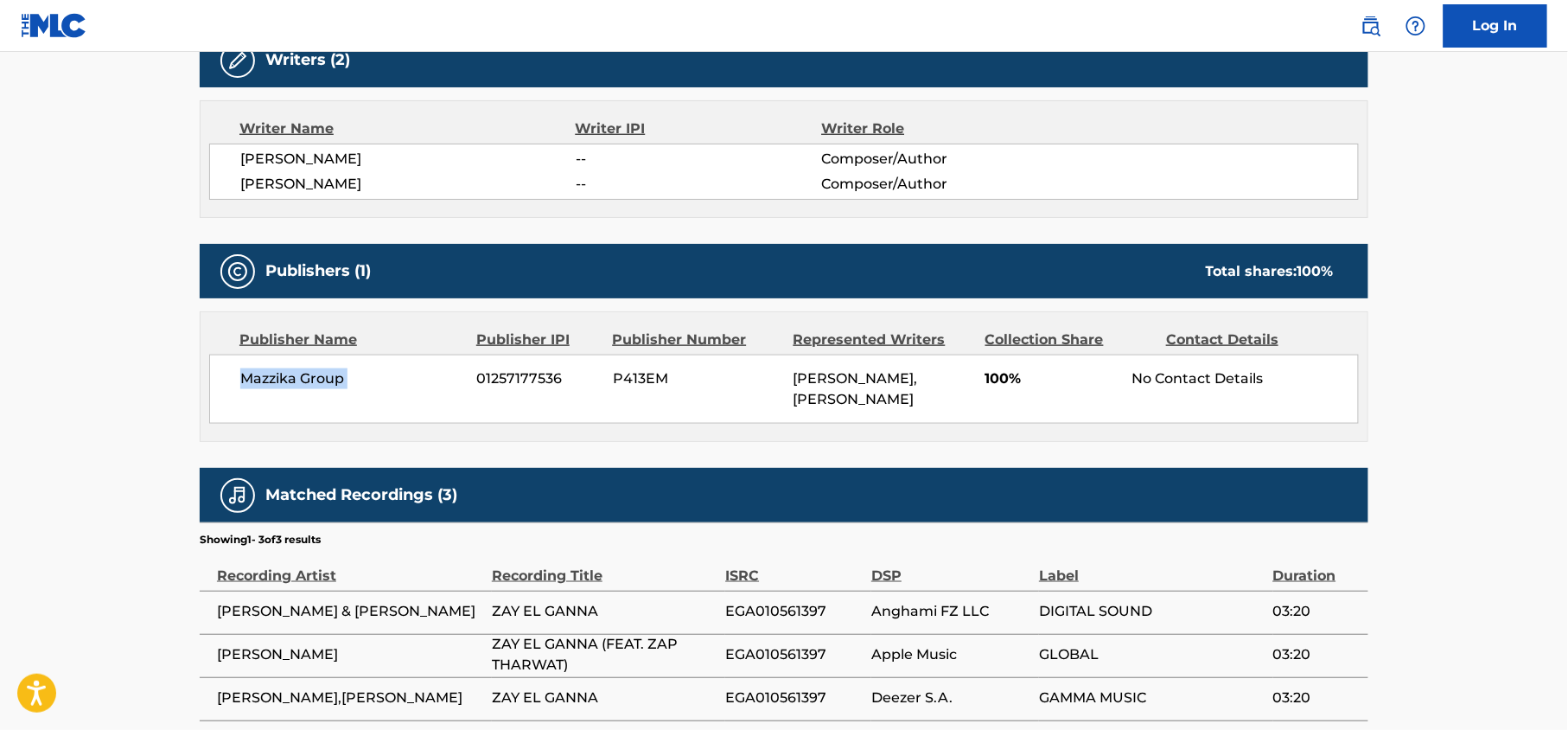 click on "Mazzika Group" at bounding box center (352, 379) 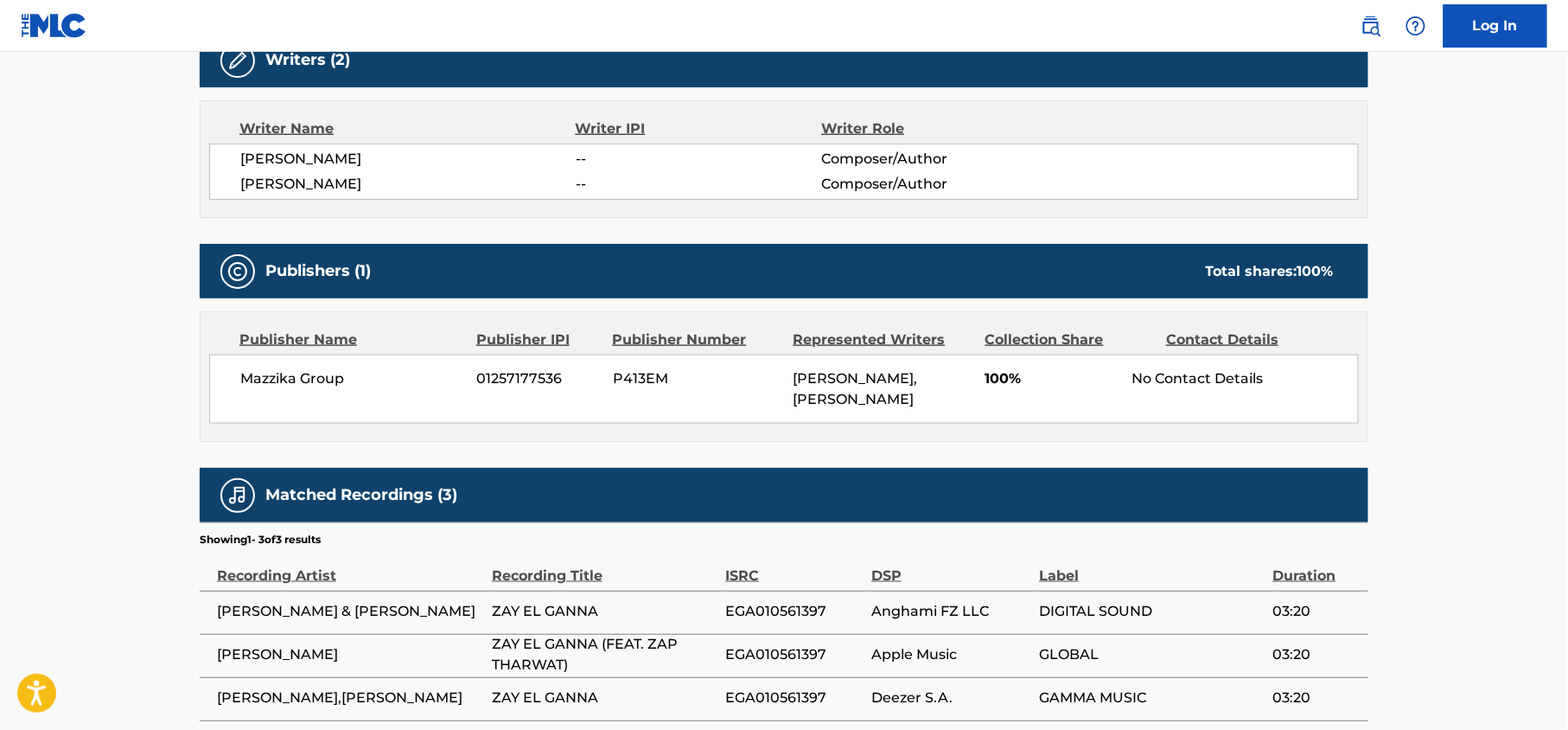 click on "01257177536" at bounding box center (539, 379) 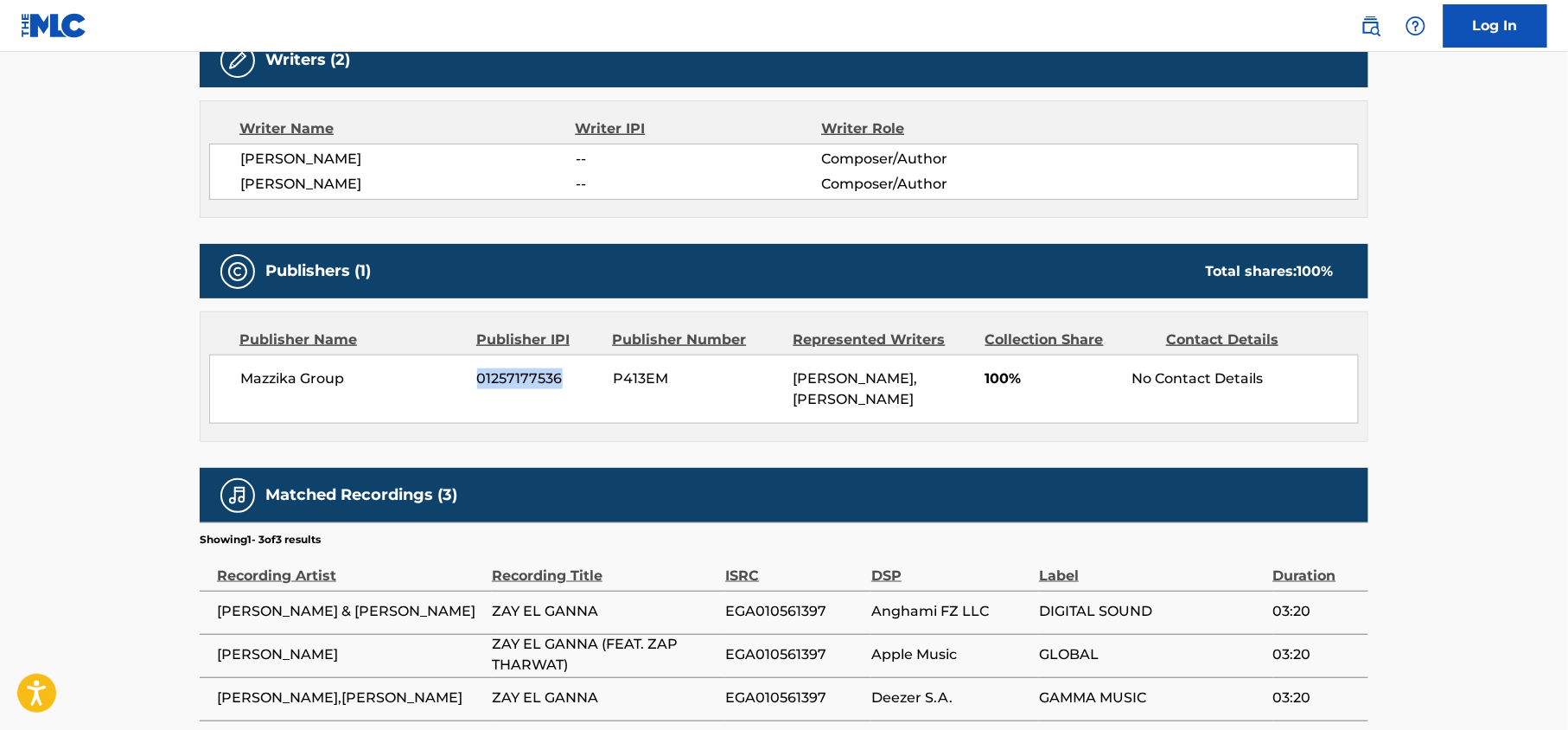click on "01257177536" at bounding box center (539, 379) 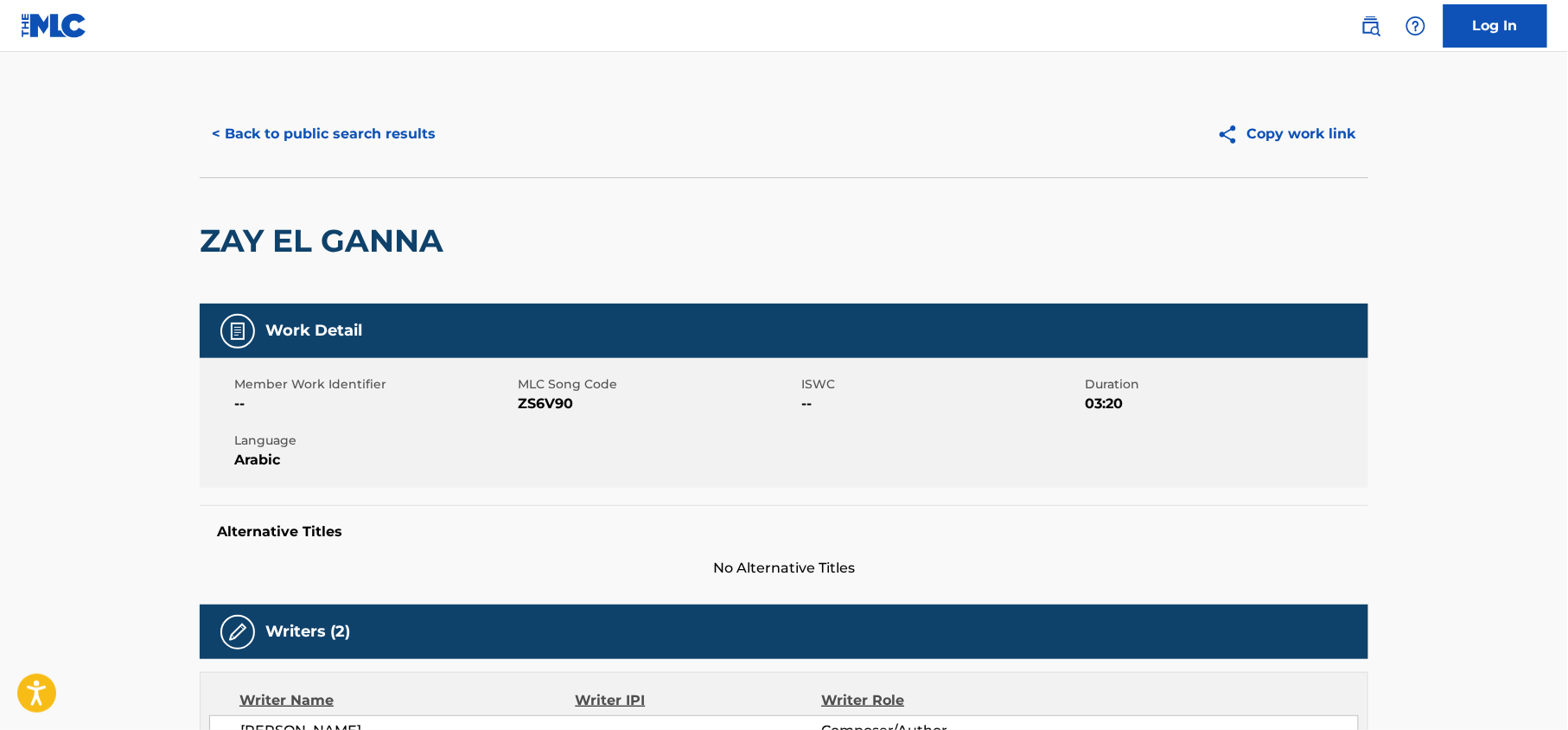 scroll, scrollTop: 0, scrollLeft: 0, axis: both 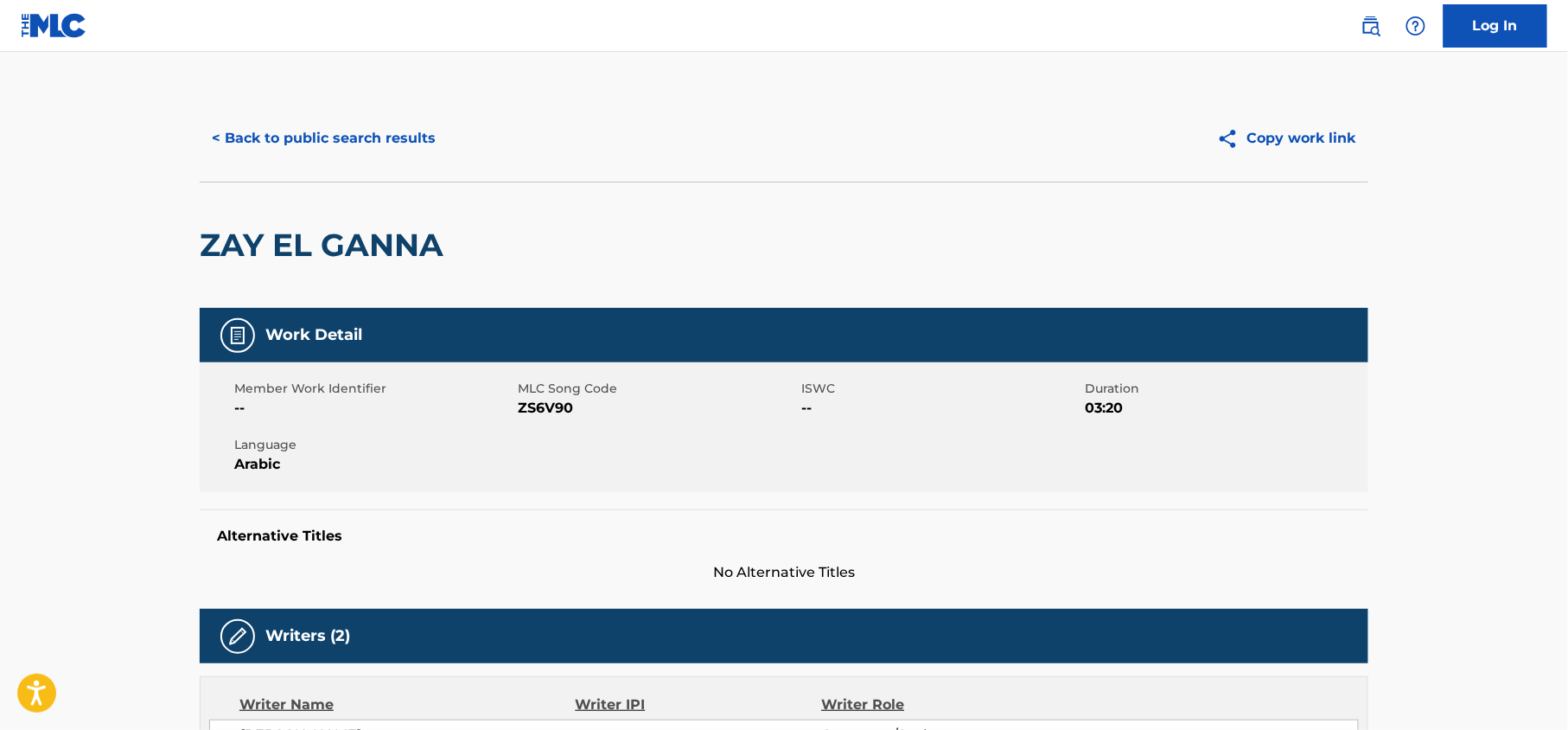click on "< Back to public search results" at bounding box center (323, 138) 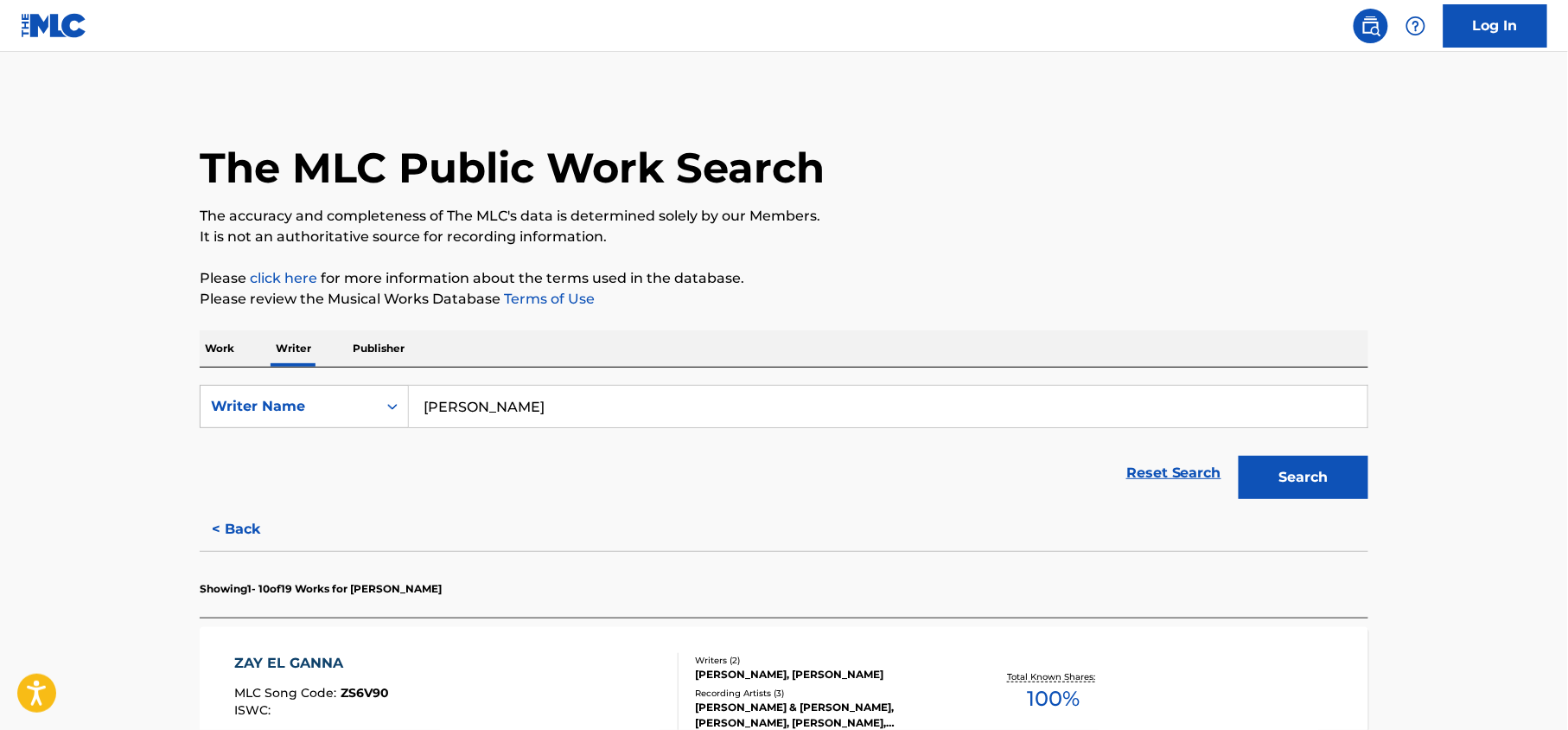 click on "Publisher" at bounding box center [379, 349] 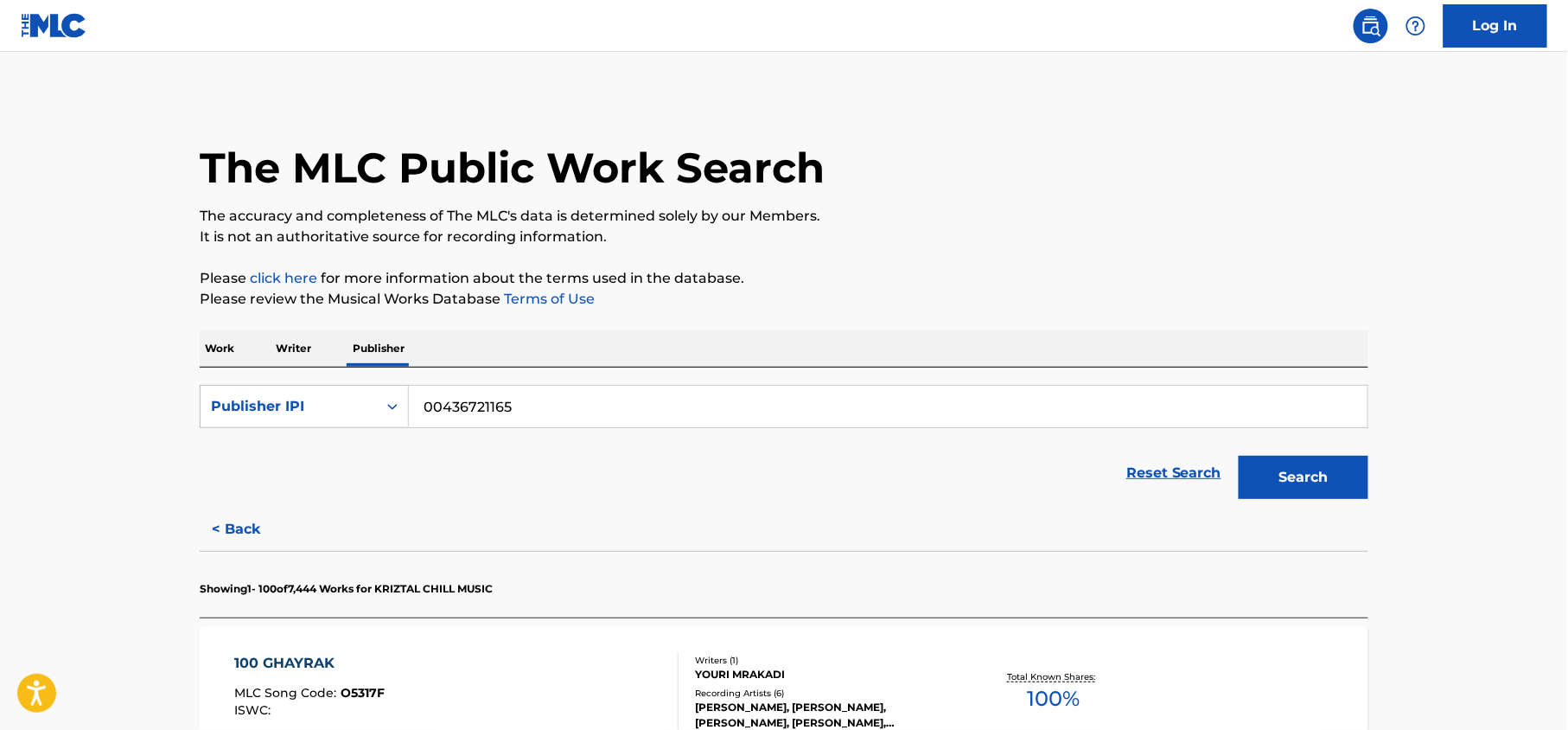click on "00436721165" at bounding box center [888, 407] 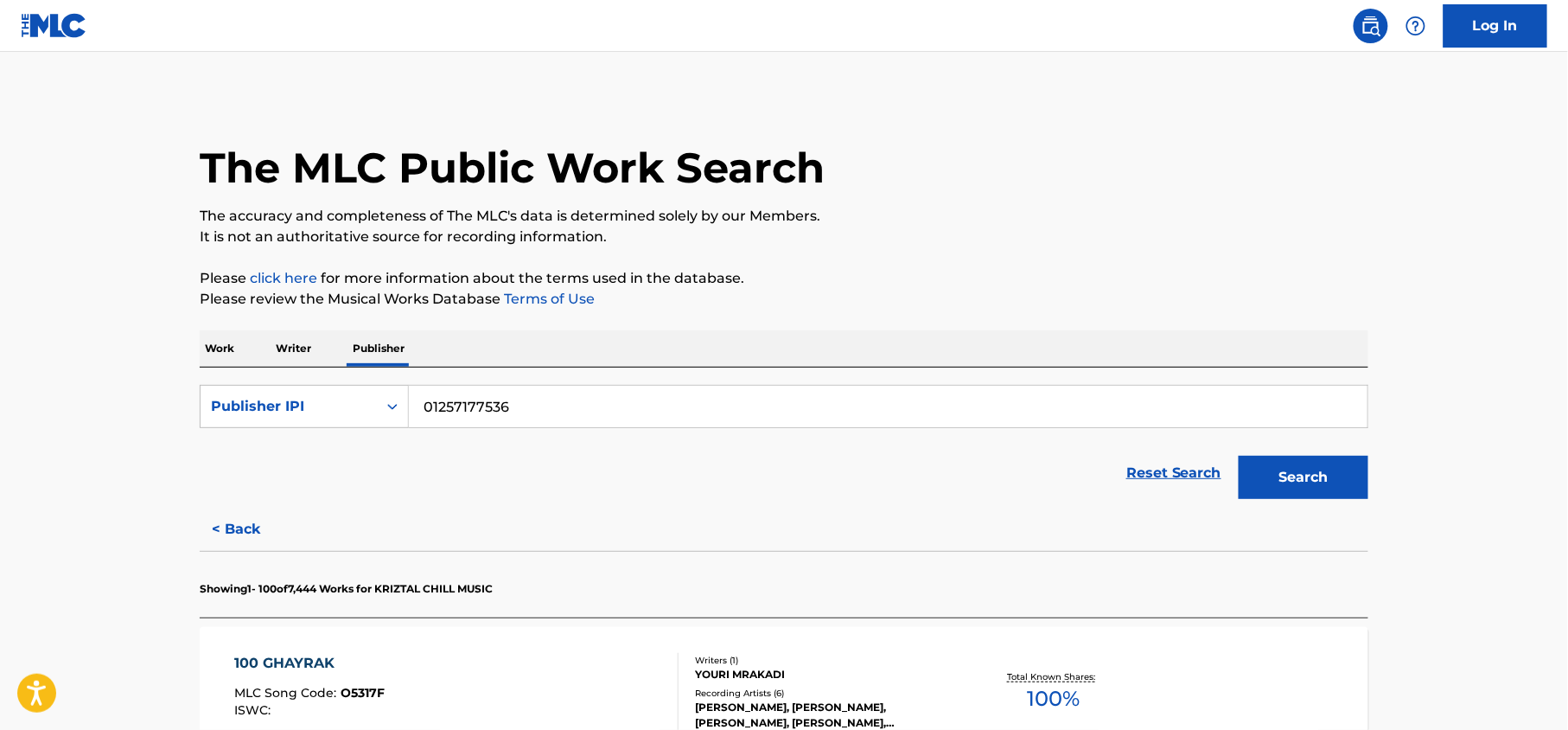 type on "01257177536" 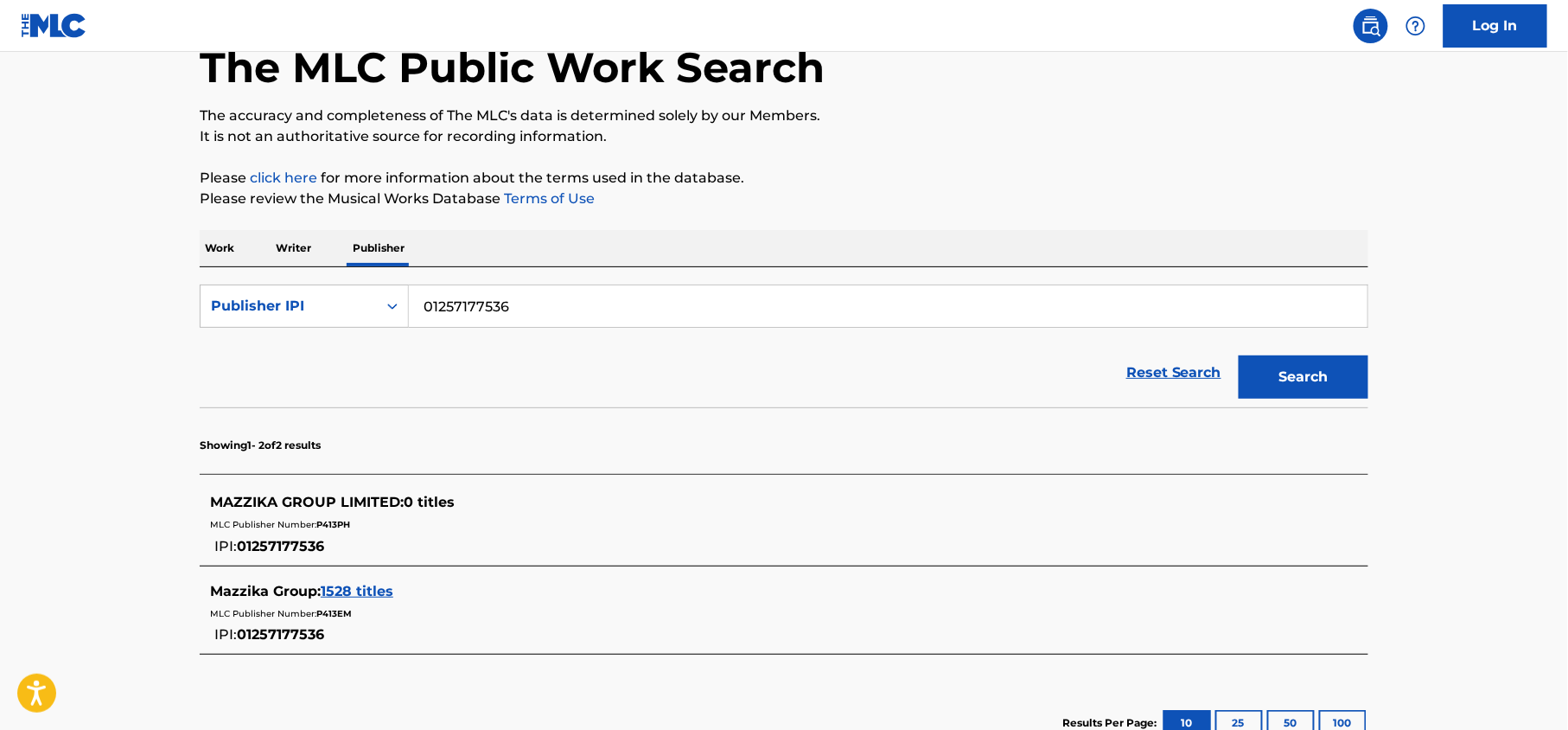 scroll, scrollTop: 227, scrollLeft: 0, axis: vertical 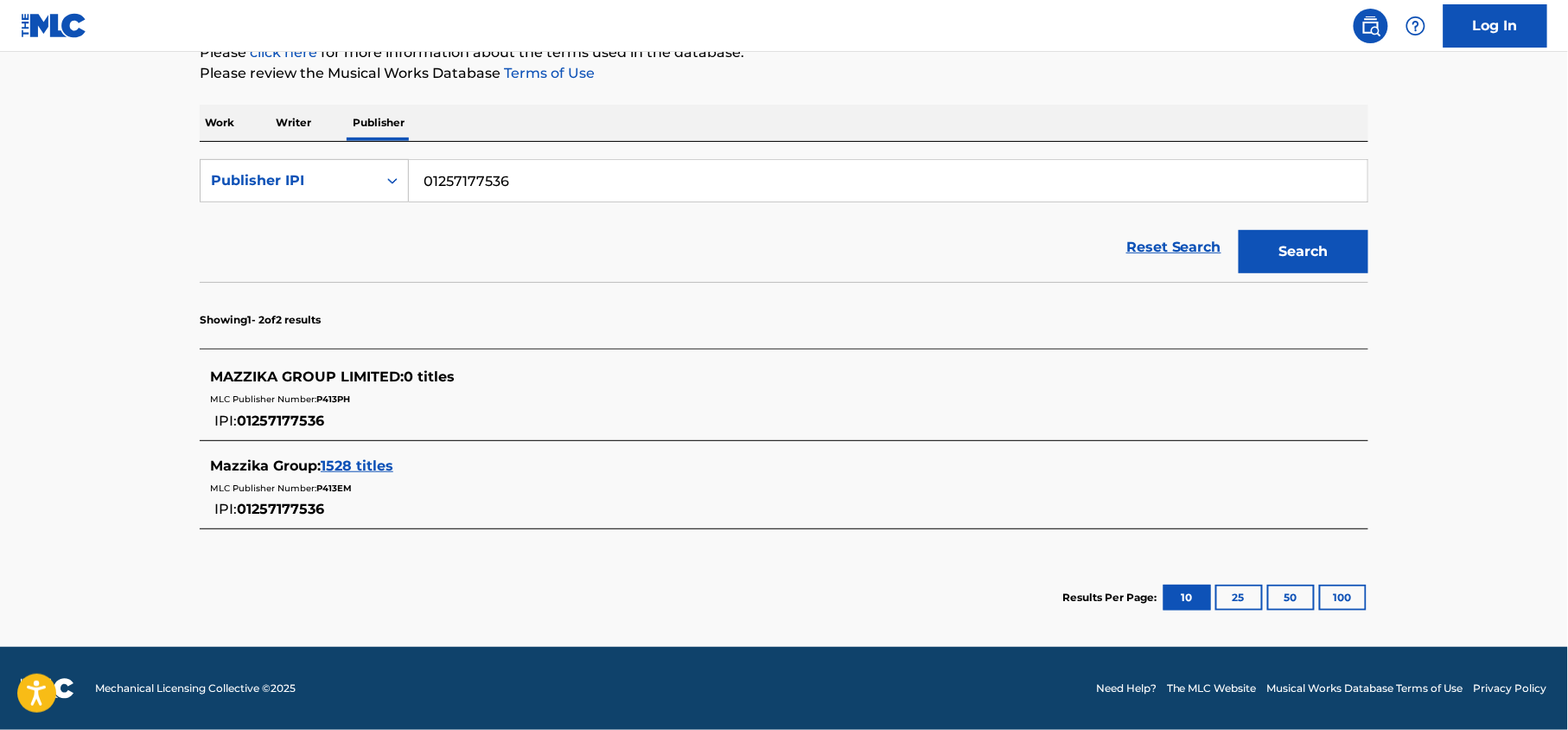 click on "1528 titles" at bounding box center (357, 465) 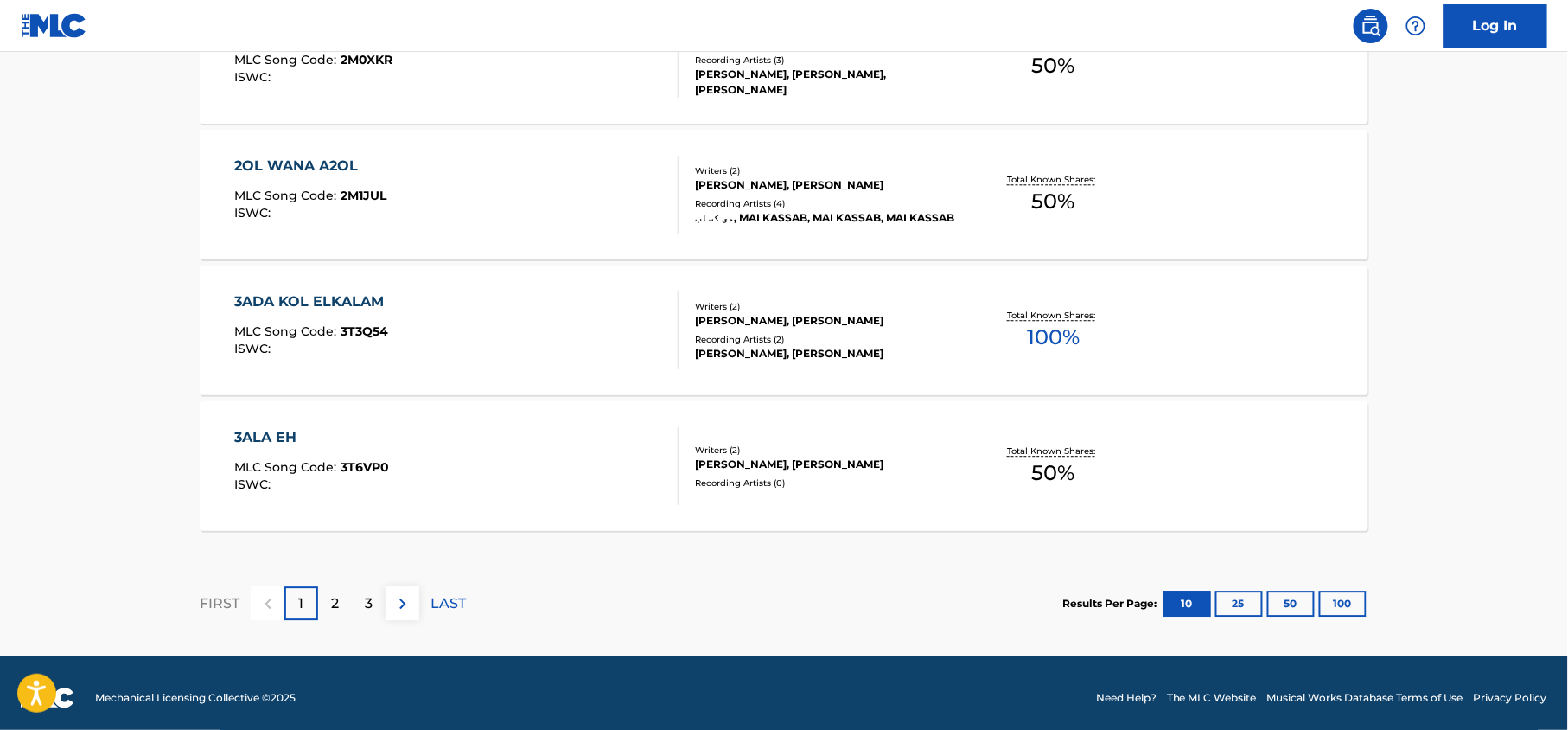 scroll, scrollTop: 1458, scrollLeft: 0, axis: vertical 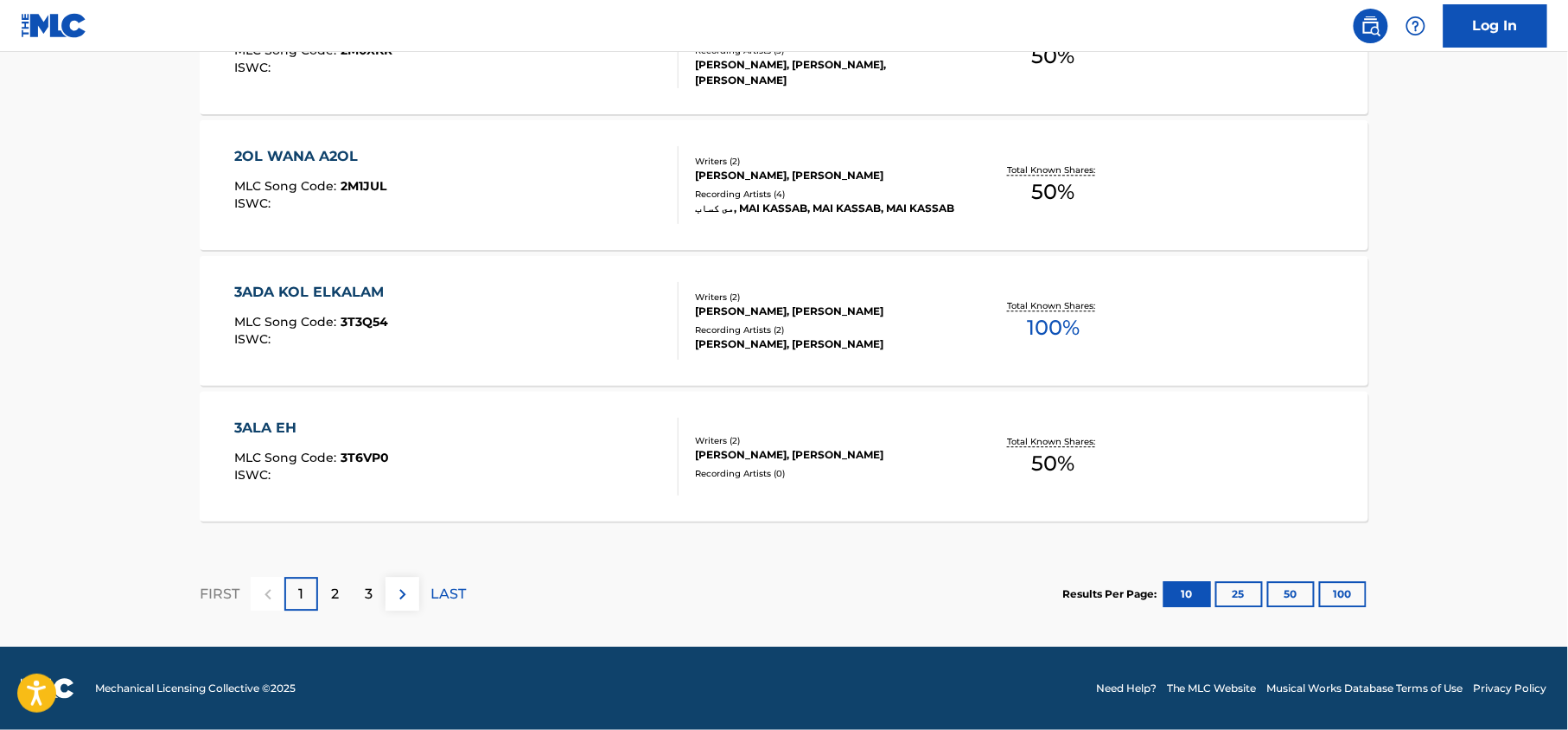 click on "100" at bounding box center (1342, 594) 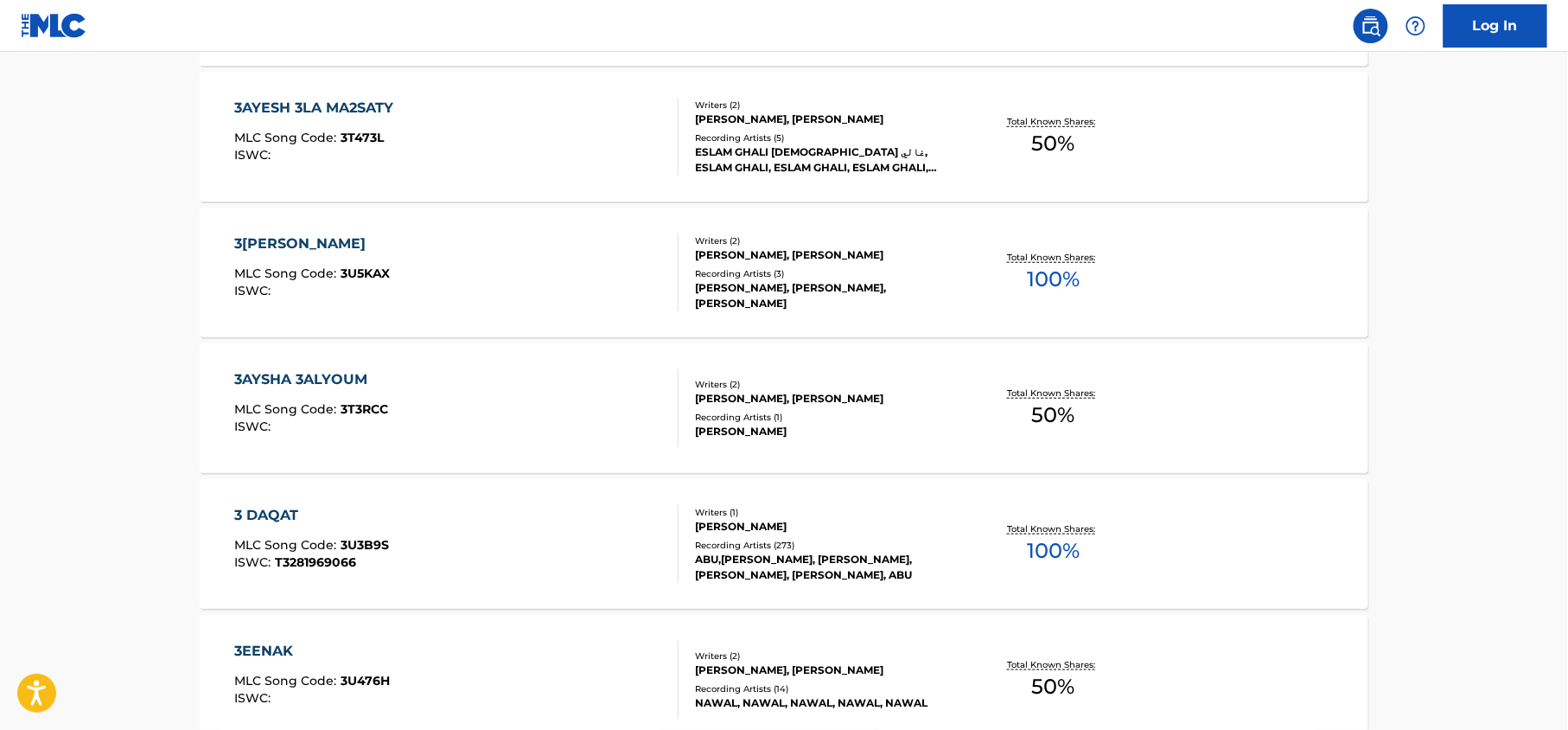 scroll, scrollTop: 2727, scrollLeft: 0, axis: vertical 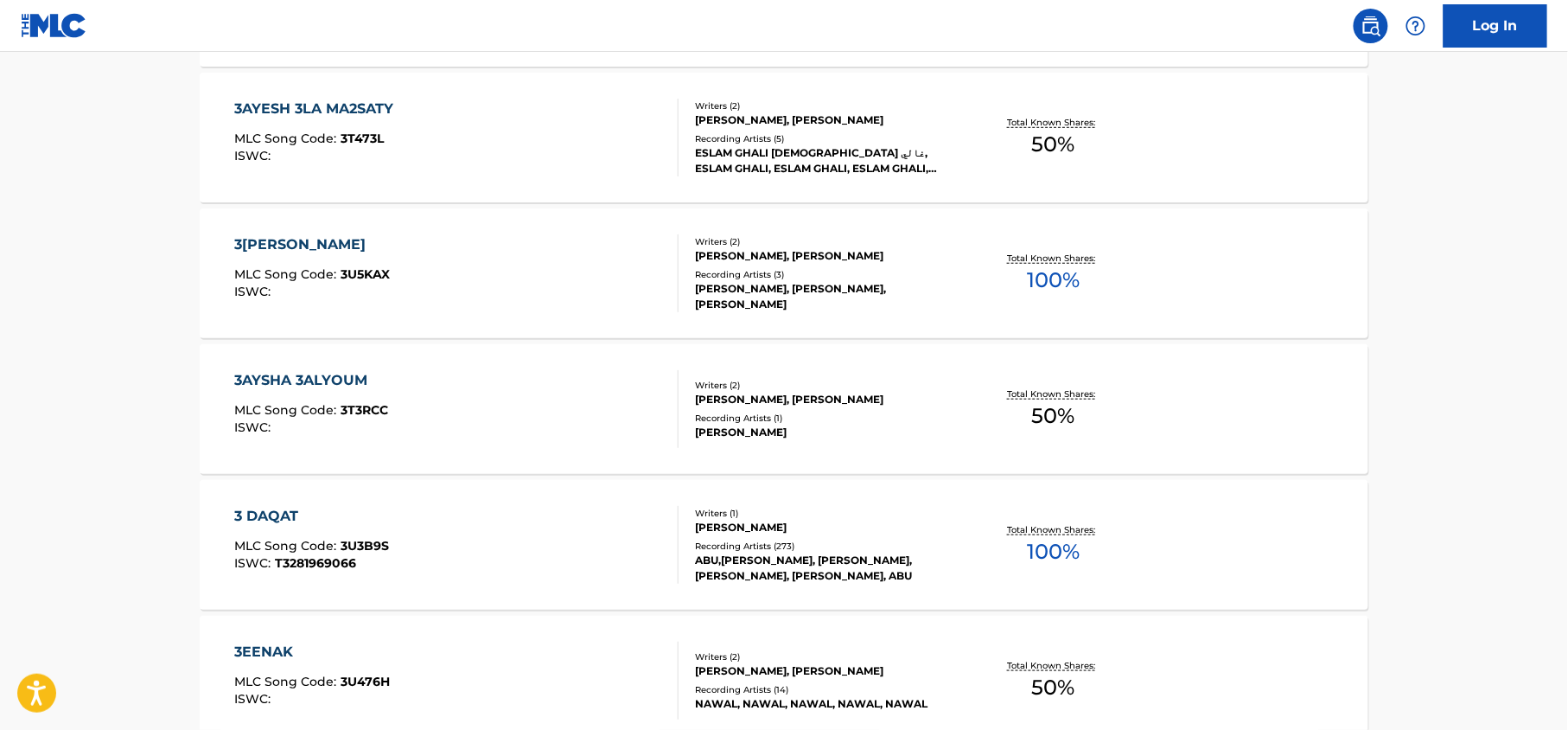 click on "3 DAQAT" at bounding box center [312, 516] 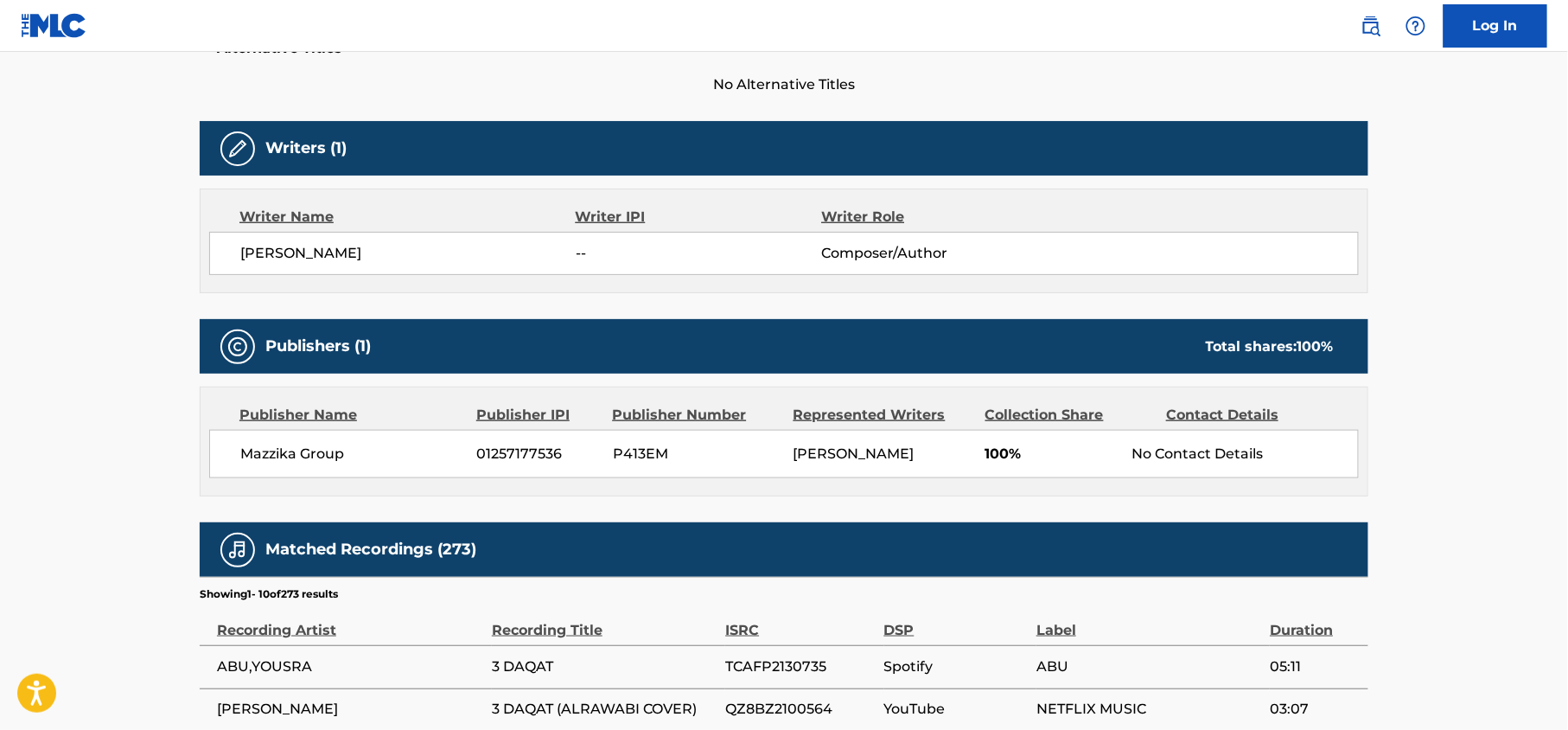 scroll, scrollTop: 686, scrollLeft: 0, axis: vertical 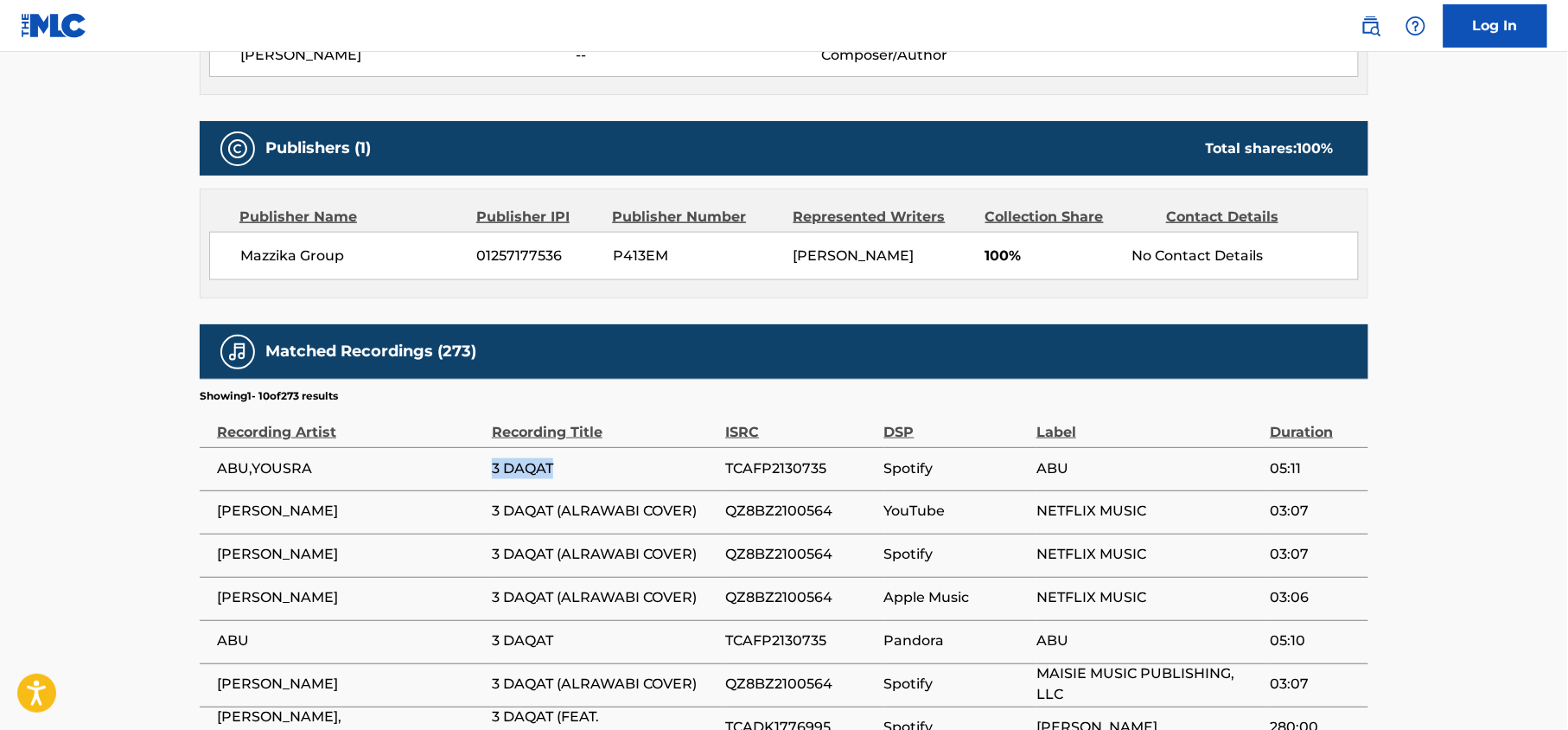 drag, startPoint x: 471, startPoint y: 493, endPoint x: 555, endPoint y: 491, distance: 84.023806 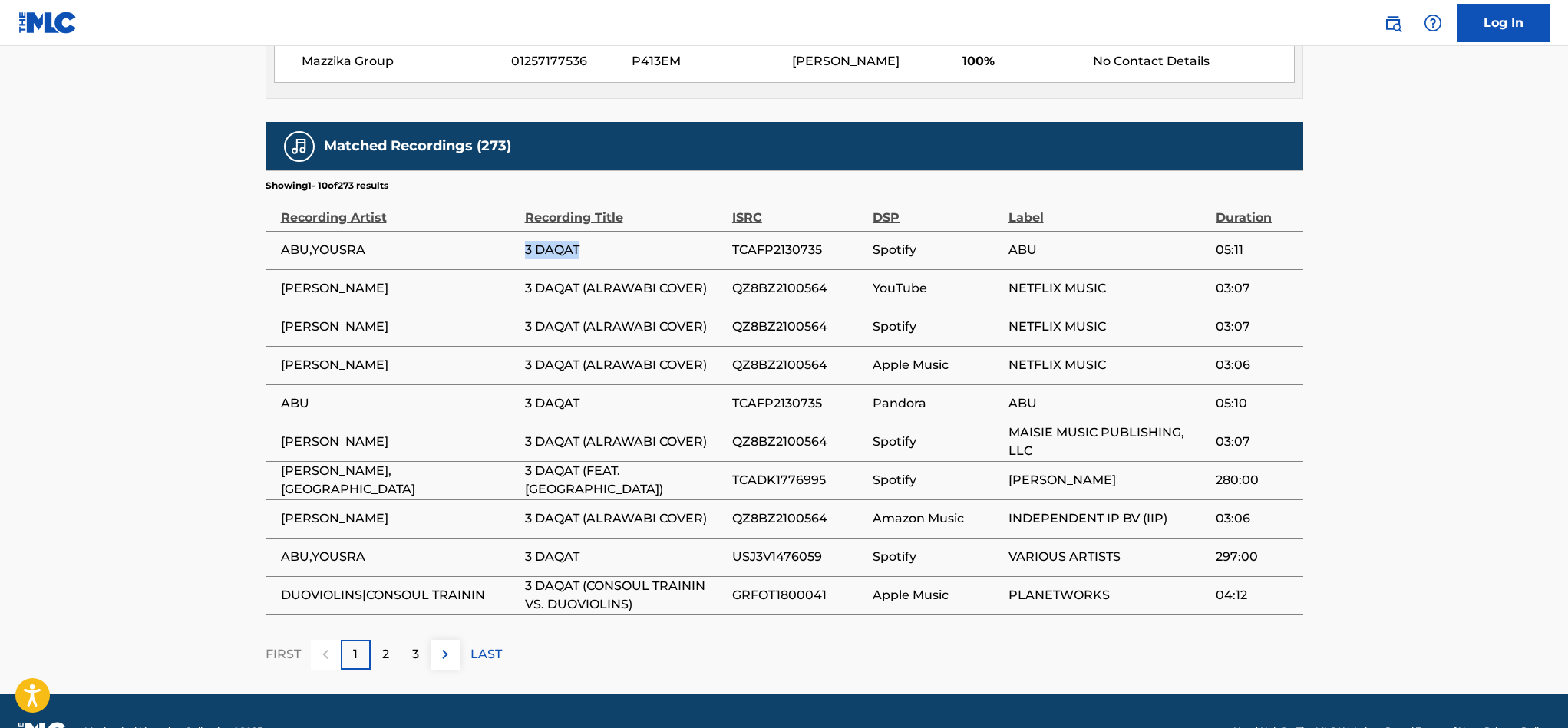scroll, scrollTop: 835, scrollLeft: 0, axis: vertical 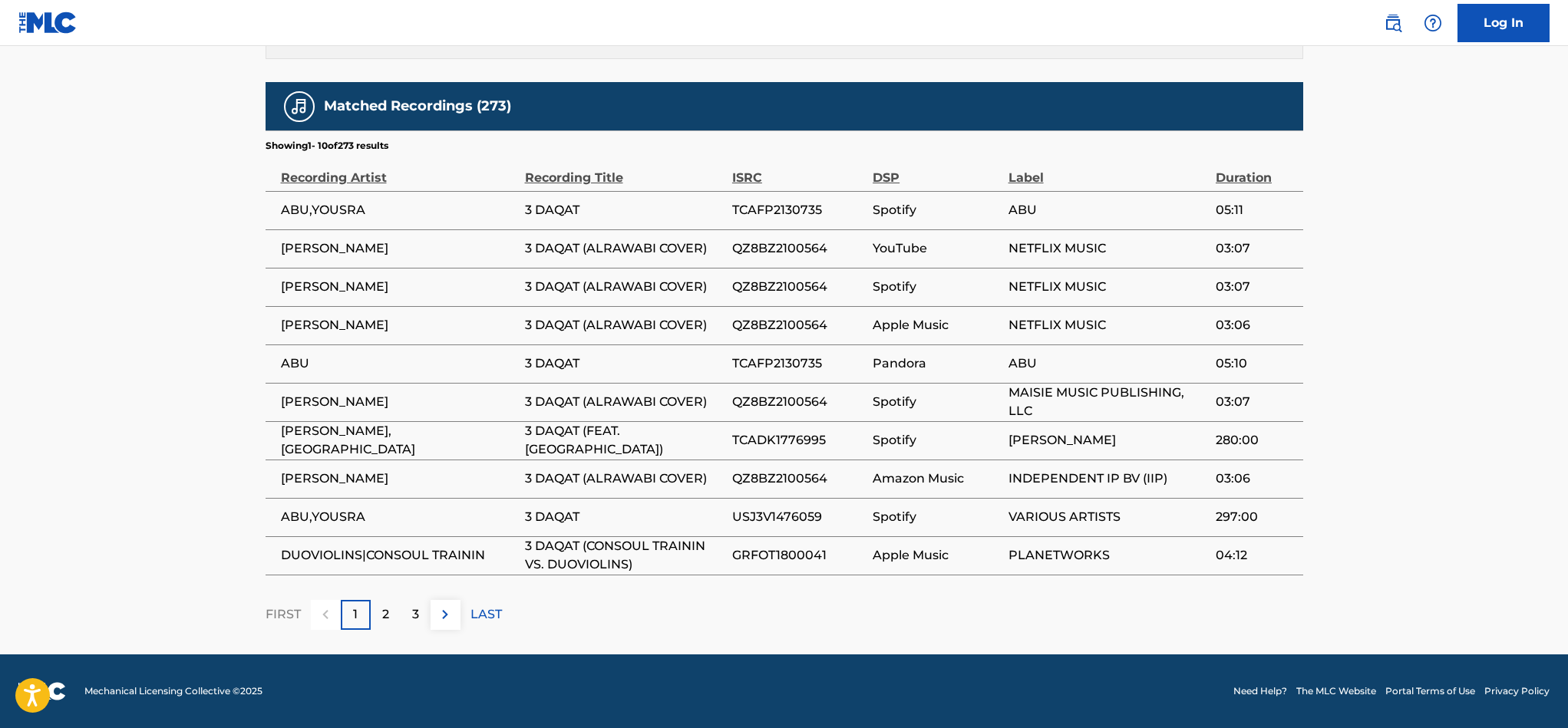 click on "2" at bounding box center [385, 614] 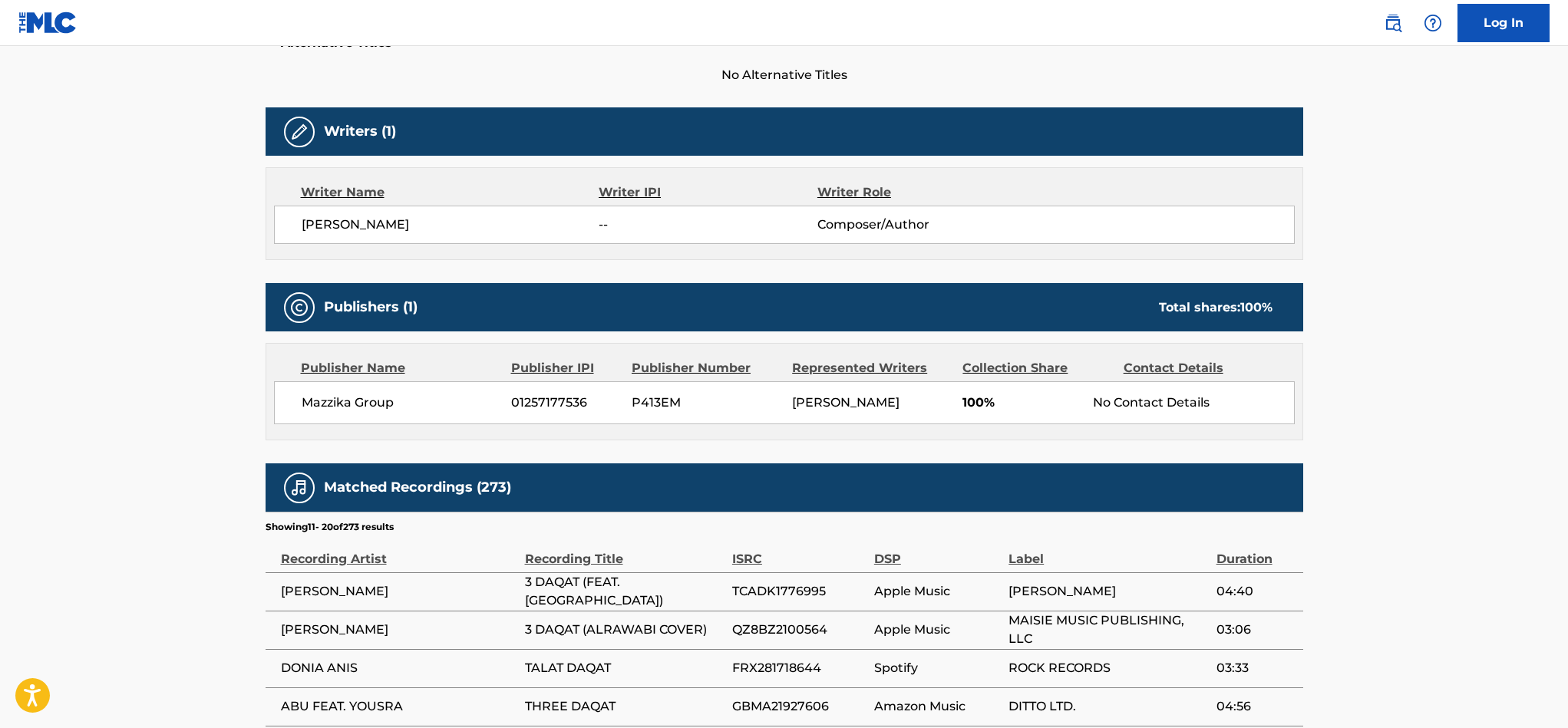 scroll, scrollTop: 835, scrollLeft: 0, axis: vertical 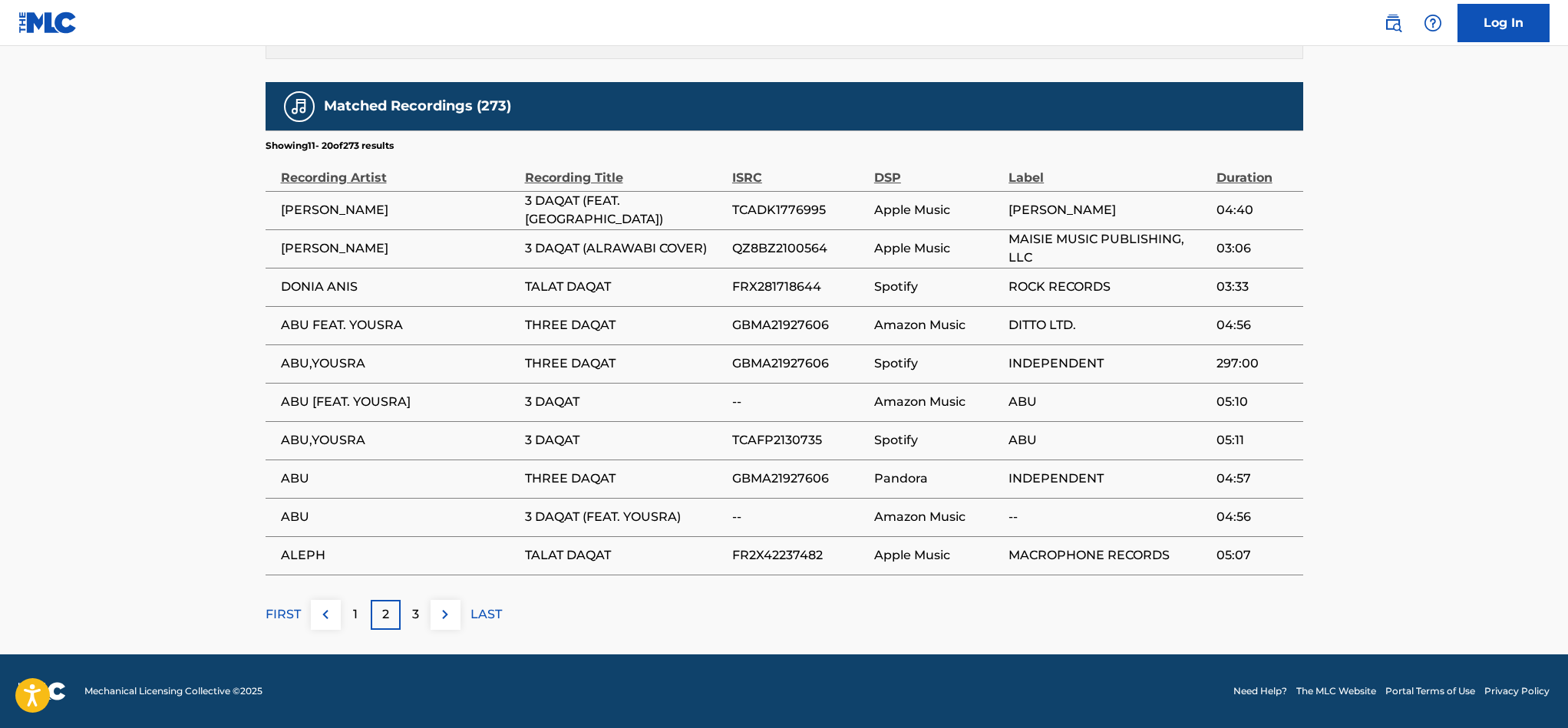 click on "3" at bounding box center (415, 614) 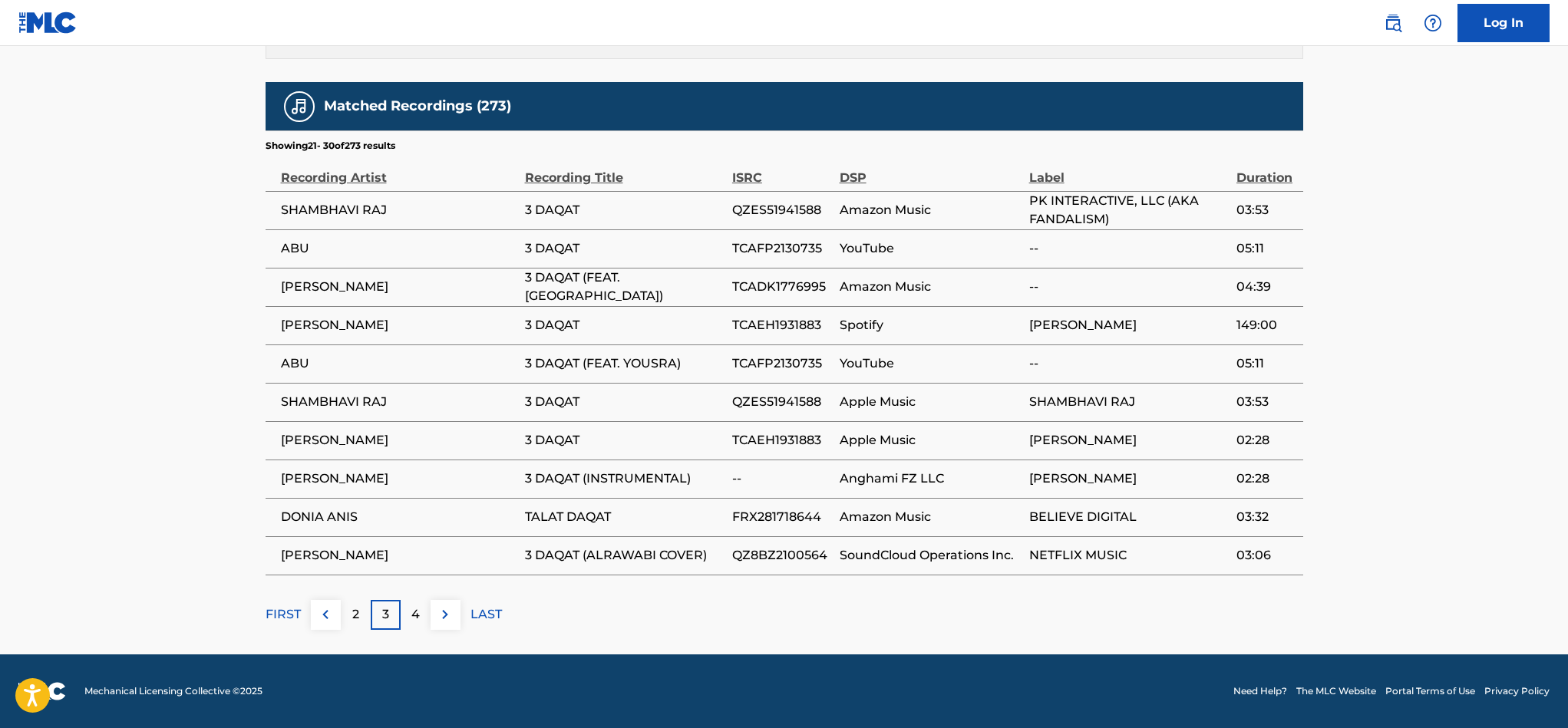 scroll, scrollTop: 835, scrollLeft: 0, axis: vertical 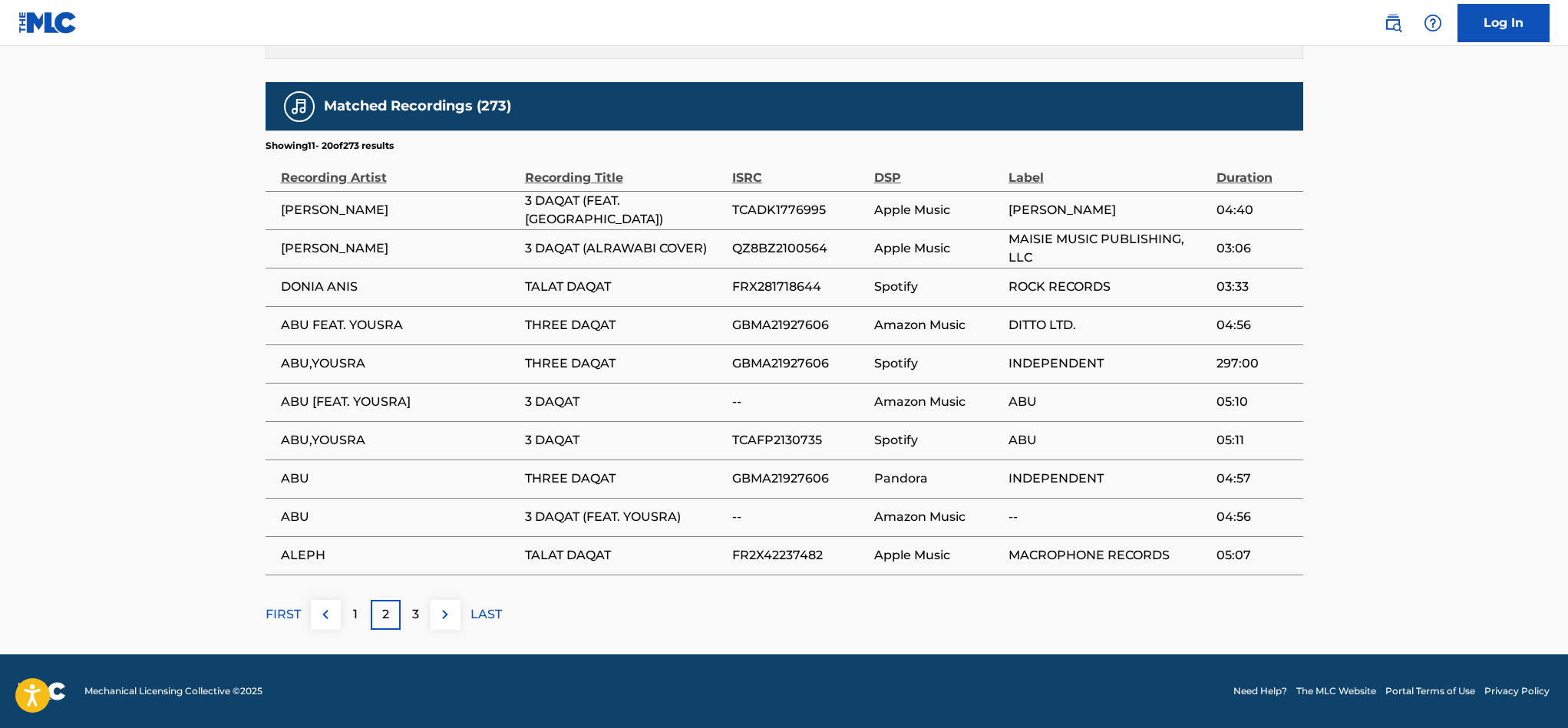 click on "1" at bounding box center (355, 614) 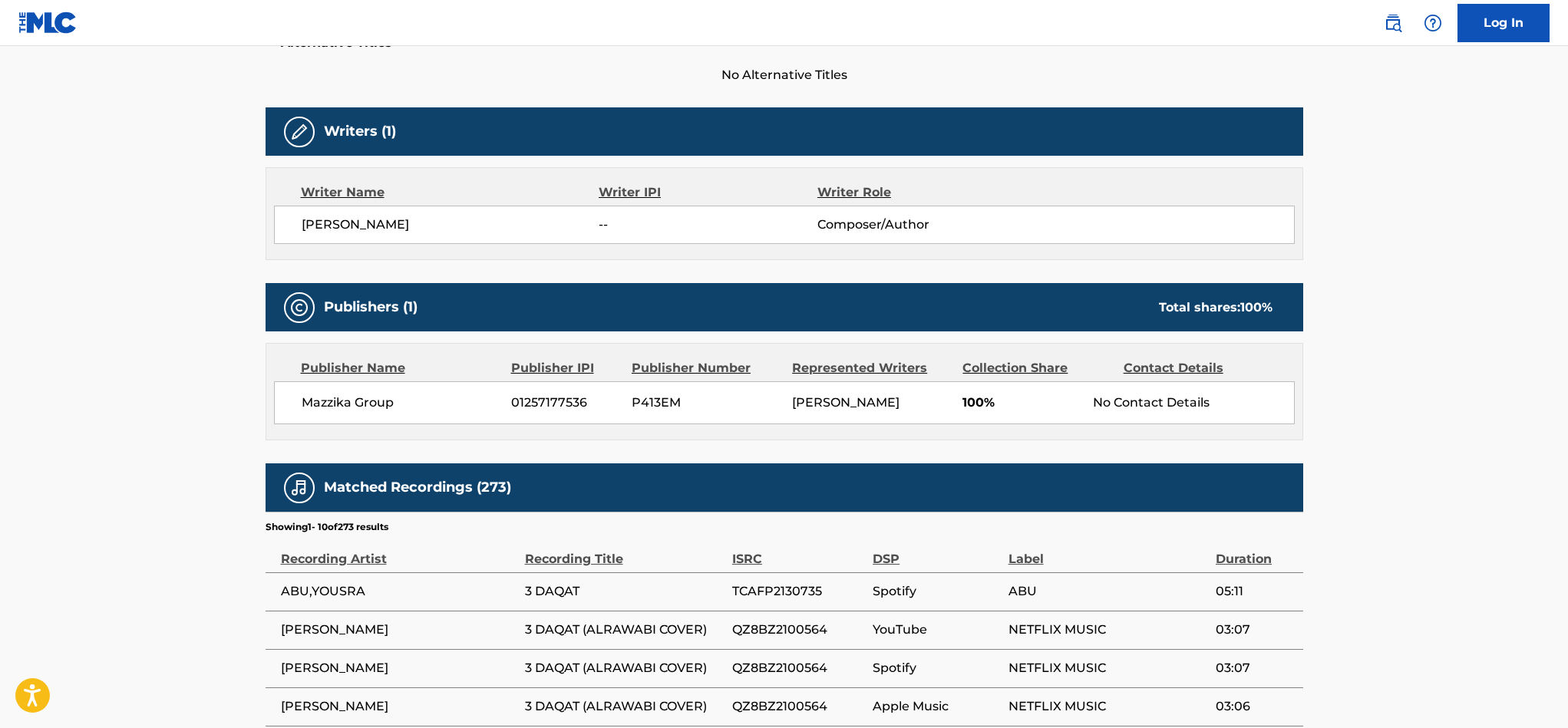 scroll, scrollTop: 835, scrollLeft: 0, axis: vertical 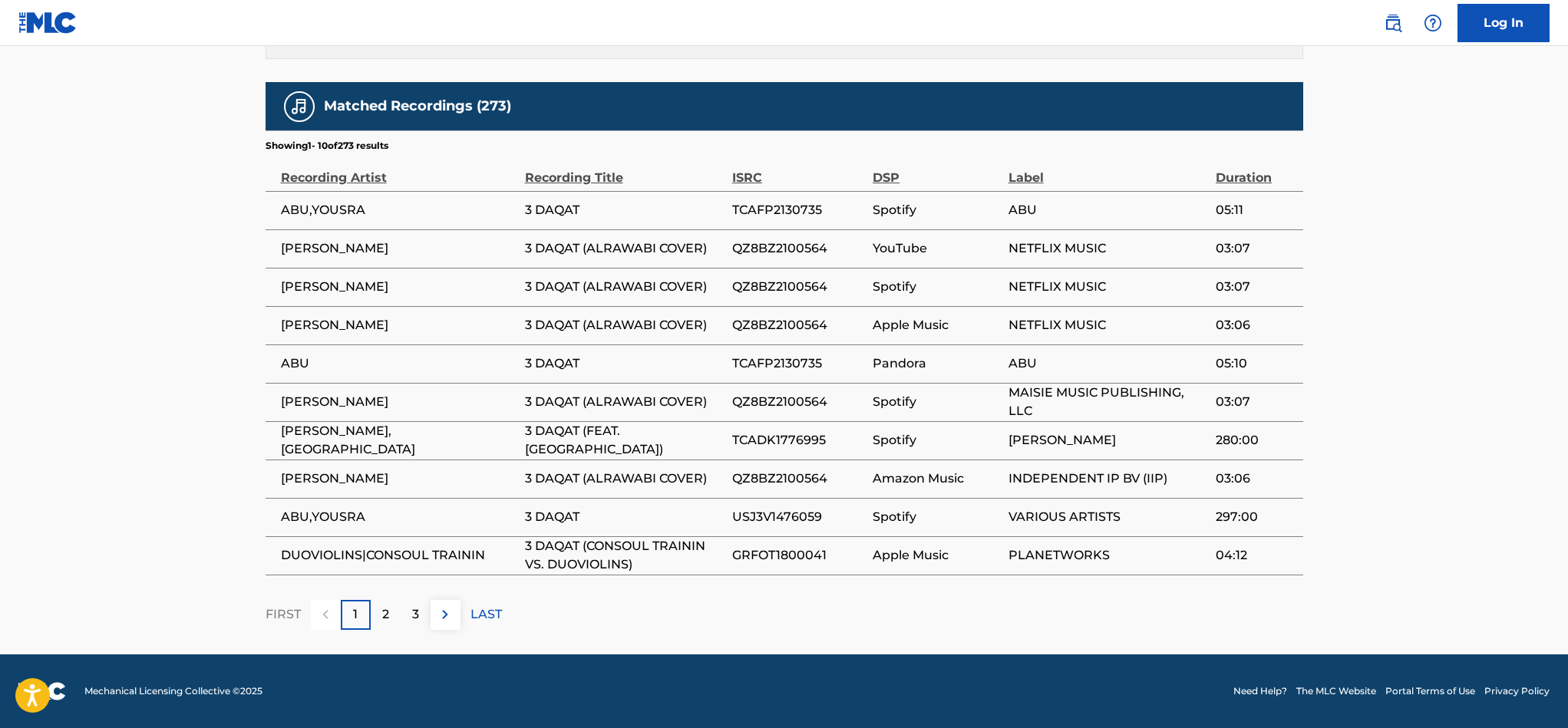click on "3" at bounding box center (415, 614) 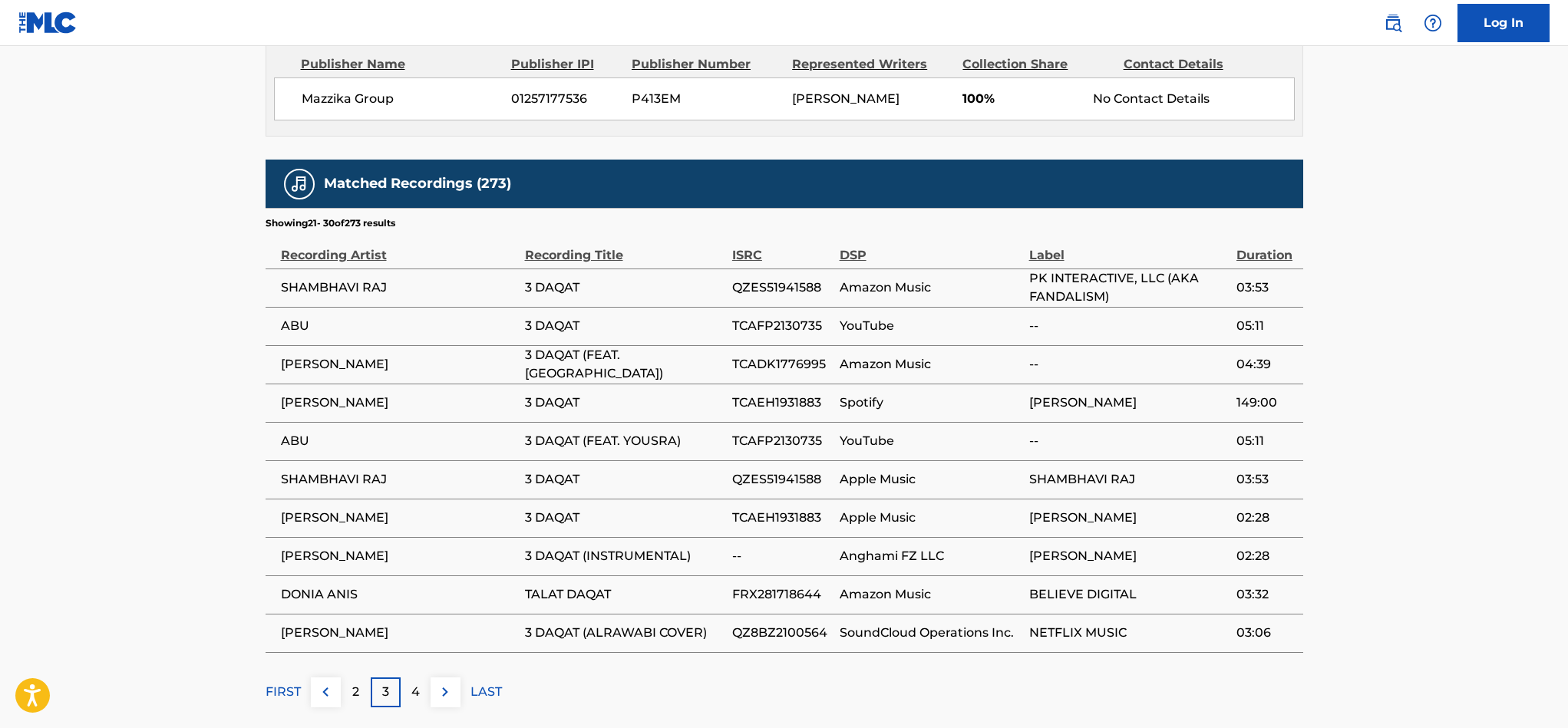 scroll, scrollTop: 835, scrollLeft: 0, axis: vertical 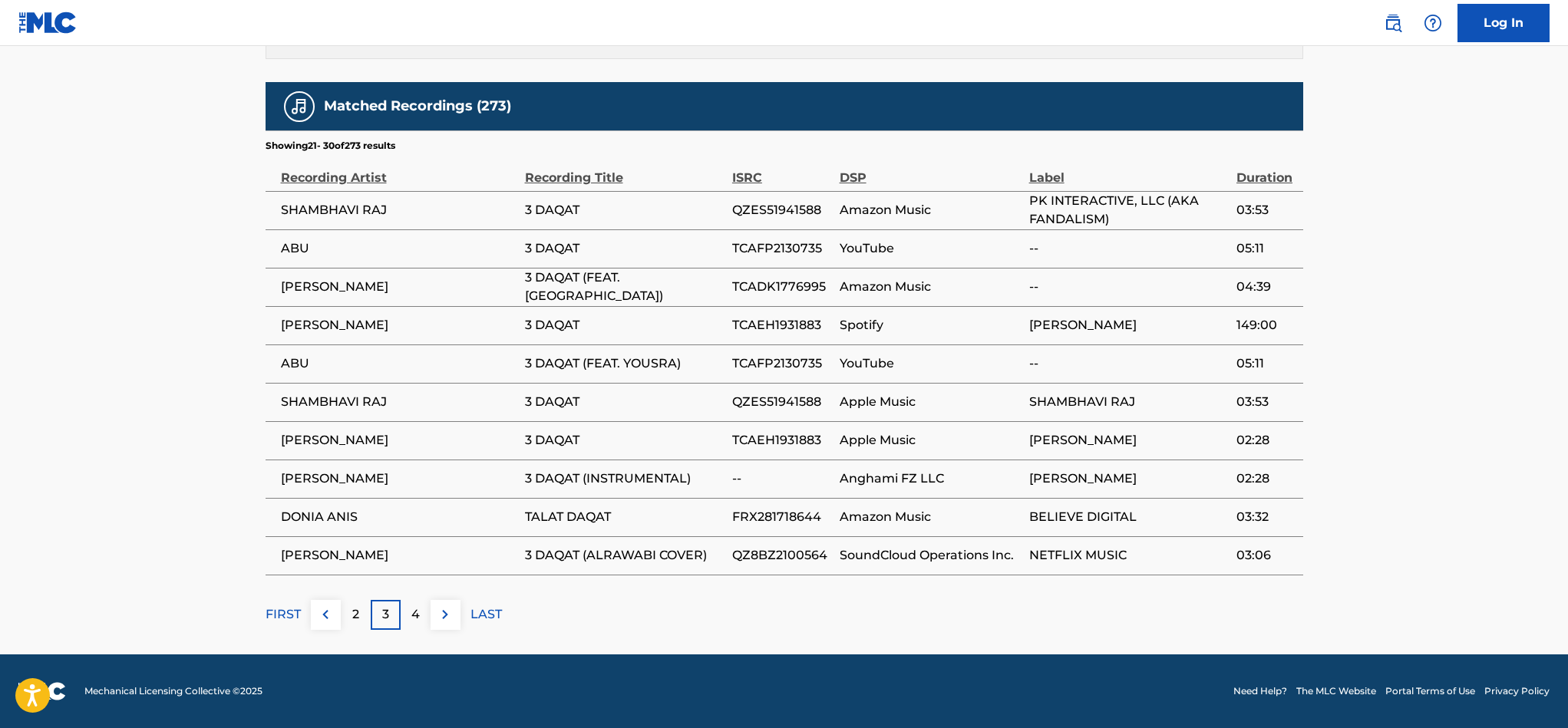 click on "4" at bounding box center (415, 614) 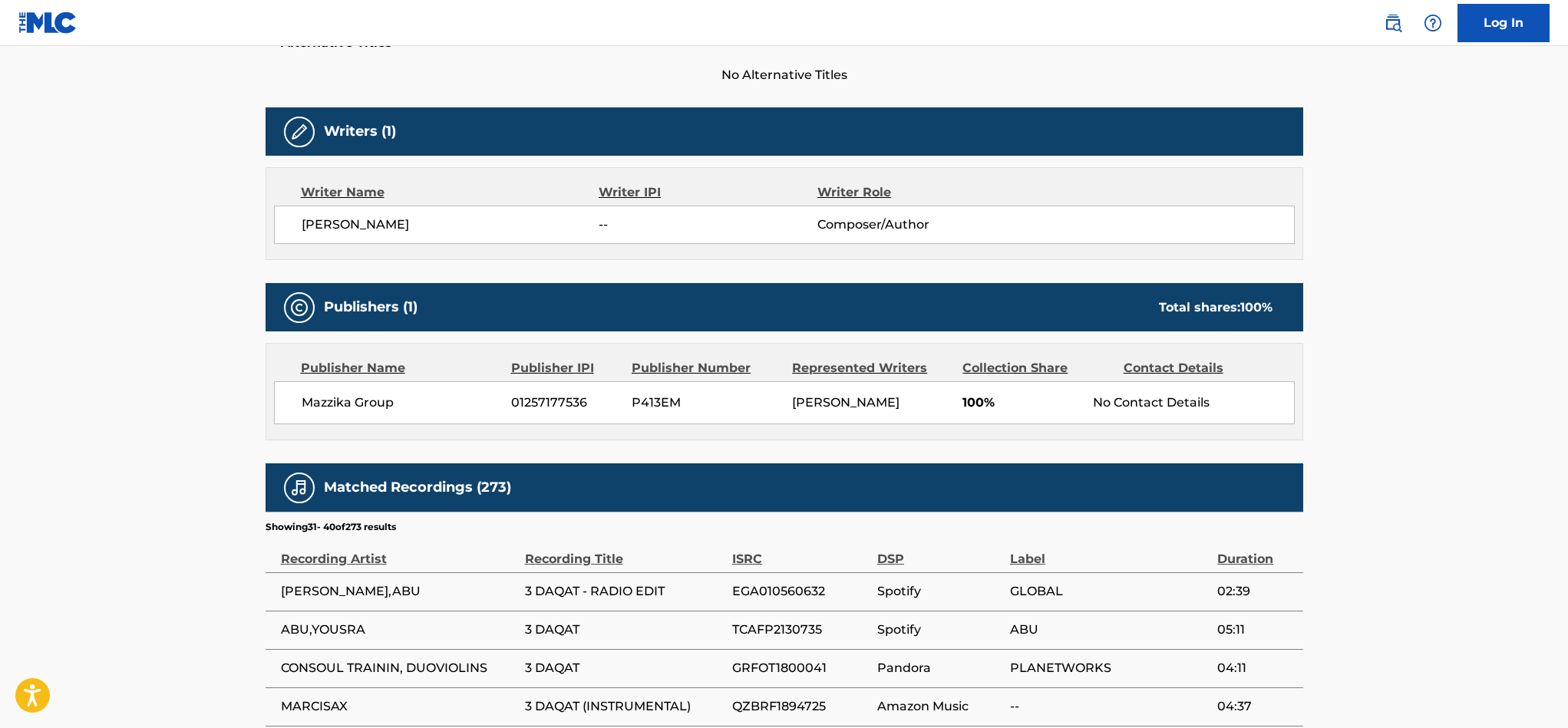 scroll, scrollTop: 835, scrollLeft: 0, axis: vertical 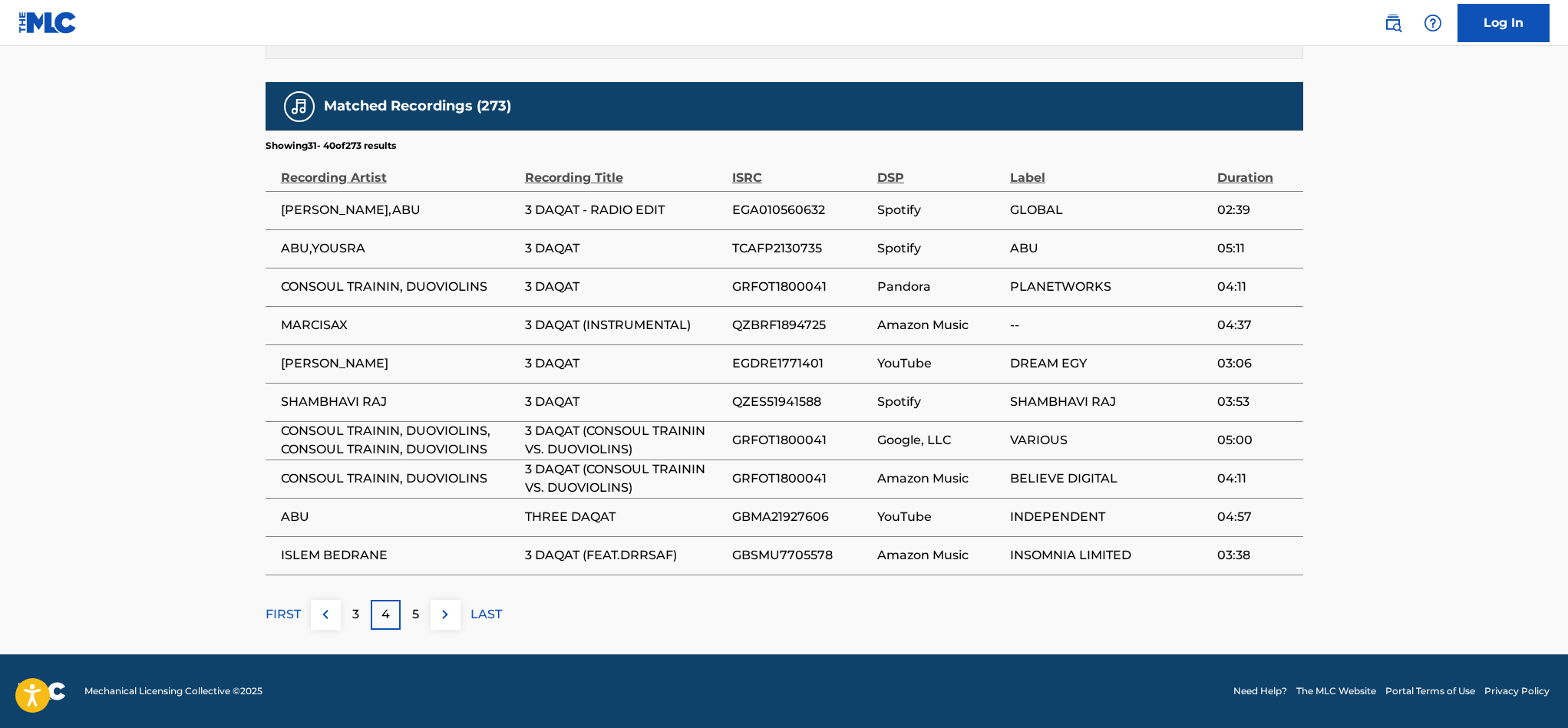 click on "5" at bounding box center [415, 614] 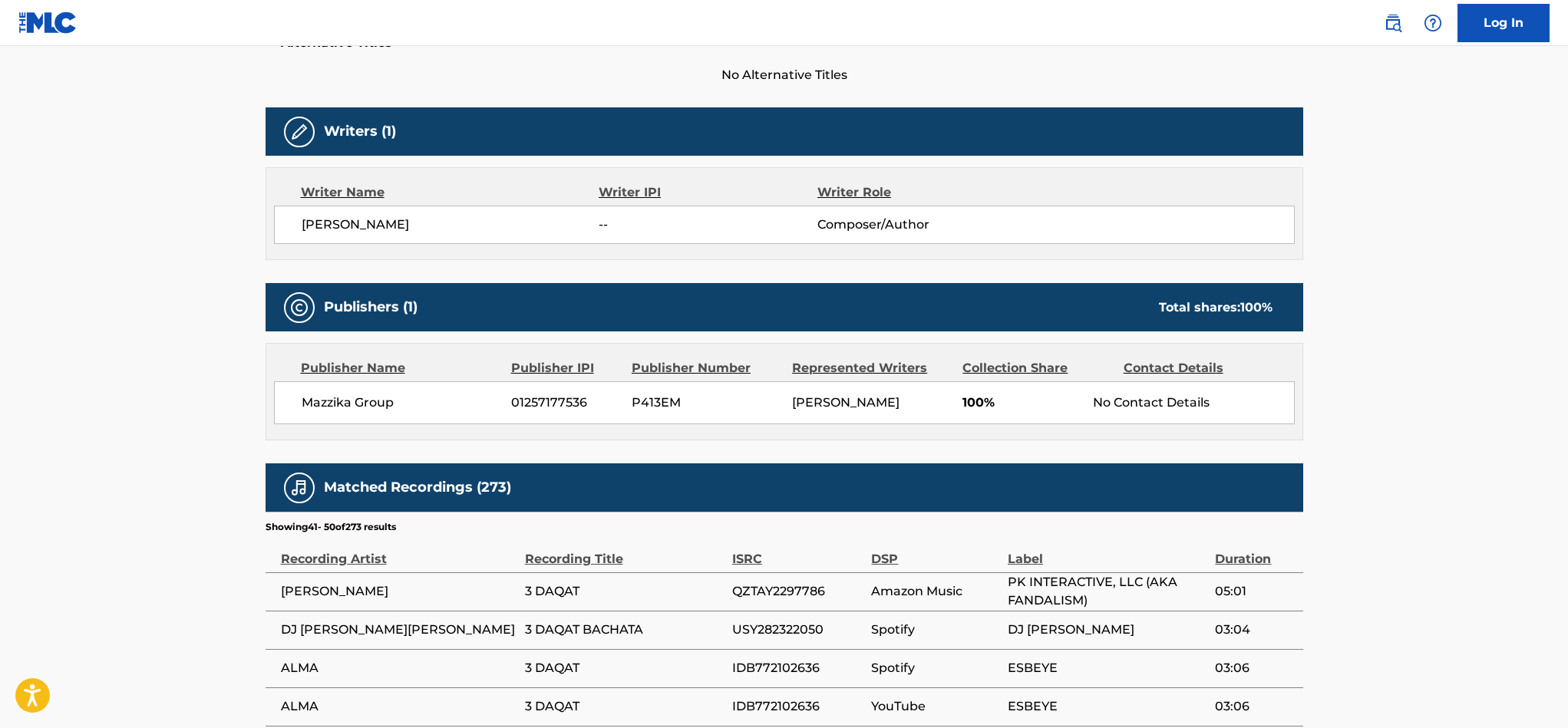 scroll, scrollTop: 835, scrollLeft: 0, axis: vertical 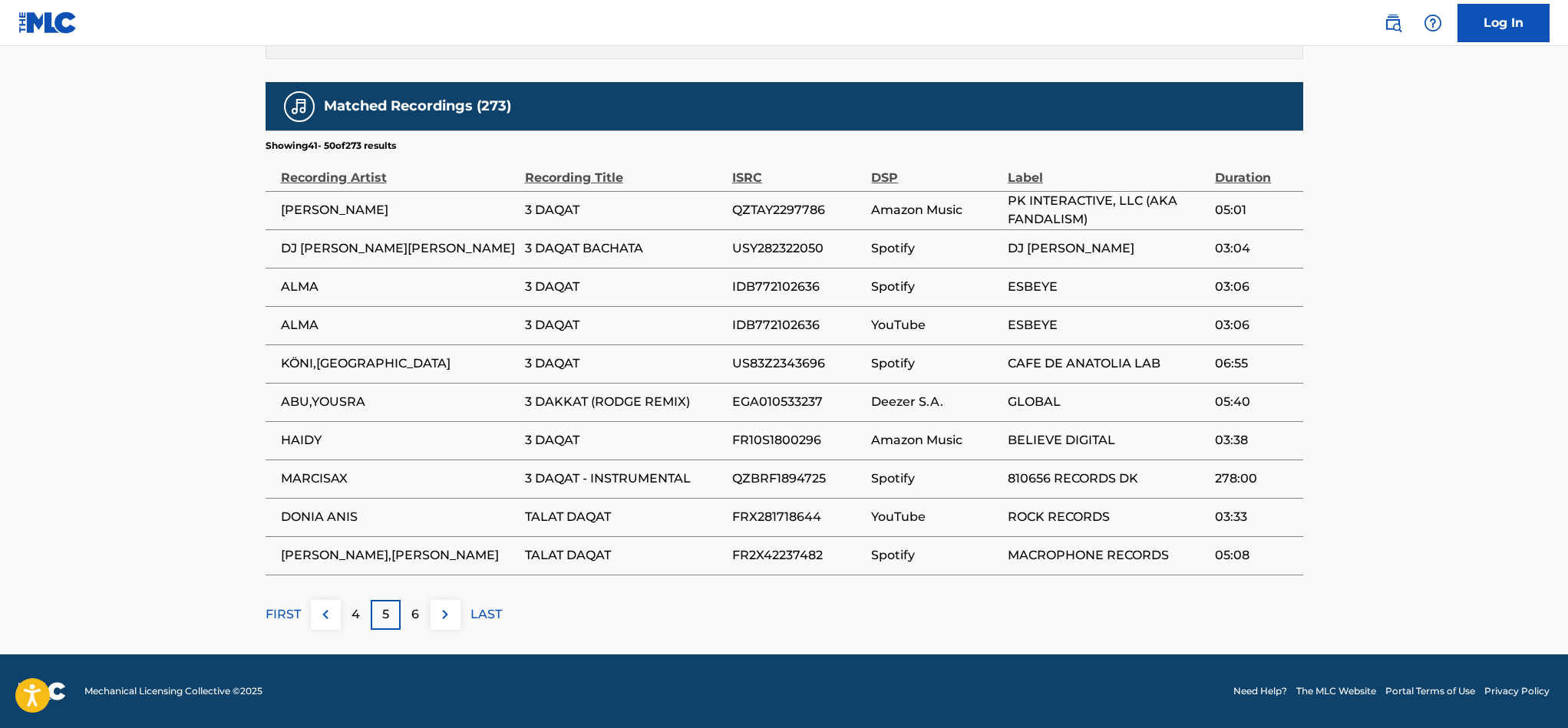 click on "EGA010533237" at bounding box center (798, 402) 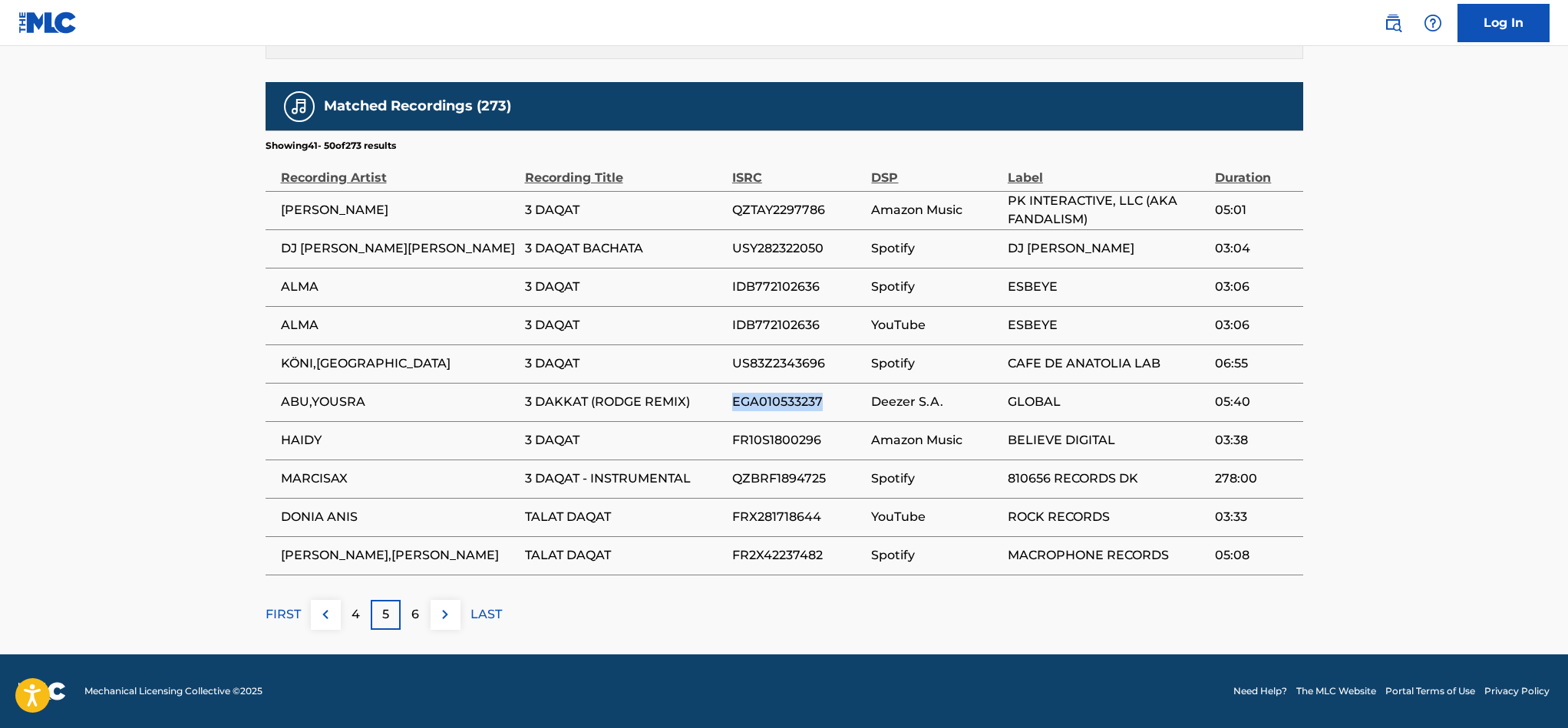 click on "EGA010533237" at bounding box center [798, 402] 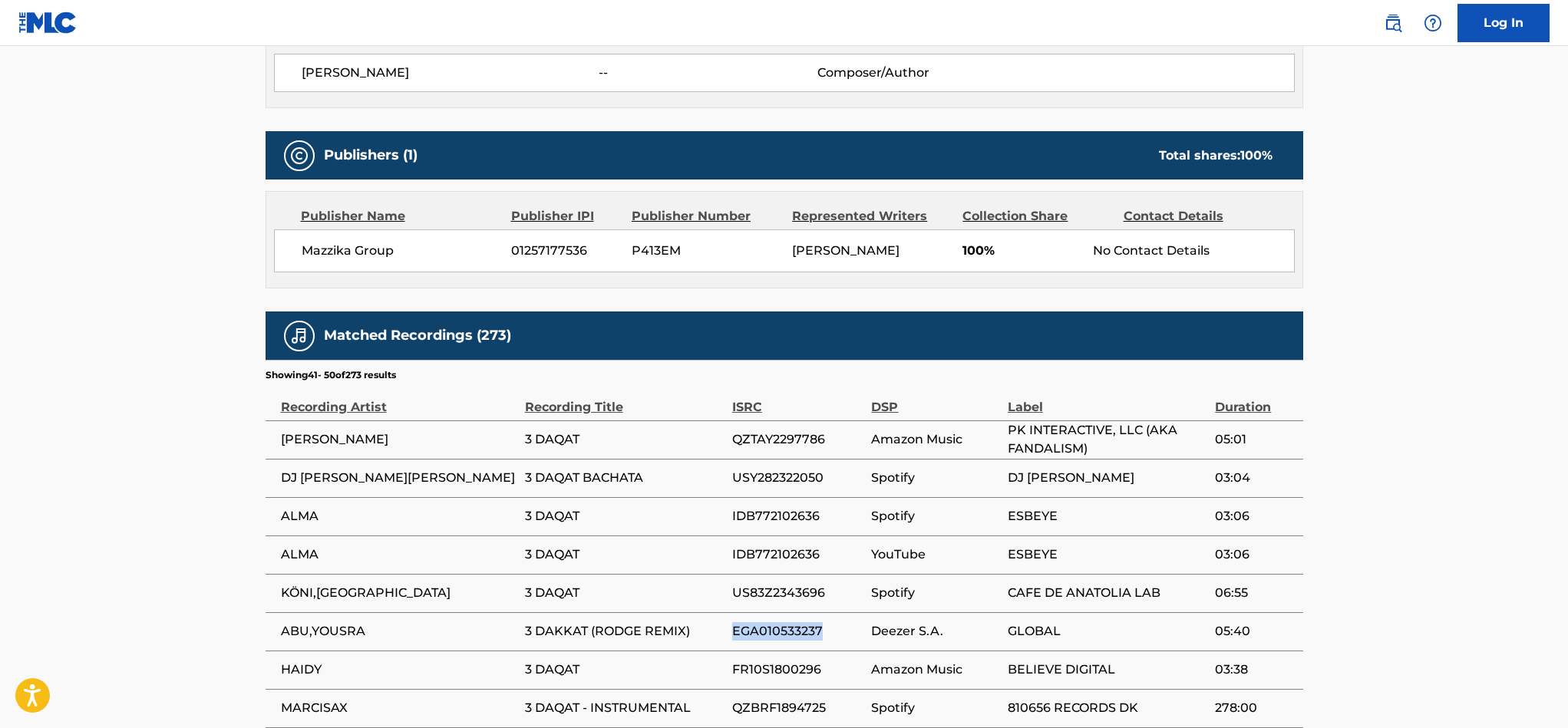 scroll, scrollTop: 605, scrollLeft: 0, axis: vertical 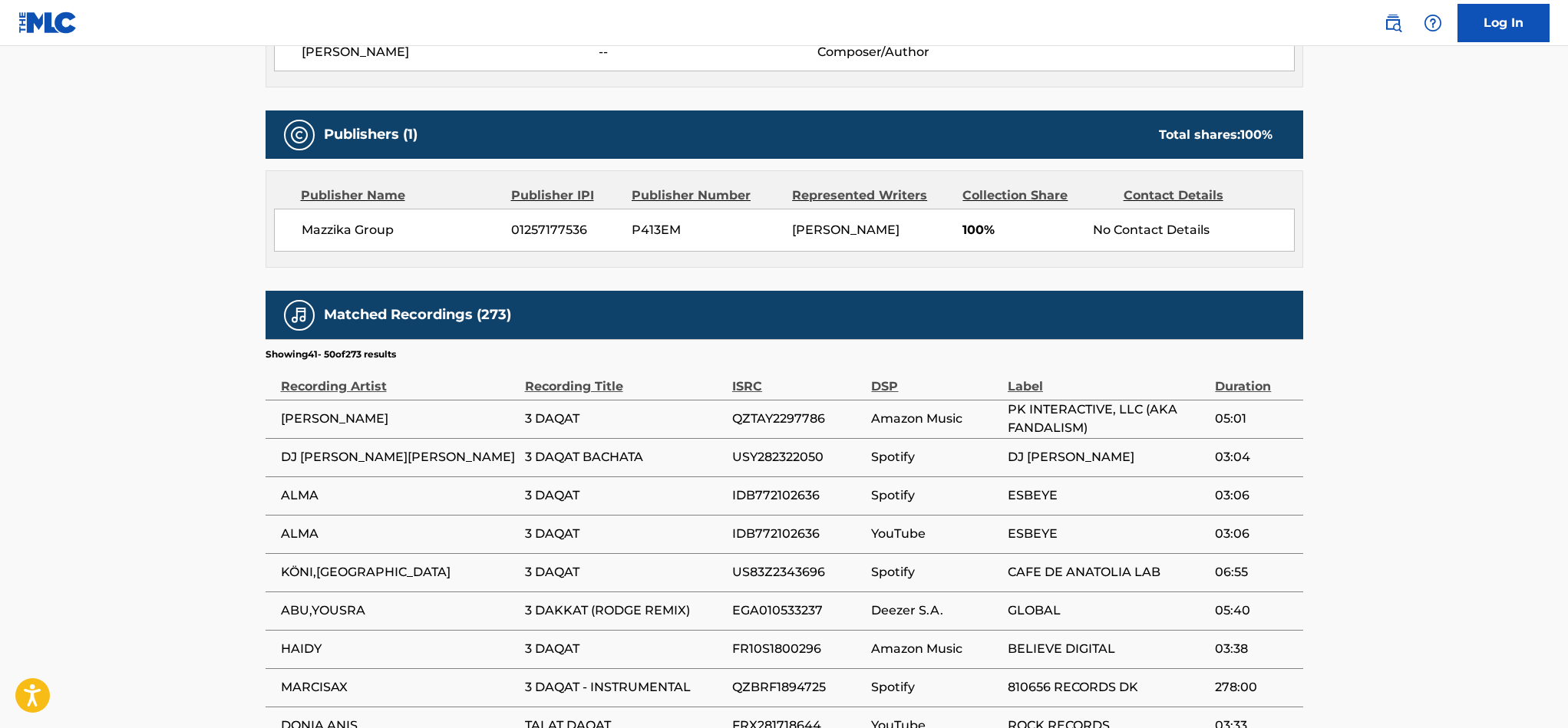 click on "01257177536" at bounding box center (566, 230) 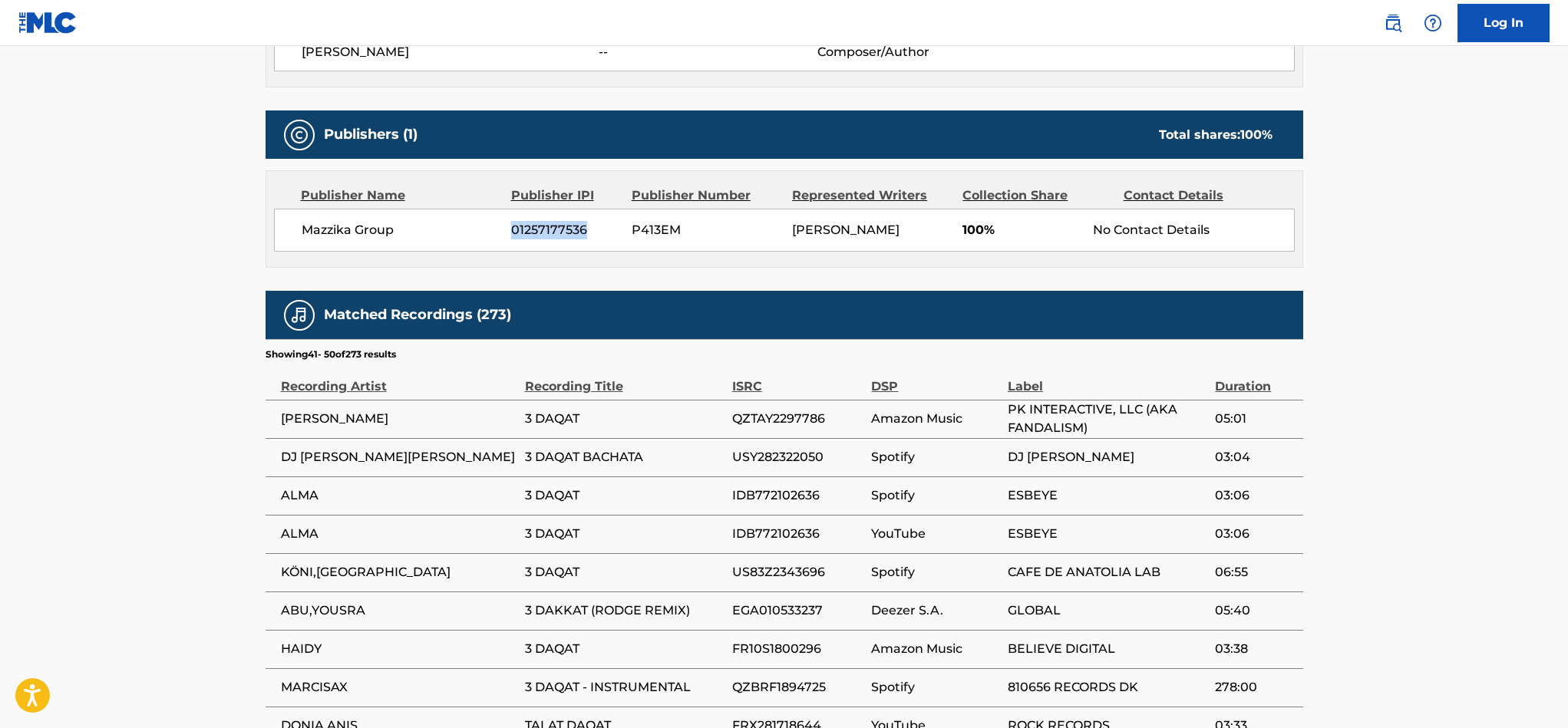 click on "01257177536" at bounding box center [566, 230] 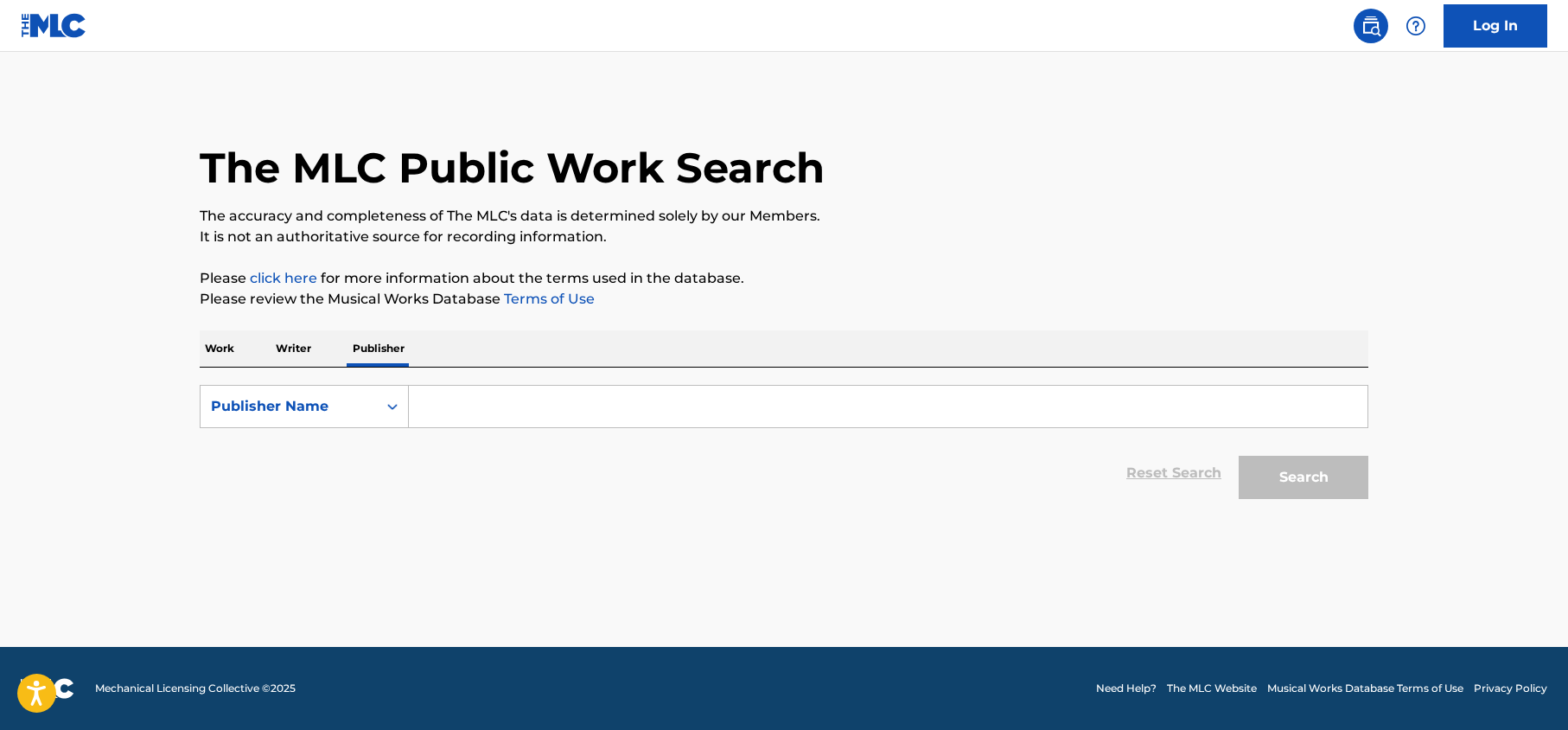 scroll, scrollTop: 0, scrollLeft: 0, axis: both 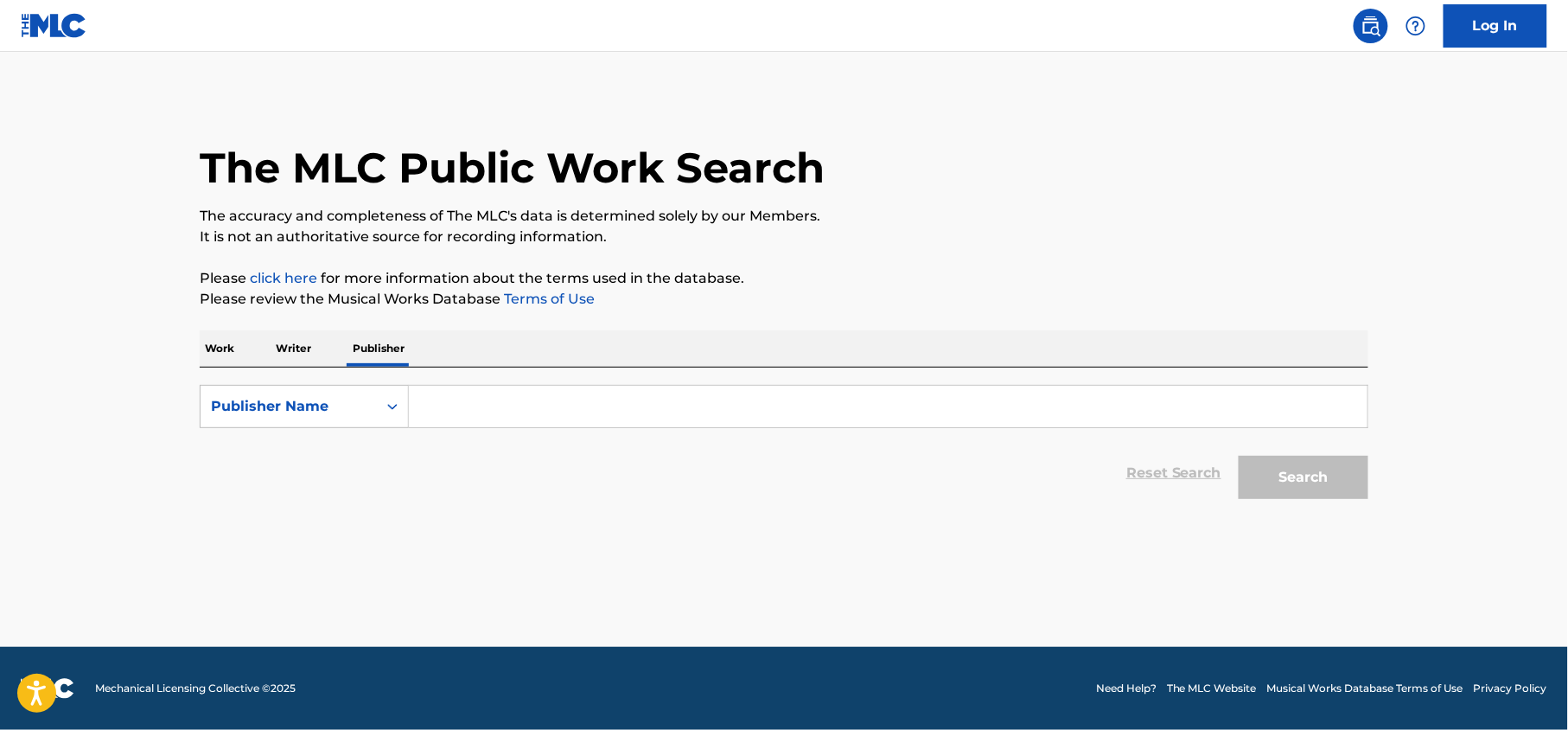 click on "Work" at bounding box center [220, 349] 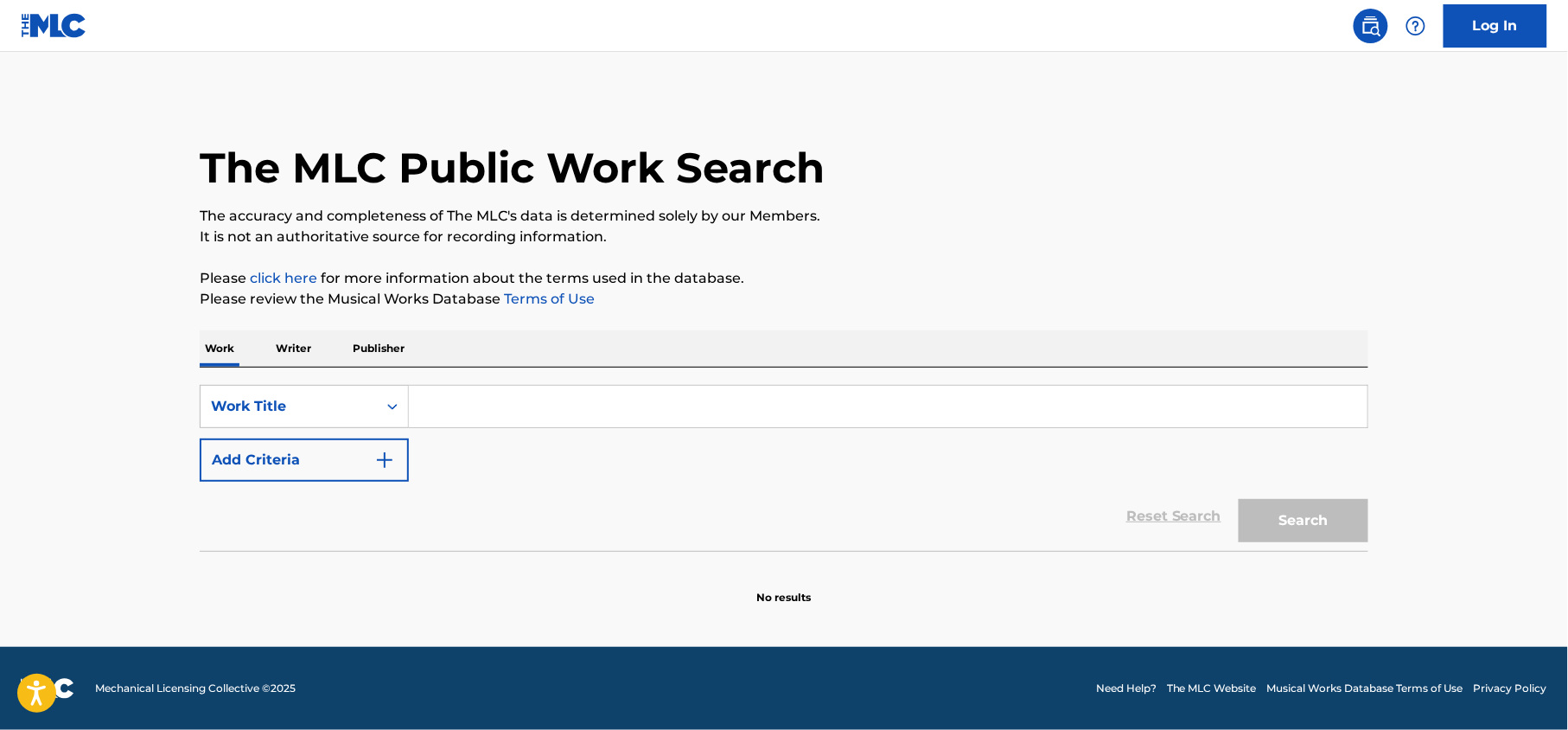 click at bounding box center (888, 407) 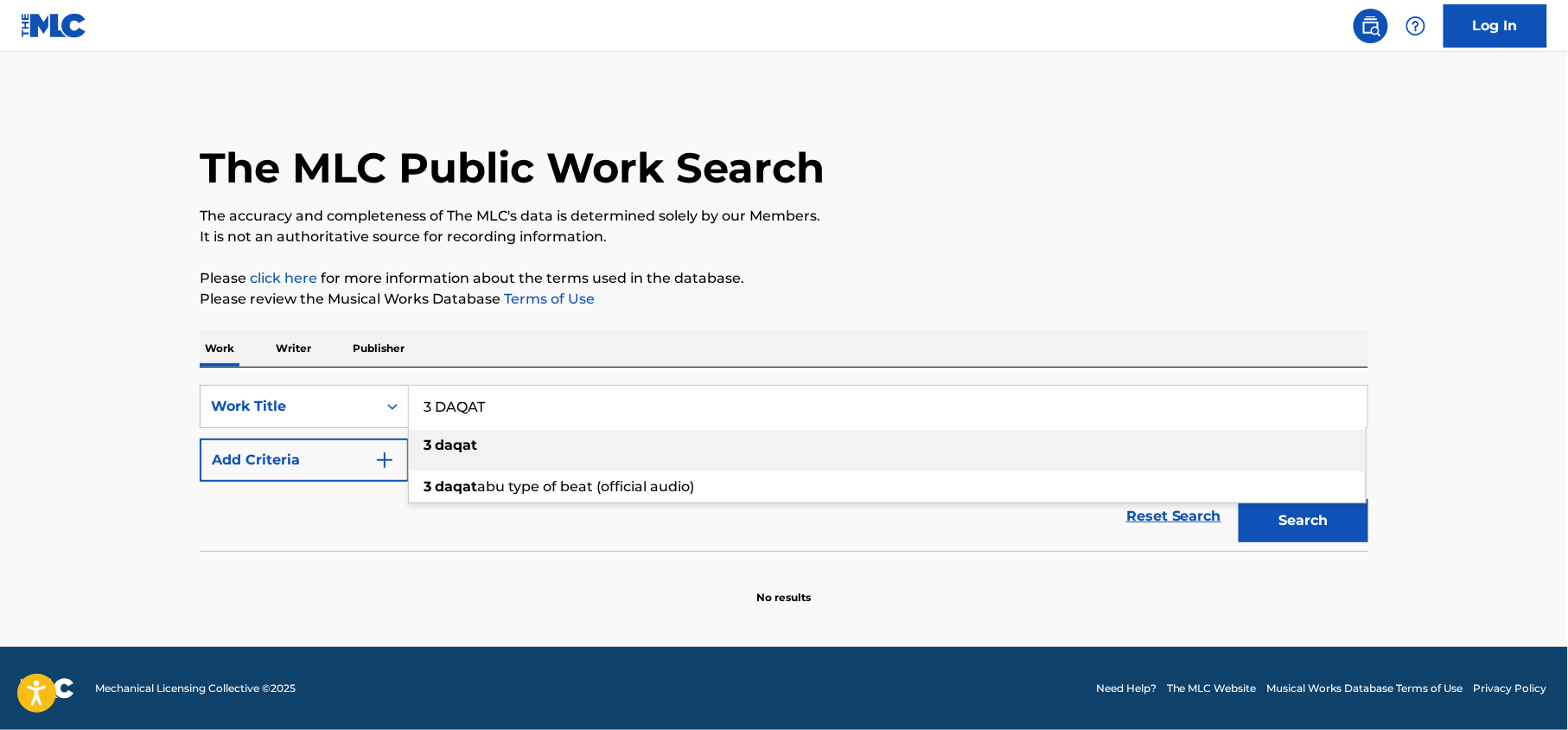 type on "3 DAQAT" 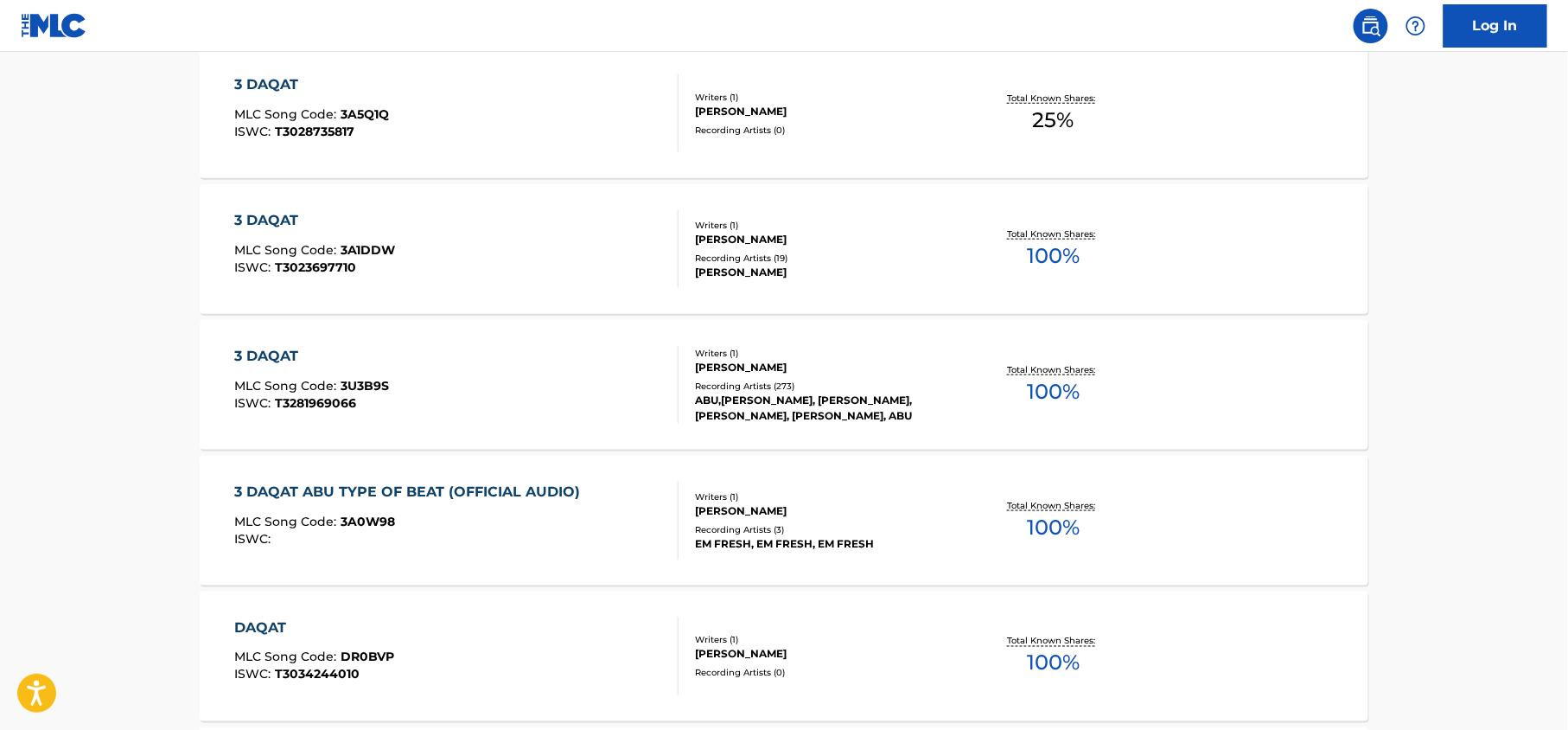 scroll, scrollTop: 576, scrollLeft: 0, axis: vertical 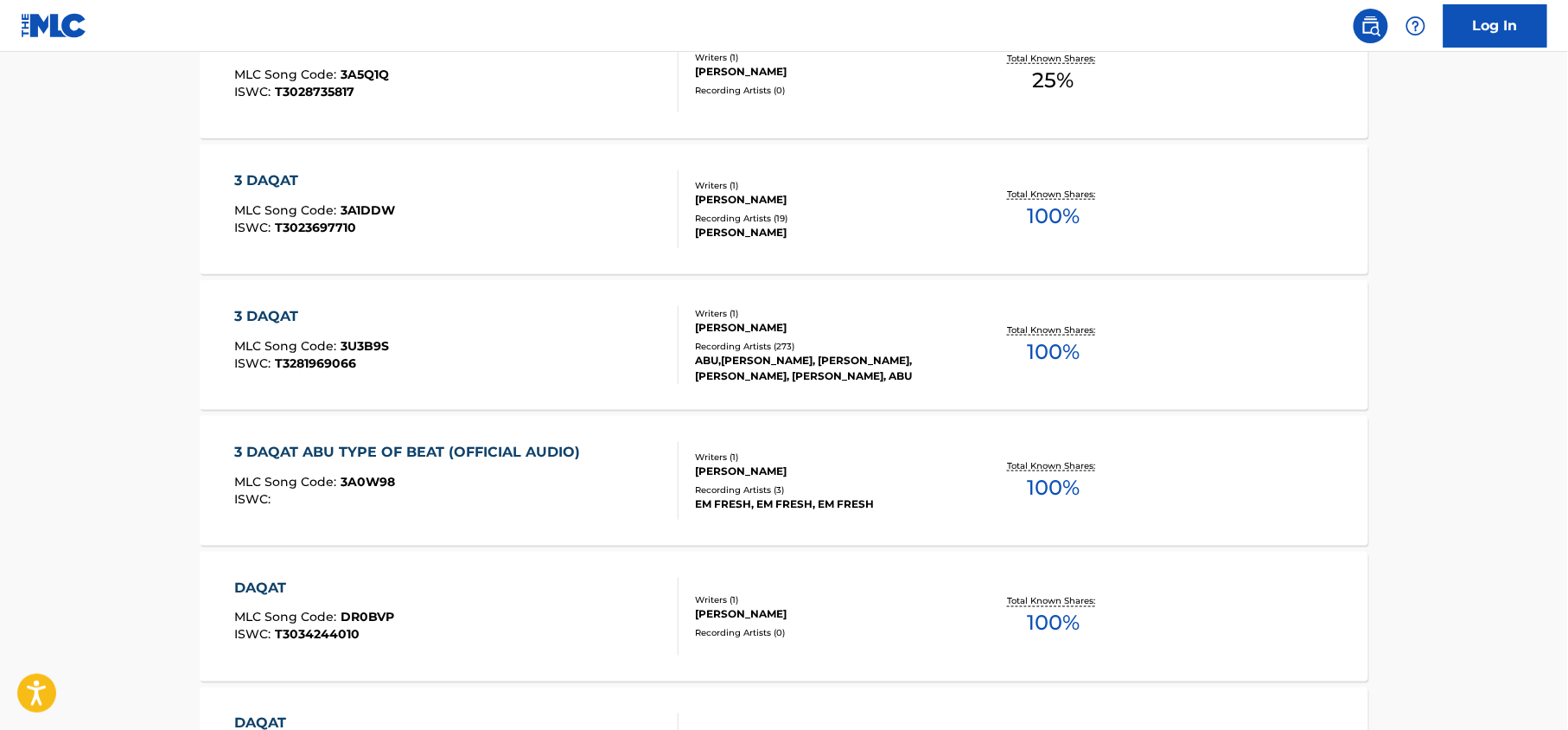 click on "3 DAQAT" at bounding box center [316, 181] 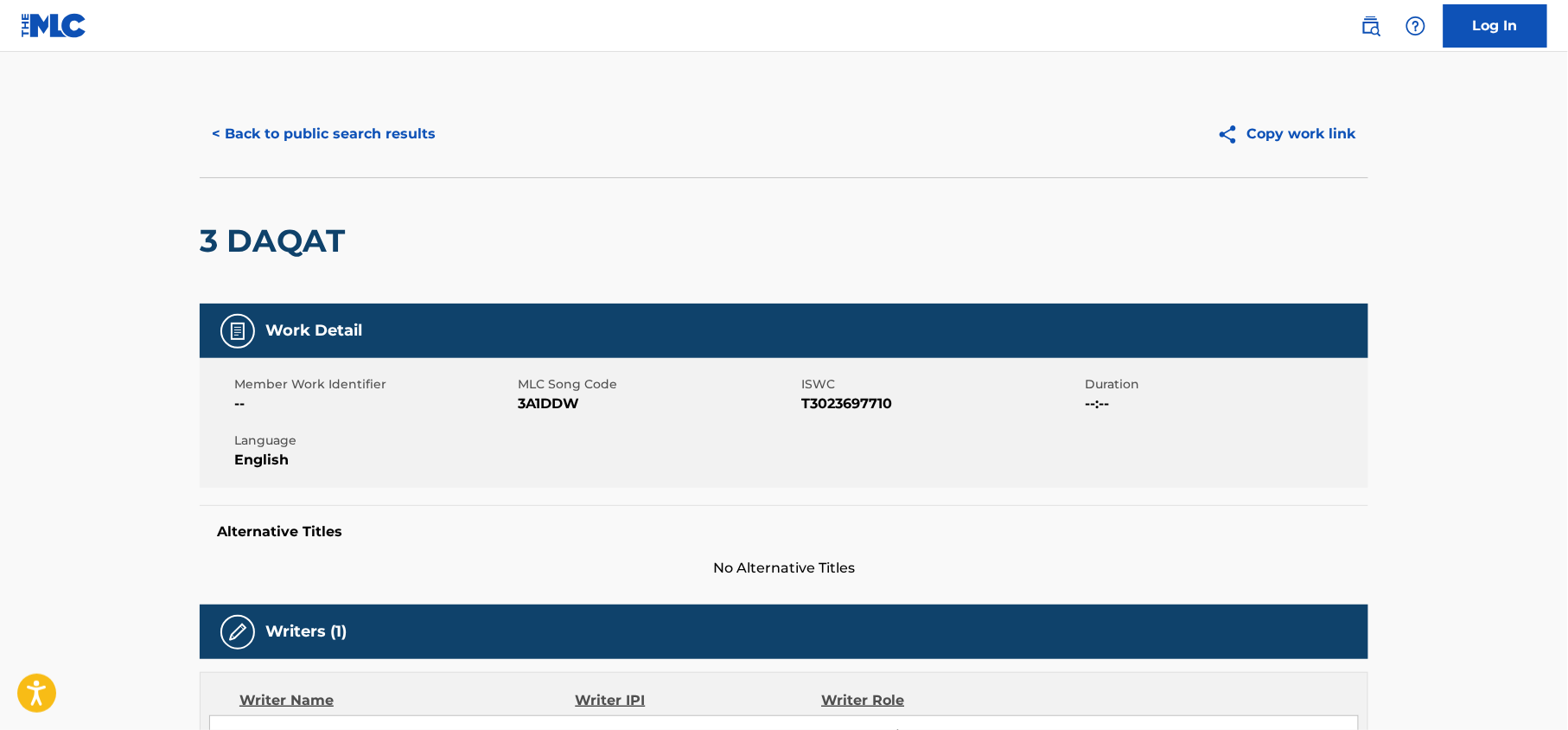 scroll, scrollTop: 0, scrollLeft: 0, axis: both 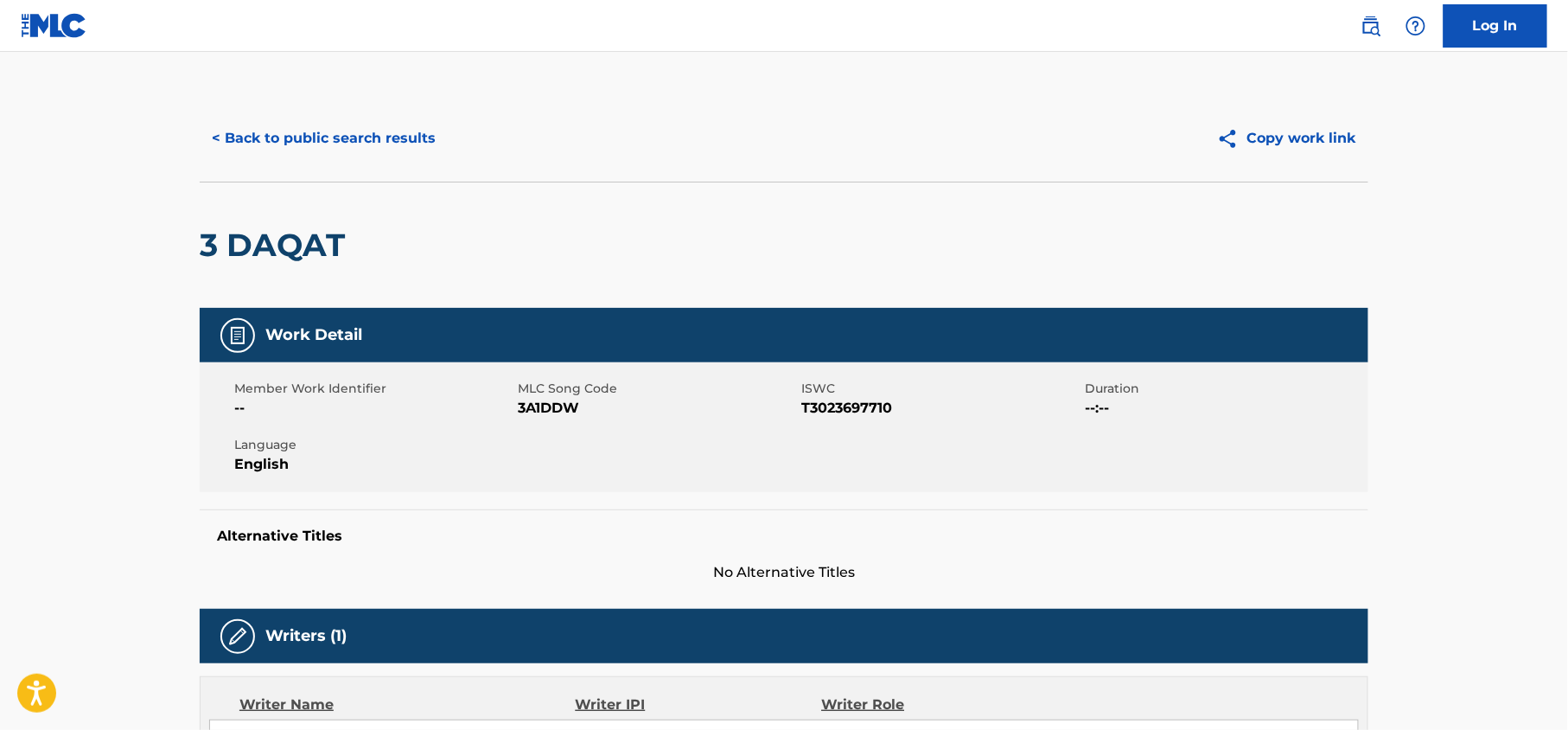 click on "< Back to public search results" at bounding box center [323, 138] 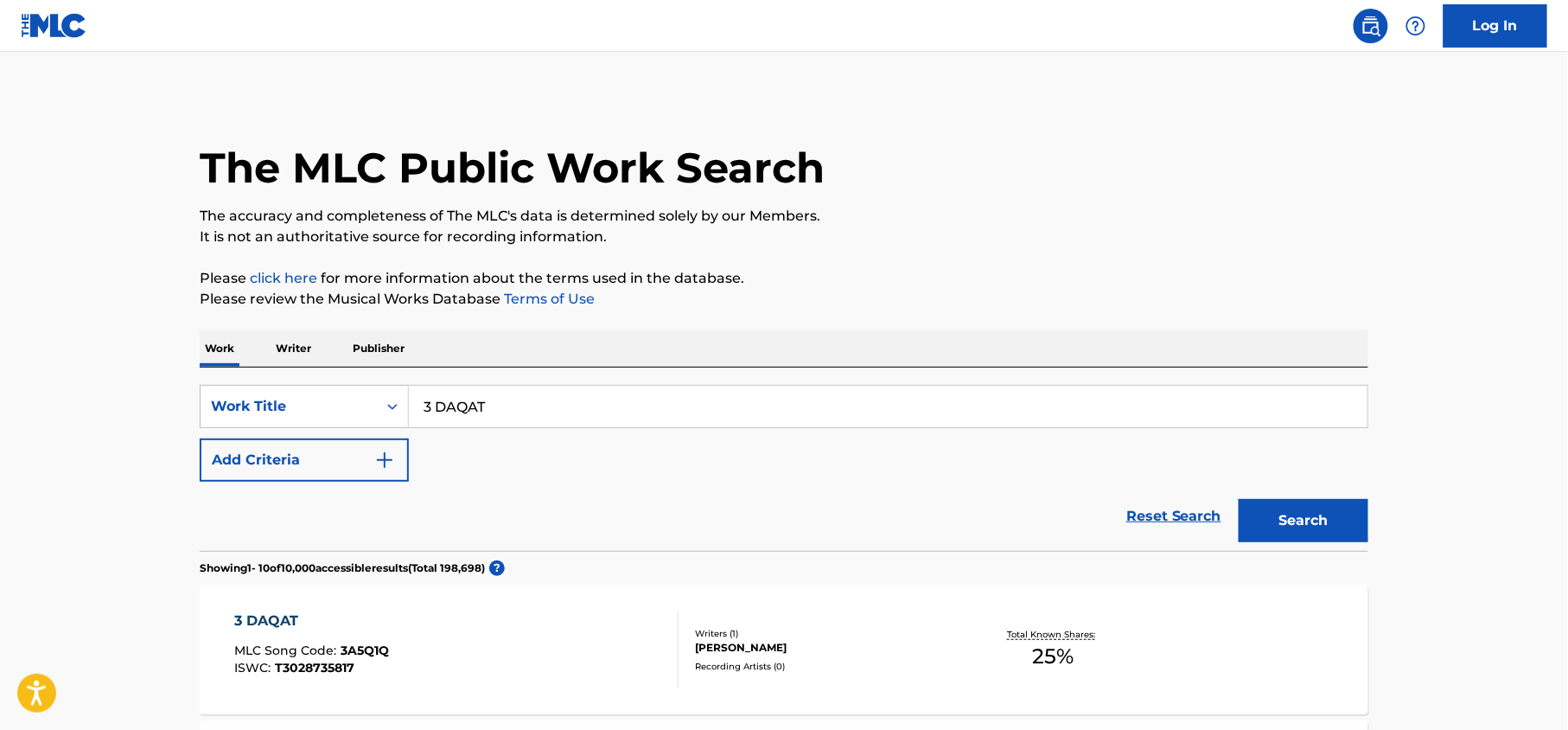 scroll, scrollTop: 621, scrollLeft: 0, axis: vertical 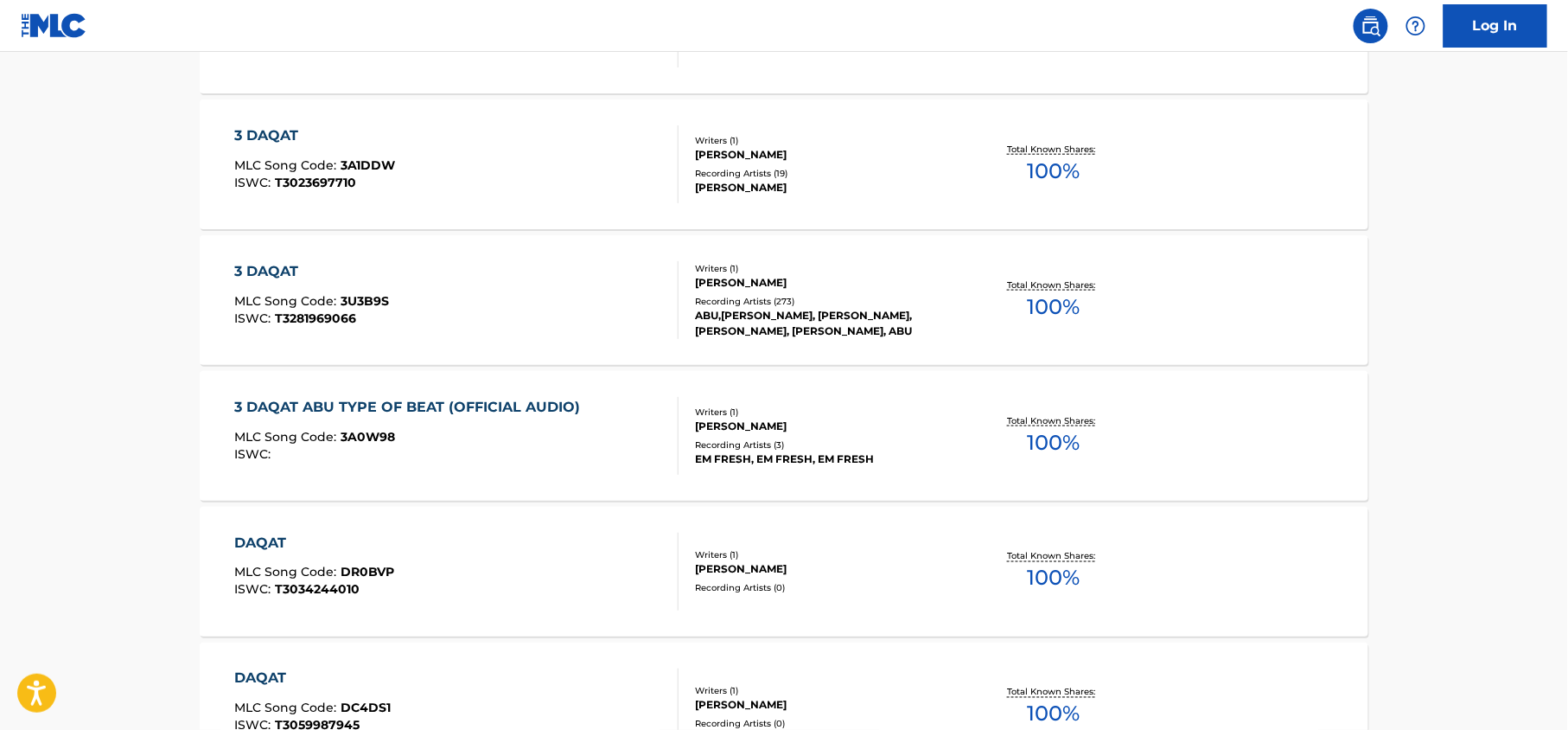 click on "3 DAQAT ABU TYPE OF BEAT (OFFICIAL AUDIO)" at bounding box center (412, 407) 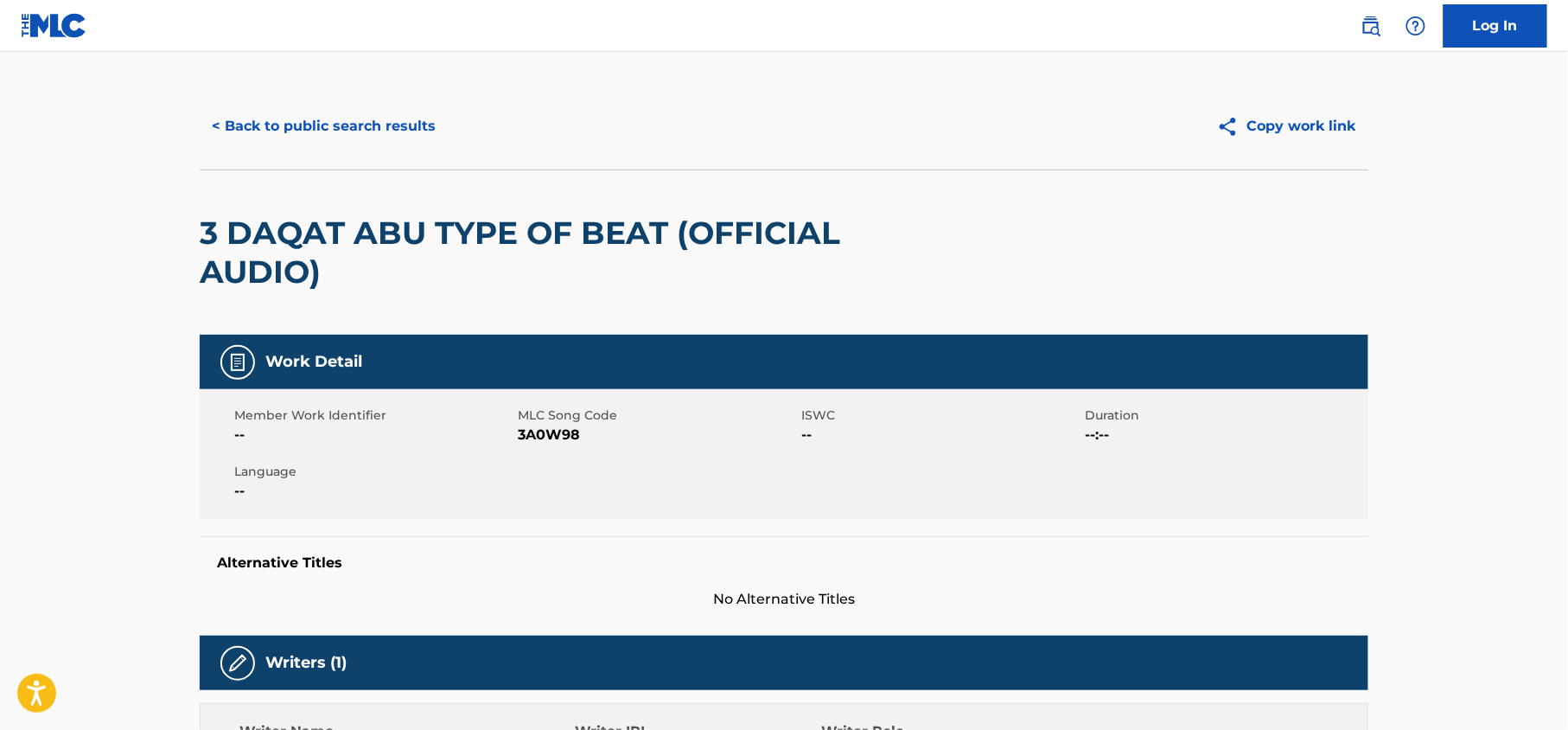 scroll, scrollTop: 0, scrollLeft: 0, axis: both 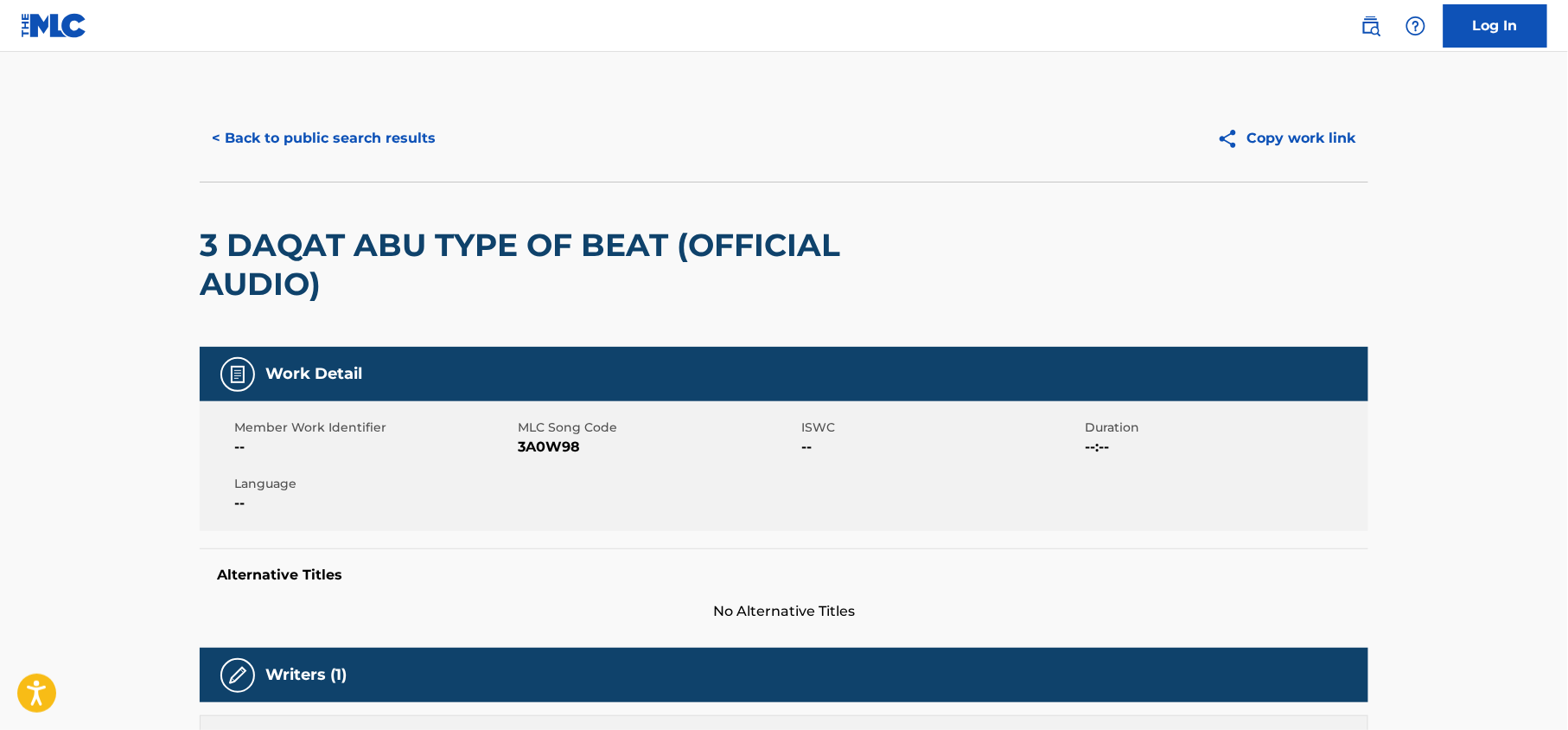 click on "< Back to public search results" at bounding box center [323, 138] 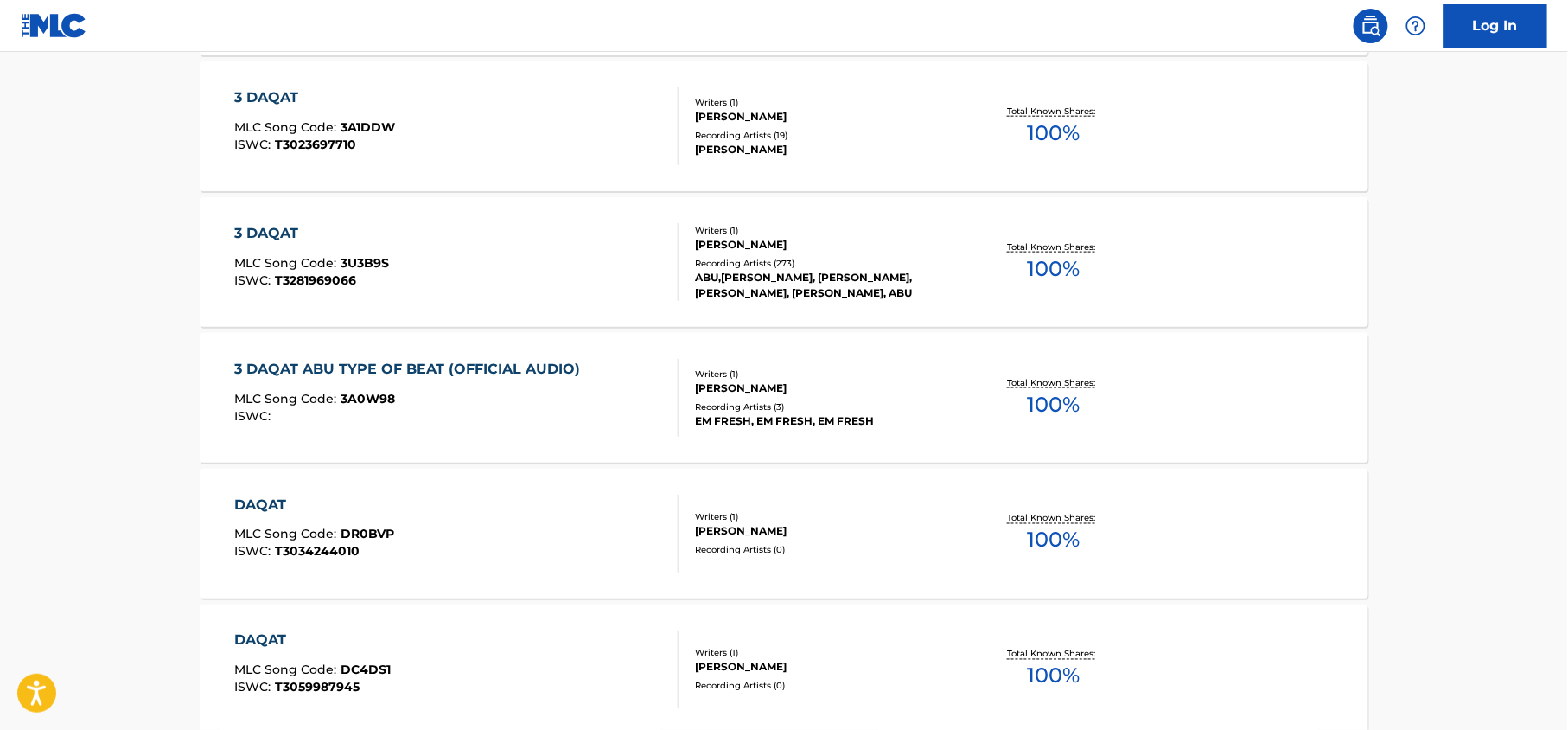 scroll, scrollTop: 436, scrollLeft: 0, axis: vertical 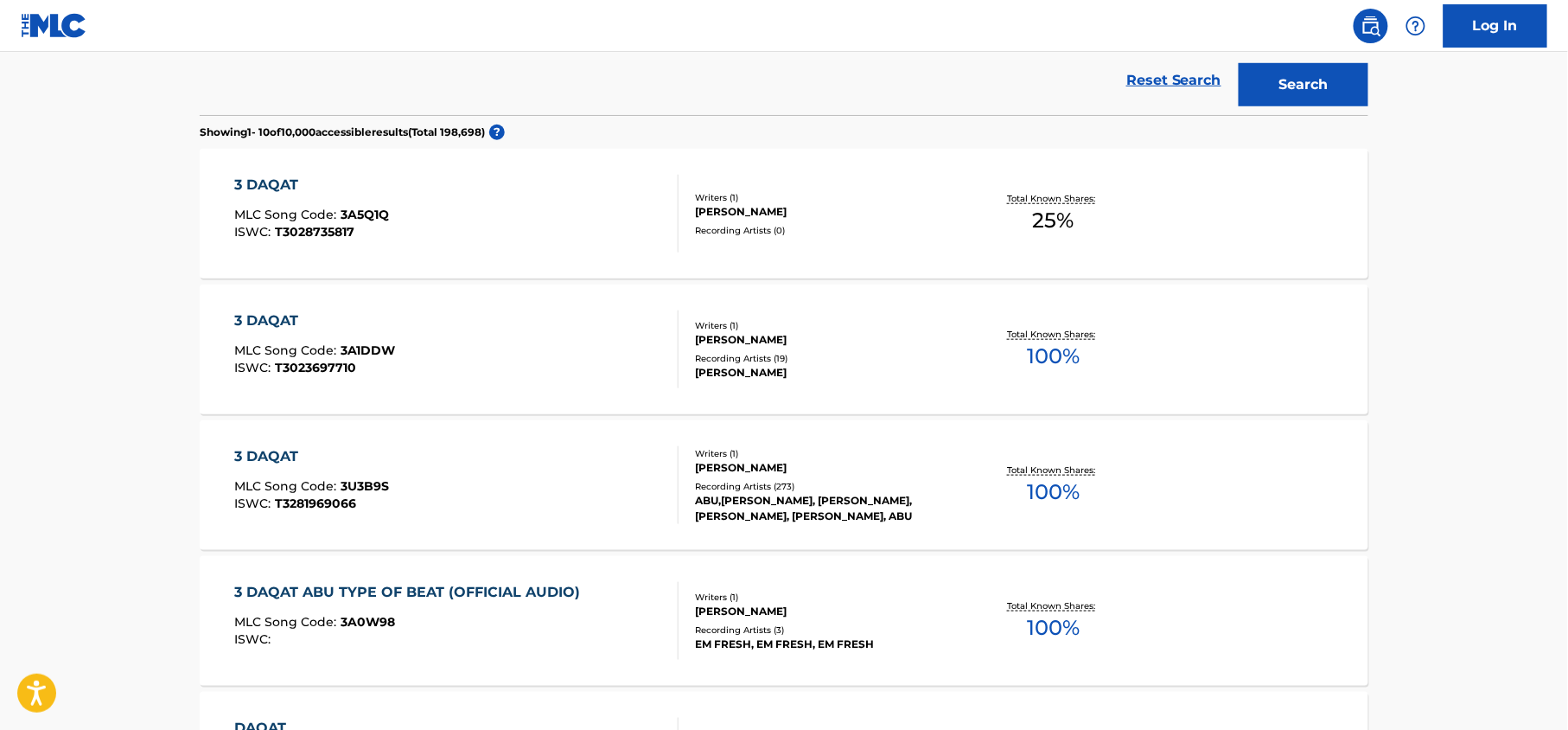 click on "3 DAQAT" at bounding box center (316, 321) 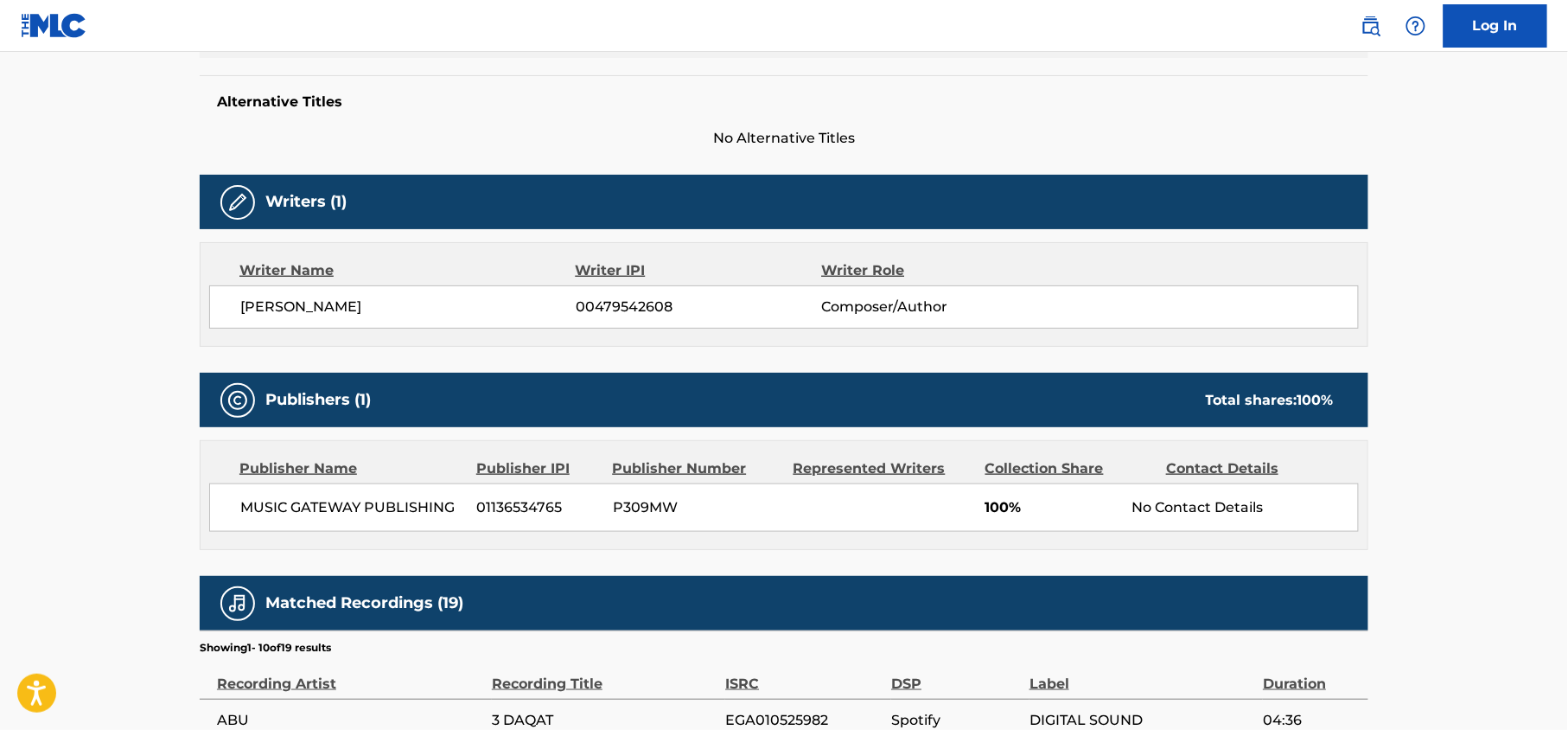 scroll, scrollTop: 550, scrollLeft: 0, axis: vertical 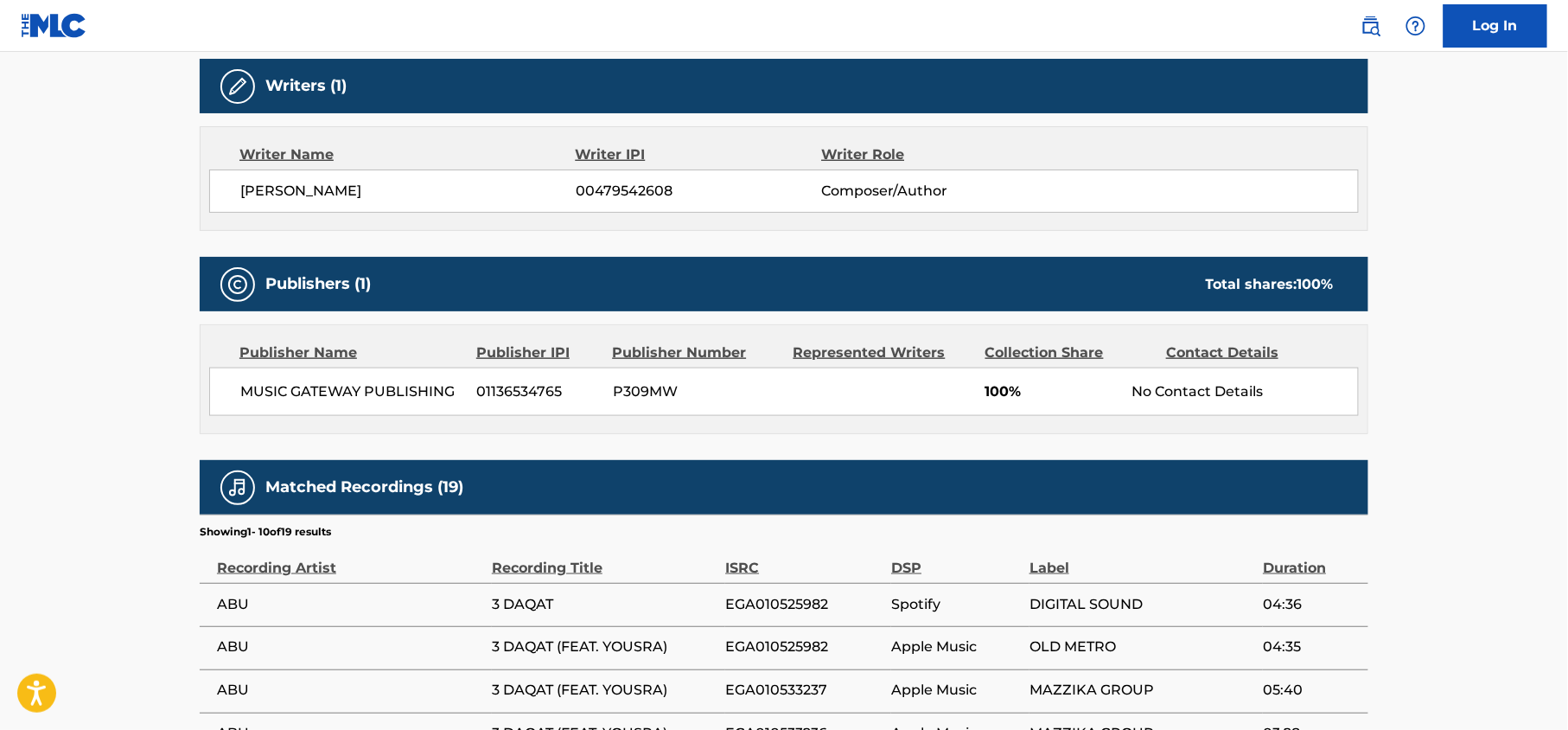 click on "MUSIC GATEWAY PUBLISHING" at bounding box center [352, 392] 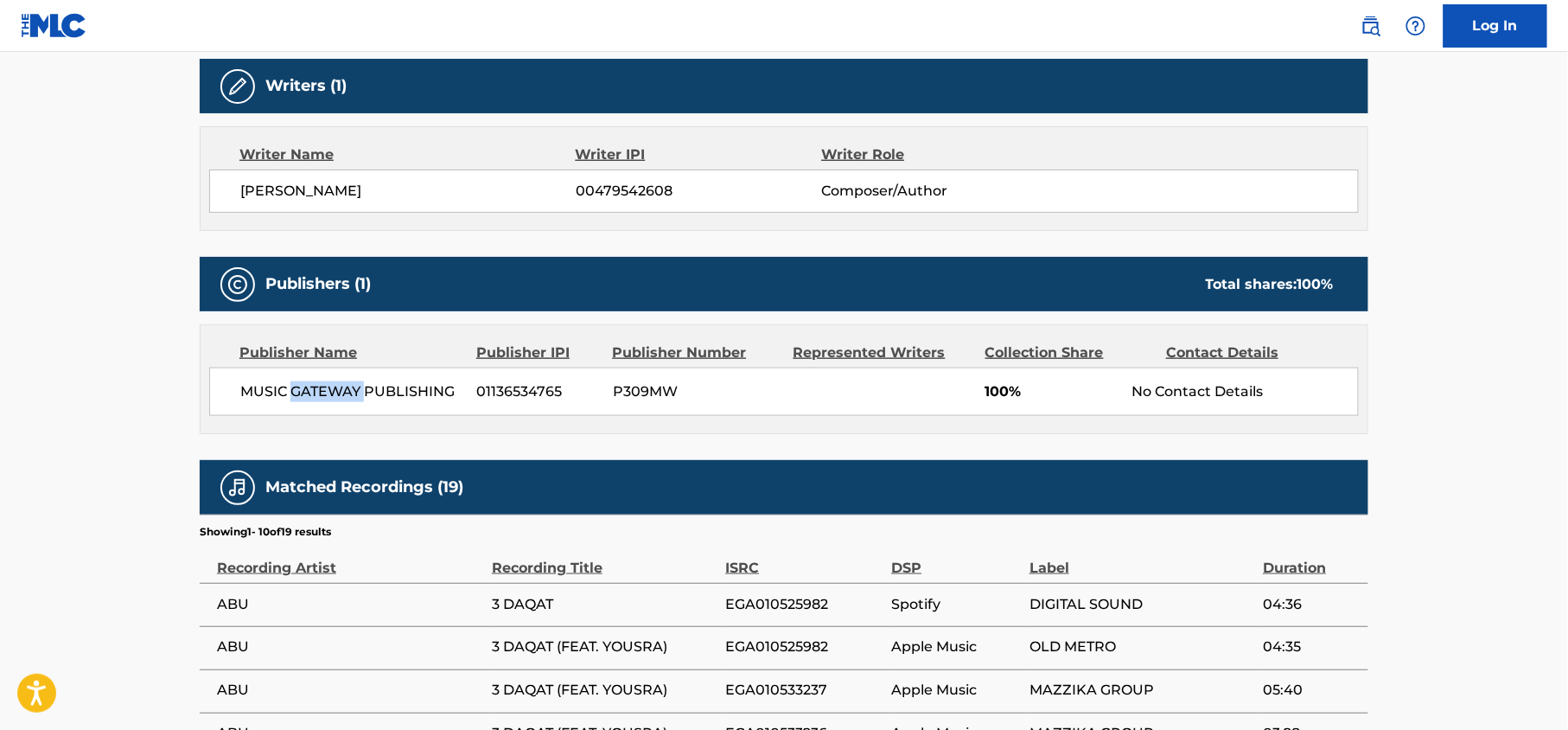 click on "MUSIC GATEWAY PUBLISHING" at bounding box center [352, 392] 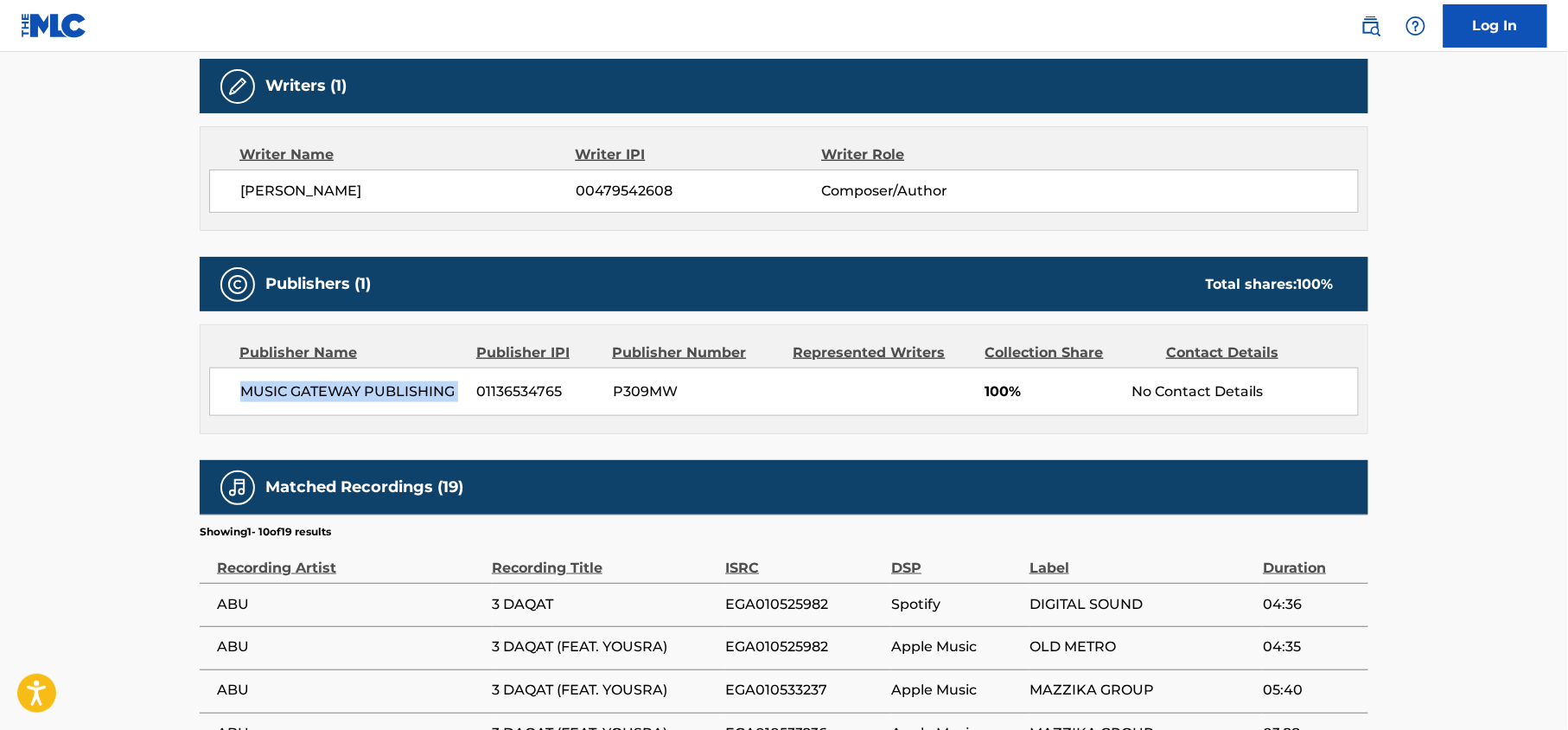click on "MUSIC GATEWAY PUBLISHING" at bounding box center (352, 392) 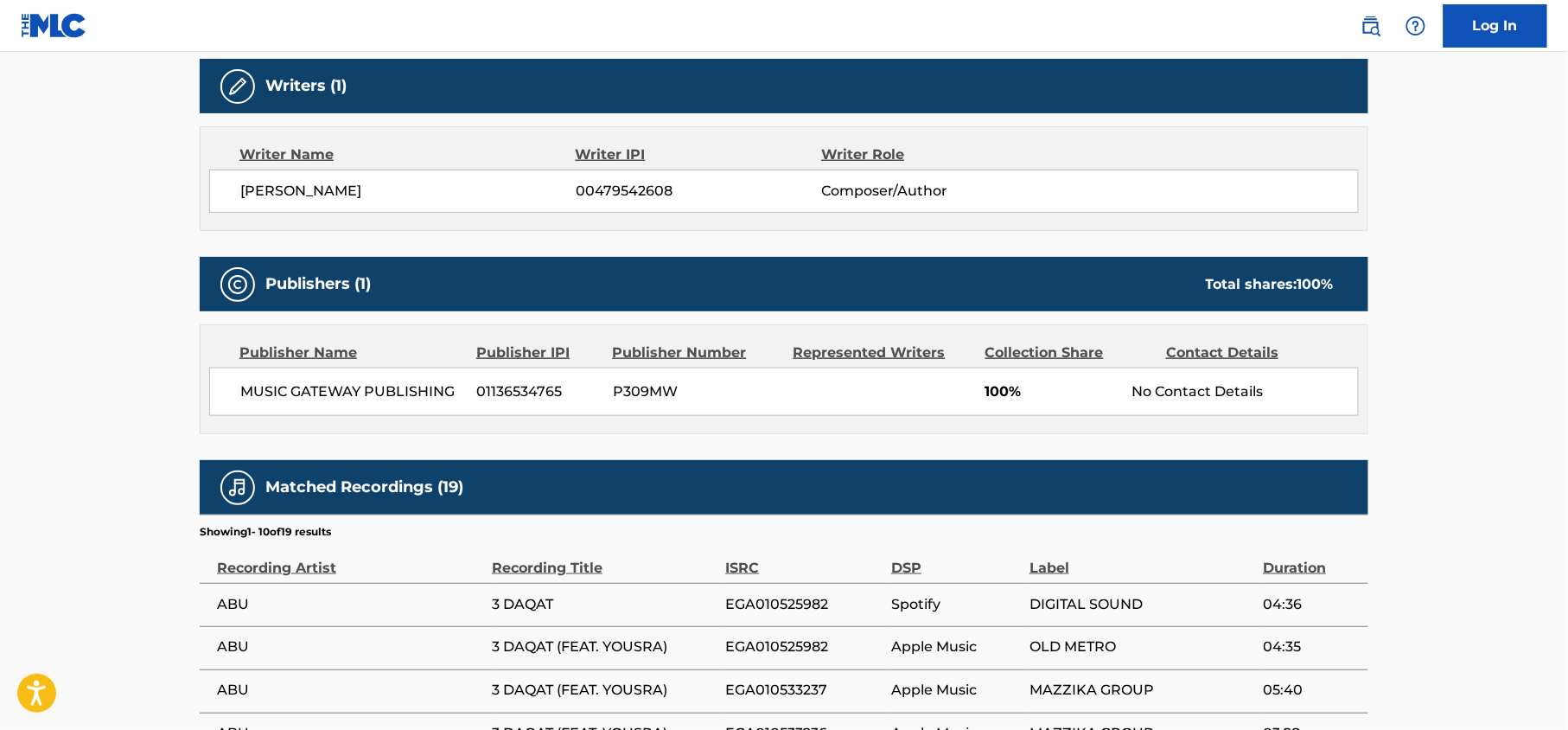 click on "01136534765" at bounding box center [539, 392] 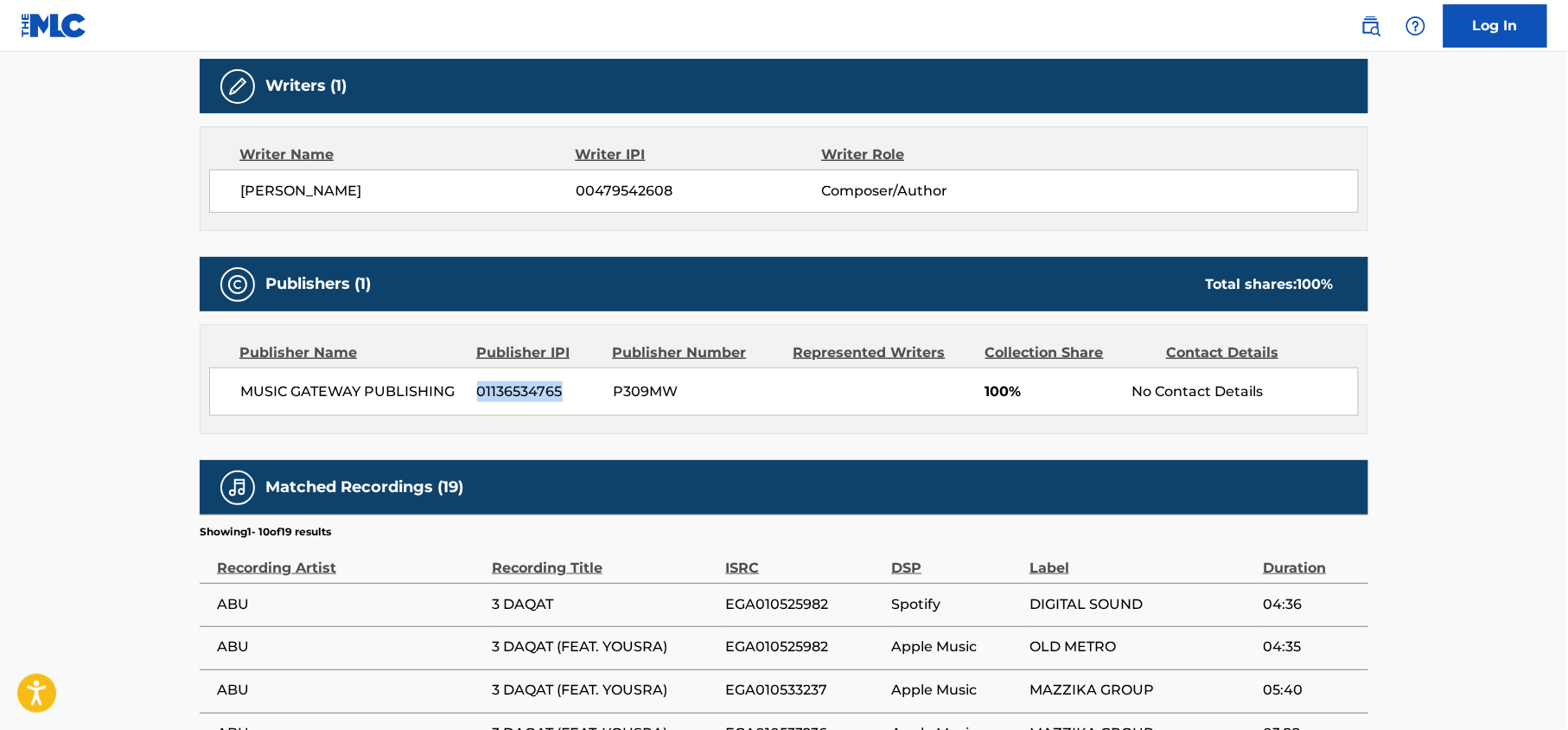 click on "01136534765" at bounding box center [539, 392] 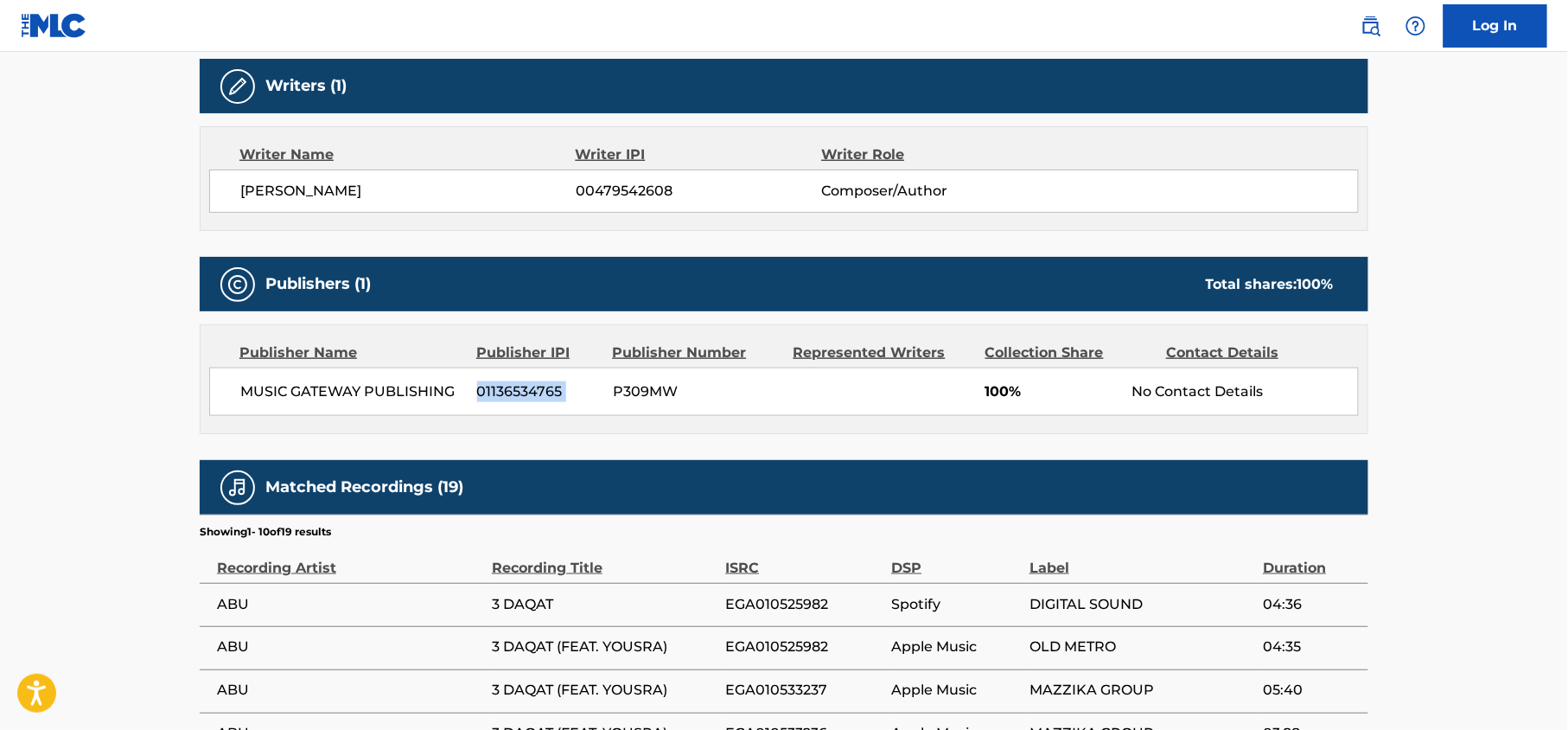 click on "01136534765" at bounding box center (539, 392) 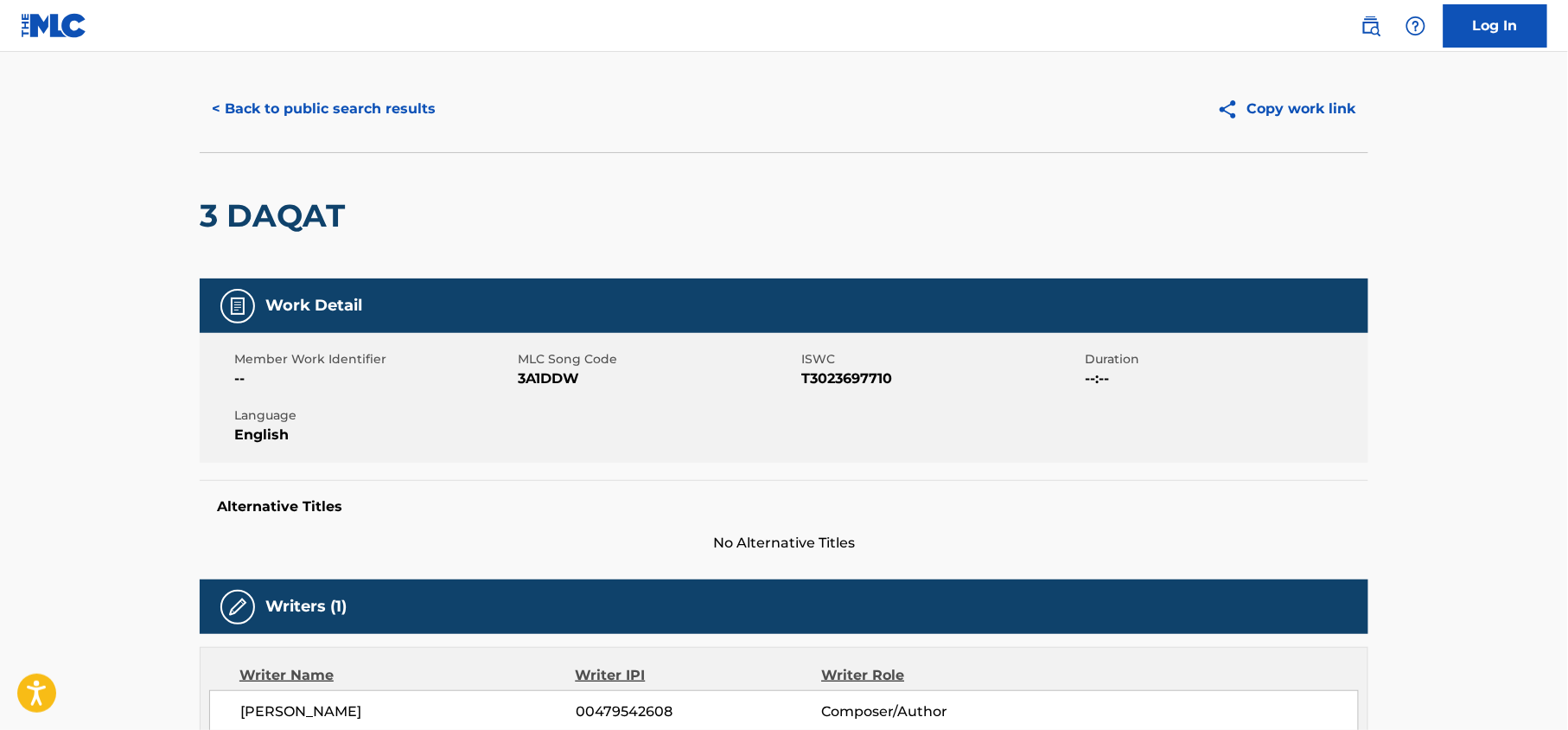 scroll, scrollTop: 0, scrollLeft: 0, axis: both 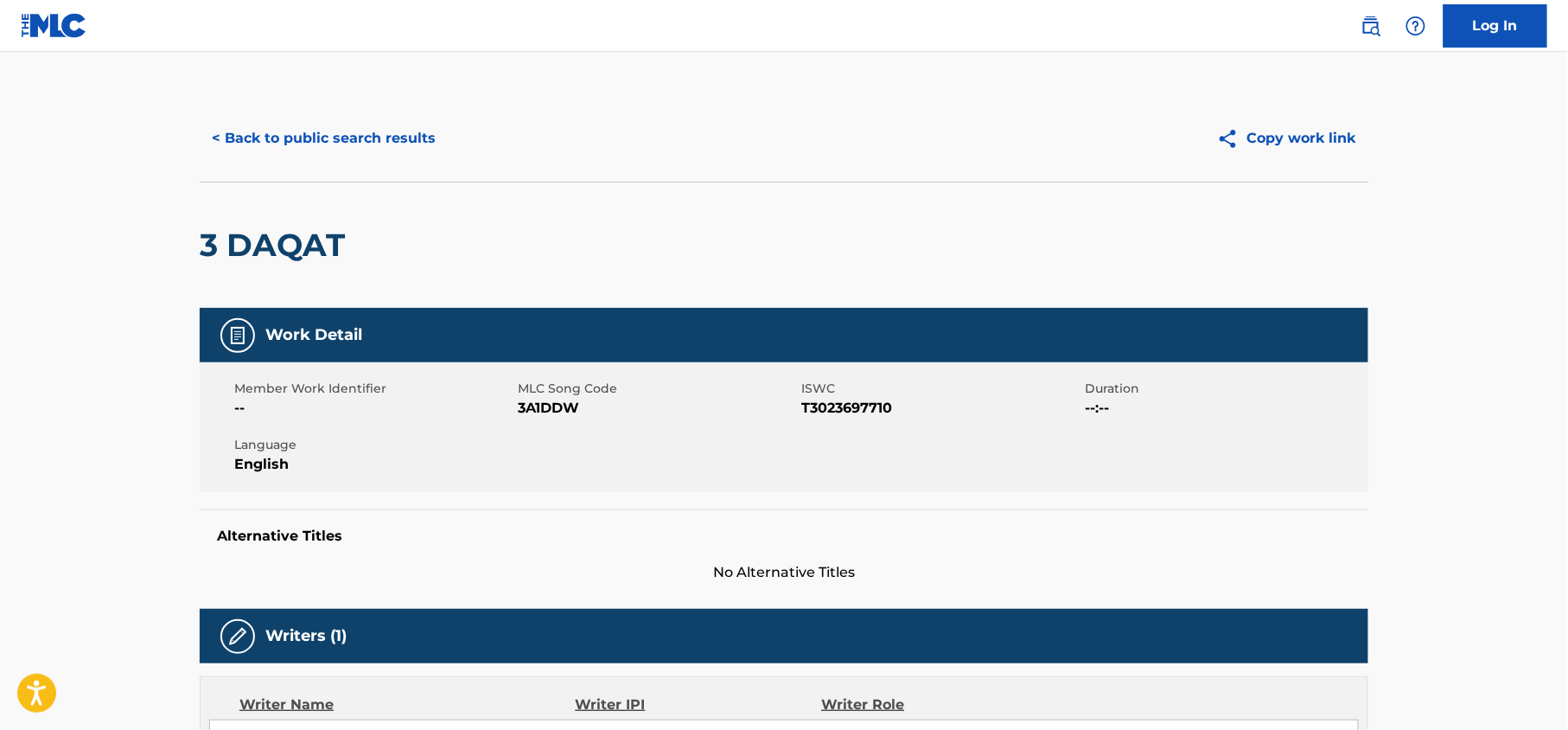 click on "< Back to public search results" at bounding box center (323, 138) 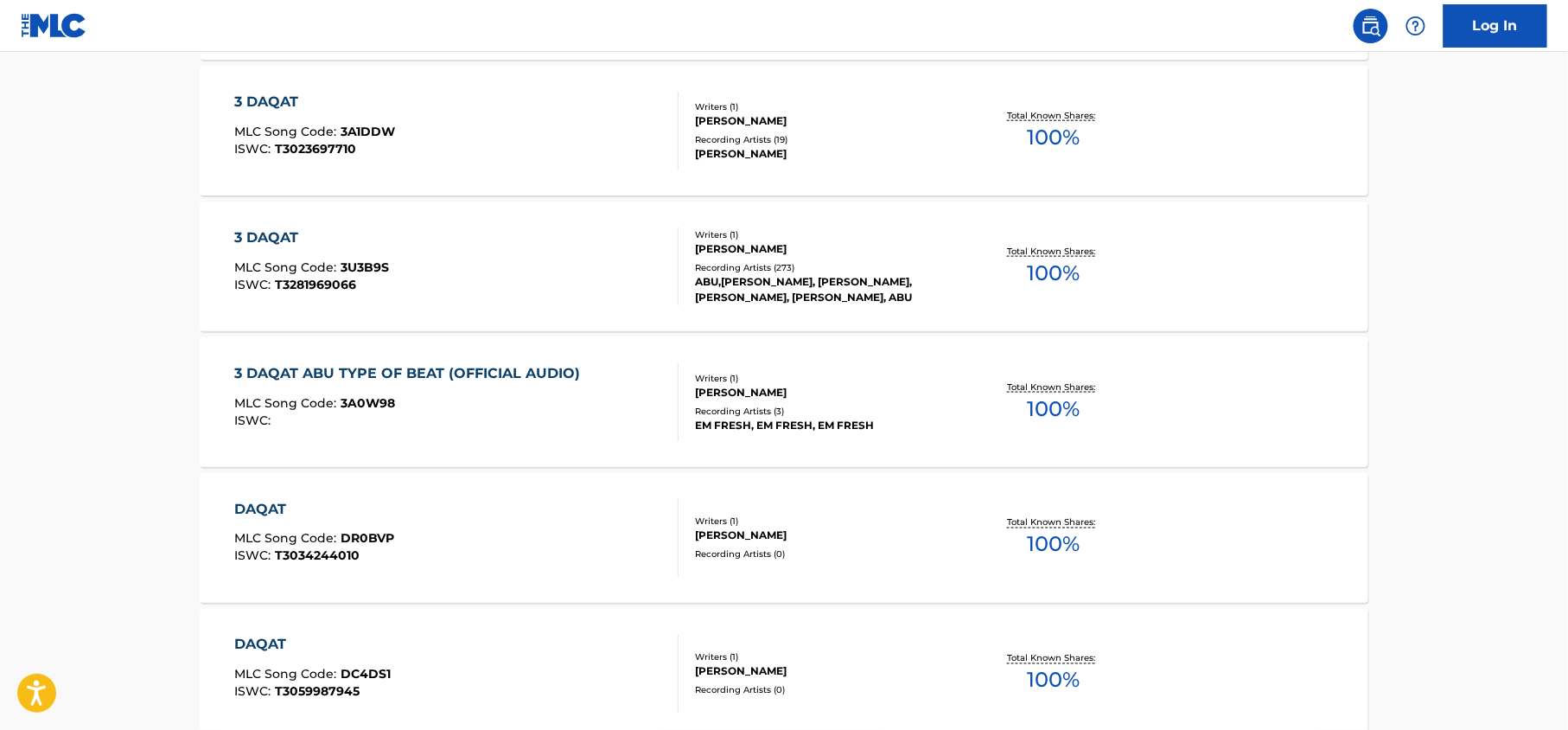 scroll, scrollTop: 711, scrollLeft: 0, axis: vertical 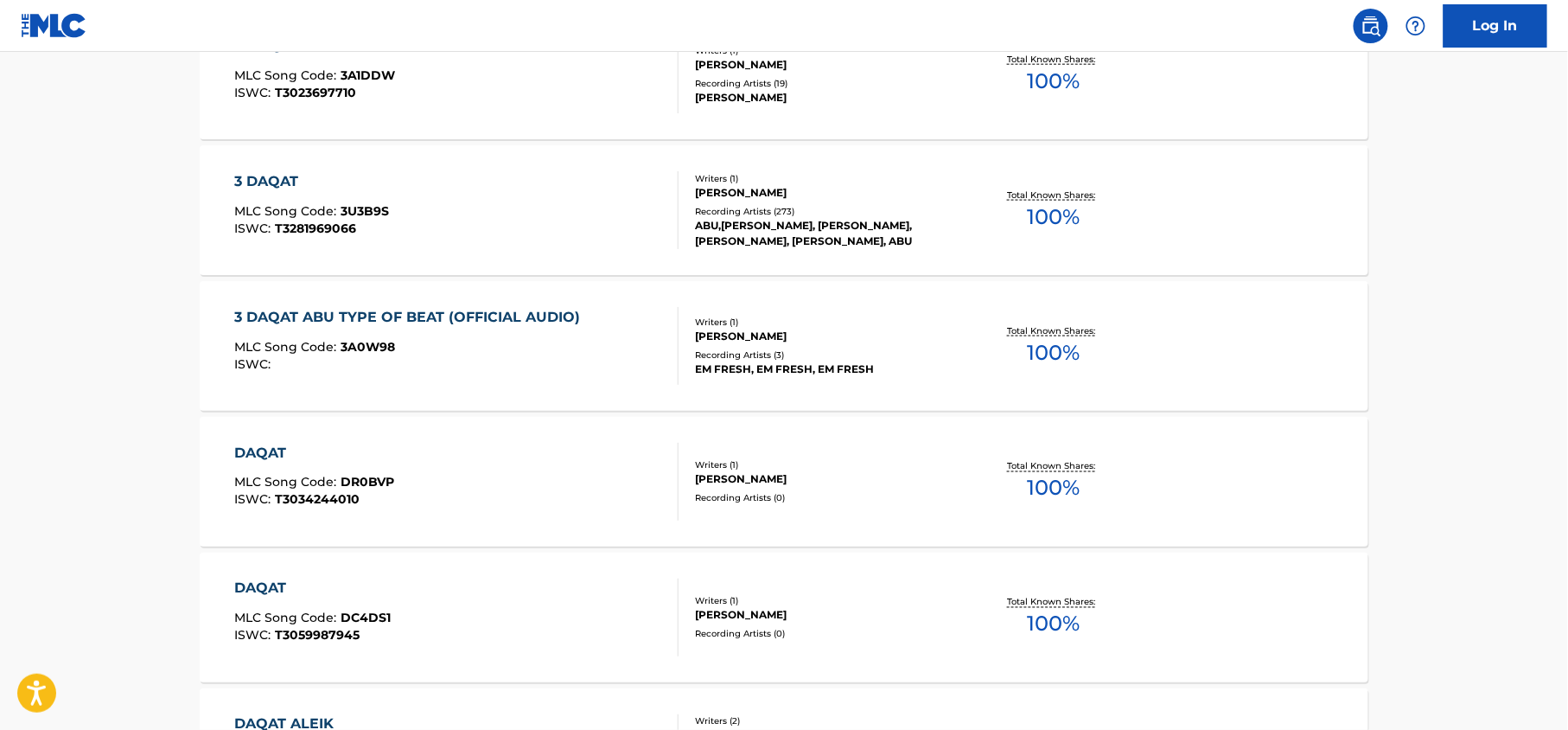 click on "3 DAQAT" at bounding box center [312, 182] 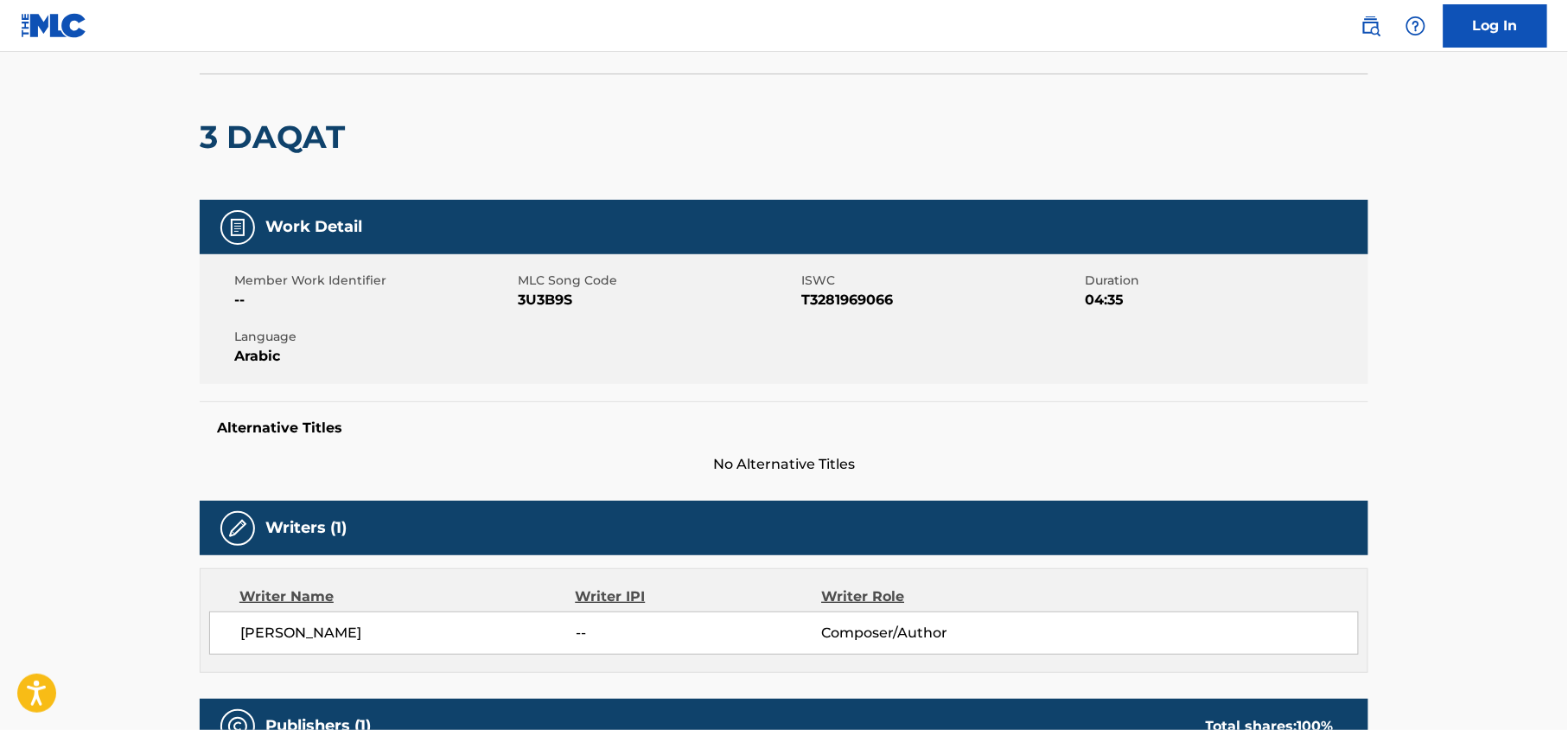 scroll, scrollTop: 0, scrollLeft: 0, axis: both 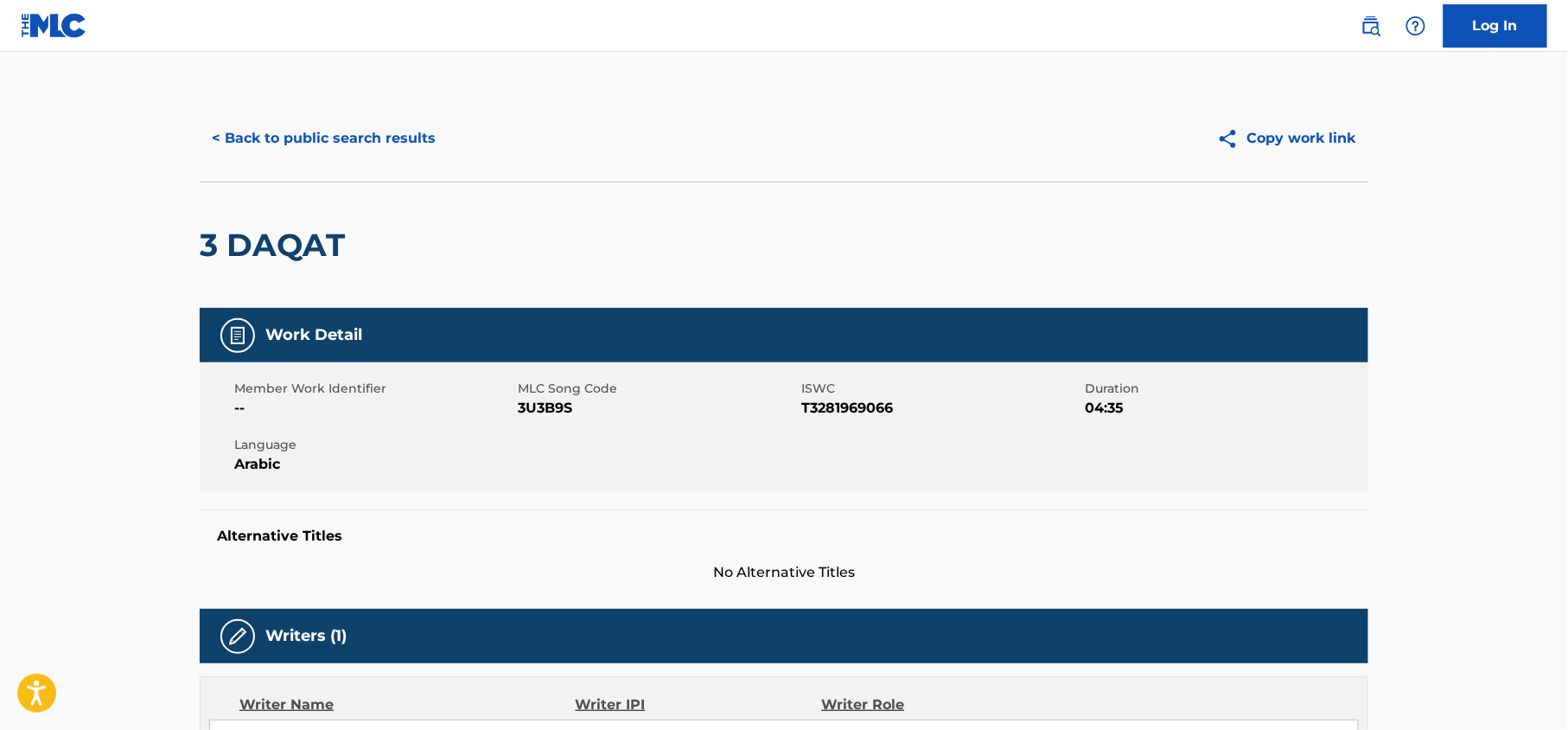 click on "< Back to public search results" at bounding box center (323, 138) 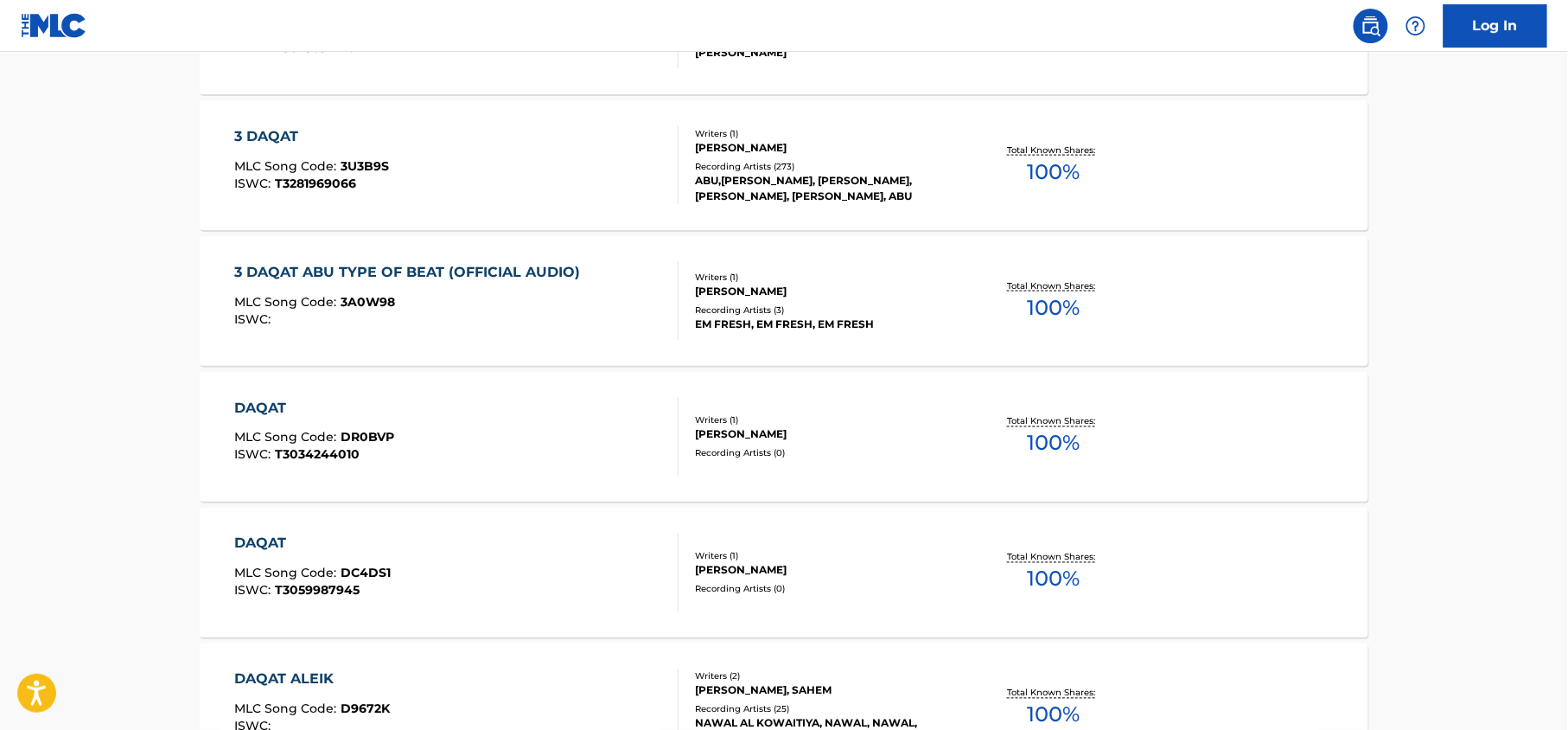 click on "3 DAQAT ABU TYPE OF BEAT (OFFICIAL AUDIO)" at bounding box center (412, 272) 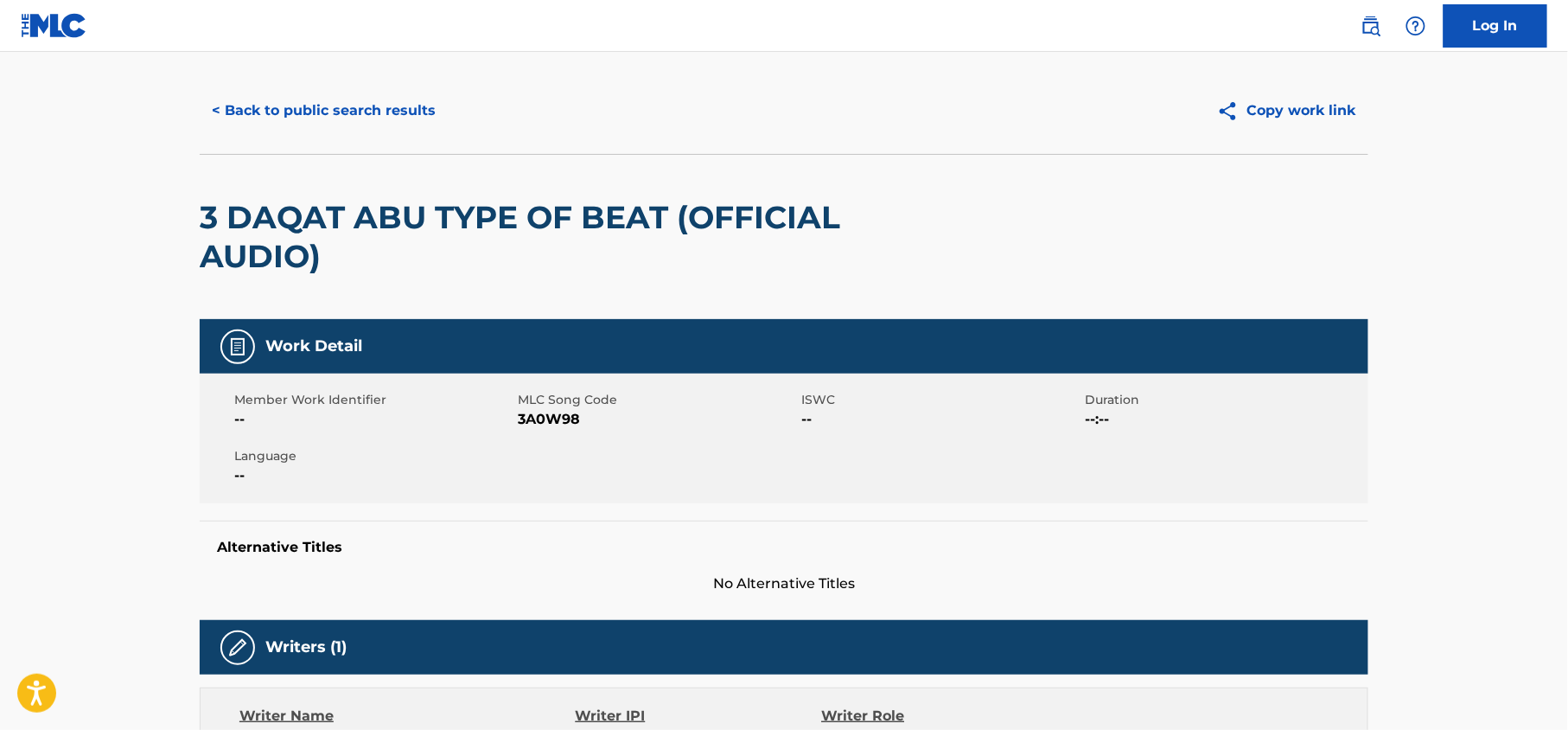 scroll, scrollTop: 0, scrollLeft: 0, axis: both 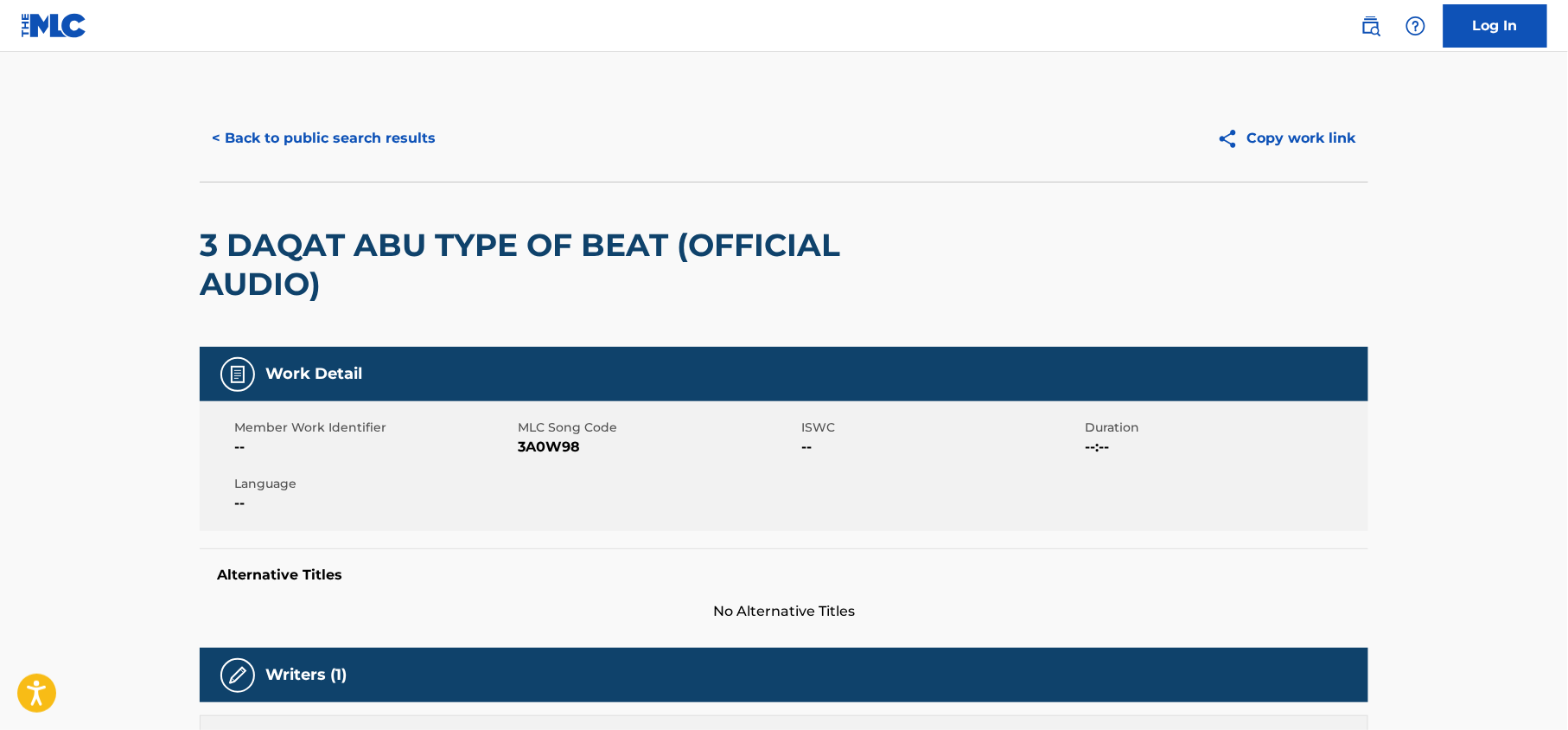 click on "< Back to public search results" at bounding box center (323, 138) 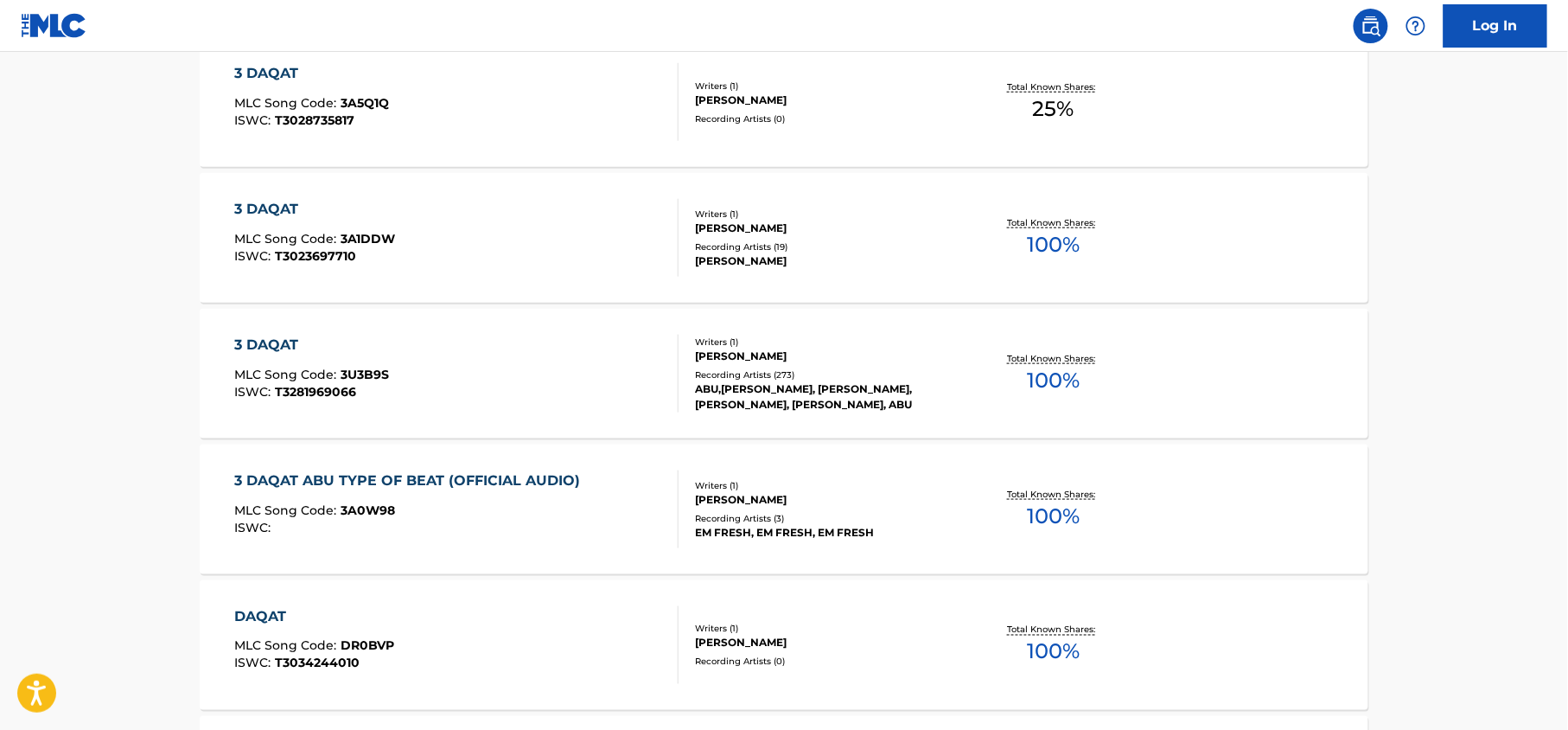 scroll, scrollTop: 571, scrollLeft: 0, axis: vertical 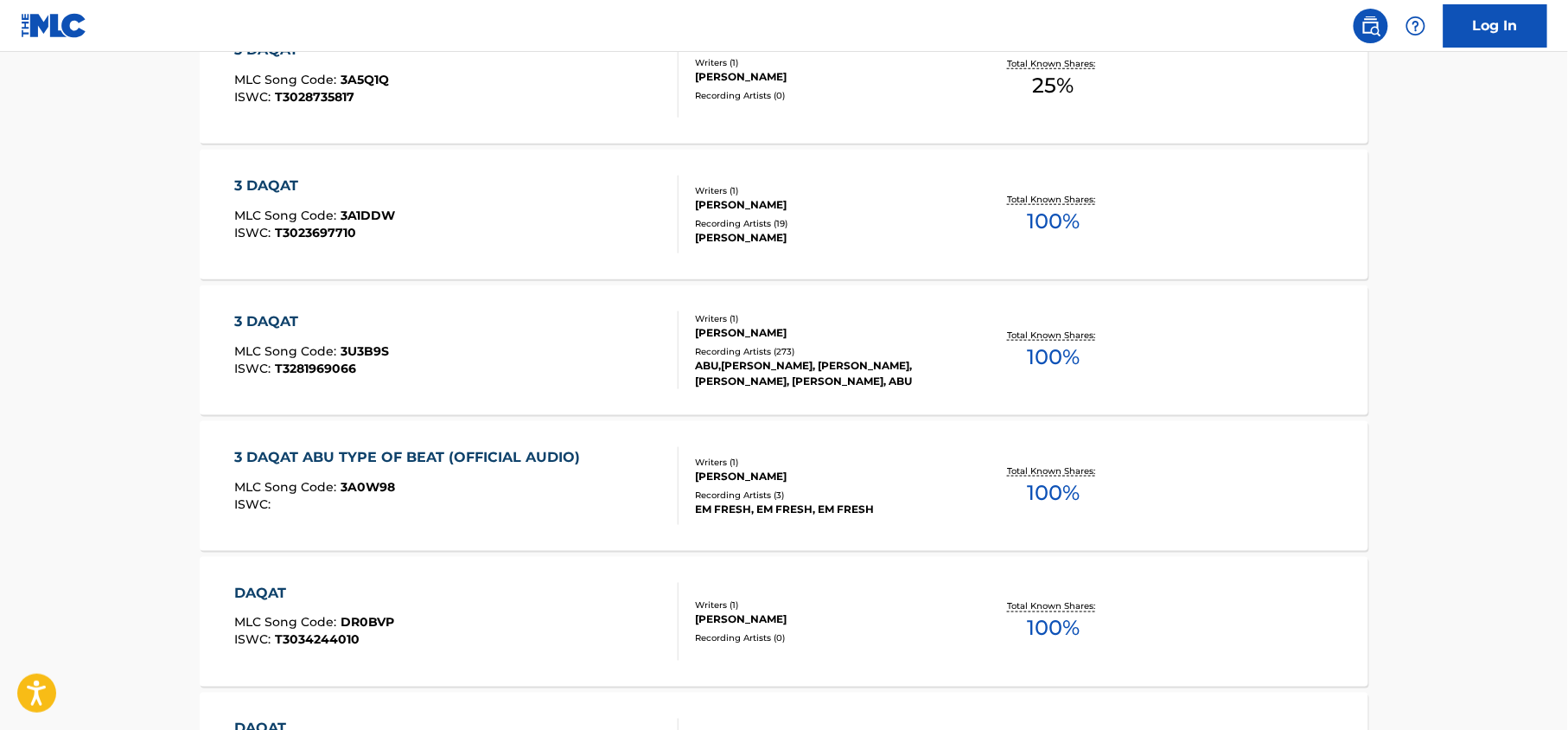 click on "3 DAQAT ABU TYPE OF BEAT (OFFICIAL AUDIO)" at bounding box center (412, 458) 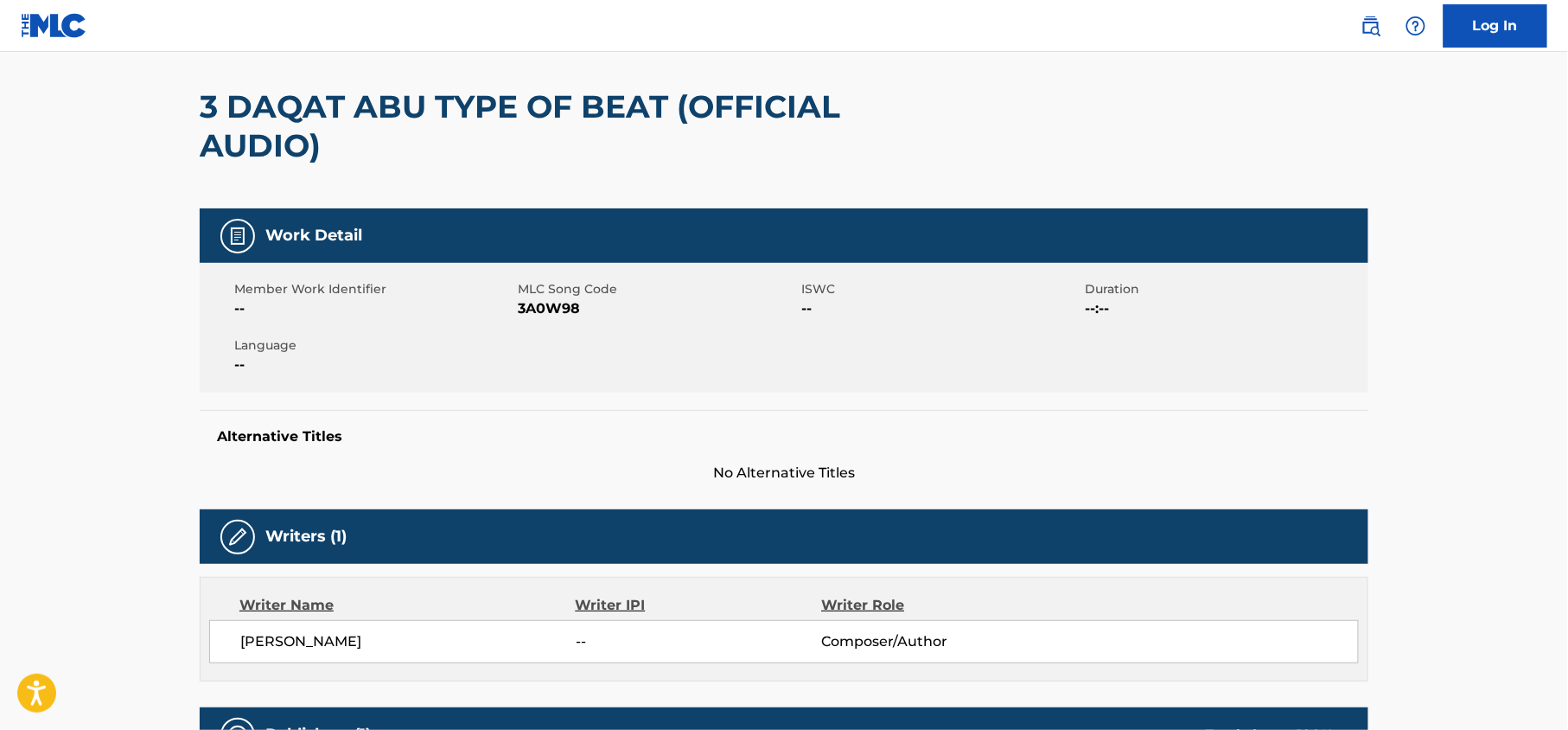 scroll, scrollTop: 0, scrollLeft: 0, axis: both 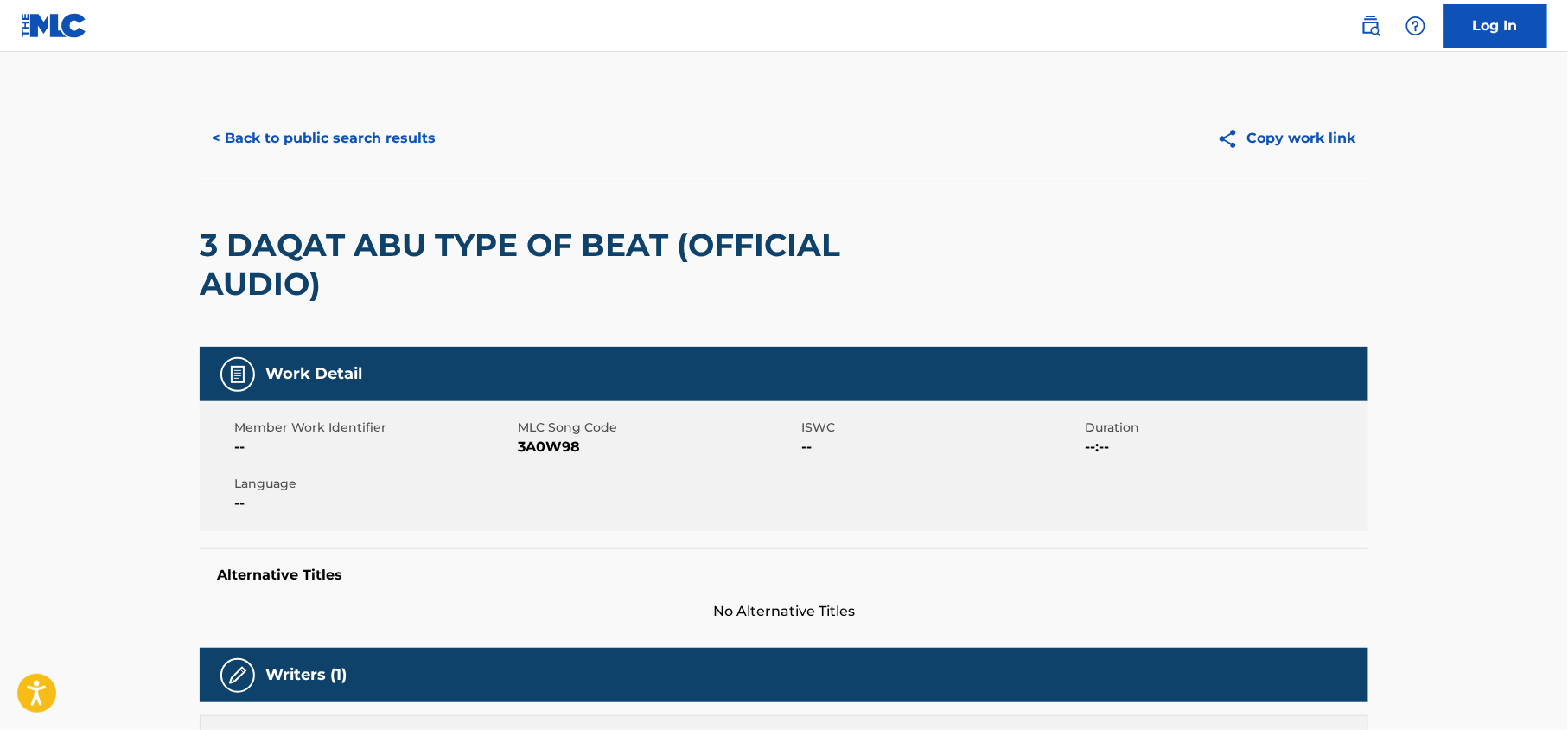 click on "< Back to public search results" at bounding box center [323, 138] 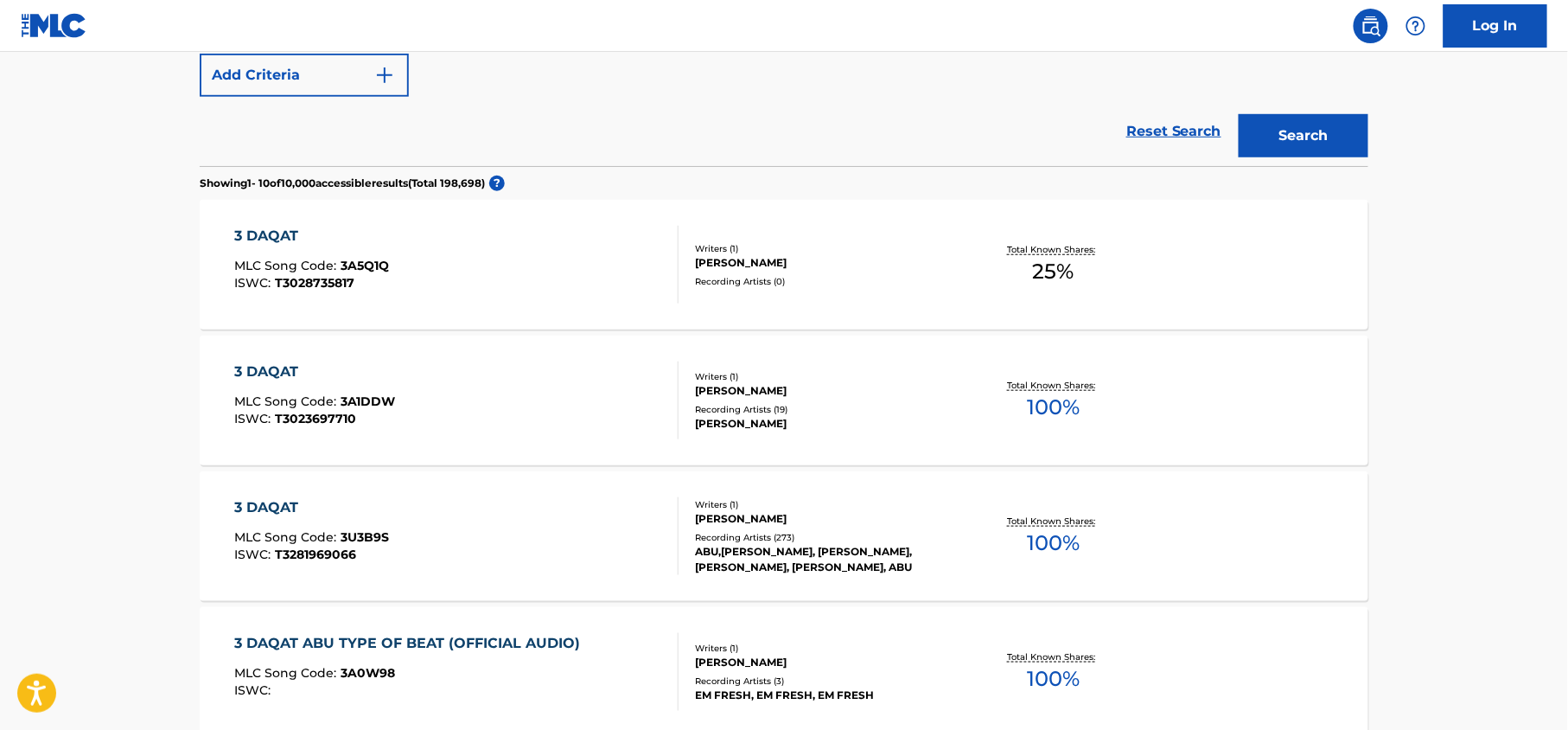 scroll, scrollTop: 500, scrollLeft: 0, axis: vertical 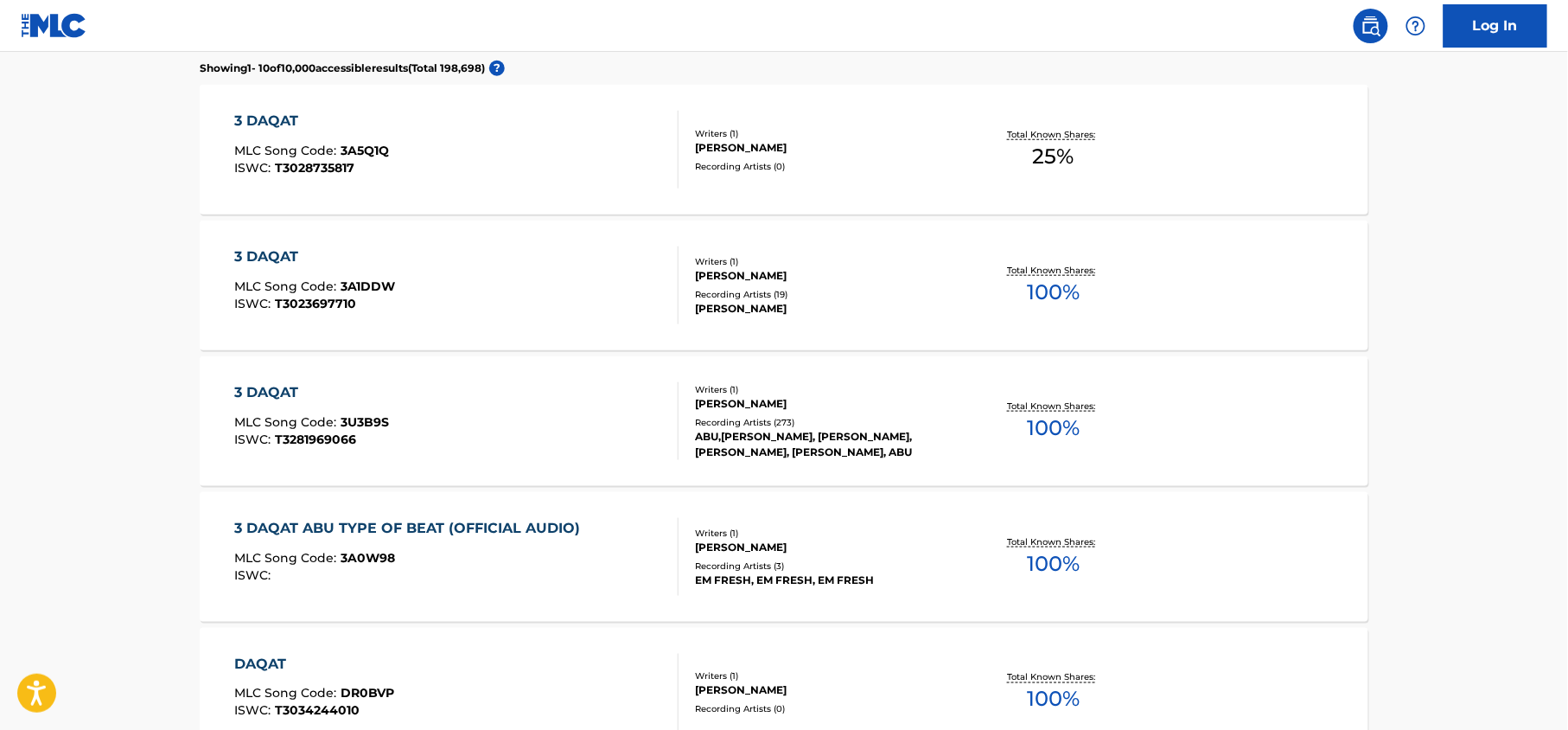 click on "3 DAQAT" at bounding box center (312, 393) 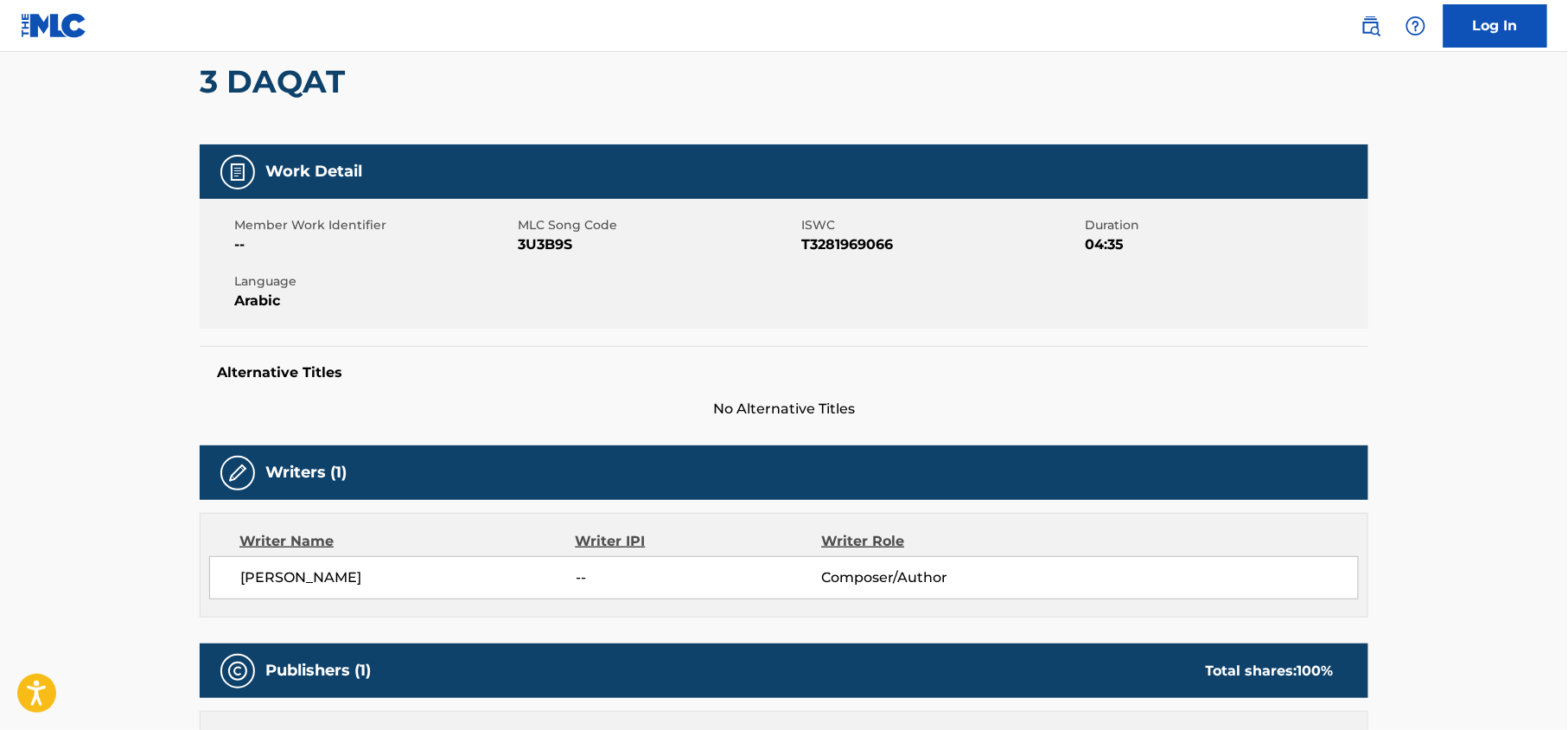 scroll, scrollTop: 0, scrollLeft: 0, axis: both 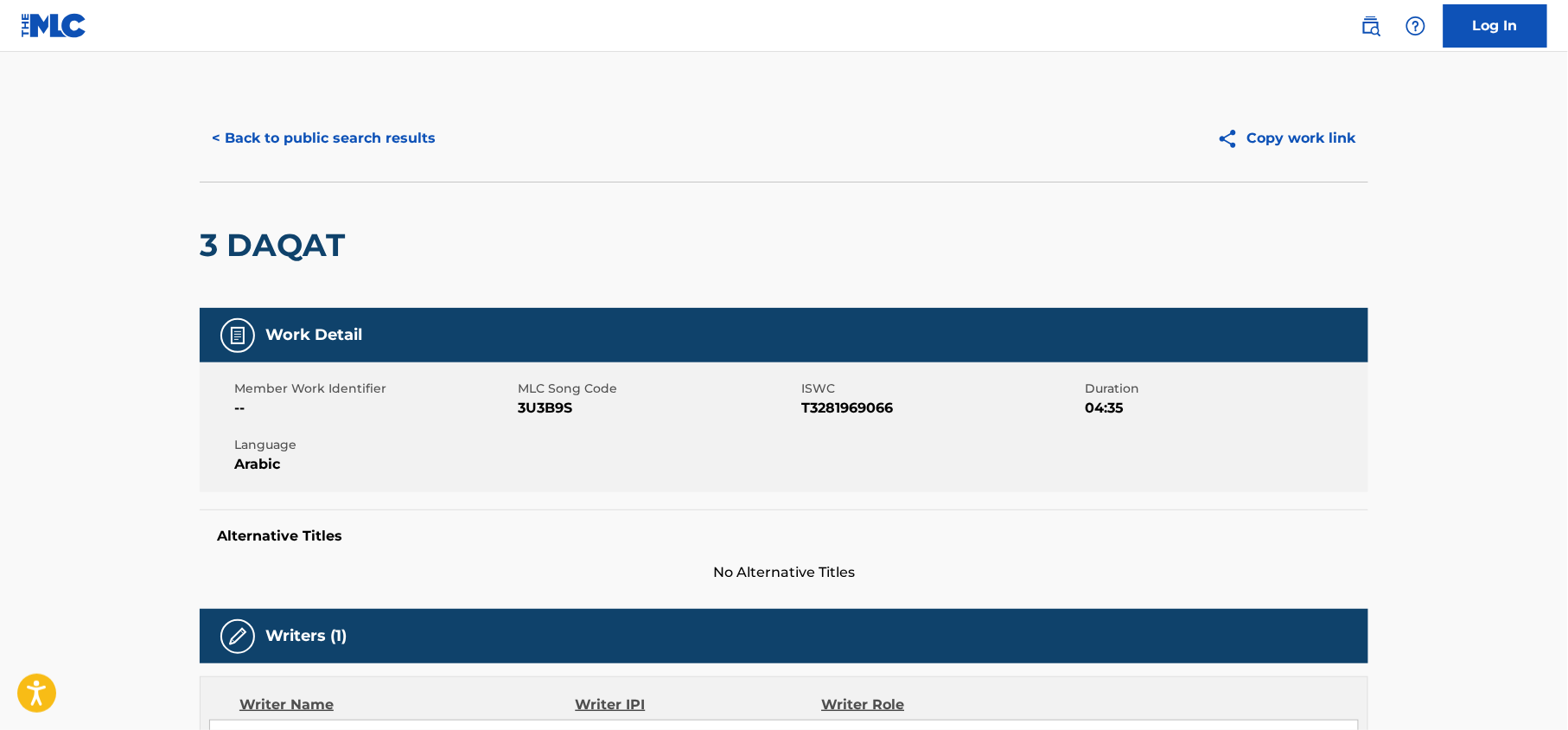 click on "< Back to public search results" at bounding box center [323, 138] 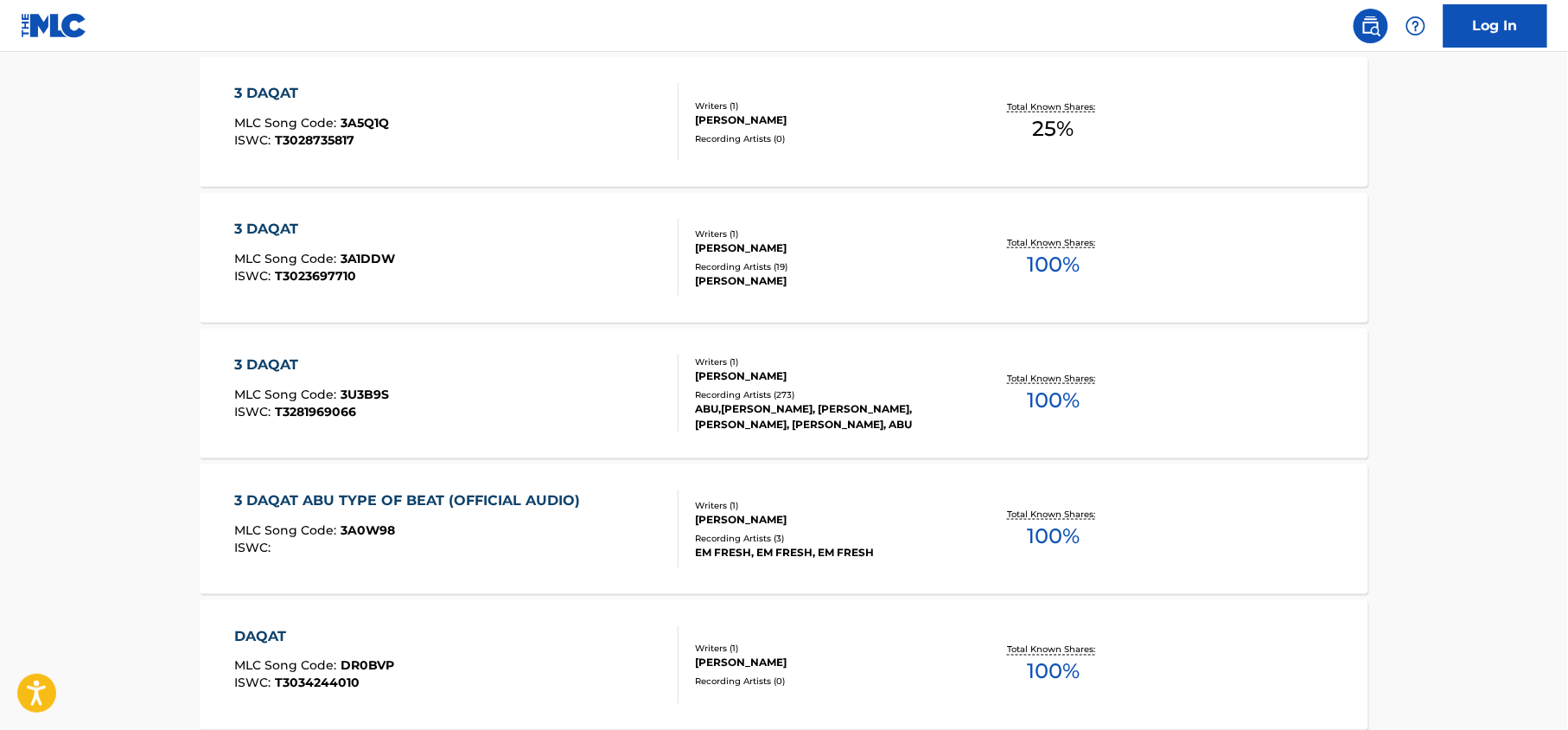 scroll, scrollTop: 545, scrollLeft: 0, axis: vertical 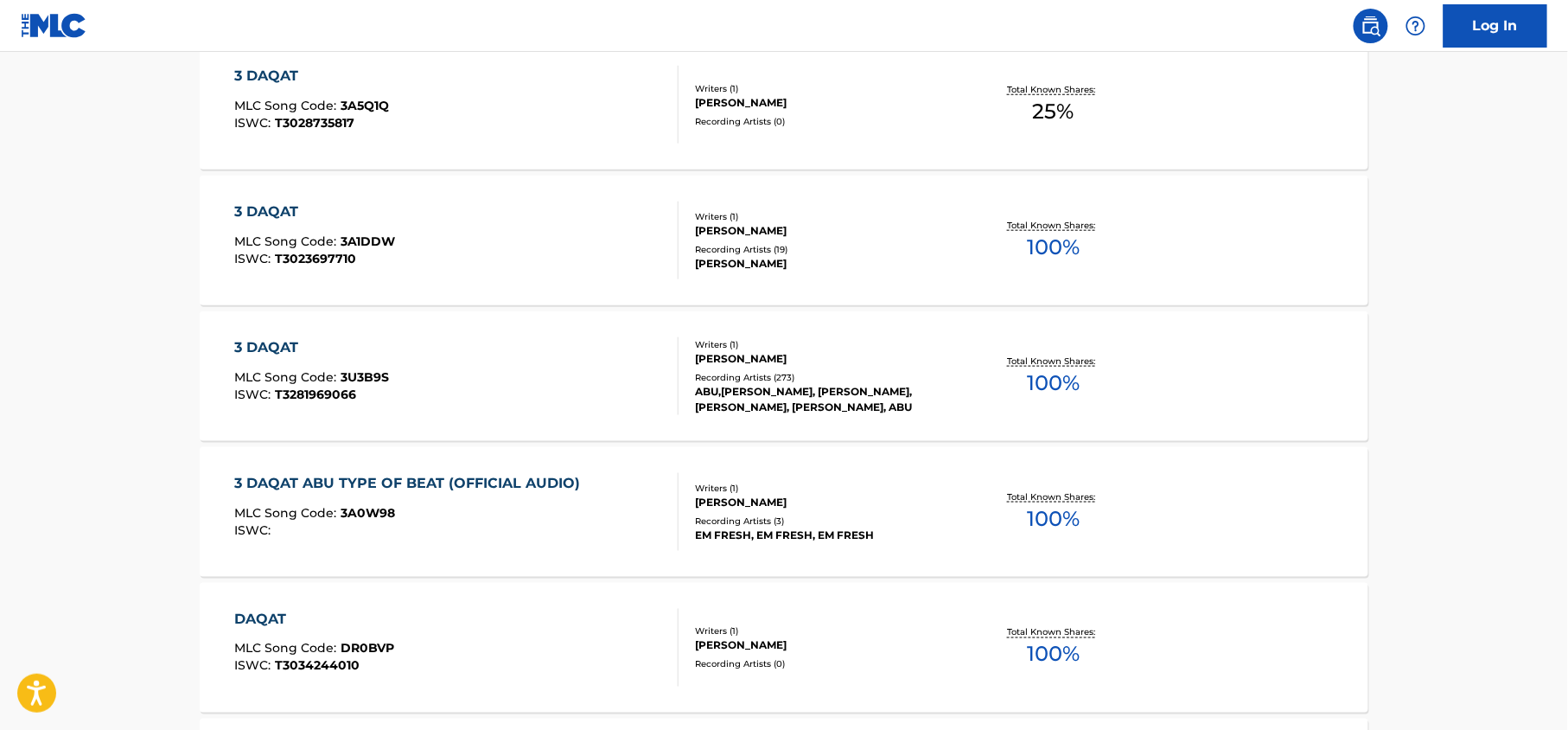 click on "3 DAQAT" at bounding box center (316, 212) 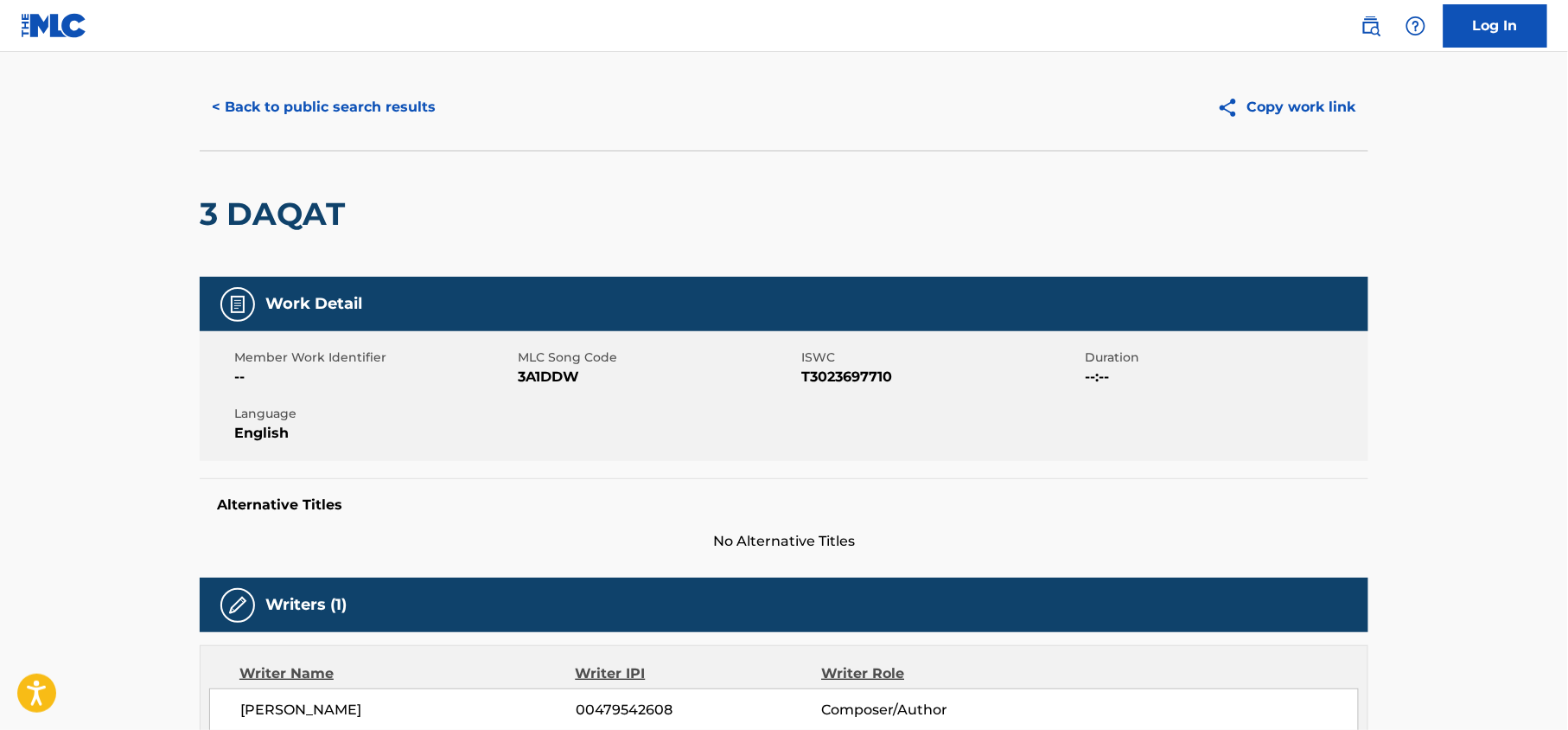 scroll, scrollTop: 0, scrollLeft: 0, axis: both 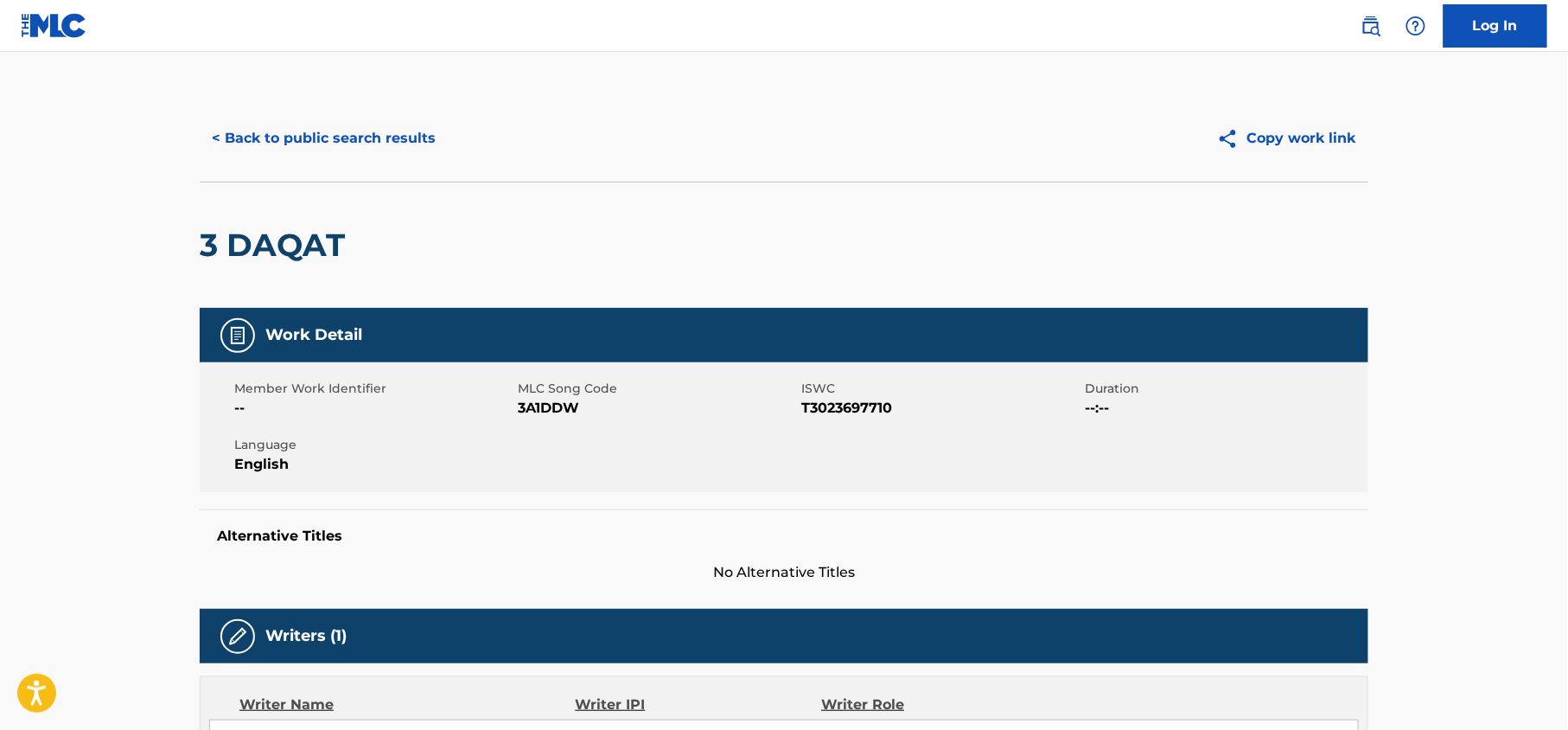 click on "< Back to public search results" at bounding box center [323, 138] 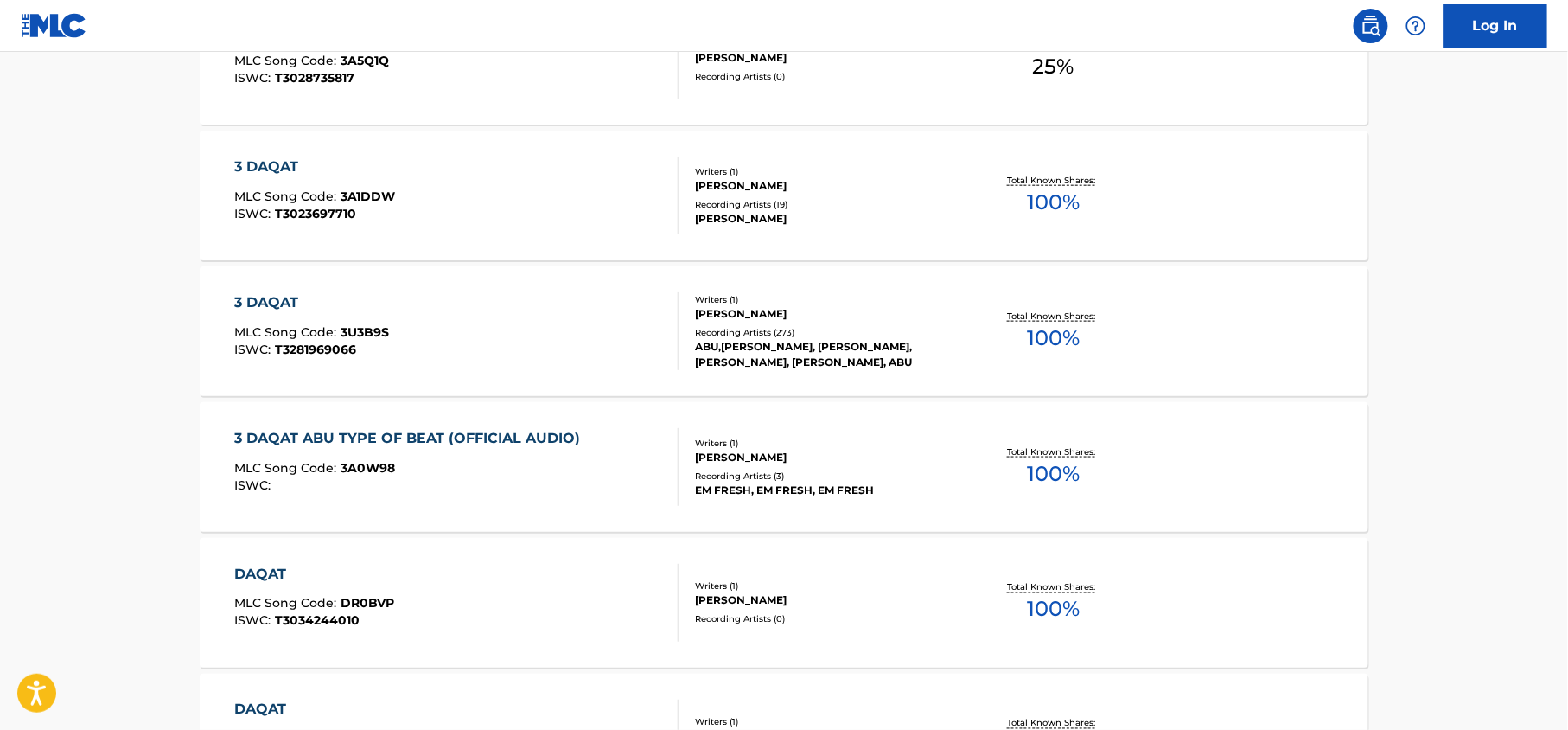 scroll, scrollTop: 360, scrollLeft: 0, axis: vertical 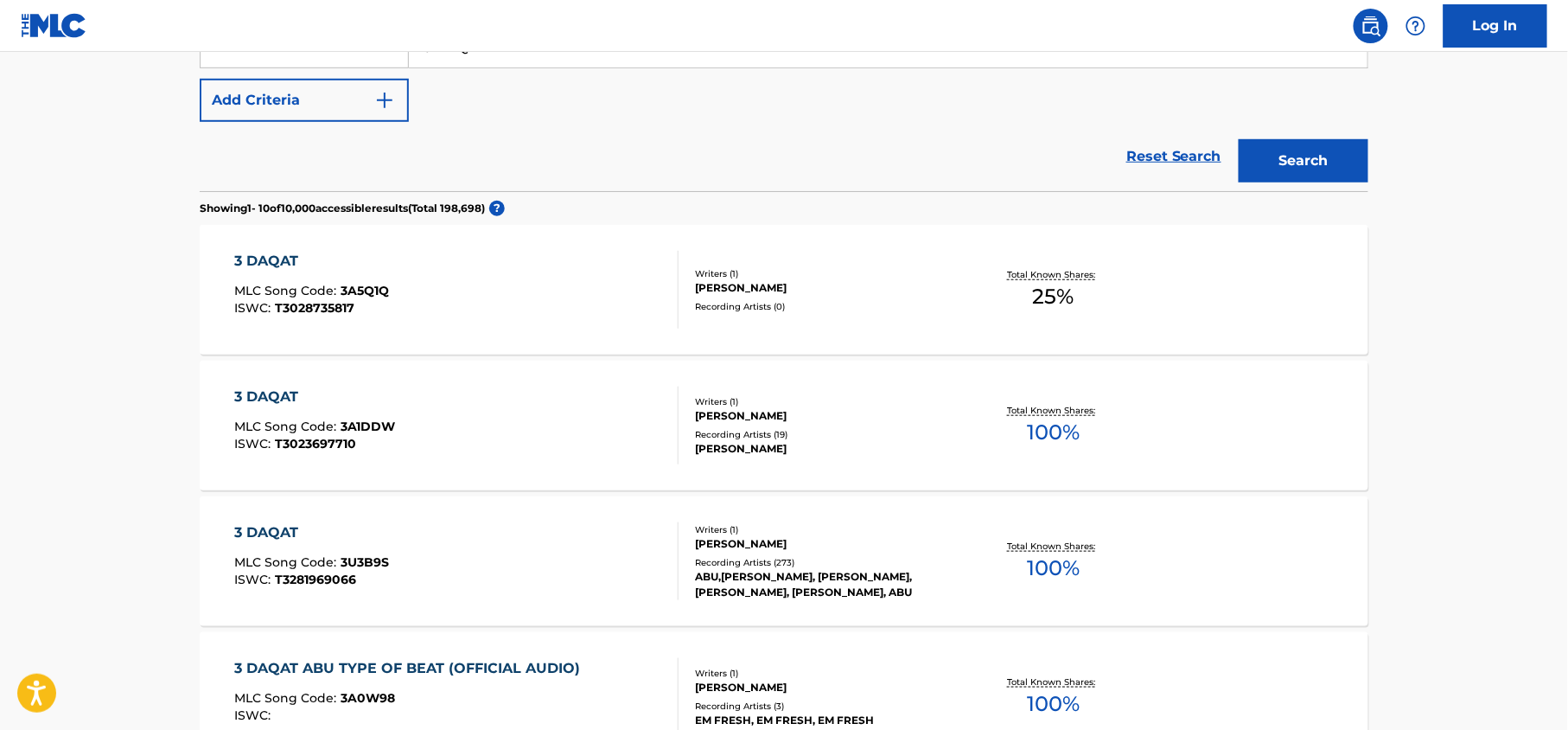click on "3 DAQAT" at bounding box center [312, 261] 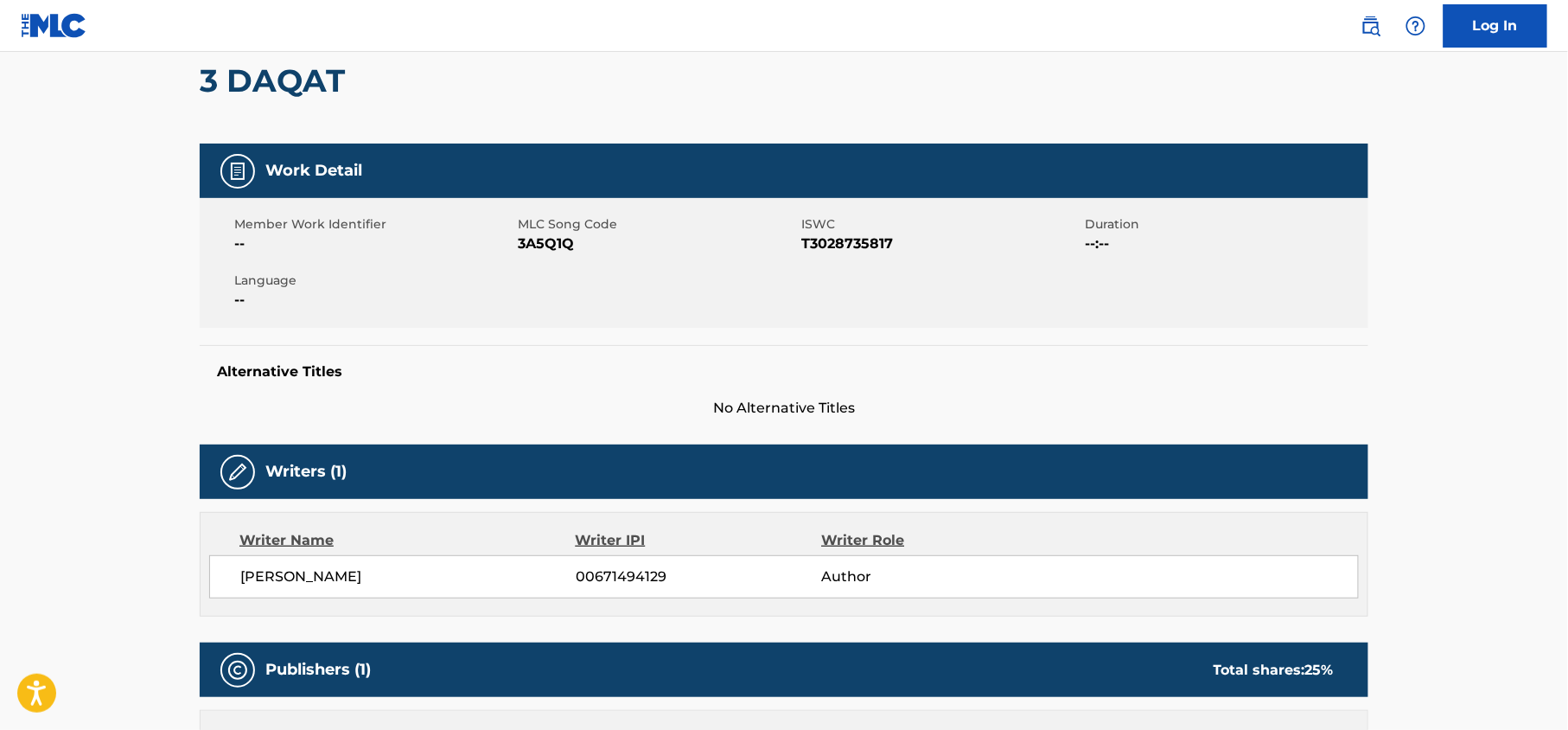 scroll, scrollTop: 0, scrollLeft: 0, axis: both 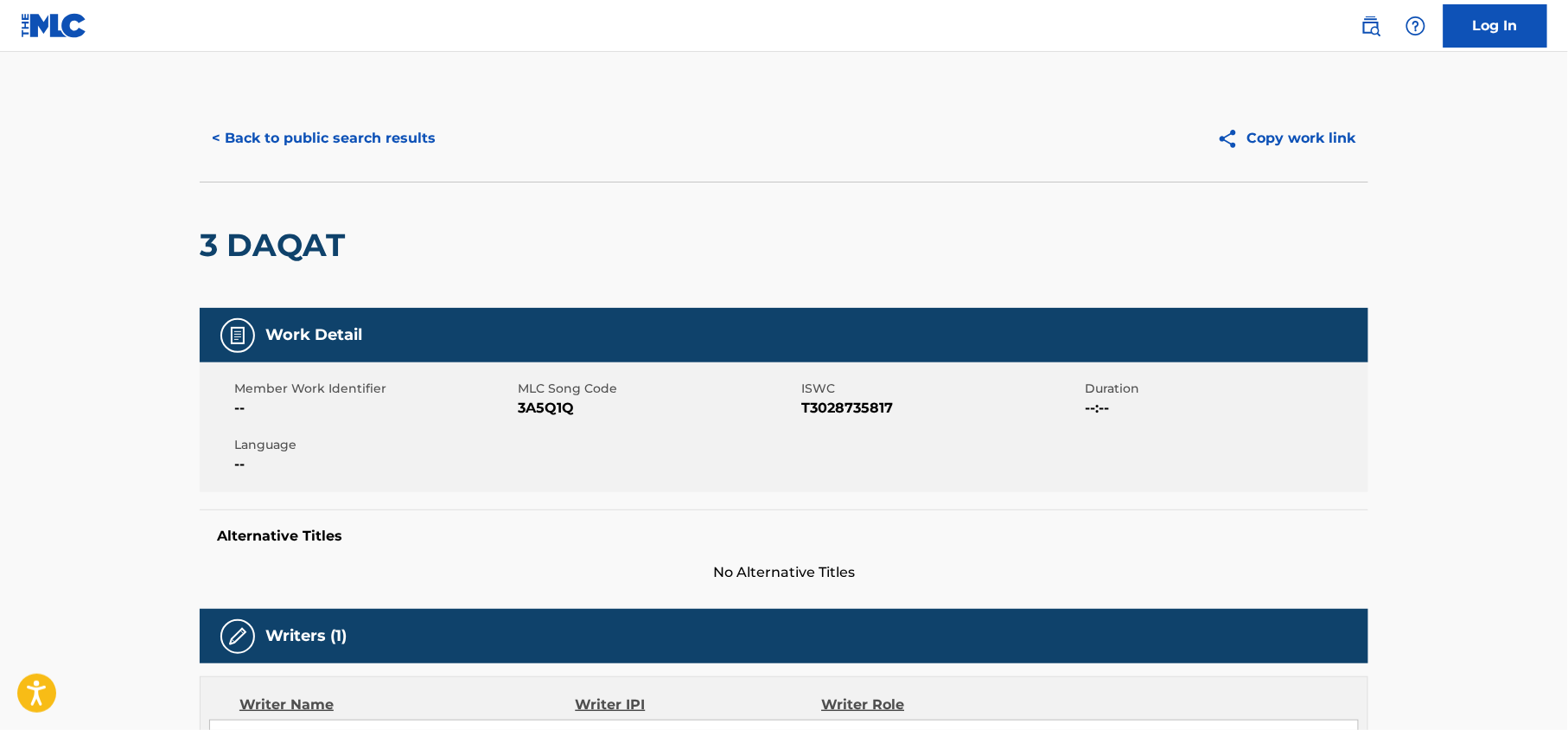 click on "< Back to public search results" at bounding box center [323, 138] 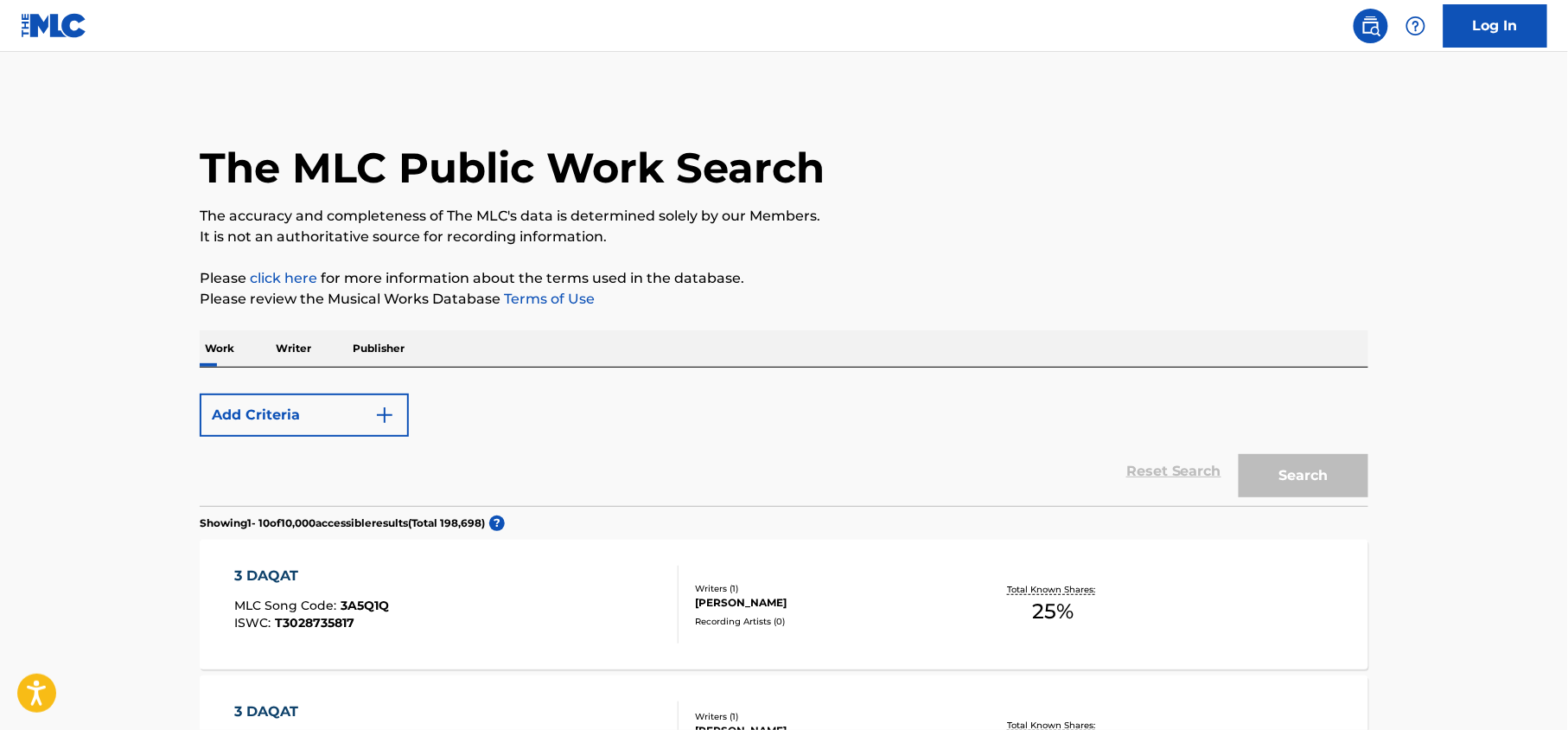 scroll, scrollTop: 360, scrollLeft: 0, axis: vertical 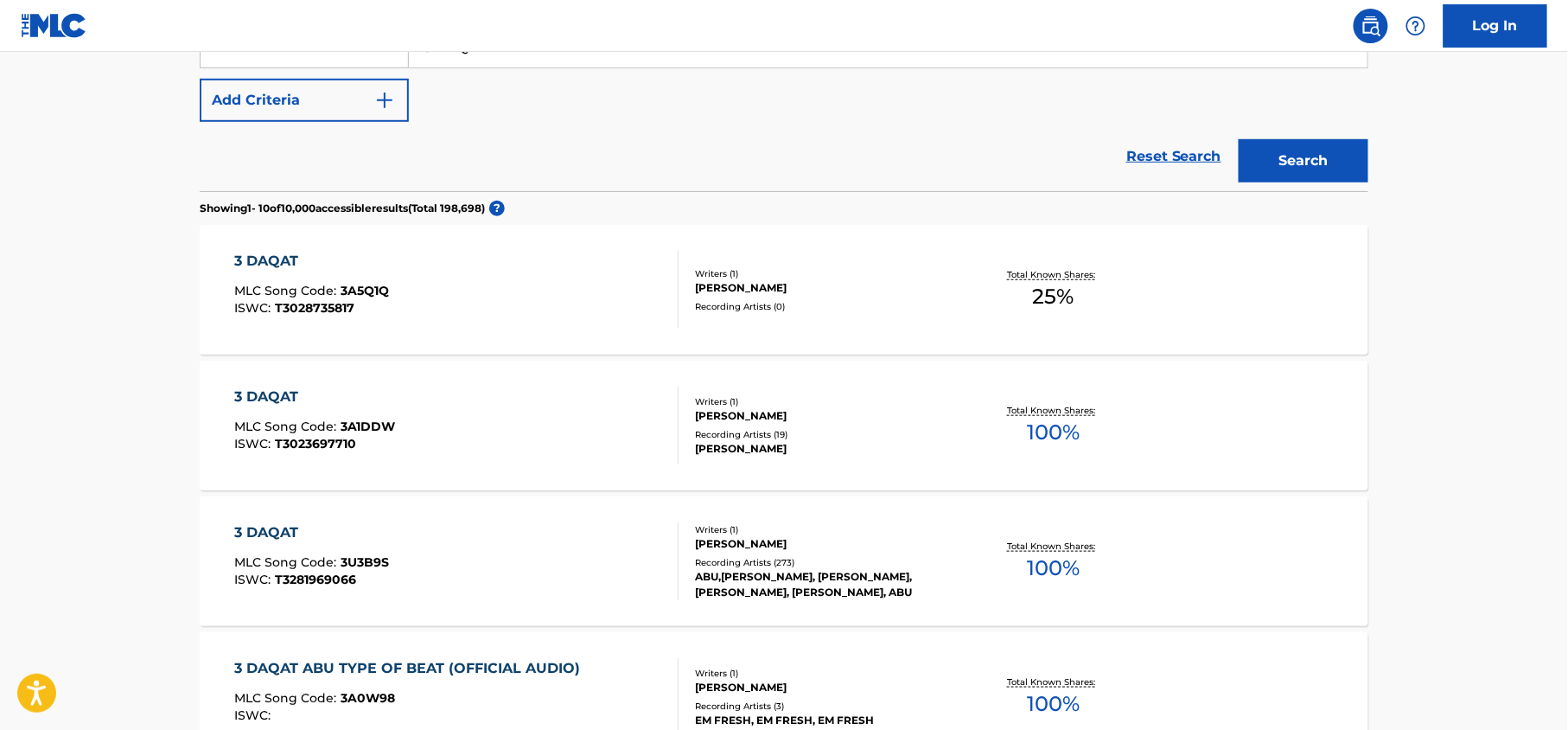 click on "3 DAQAT" at bounding box center (316, 397) 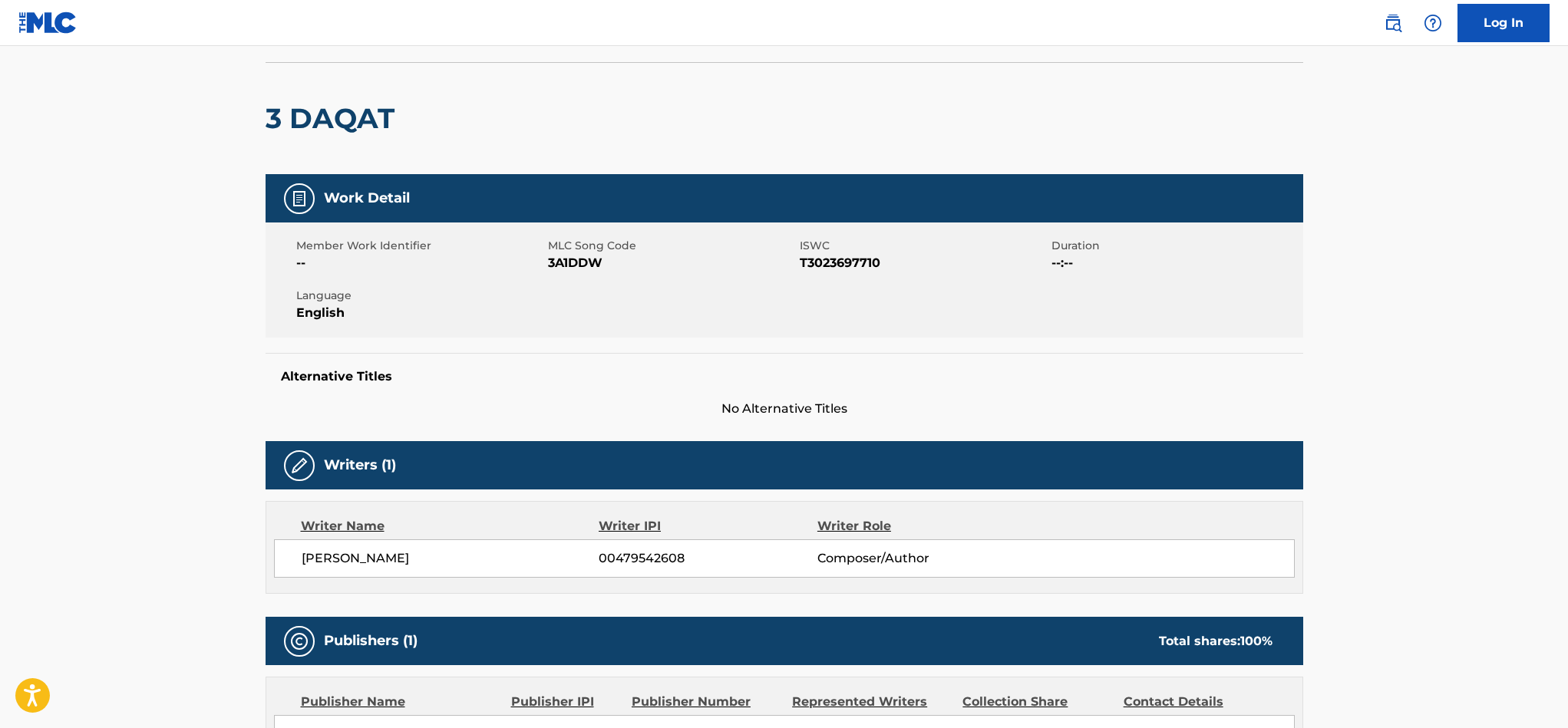 scroll, scrollTop: 0, scrollLeft: 0, axis: both 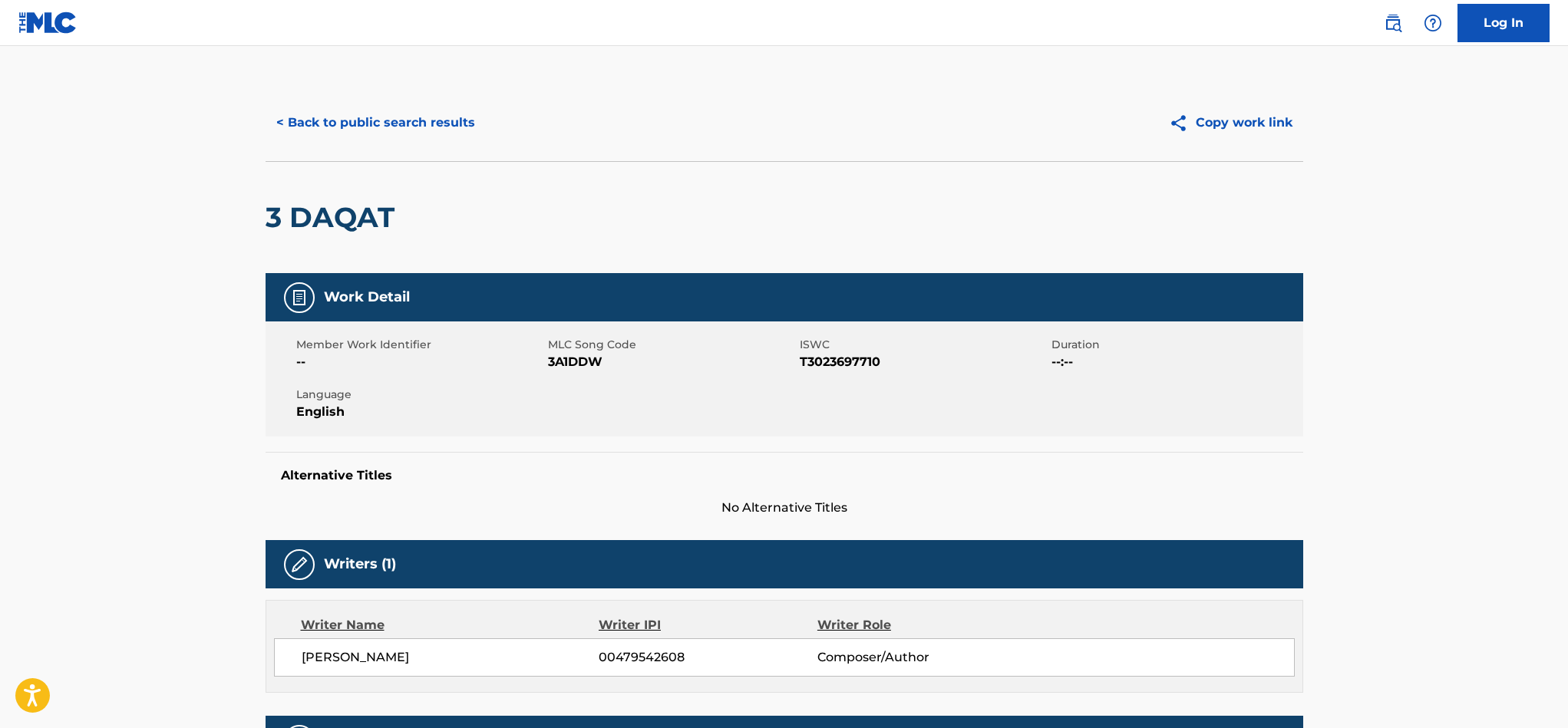 click on "< Back to public search results" at bounding box center [375, 123] 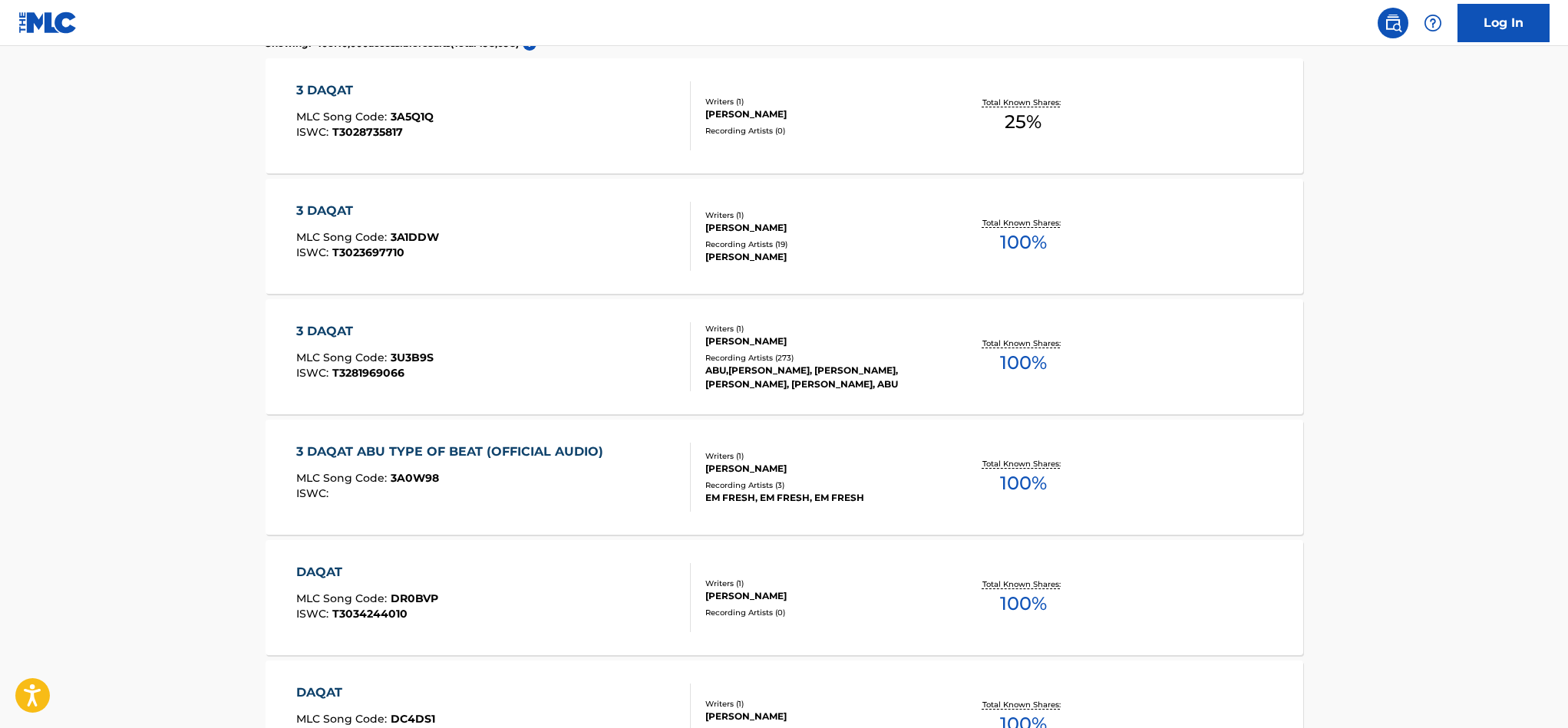 scroll, scrollTop: 318, scrollLeft: 0, axis: vertical 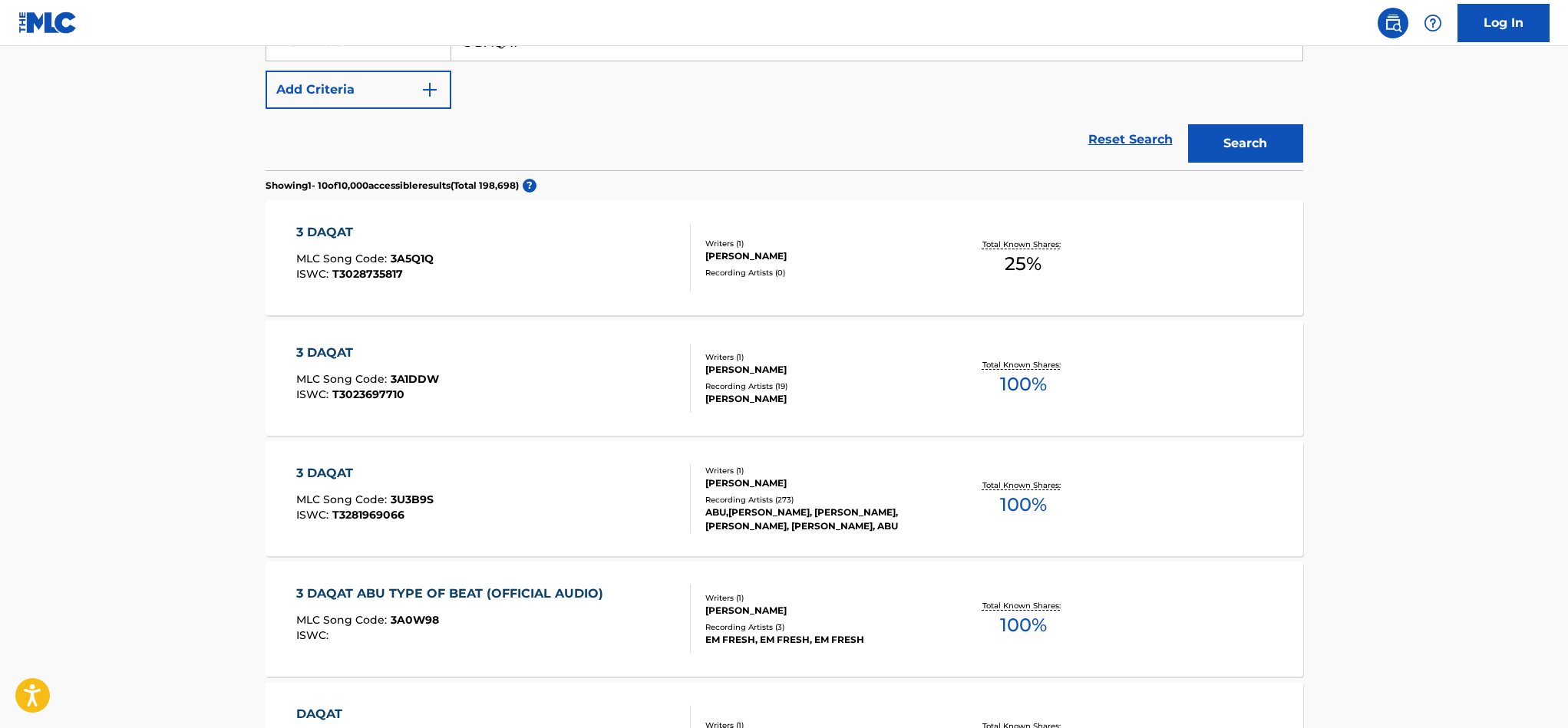 click on "3 DAQAT" at bounding box center [368, 353] 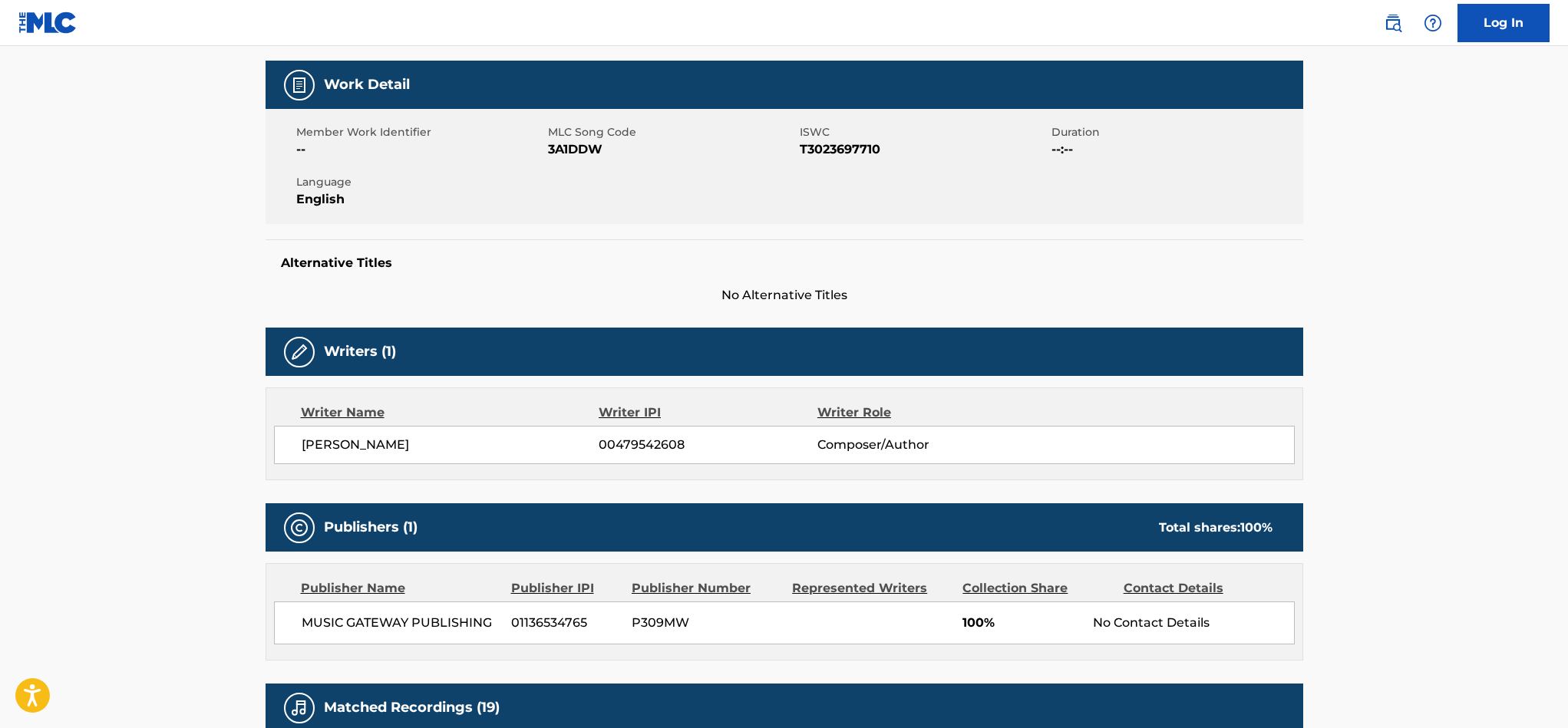 scroll, scrollTop: 230, scrollLeft: 0, axis: vertical 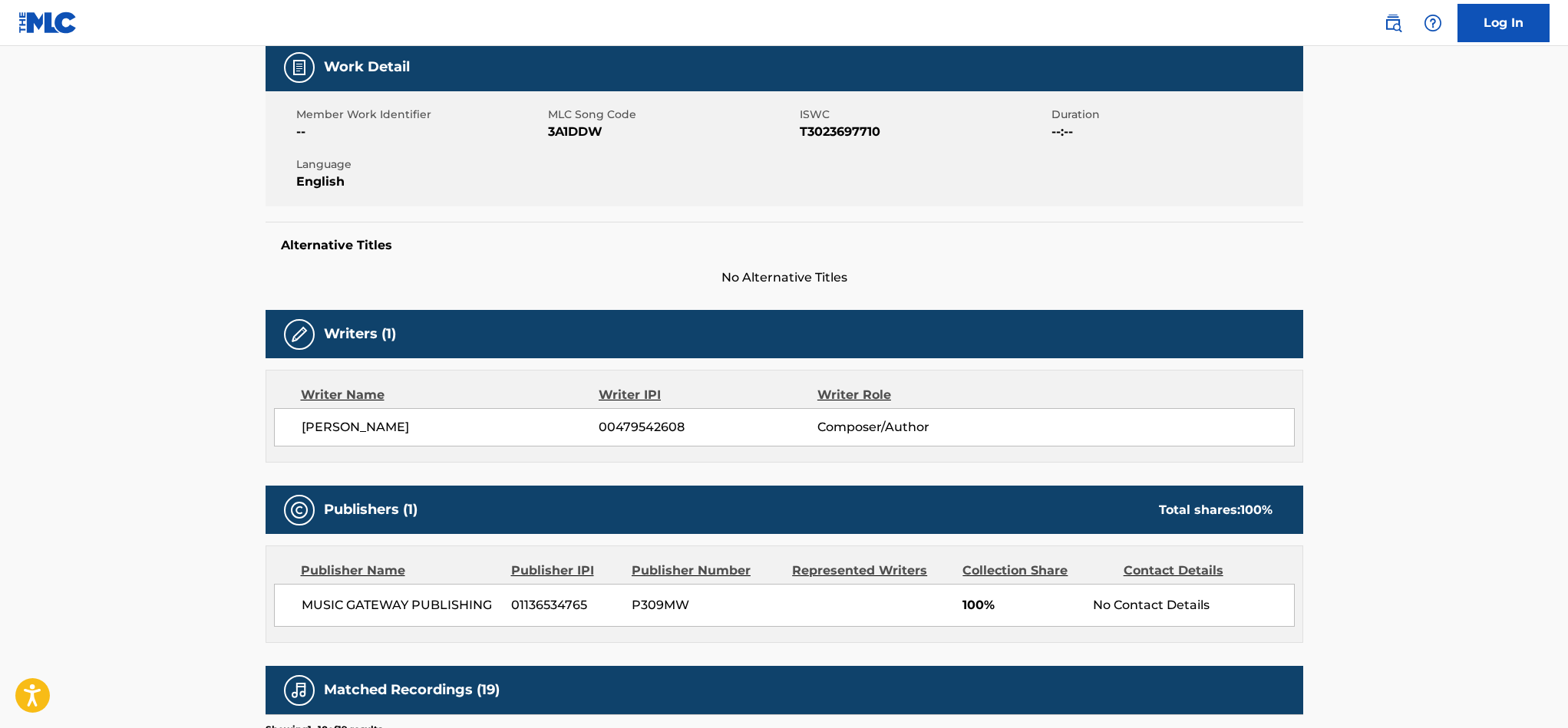 click on "< Back to public search results Copy work link 3 DAQAT     Work Detail   Member Work Identifier -- MLC Song Code 3A1DDW ISWC T3023697710 Duration --:-- Language English Alternative Titles No Alternative Titles Writers   (1) Writer Name Writer IPI Writer Role CHRISTOPHER RICHARD STRINGINI 00479542608 Composer/Author Publishers   (1) Total shares:  100 % Publisher Name Publisher IPI Publisher Number Represented Writers Collection Share Contact Details MUSIC GATEWAY PUBLISHING 01136534765 P309MW 100% No Contact Details Total shares:  100 % Matched Recordings   (19) Showing  1  -   10  of  19   results   Recording Artist Recording Title ISRC DSP Label Duration ABU 3 DAQAT EGA010525982 Spotify DIGITAL SOUND 04:36 ABU 3 DAQAT (FEAT. YOUSRA) EGA010525982 Apple Music OLD METRO 04:35 ABU 3 DAQAT (FEAT. YOUSRA) EGA010533237 Apple Music MAZZIKA GROUP 05:40 ABU 3 DAQAT (FEAT. YOUSRA) EGA010533236 Apple Music MAZZIKA GROUP 03:28 ABU 3 DAQAT (FEAT. YOUSRA) TCAFP2130735 Apple Music ABU 05:11 ABU 3 DAQAT EGA010525982 Tidal" at bounding box center [784, 527] 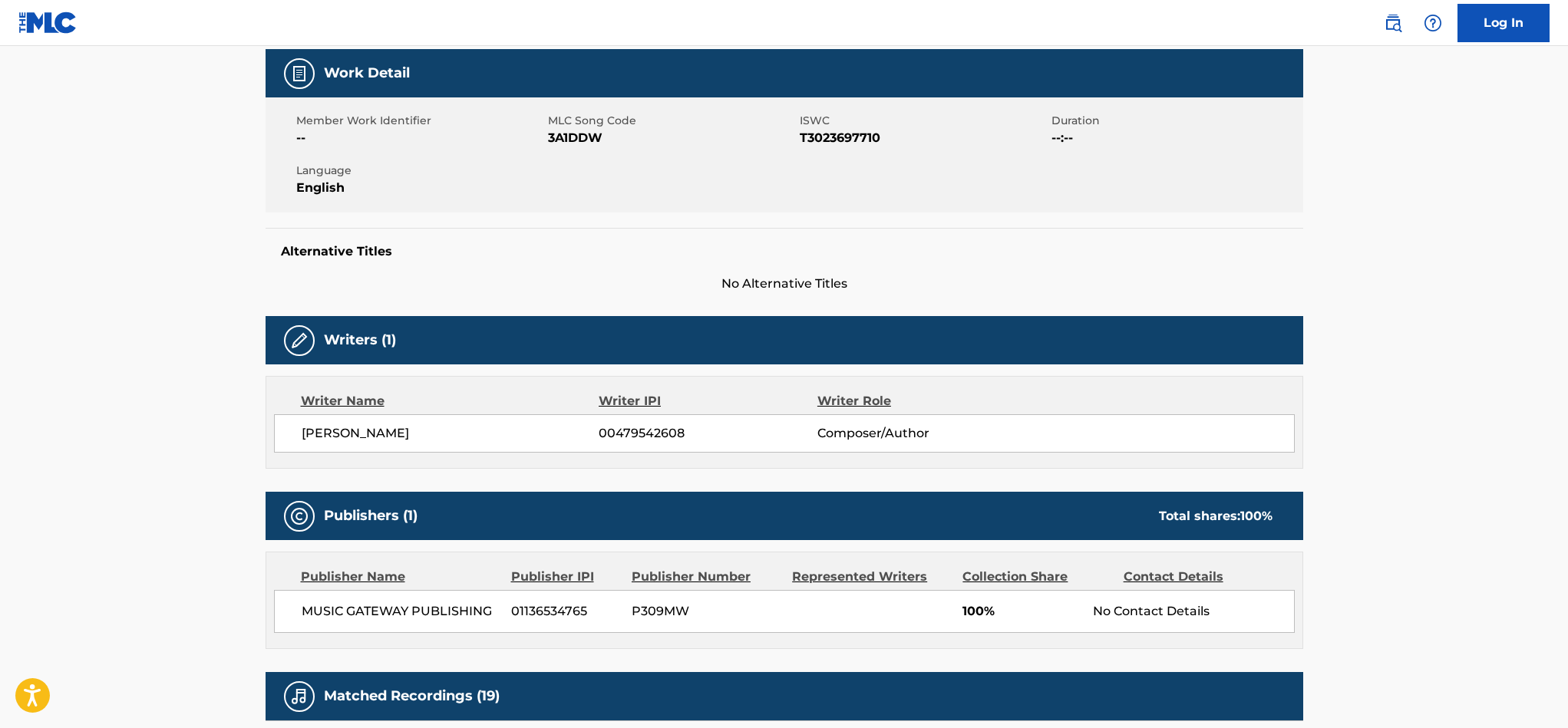 scroll, scrollTop: 0, scrollLeft: 0, axis: both 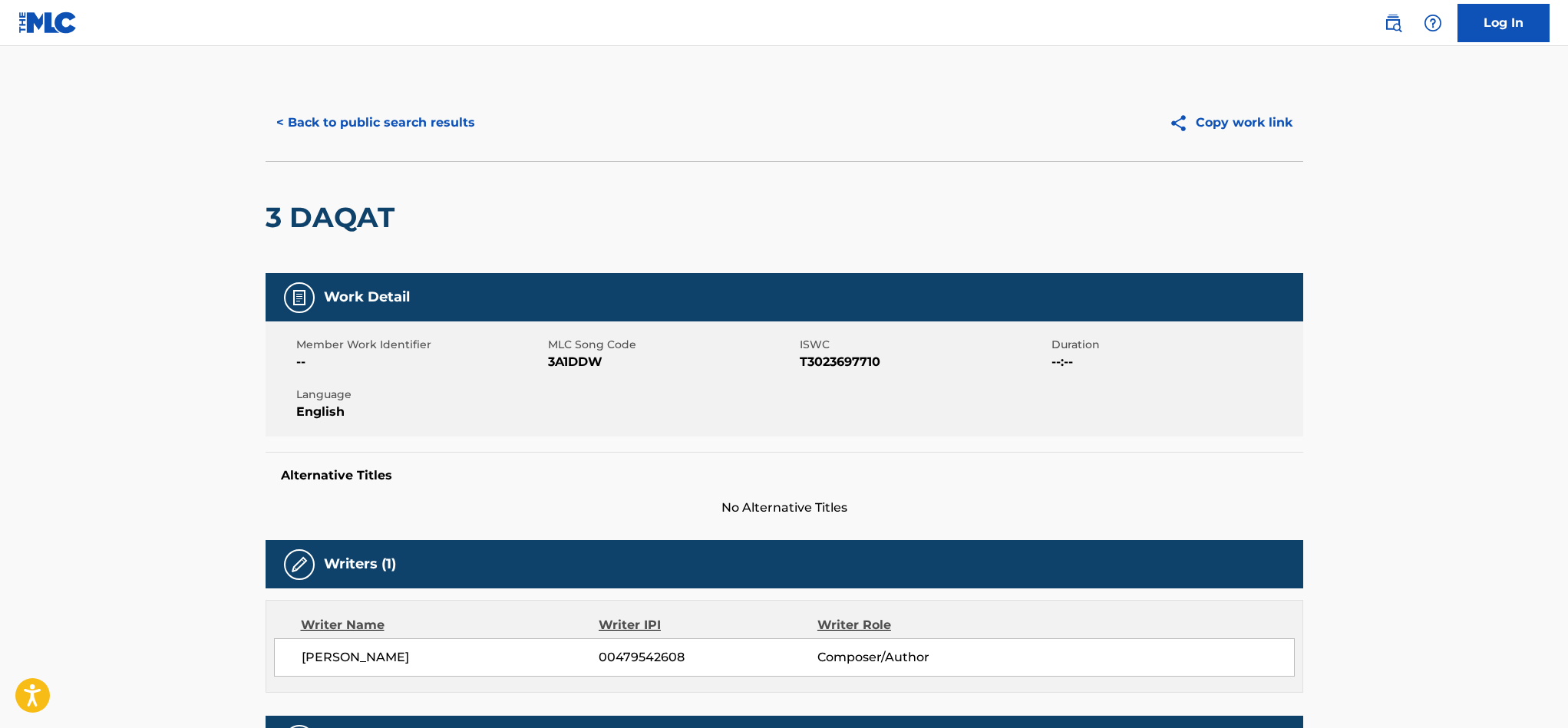 click on "< Back to public search results" at bounding box center [375, 123] 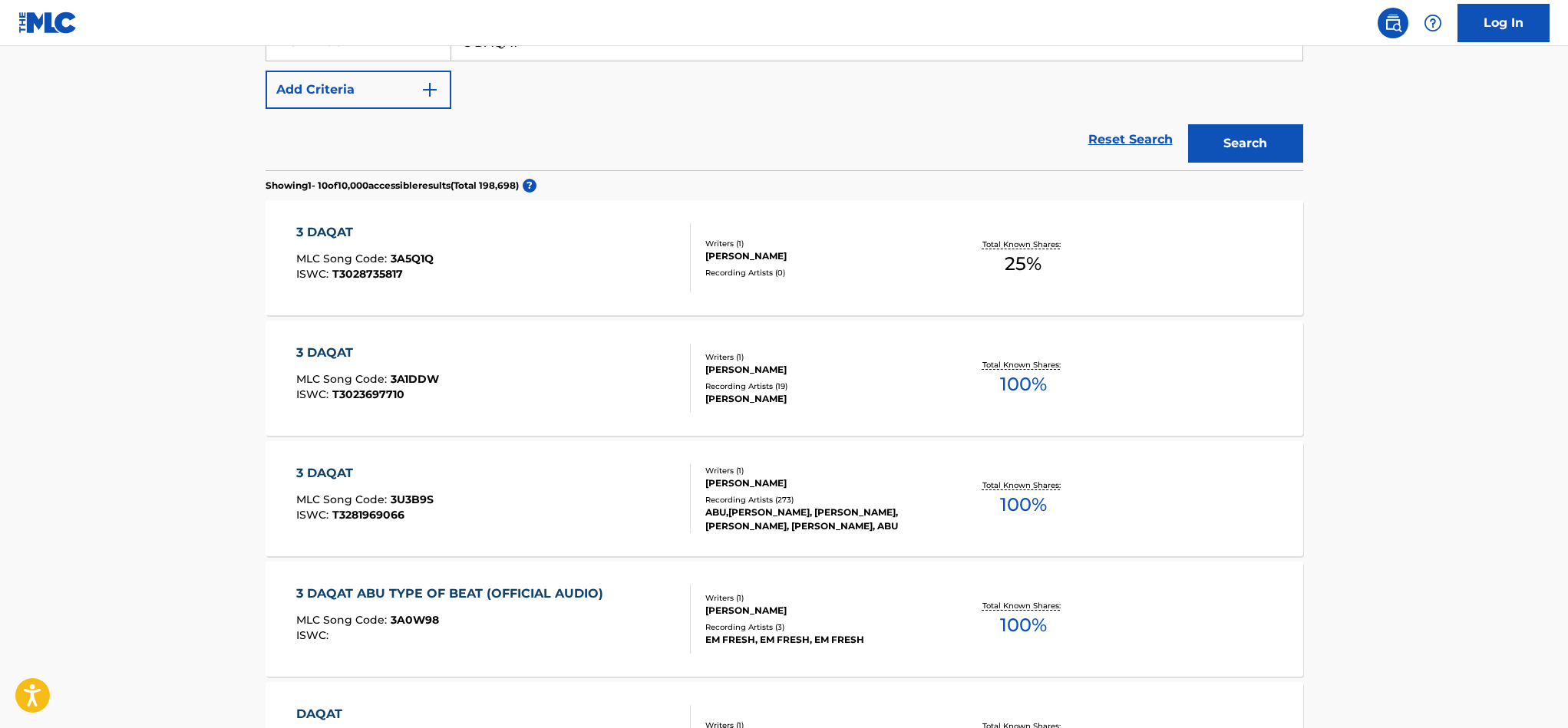 click on "3 DAQAT" at bounding box center [368, 353] 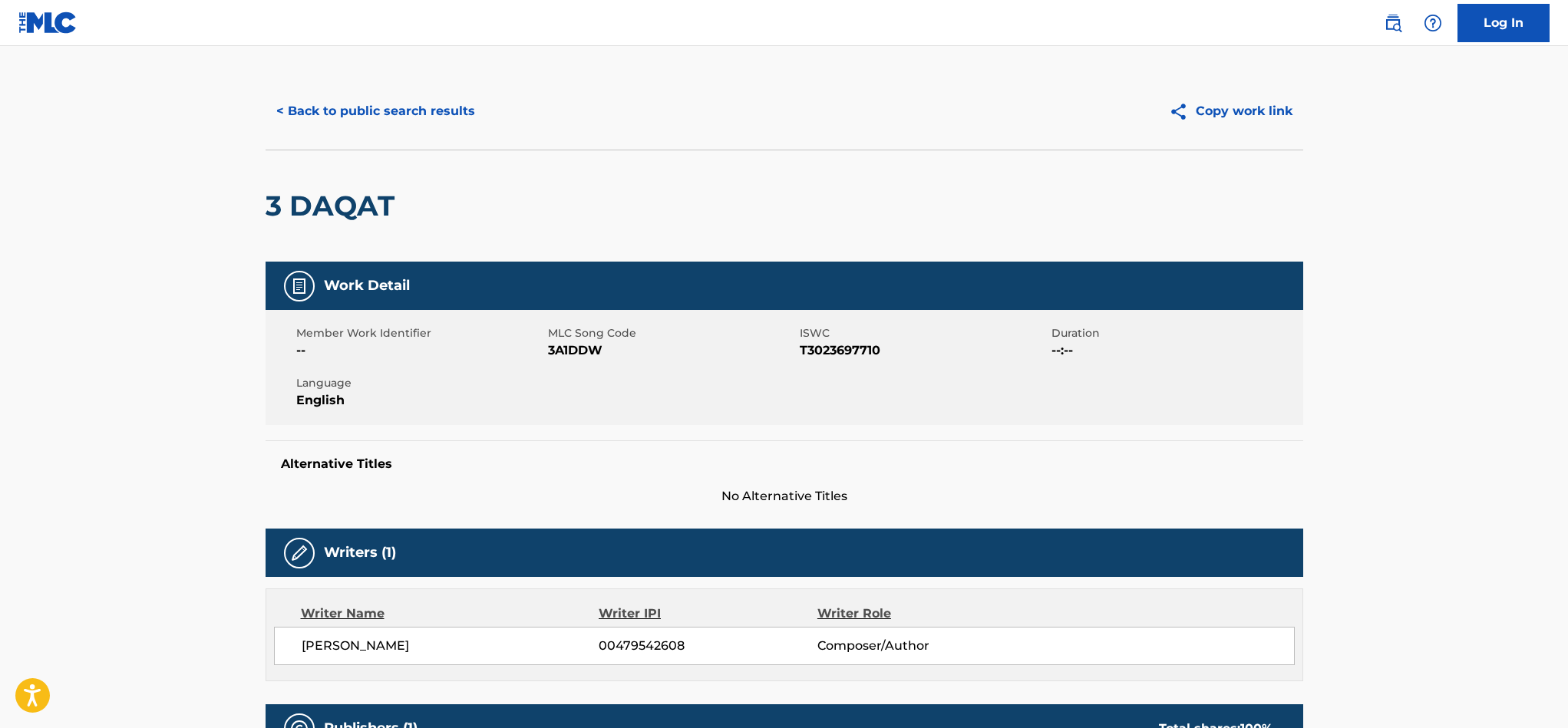 scroll, scrollTop: 0, scrollLeft: 0, axis: both 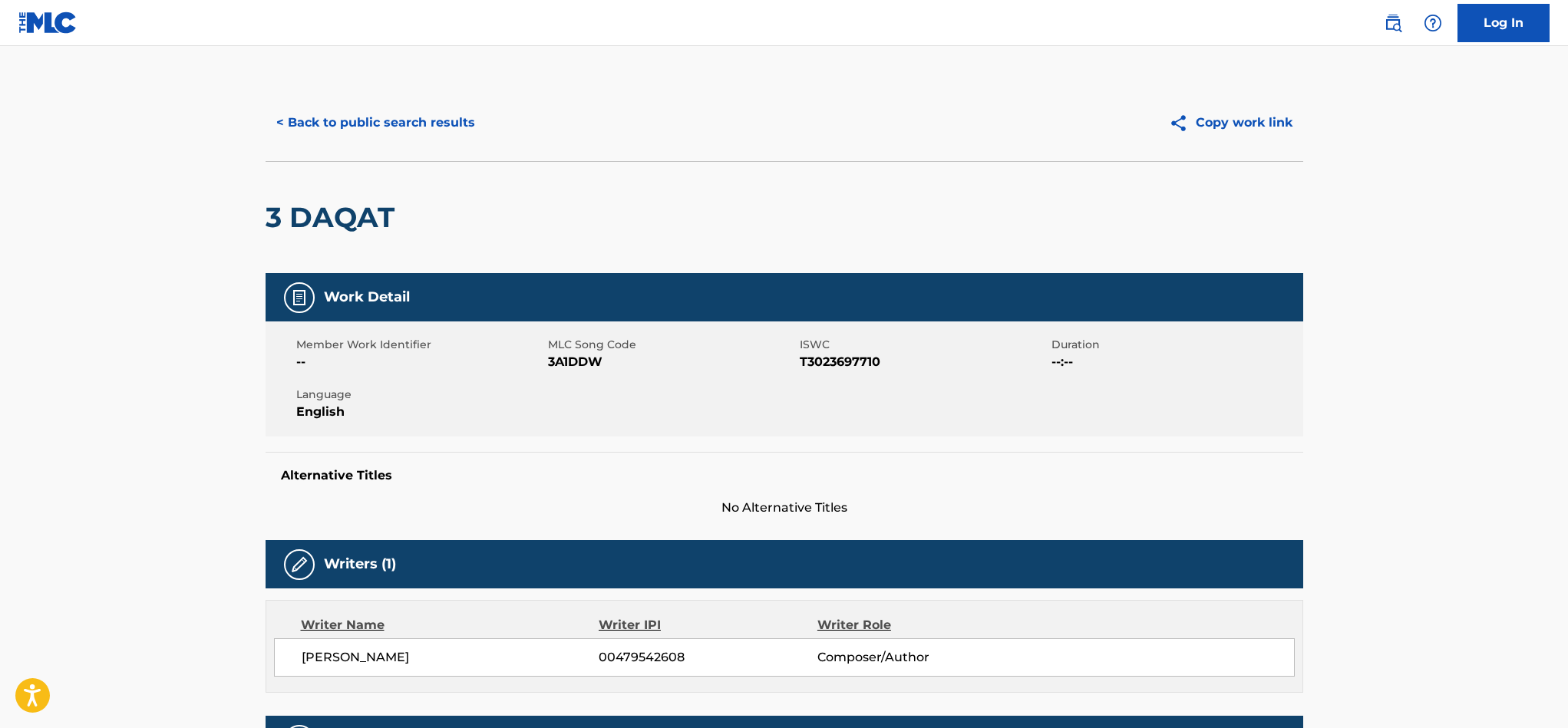 click on "< Back to public search results" at bounding box center (375, 123) 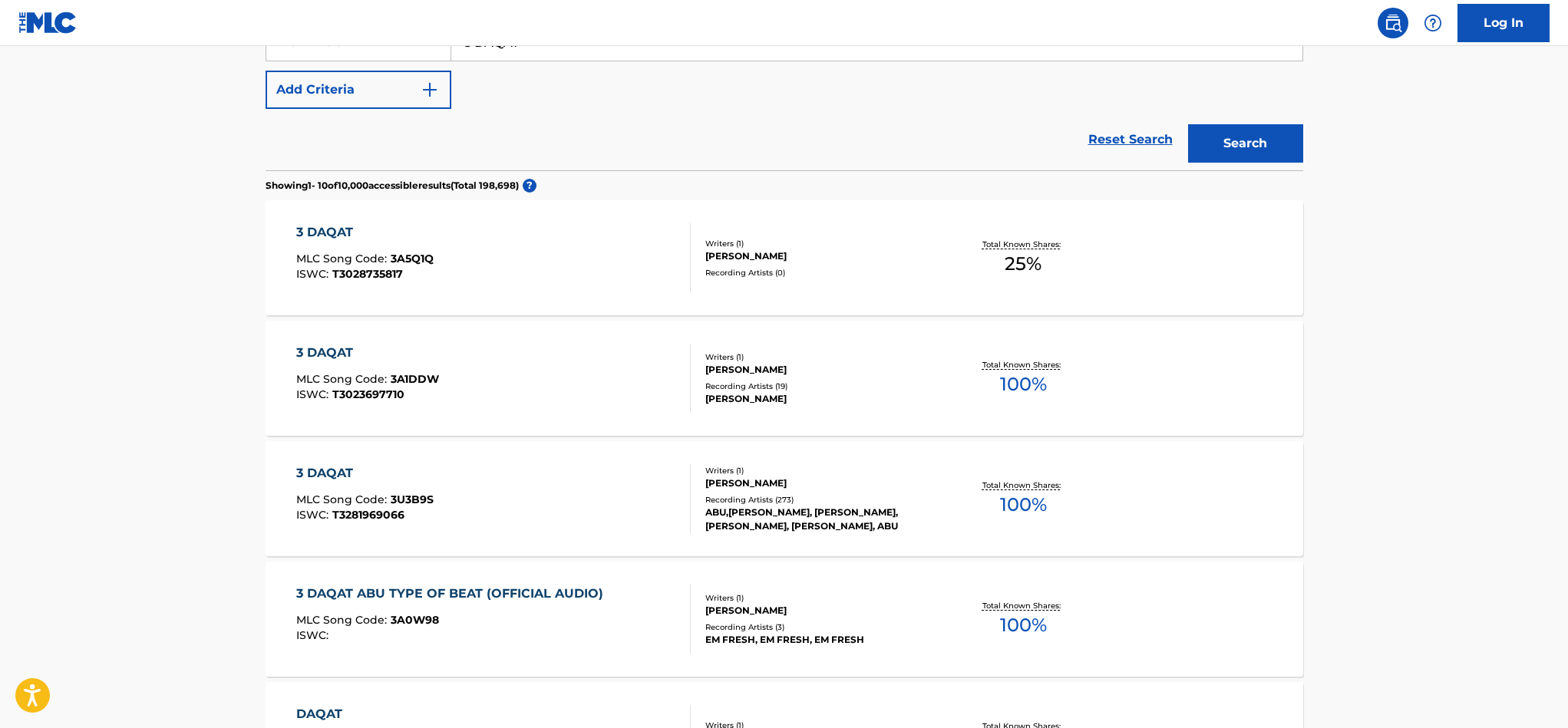 click on "3 DAQAT" at bounding box center (368, 353) 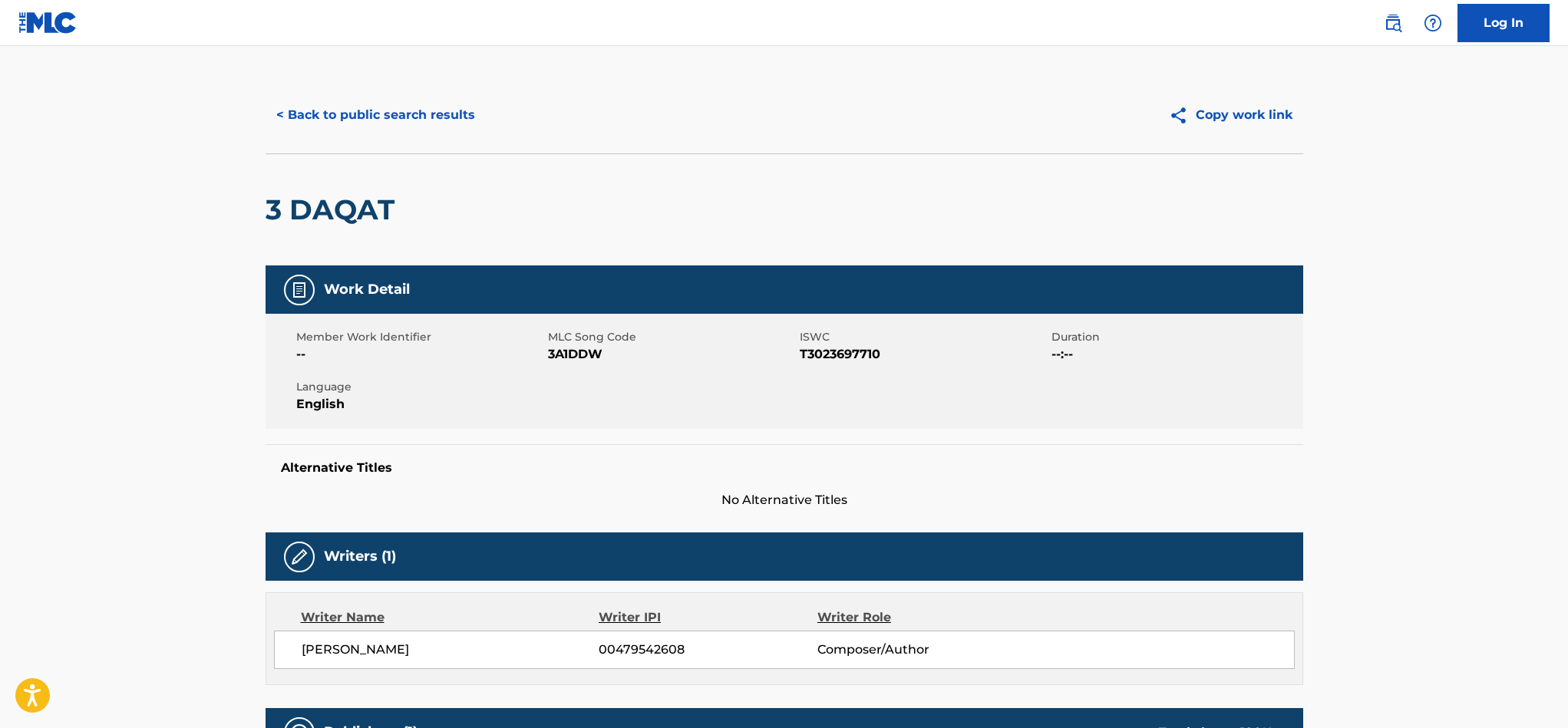 scroll, scrollTop: 0, scrollLeft: 0, axis: both 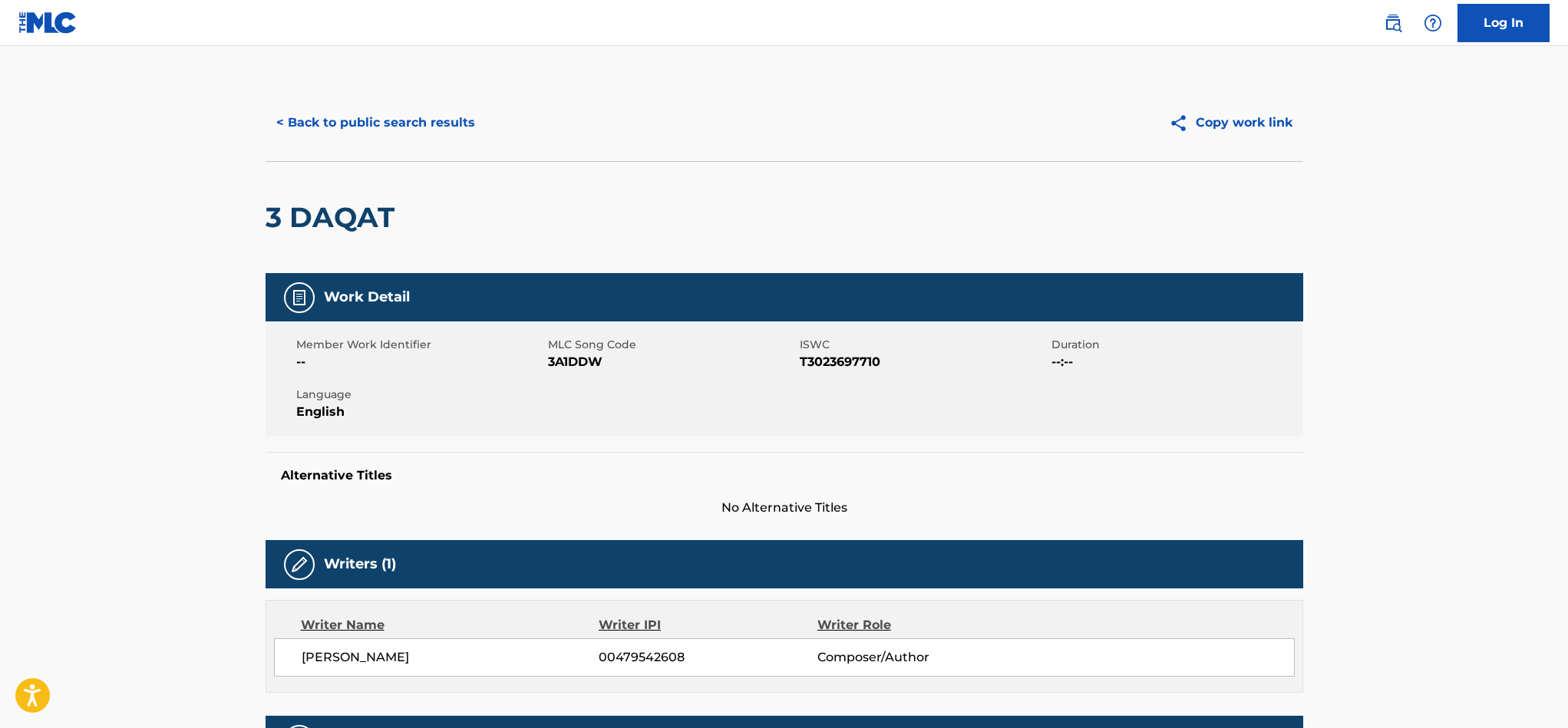 click on "< Back to public search results" at bounding box center [375, 123] 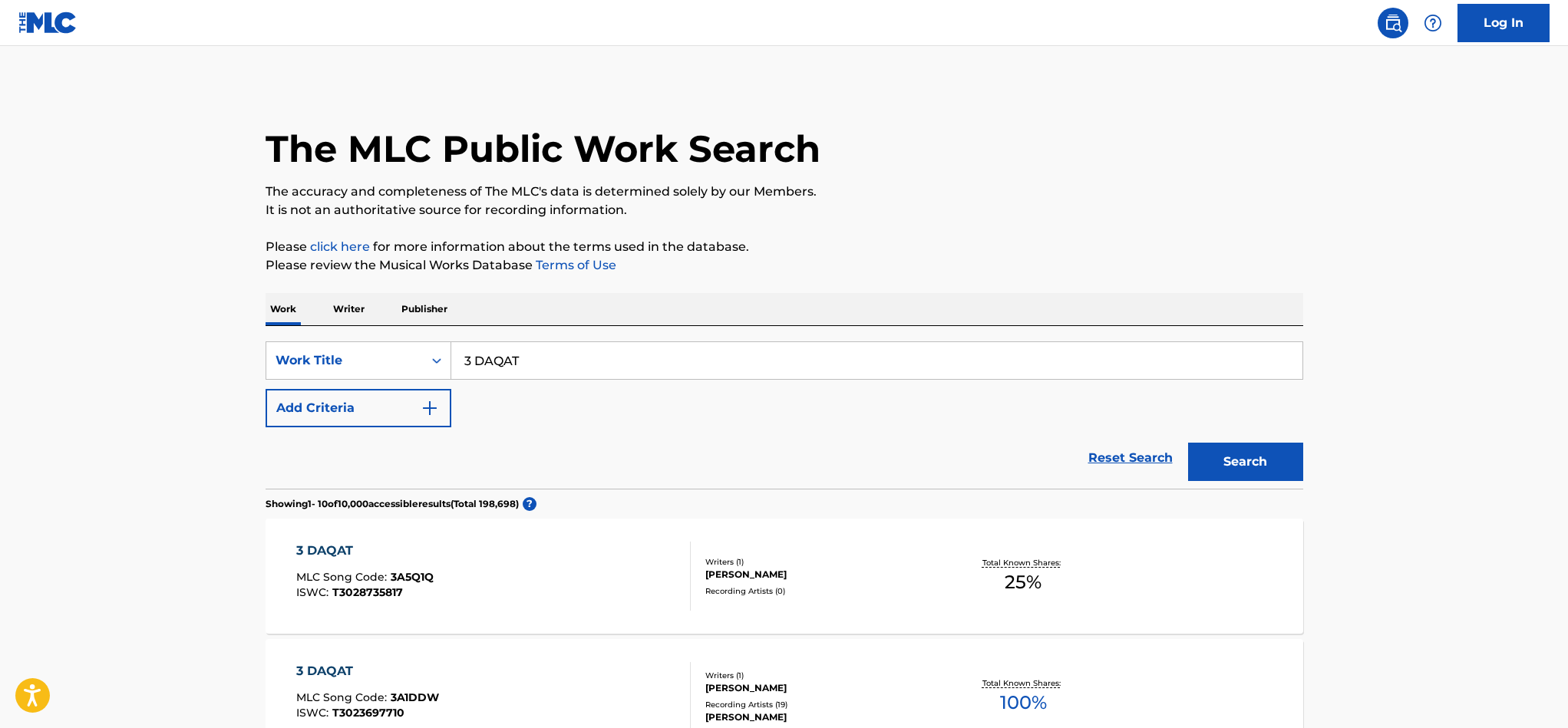 scroll, scrollTop: 318, scrollLeft: 0, axis: vertical 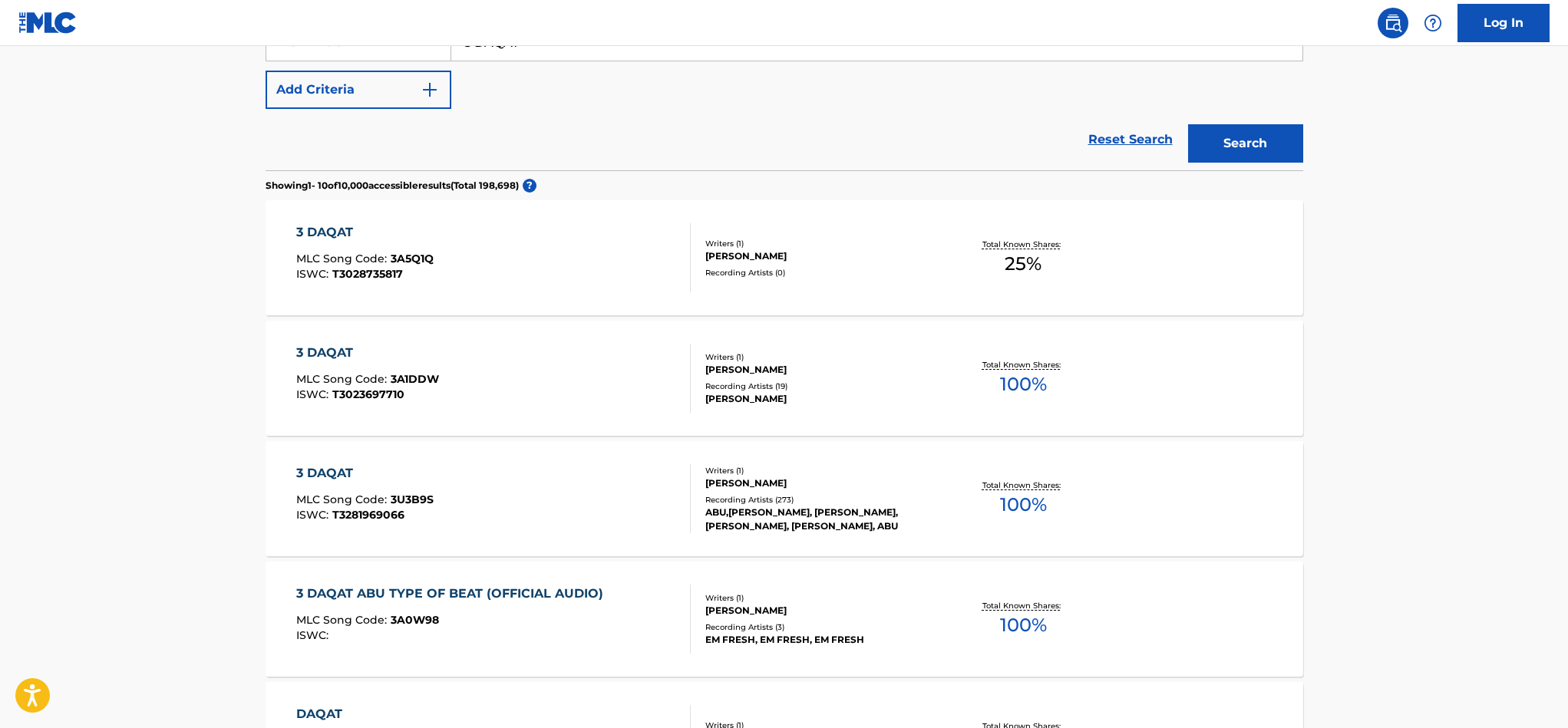 click on "3 DAQAT" at bounding box center (365, 232) 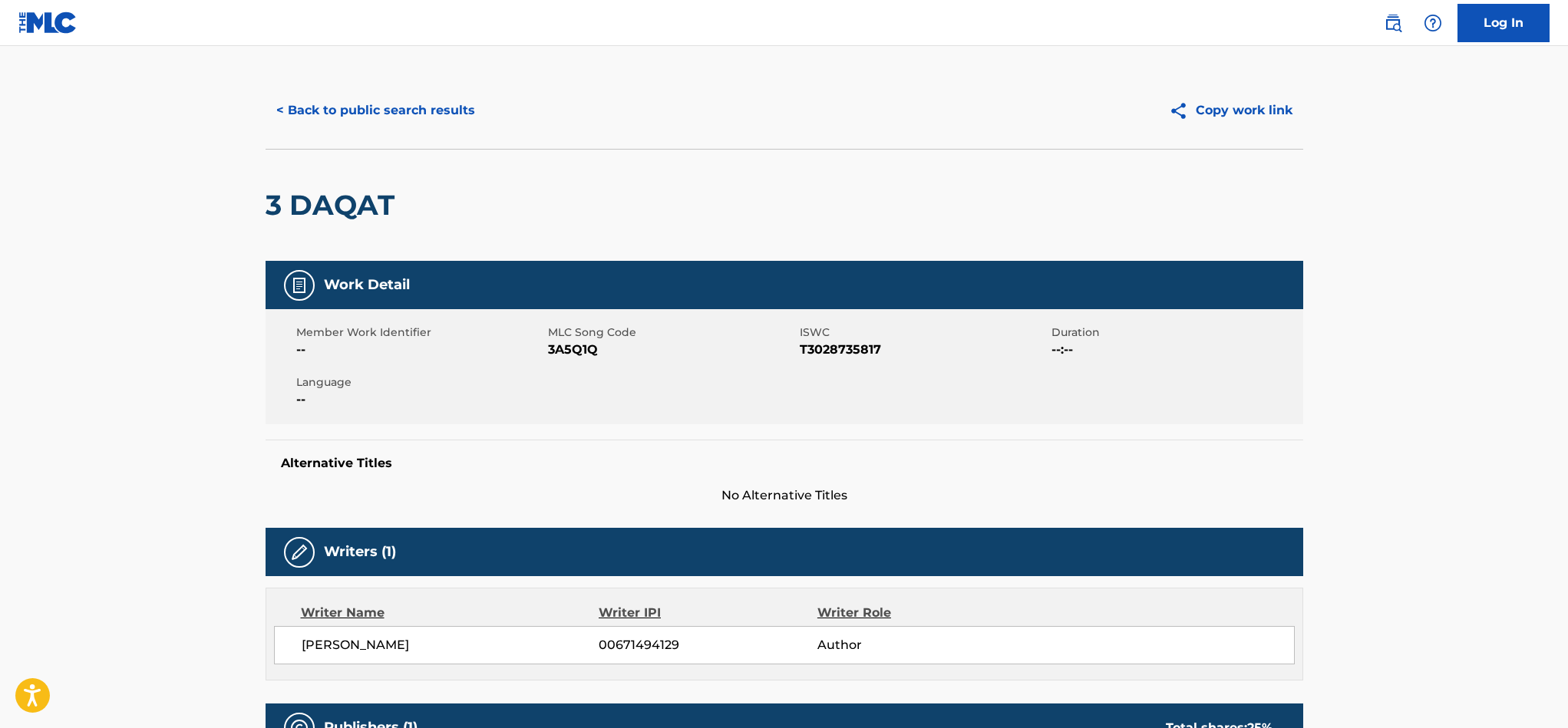 scroll, scrollTop: 0, scrollLeft: 0, axis: both 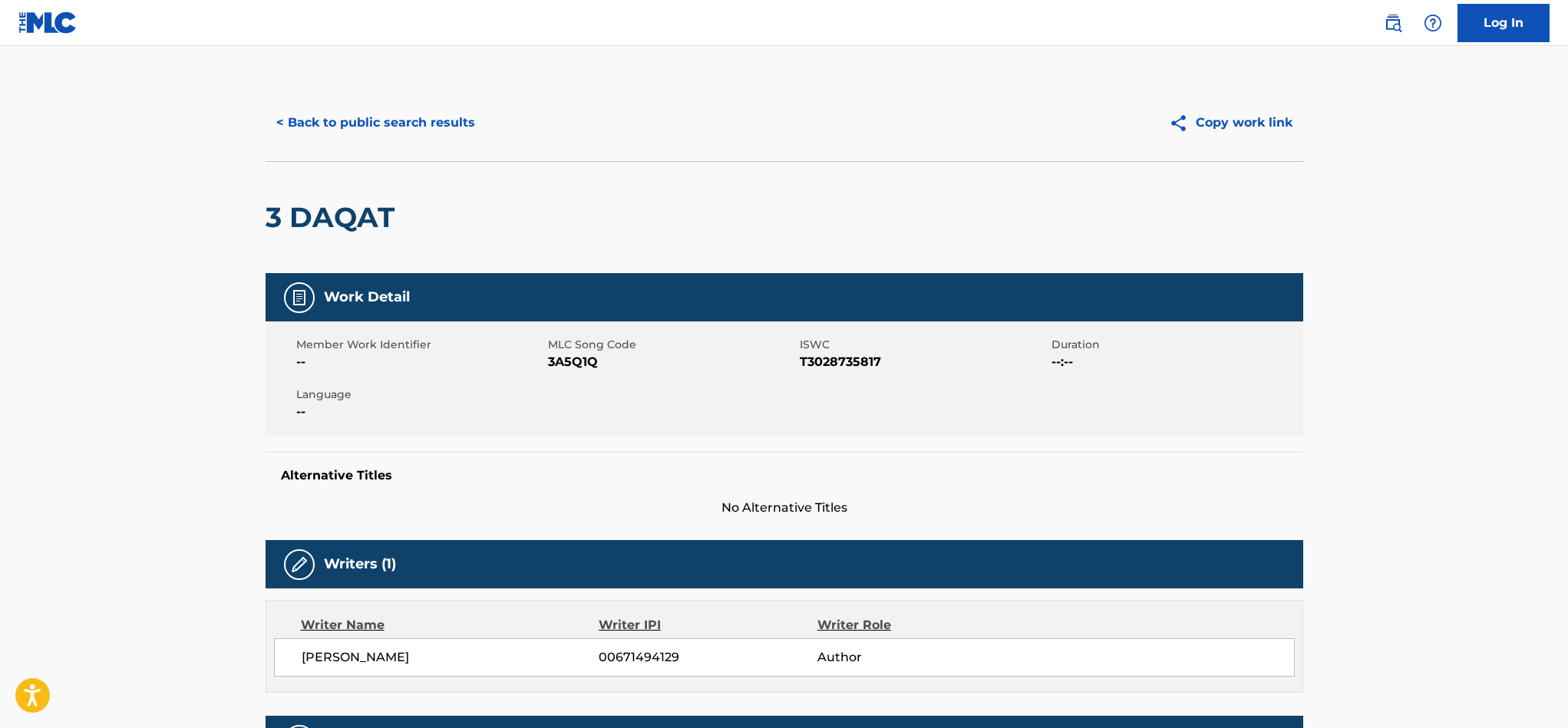 click on "< Back to public search results" at bounding box center [375, 123] 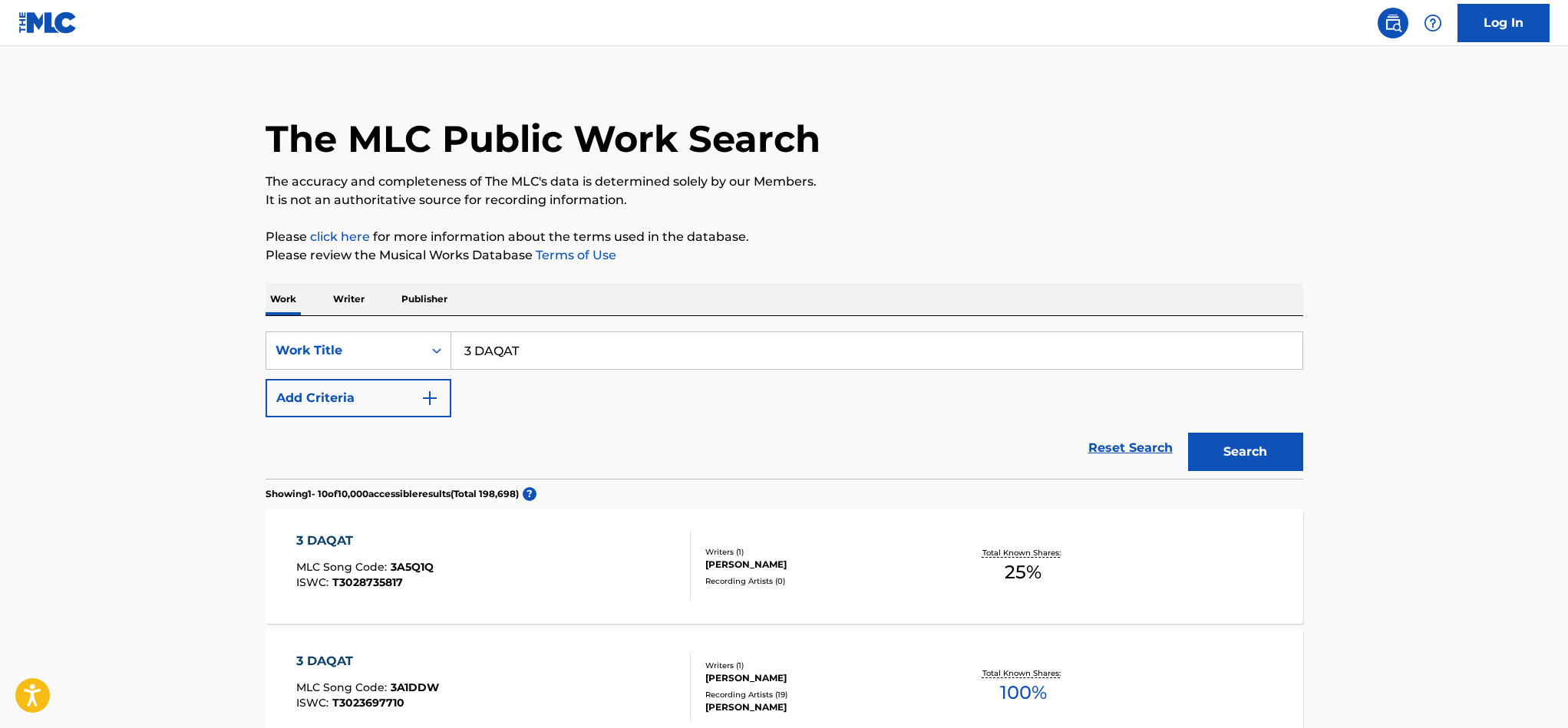 scroll, scrollTop: 0, scrollLeft: 0, axis: both 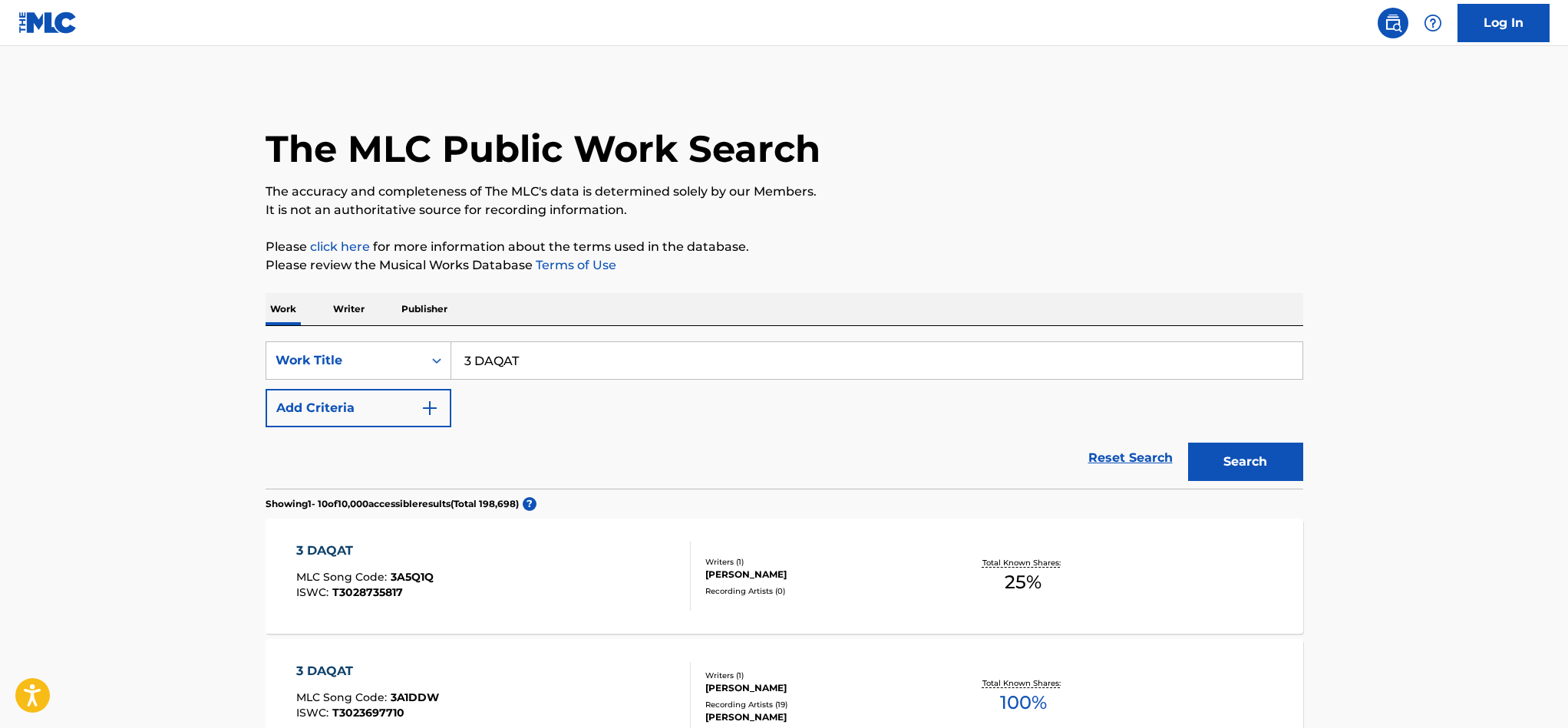 click on "3 DAQAT" at bounding box center (876, 361) 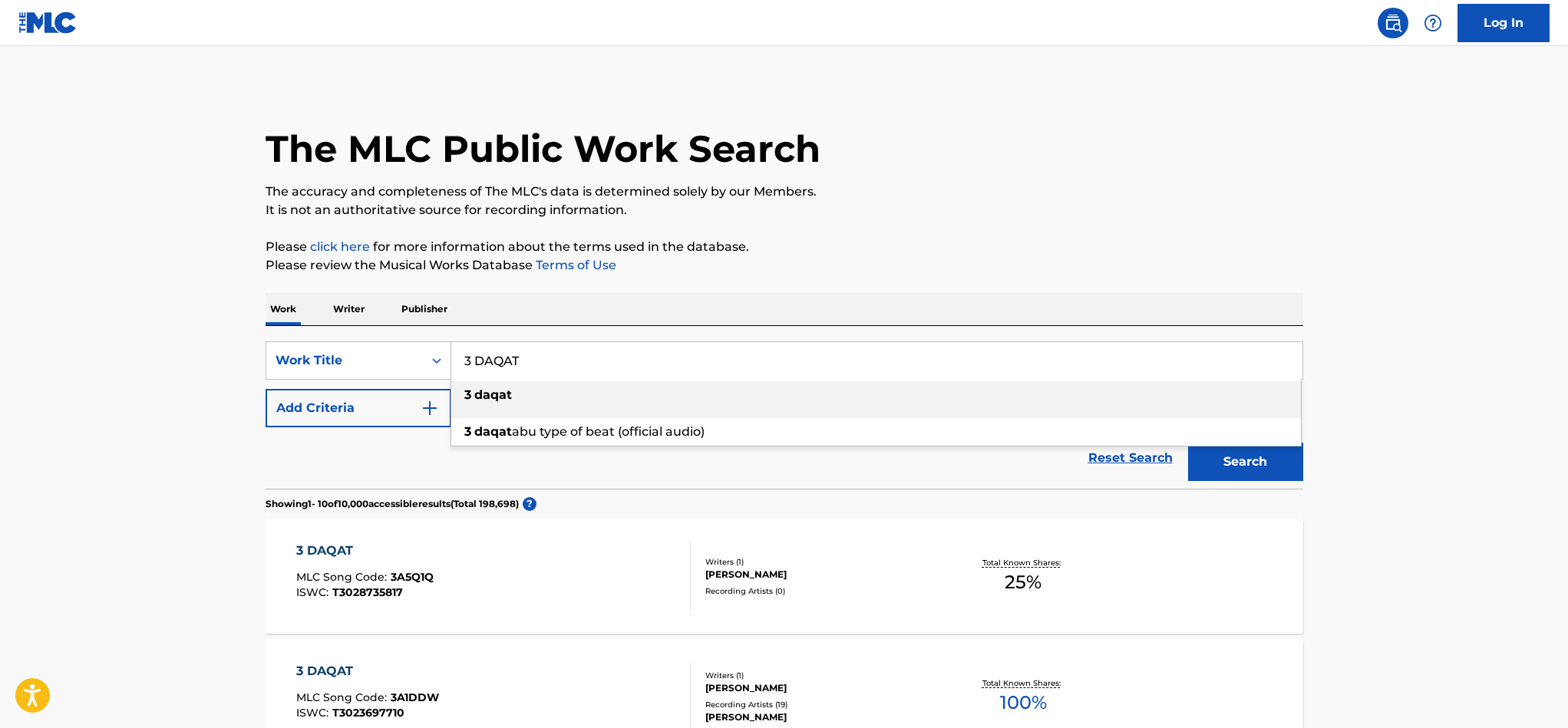 click on "3 DAQAT" at bounding box center (876, 361) 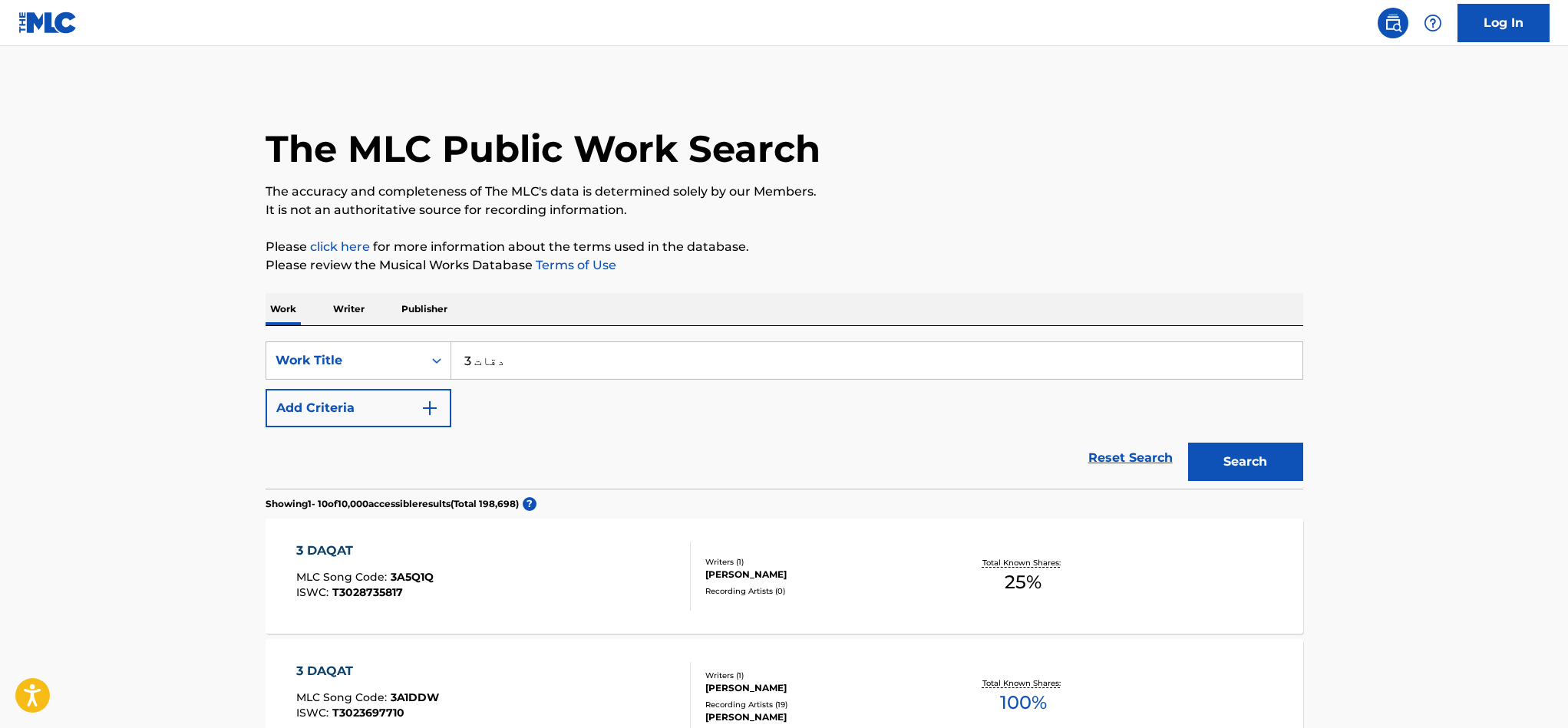 click on "Search" at bounding box center [1246, 462] 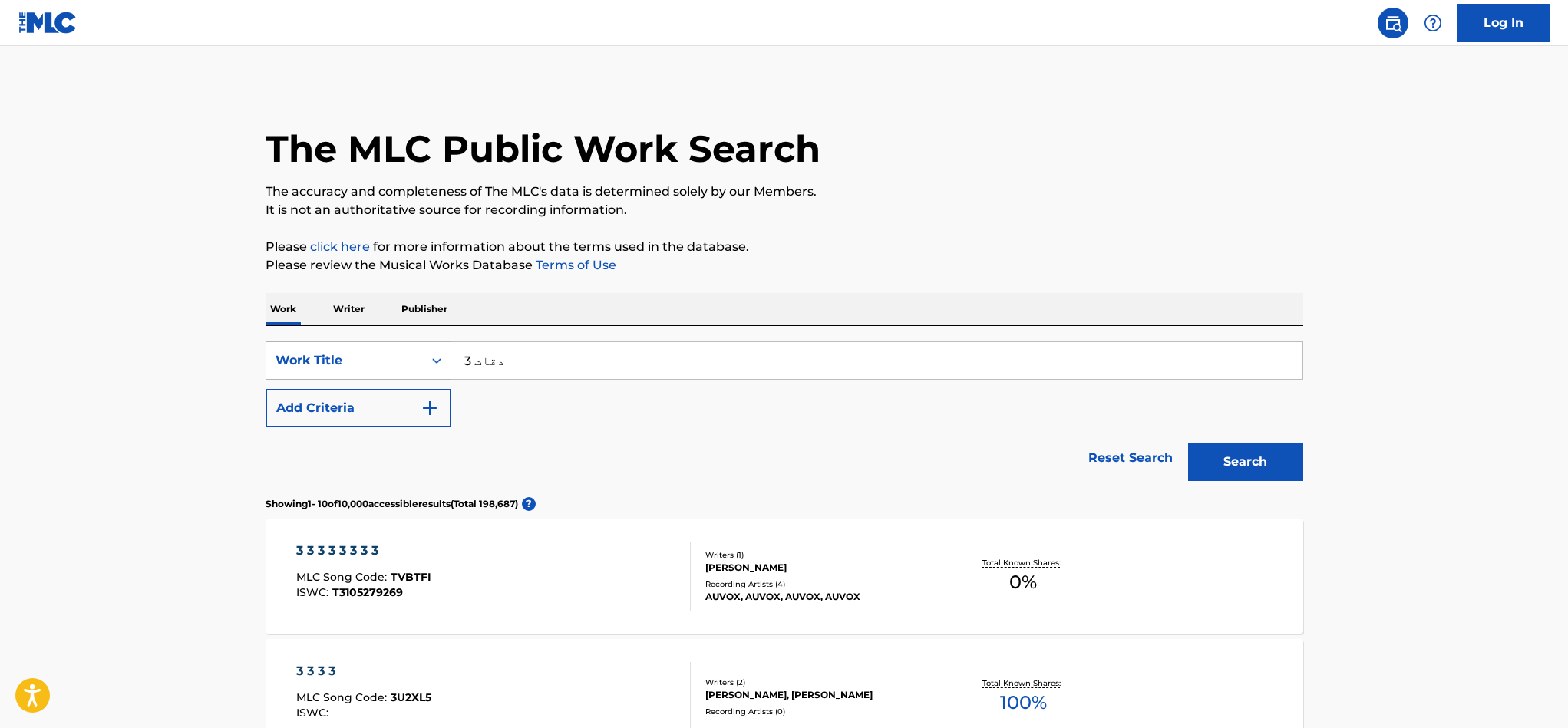 drag, startPoint x: 475, startPoint y: 367, endPoint x: 447, endPoint y: 360, distance: 28.861739 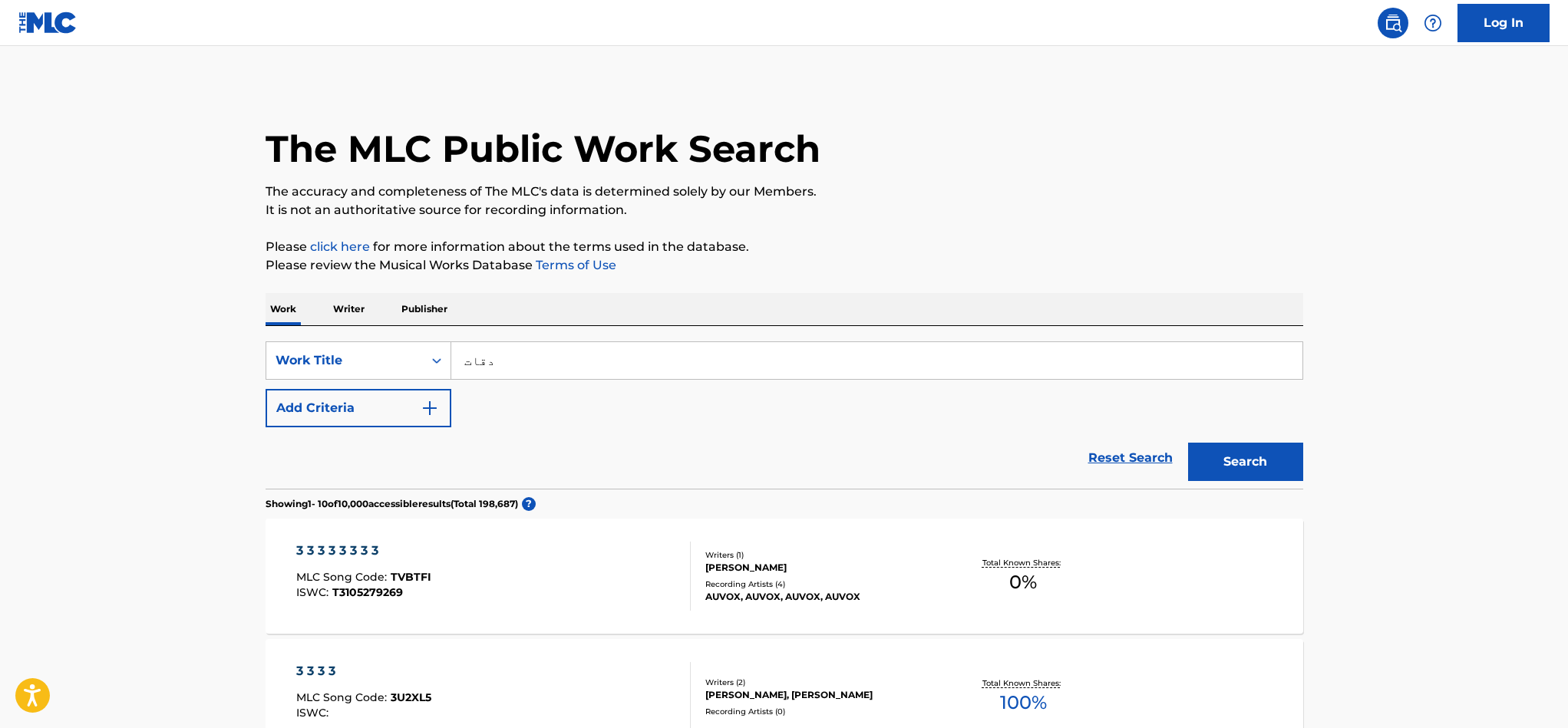 type on "دقات" 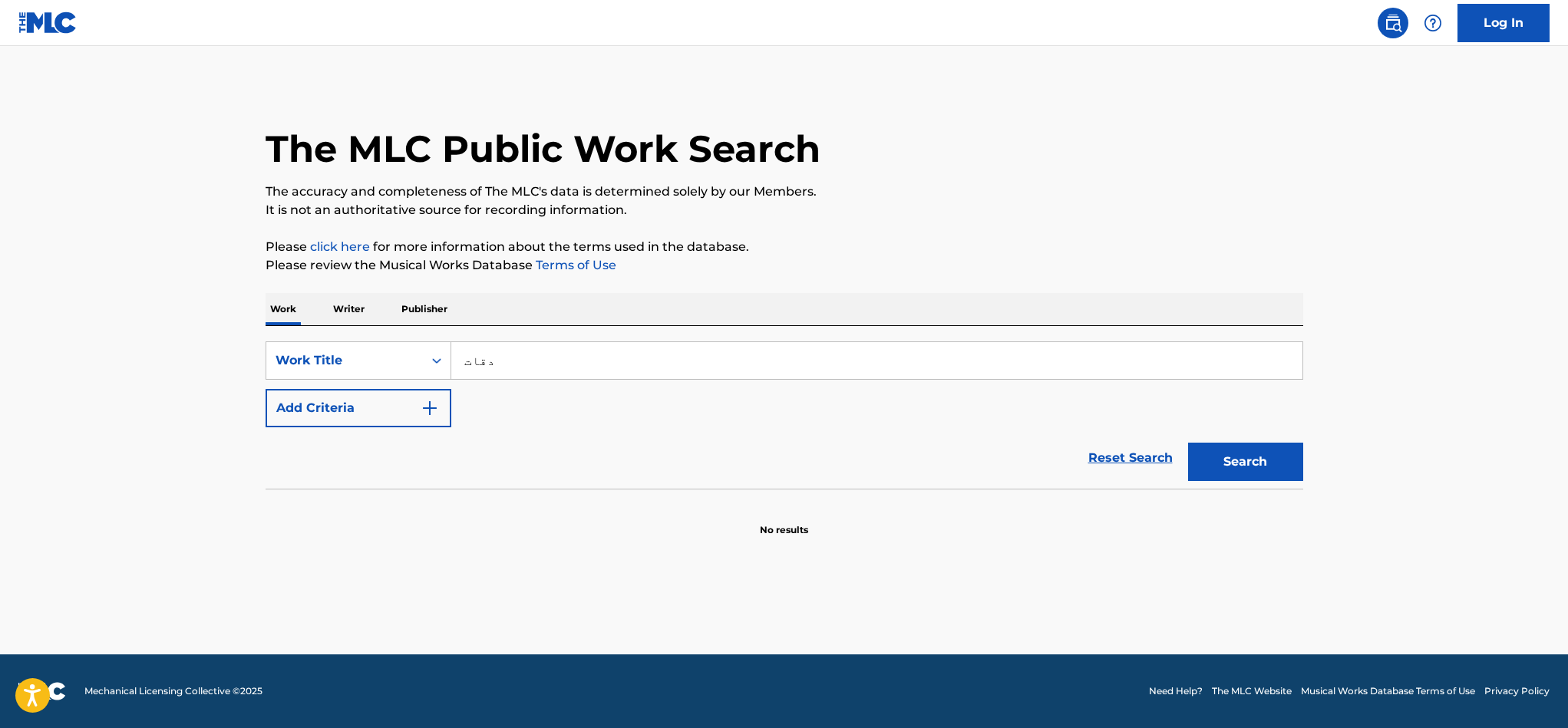 click on "دقات" at bounding box center [876, 361] 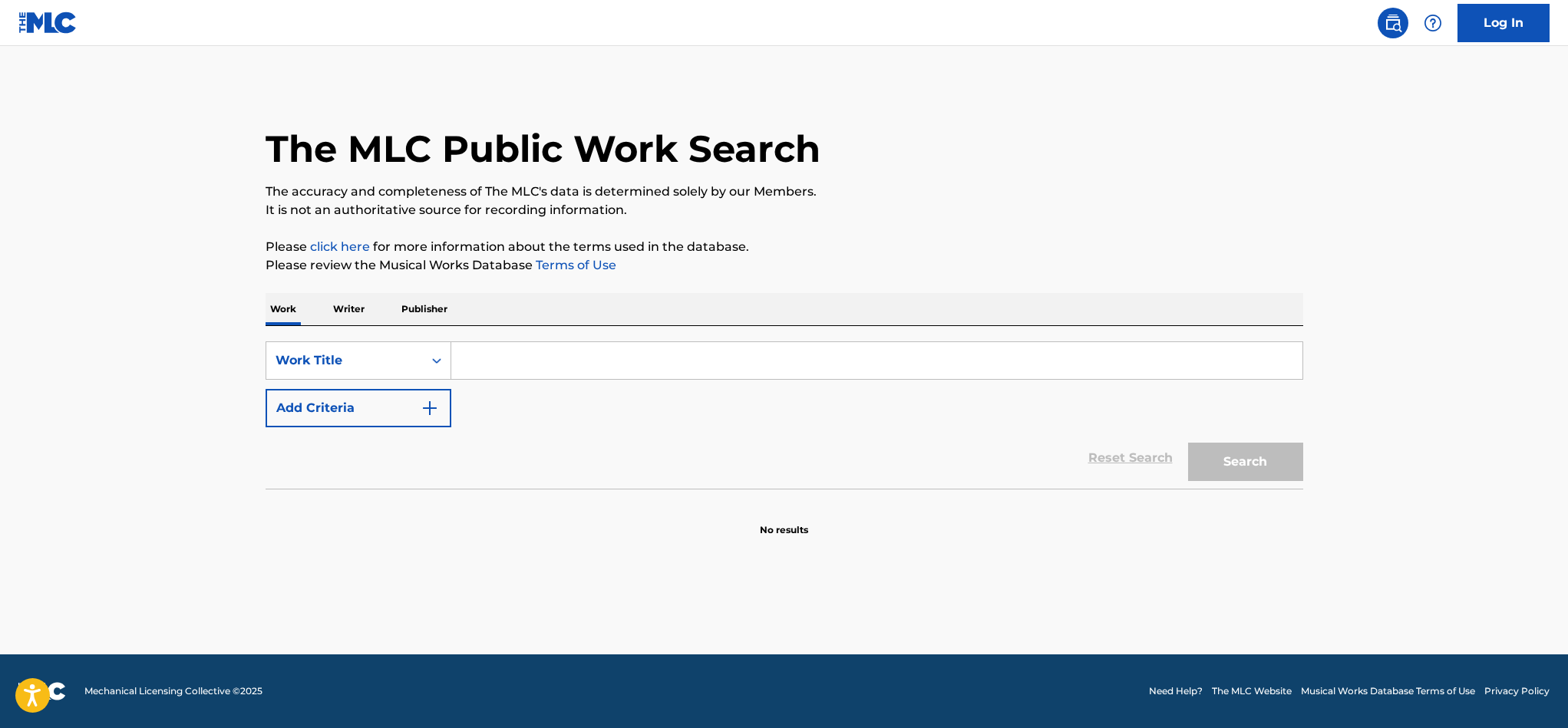 type 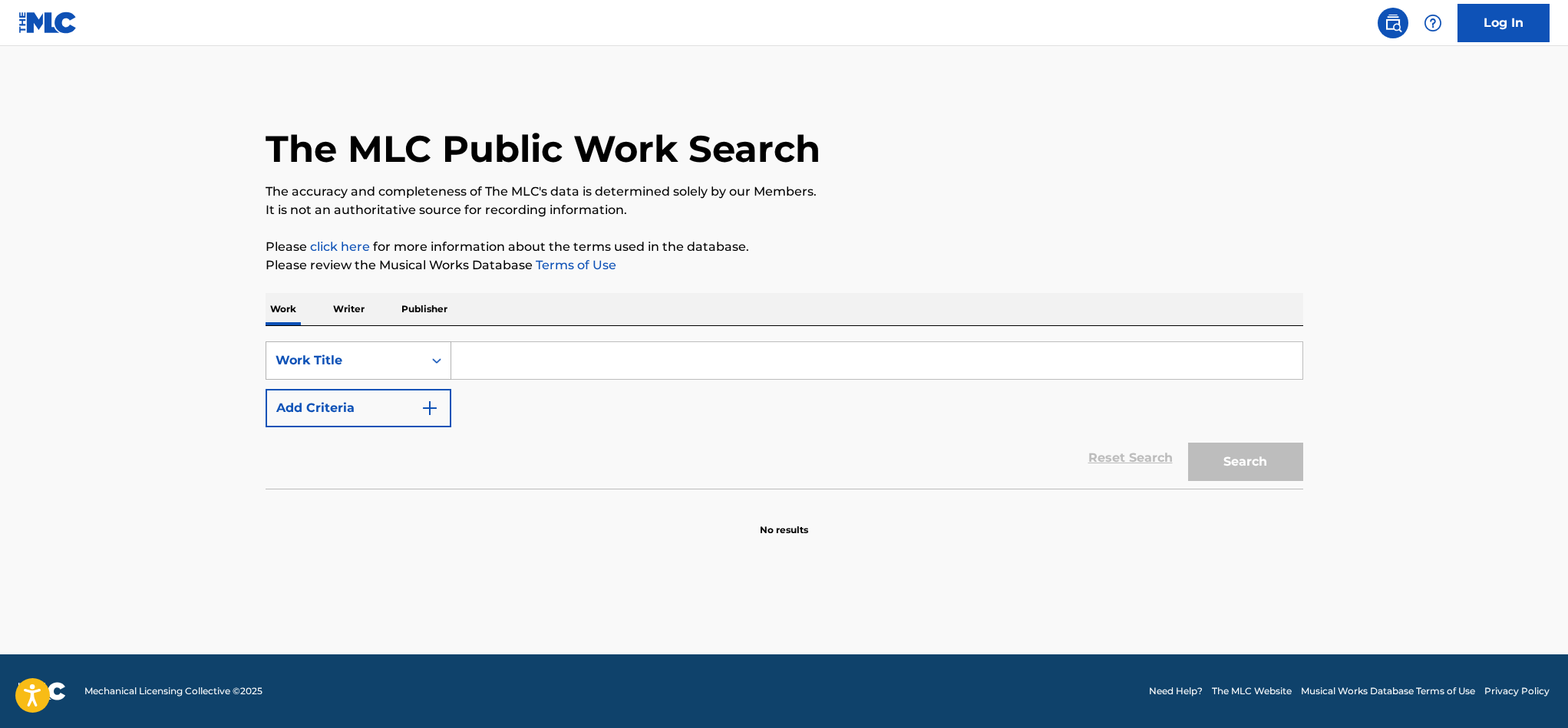click on "Work Title" at bounding box center (345, 361) 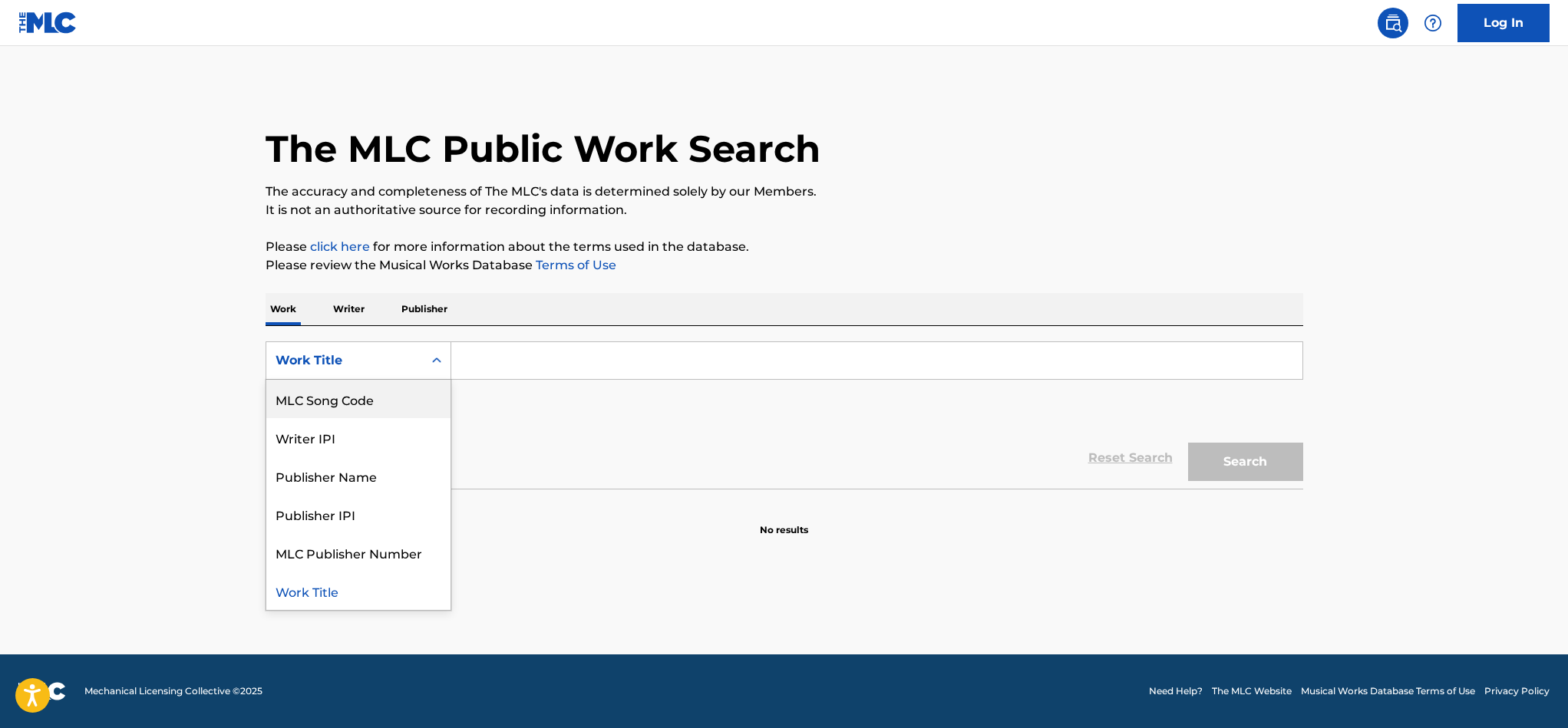 scroll, scrollTop: 0, scrollLeft: 0, axis: both 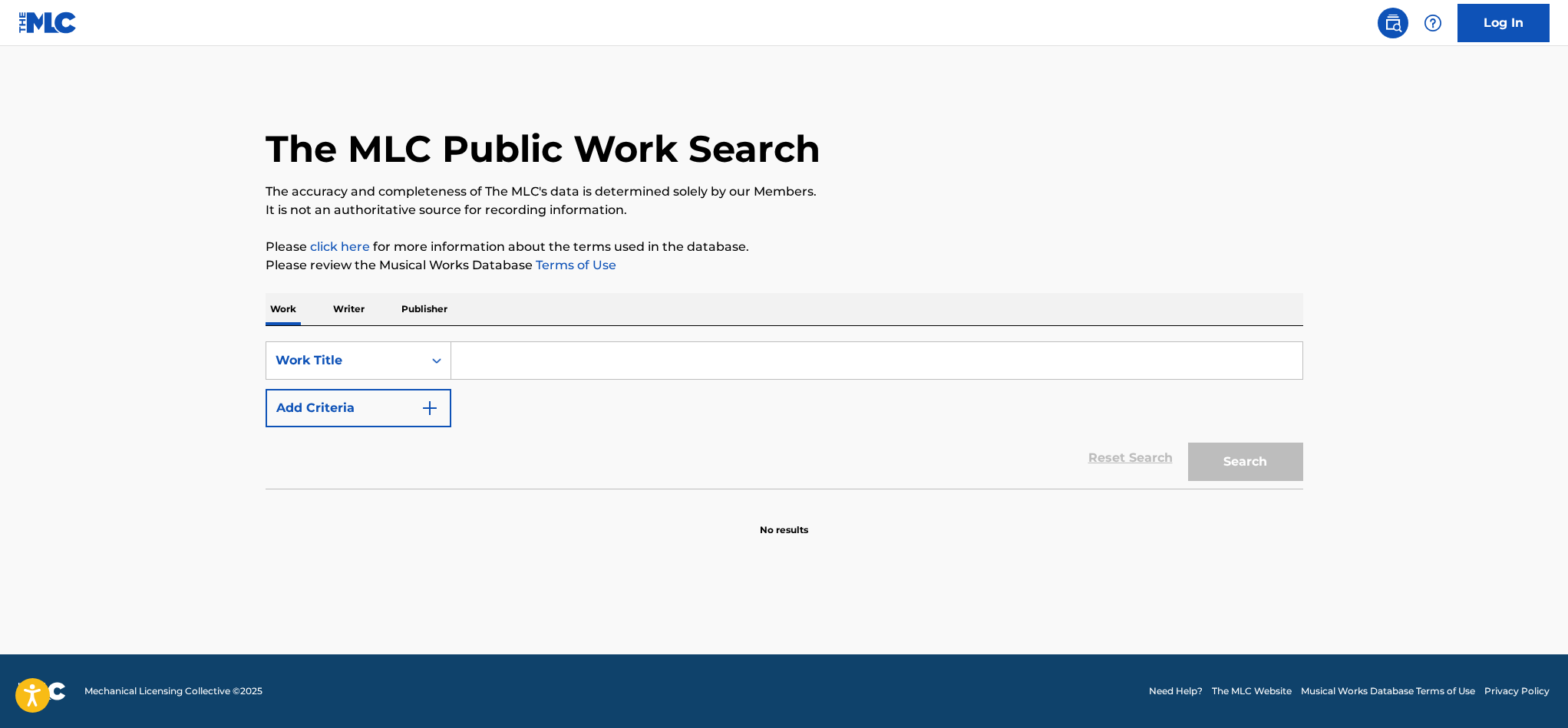 click on "SearchWithCriteria97d8687f-1393-44e3-bff4-8a5fa0b19961 Work Title Add Criteria" at bounding box center (784, 384) 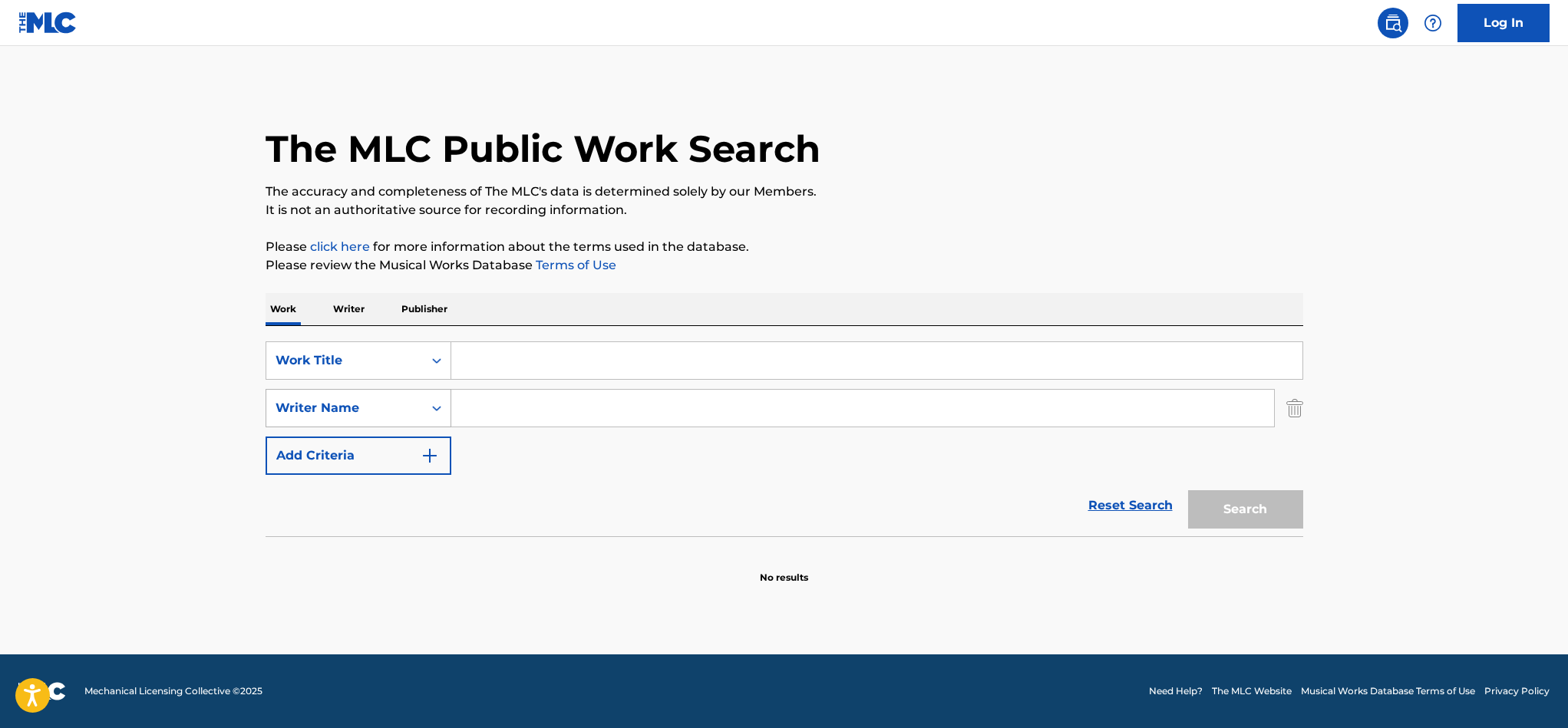 click on "Writer Name" at bounding box center [345, 408] 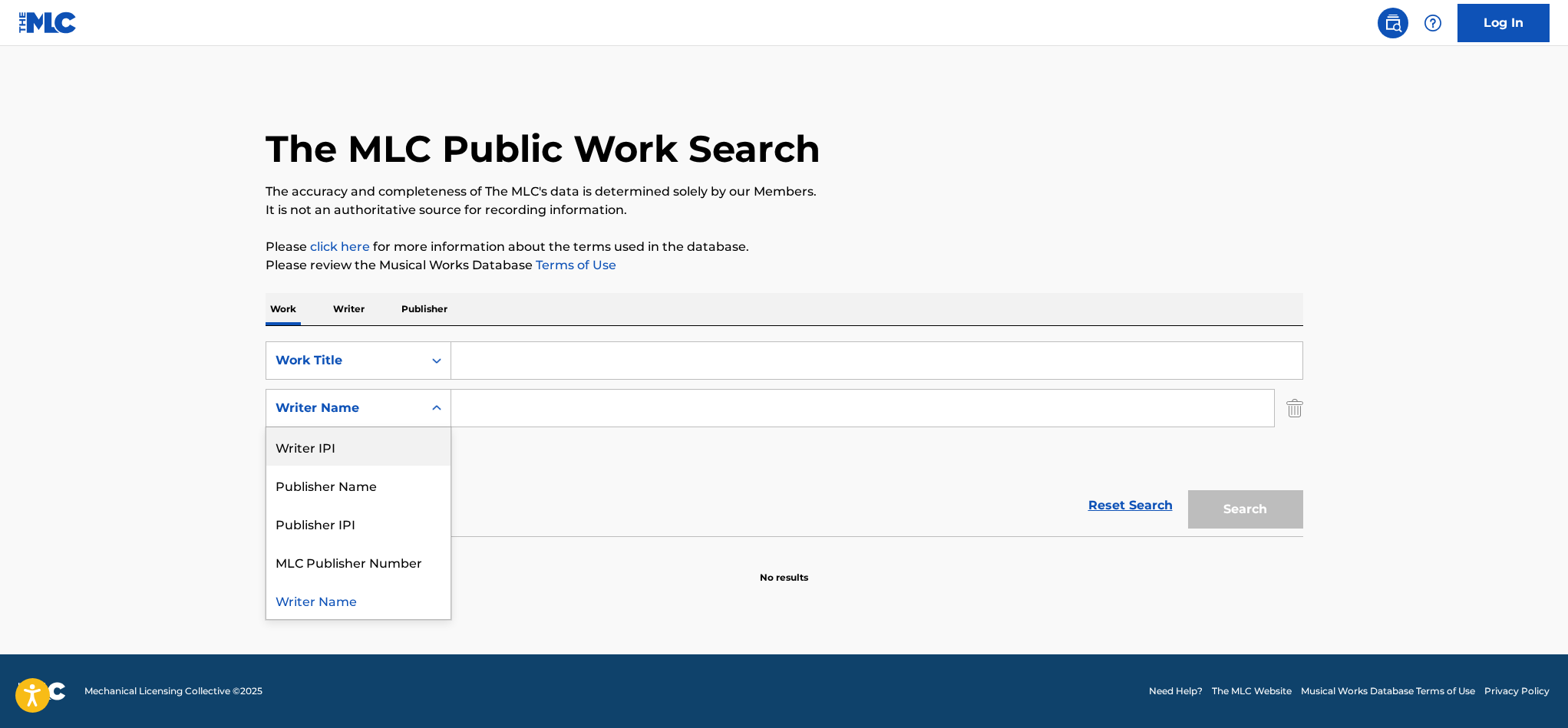 click on "SearchWithCriteria97d8687f-1393-44e3-bff4-8a5fa0b19961 Work Title SearchWithCriteria5e3d2220-0af5-45b8-92e2-210adb854566 5 results available. Use Up and Down to choose options, press Enter to select the currently focused option, press Escape to exit the menu, press Tab to select the option and exit the menu. Writer Name Writer IPI Publisher Name Publisher IPI MLC Publisher Number Writer Name Add Criteria" at bounding box center [784, 408] 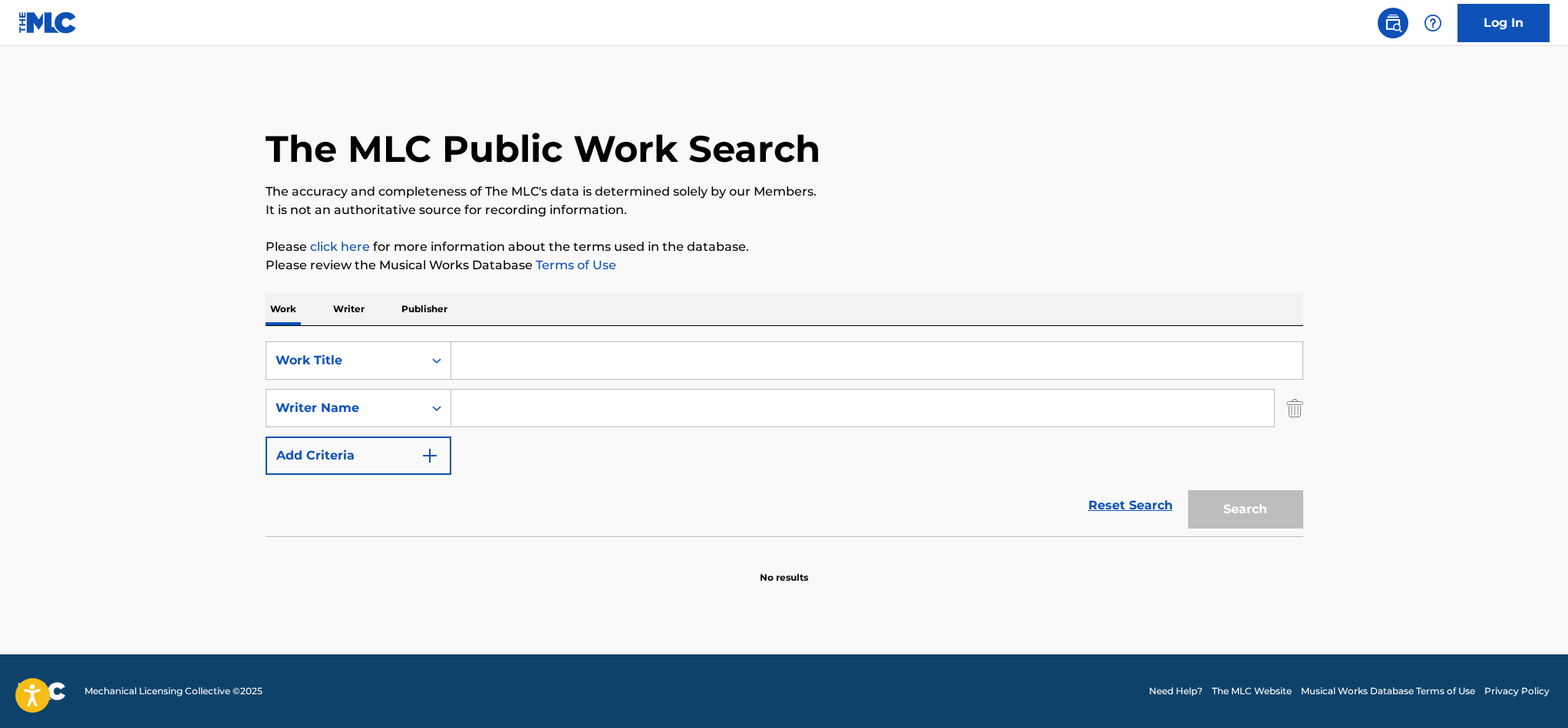 click at bounding box center (1295, 408) 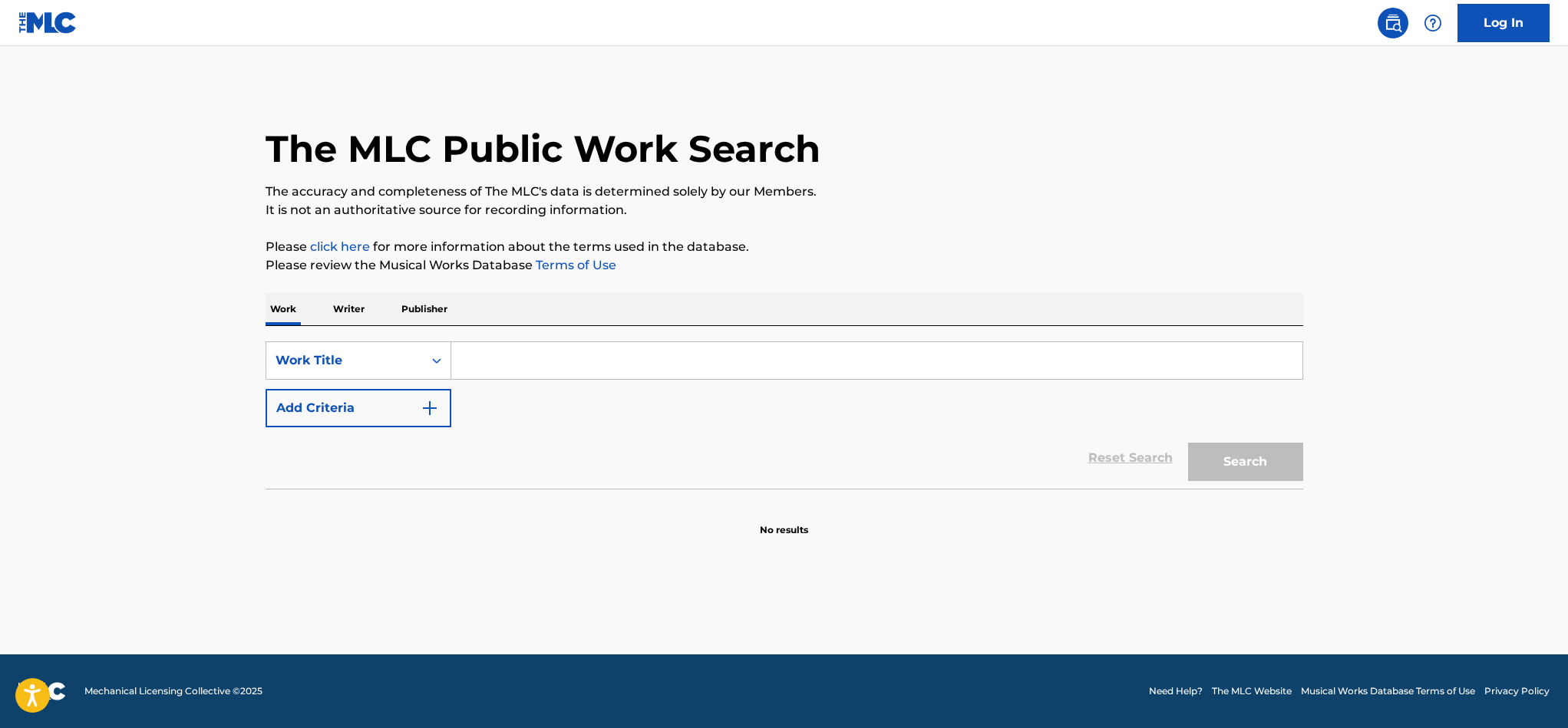 click on "Publisher" at bounding box center (424, 309) 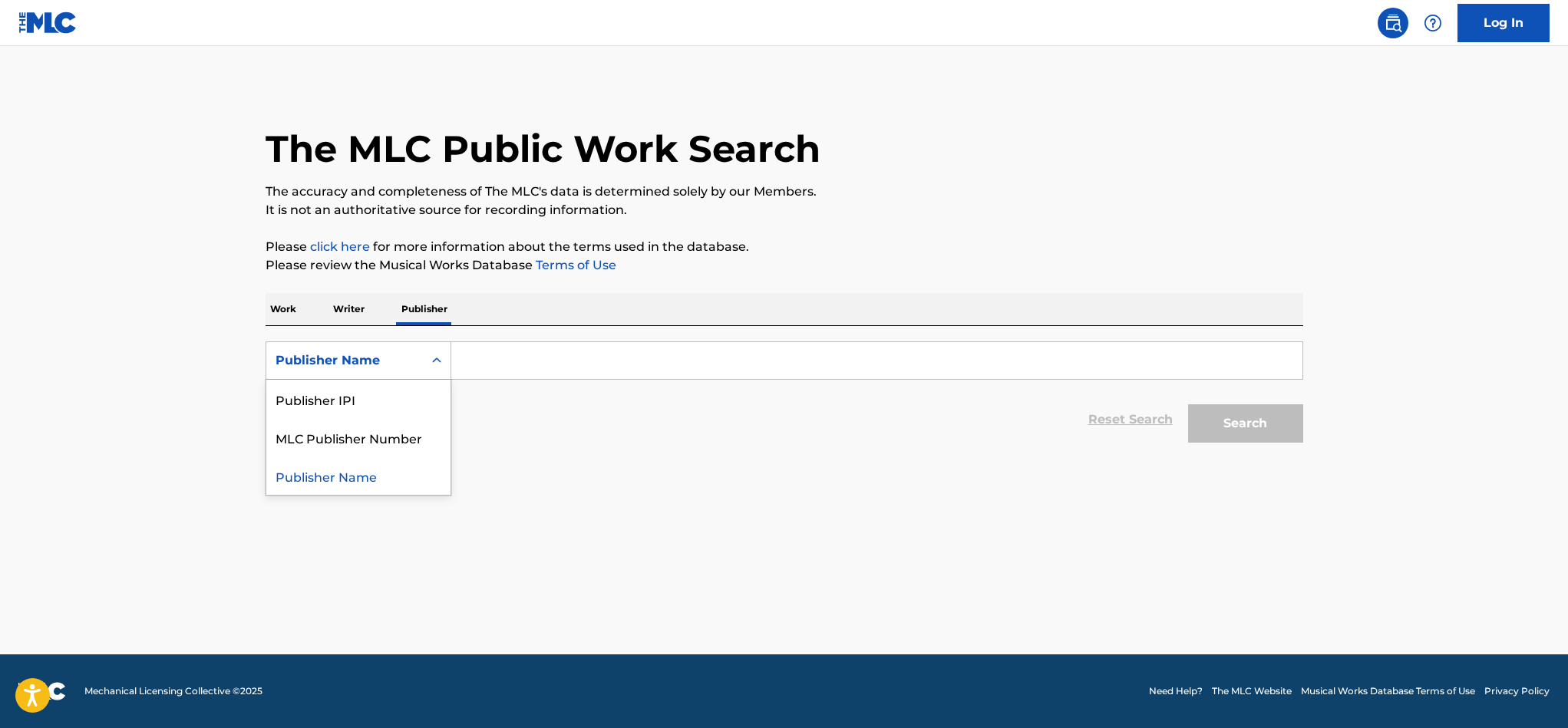 click at bounding box center [437, 361] 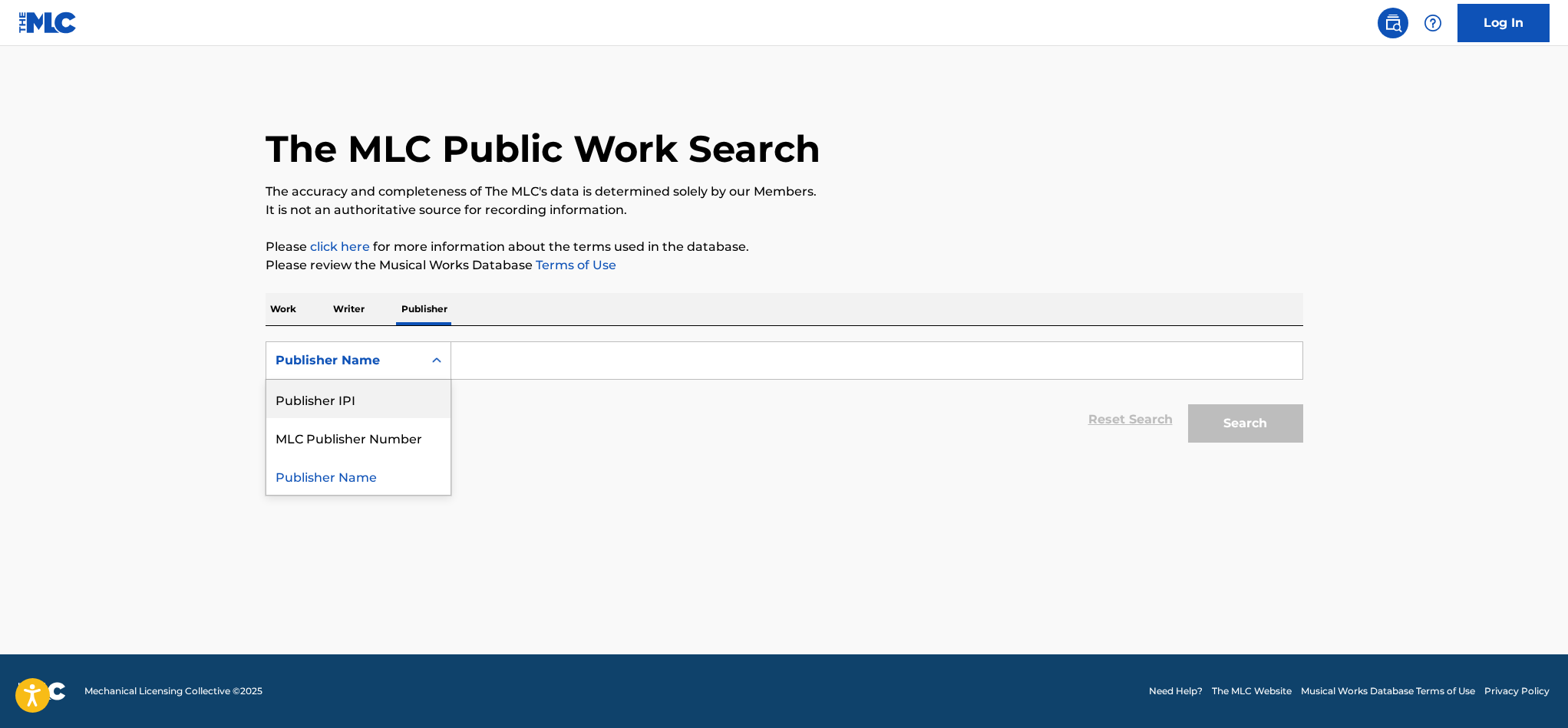 click on "Publisher IPI" at bounding box center (358, 399) 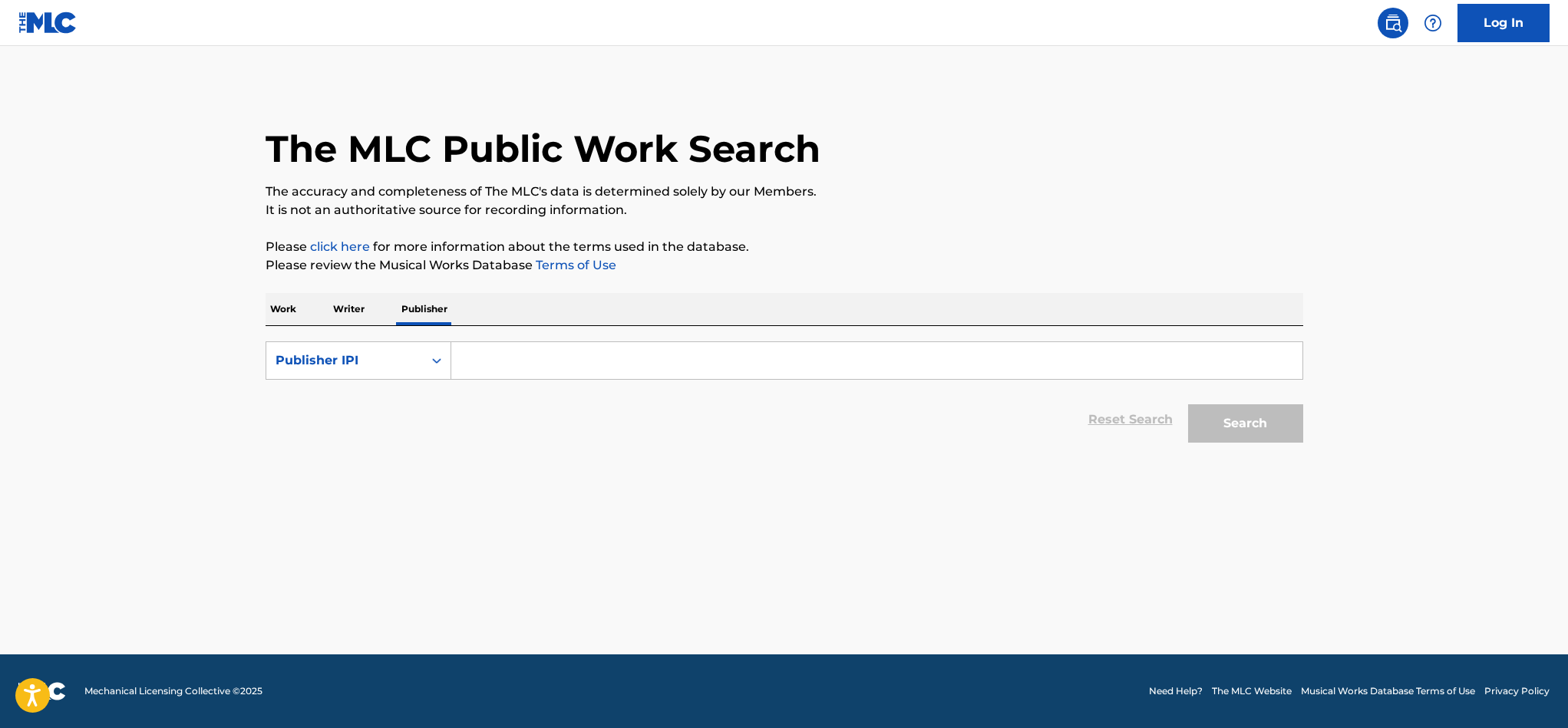 click at bounding box center (876, 361) 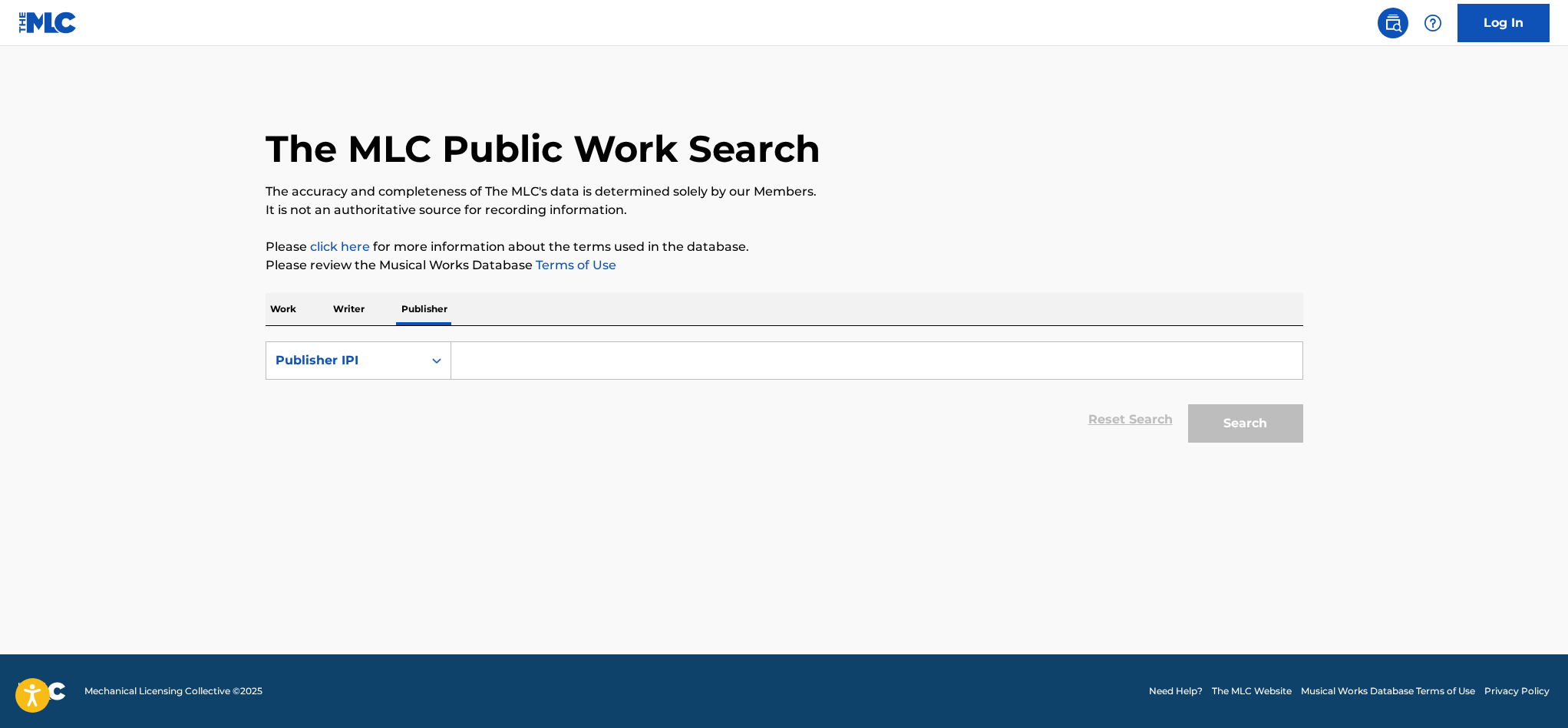 paste on "01257177536" 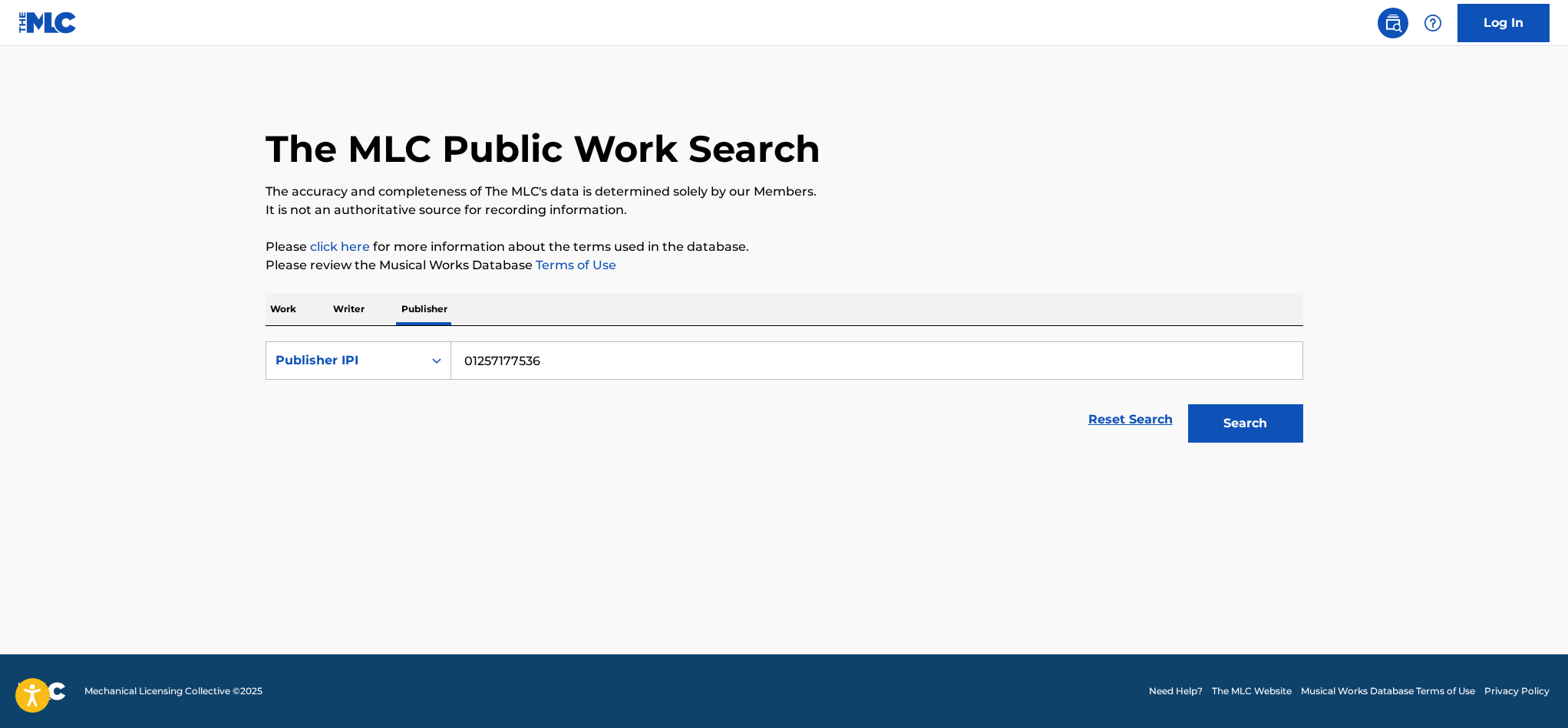 type on "01257177536" 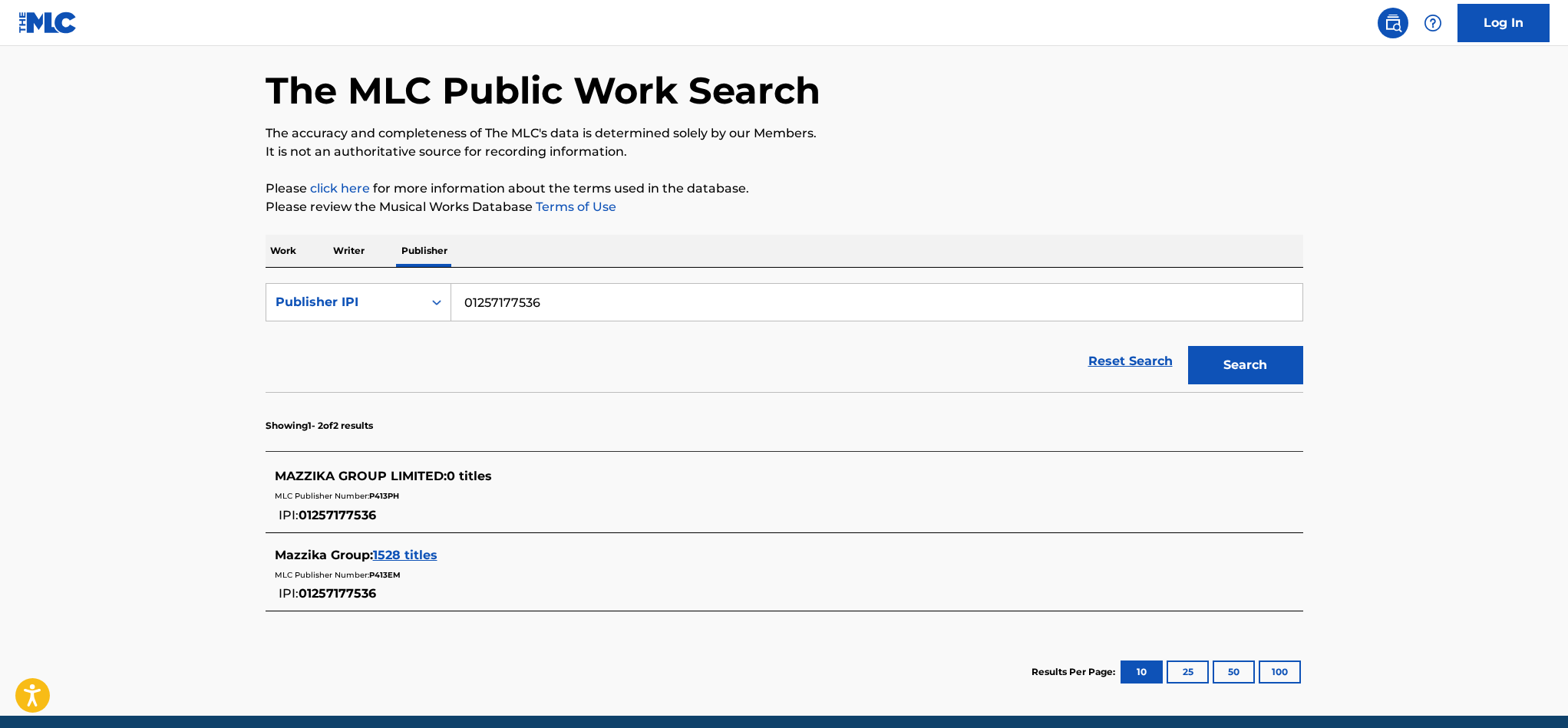 scroll, scrollTop: 120, scrollLeft: 0, axis: vertical 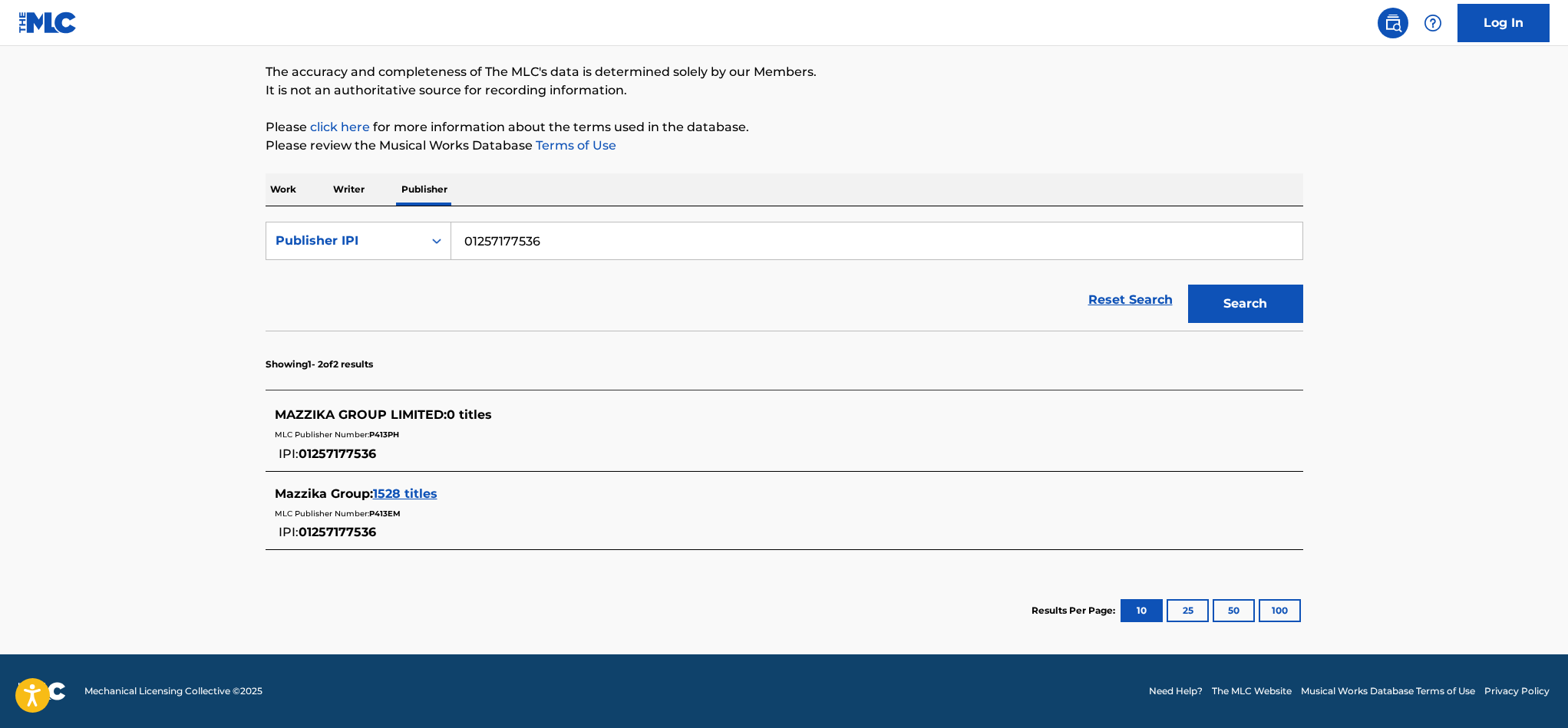click on "1528 titles" at bounding box center (405, 493) 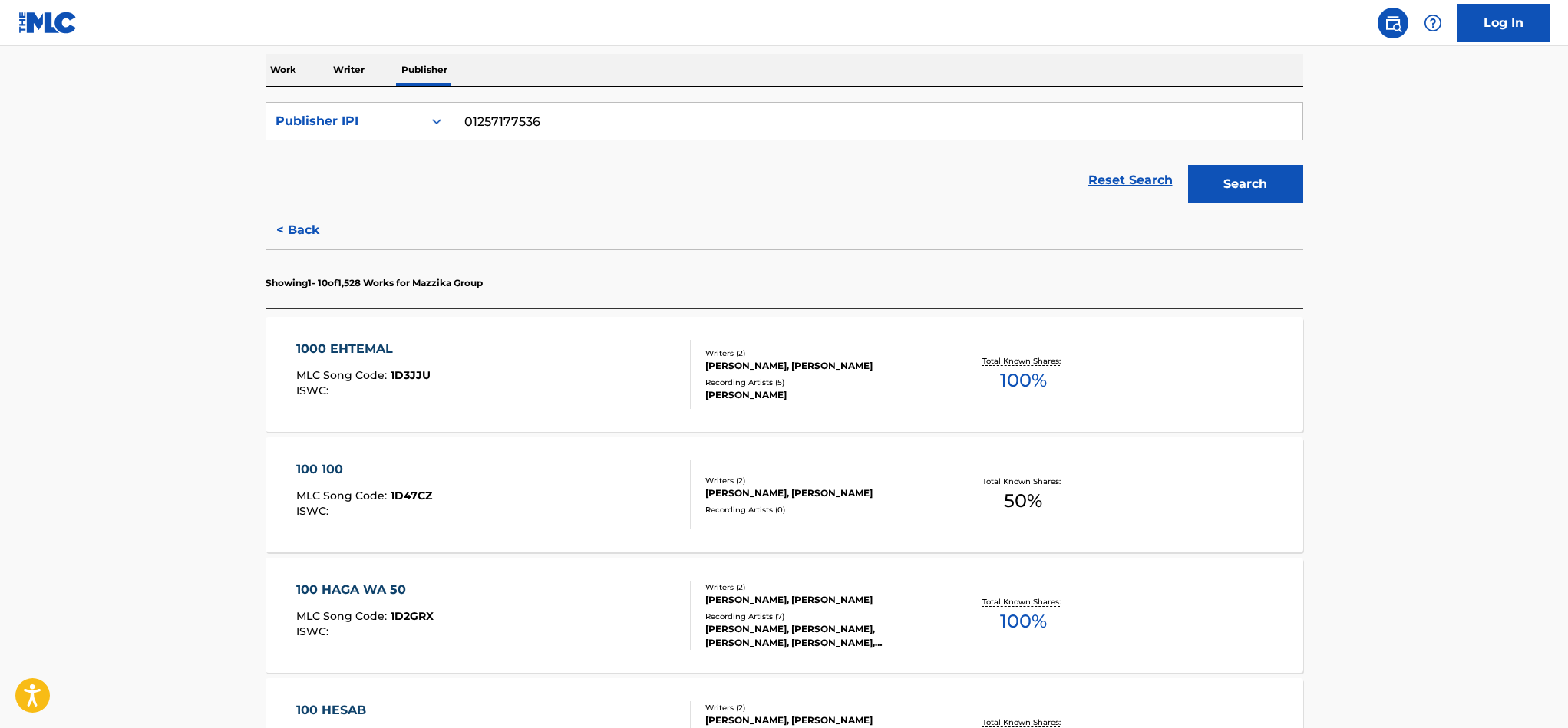 scroll, scrollTop: 236, scrollLeft: 0, axis: vertical 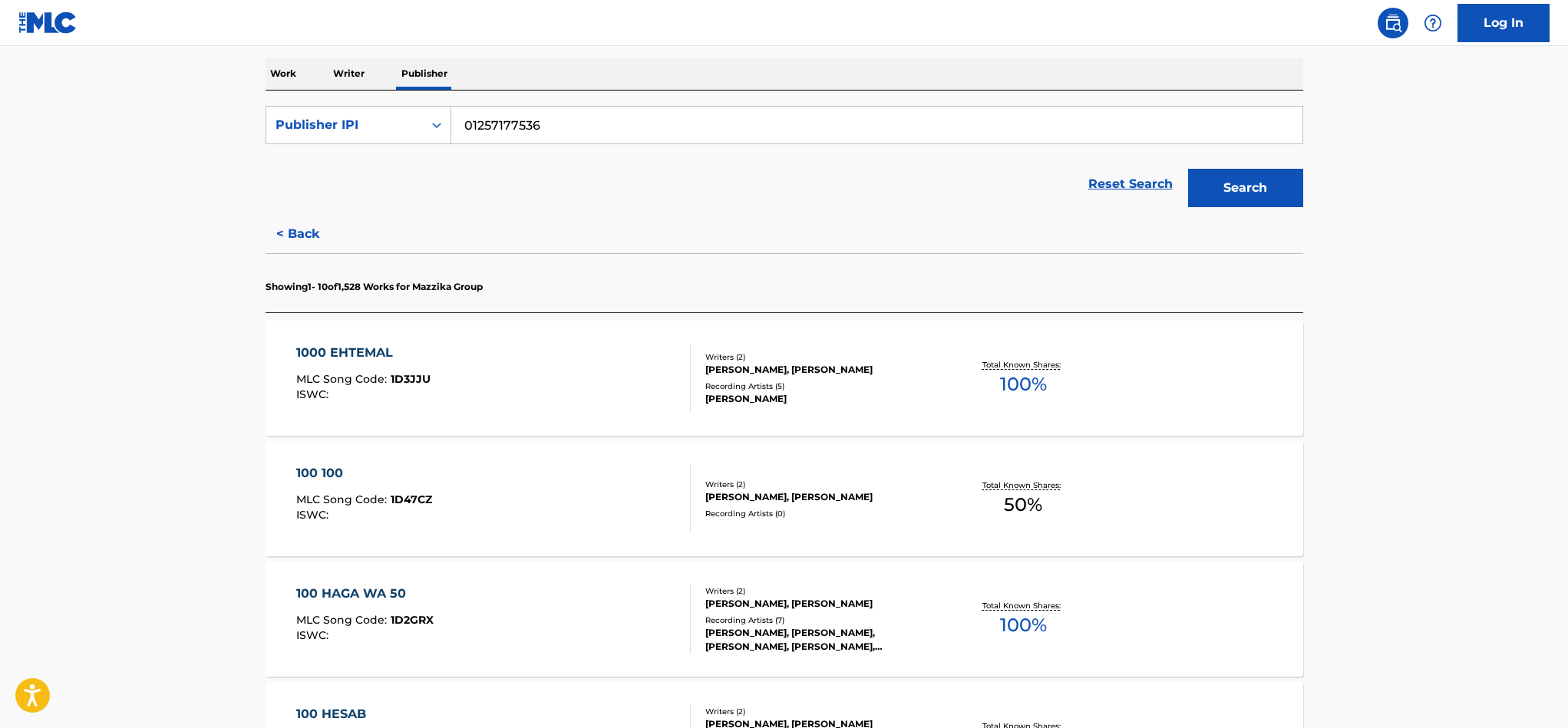 click on "1000 EHTEMAL" at bounding box center (363, 353) 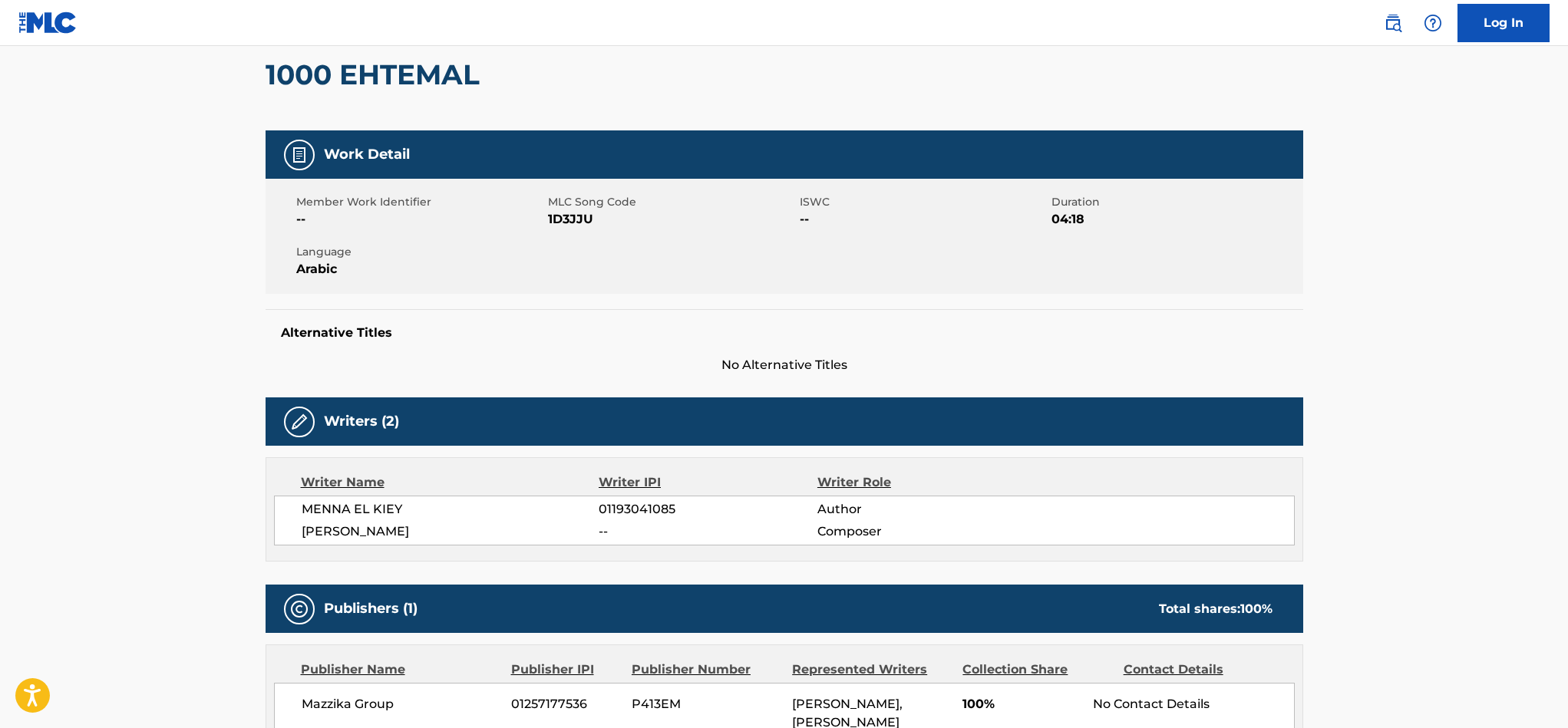 scroll, scrollTop: 0, scrollLeft: 0, axis: both 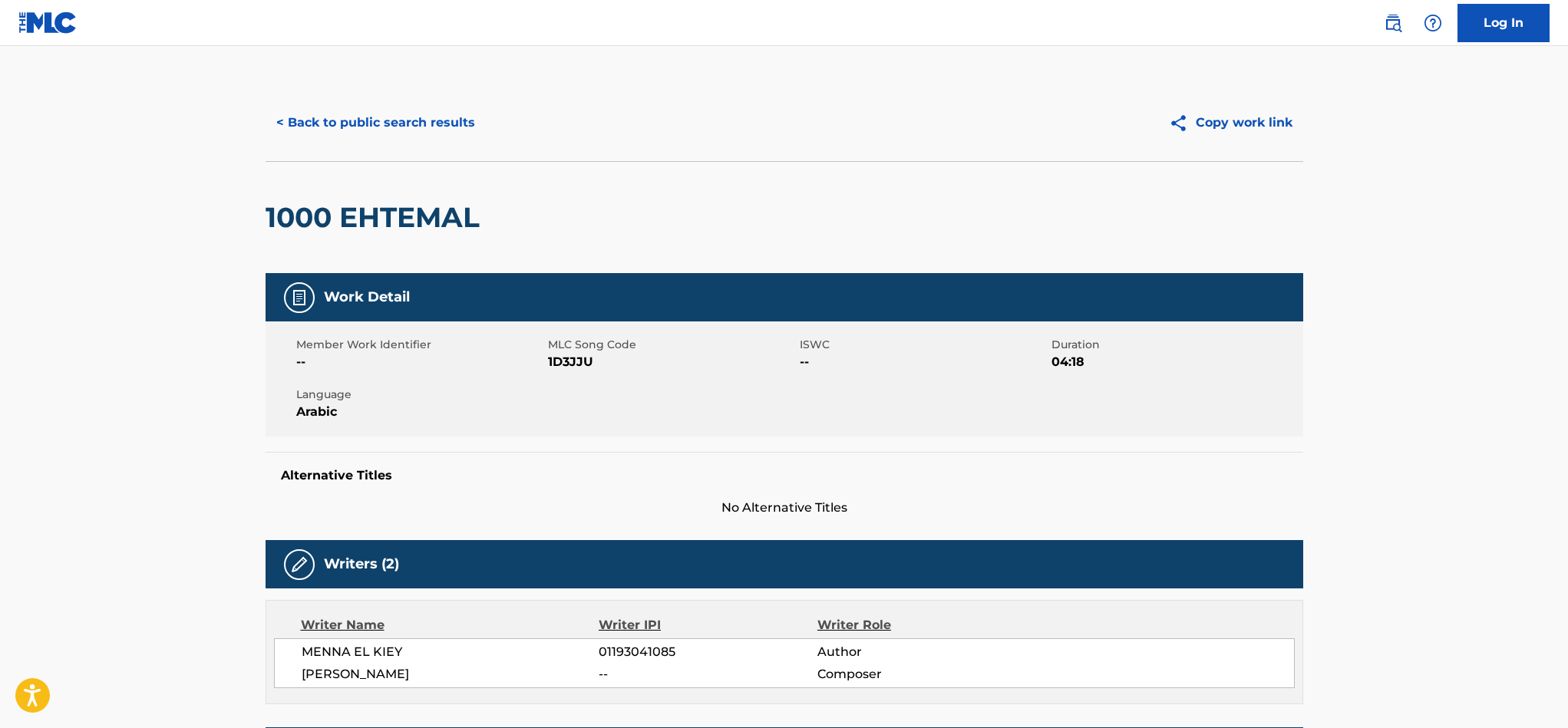 click on "1000 EHTEMAL" at bounding box center [376, 217] 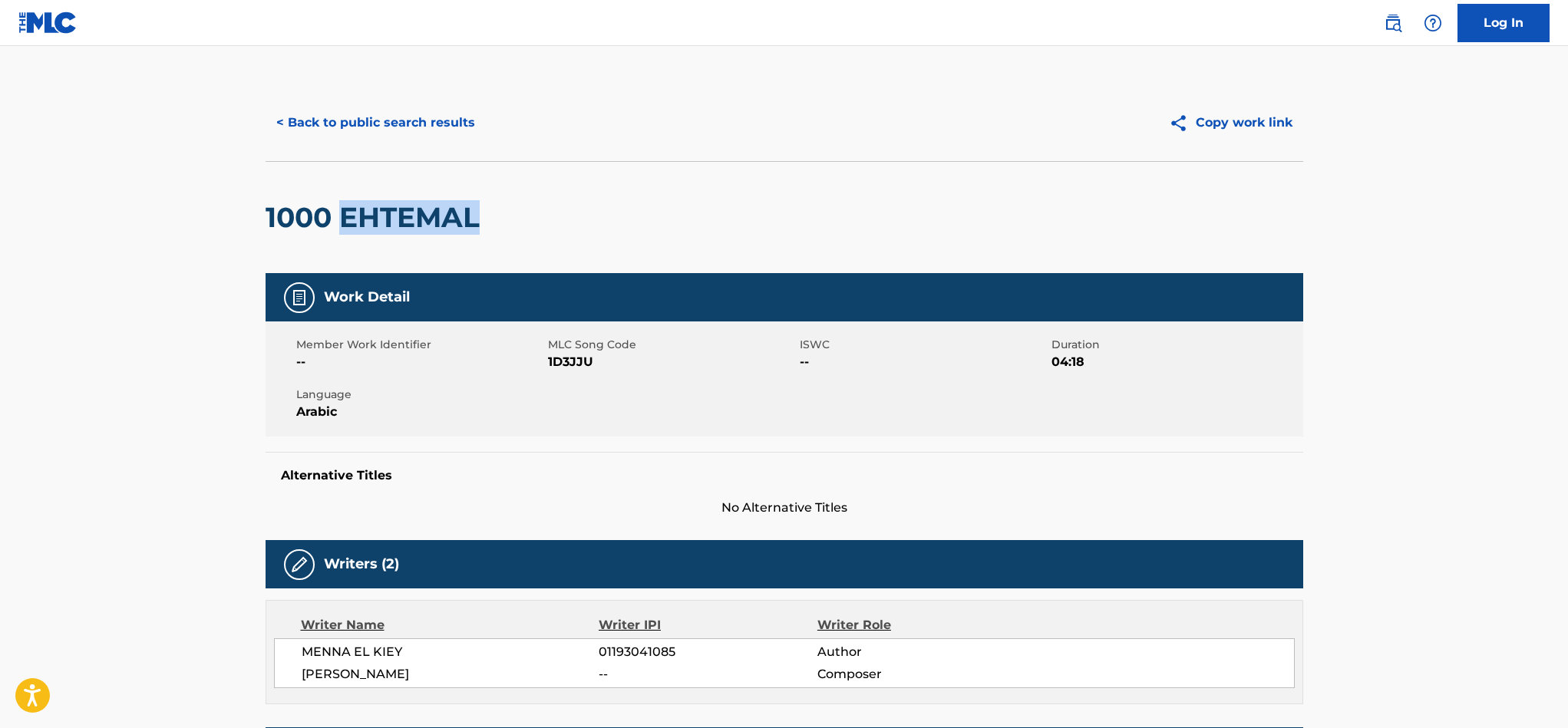 click on "1000 EHTEMAL" at bounding box center (376, 217) 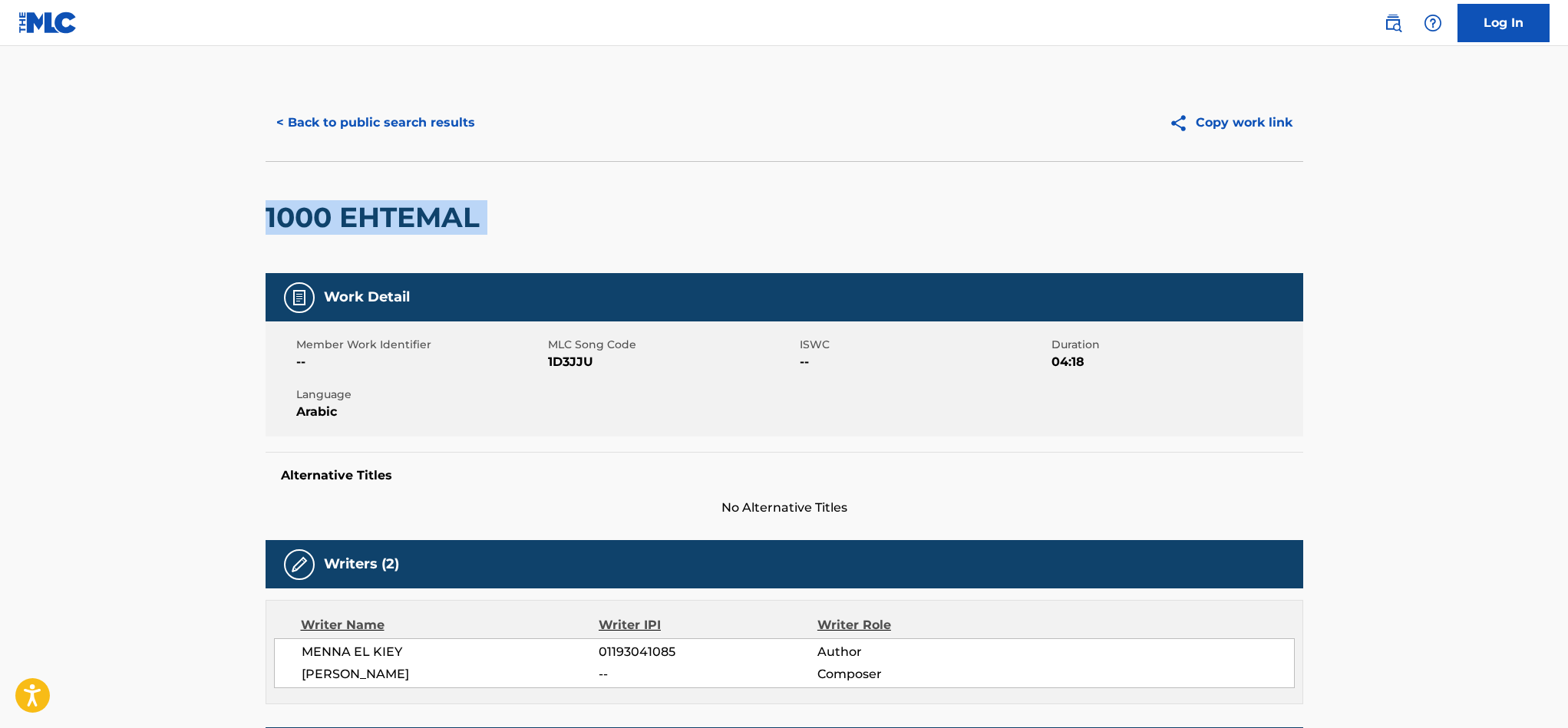 click on "1000 EHTEMAL" at bounding box center (376, 217) 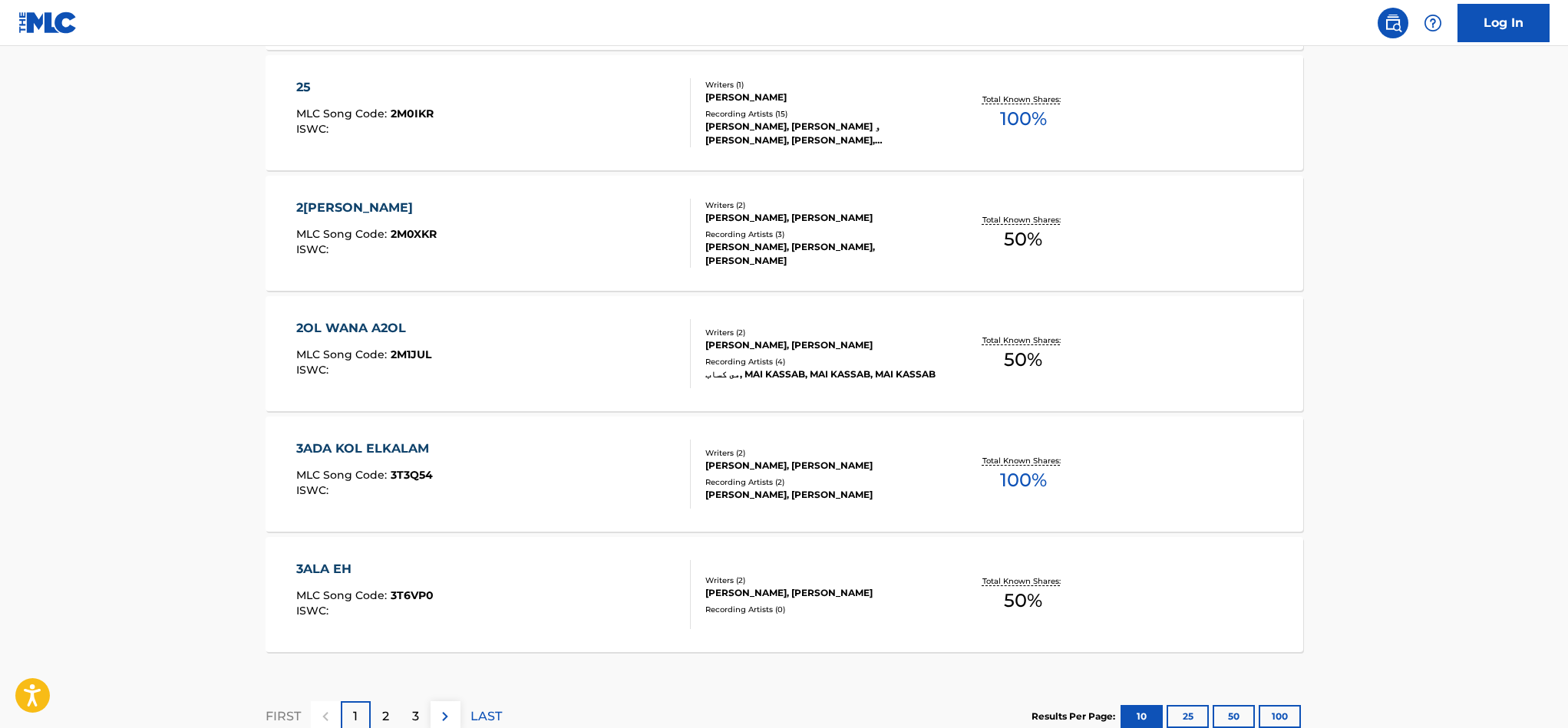 scroll, scrollTop: 1213, scrollLeft: 0, axis: vertical 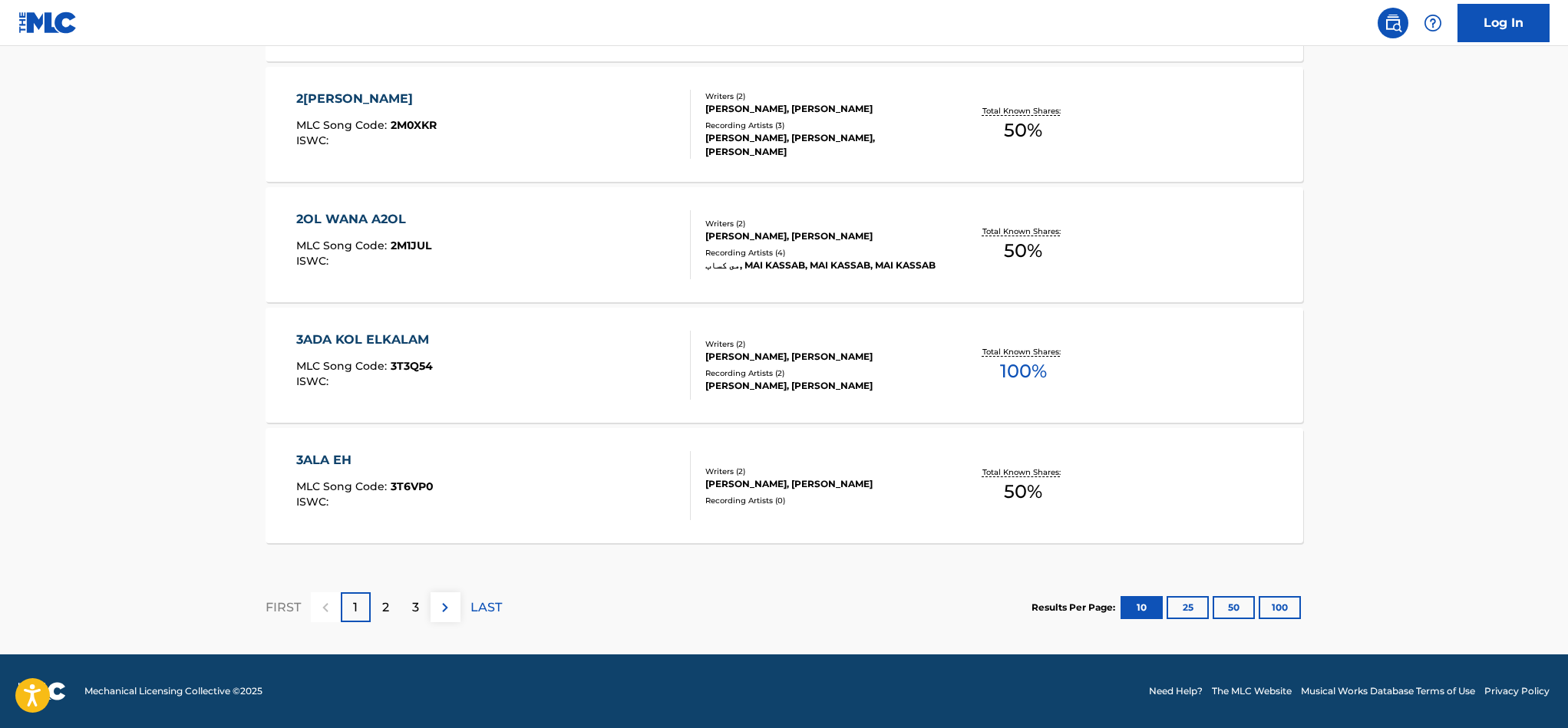 click on "2" at bounding box center (385, 607) 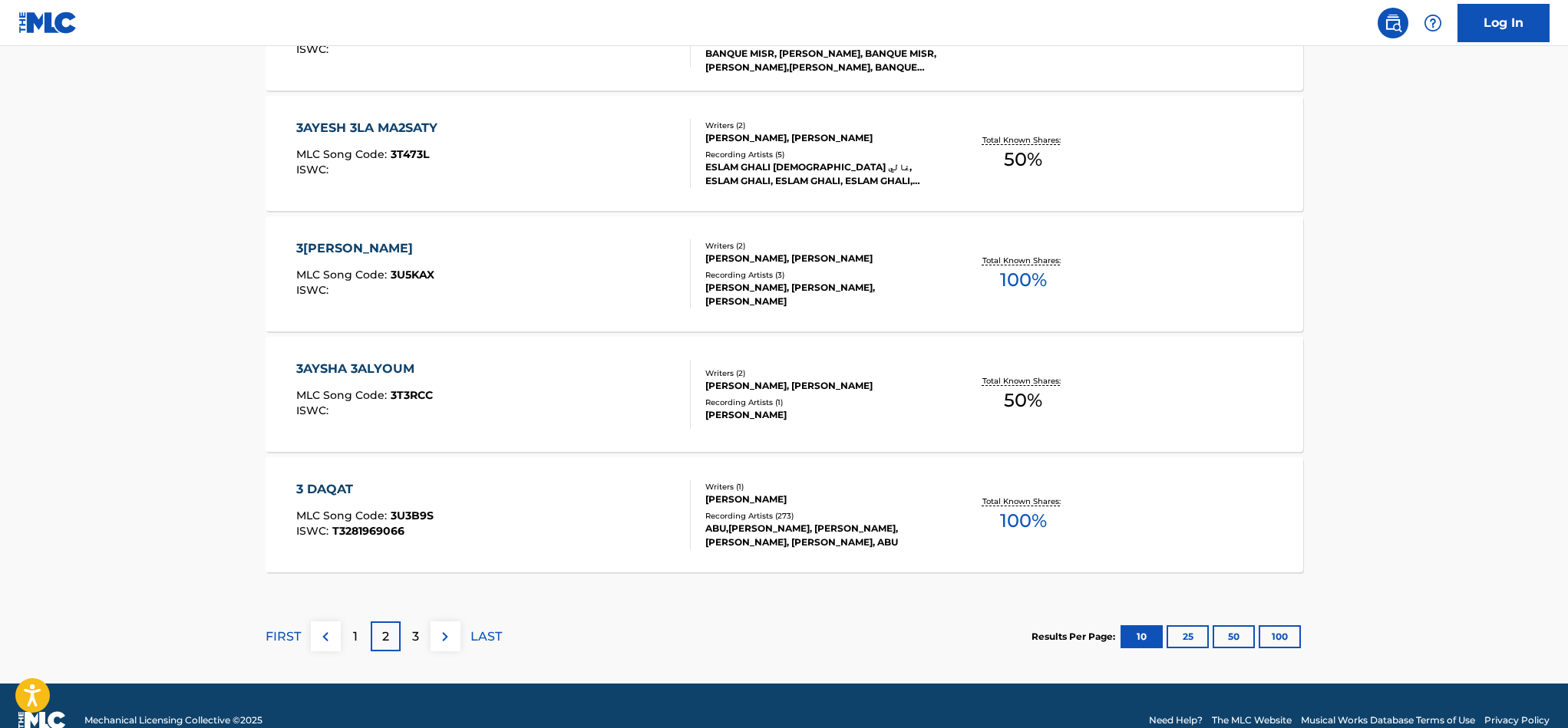 scroll, scrollTop: 1213, scrollLeft: 0, axis: vertical 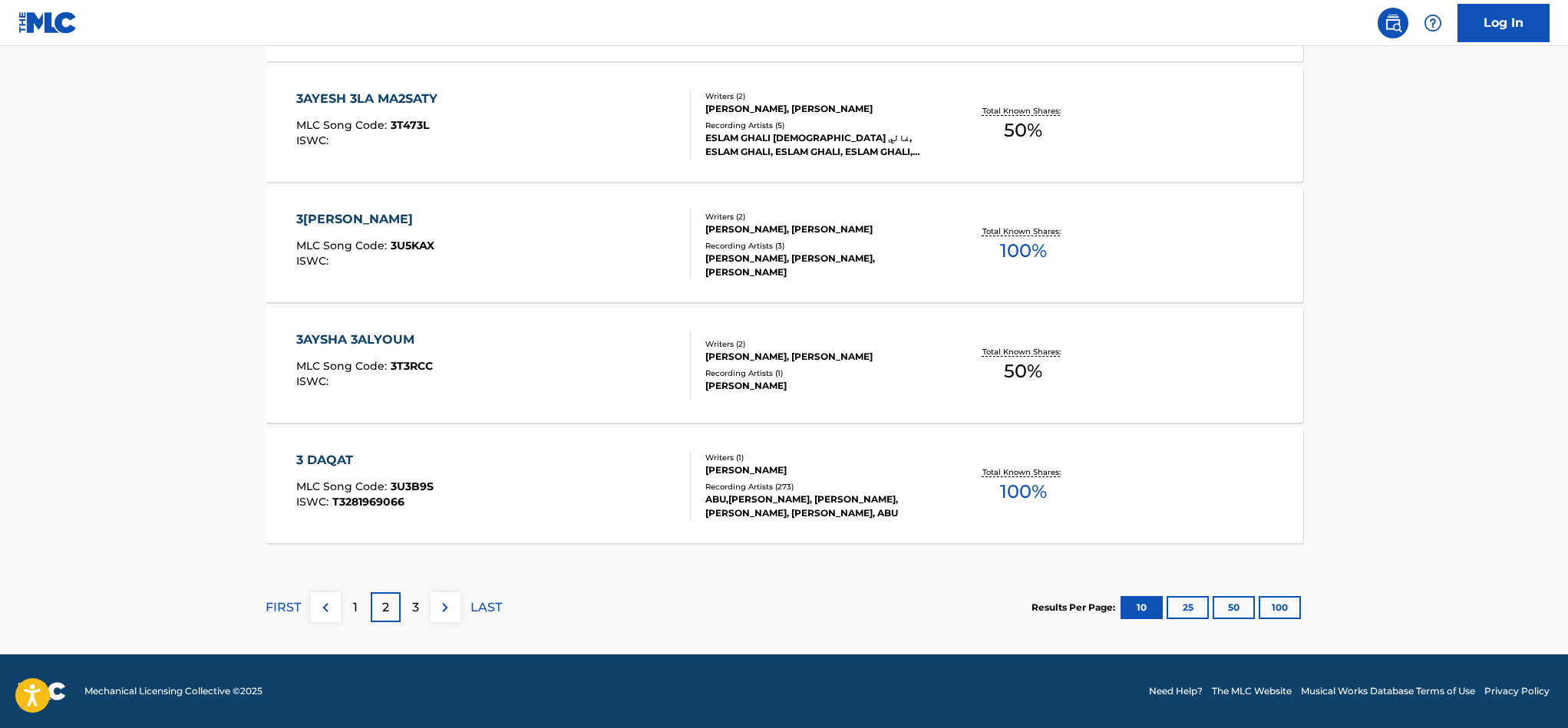 click on "3" at bounding box center [415, 608] 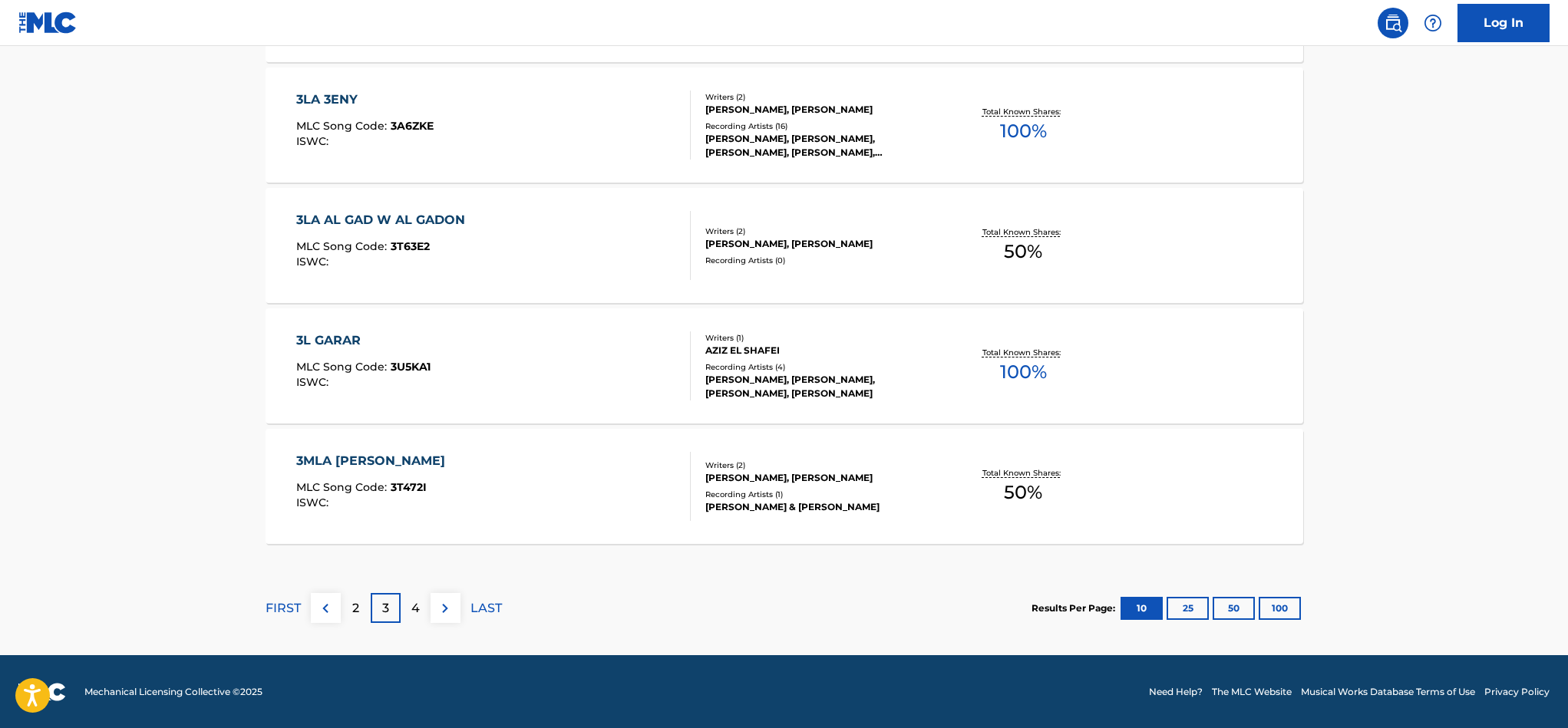 scroll, scrollTop: 1213, scrollLeft: 0, axis: vertical 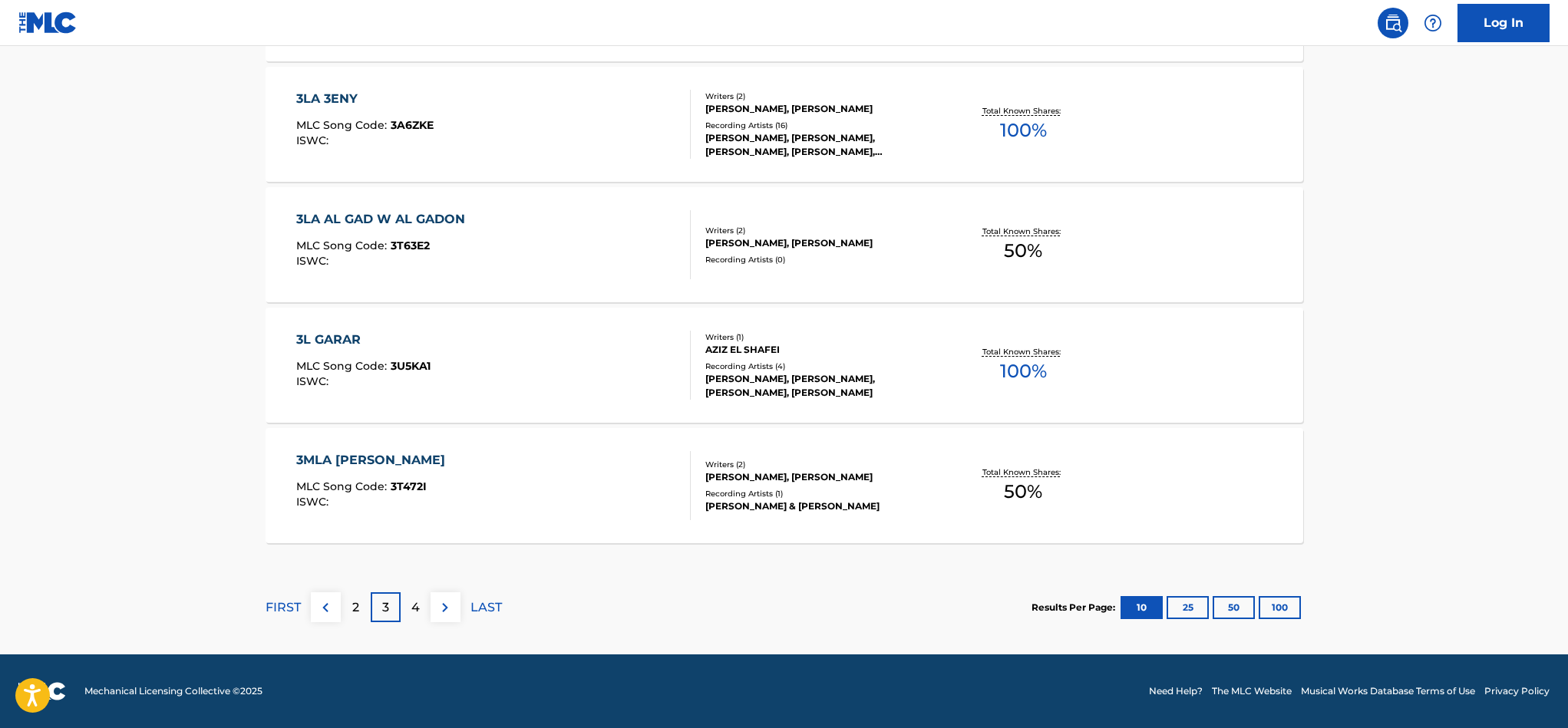 click on "4" at bounding box center [415, 607] 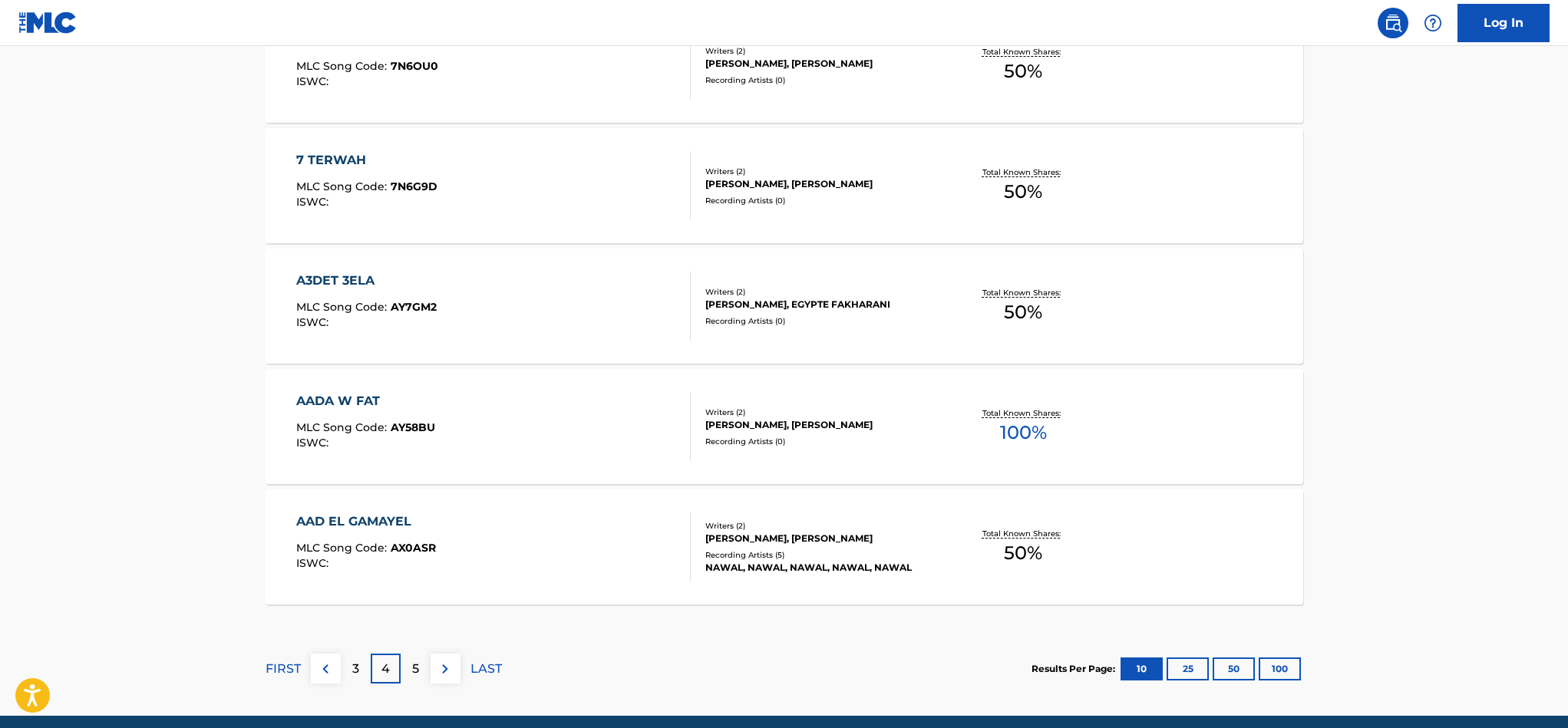 scroll, scrollTop: 1213, scrollLeft: 0, axis: vertical 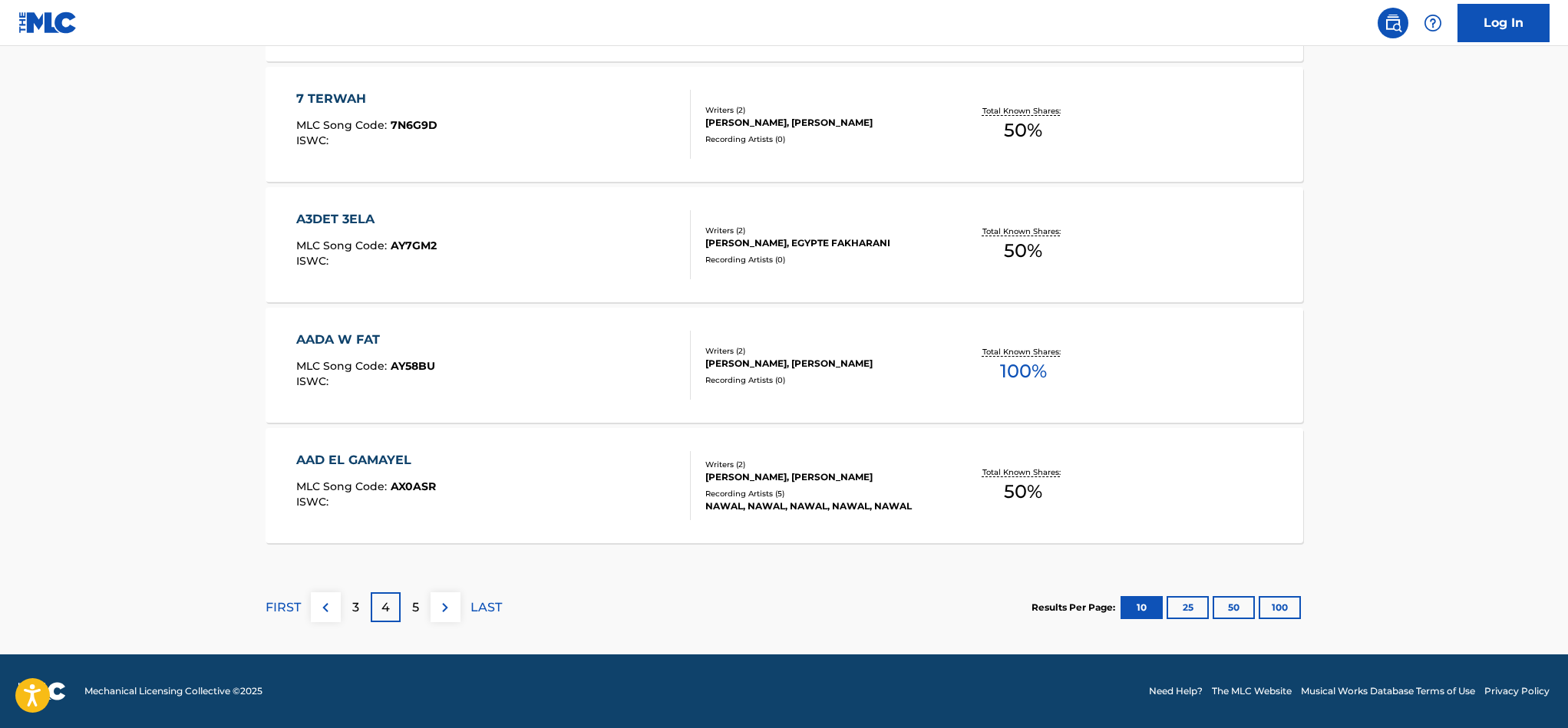 click on "5" at bounding box center [415, 607] 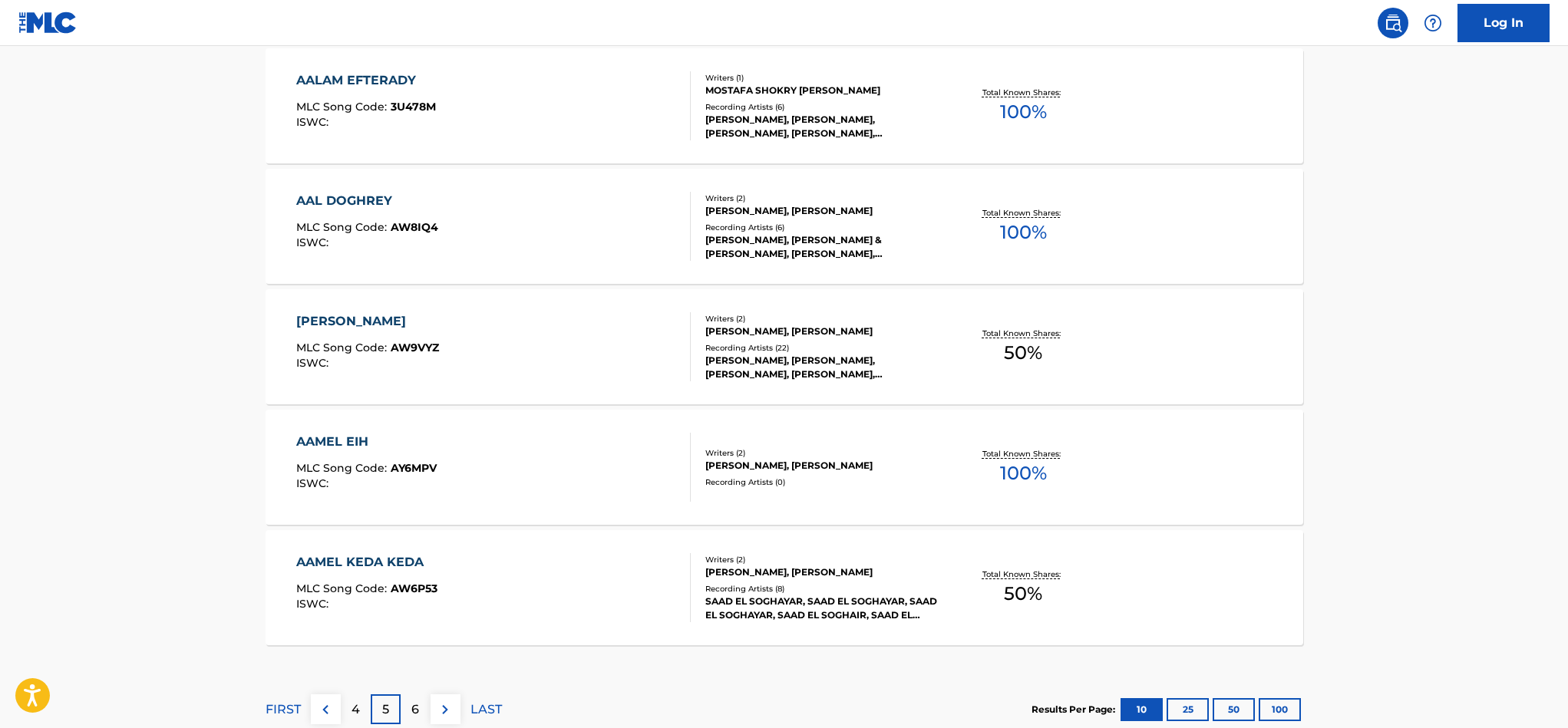 scroll, scrollTop: 1151, scrollLeft: 0, axis: vertical 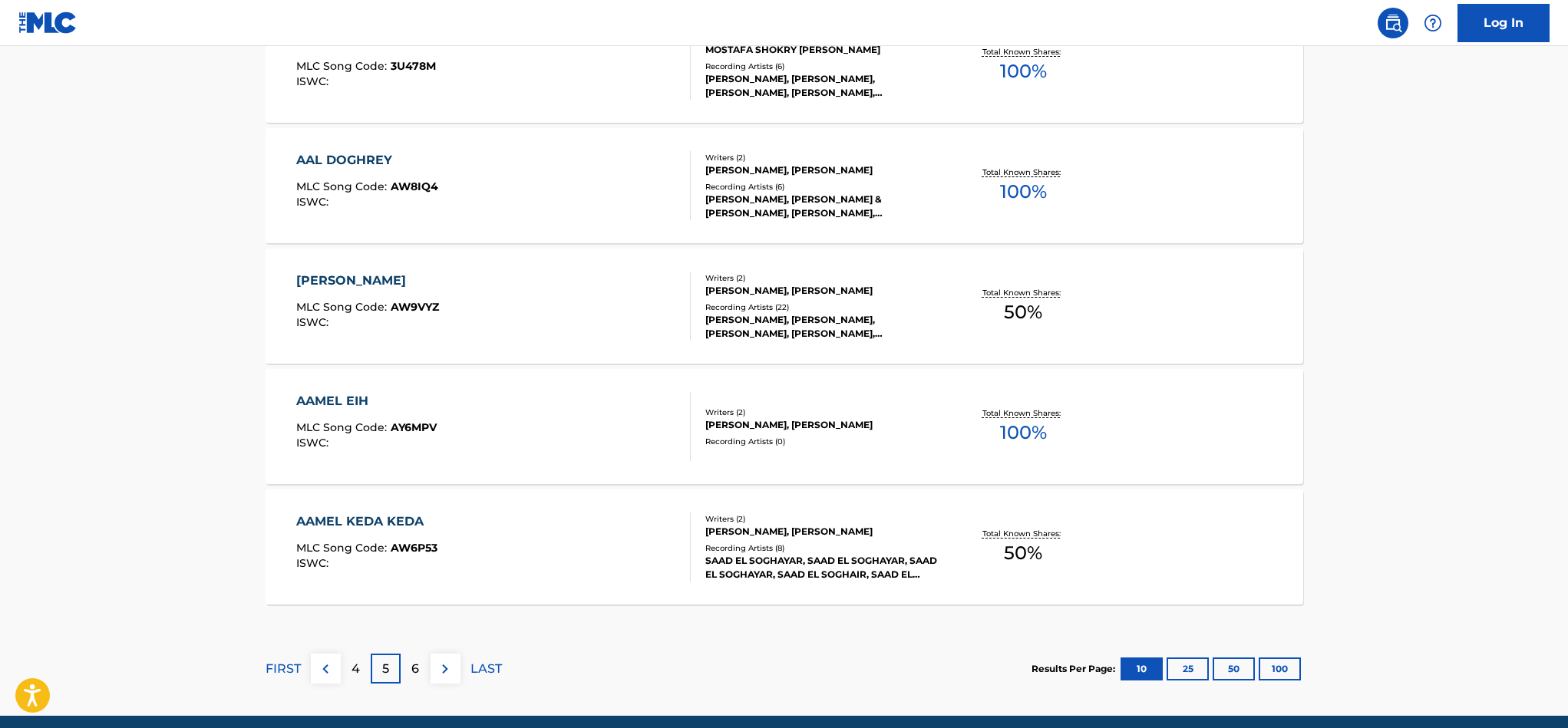 click on "6" at bounding box center (415, 669) 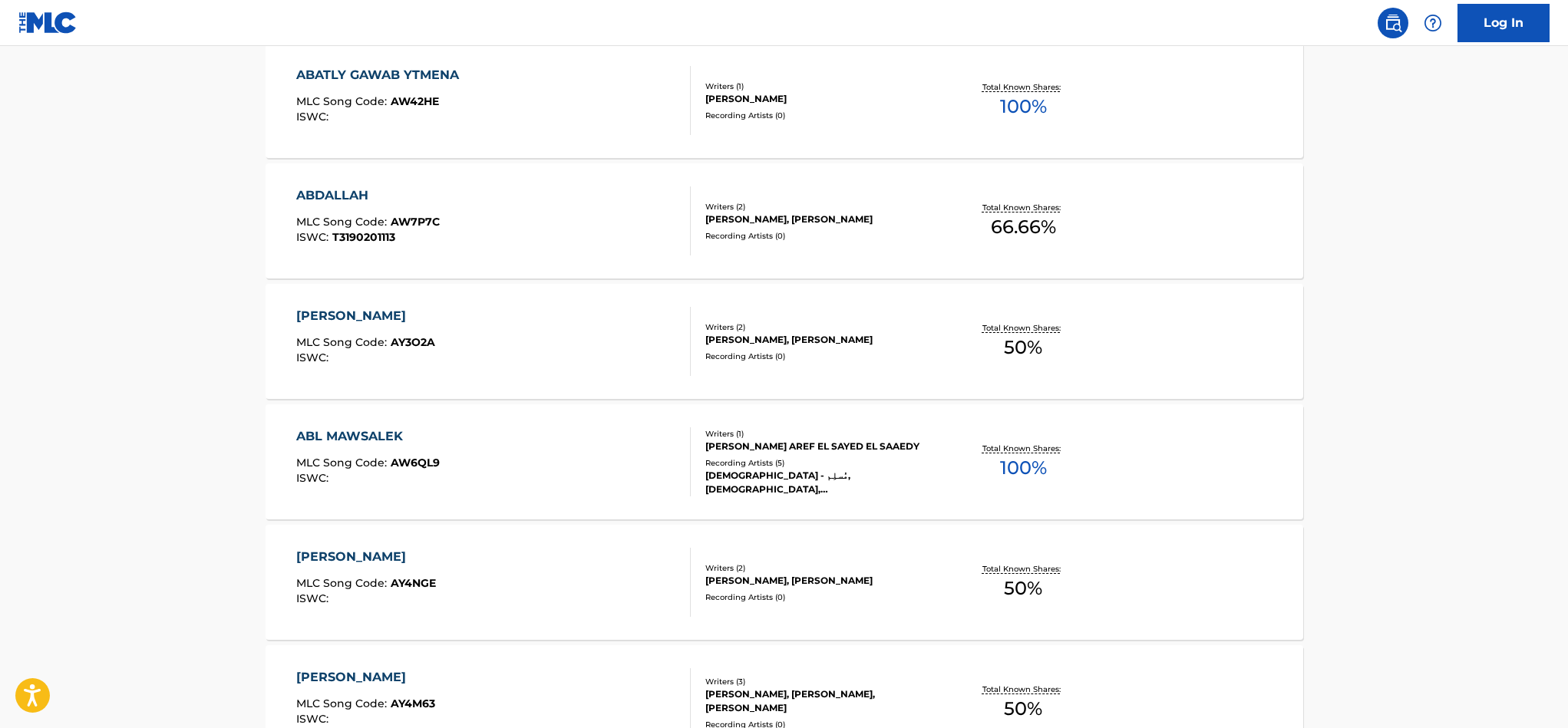 scroll, scrollTop: 1151, scrollLeft: 0, axis: vertical 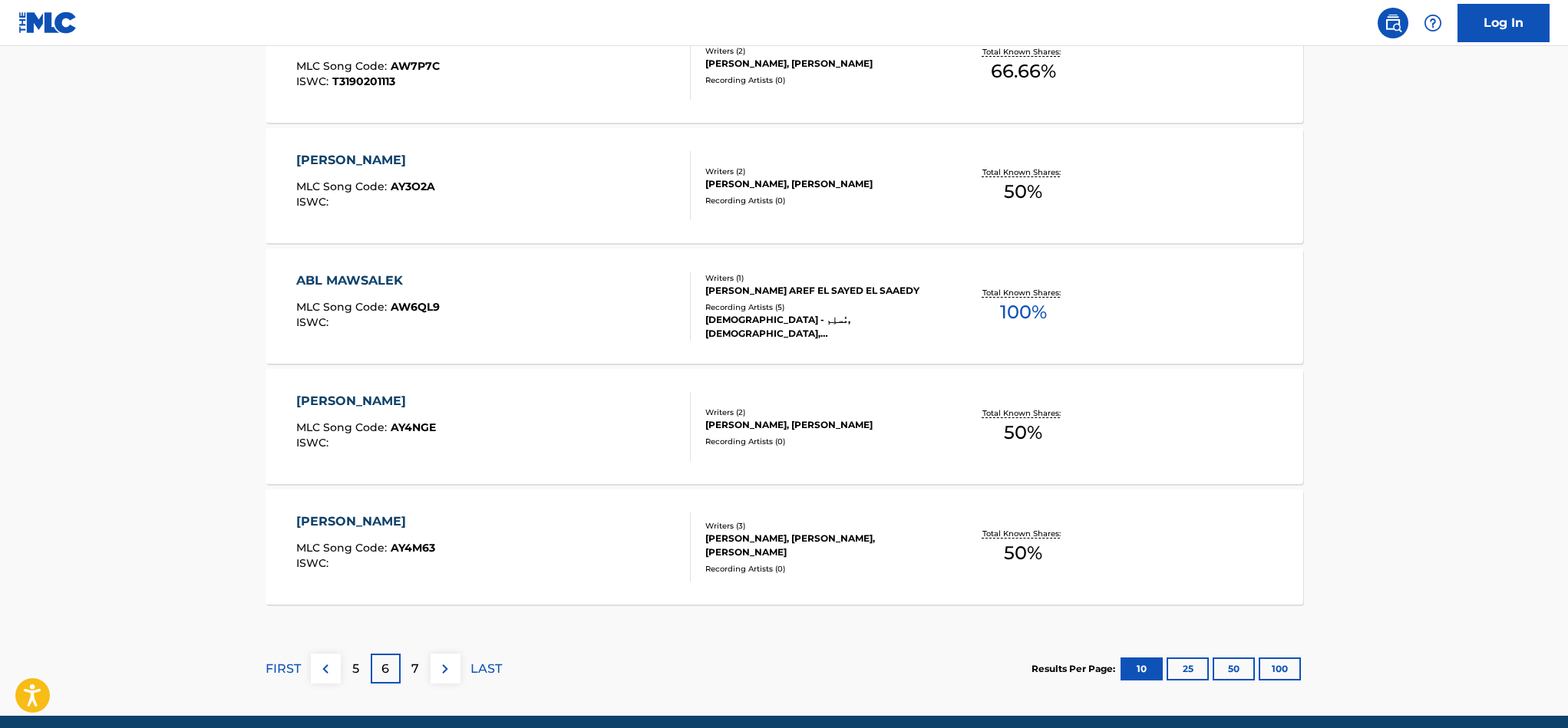 click on "7" at bounding box center (415, 668) 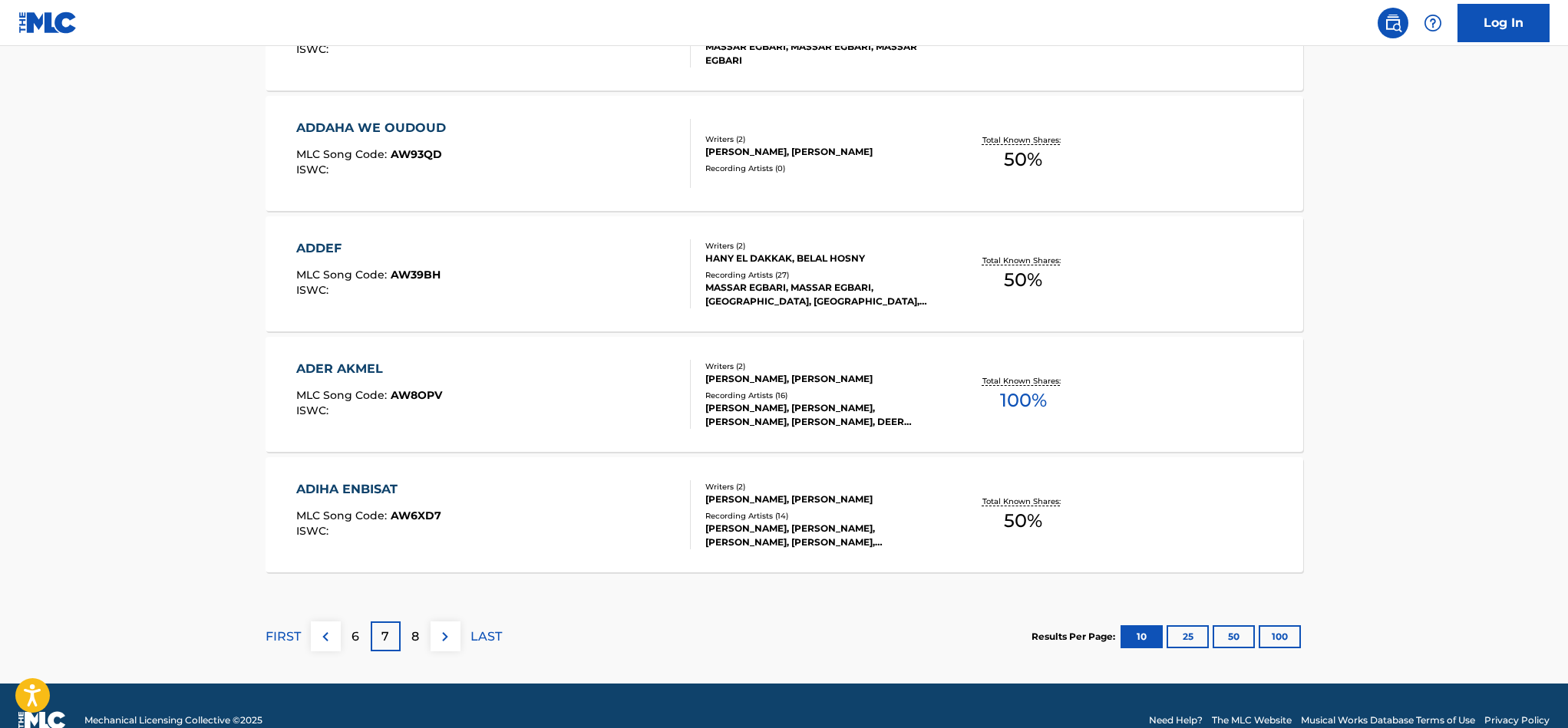 scroll, scrollTop: 1213, scrollLeft: 0, axis: vertical 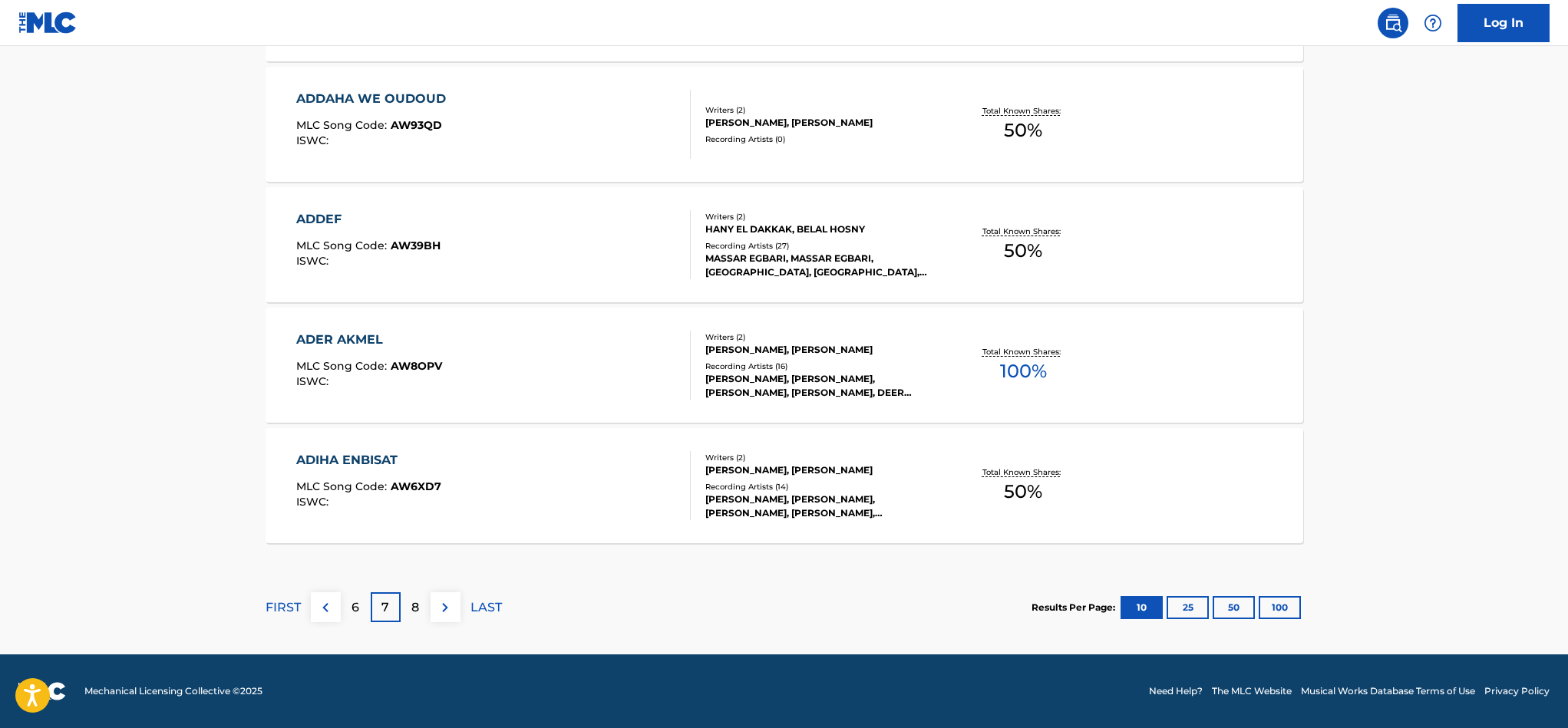 click on "ADER AKMEL" at bounding box center [369, 340] 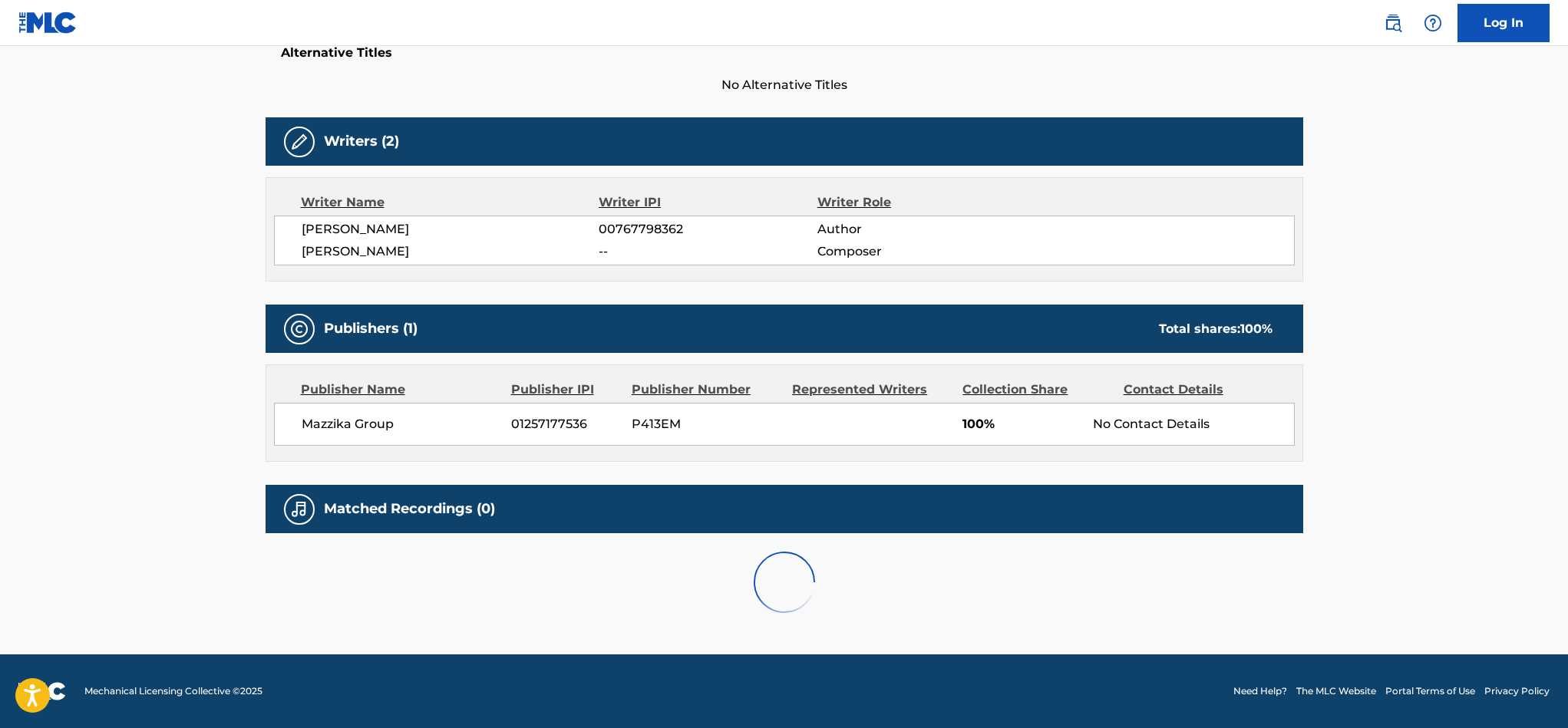 scroll, scrollTop: 0, scrollLeft: 0, axis: both 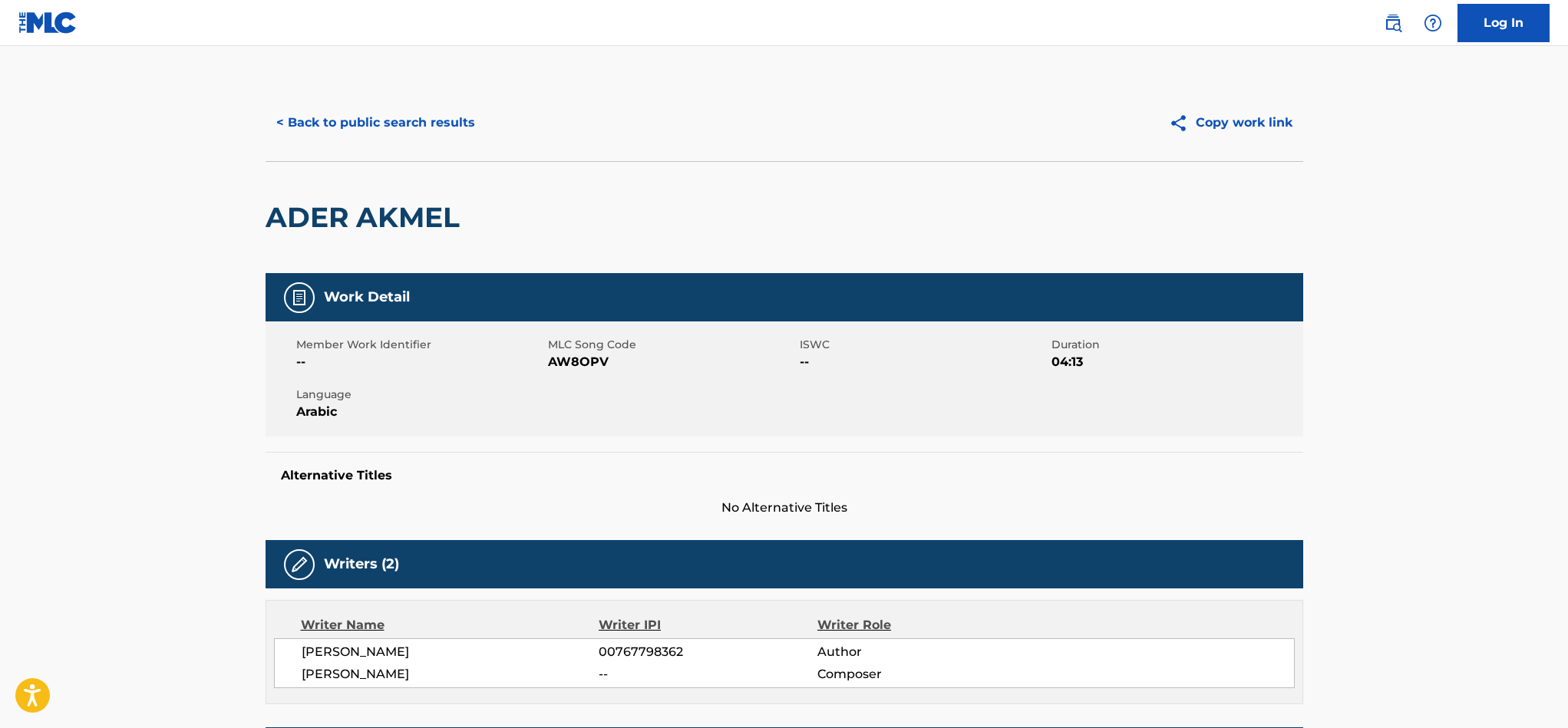 click on "ADER AKMEL" at bounding box center [366, 217] 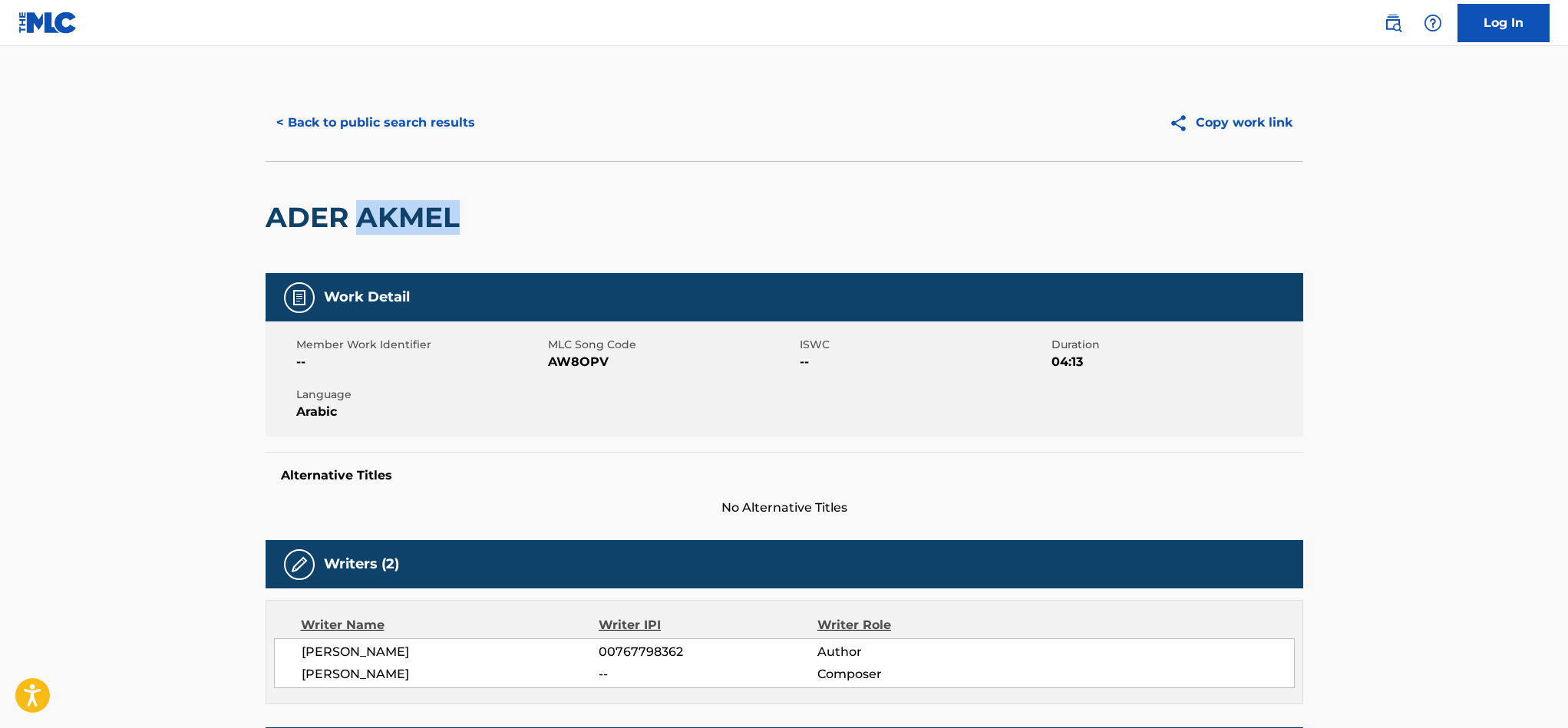 click on "ADER AKMEL" at bounding box center (366, 217) 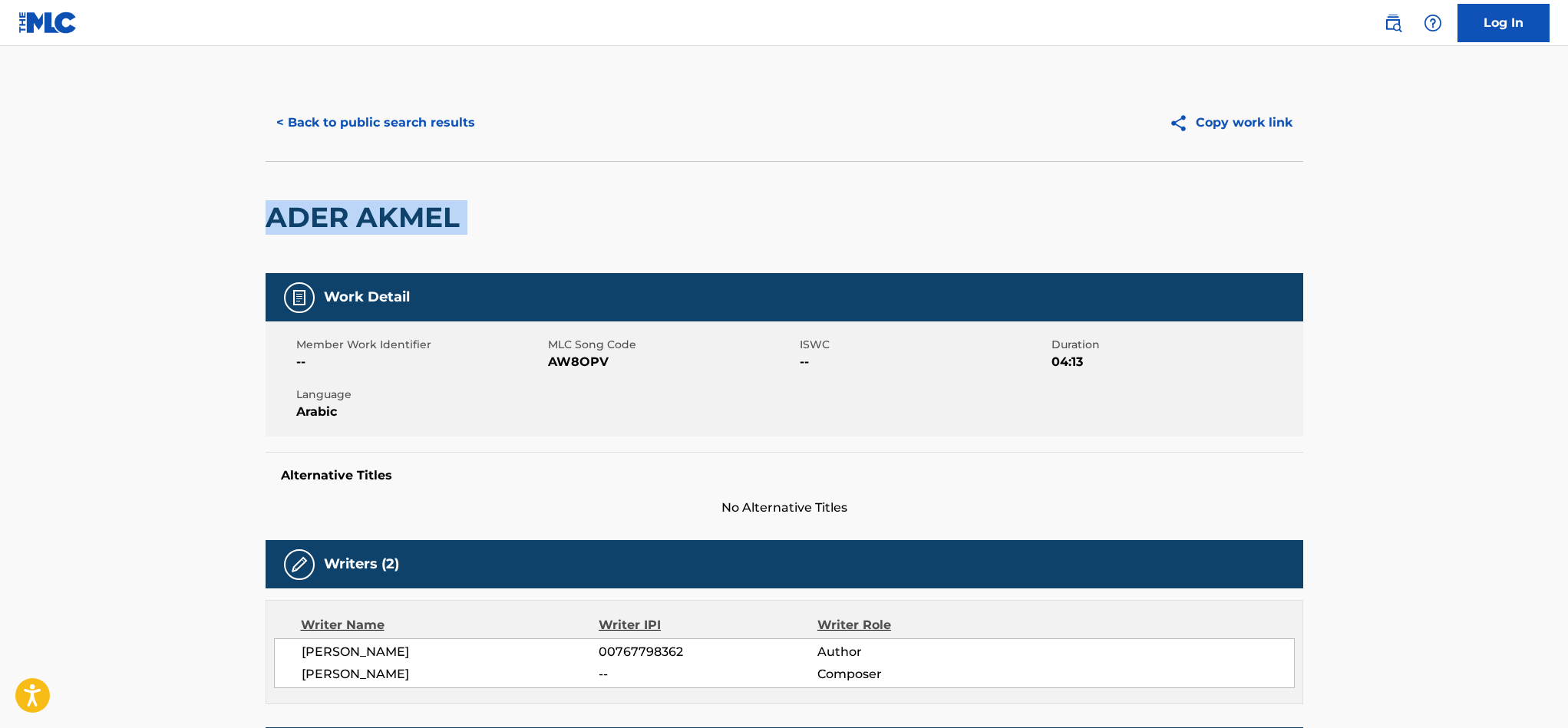 click on "ADER AKMEL" at bounding box center [366, 217] 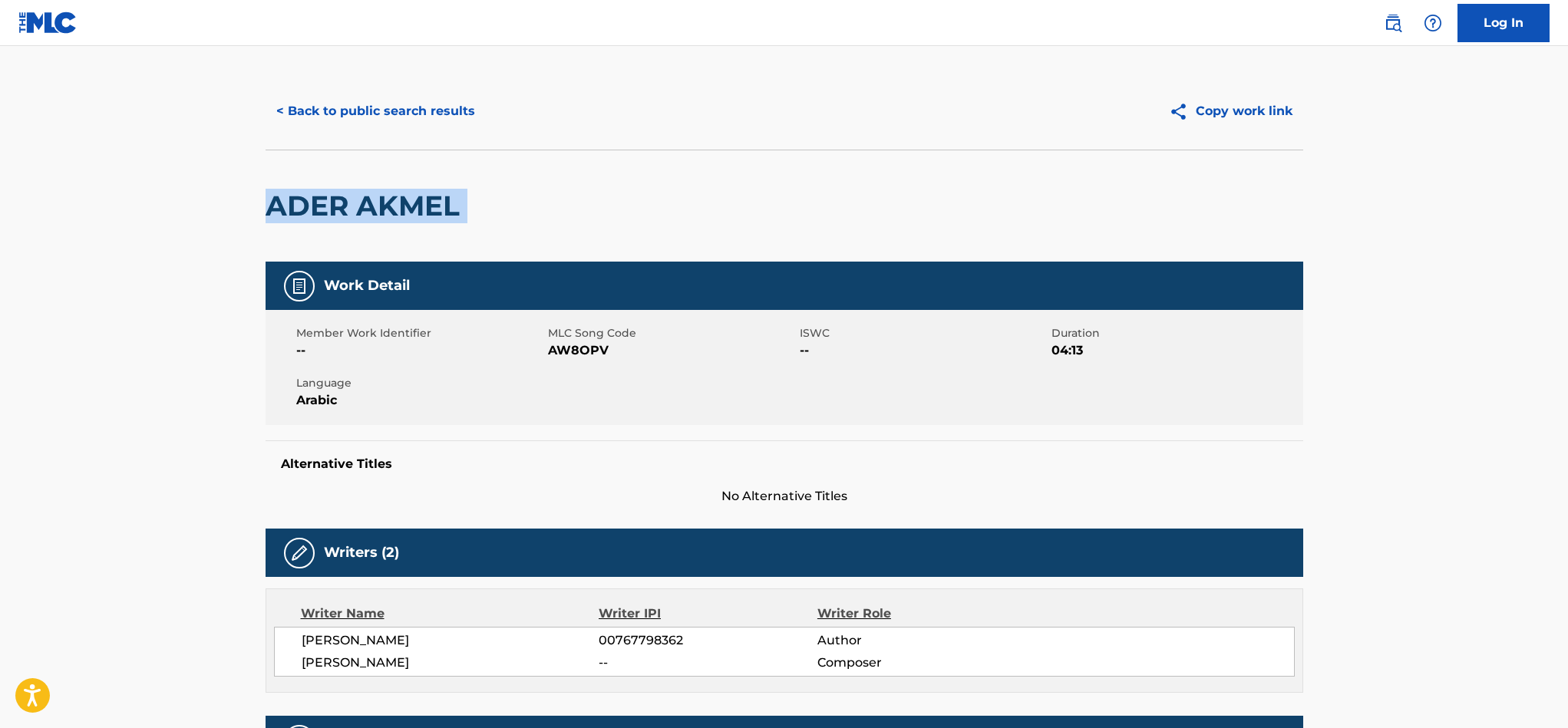 scroll, scrollTop: 0, scrollLeft: 0, axis: both 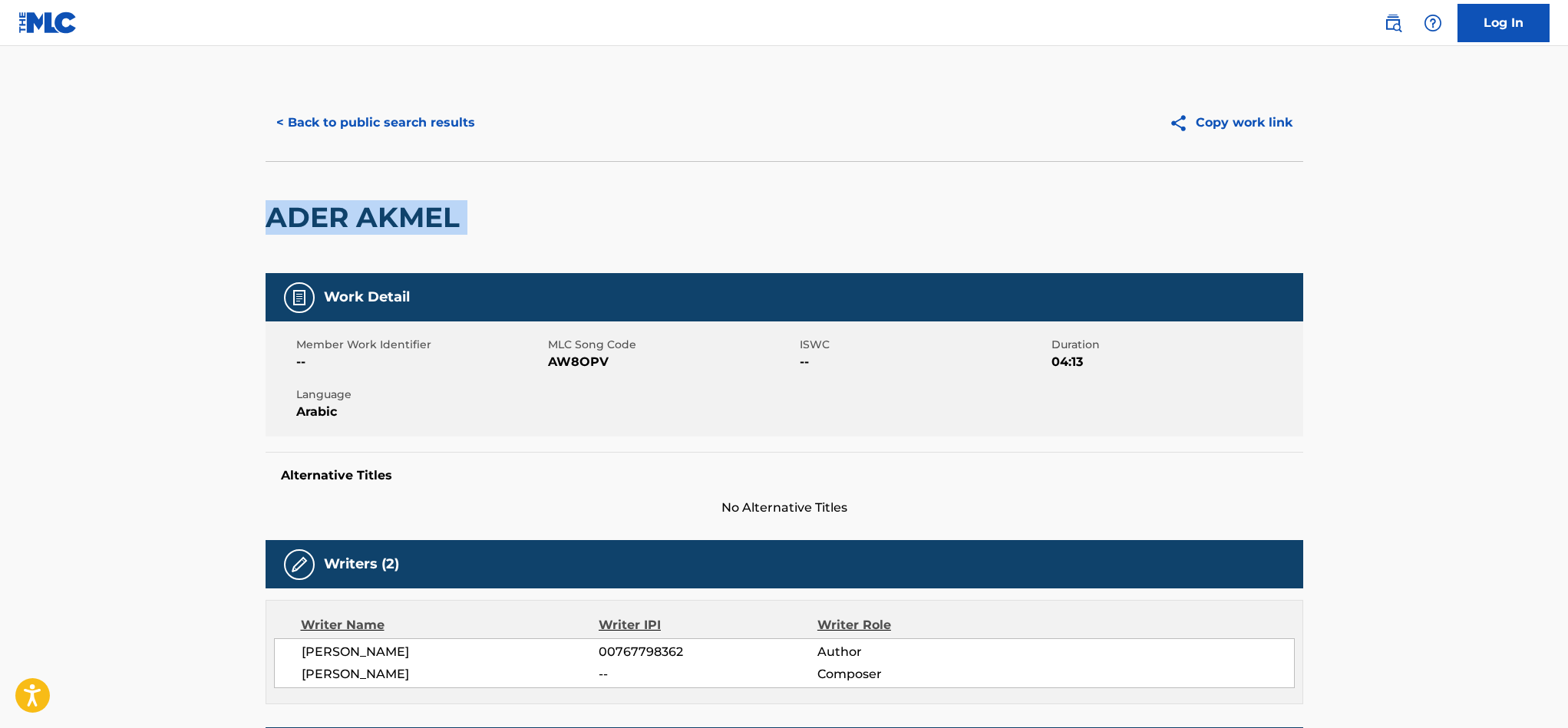 click on "< Back to public search results" at bounding box center [375, 123] 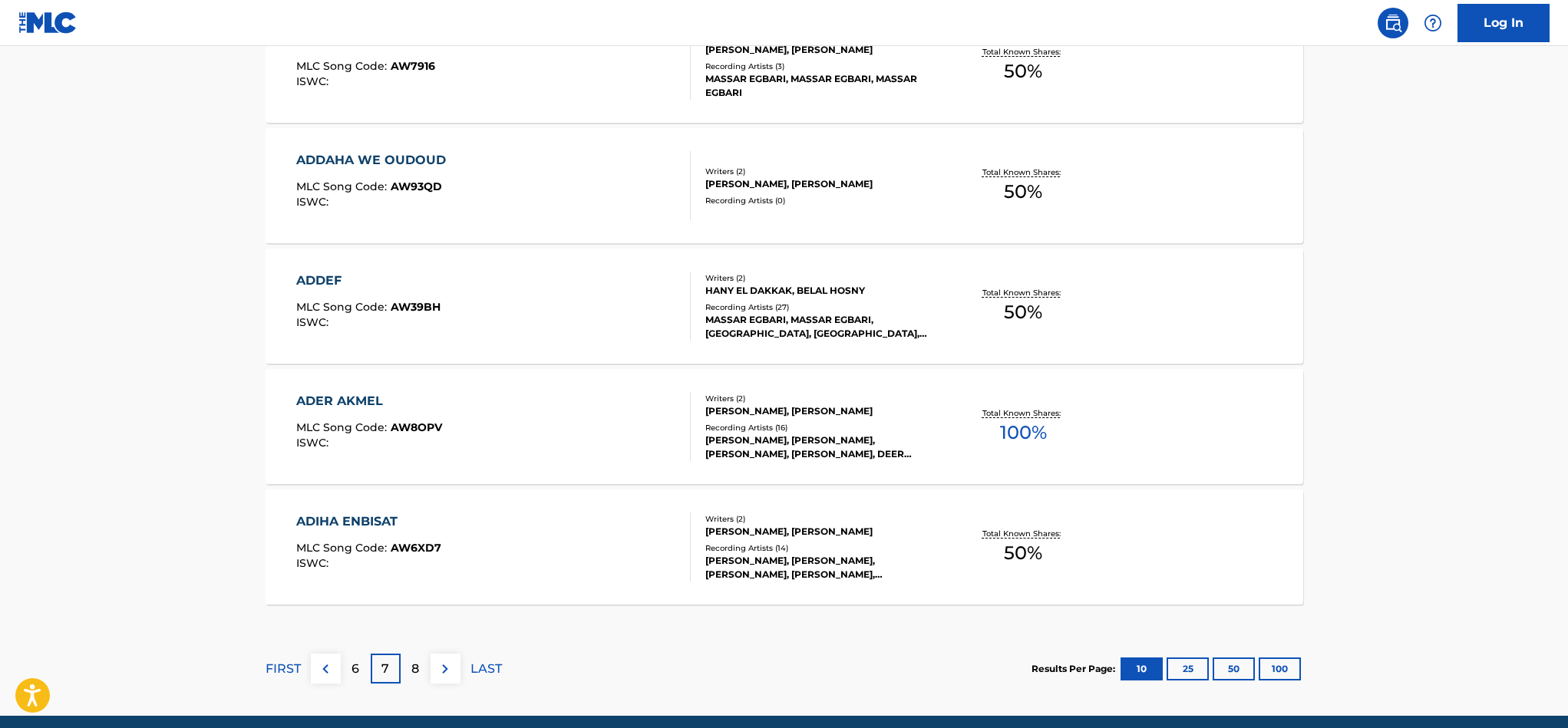 scroll, scrollTop: 1213, scrollLeft: 0, axis: vertical 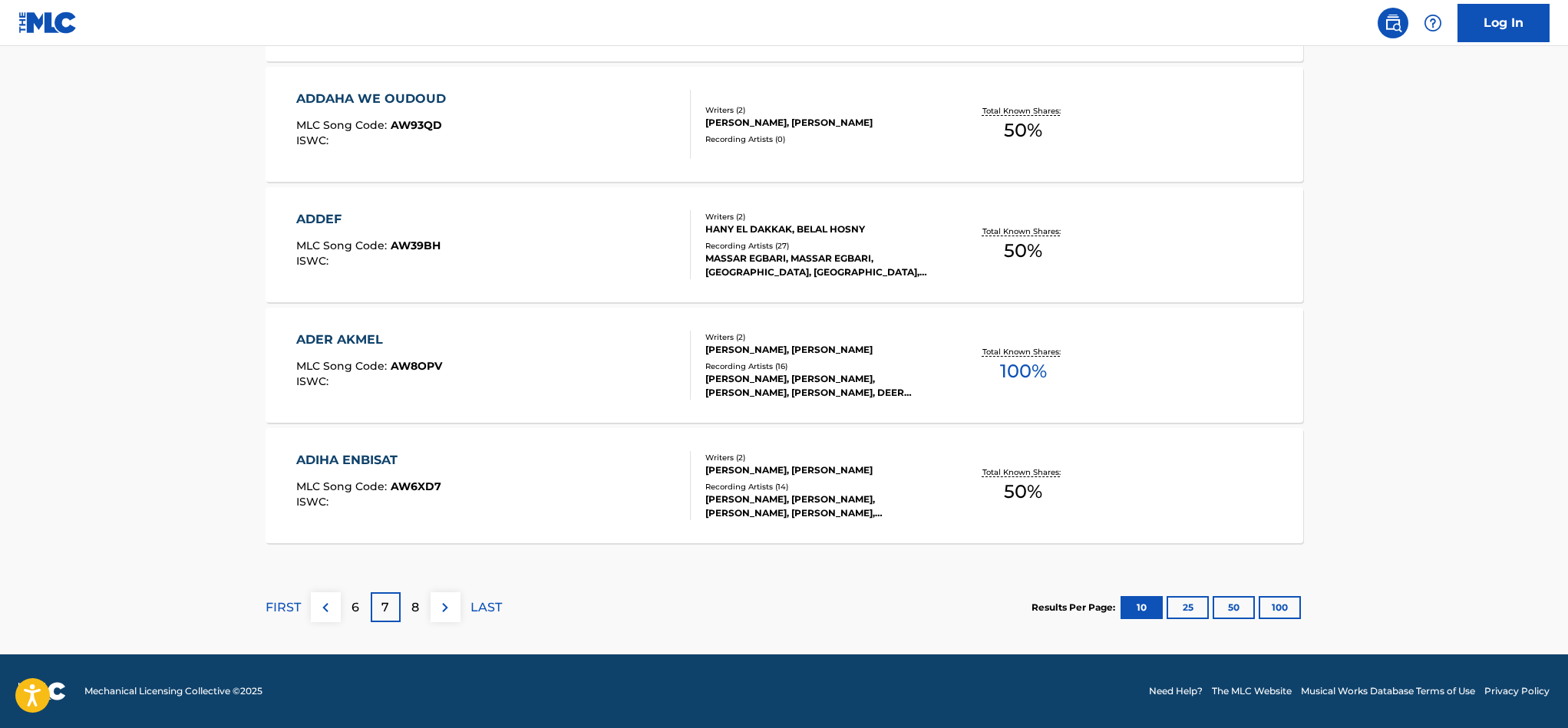 click on "8" at bounding box center [415, 608] 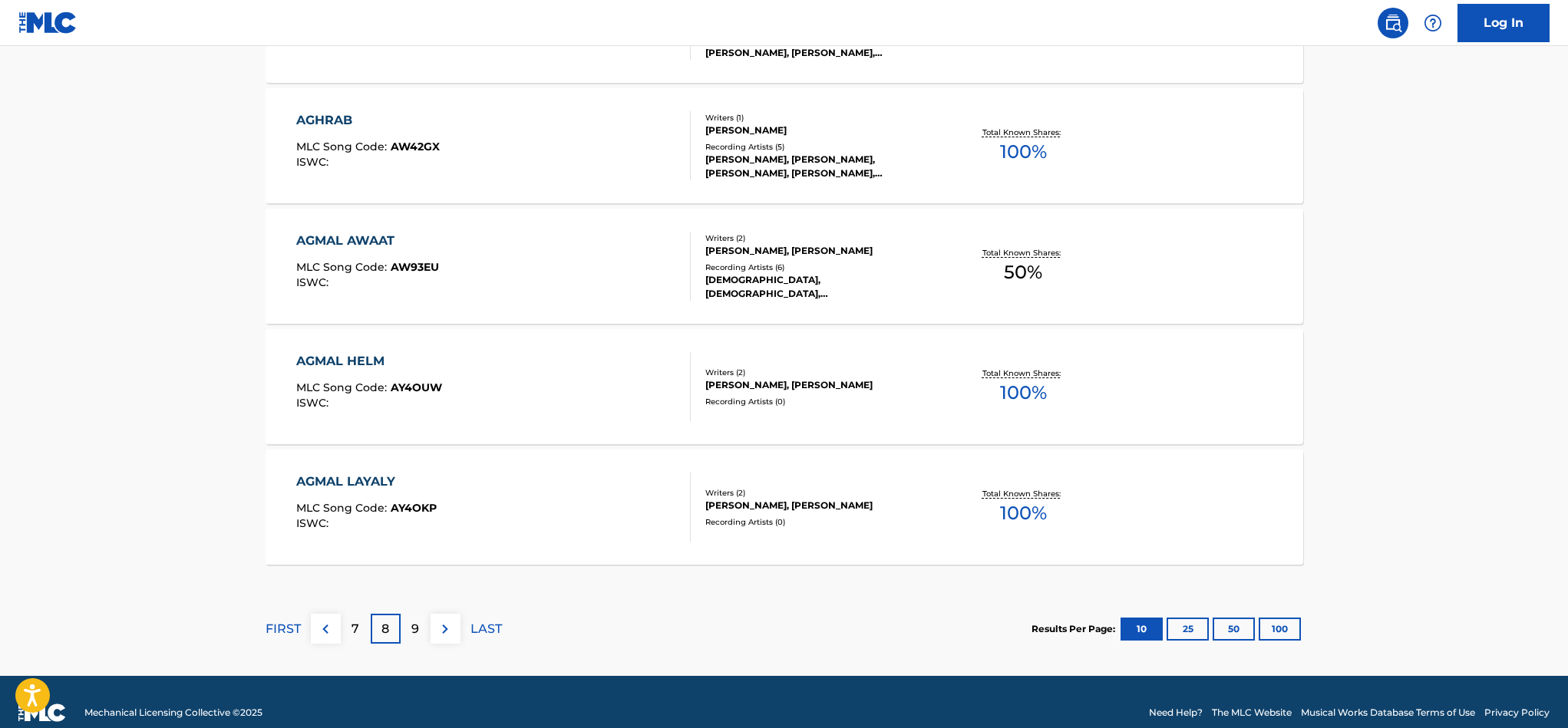 scroll, scrollTop: 1213, scrollLeft: 0, axis: vertical 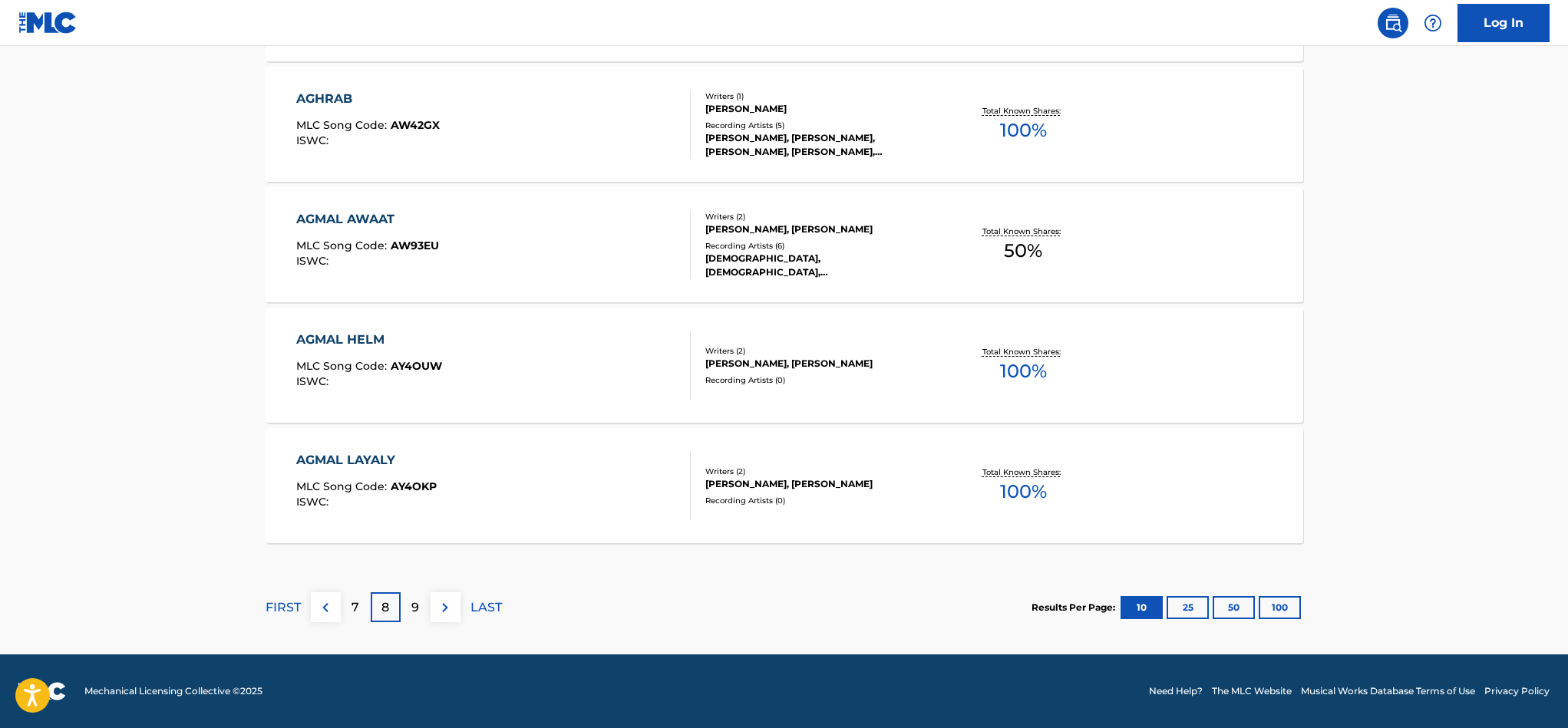 click on "9" at bounding box center (415, 608) 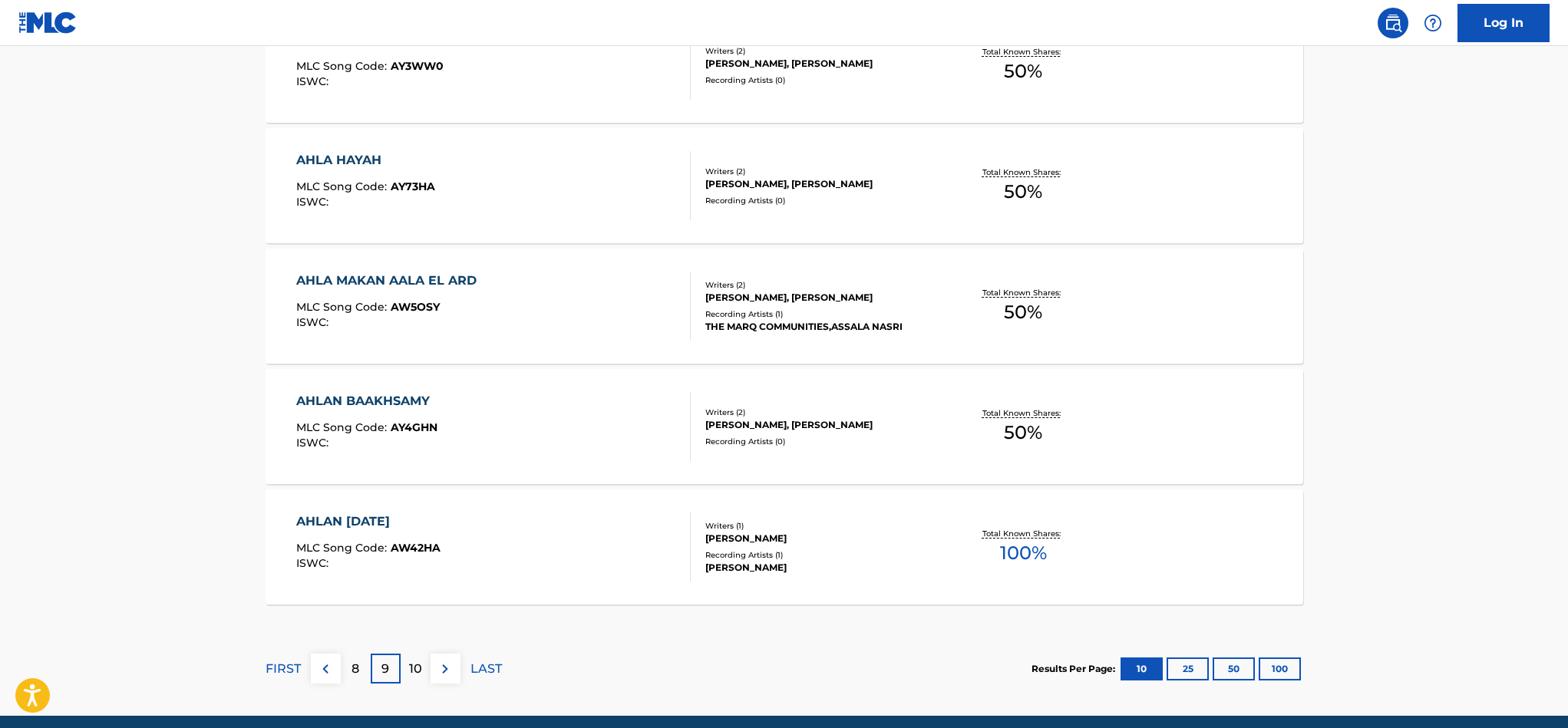 scroll, scrollTop: 1213, scrollLeft: 0, axis: vertical 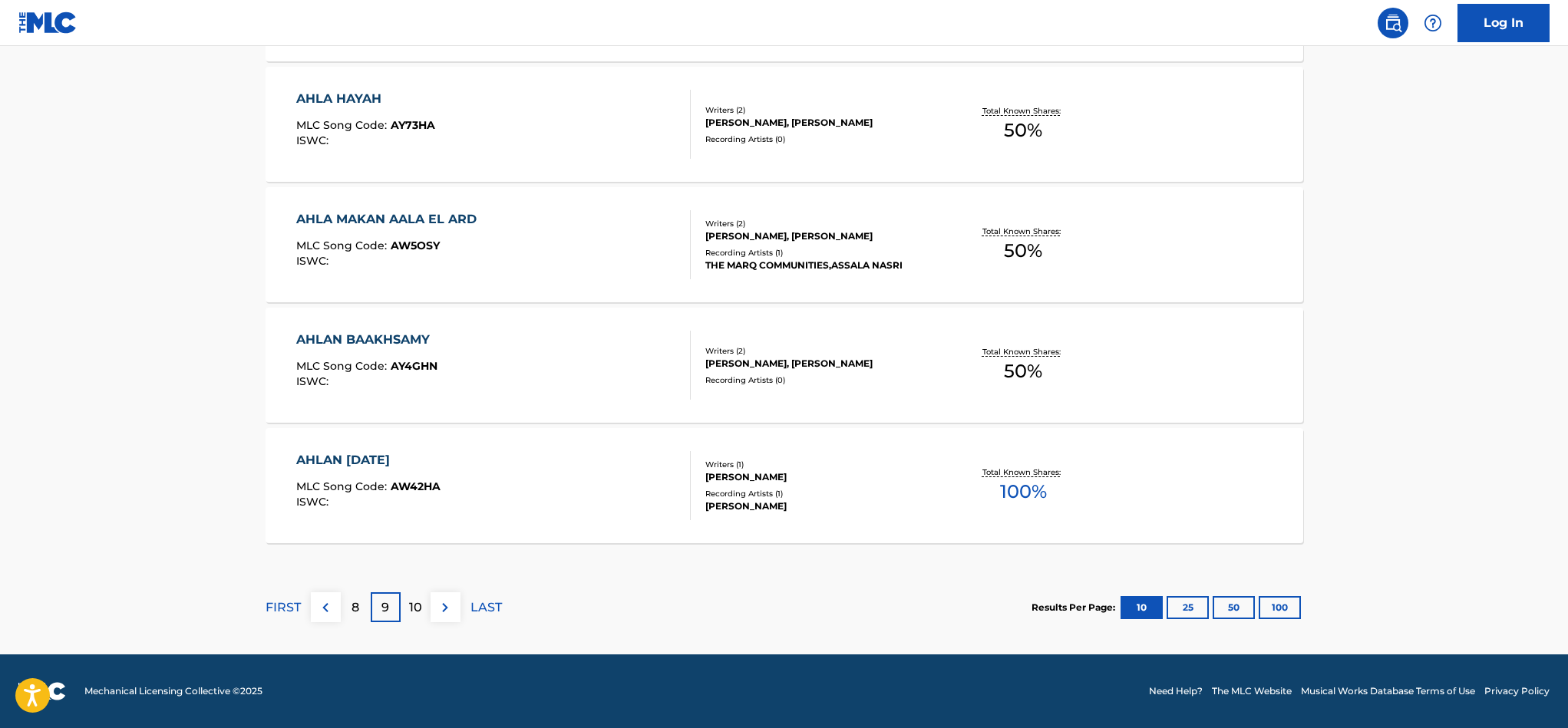 click on "10" at bounding box center [415, 608] 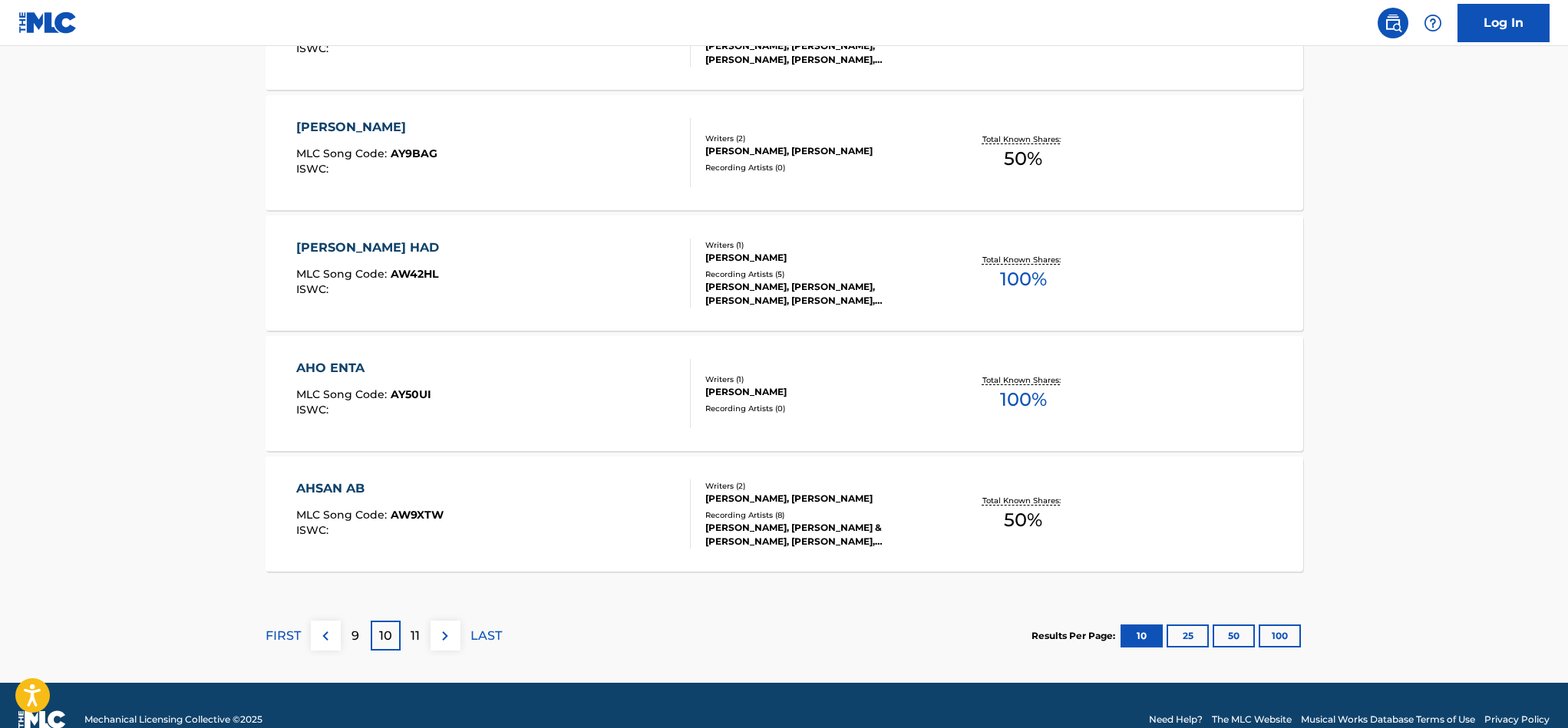 scroll, scrollTop: 1213, scrollLeft: 0, axis: vertical 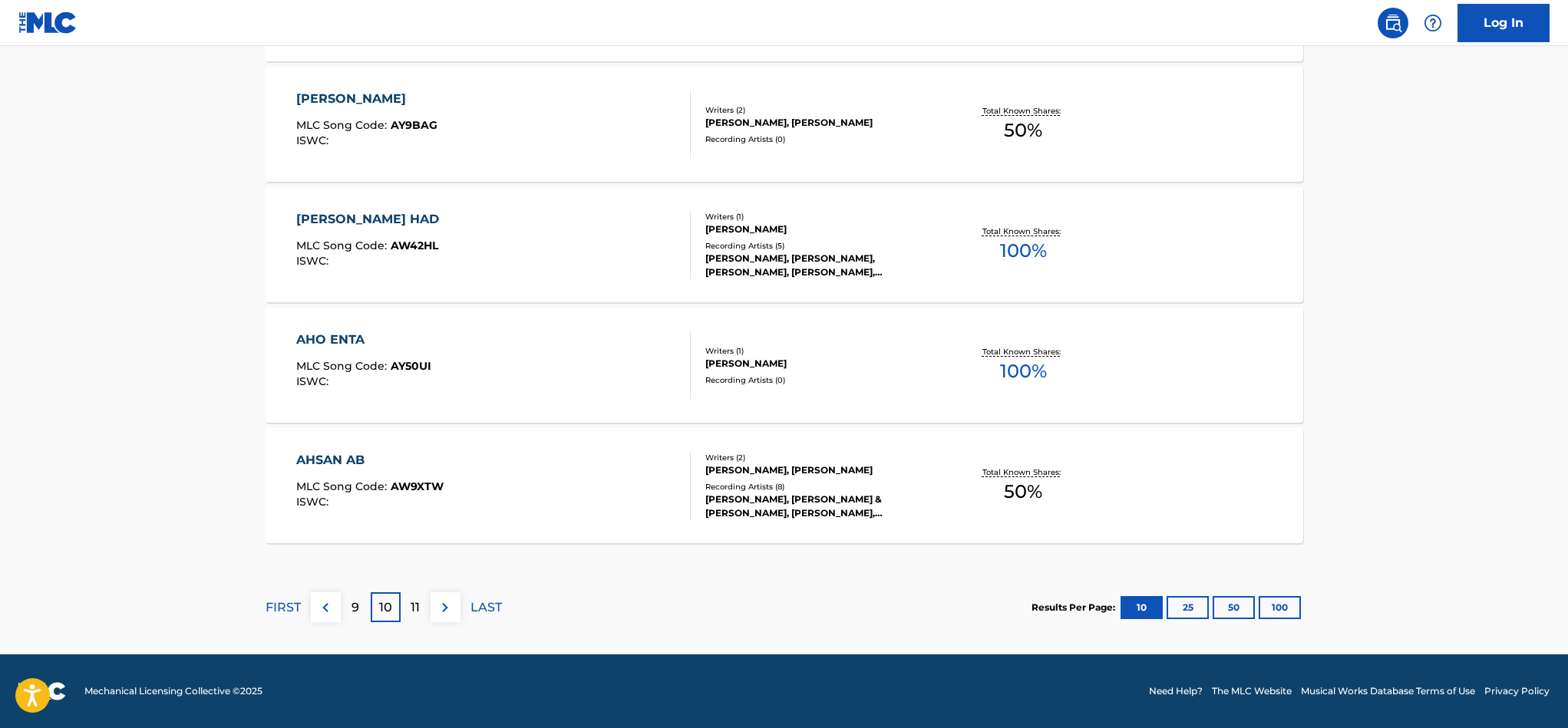 click on "11" at bounding box center [415, 608] 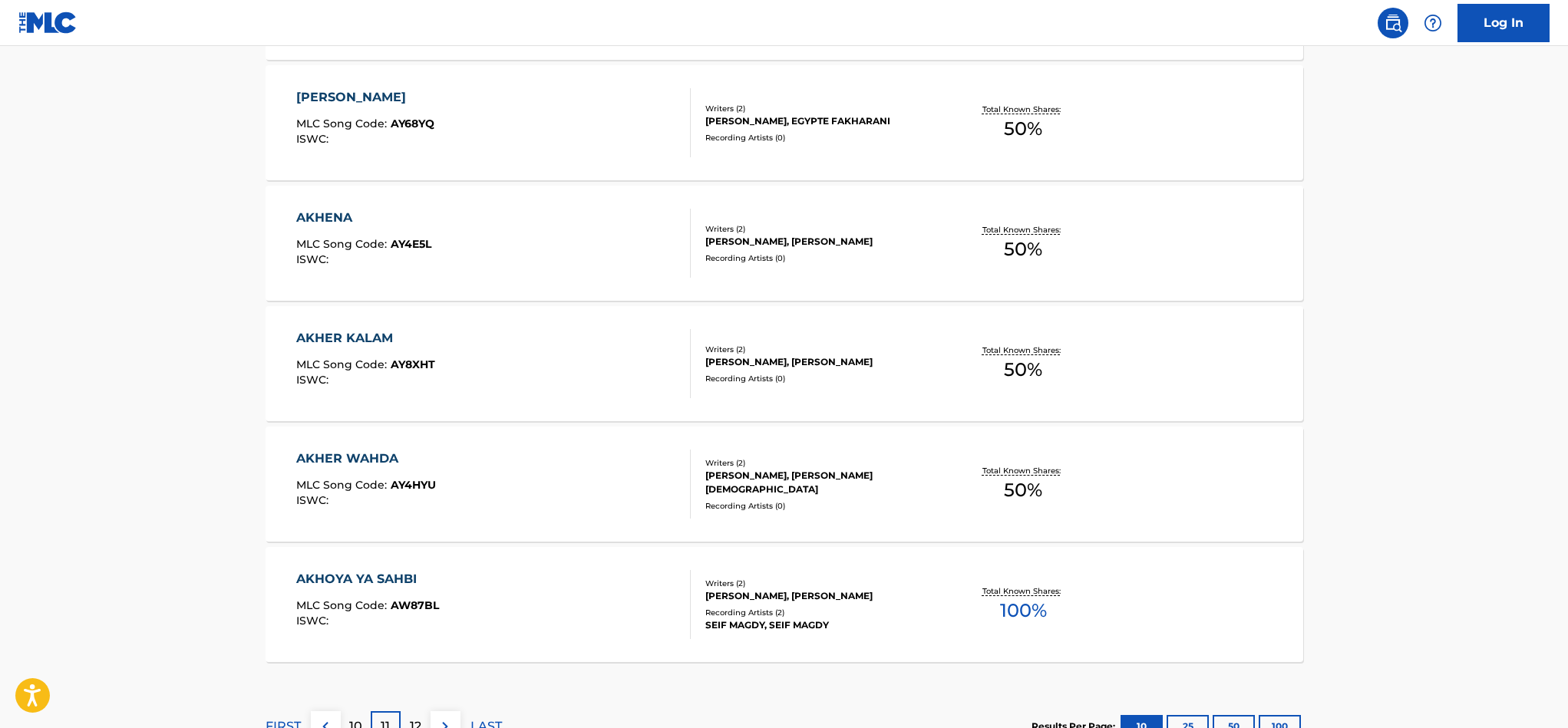 scroll, scrollTop: 1151, scrollLeft: 0, axis: vertical 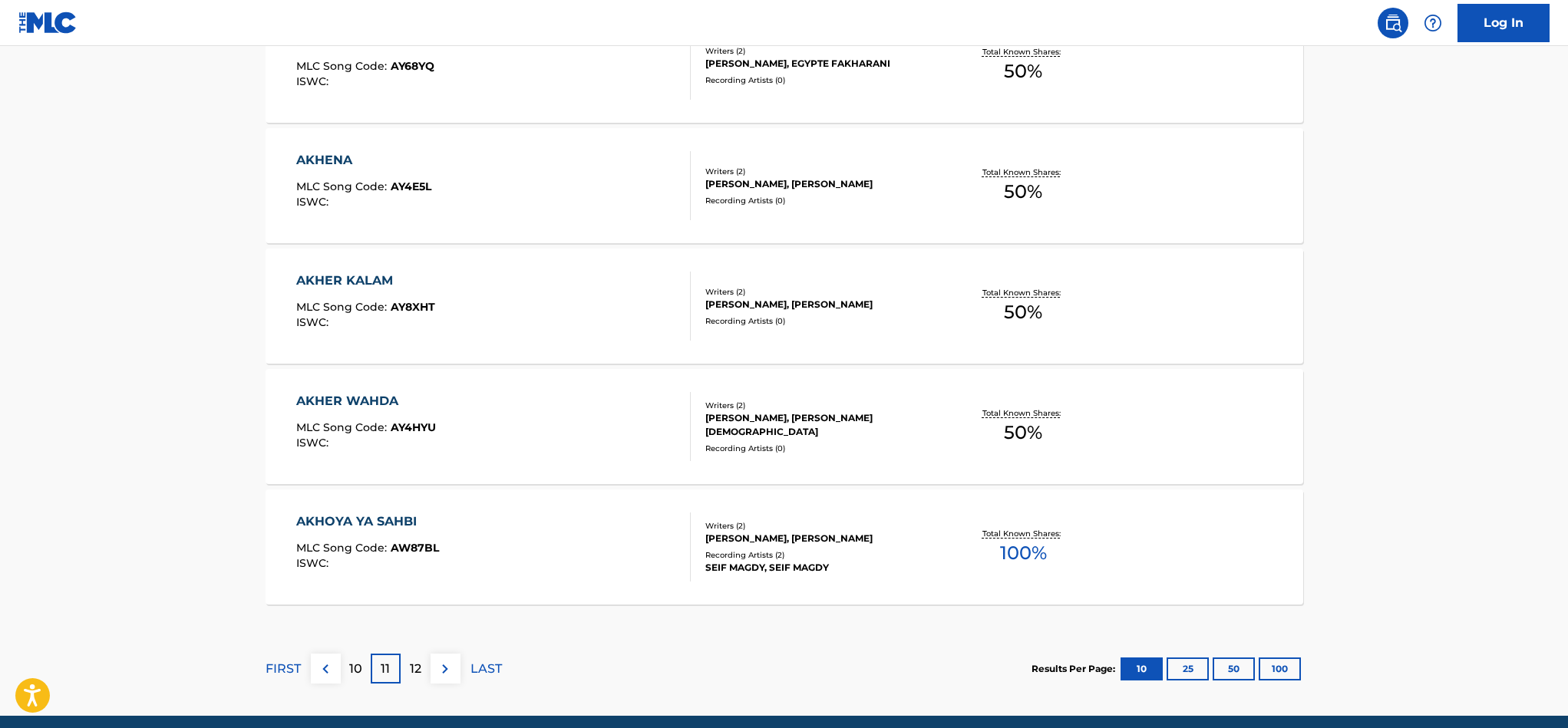 click on "12" at bounding box center [415, 669] 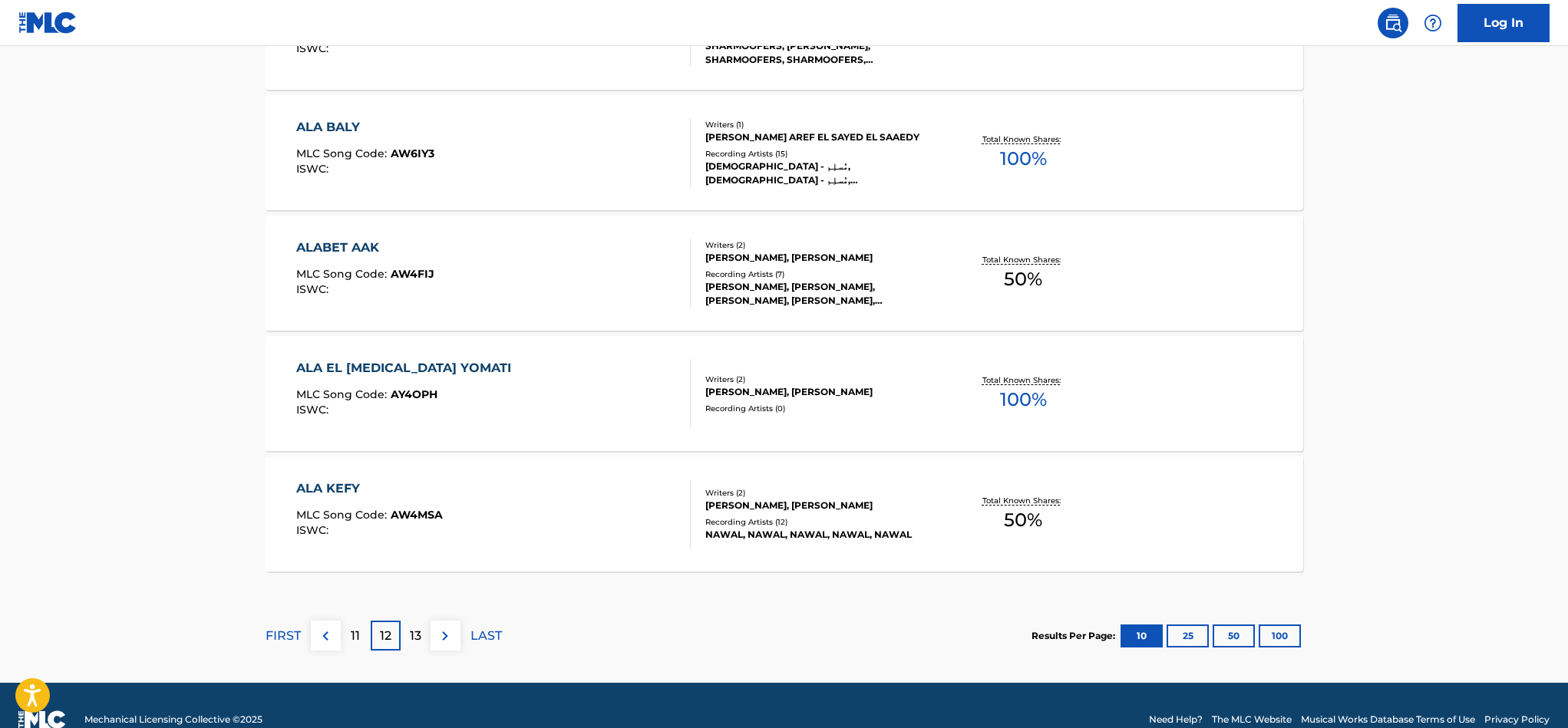 scroll, scrollTop: 1213, scrollLeft: 0, axis: vertical 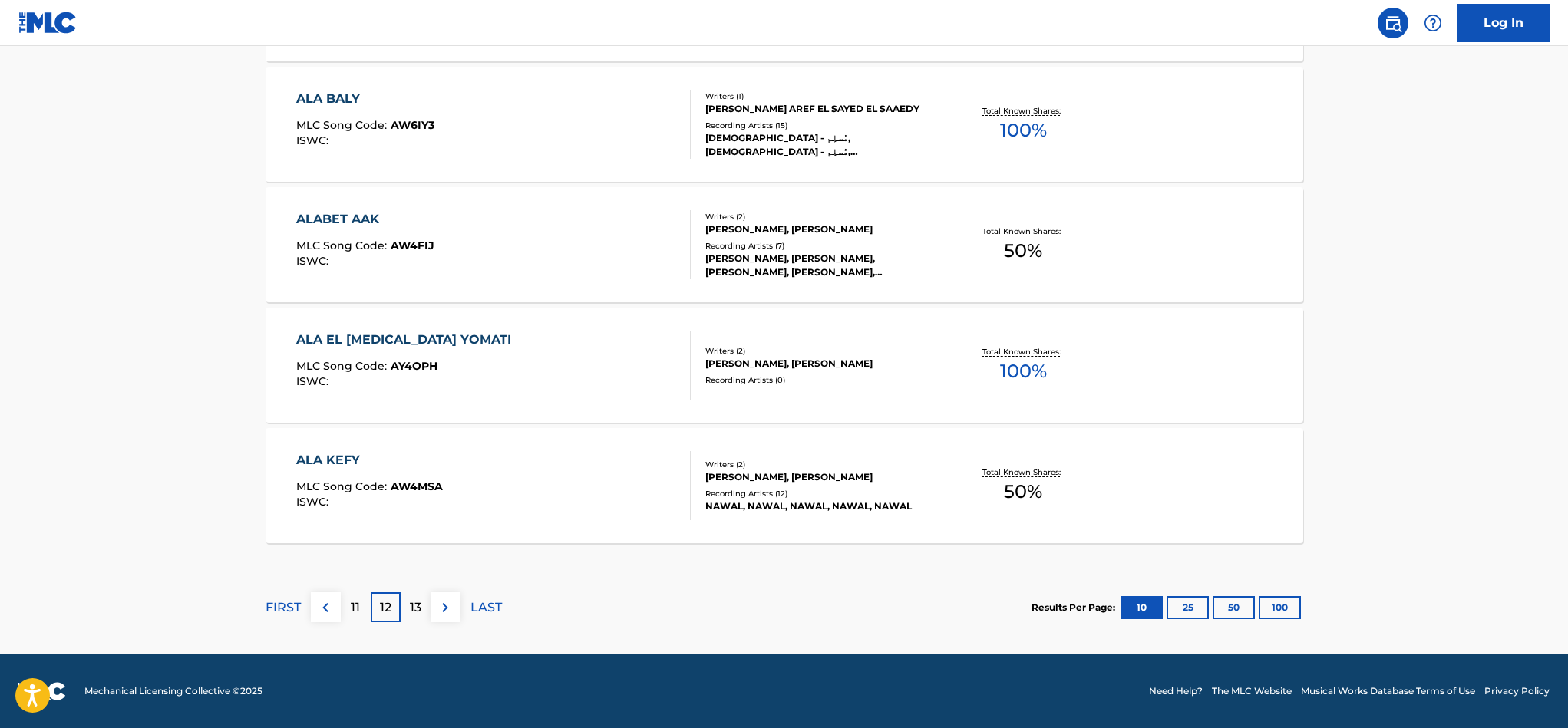 click on "13" at bounding box center (415, 607) 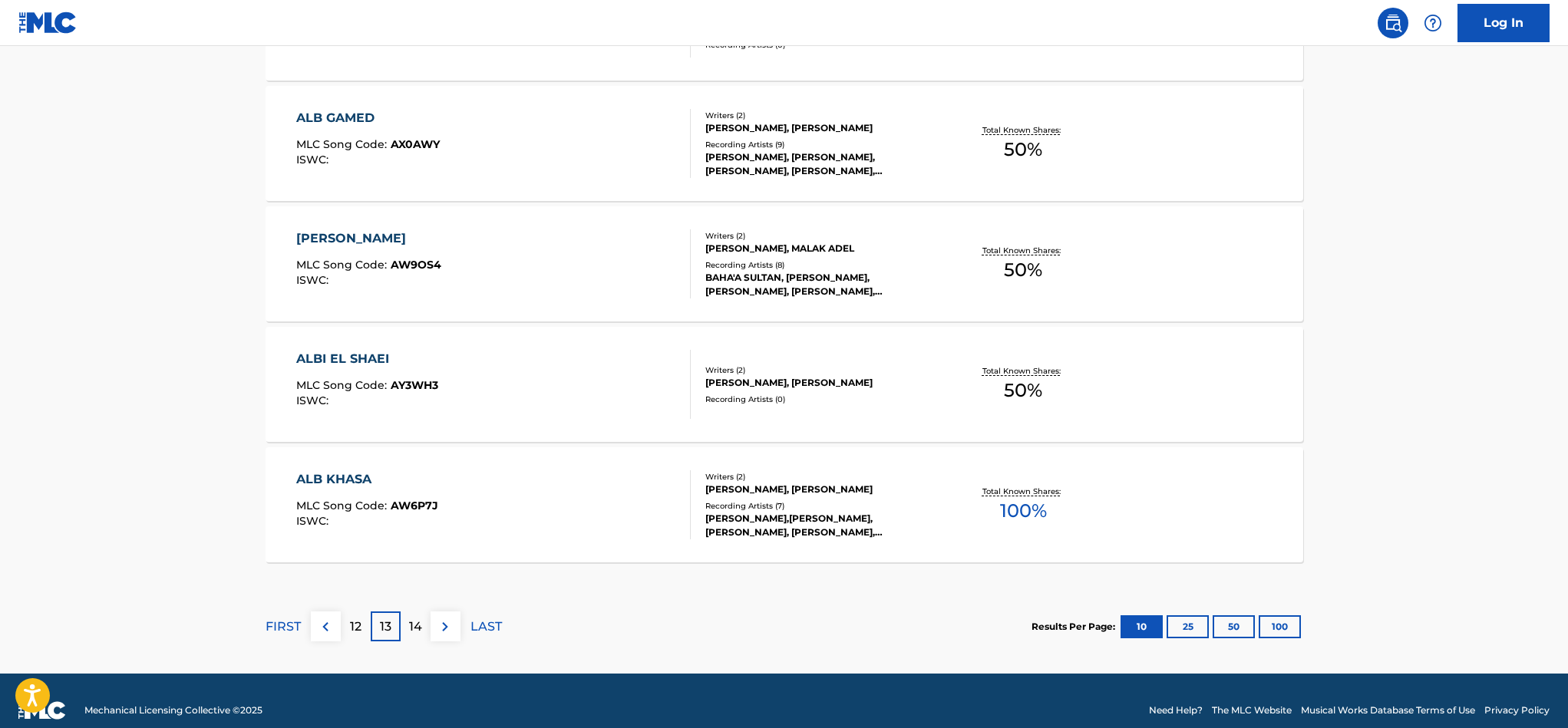 scroll, scrollTop: 1213, scrollLeft: 0, axis: vertical 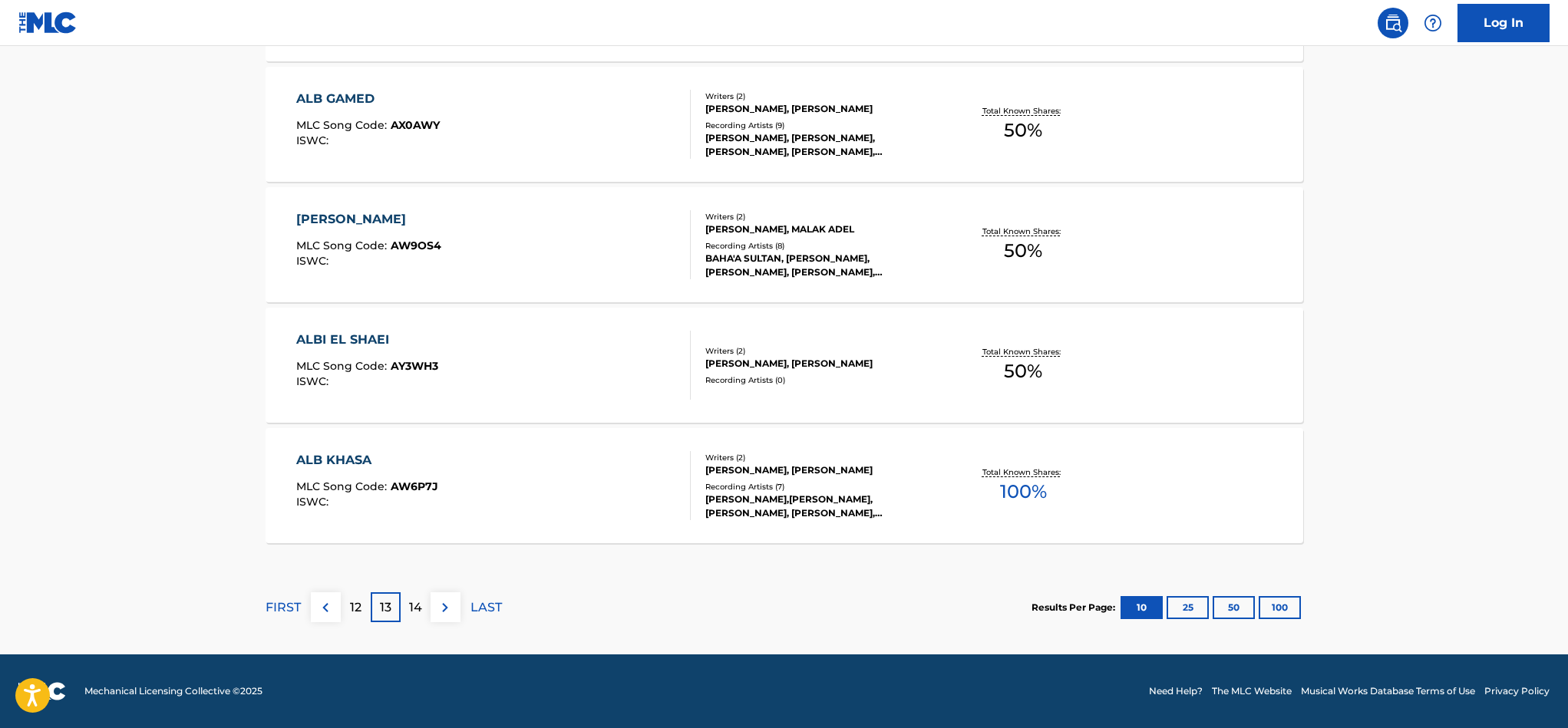 click on "14" at bounding box center [415, 608] 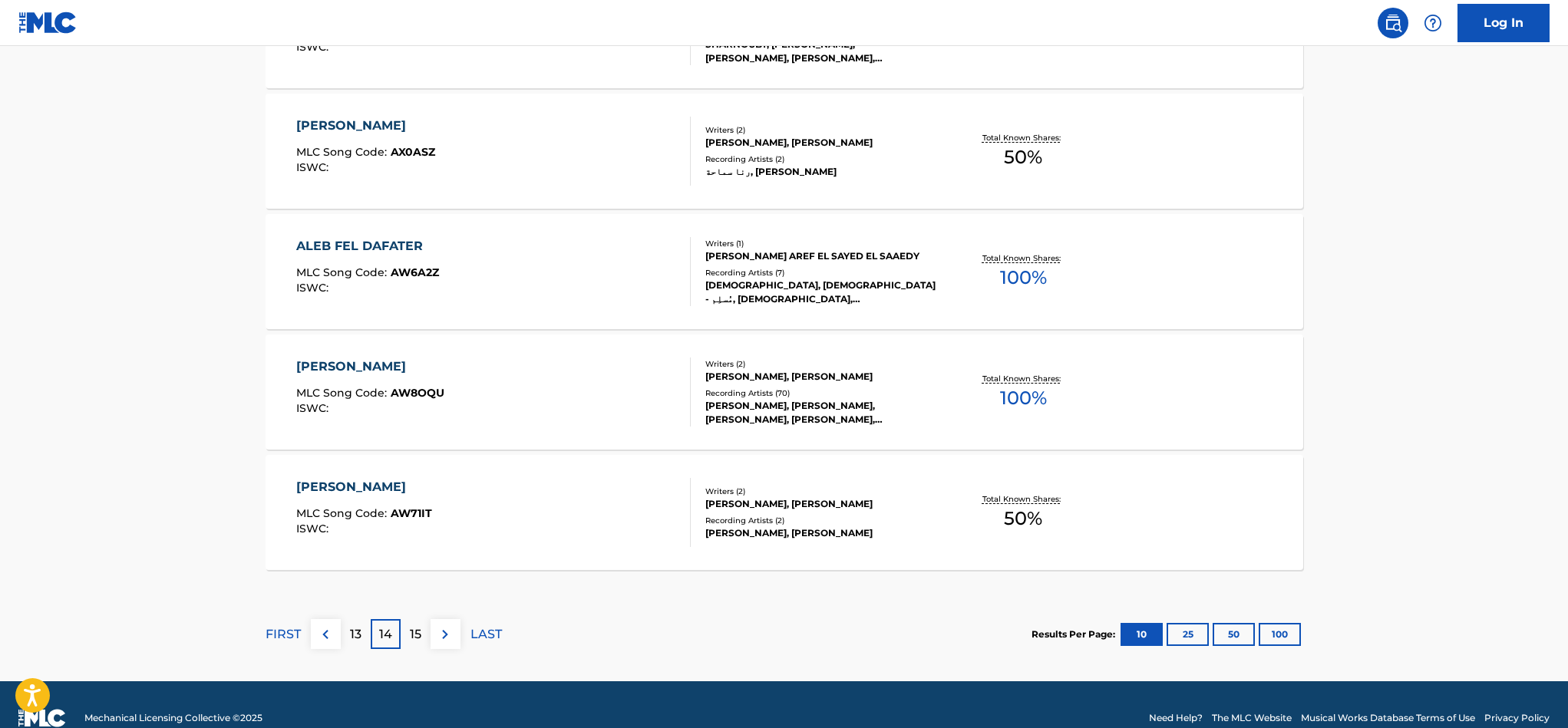 scroll, scrollTop: 1213, scrollLeft: 0, axis: vertical 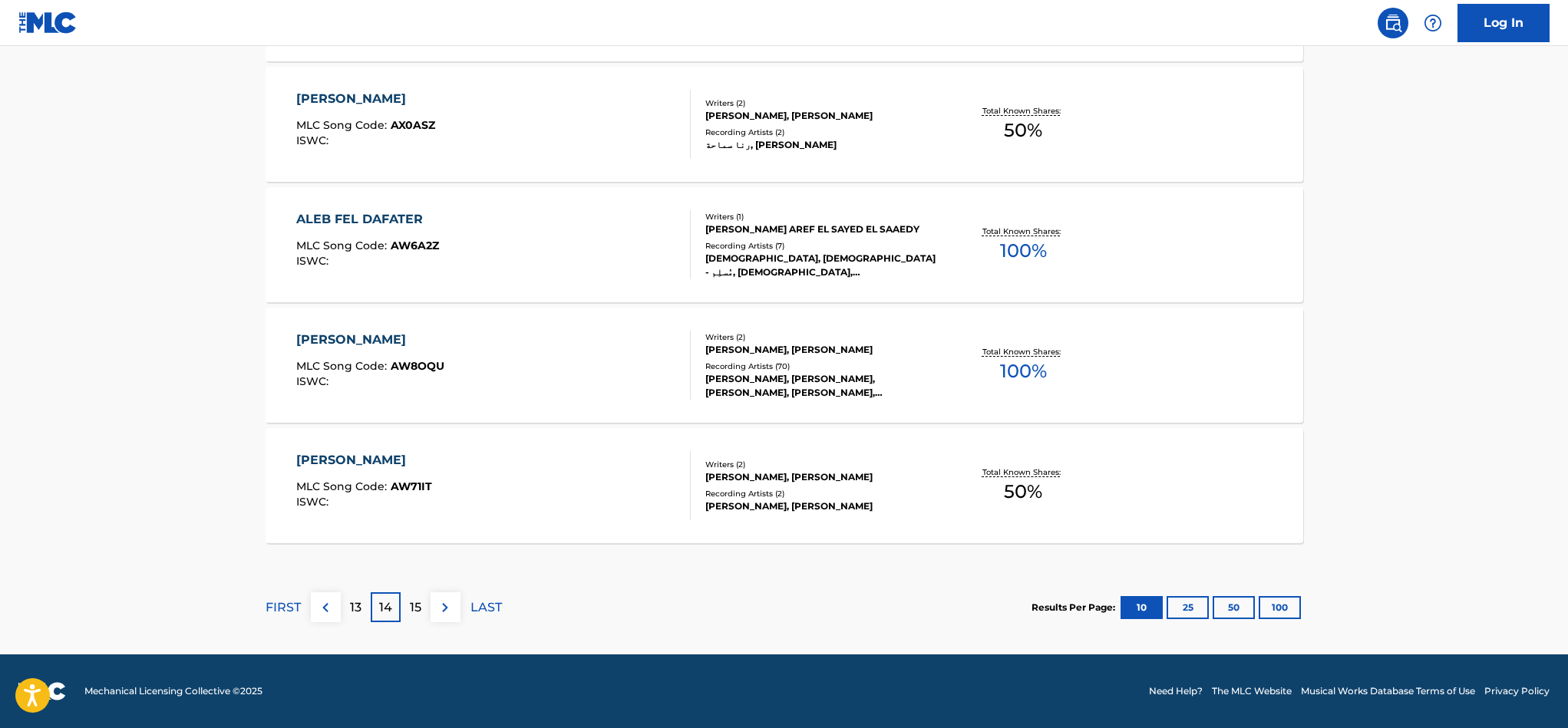 click on "ALEKY EYOUN" at bounding box center (370, 340) 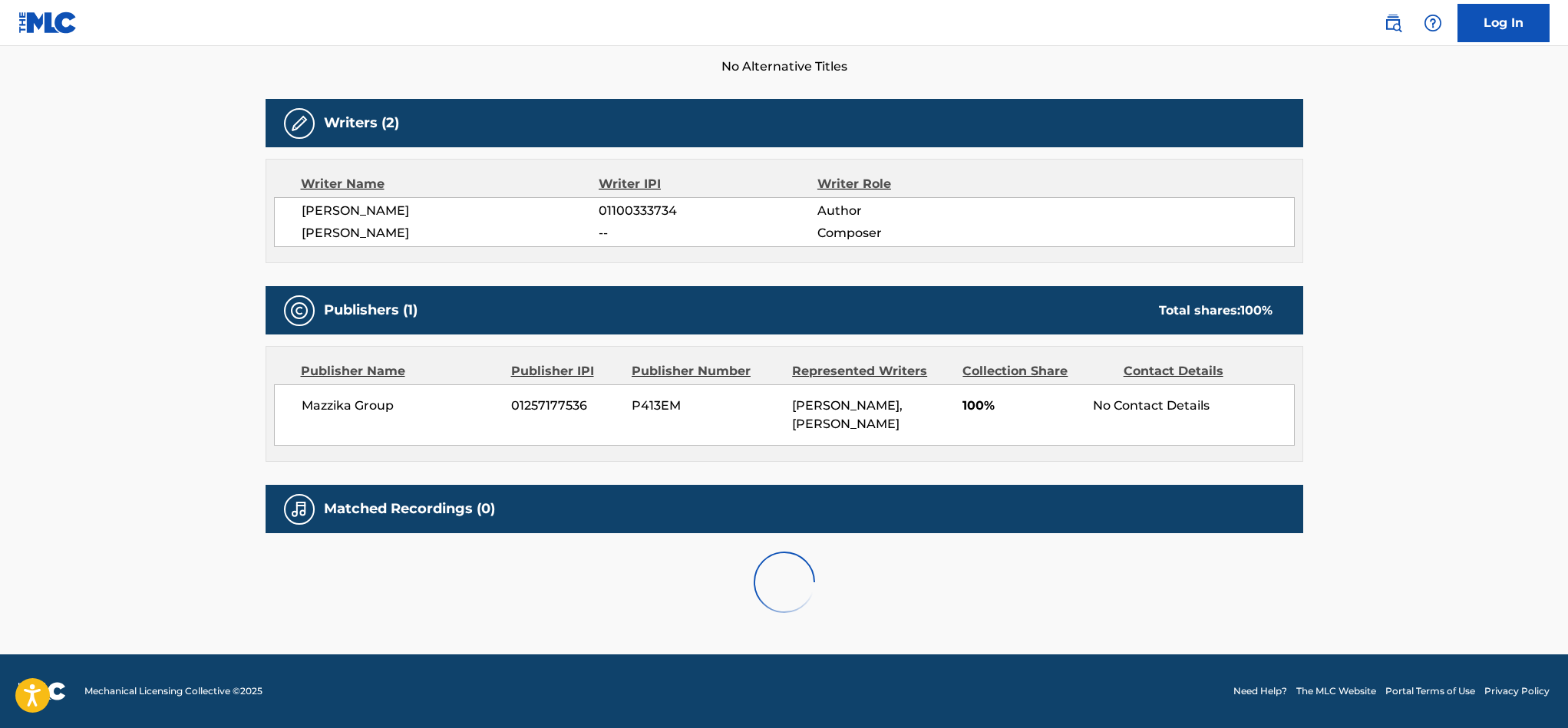 scroll, scrollTop: 0, scrollLeft: 0, axis: both 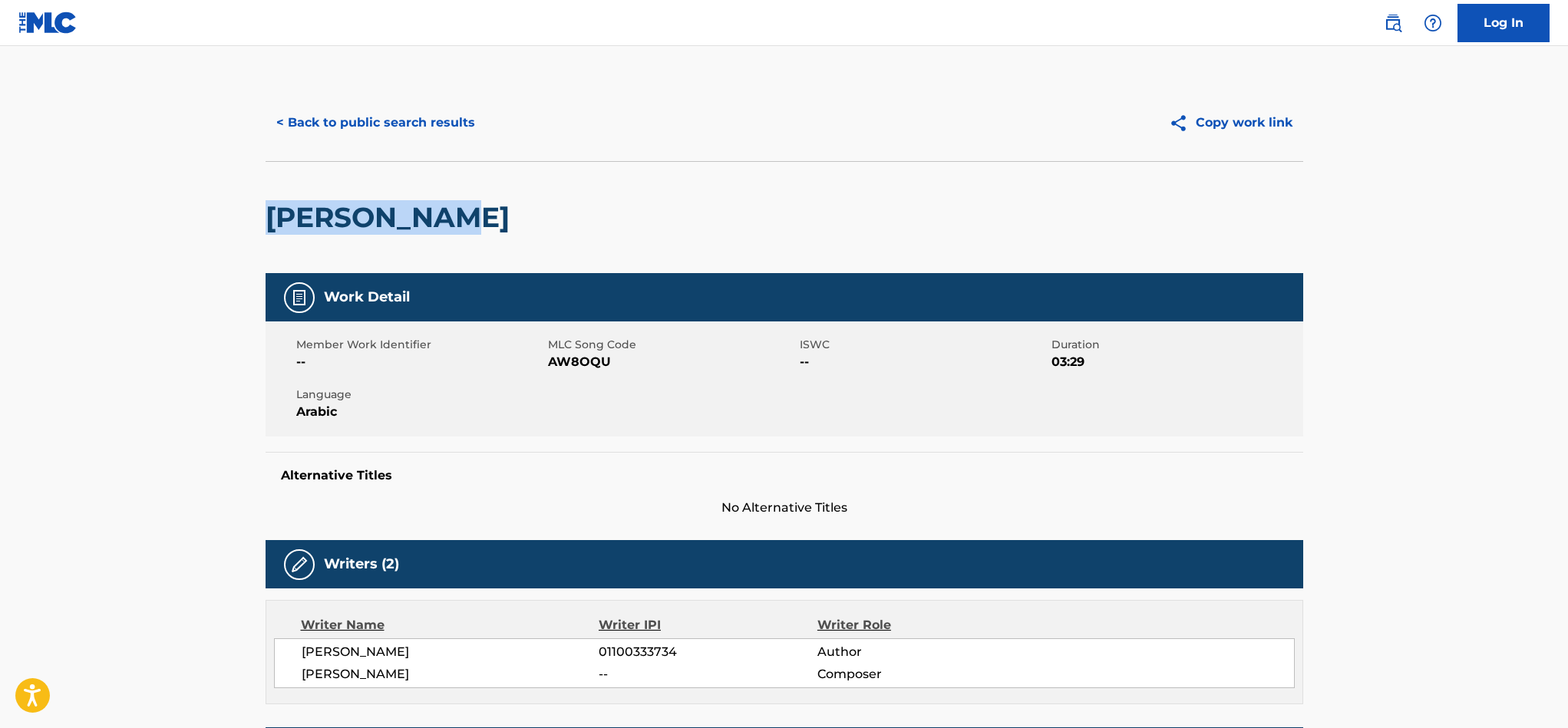 drag, startPoint x: 504, startPoint y: 219, endPoint x: 254, endPoint y: 200, distance: 250.72096 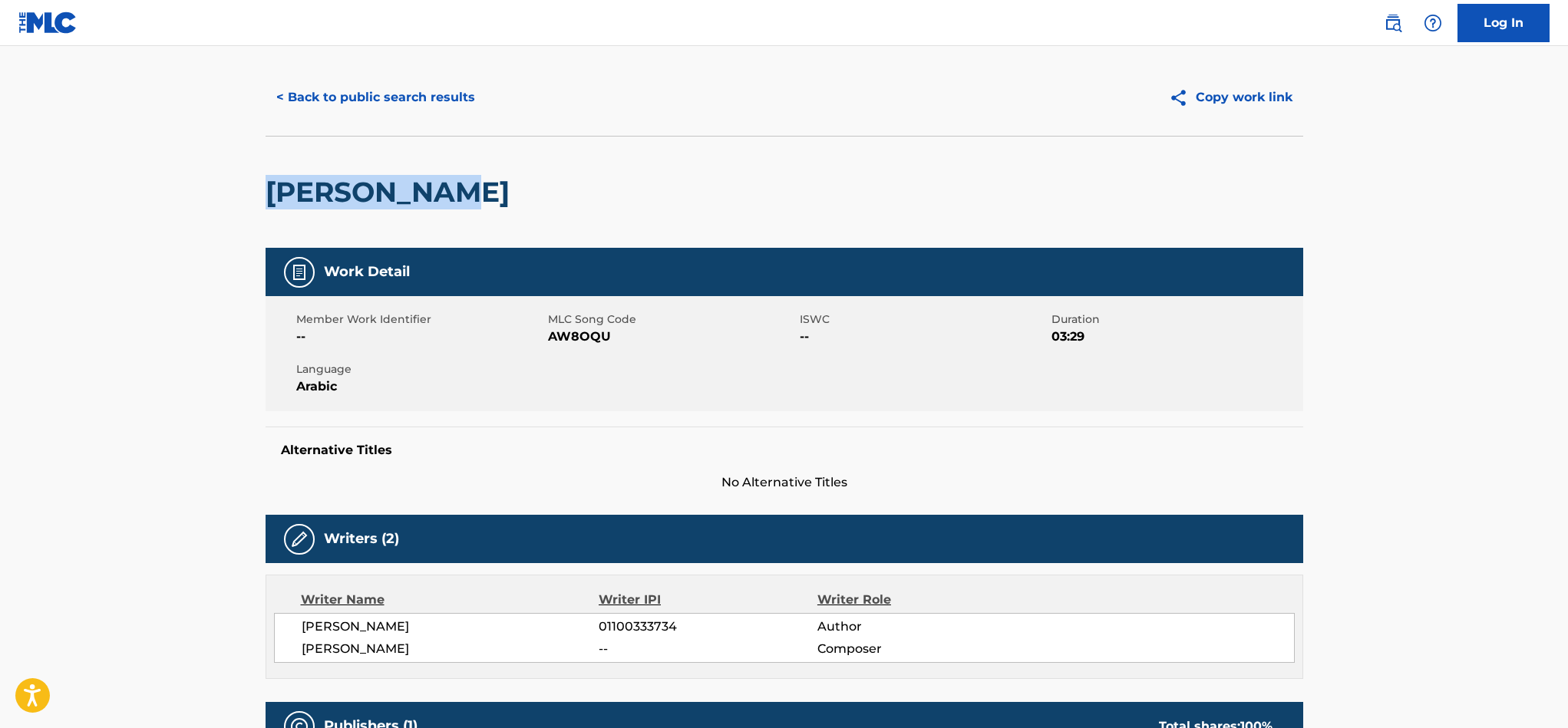 scroll, scrollTop: 0, scrollLeft: 0, axis: both 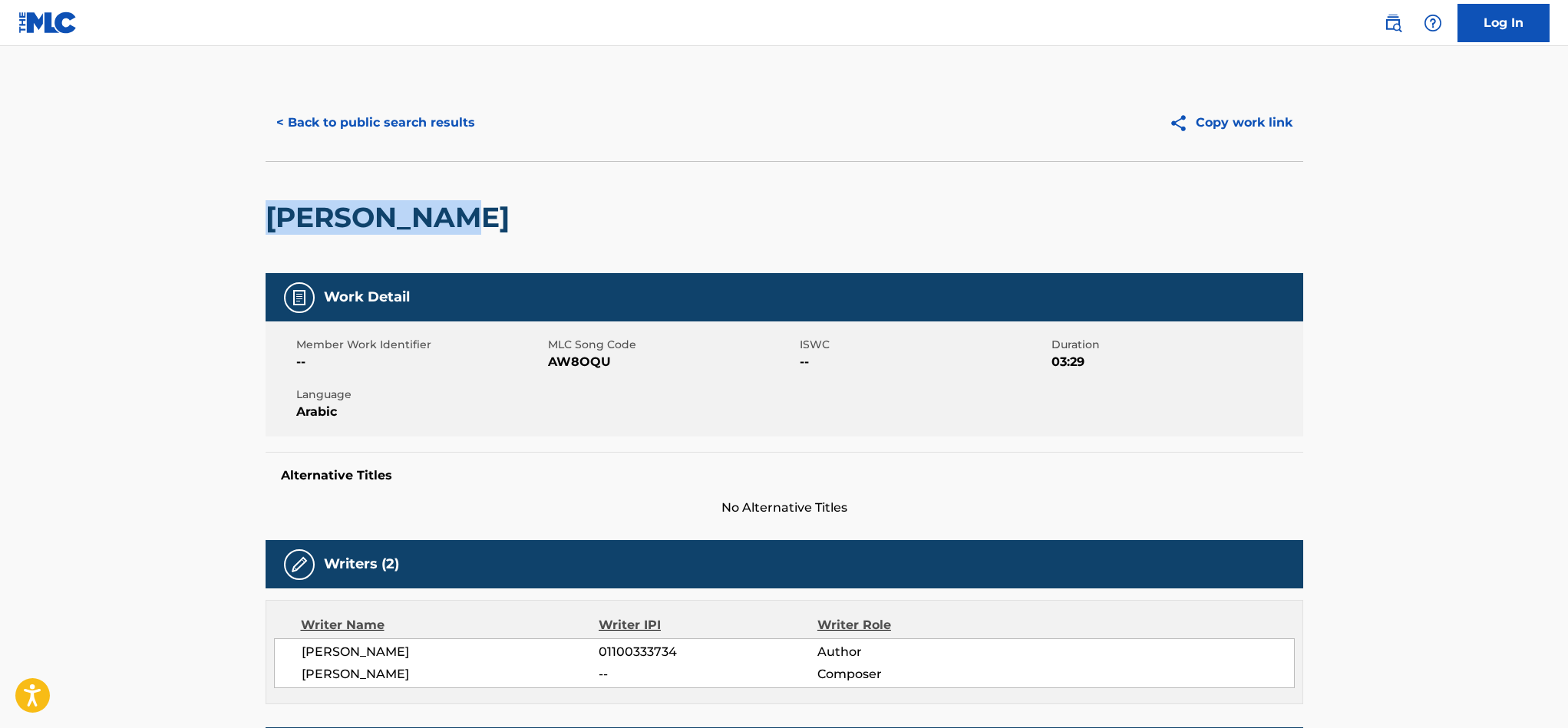 click on "< Back to public search results" at bounding box center [375, 123] 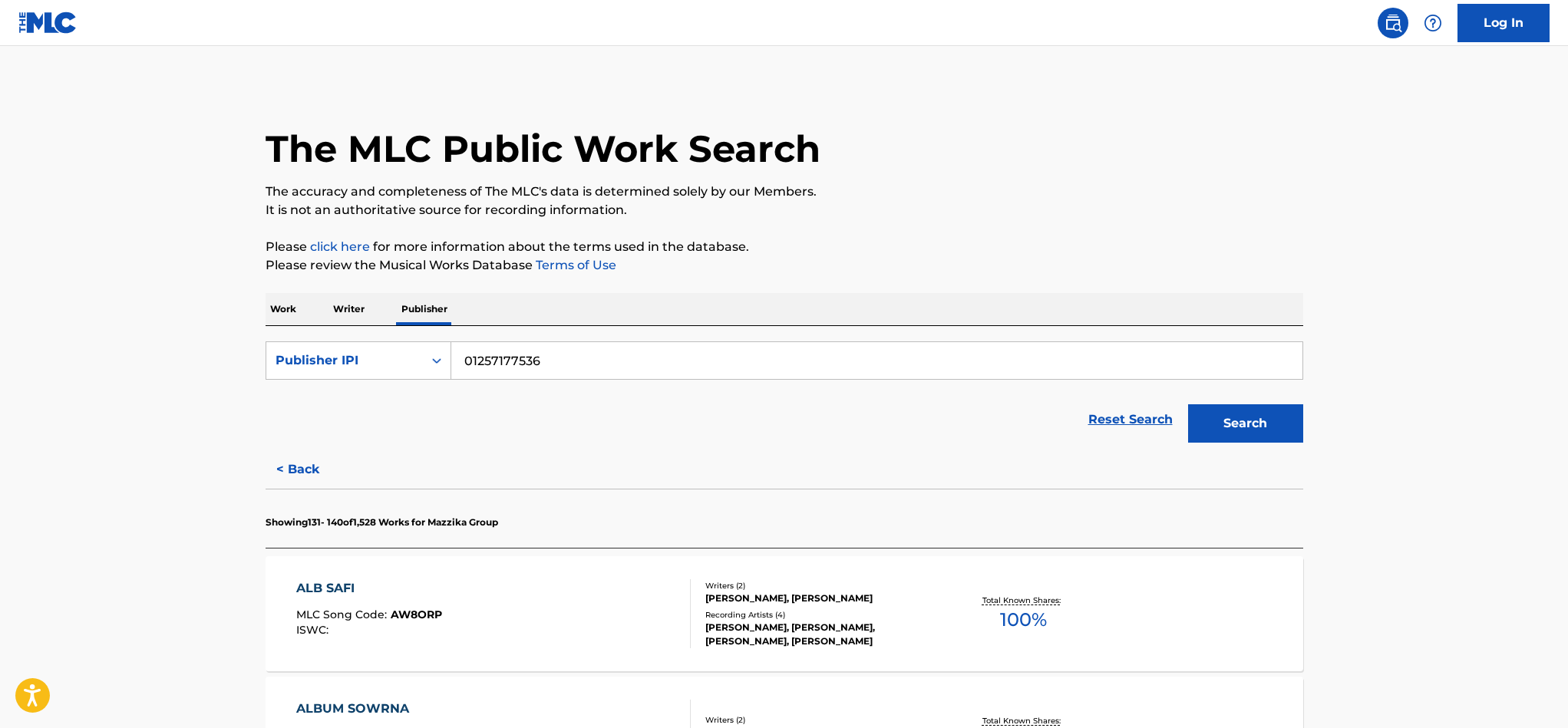 click on "01257177536" at bounding box center (876, 361) 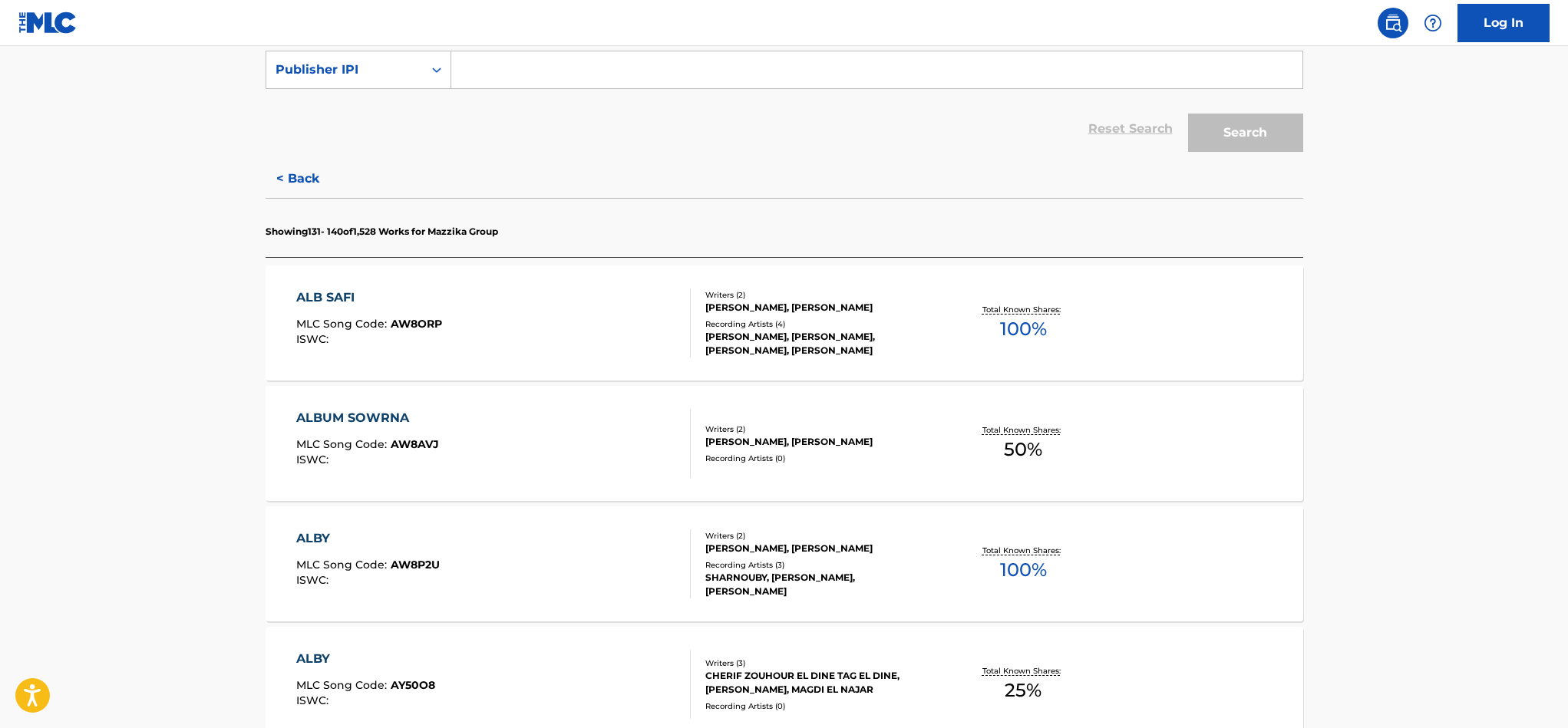 scroll, scrollTop: 345, scrollLeft: 0, axis: vertical 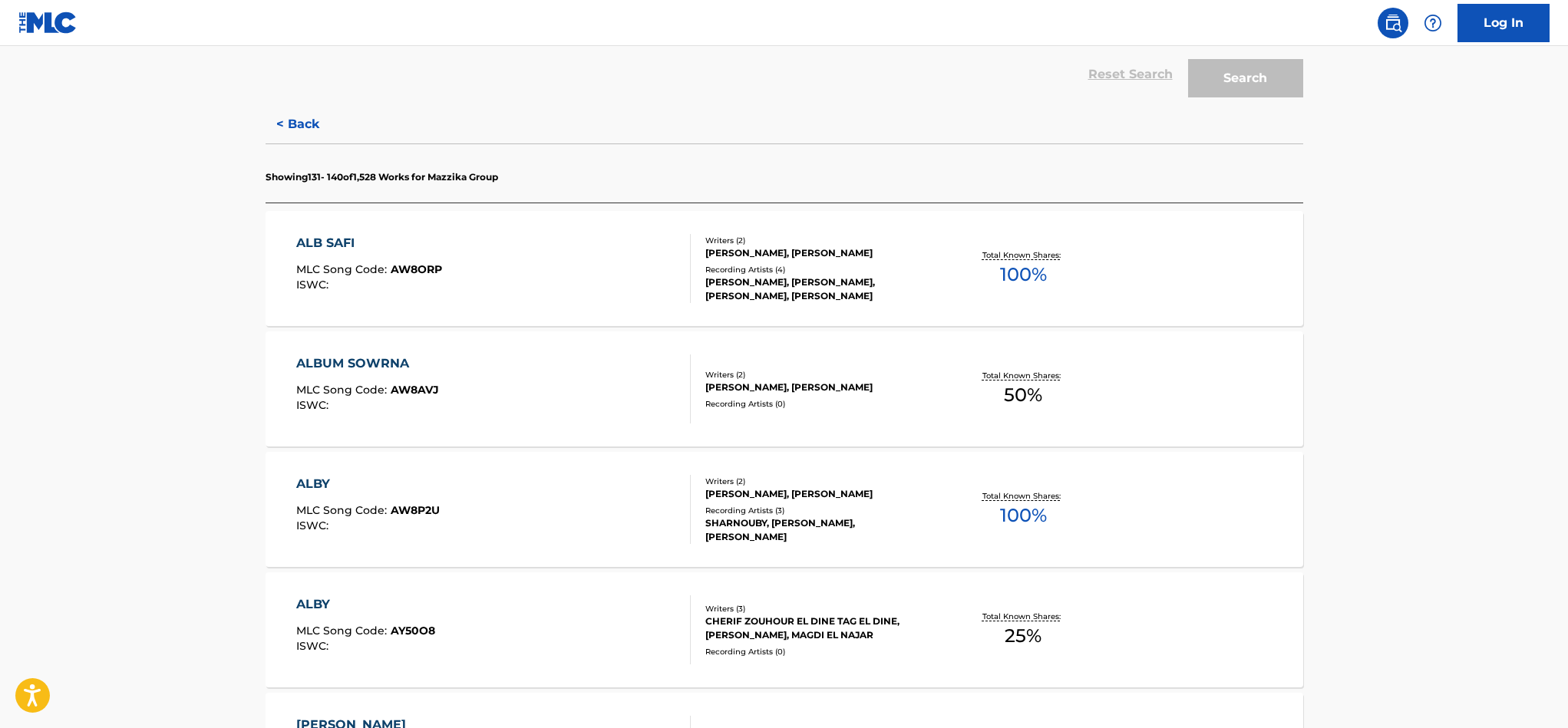 type 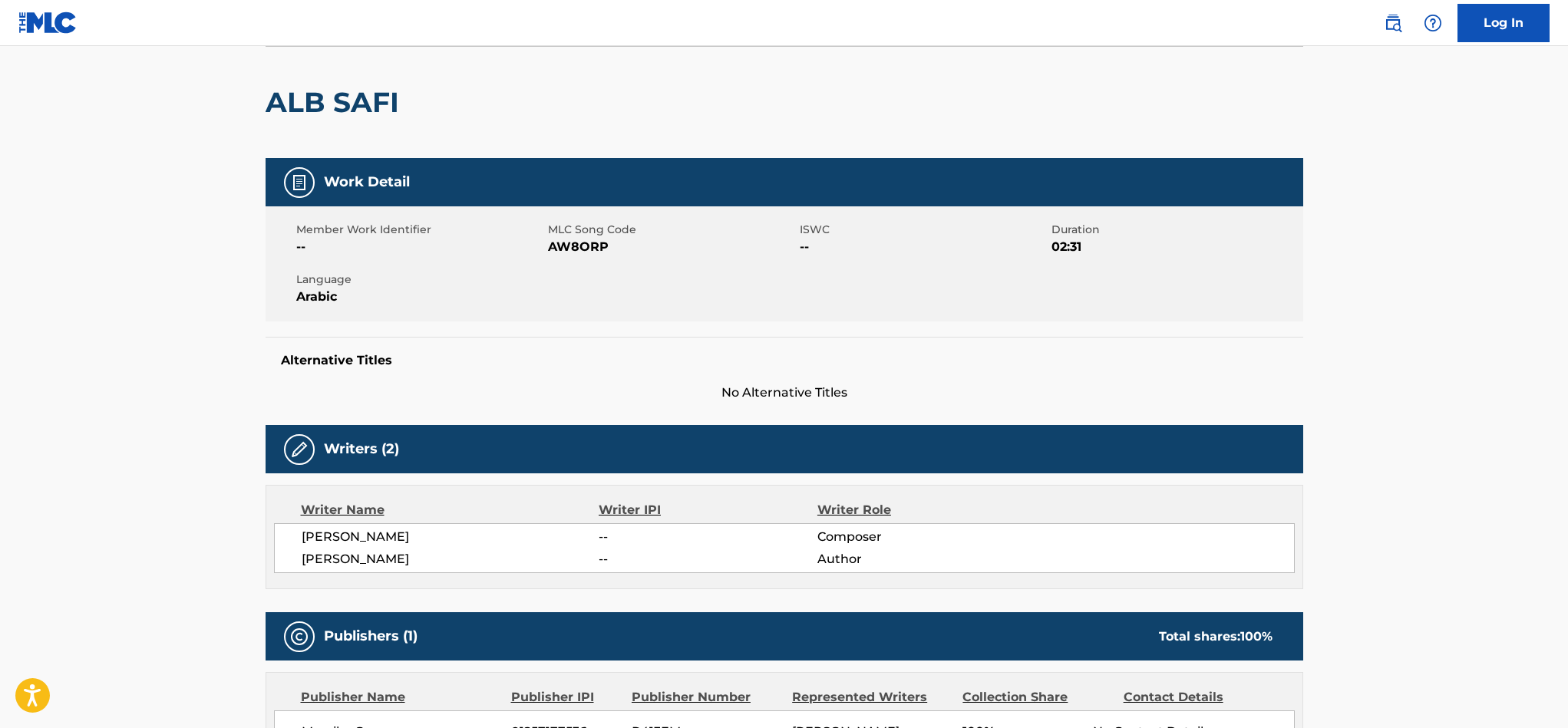 scroll, scrollTop: 0, scrollLeft: 0, axis: both 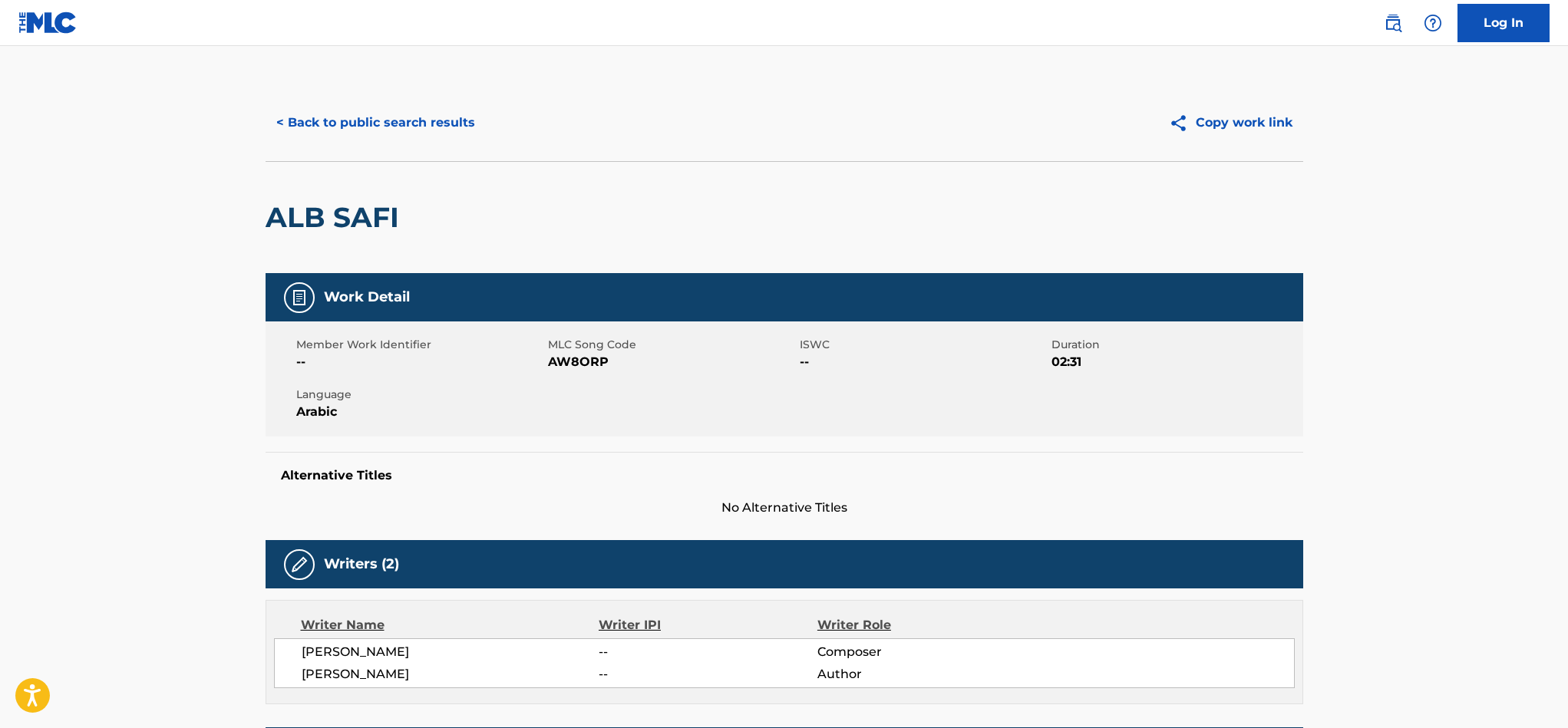 click on "< Back to public search results" at bounding box center (375, 123) 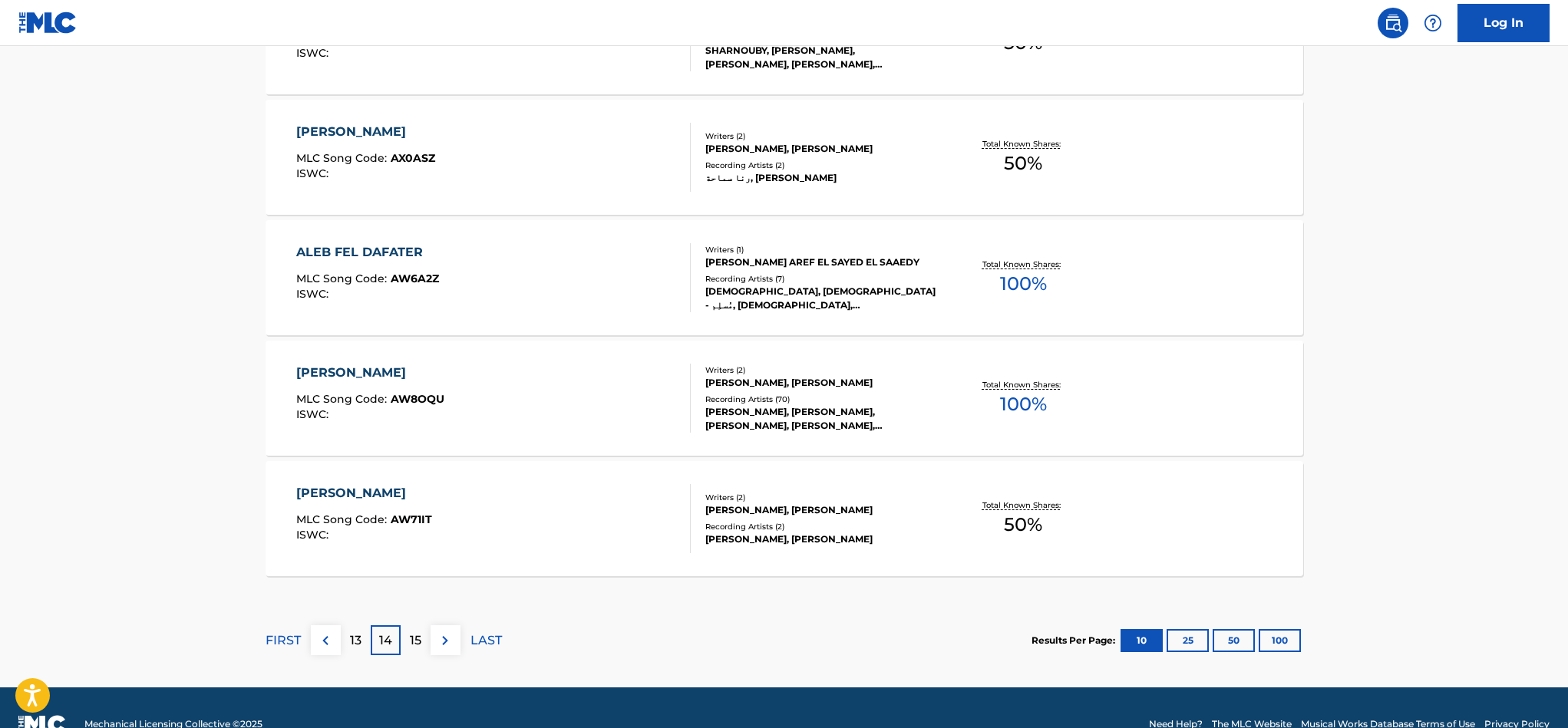 scroll, scrollTop: 1213, scrollLeft: 0, axis: vertical 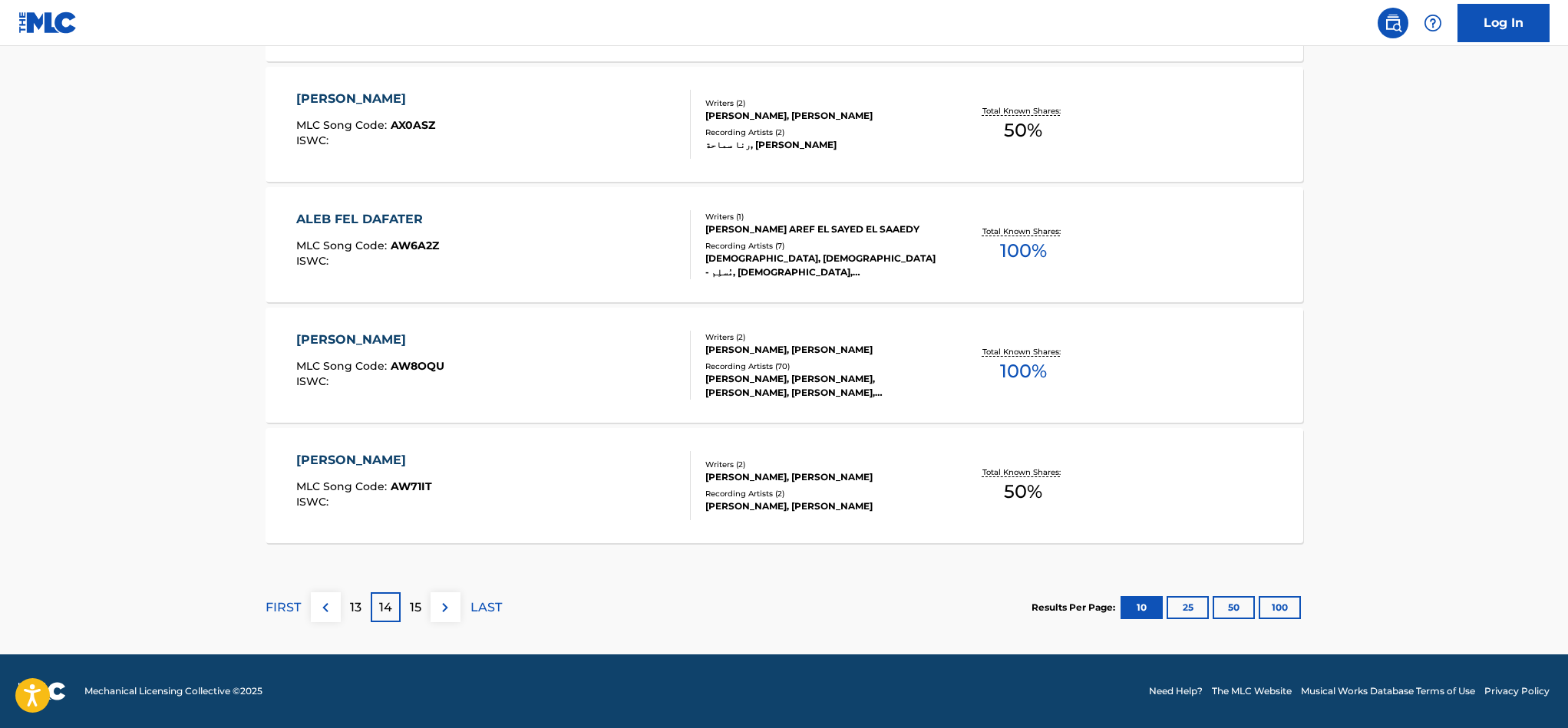 click on "15" at bounding box center [415, 608] 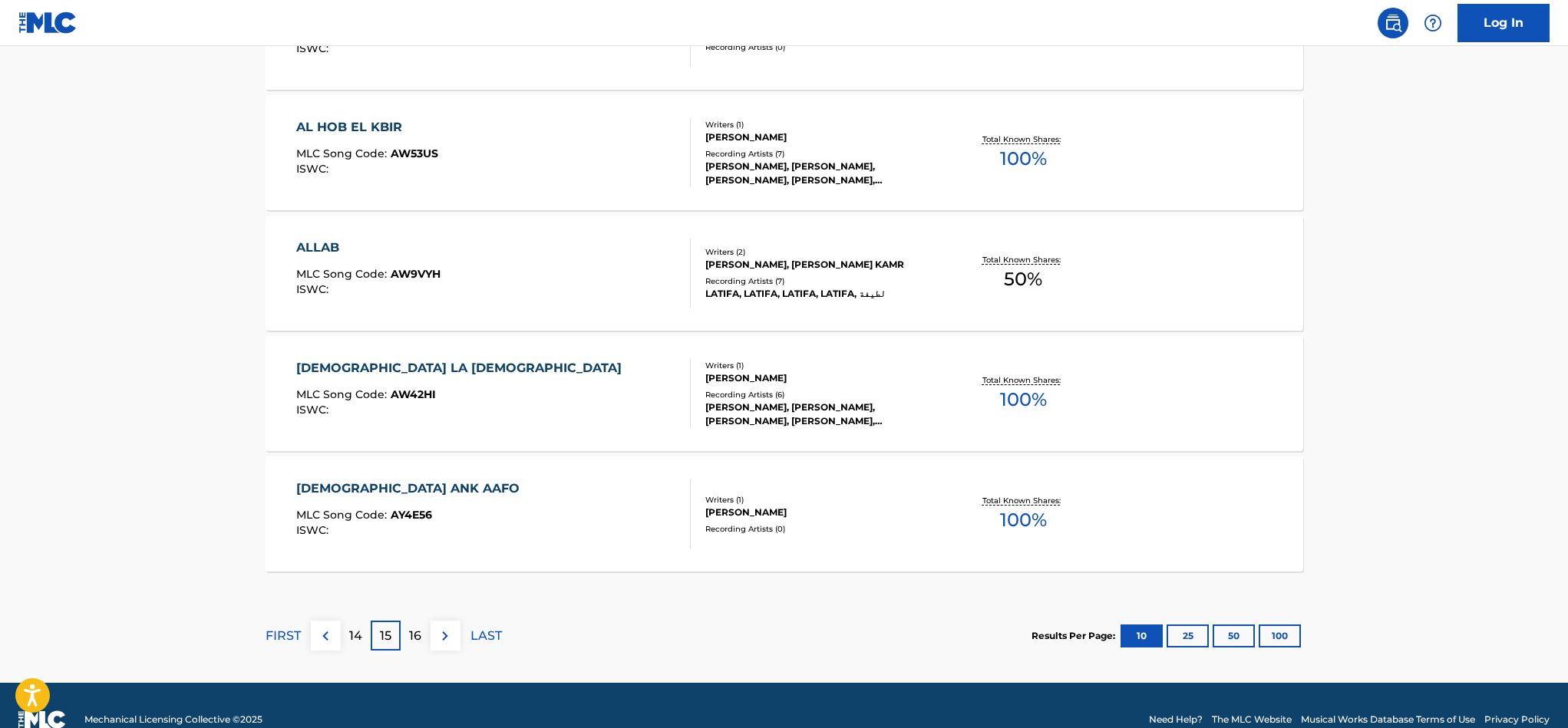 scroll, scrollTop: 1213, scrollLeft: 0, axis: vertical 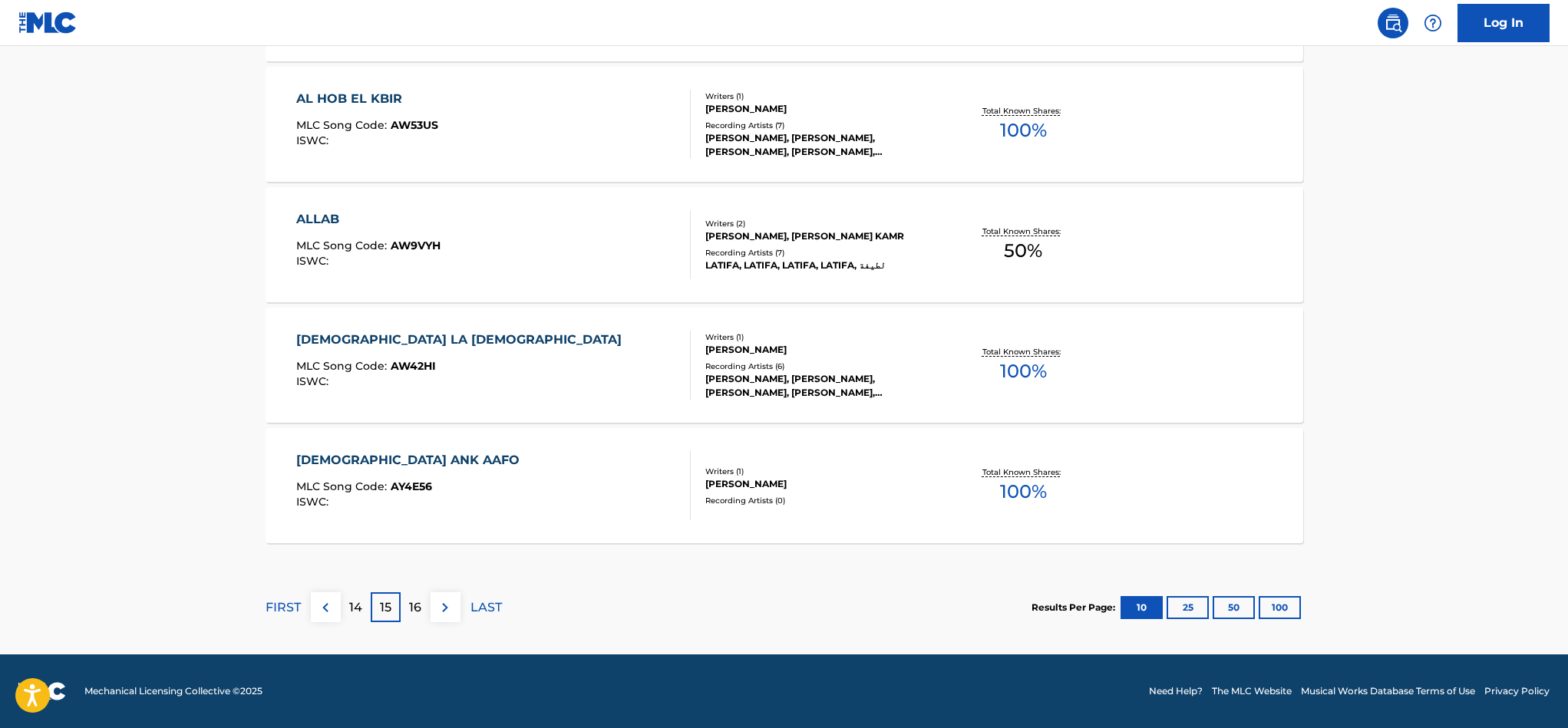 click on "16" at bounding box center [415, 607] 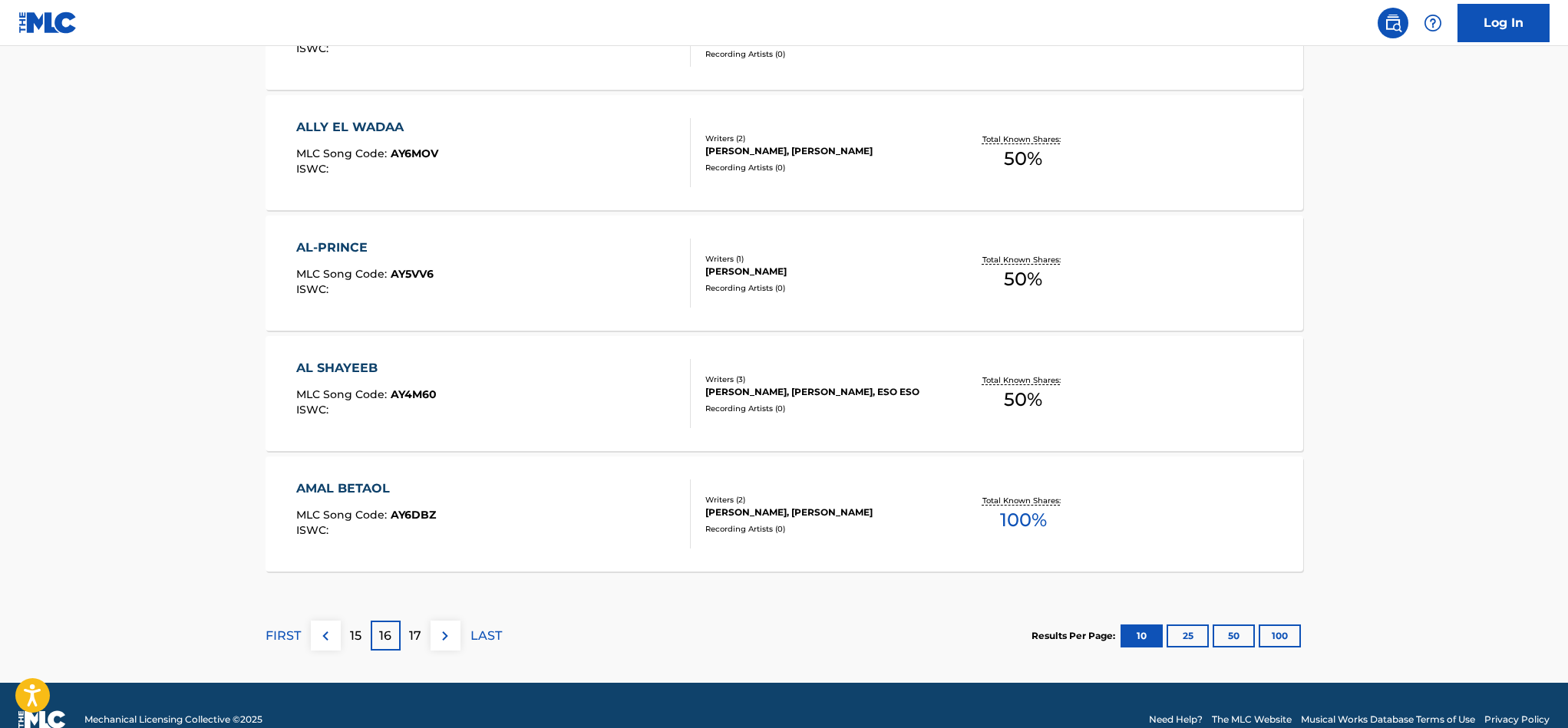 scroll, scrollTop: 1213, scrollLeft: 0, axis: vertical 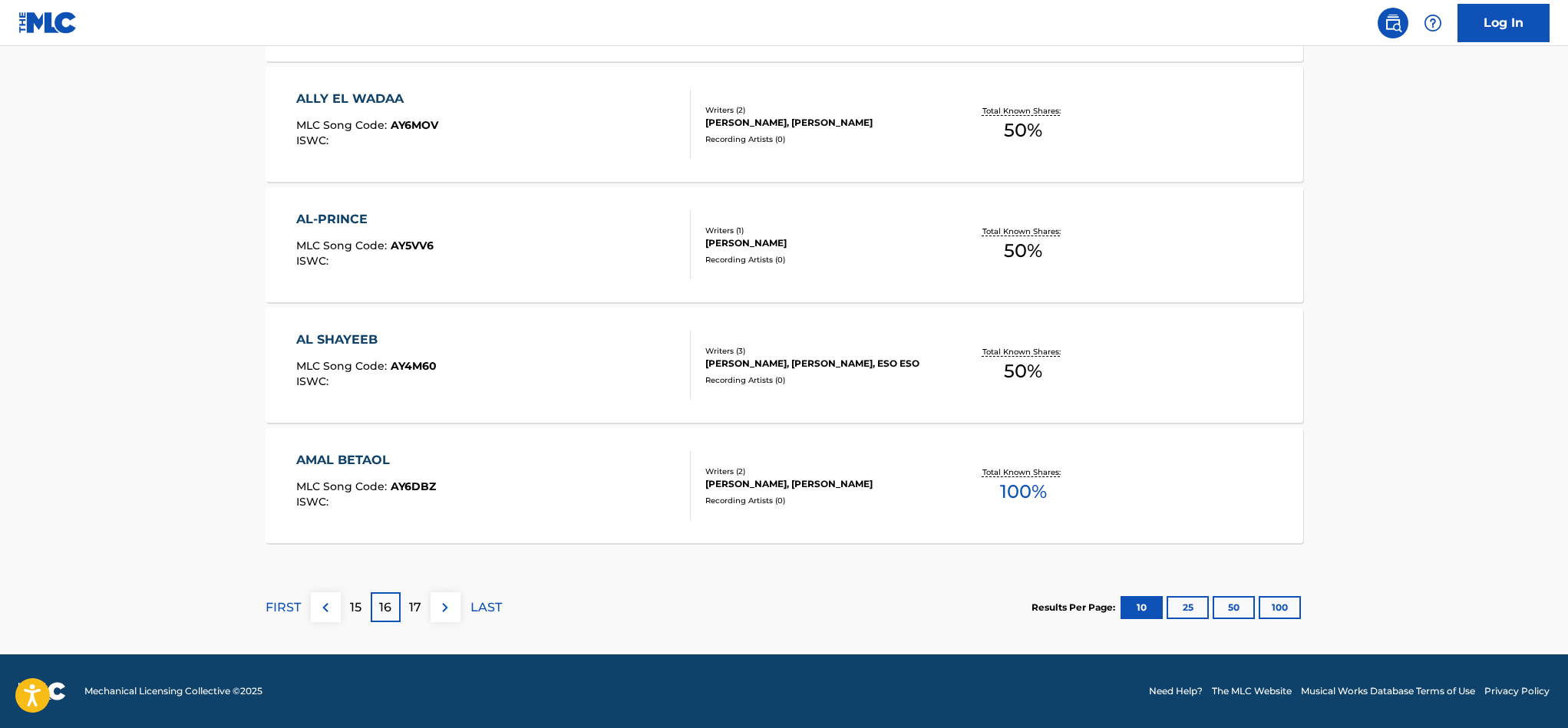 click on "17" at bounding box center (415, 607) 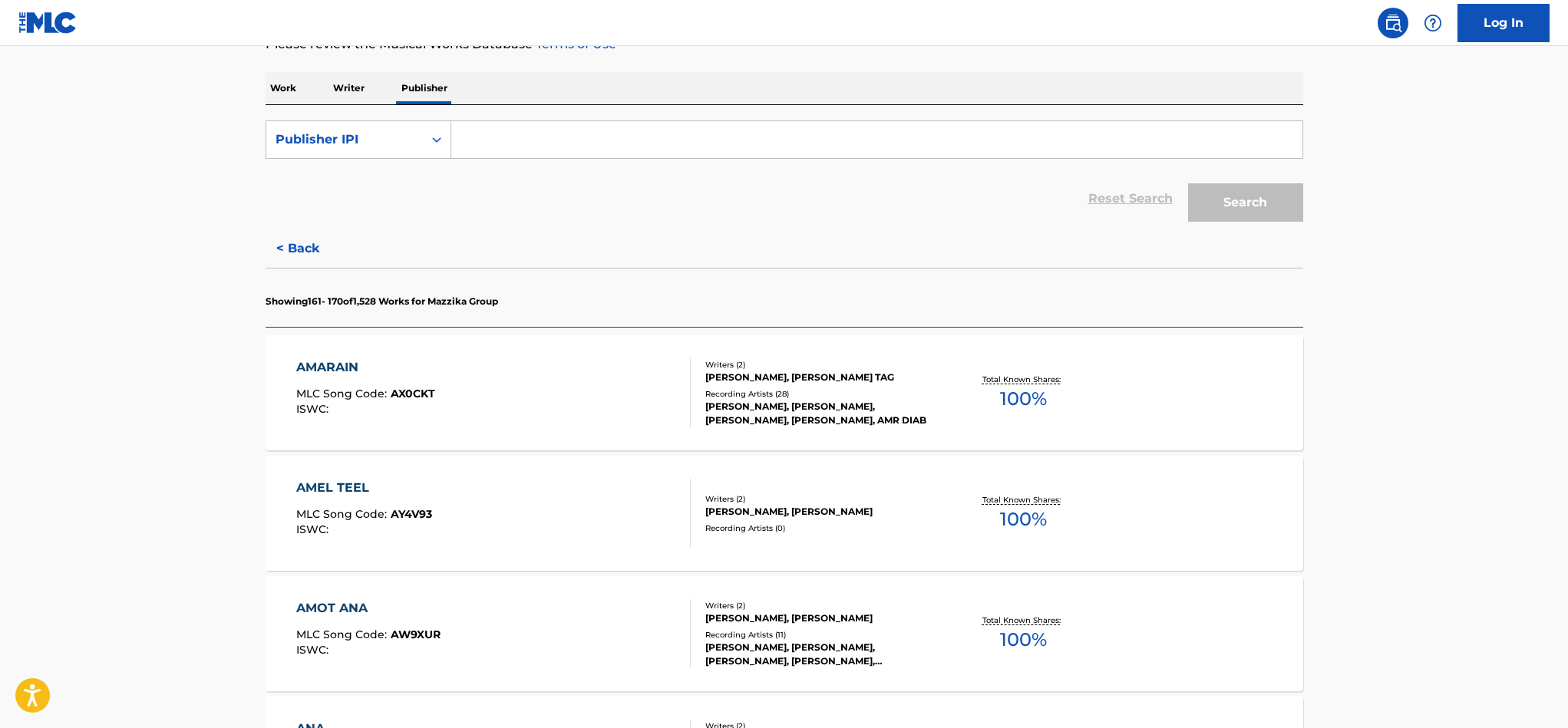 scroll, scrollTop: 230, scrollLeft: 0, axis: vertical 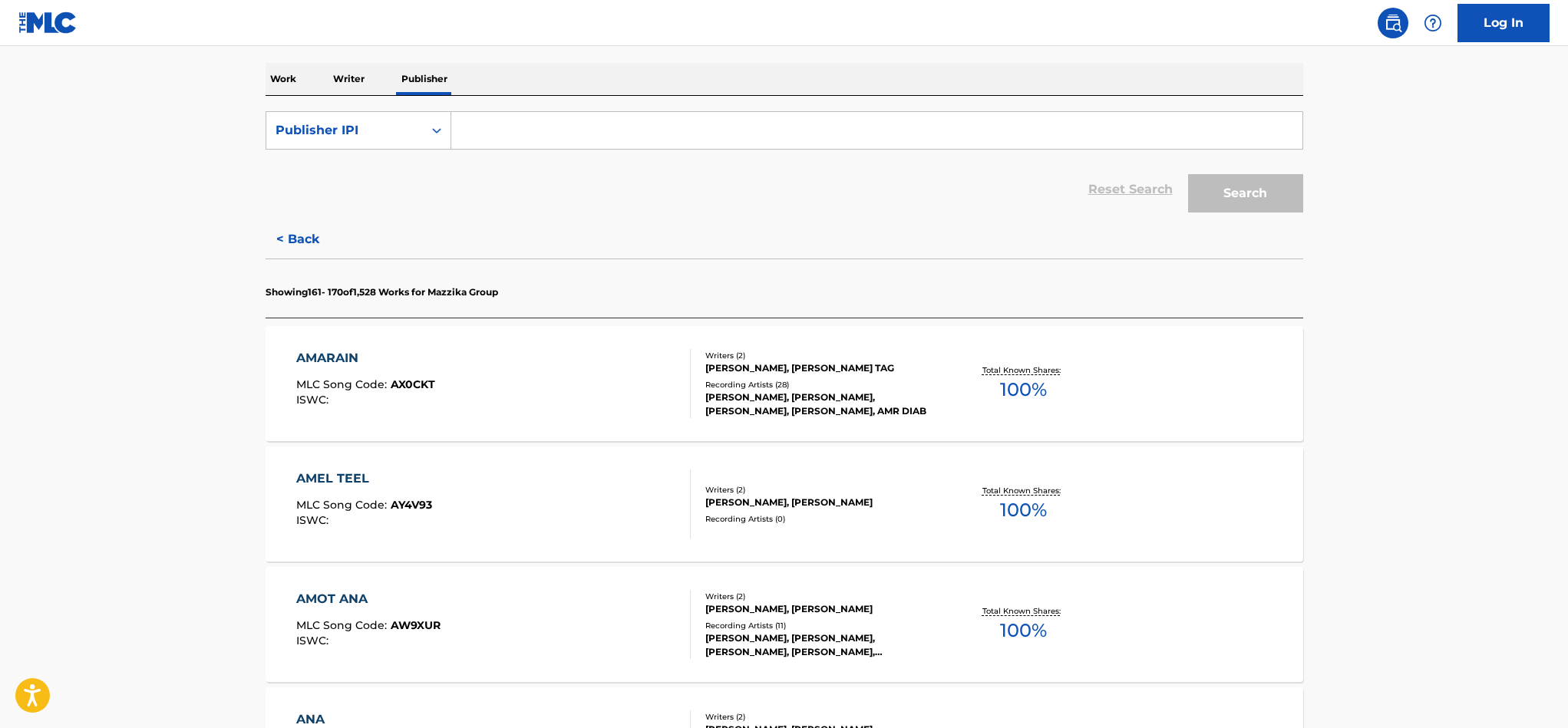 click on "AMARAIN" at bounding box center (365, 358) 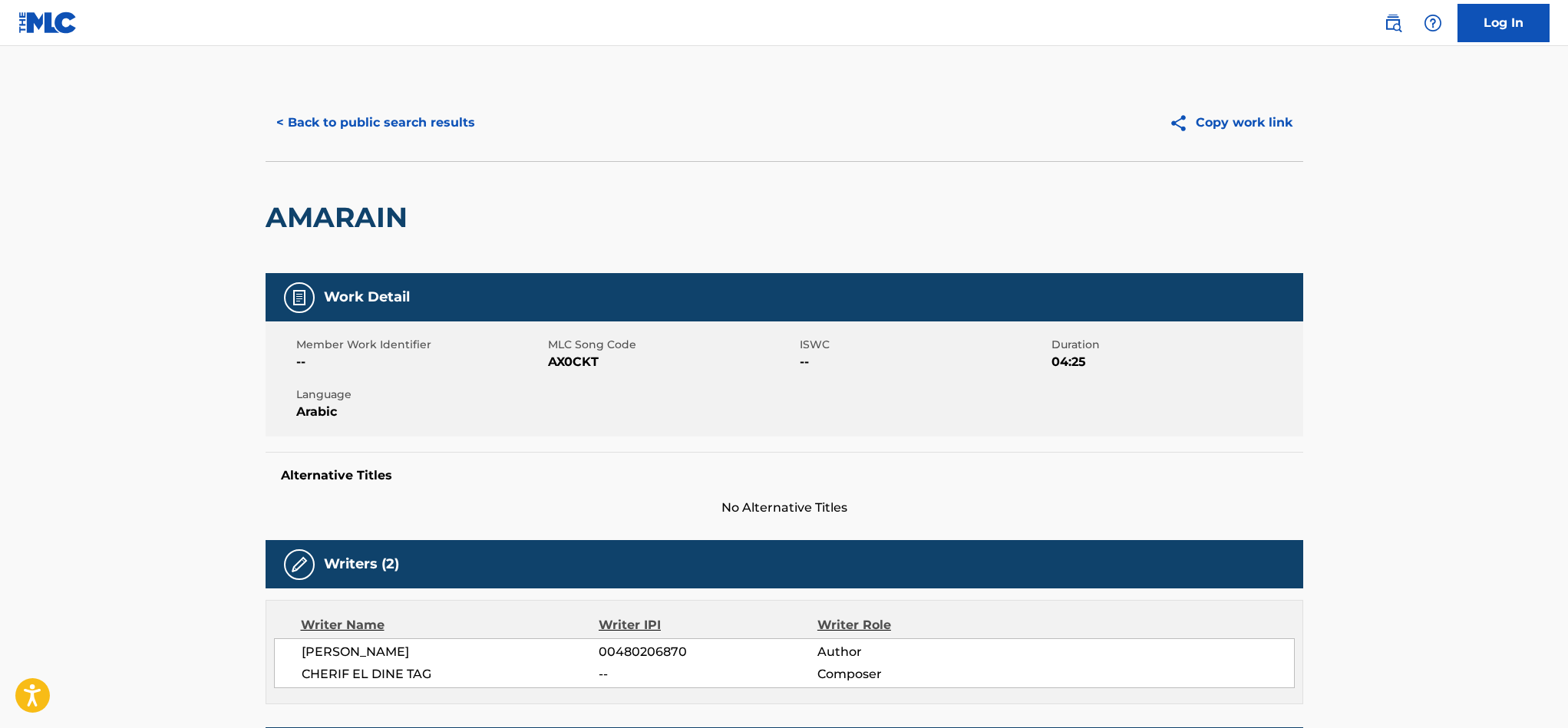 click on "AMARAIN" at bounding box center (340, 217) 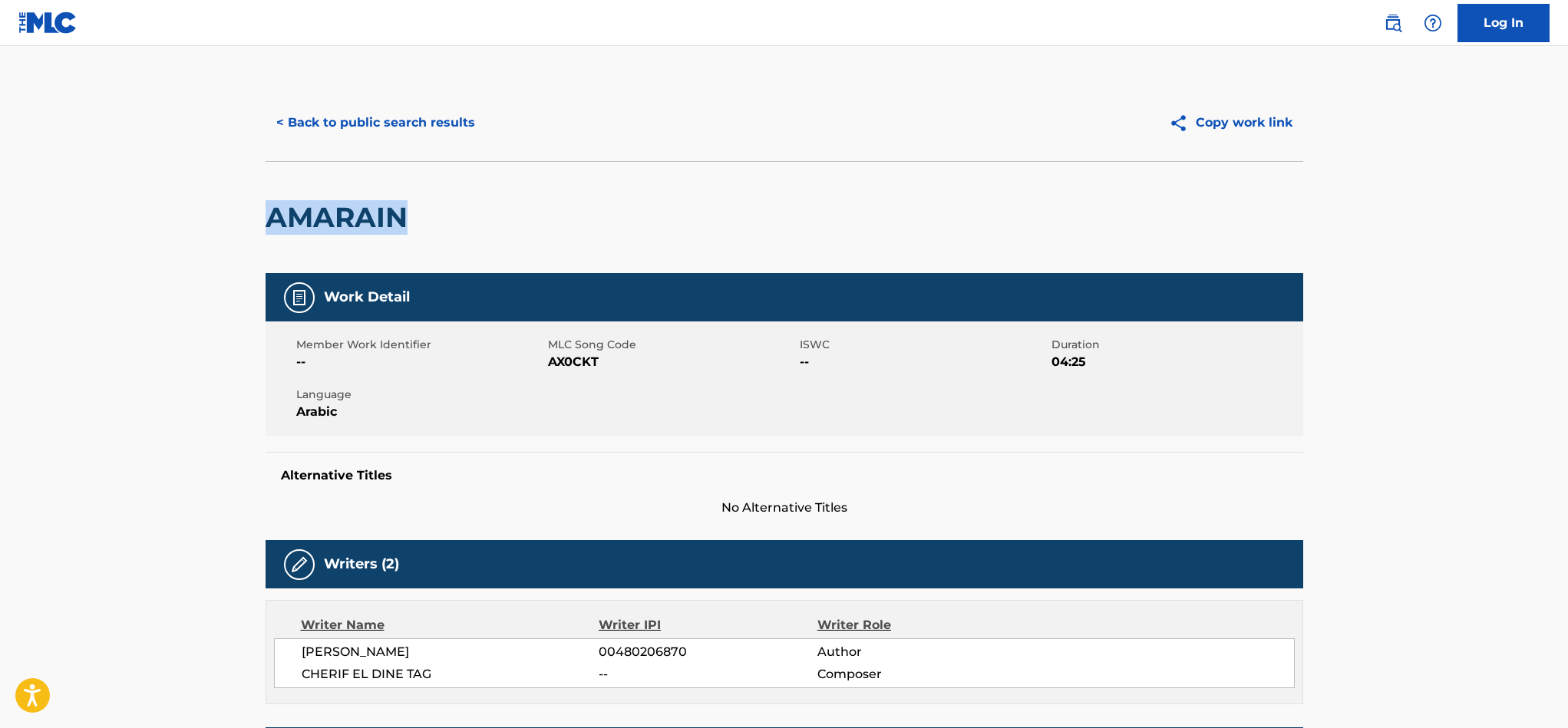 click on "AMARAIN" at bounding box center [340, 217] 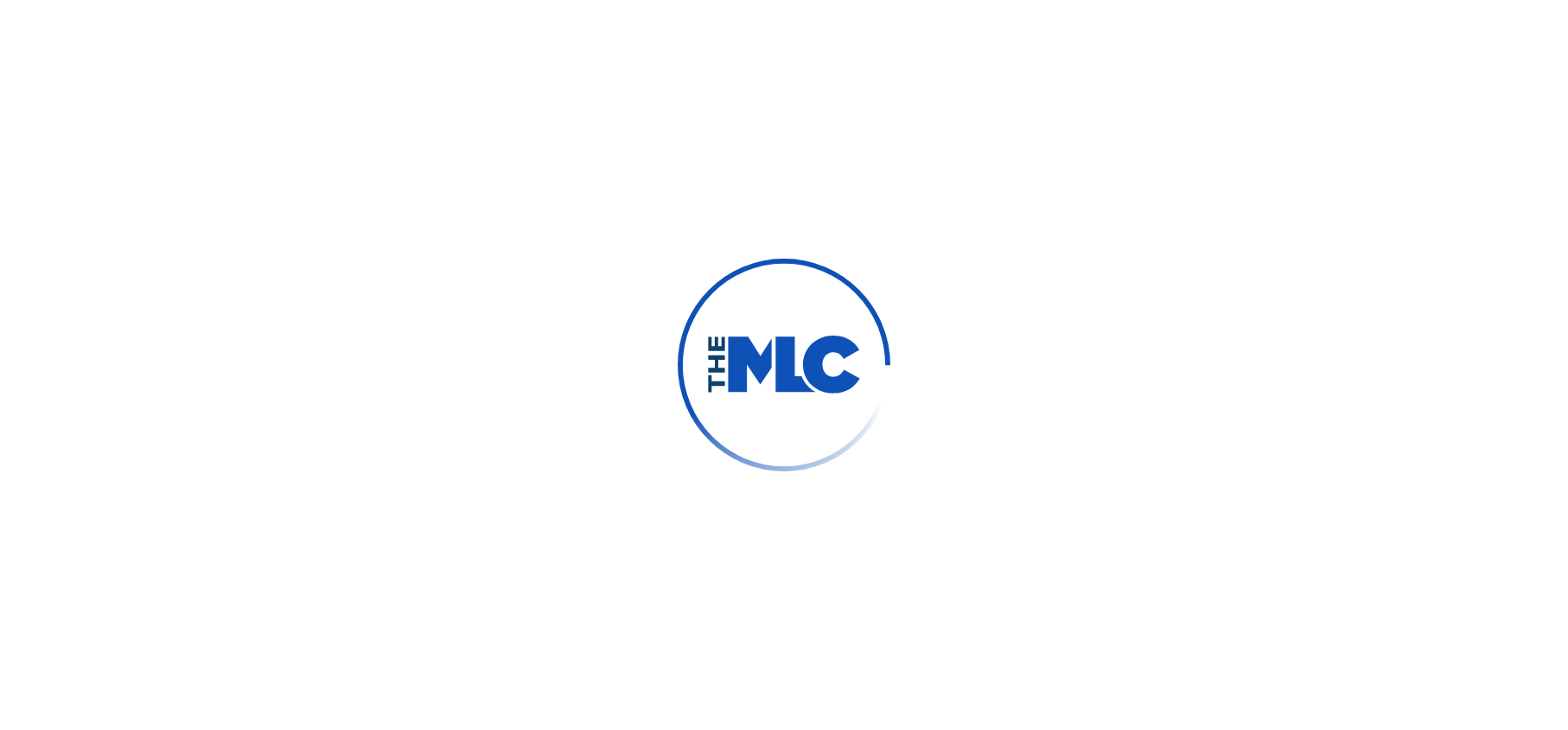 scroll, scrollTop: 0, scrollLeft: 0, axis: both 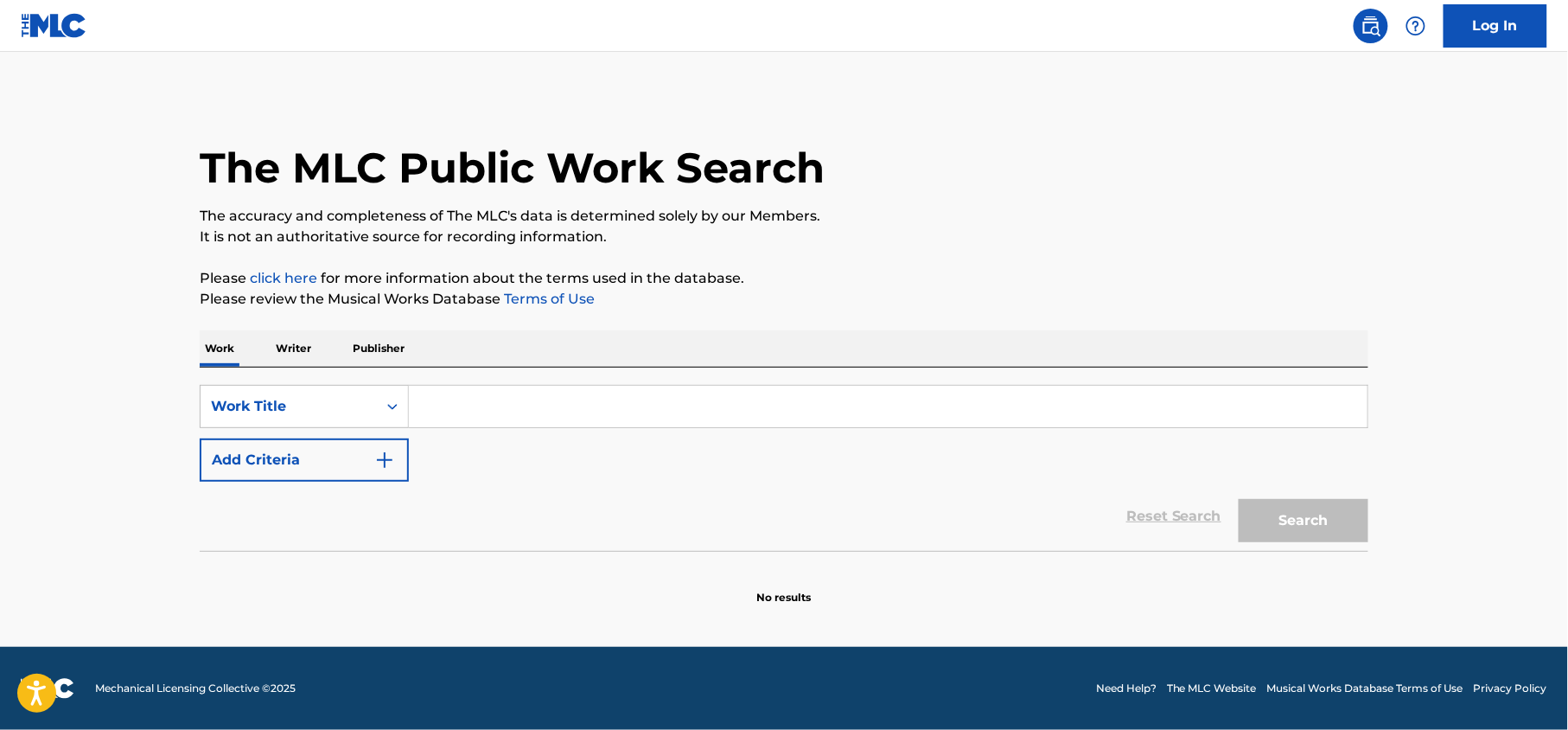 click on "Publisher" at bounding box center [379, 349] 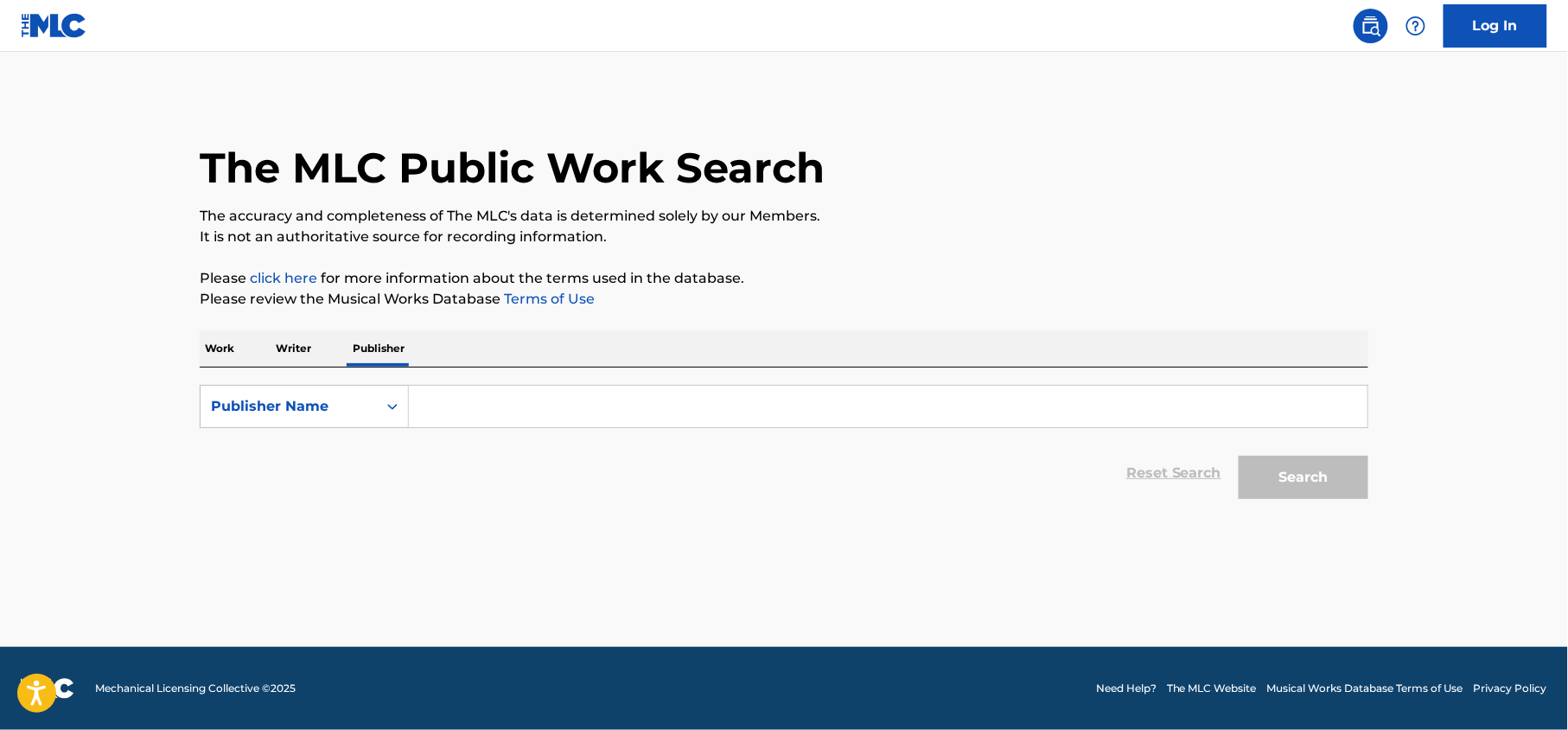 click at bounding box center (888, 407) 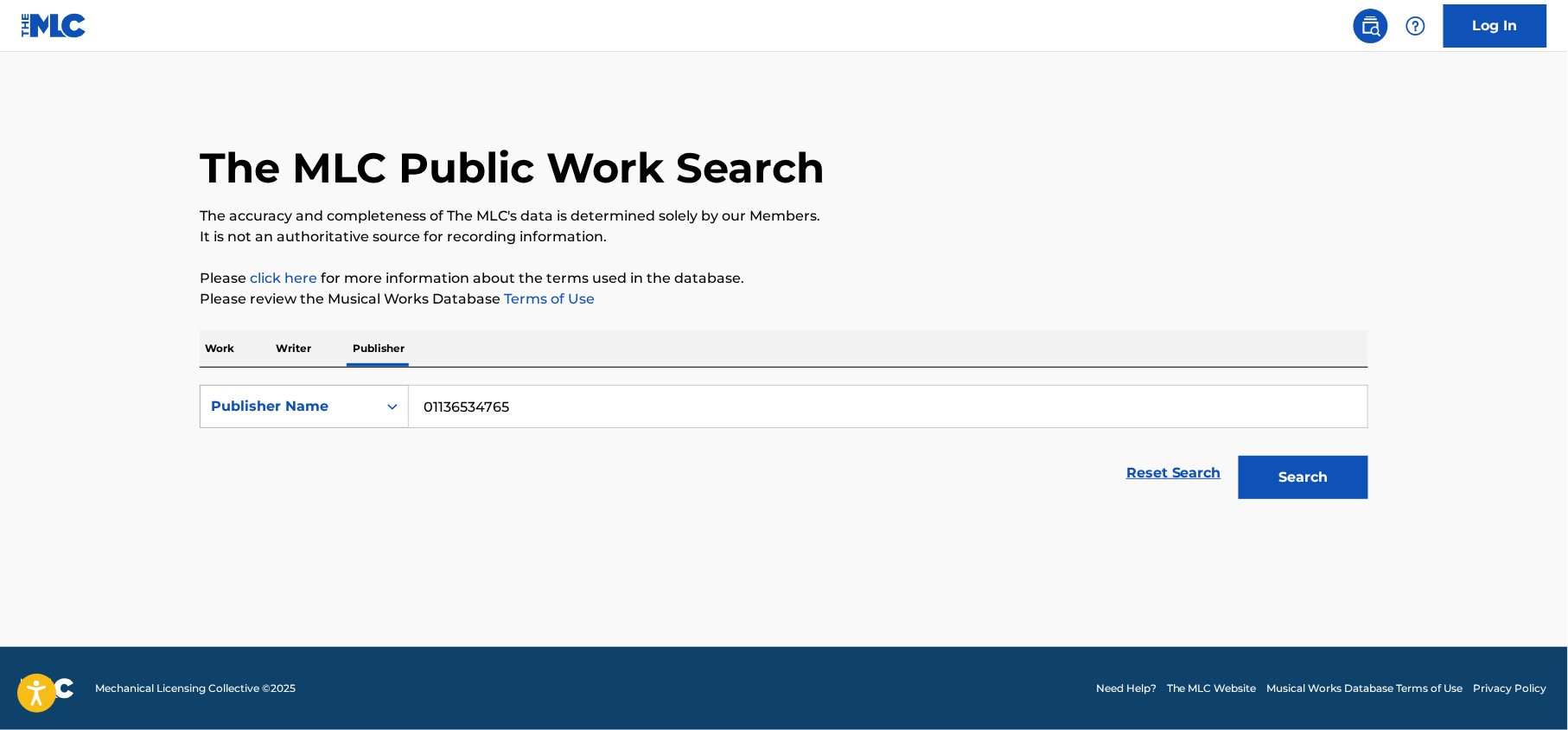 type on "01136534765" 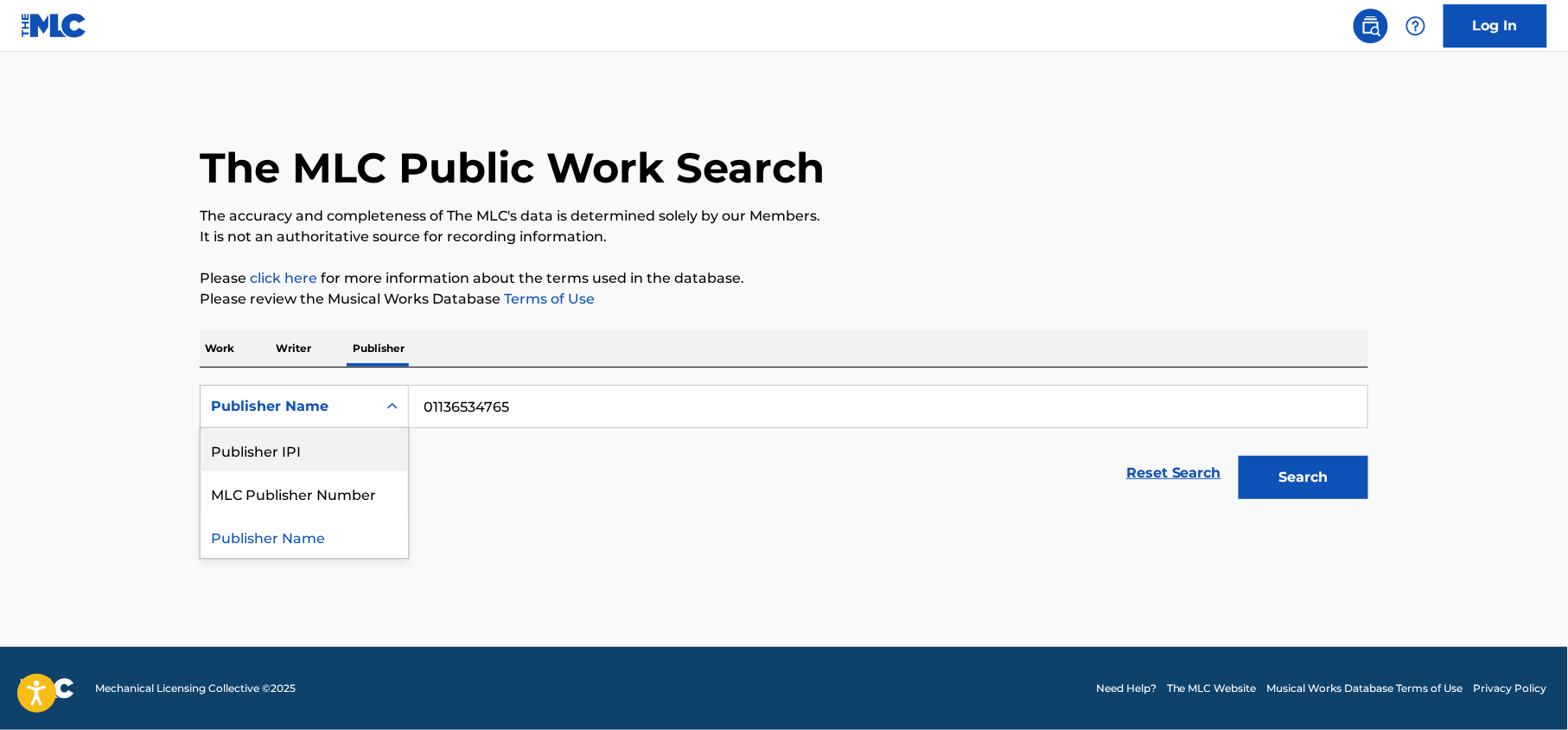 click on "Publisher IPI" at bounding box center [304, 450] 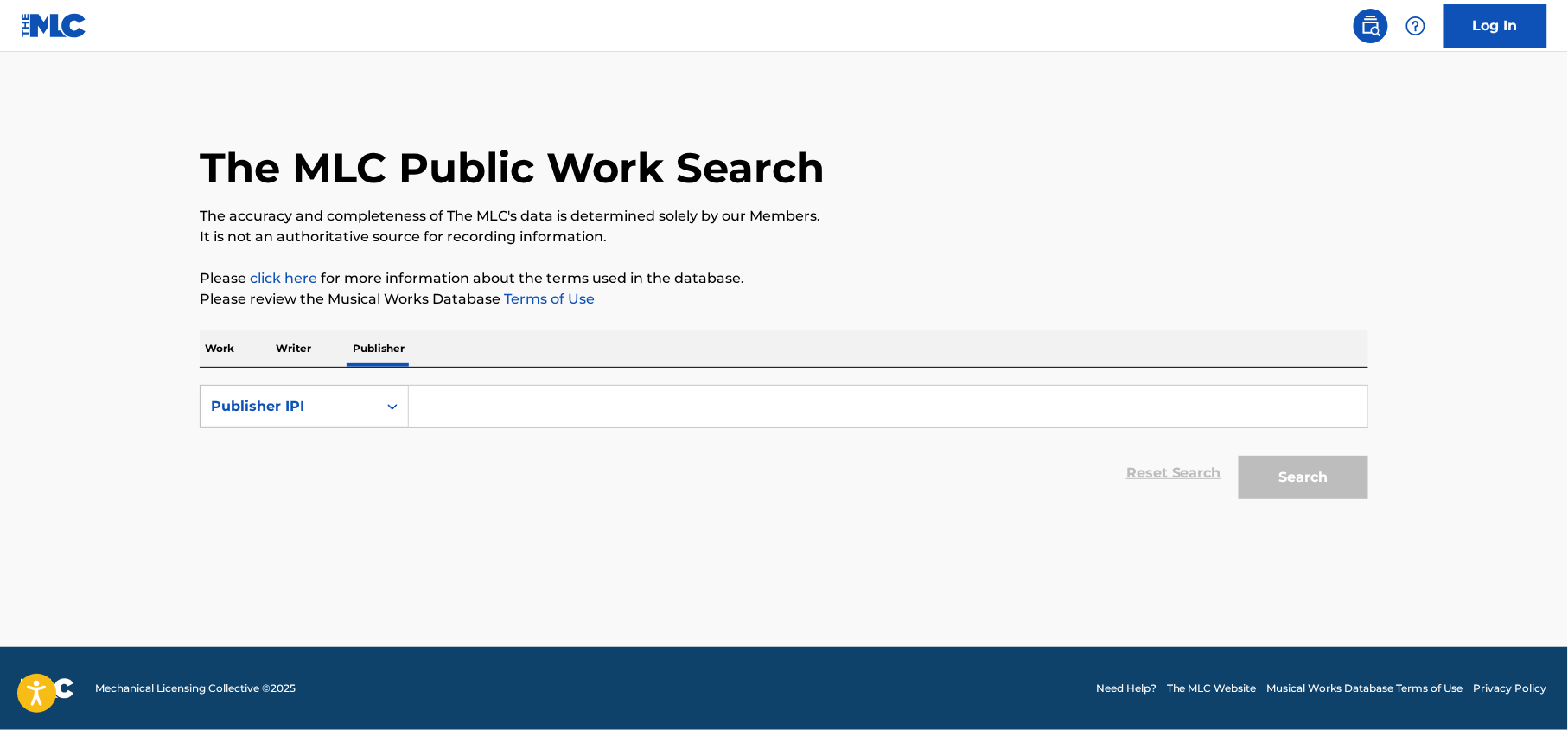 click at bounding box center (888, 407) 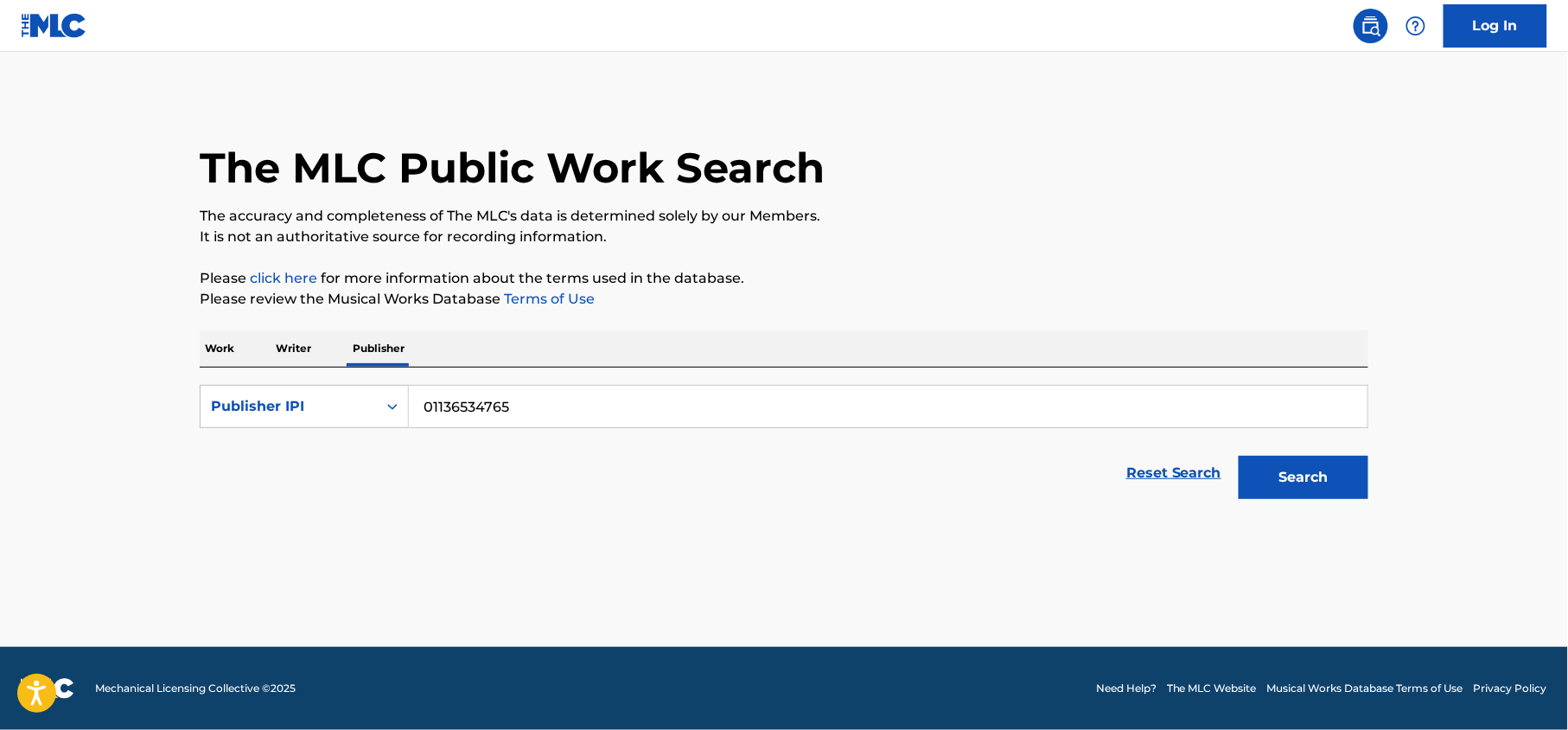 type on "01136534765" 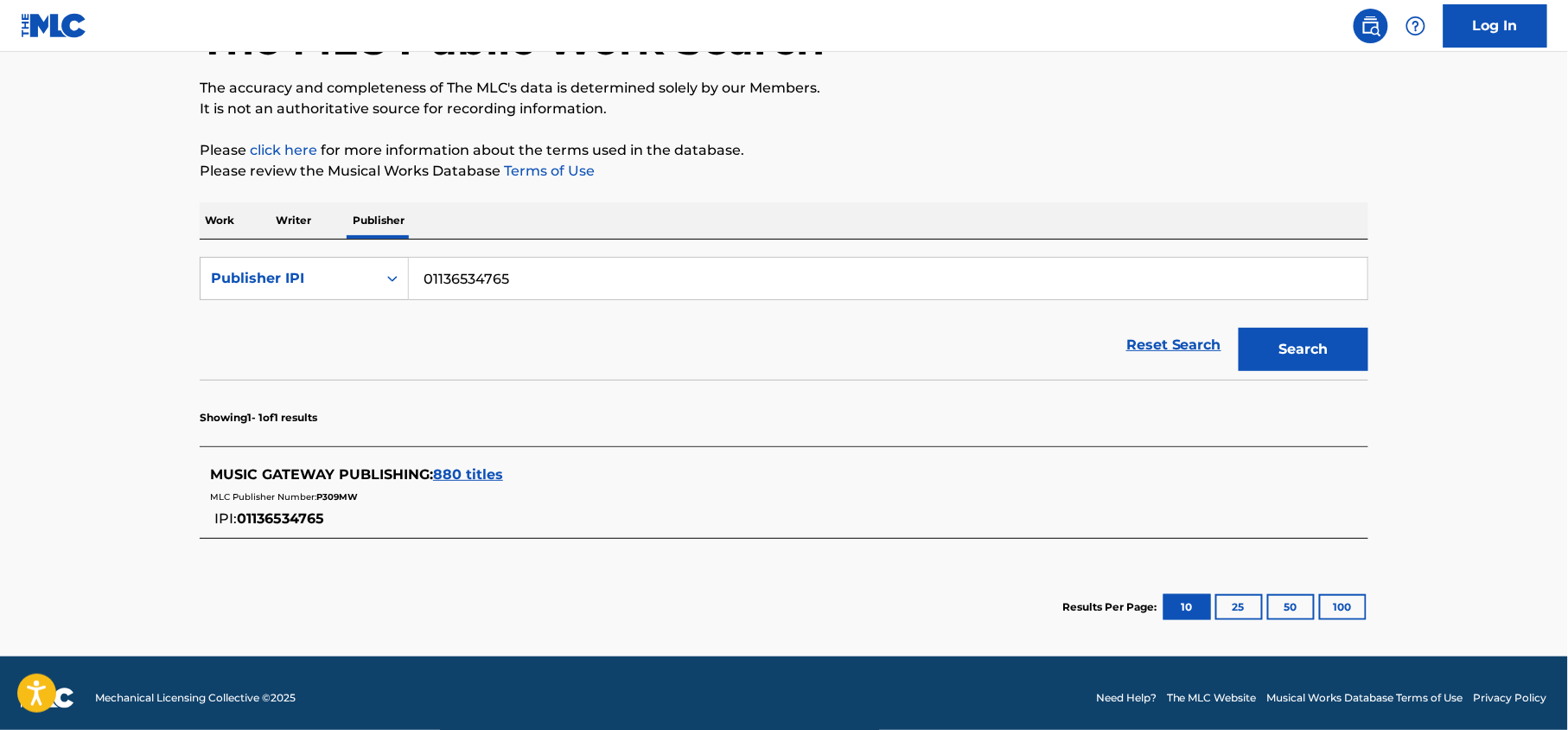 scroll, scrollTop: 138, scrollLeft: 0, axis: vertical 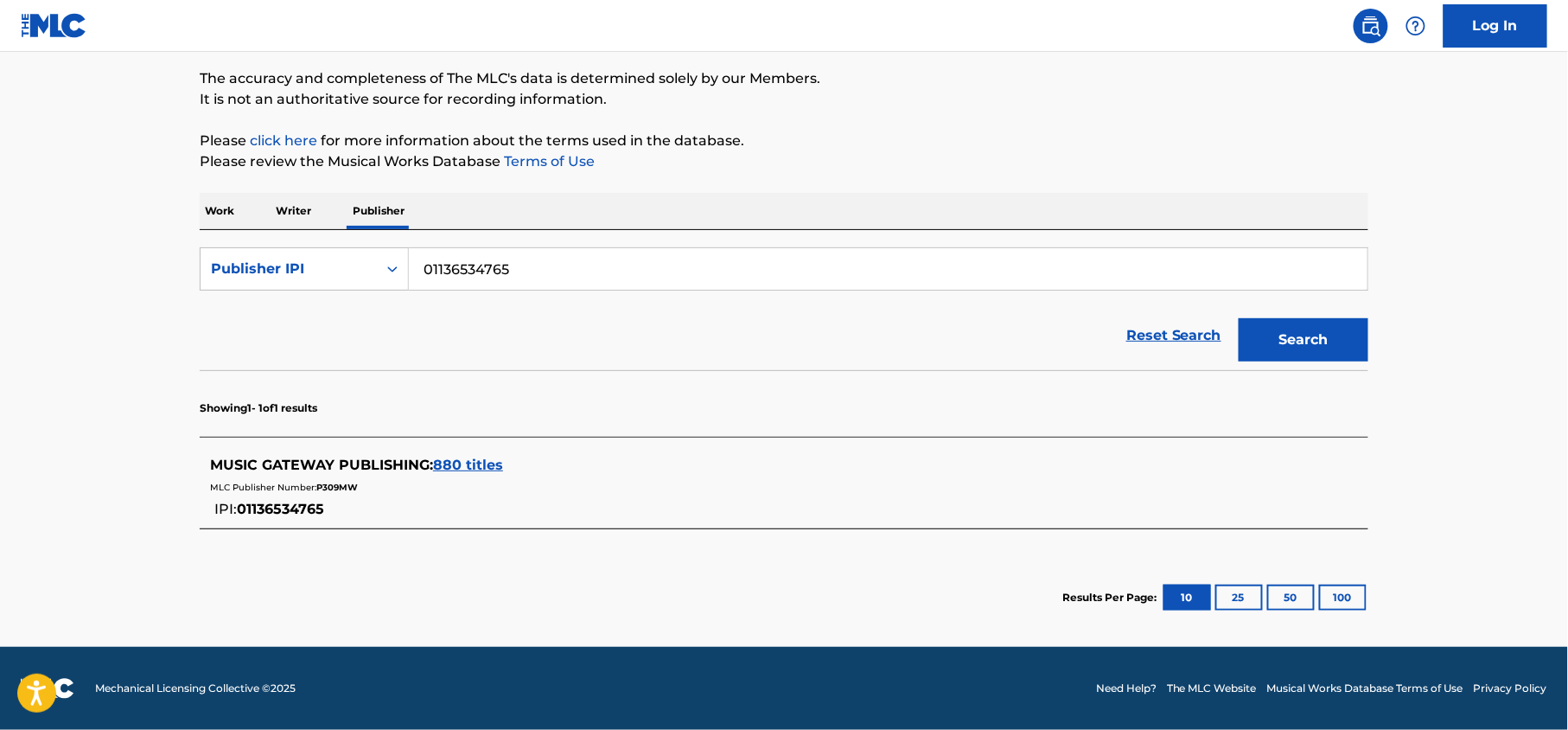 click on "880 titles" at bounding box center (468, 464) 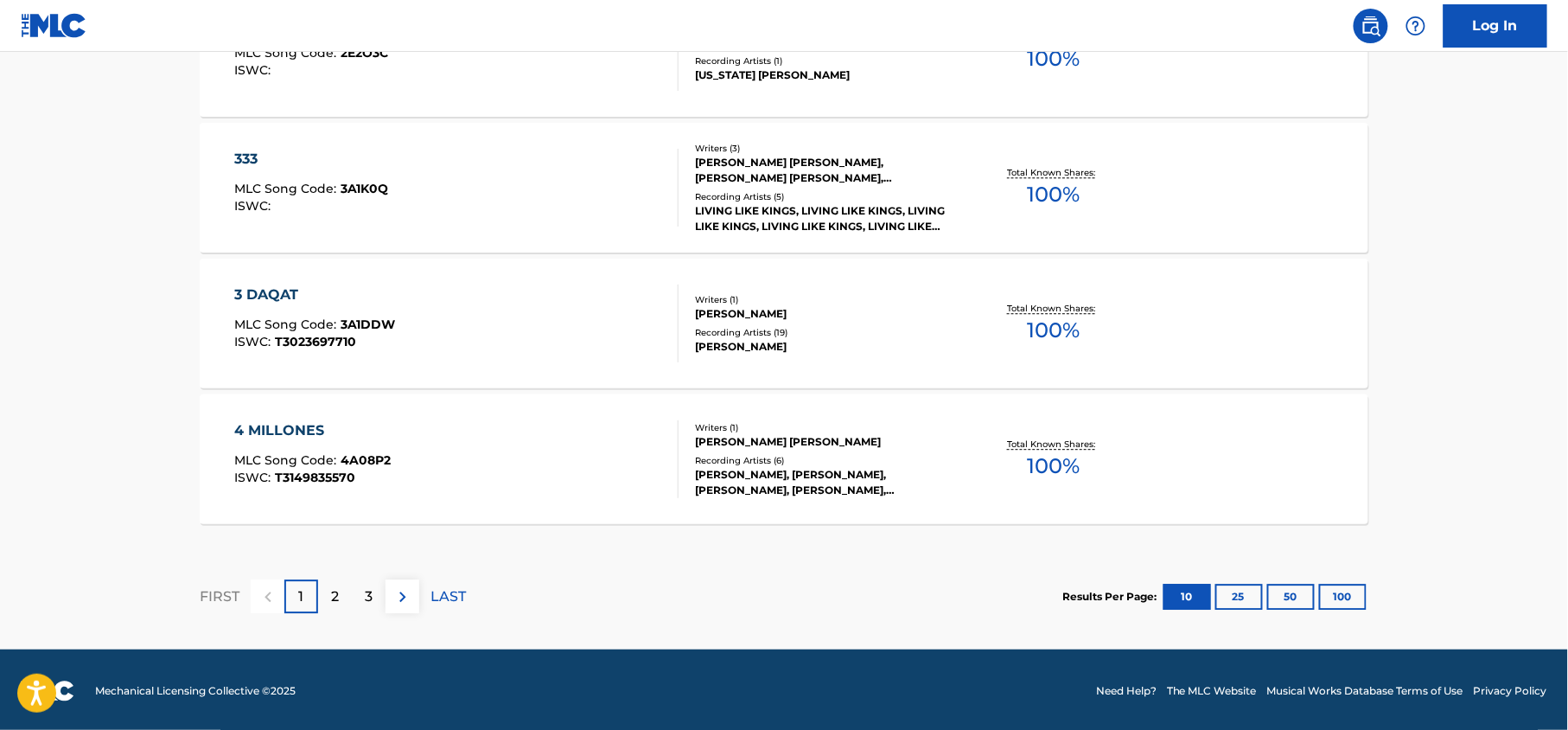scroll, scrollTop: 1458, scrollLeft: 0, axis: vertical 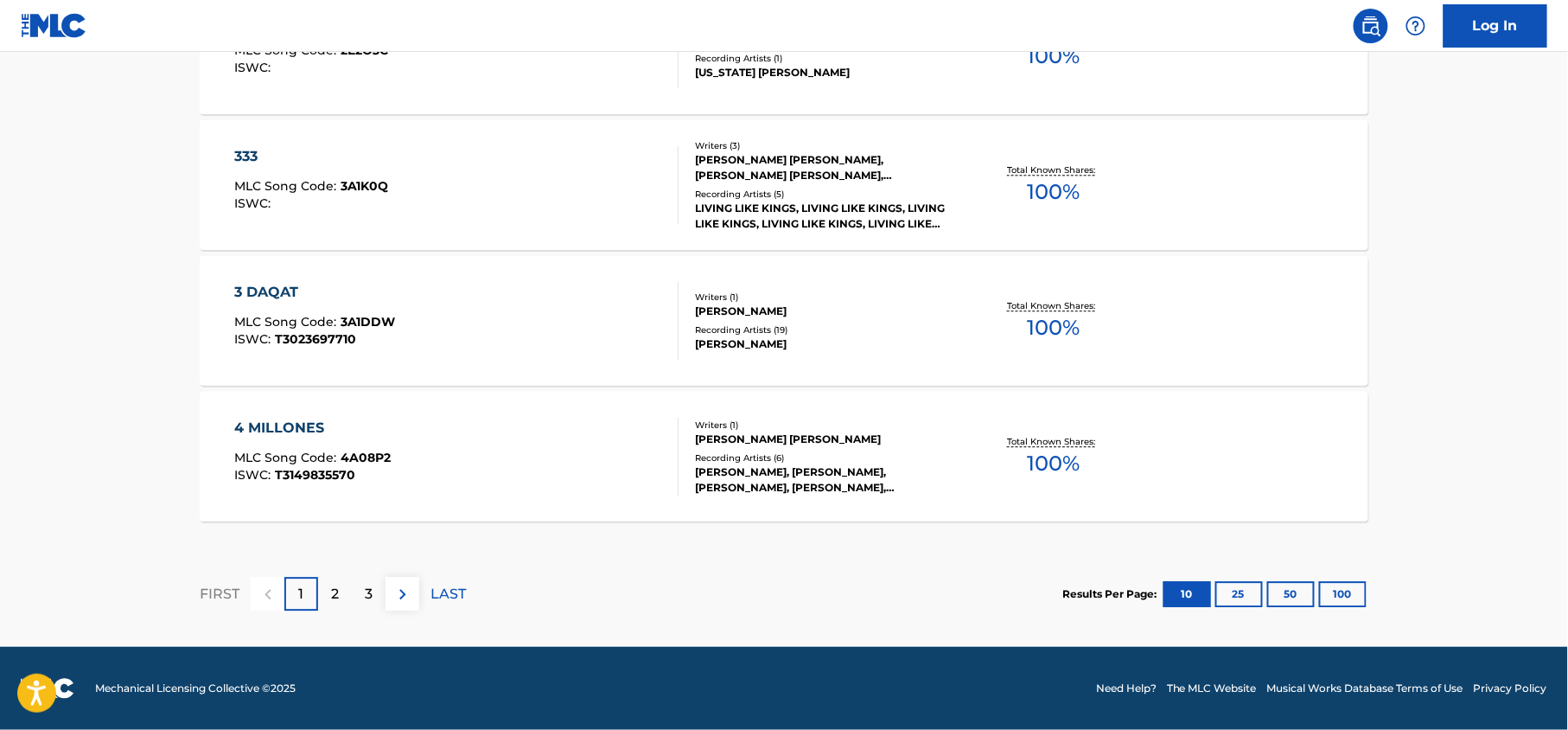 click on "2" at bounding box center (335, 594) 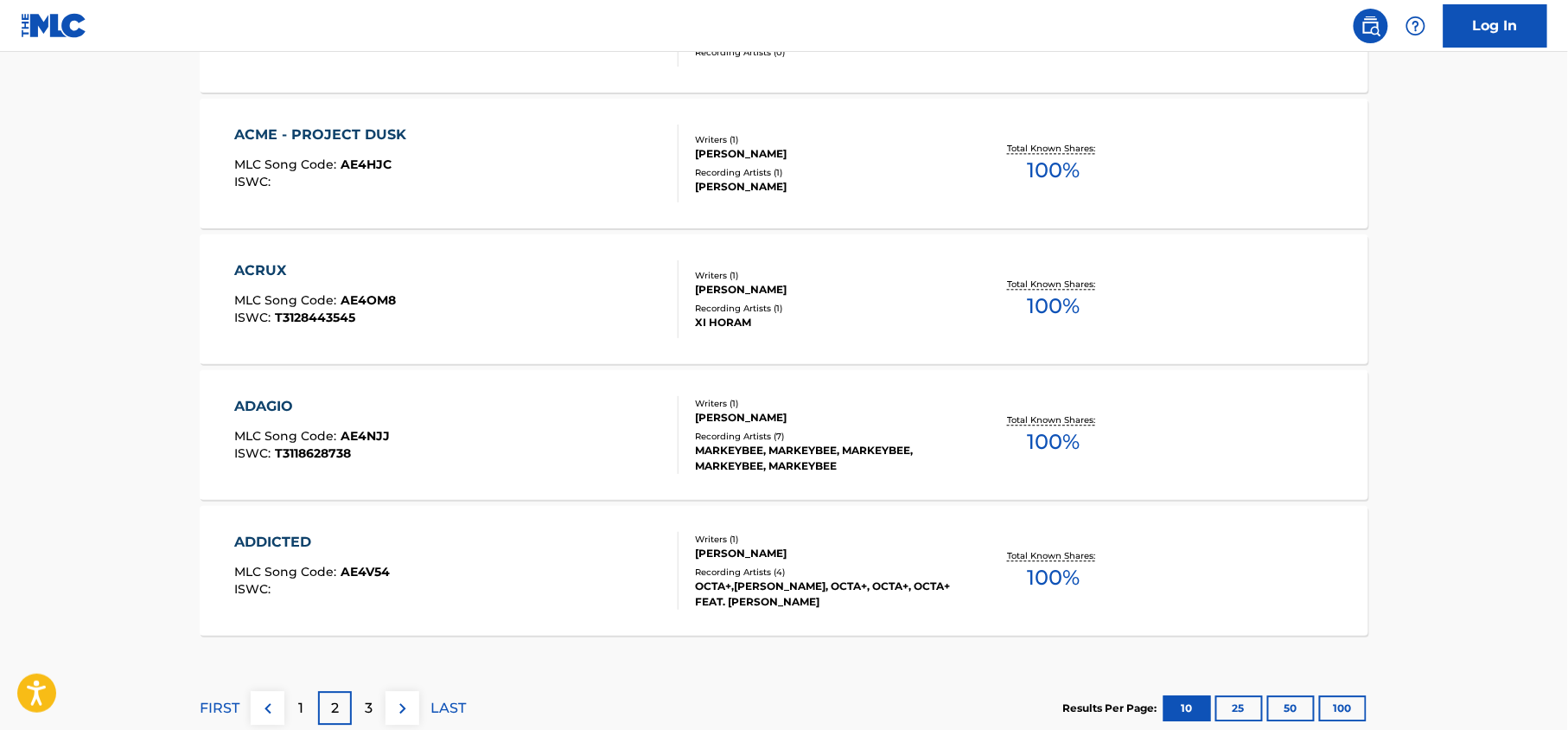 scroll, scrollTop: 1458, scrollLeft: 0, axis: vertical 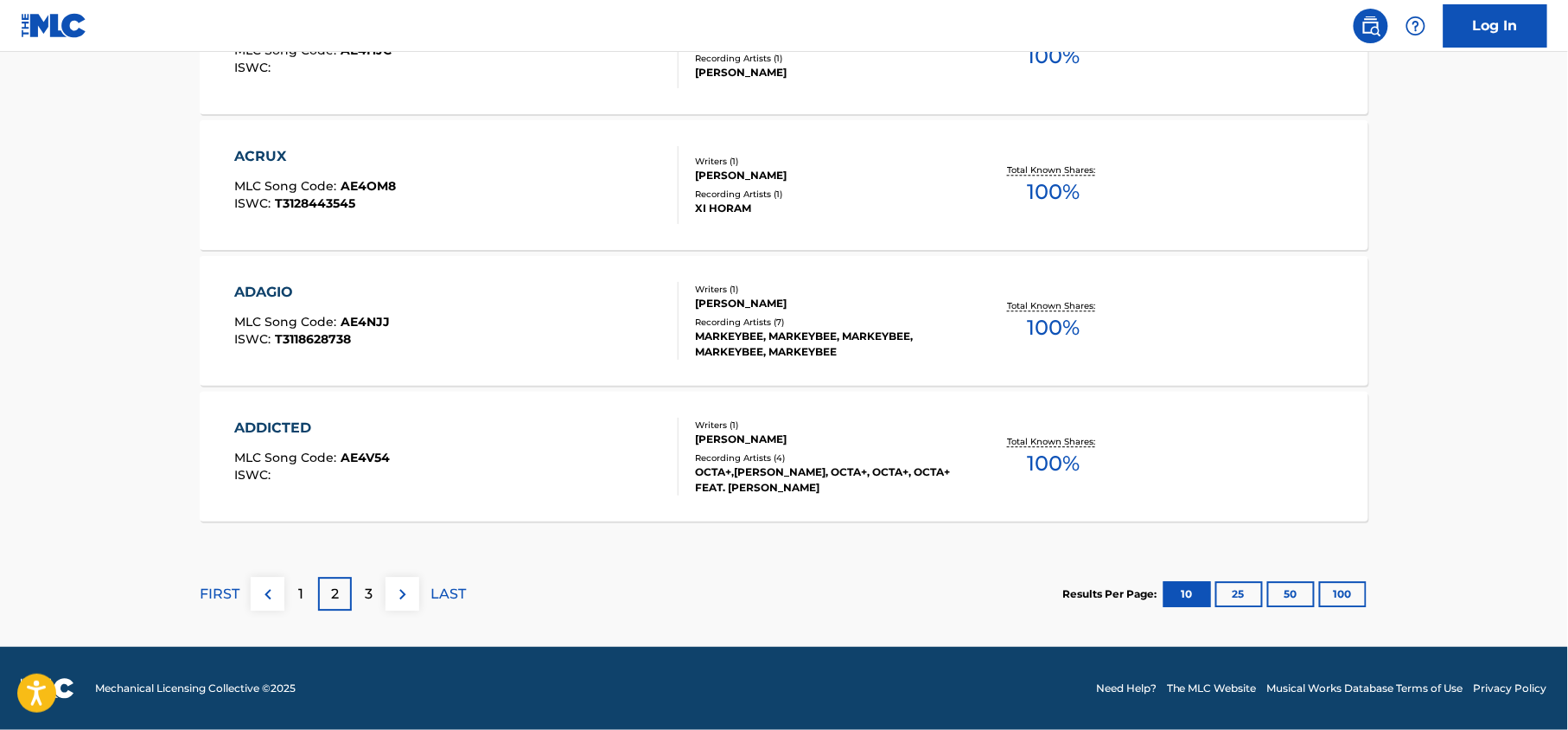 click on "100" at bounding box center [1342, 594] 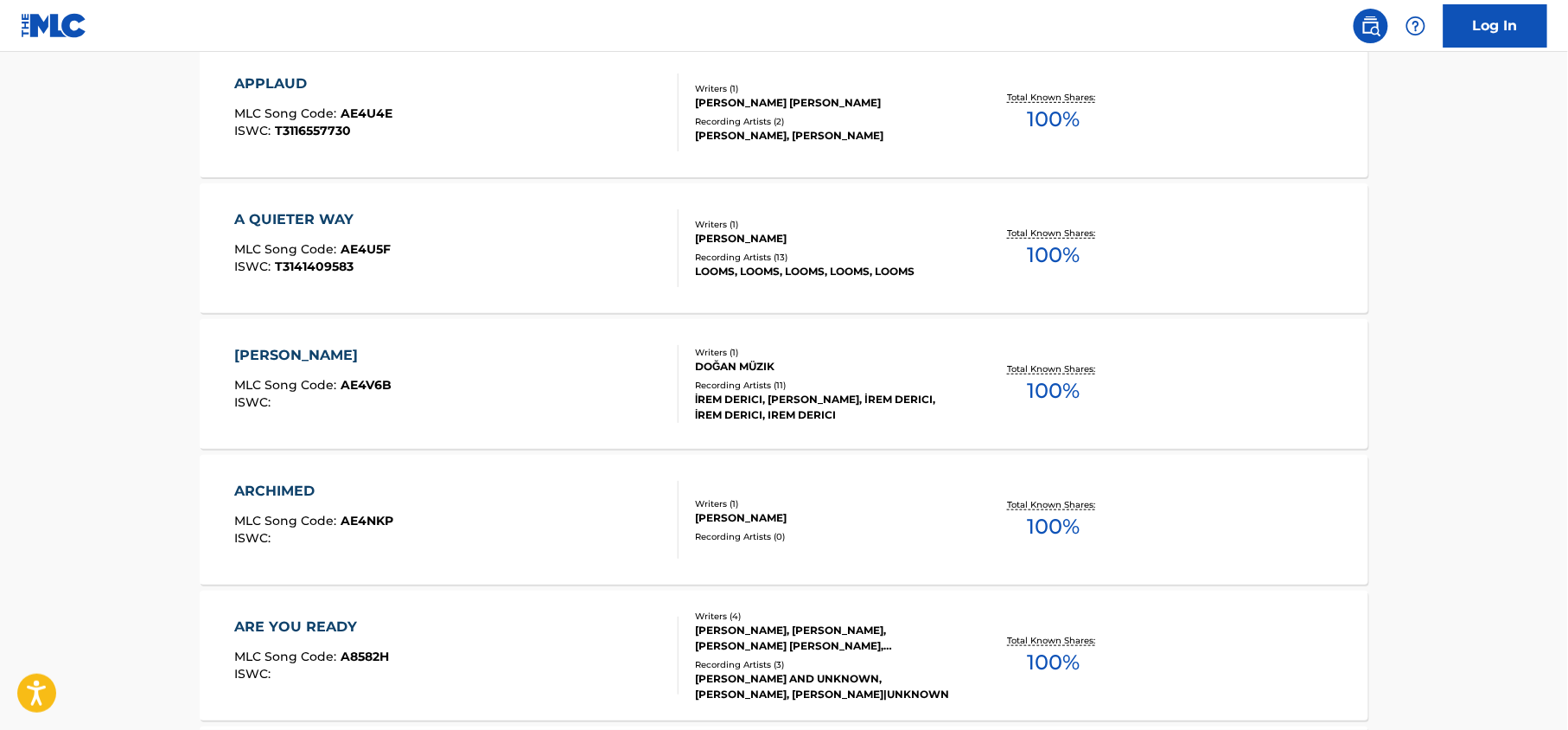 scroll, scrollTop: 7686, scrollLeft: 0, axis: vertical 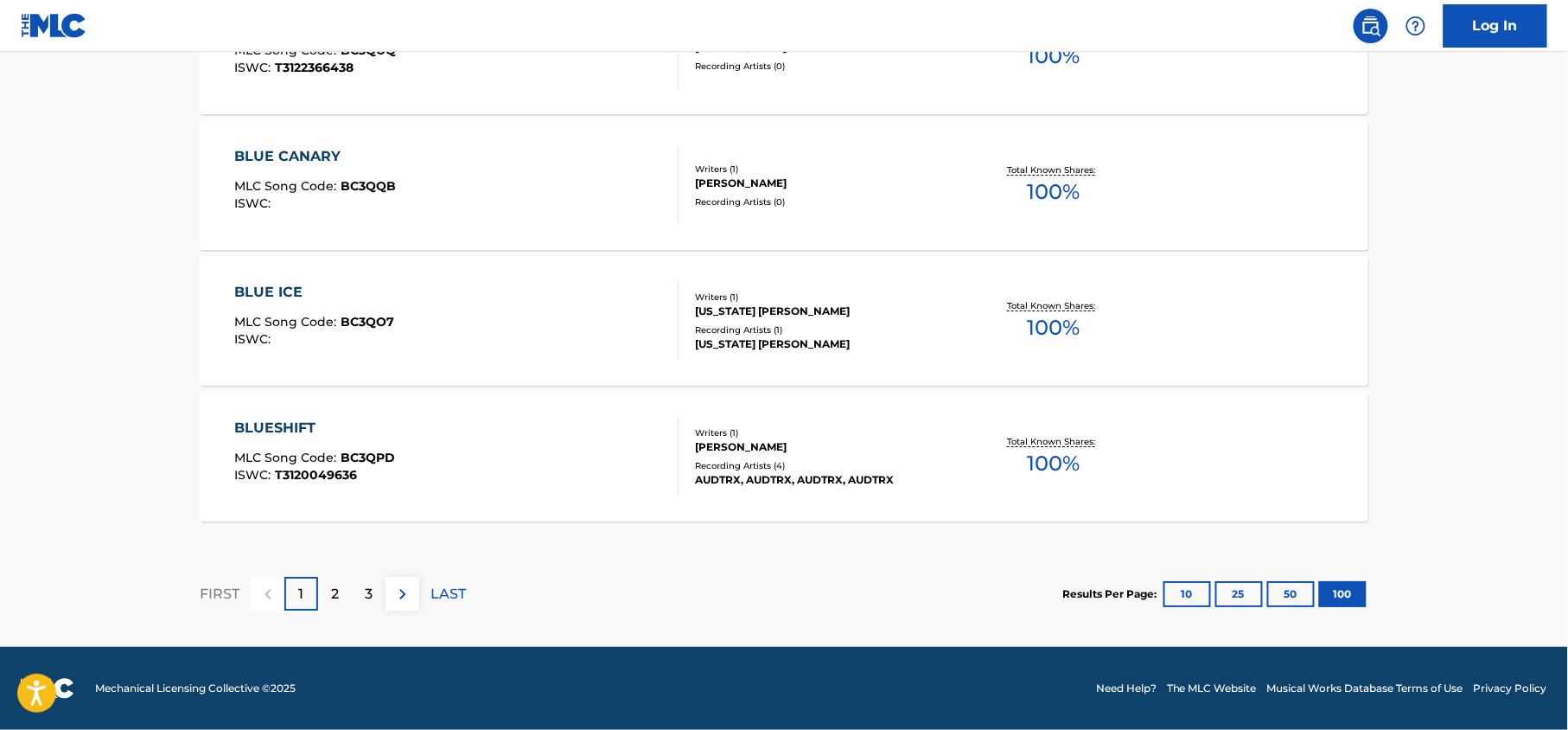 click on "2" at bounding box center [335, 594] 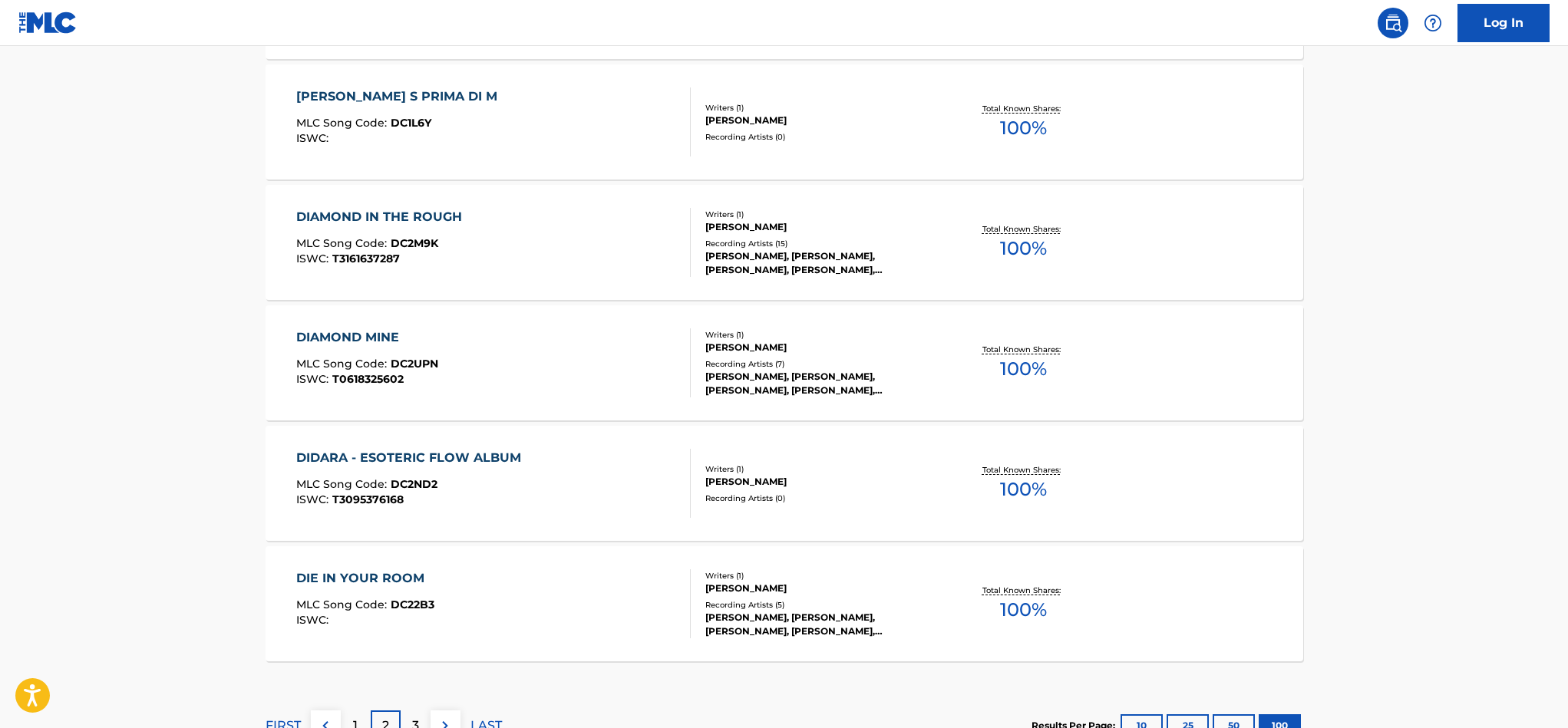 scroll, scrollTop: 12051, scrollLeft: 0, axis: vertical 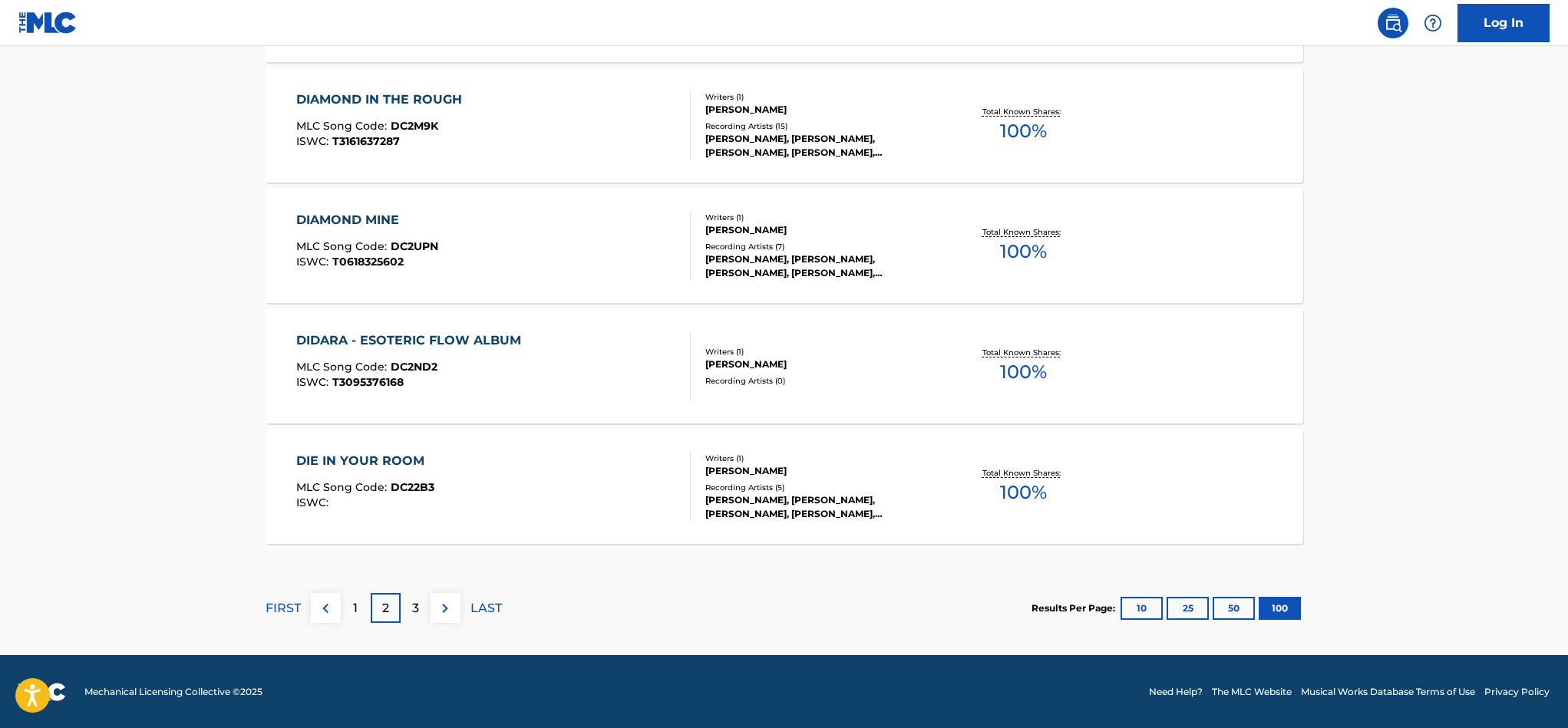 click on "3" at bounding box center (415, 608) 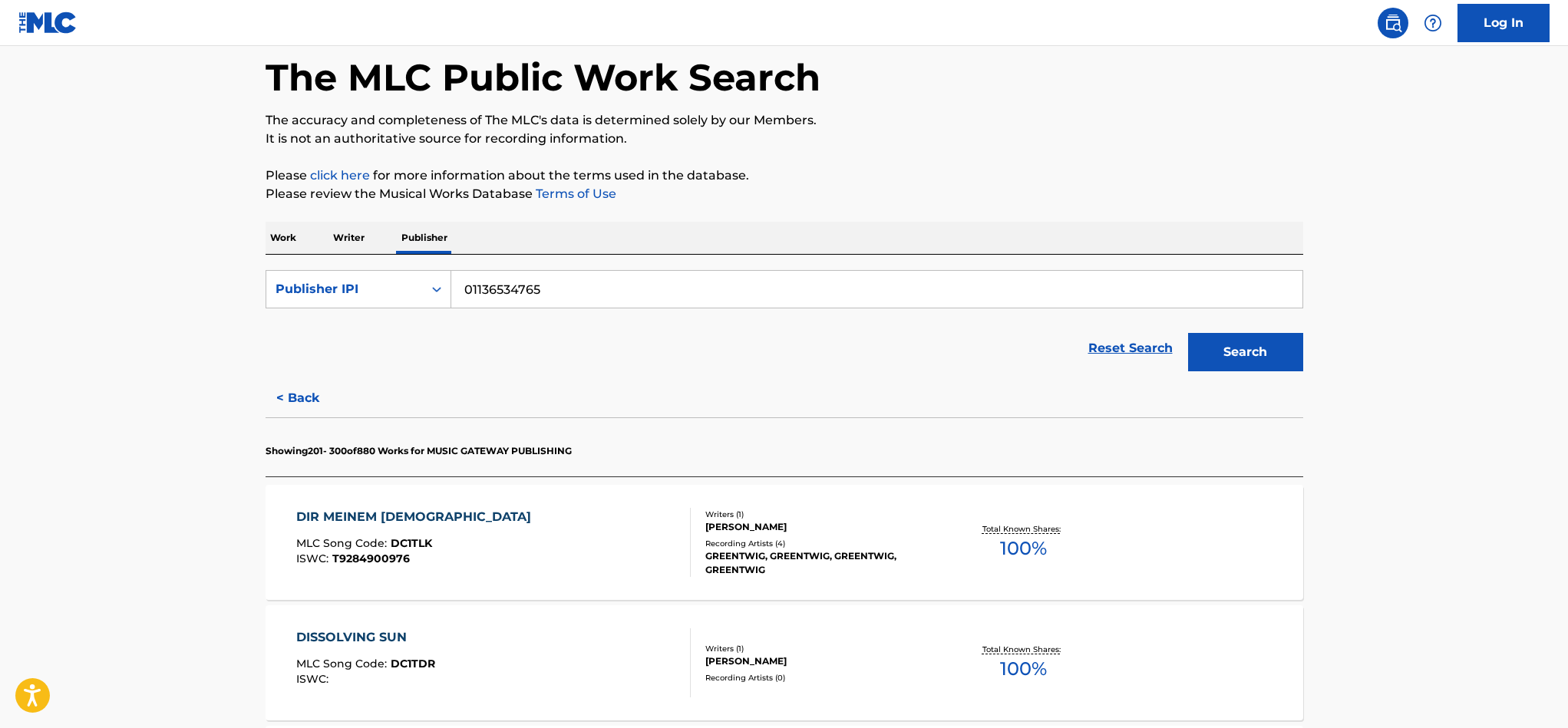scroll, scrollTop: 0, scrollLeft: 0, axis: both 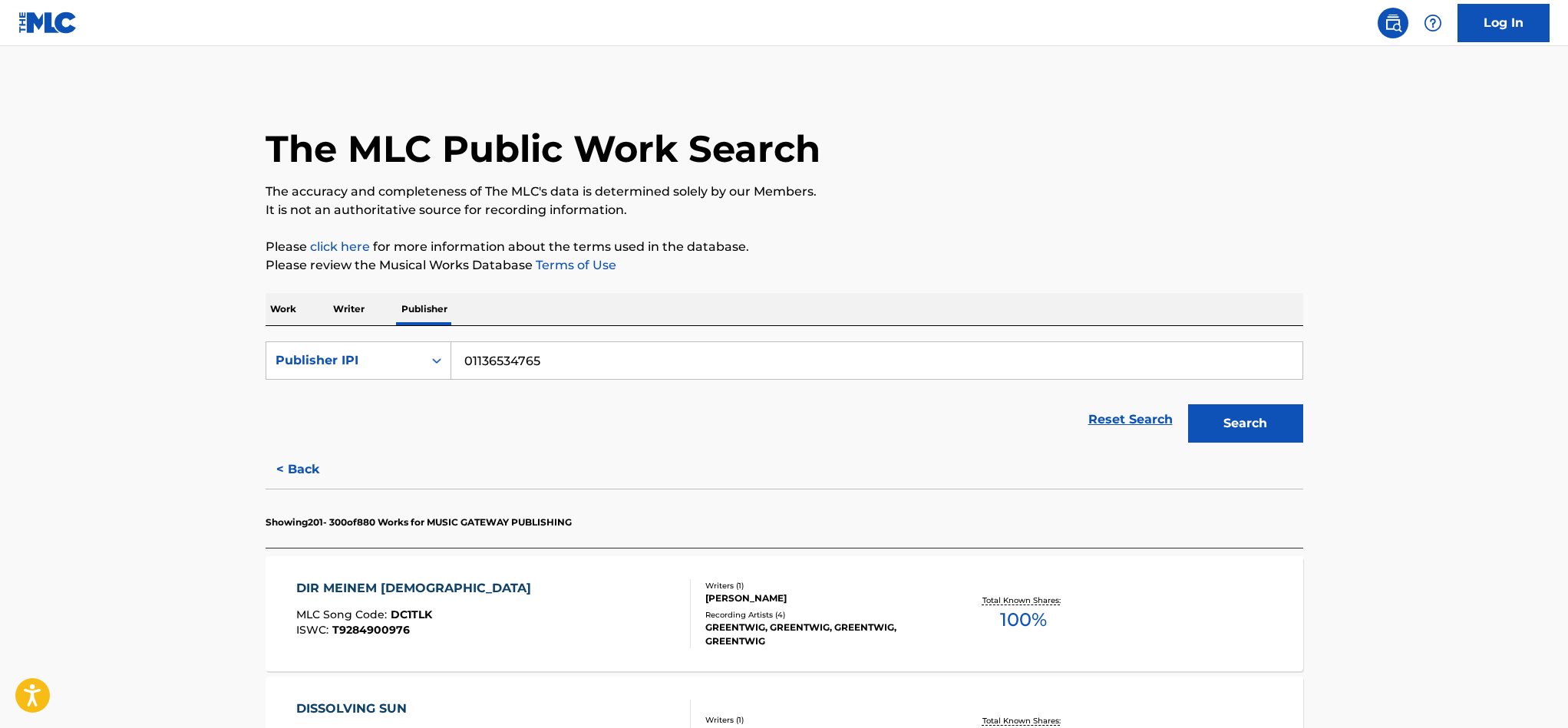 click on "Work" at bounding box center [283, 309] 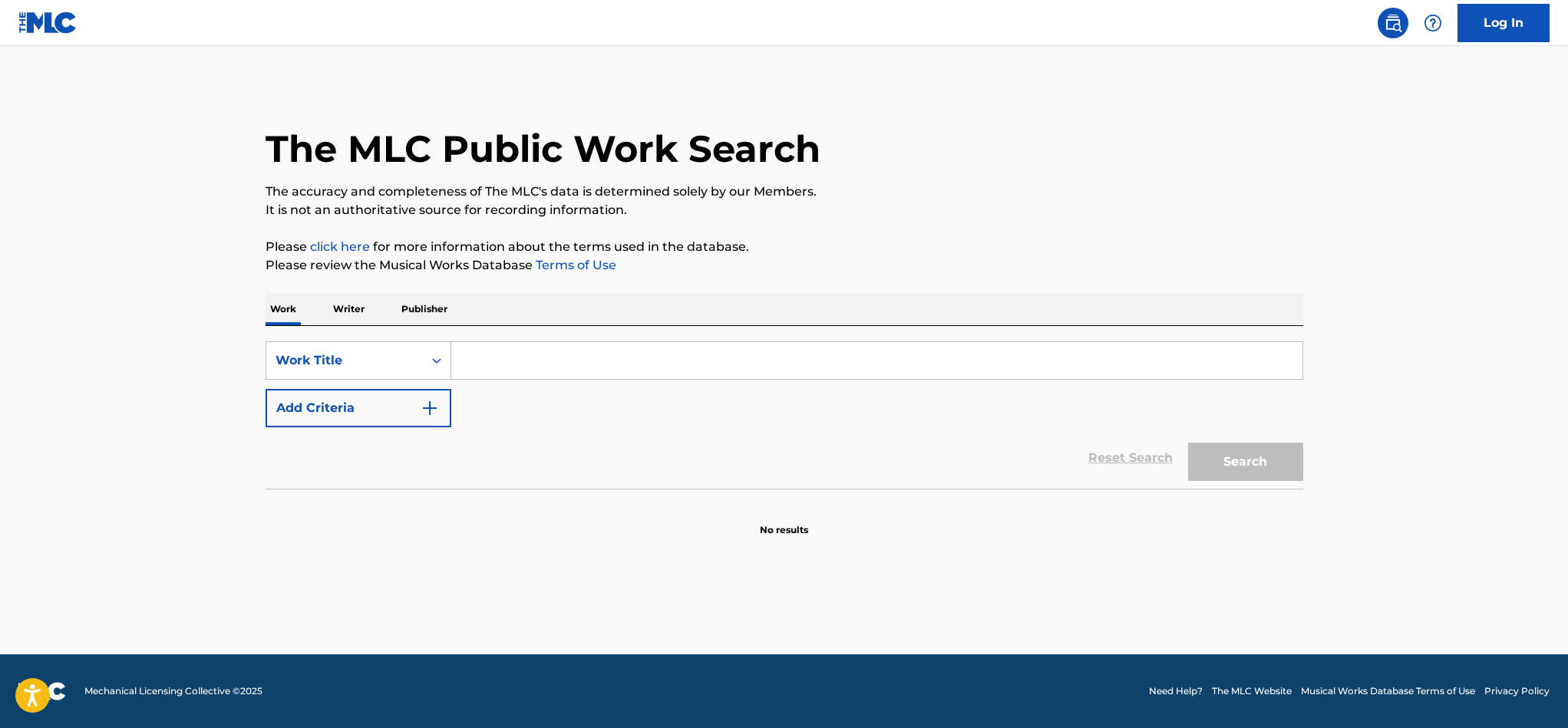 click at bounding box center (876, 361) 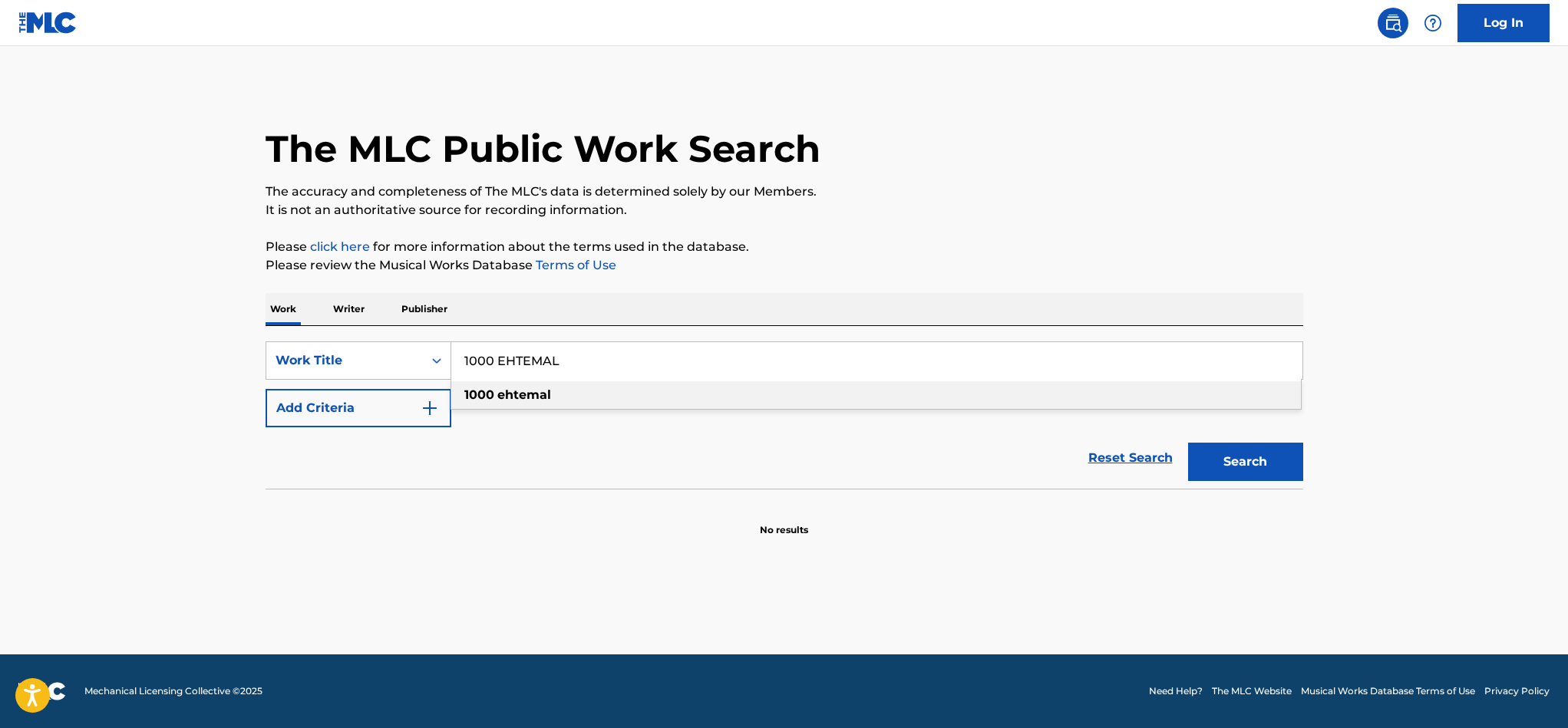 type on "1000 EHTEMAL" 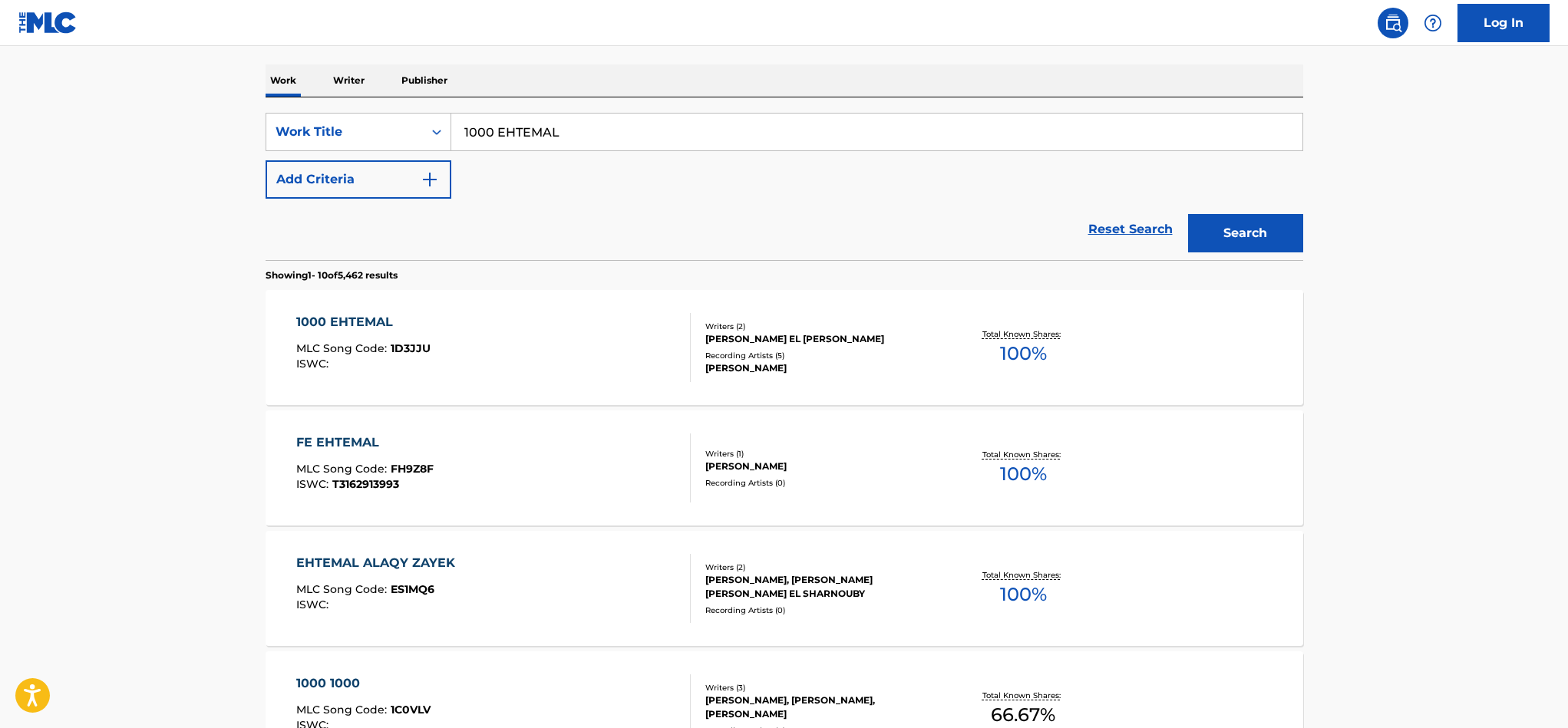 scroll, scrollTop: 230, scrollLeft: 0, axis: vertical 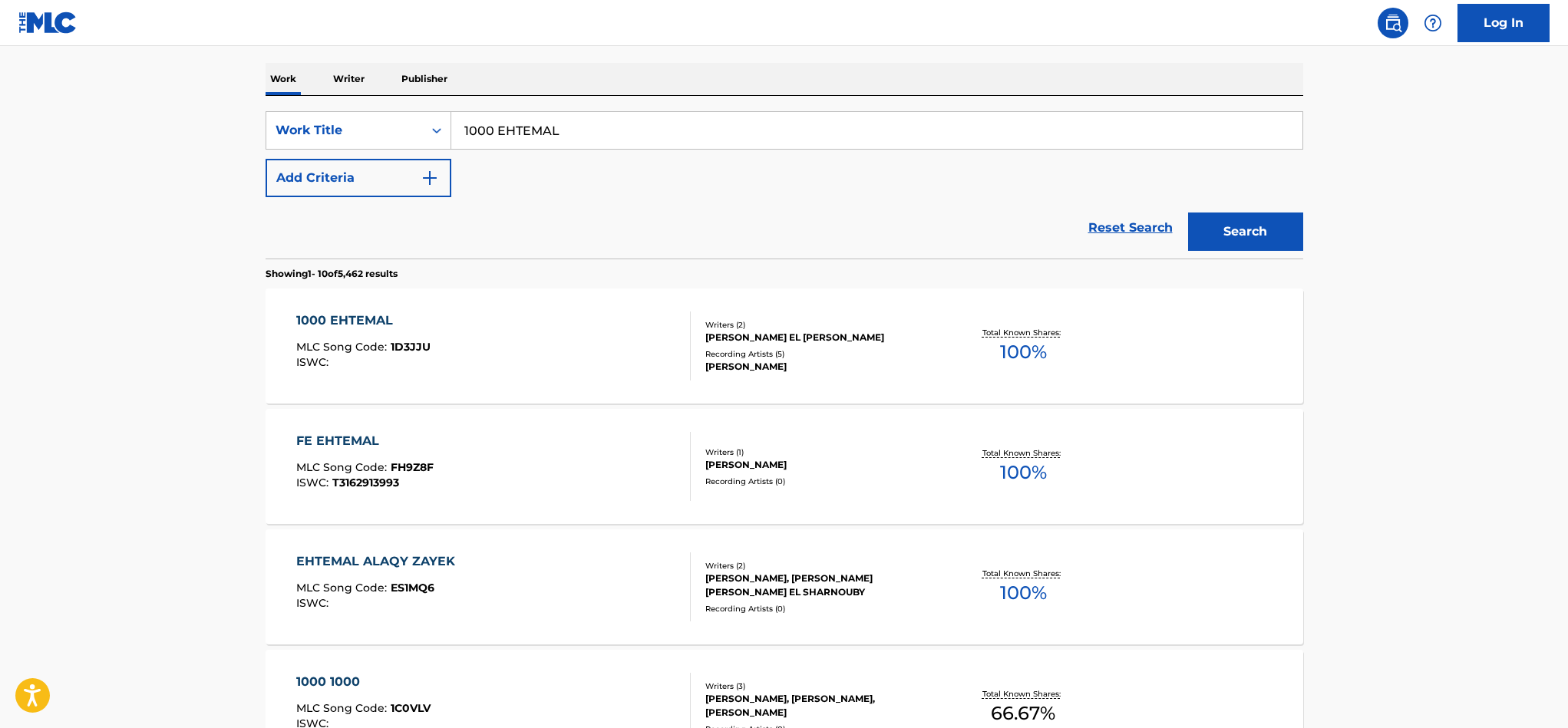 click on "1000 EHTEMAL" at bounding box center [363, 321] 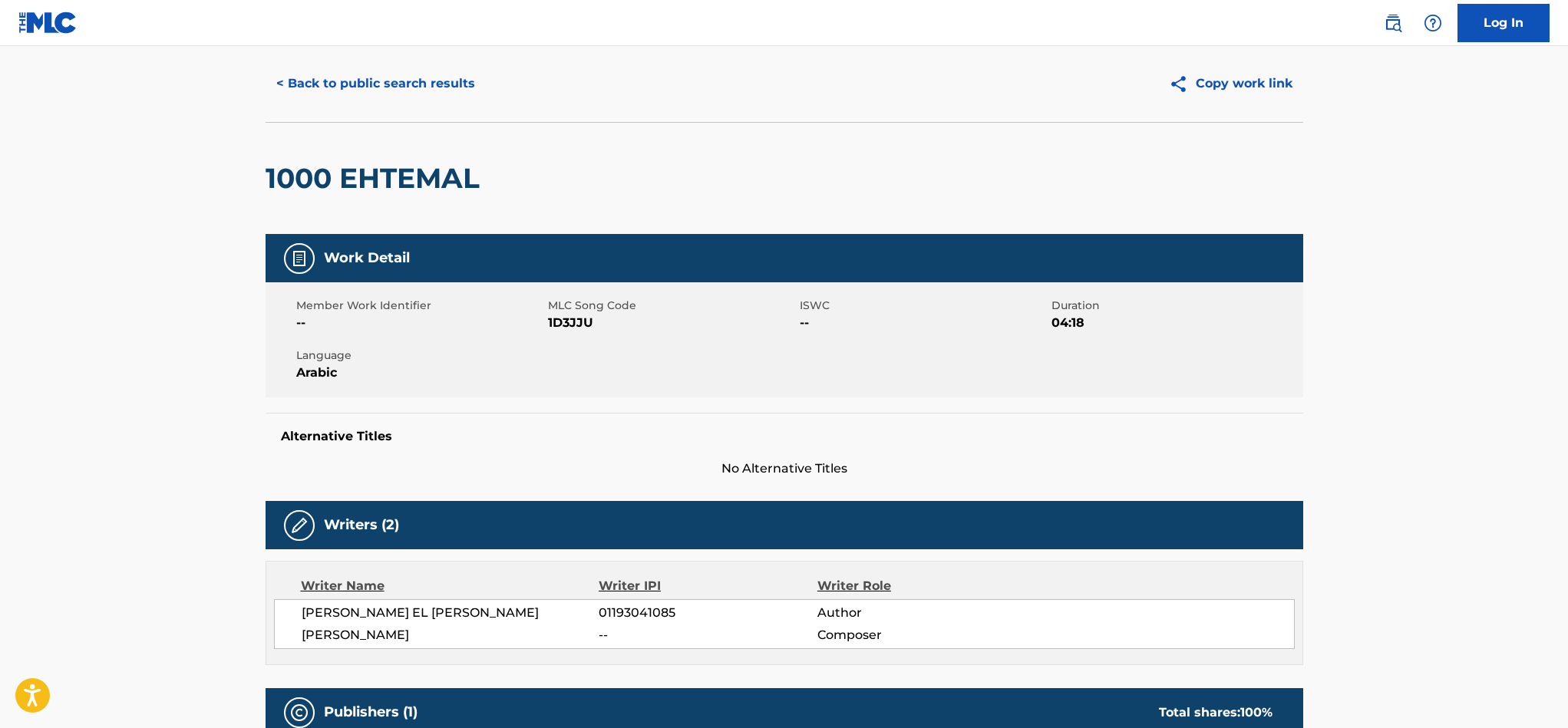 scroll, scrollTop: 24, scrollLeft: 0, axis: vertical 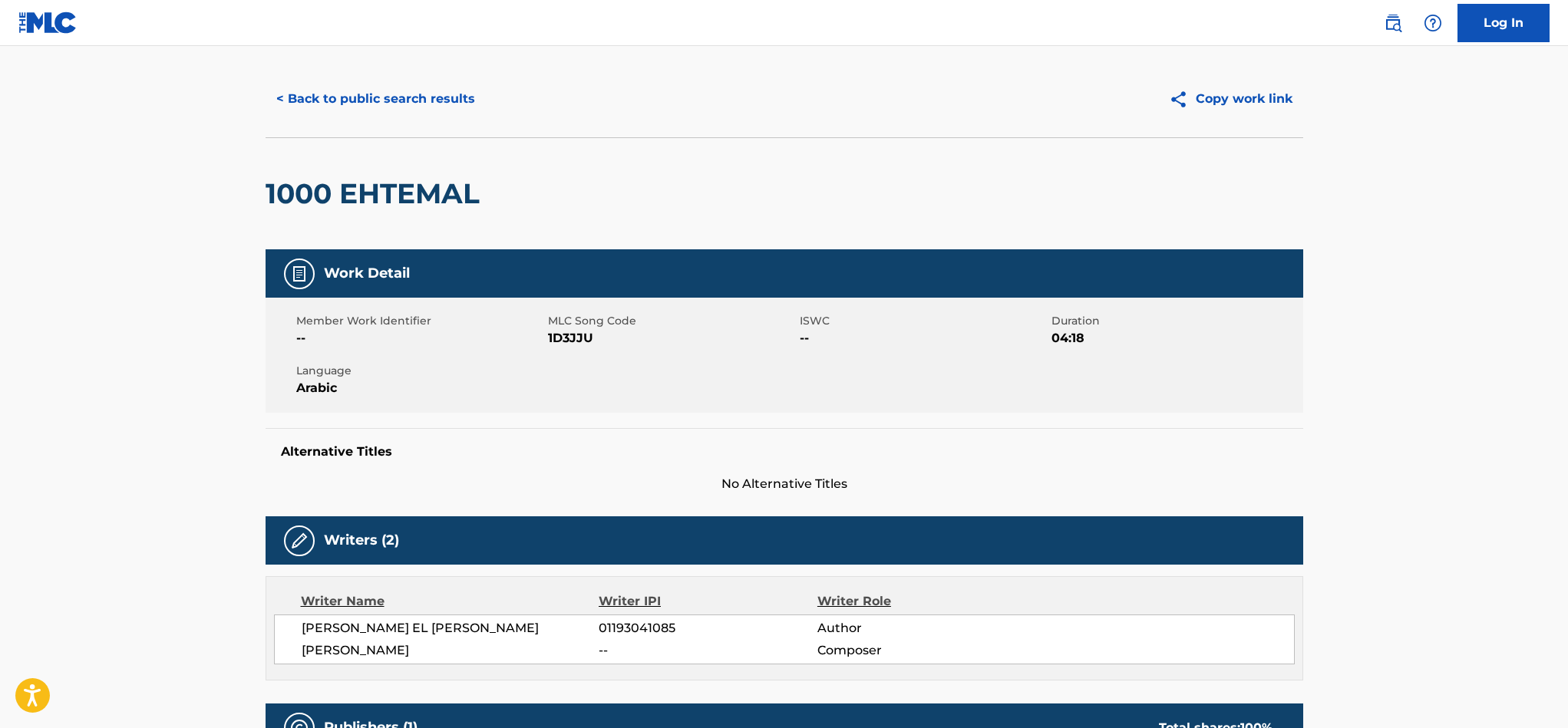 click on "< Back to public search results" at bounding box center (375, 99) 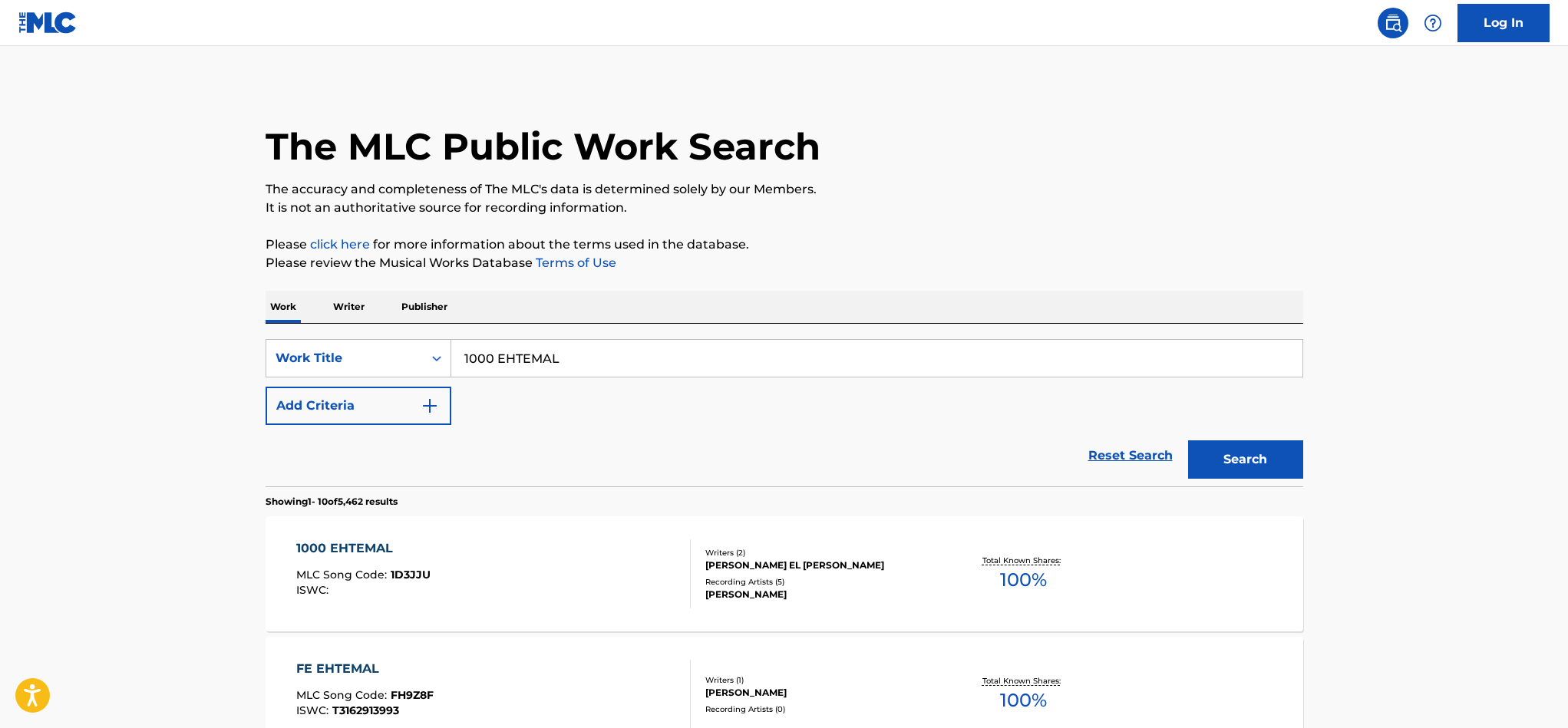 scroll, scrollTop: 0, scrollLeft: 0, axis: both 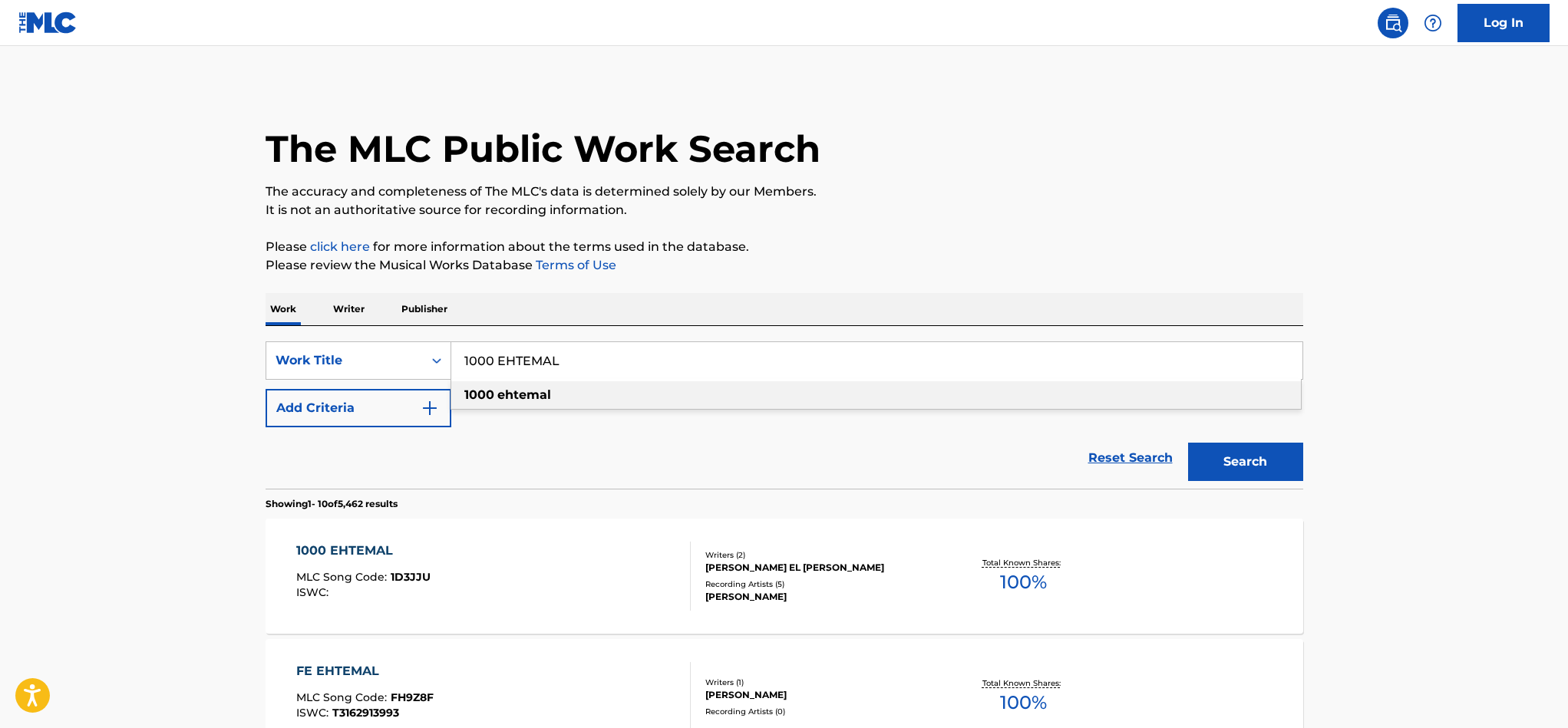 drag, startPoint x: 583, startPoint y: 360, endPoint x: 466, endPoint y: 355, distance: 117.10679 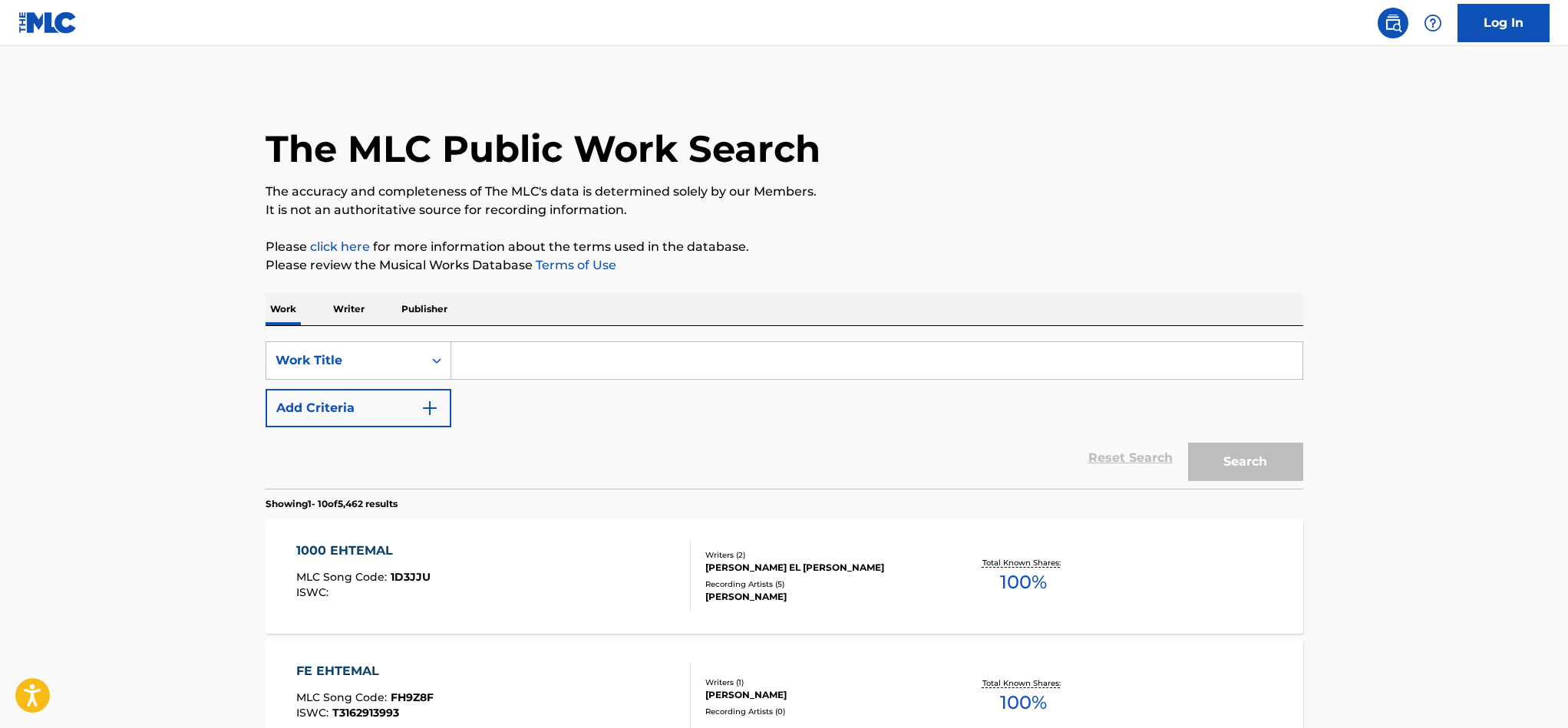 paste on "ADER AKMEL" 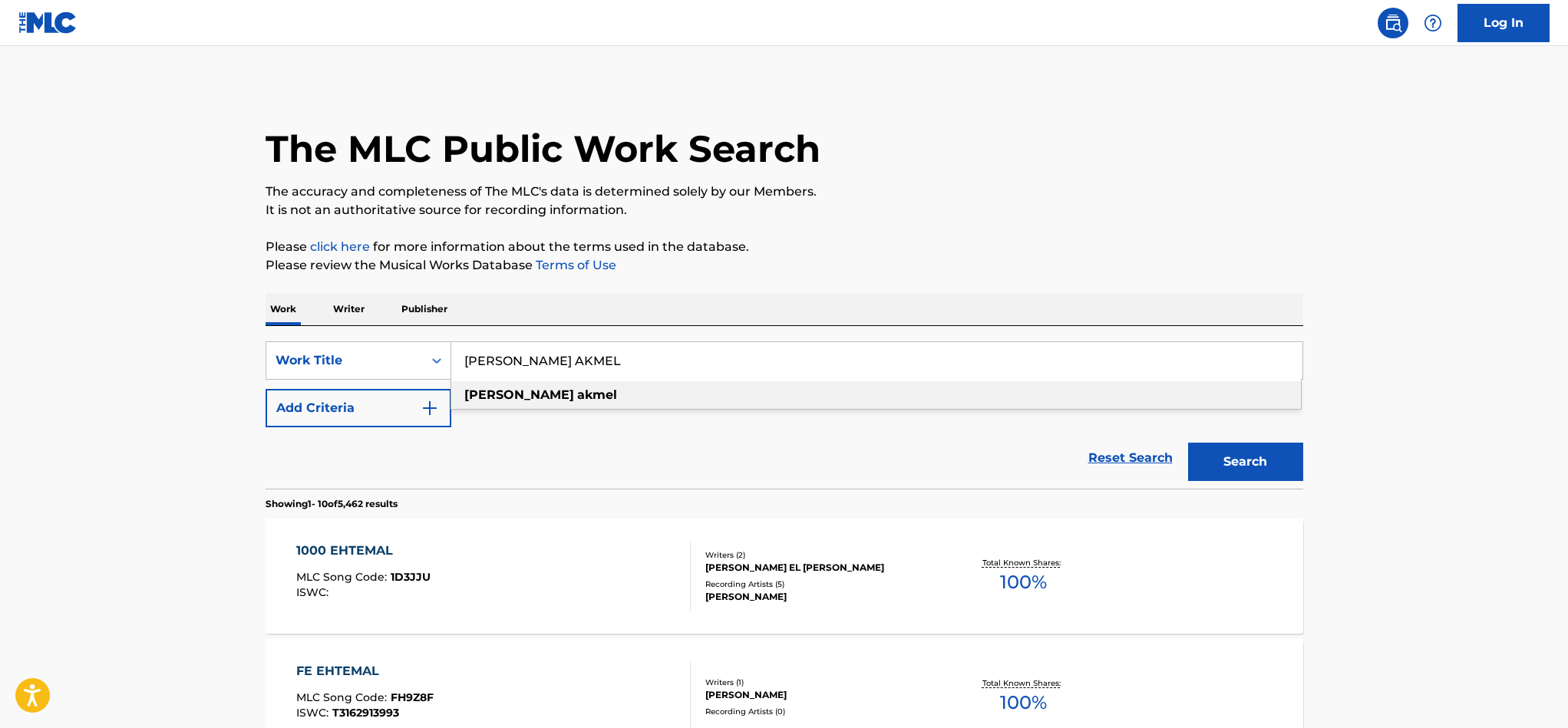 type on "ADER AKMEL" 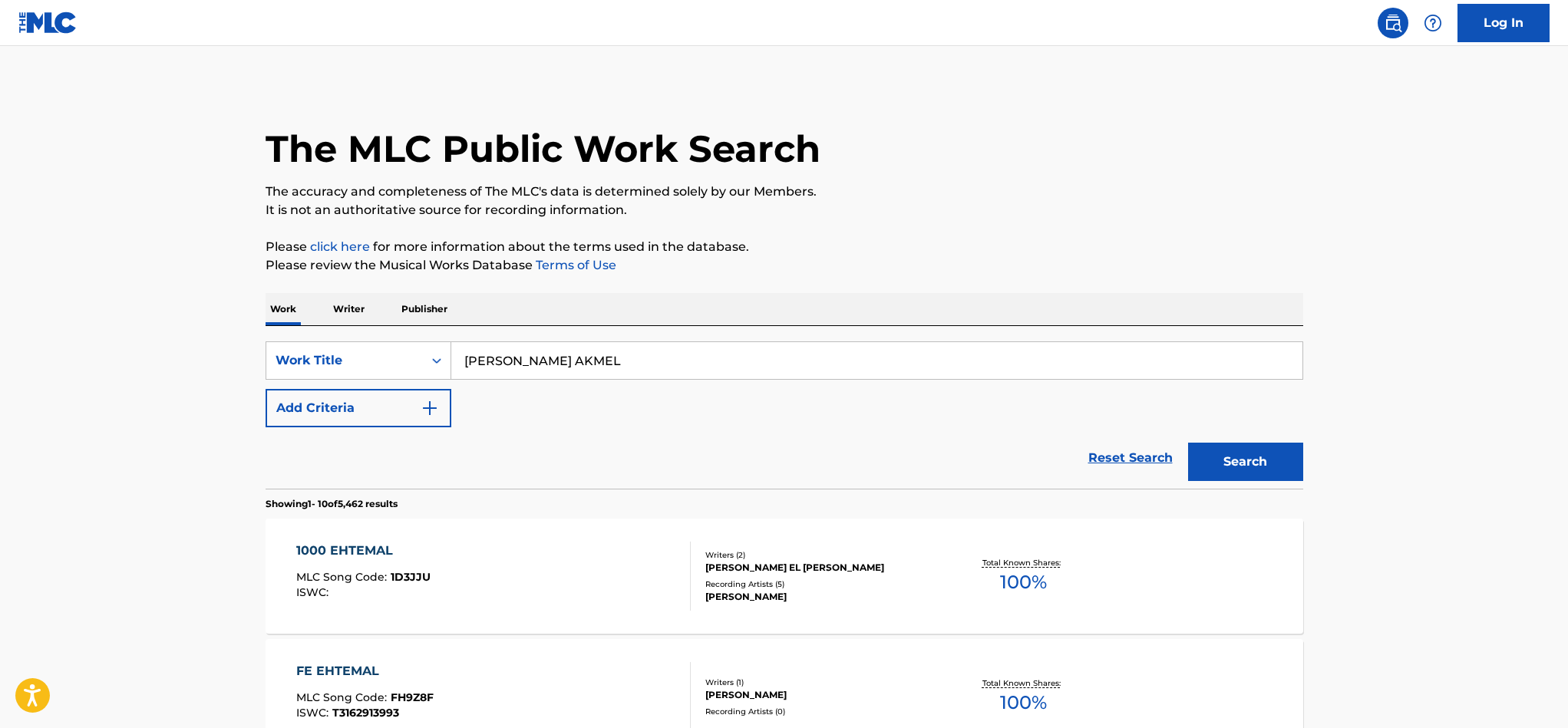 click on "Search" at bounding box center (1246, 462) 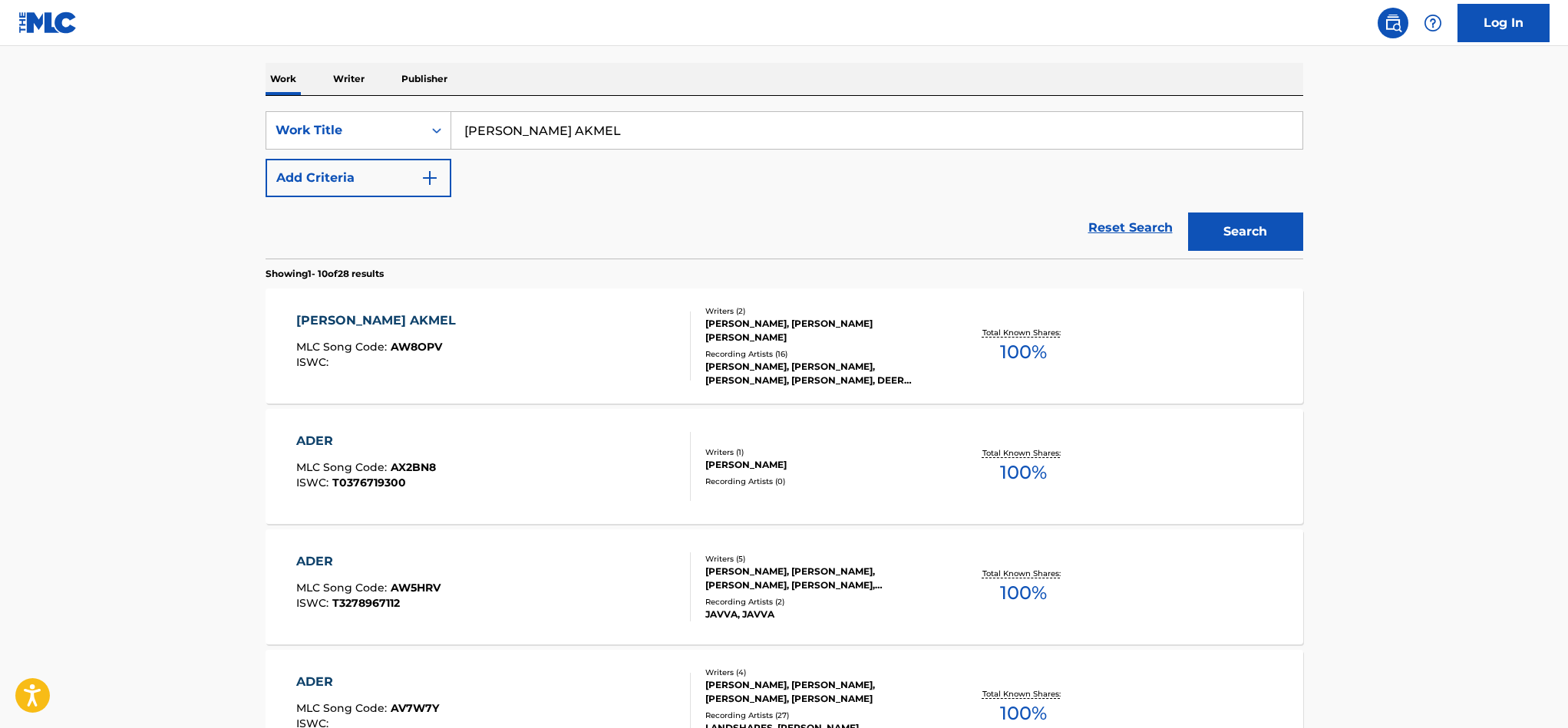 scroll, scrollTop: 345, scrollLeft: 0, axis: vertical 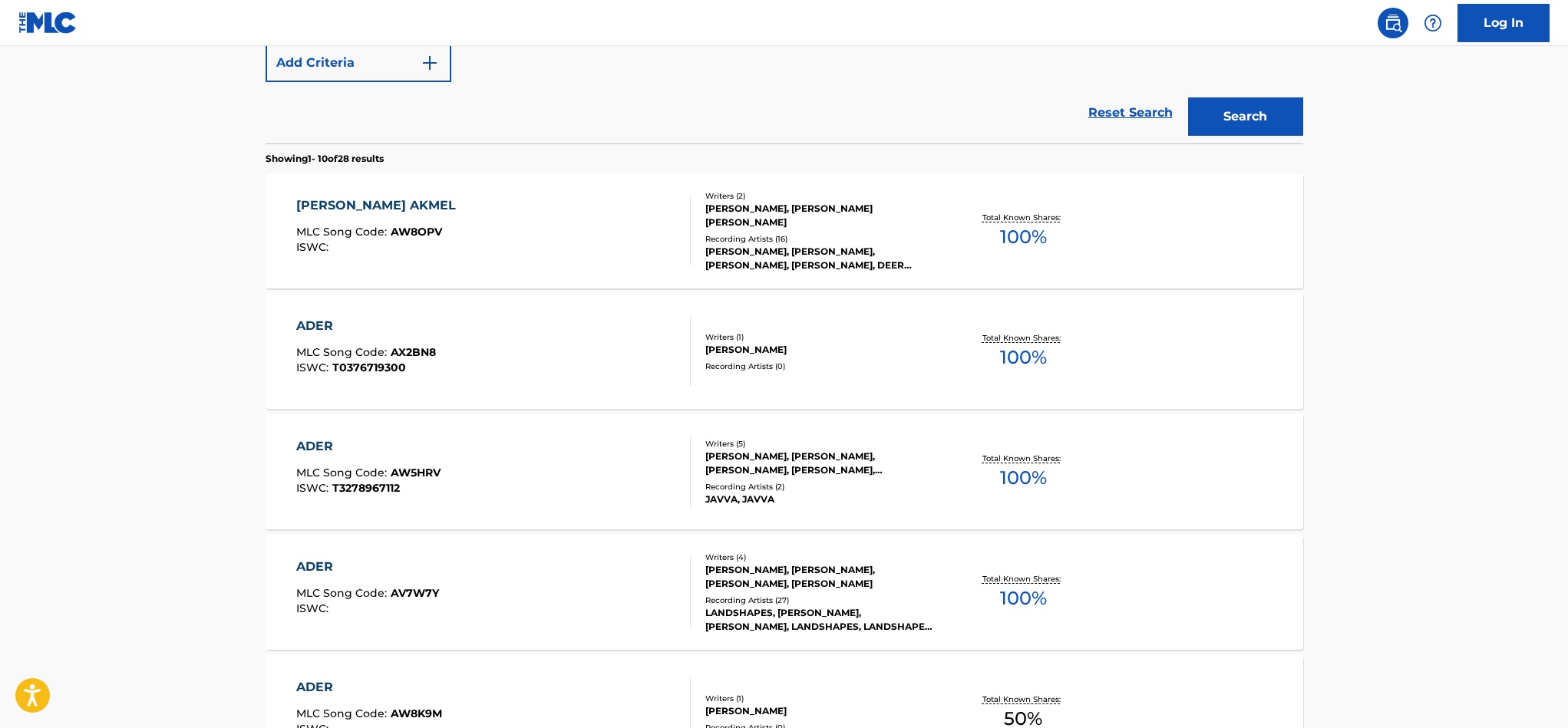 click on "ADER AKMEL" at bounding box center [380, 206] 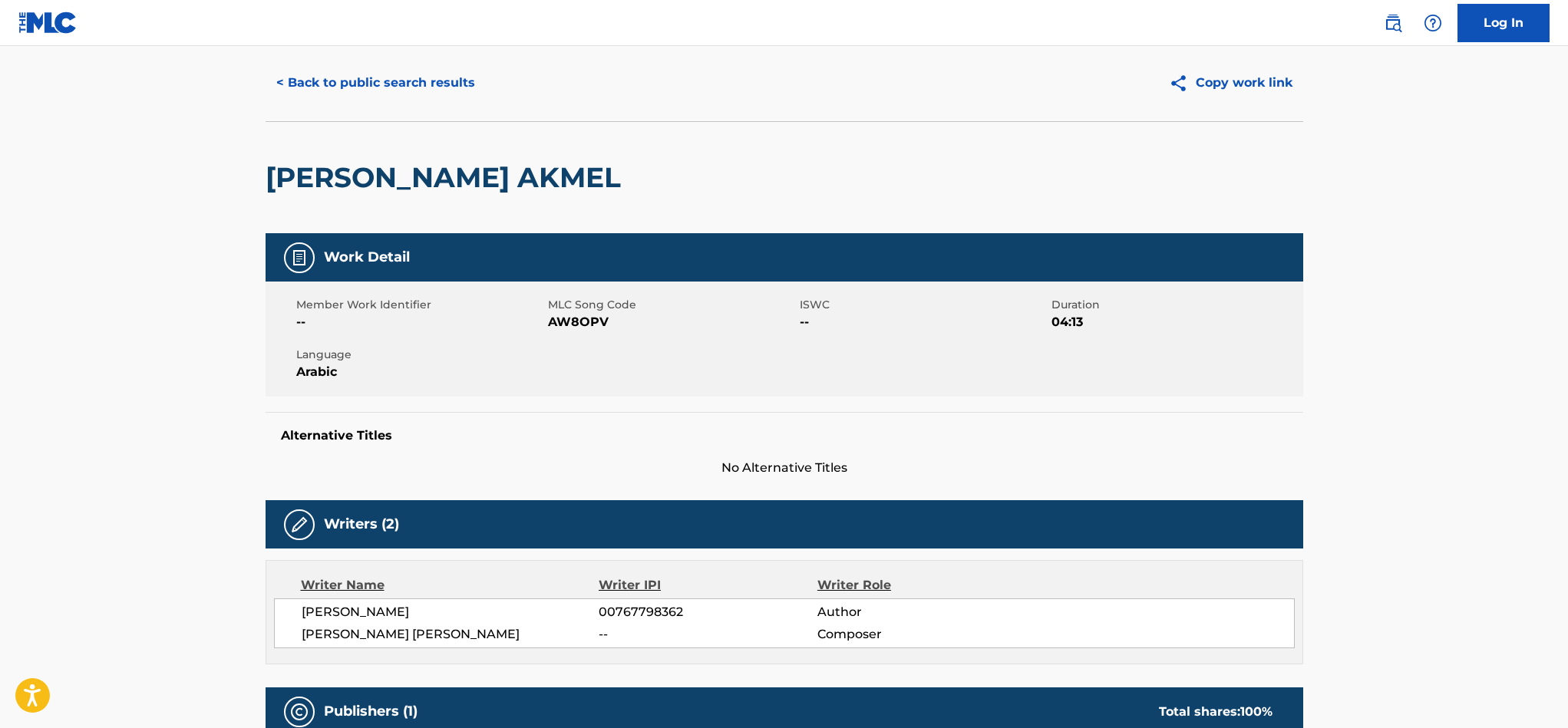 scroll, scrollTop: 0, scrollLeft: 0, axis: both 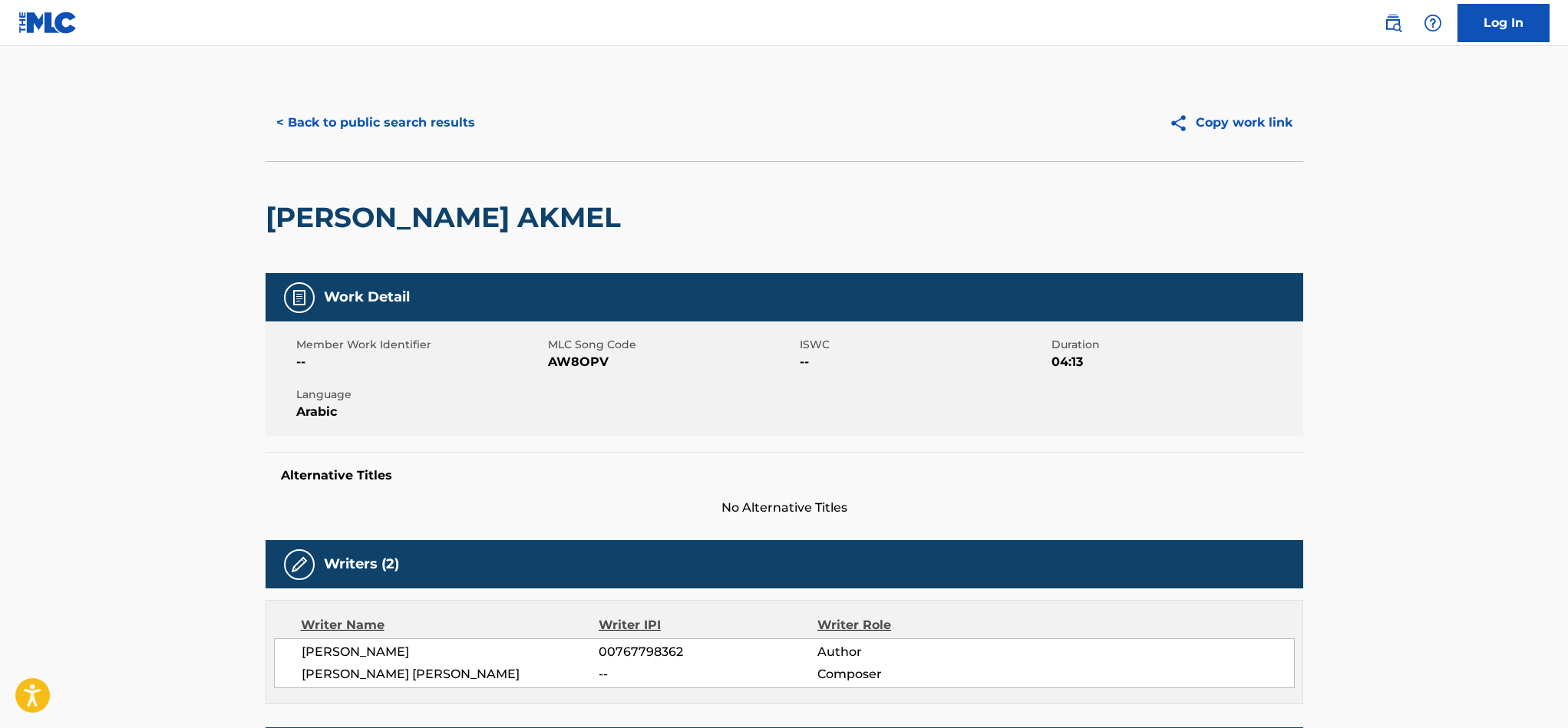 click on "< Back to public search results" at bounding box center (375, 123) 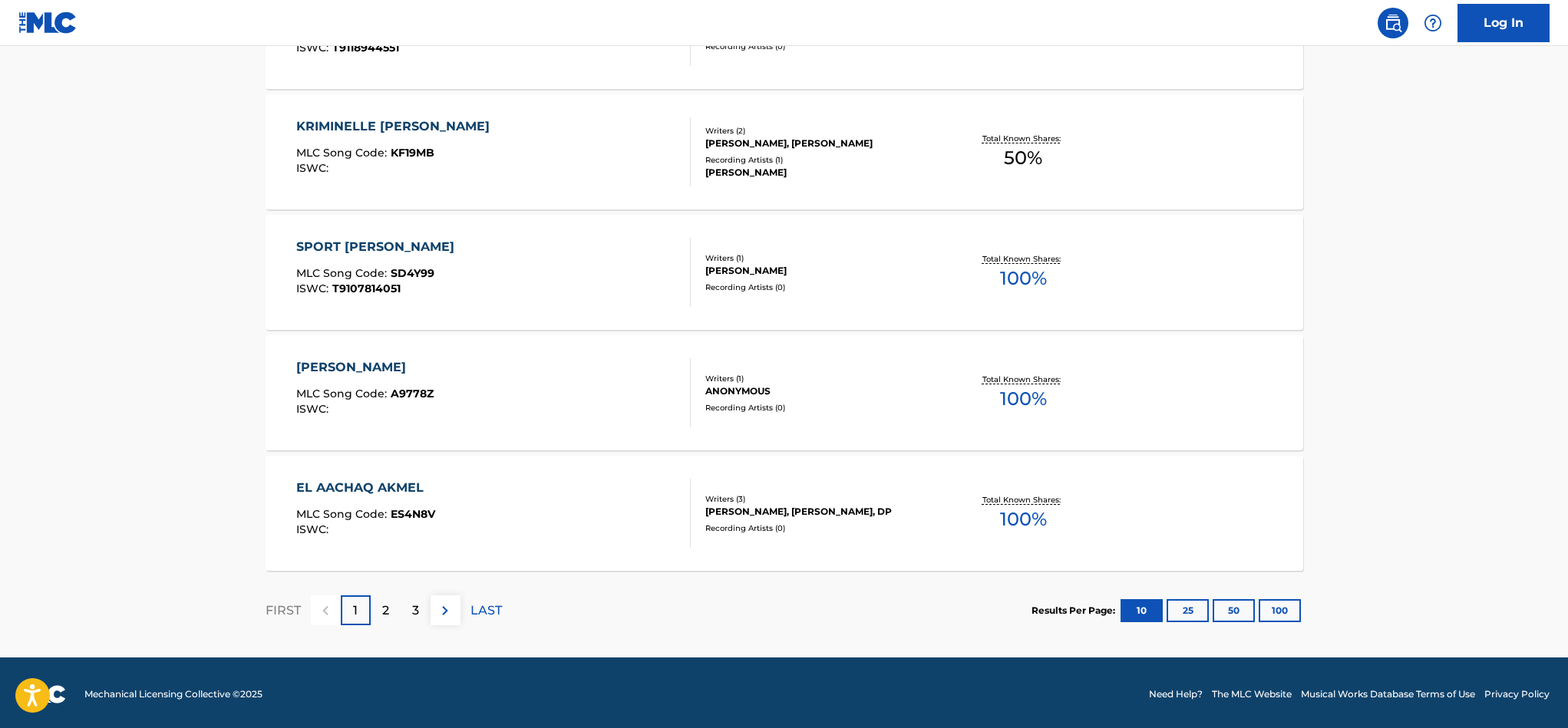 scroll, scrollTop: 1149, scrollLeft: 0, axis: vertical 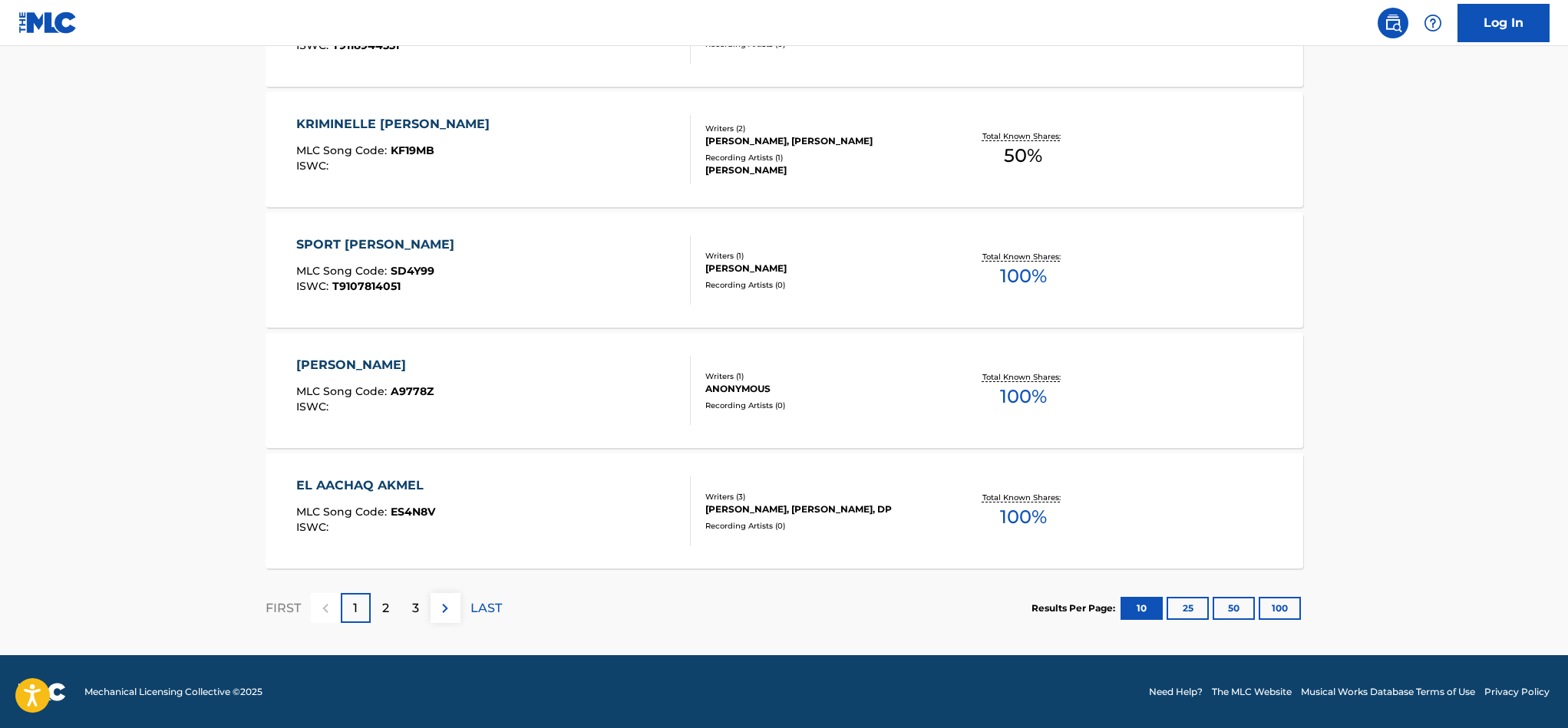 click on "2" at bounding box center (385, 608) 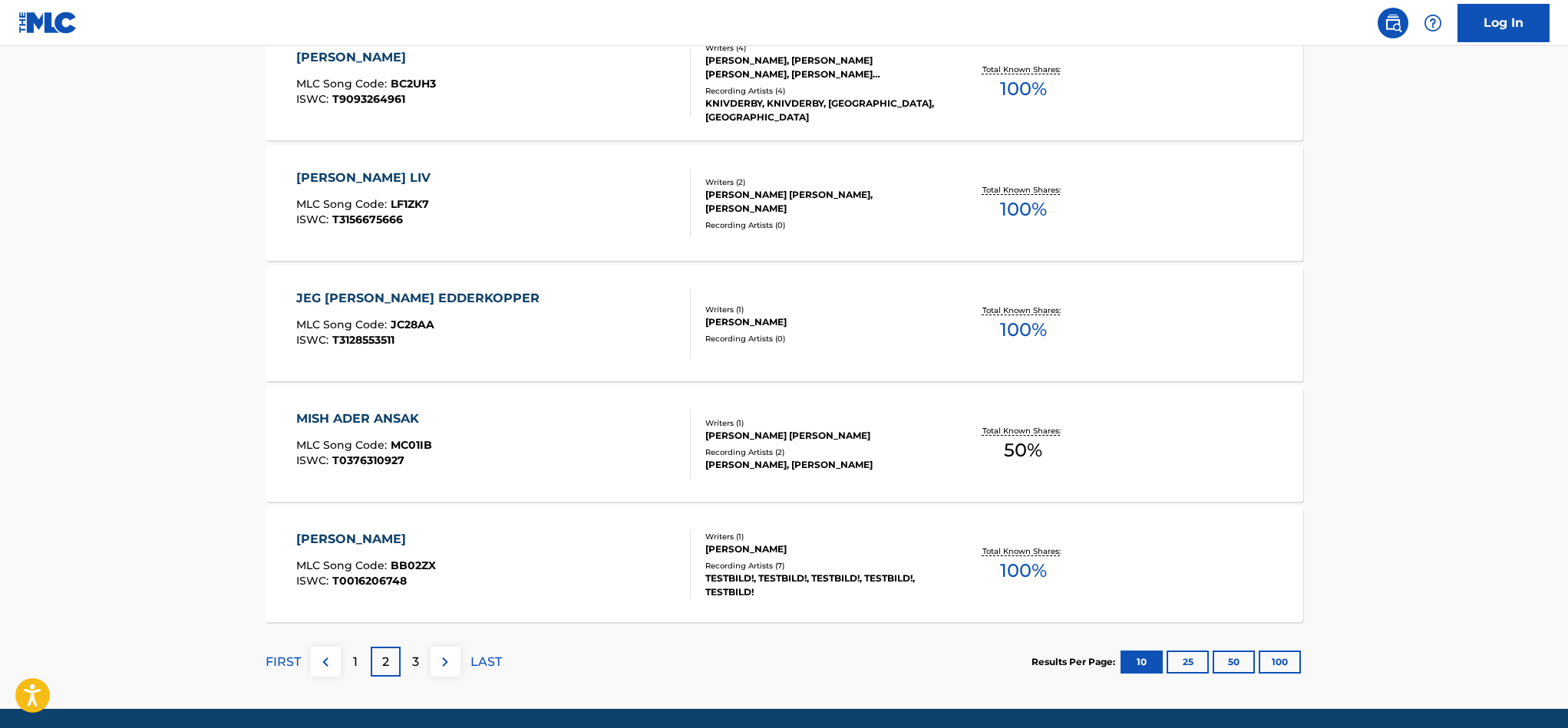 scroll, scrollTop: 1149, scrollLeft: 0, axis: vertical 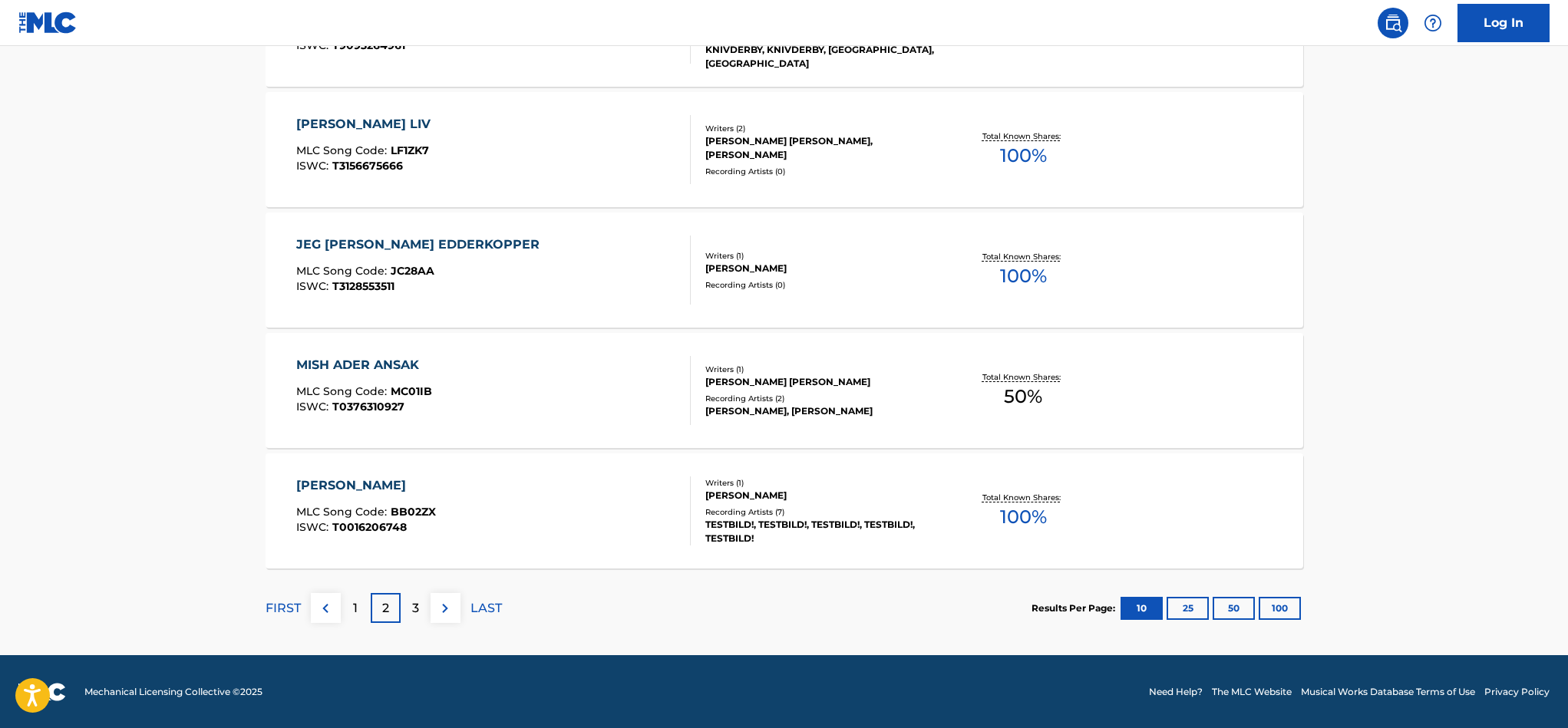 click on "3" at bounding box center (415, 608) 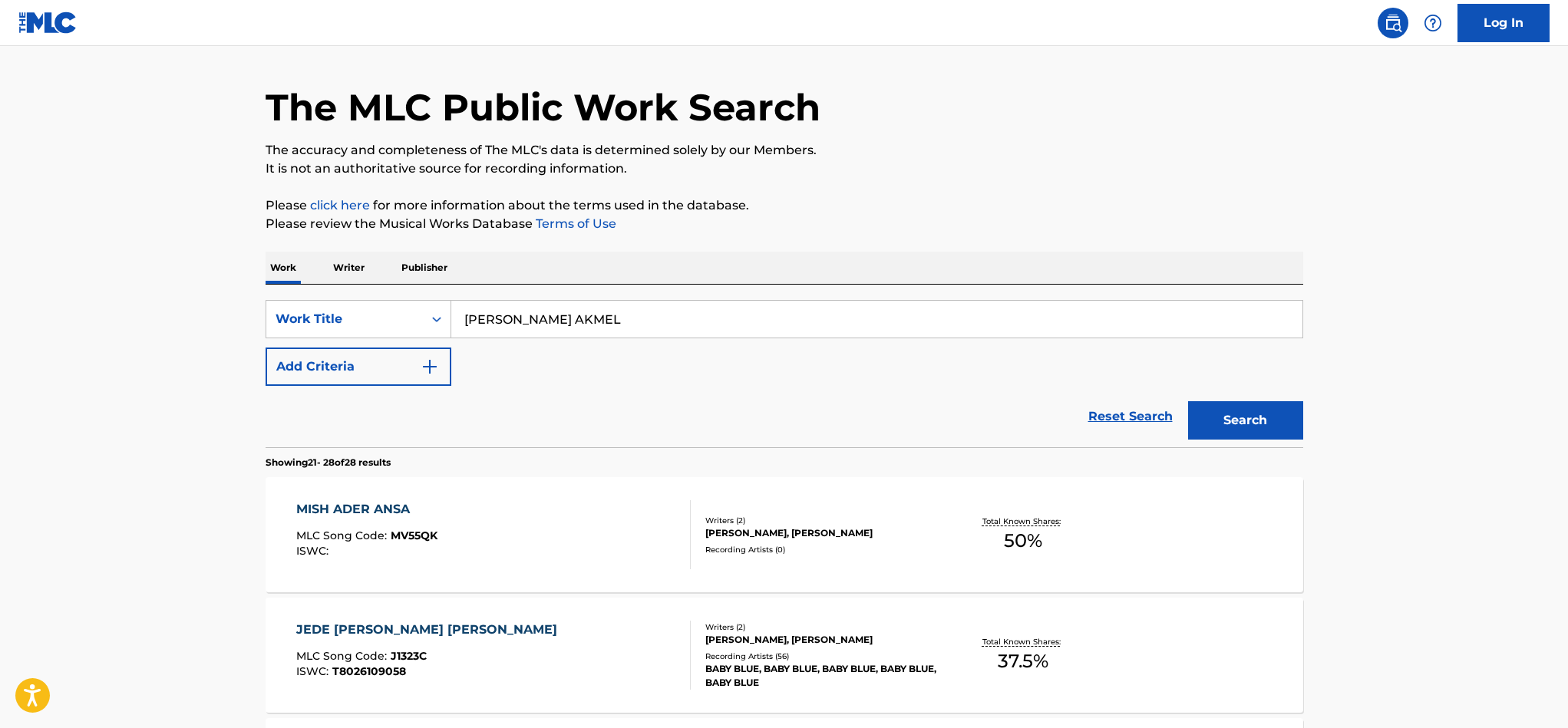 scroll, scrollTop: 0, scrollLeft: 0, axis: both 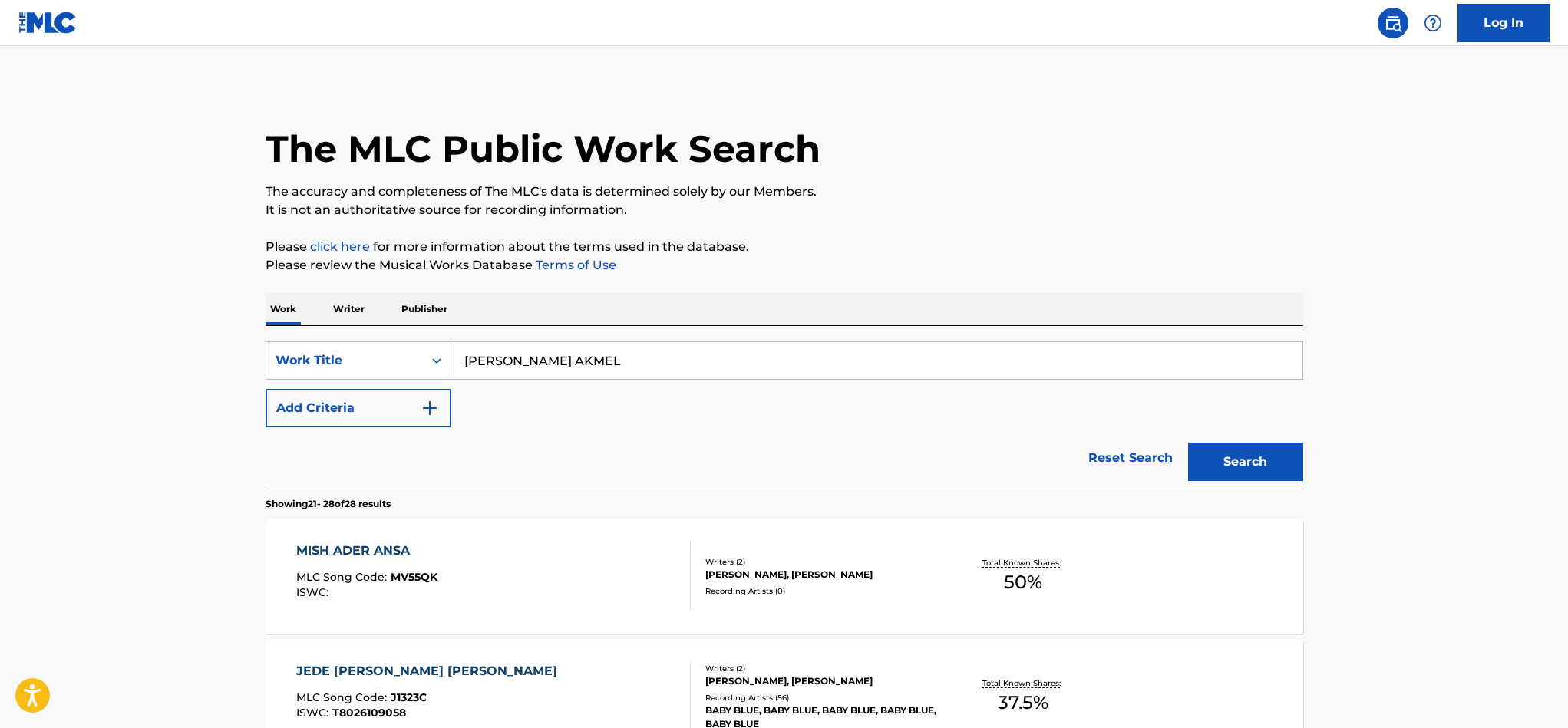 click on "ADER AKMEL" at bounding box center (876, 361) 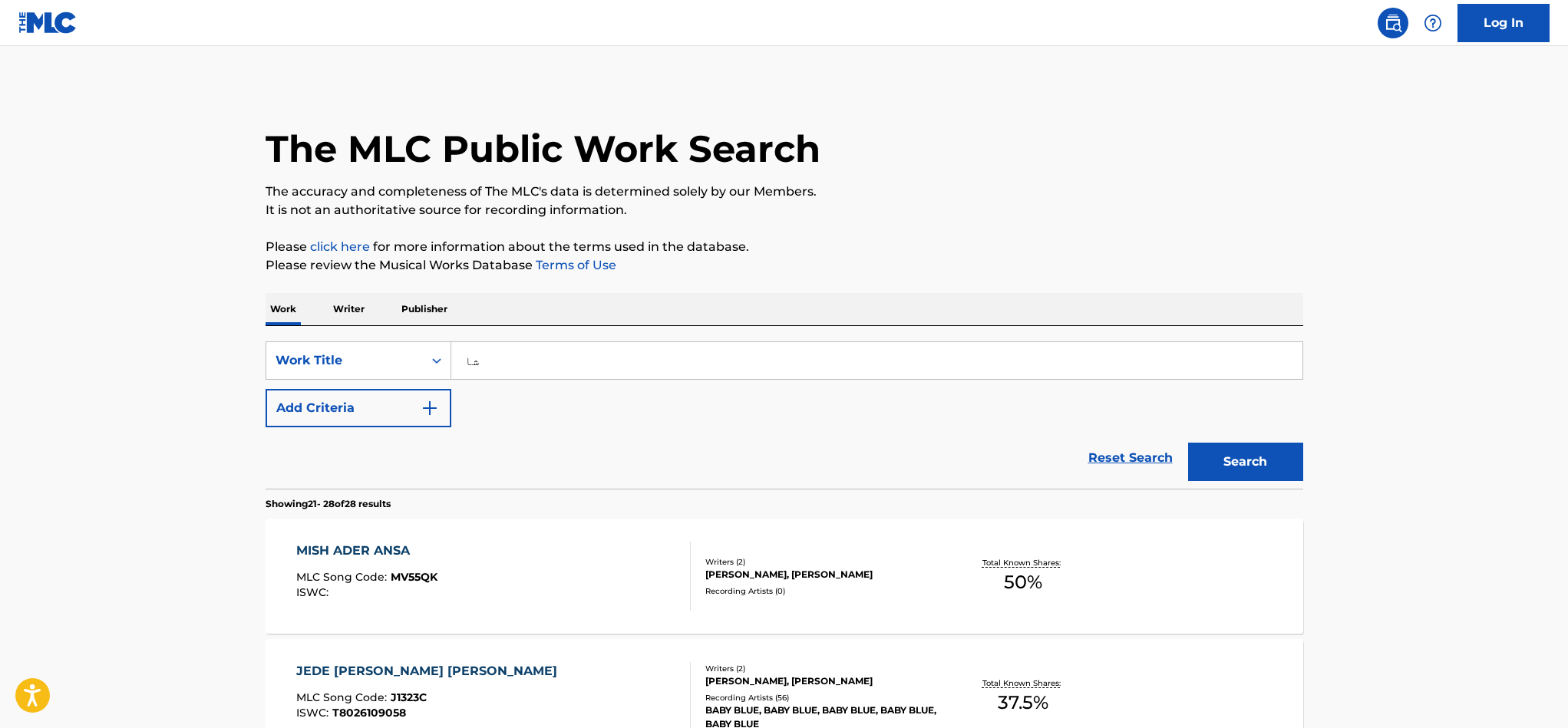 type on "ش" 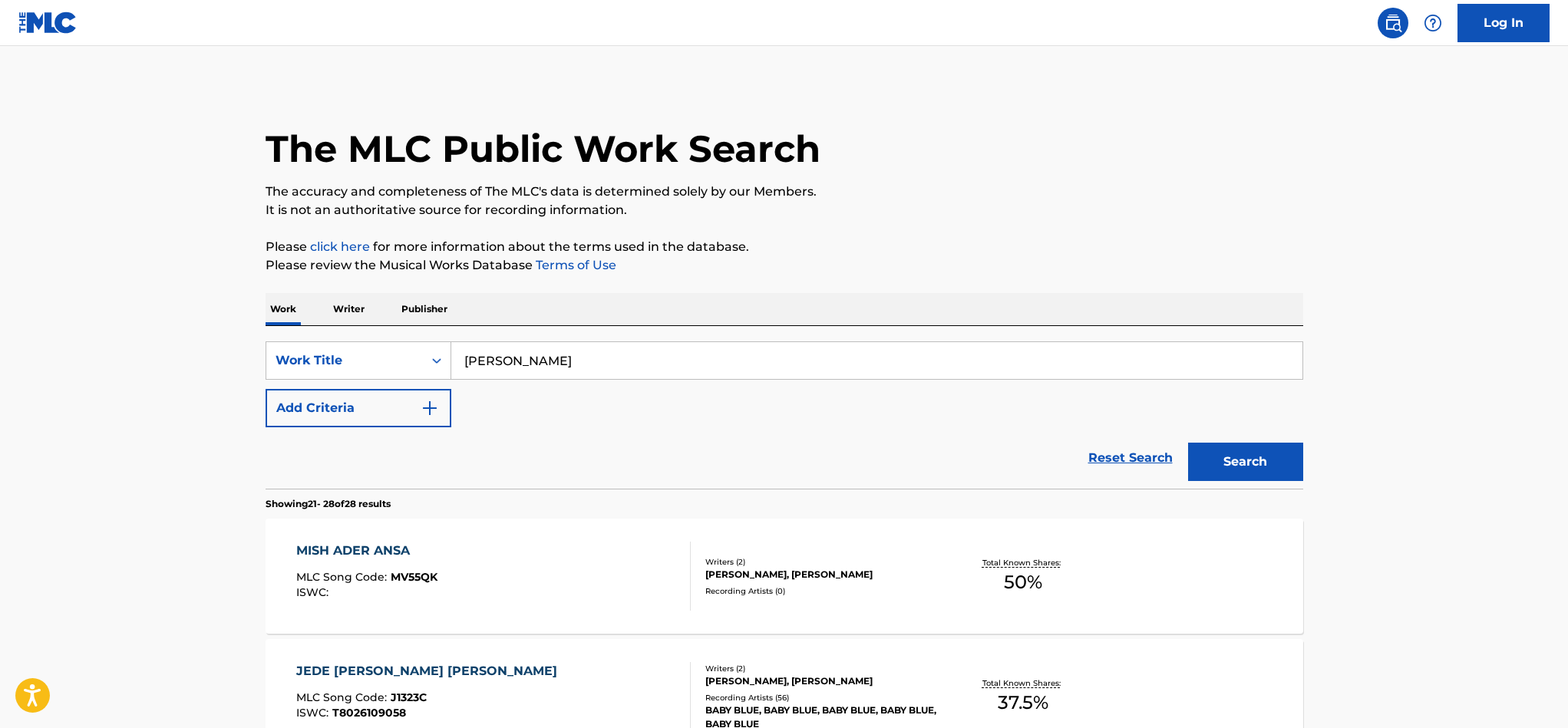 type on "ahmed saad" 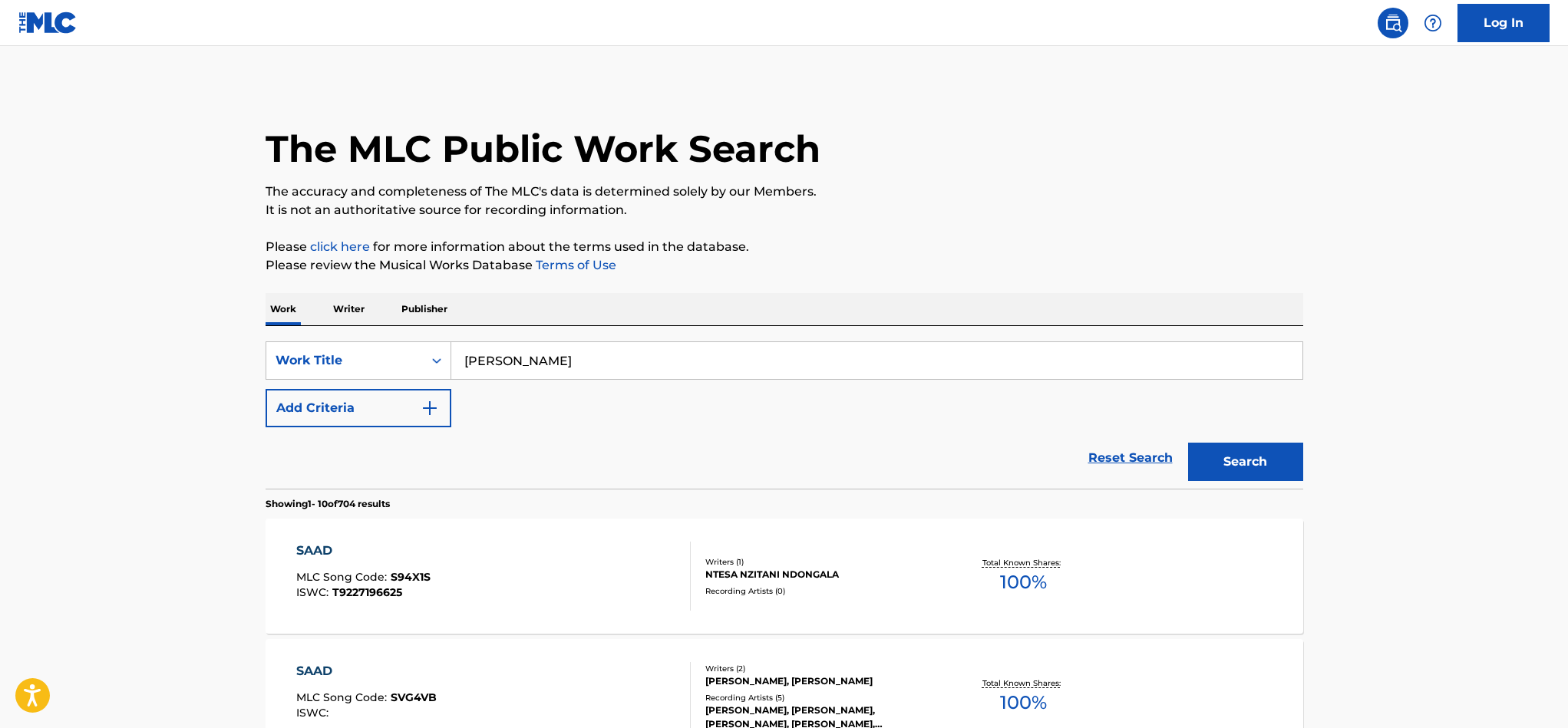 click on "Writer" at bounding box center [348, 309] 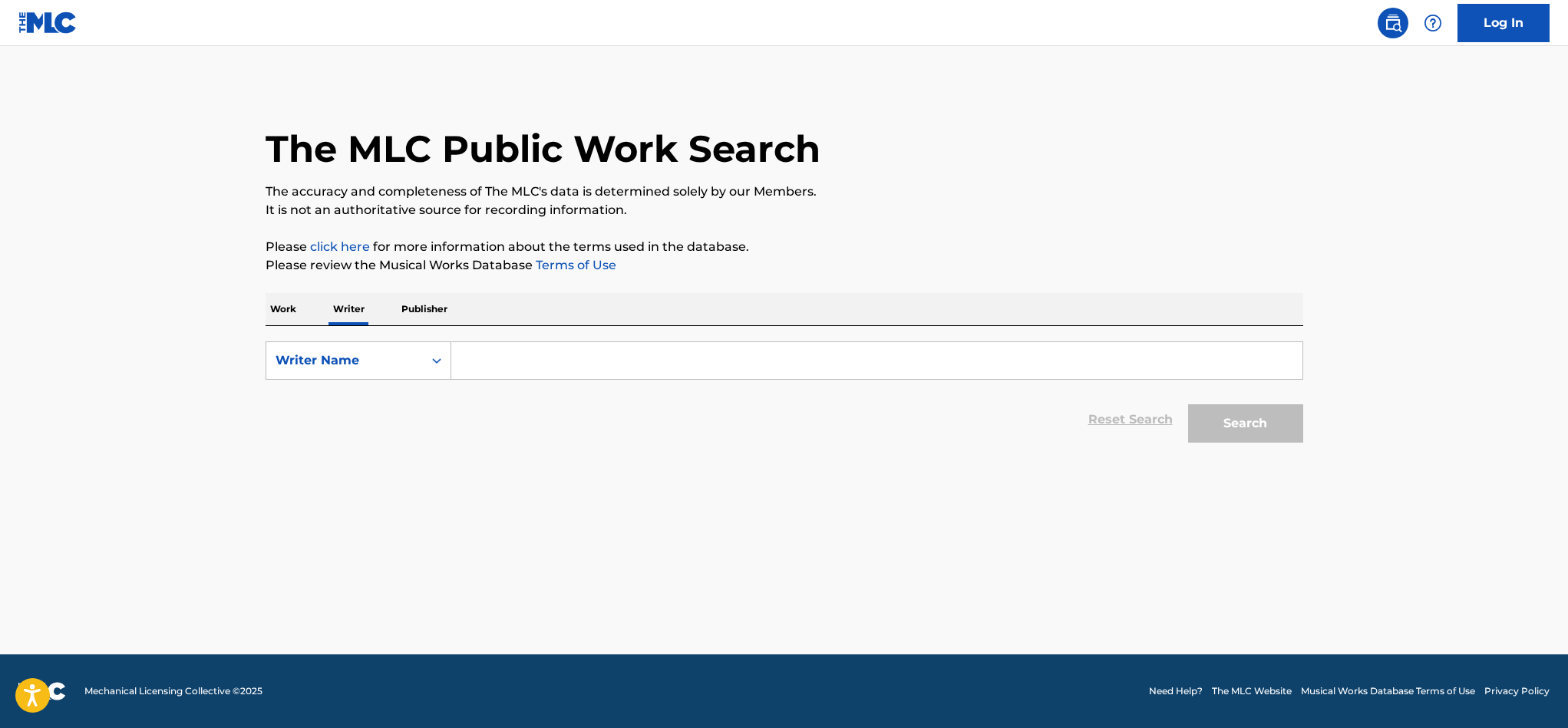 click at bounding box center [876, 361] 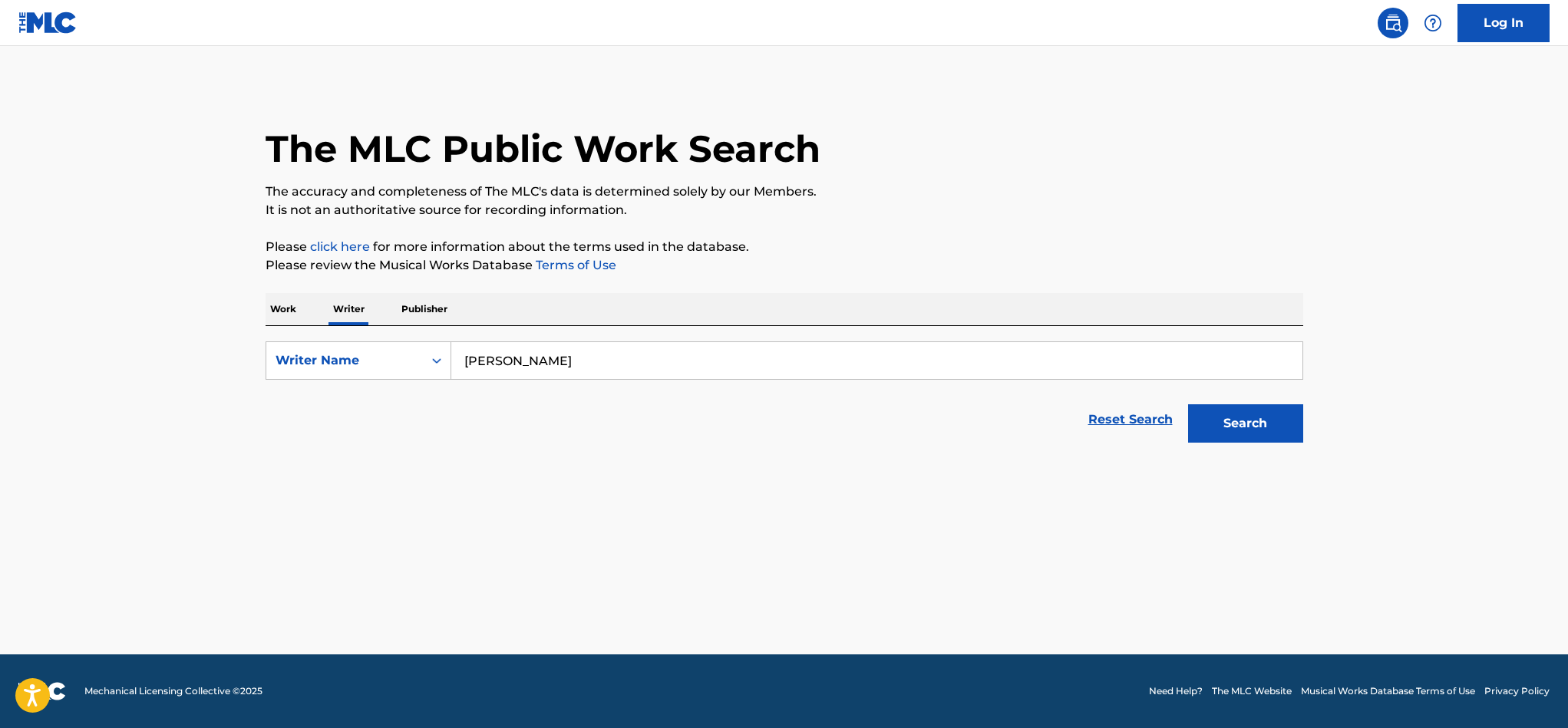 click on "Search" at bounding box center [1246, 423] 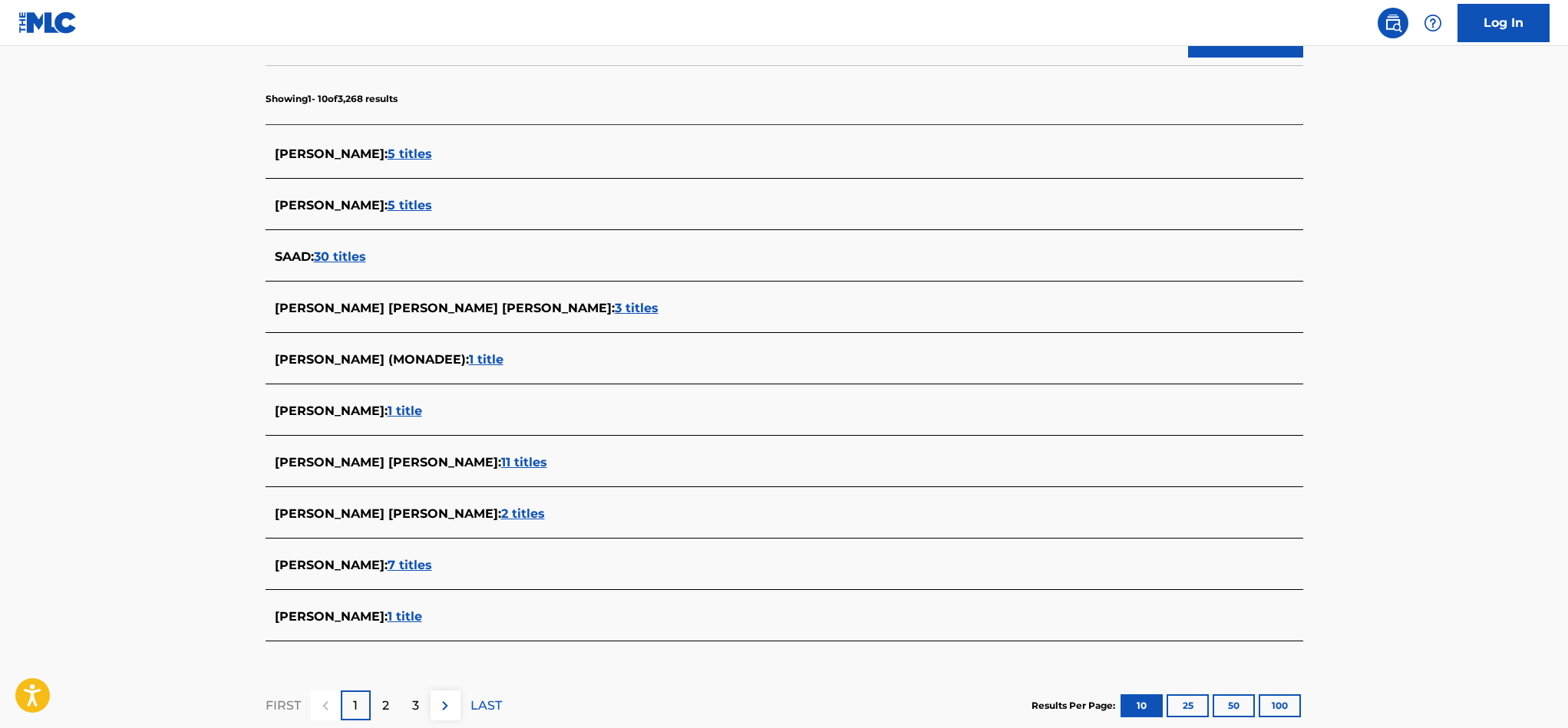 scroll, scrollTop: 345, scrollLeft: 0, axis: vertical 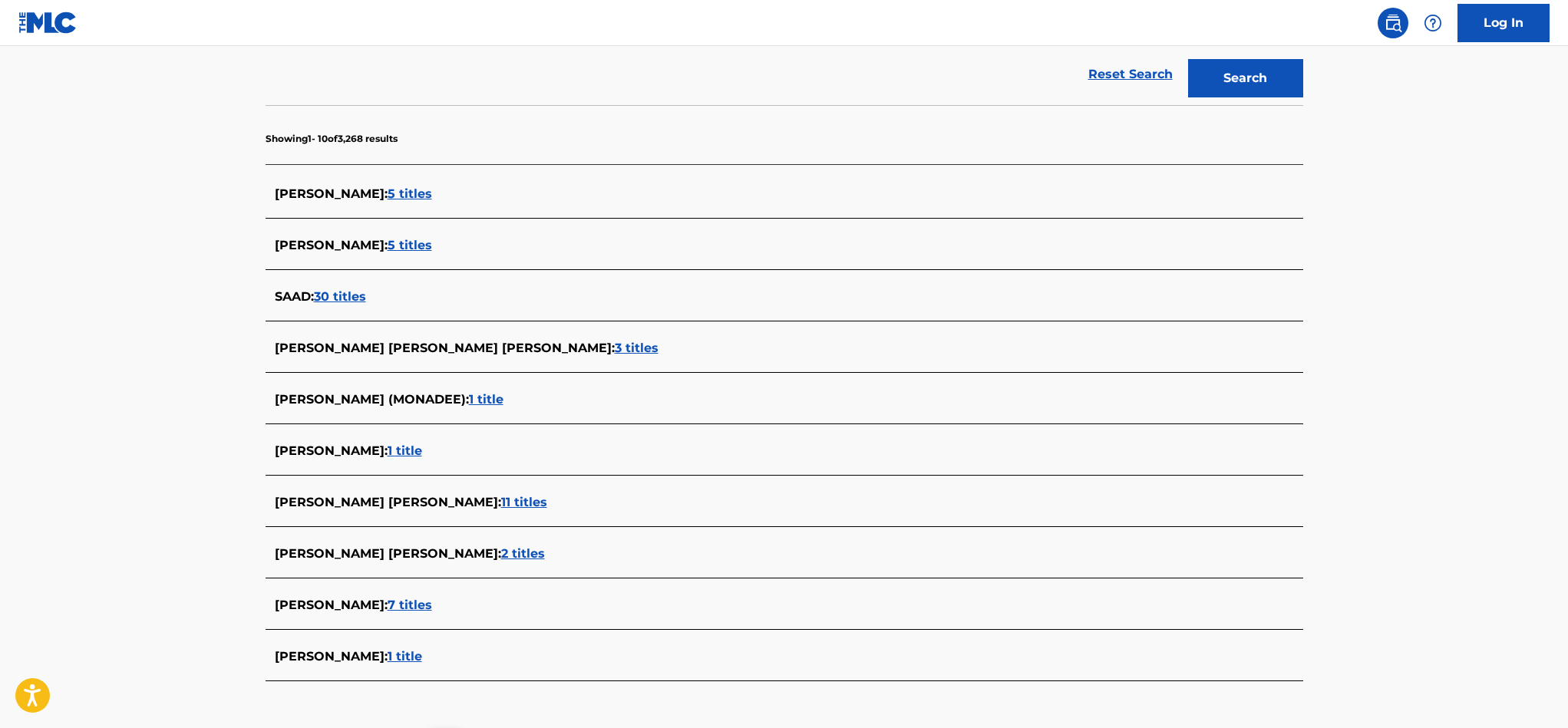 click on "5 titles" at bounding box center (410, 193) 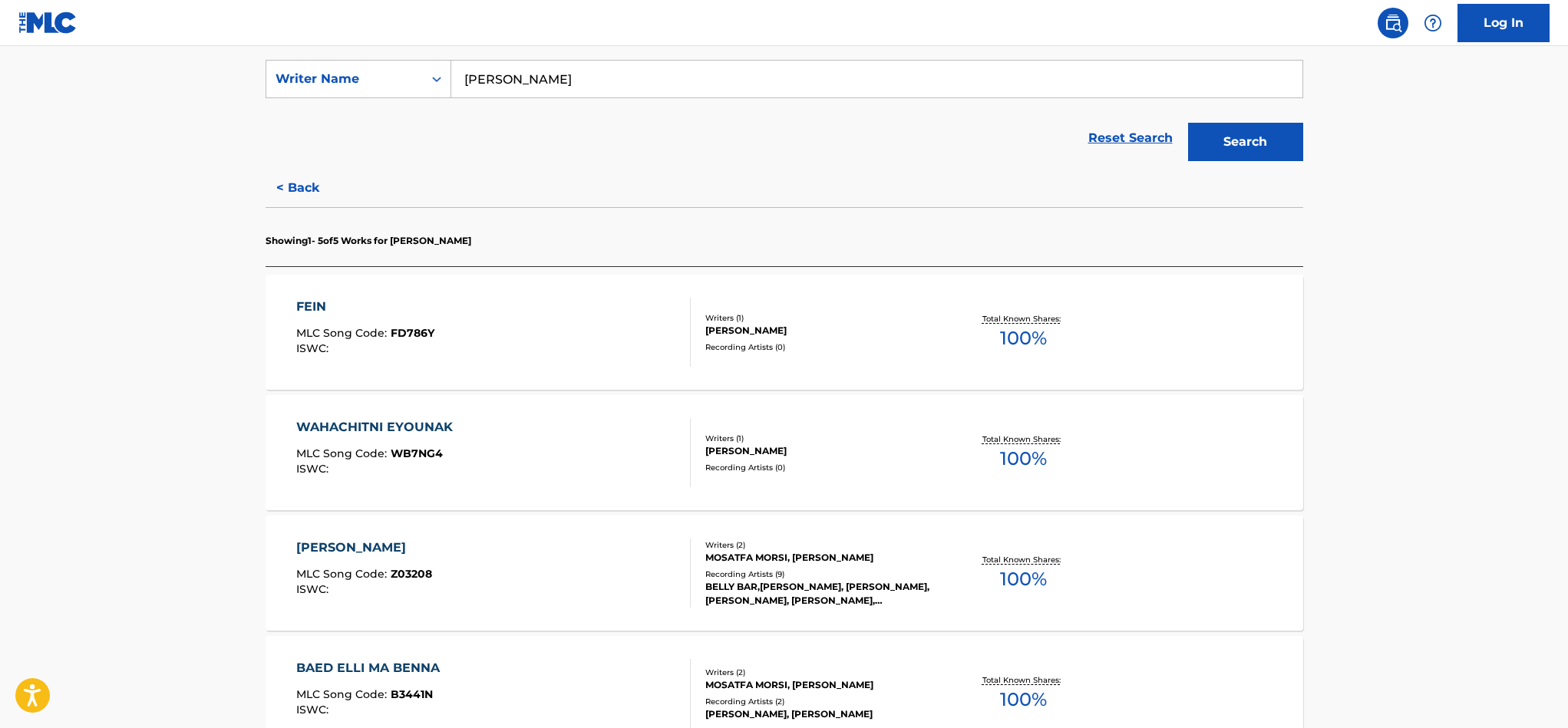 scroll, scrollTop: 230, scrollLeft: 0, axis: vertical 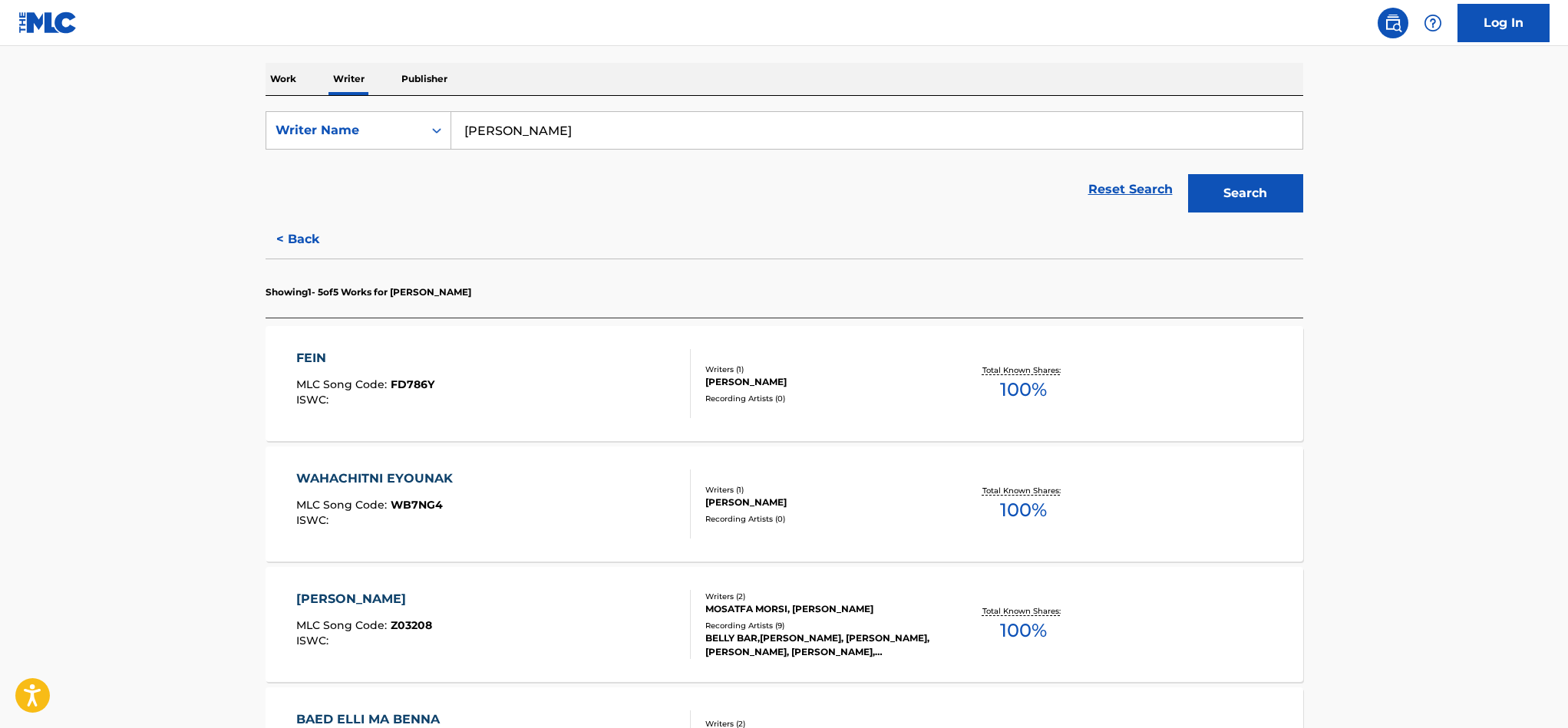 click on "< Back" at bounding box center [312, 239] 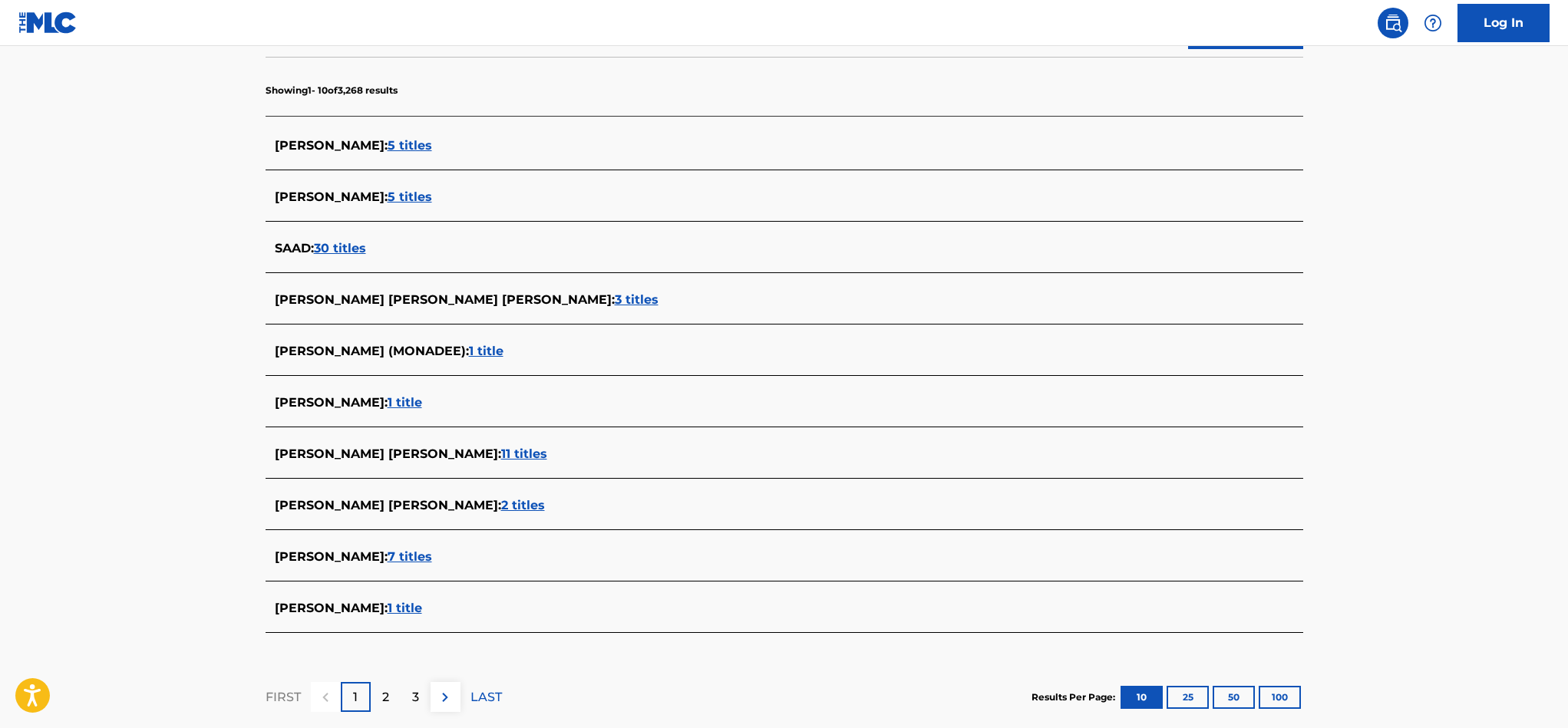 scroll, scrollTop: 460, scrollLeft: 0, axis: vertical 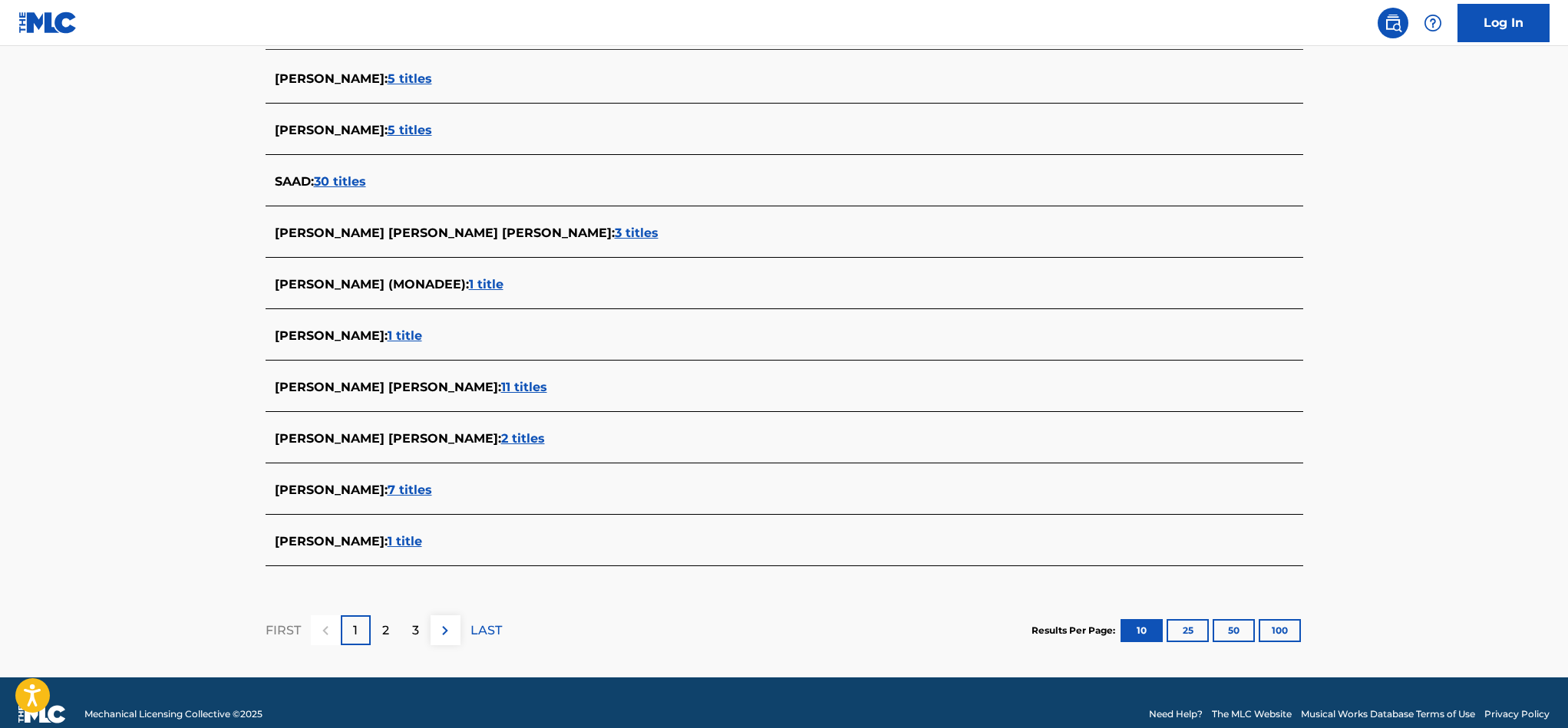 click on "3 titles" at bounding box center [636, 232] 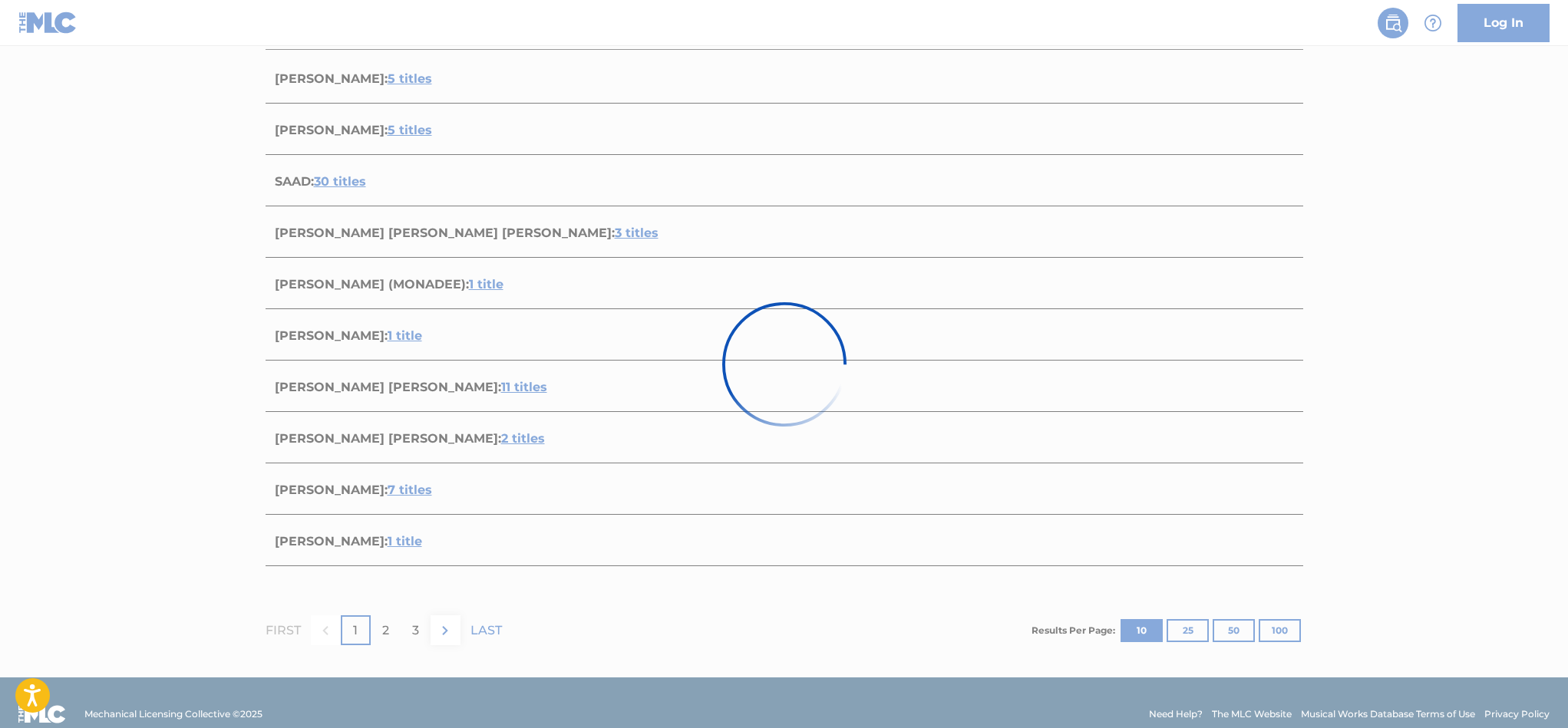 scroll, scrollTop: 362, scrollLeft: 0, axis: vertical 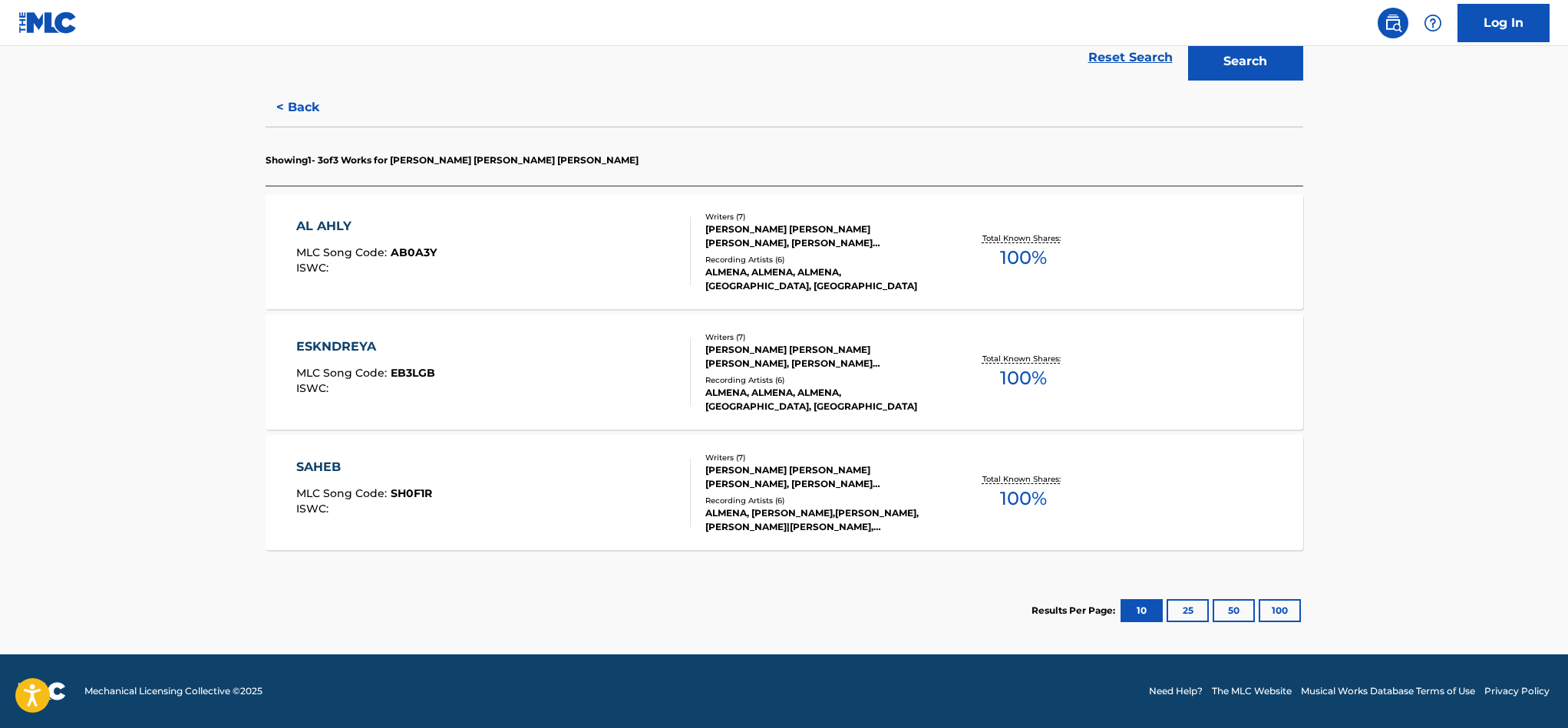click on "100" at bounding box center (1279, 611) 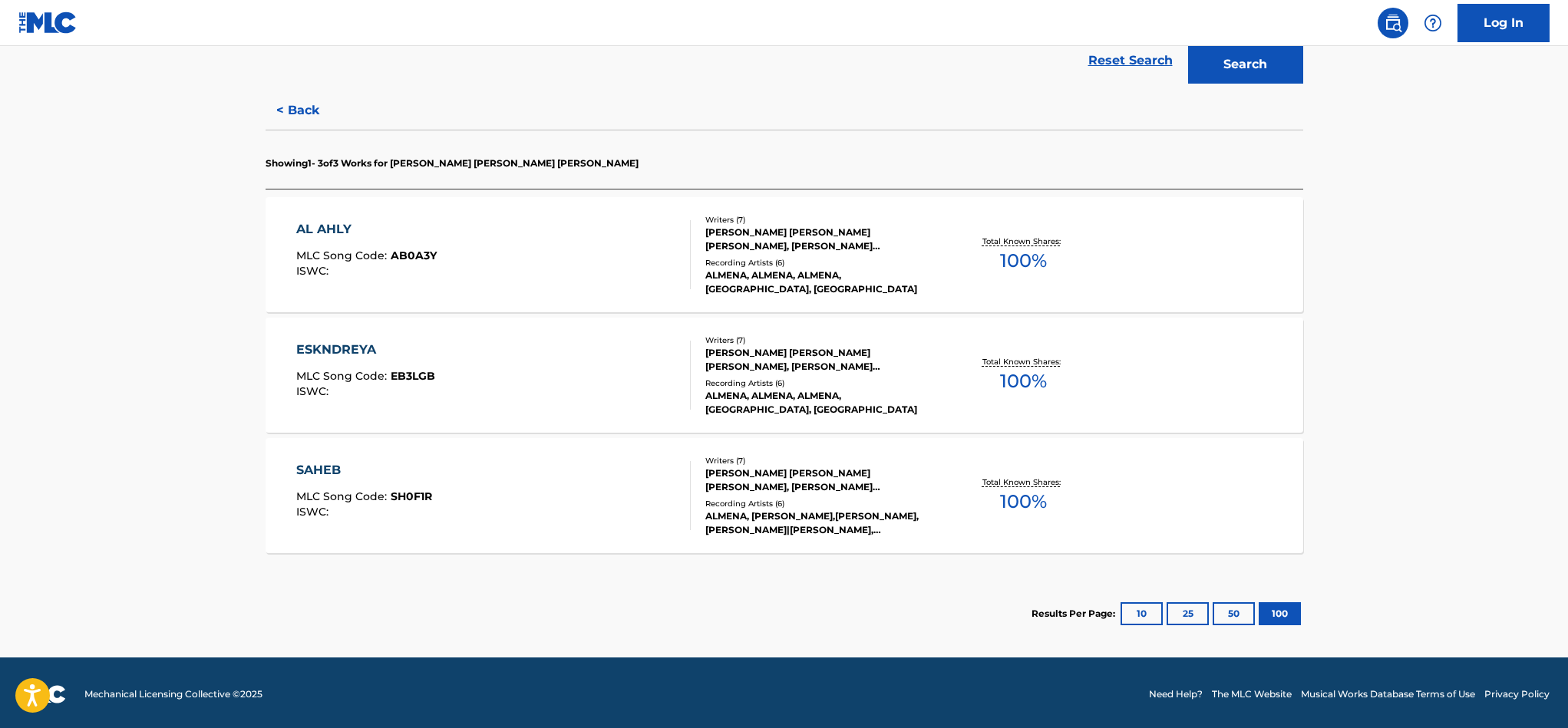 scroll, scrollTop: 362, scrollLeft: 0, axis: vertical 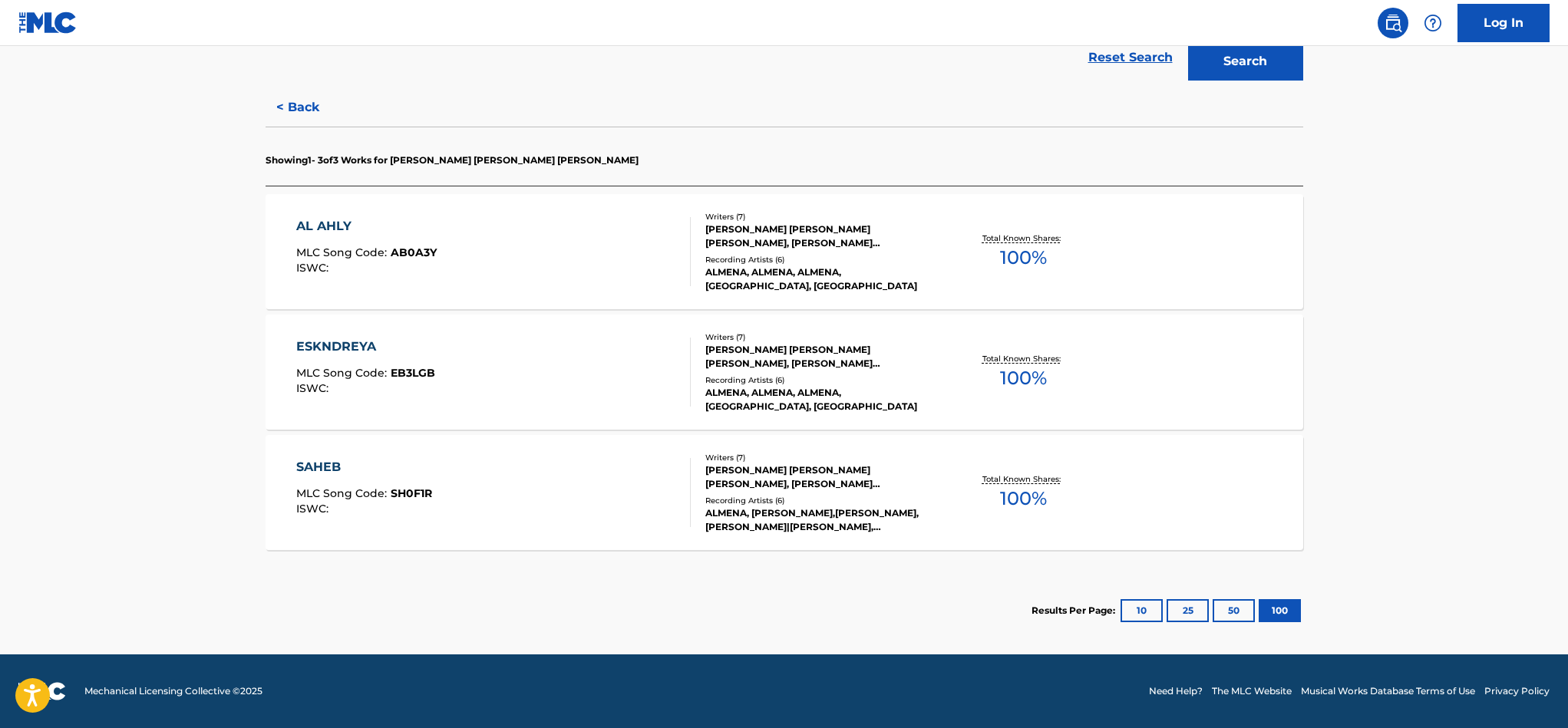 click on "< Back" at bounding box center [312, 107] 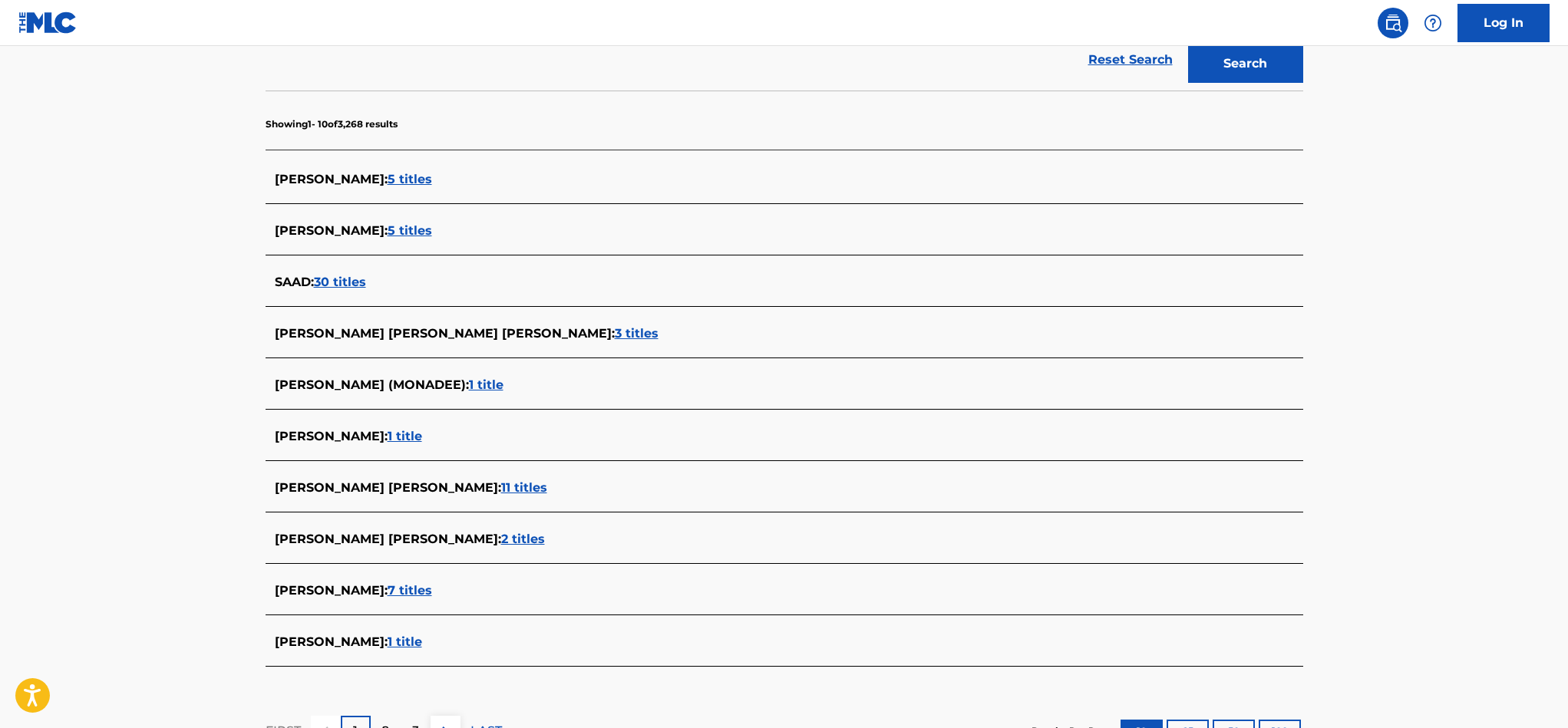 scroll, scrollTop: 368, scrollLeft: 0, axis: vertical 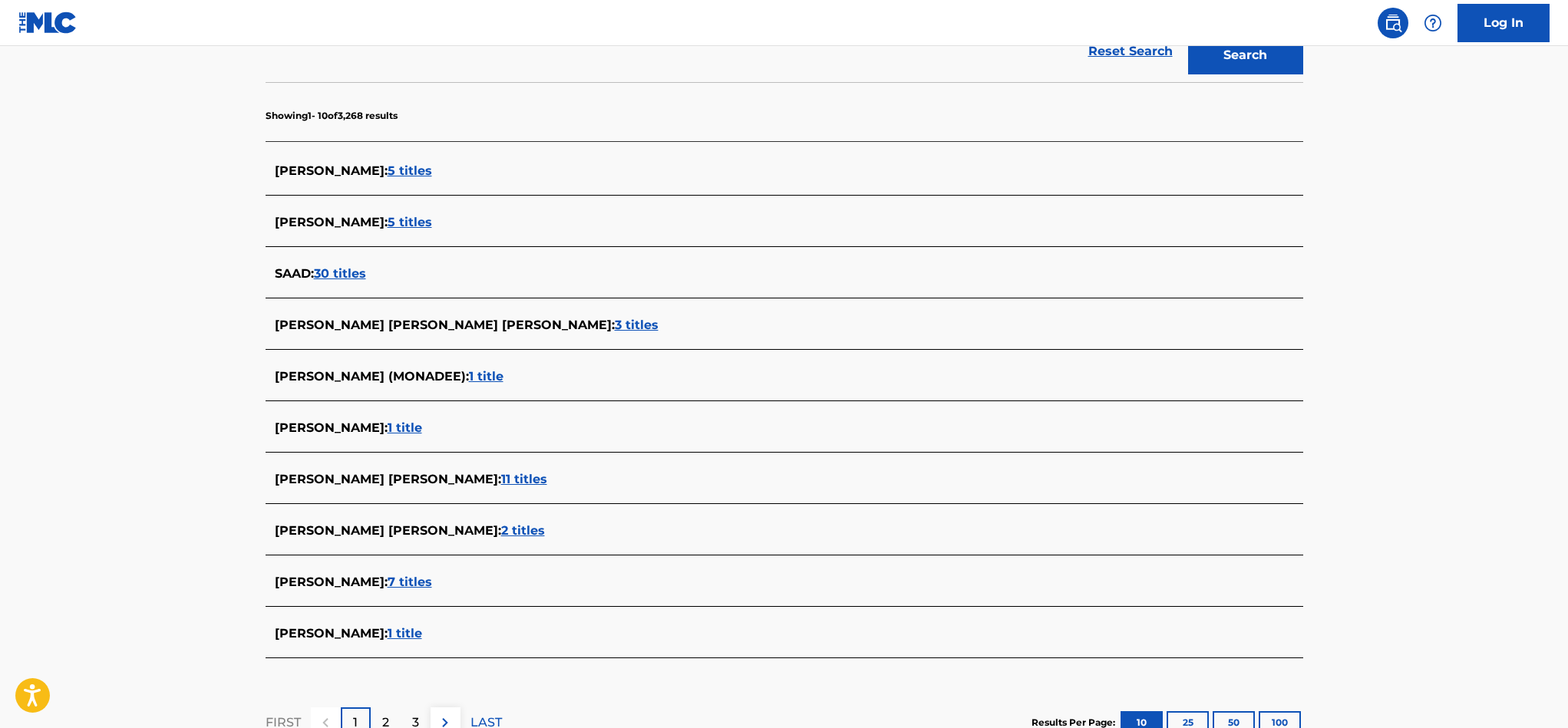 click on "30 titles" at bounding box center (340, 273) 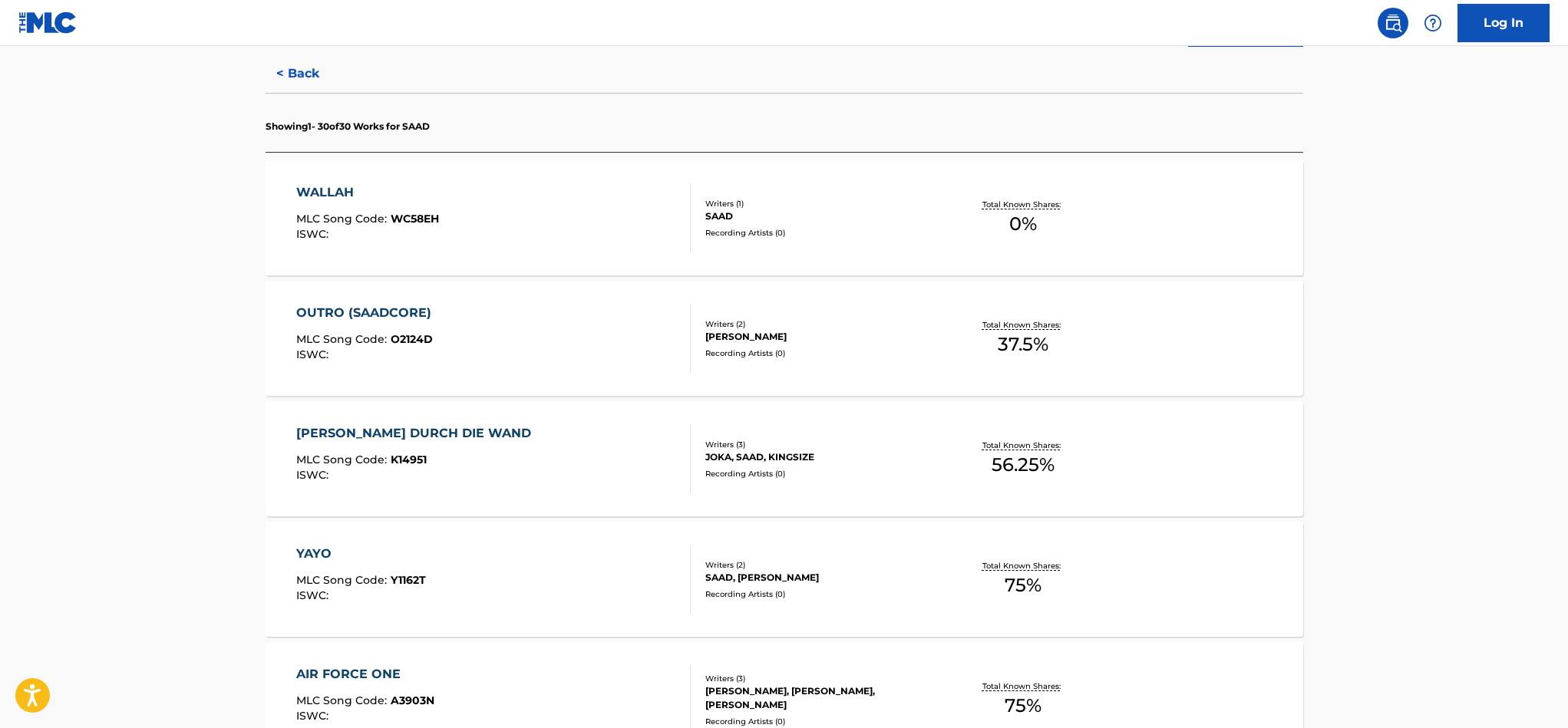 scroll, scrollTop: 253, scrollLeft: 0, axis: vertical 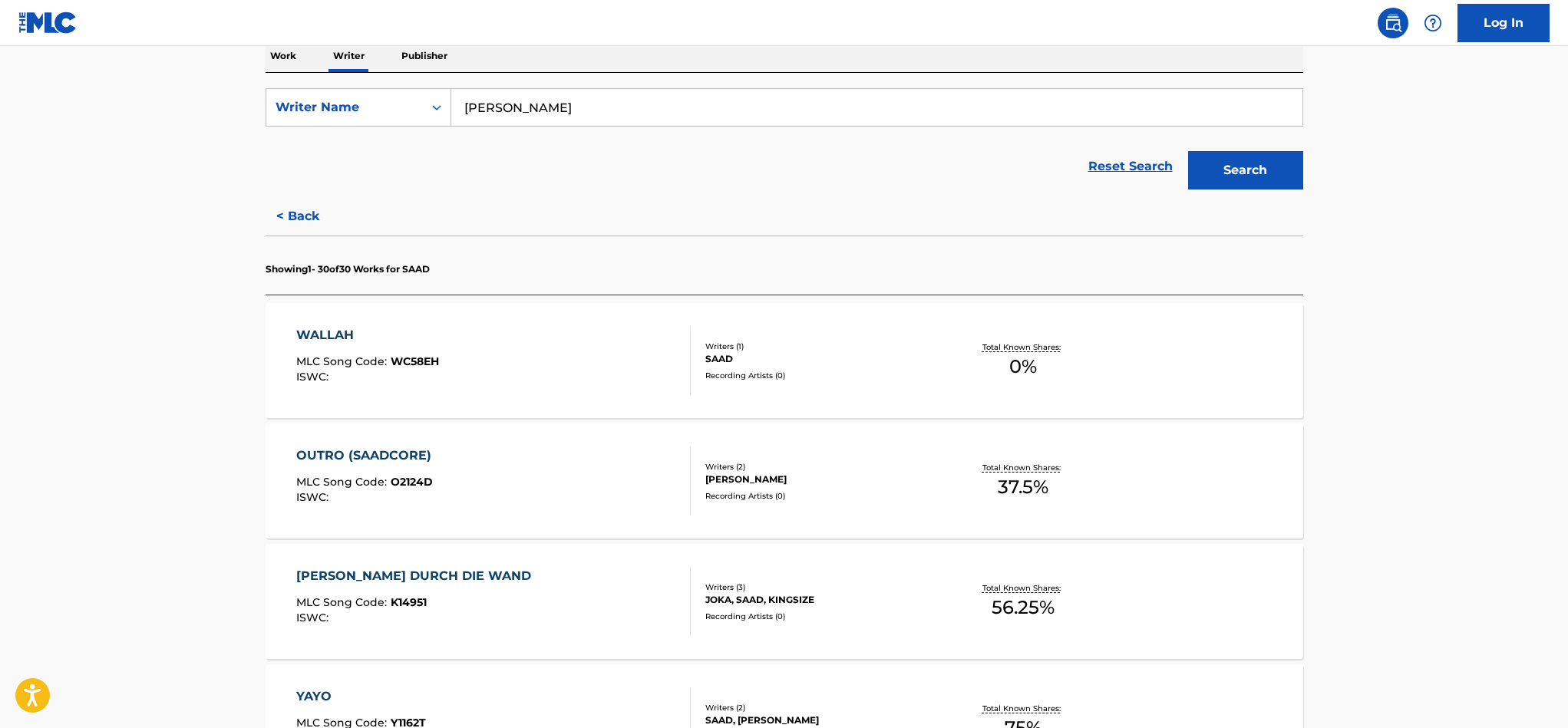 click on "< Back" at bounding box center (312, 216) 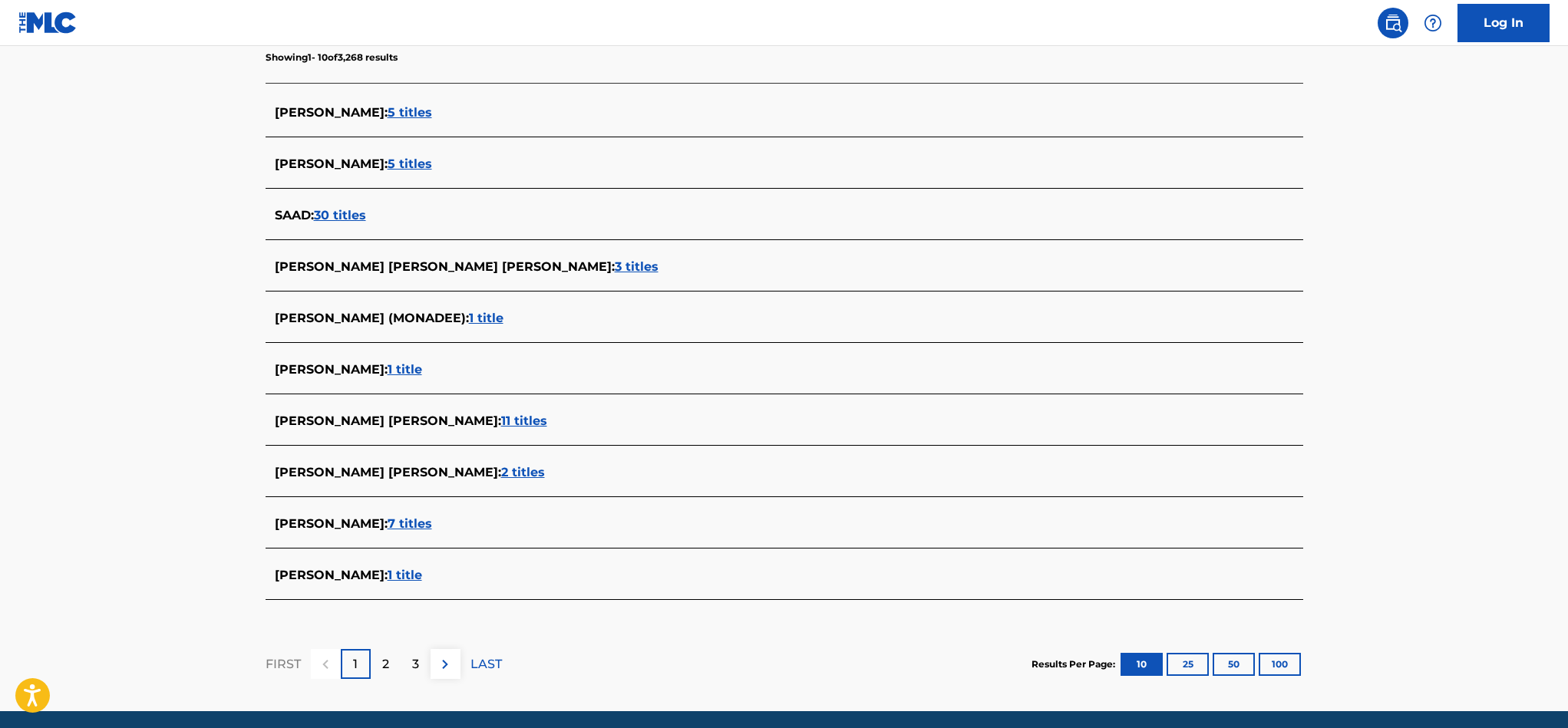 scroll, scrollTop: 483, scrollLeft: 0, axis: vertical 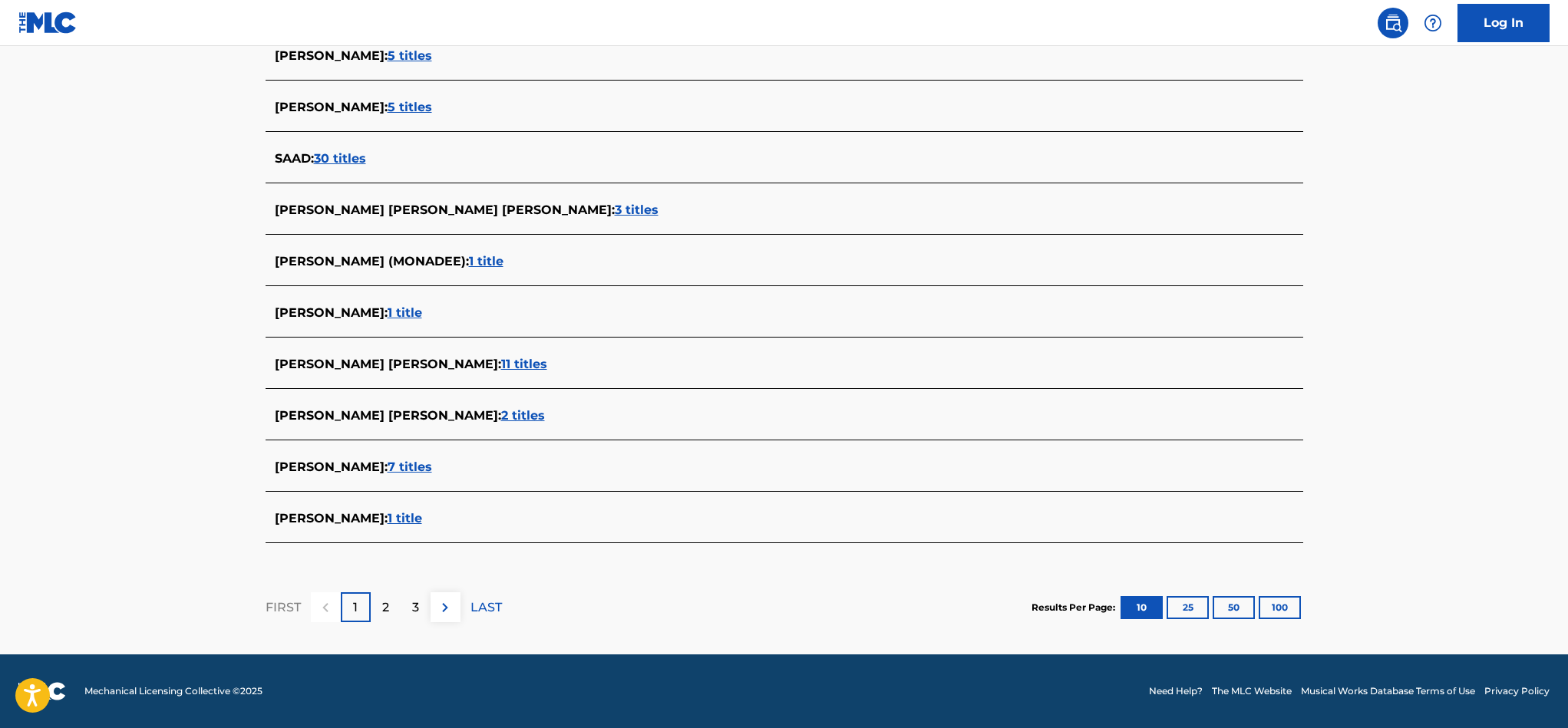 click on "2" at bounding box center (385, 608) 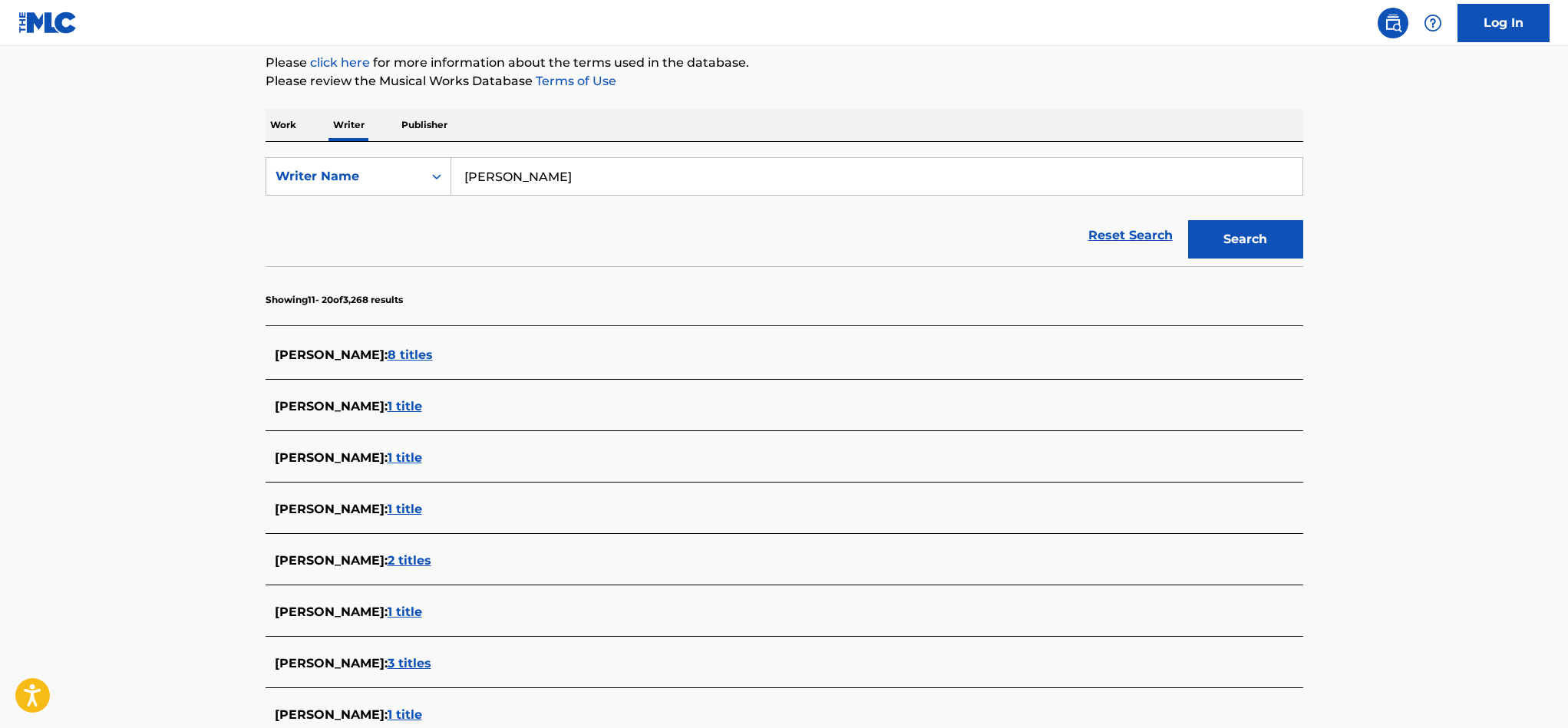 scroll, scrollTop: 230, scrollLeft: 0, axis: vertical 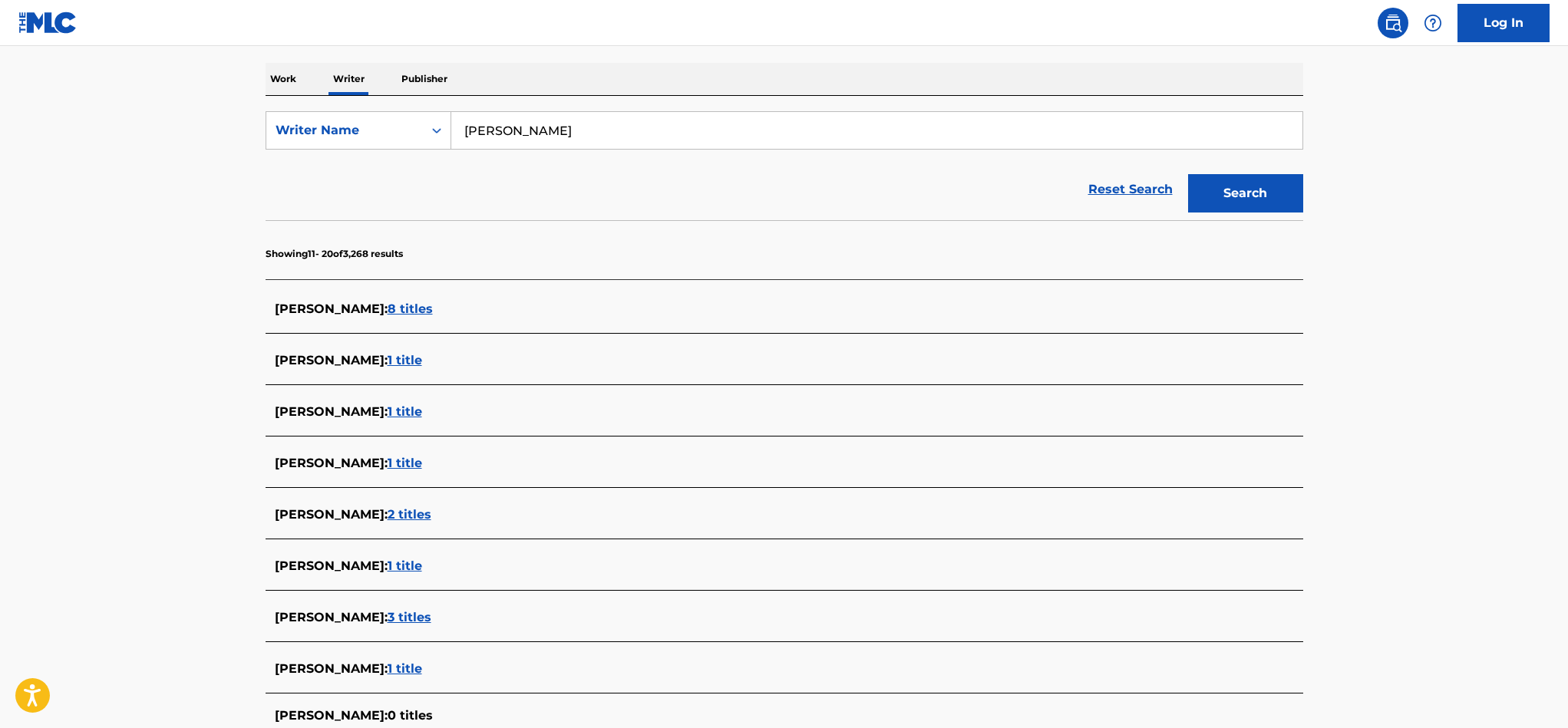 click on "ahmed saad" at bounding box center [876, 130] 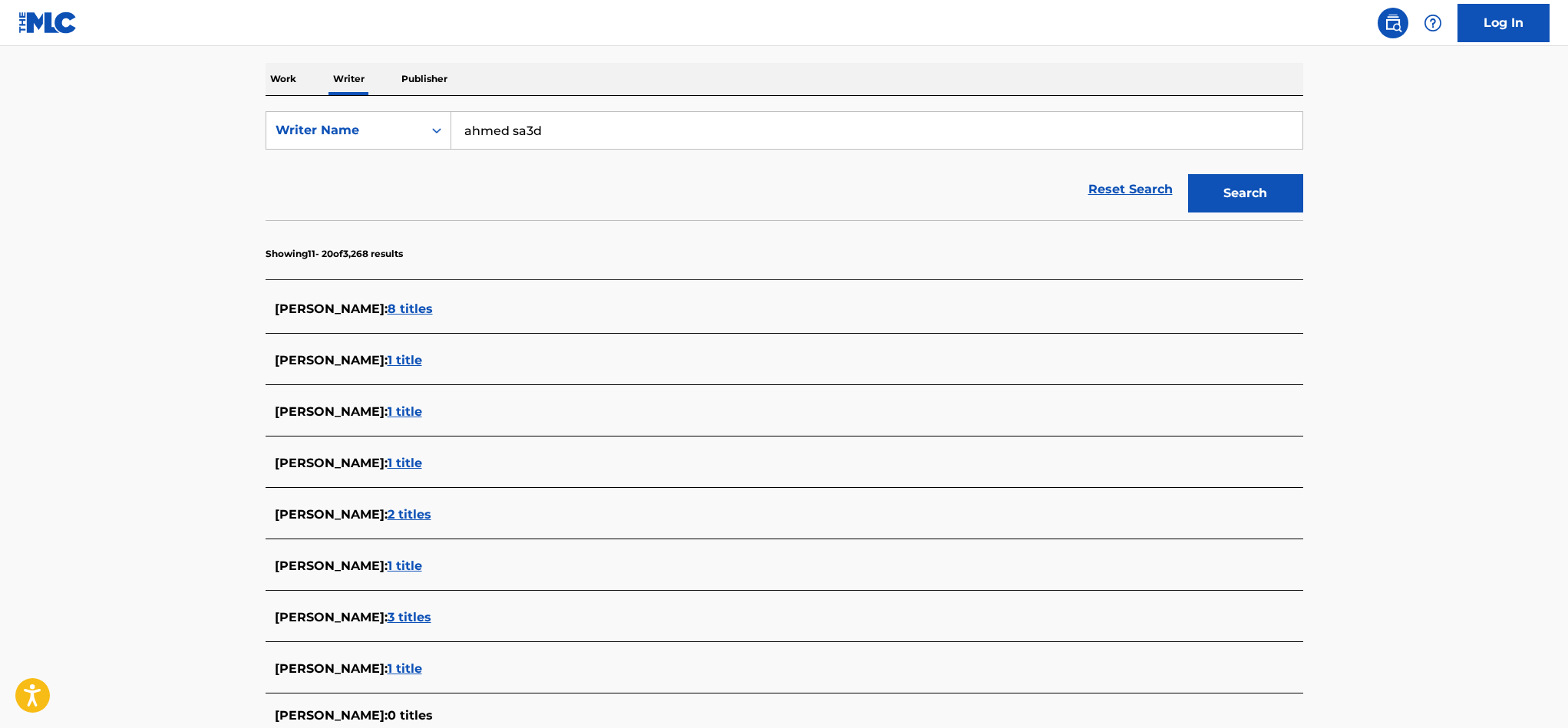 click on "Search" at bounding box center (1246, 193) 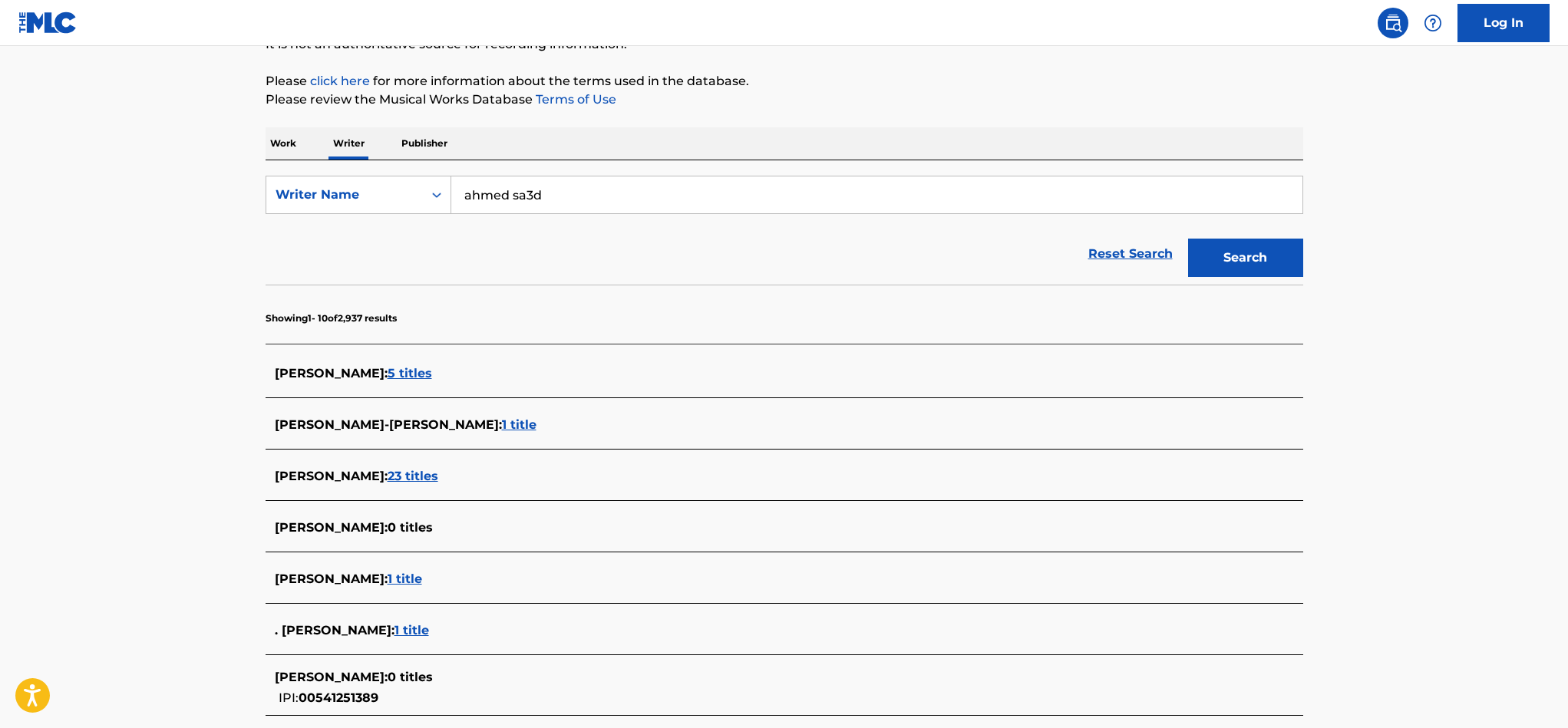 scroll, scrollTop: 0, scrollLeft: 0, axis: both 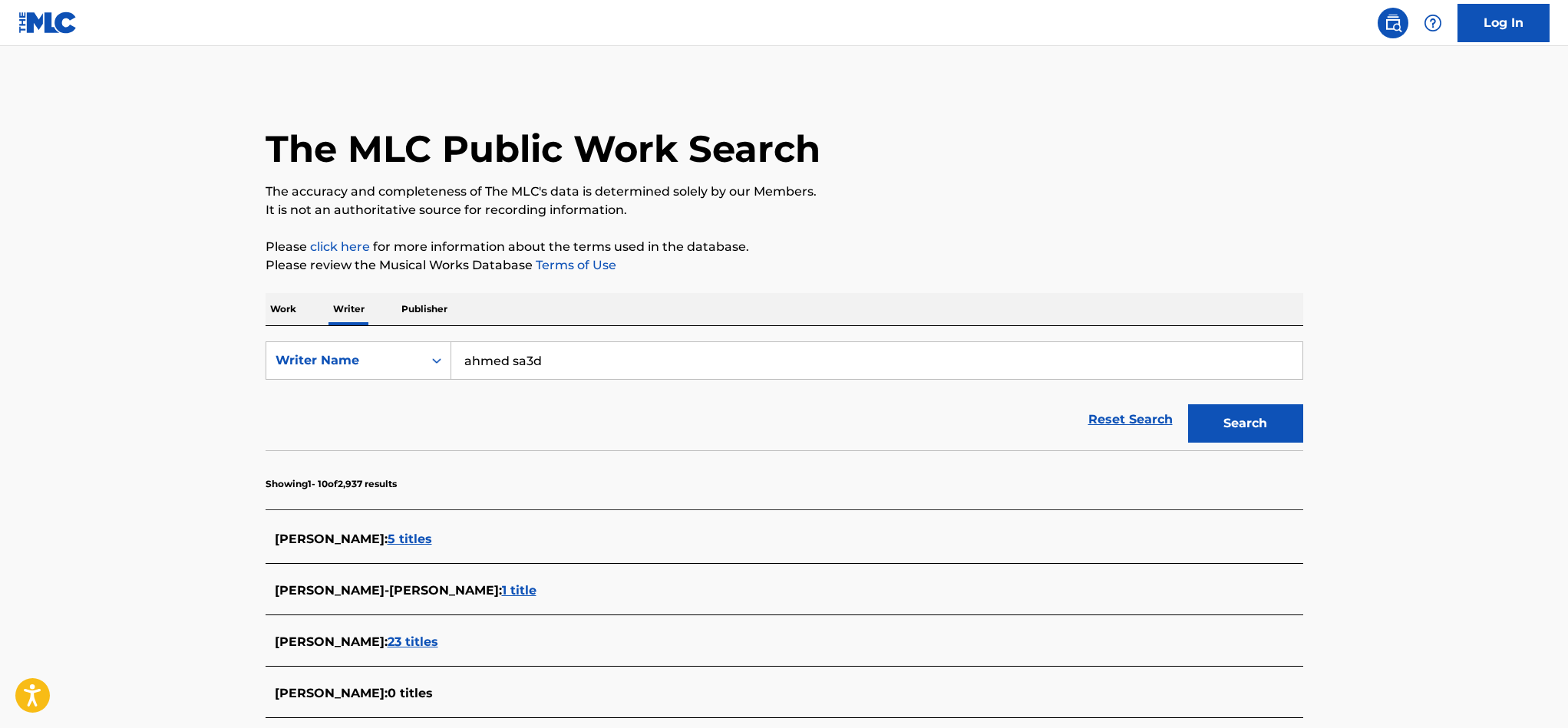 click on "ahmed sa3d" at bounding box center [876, 361] 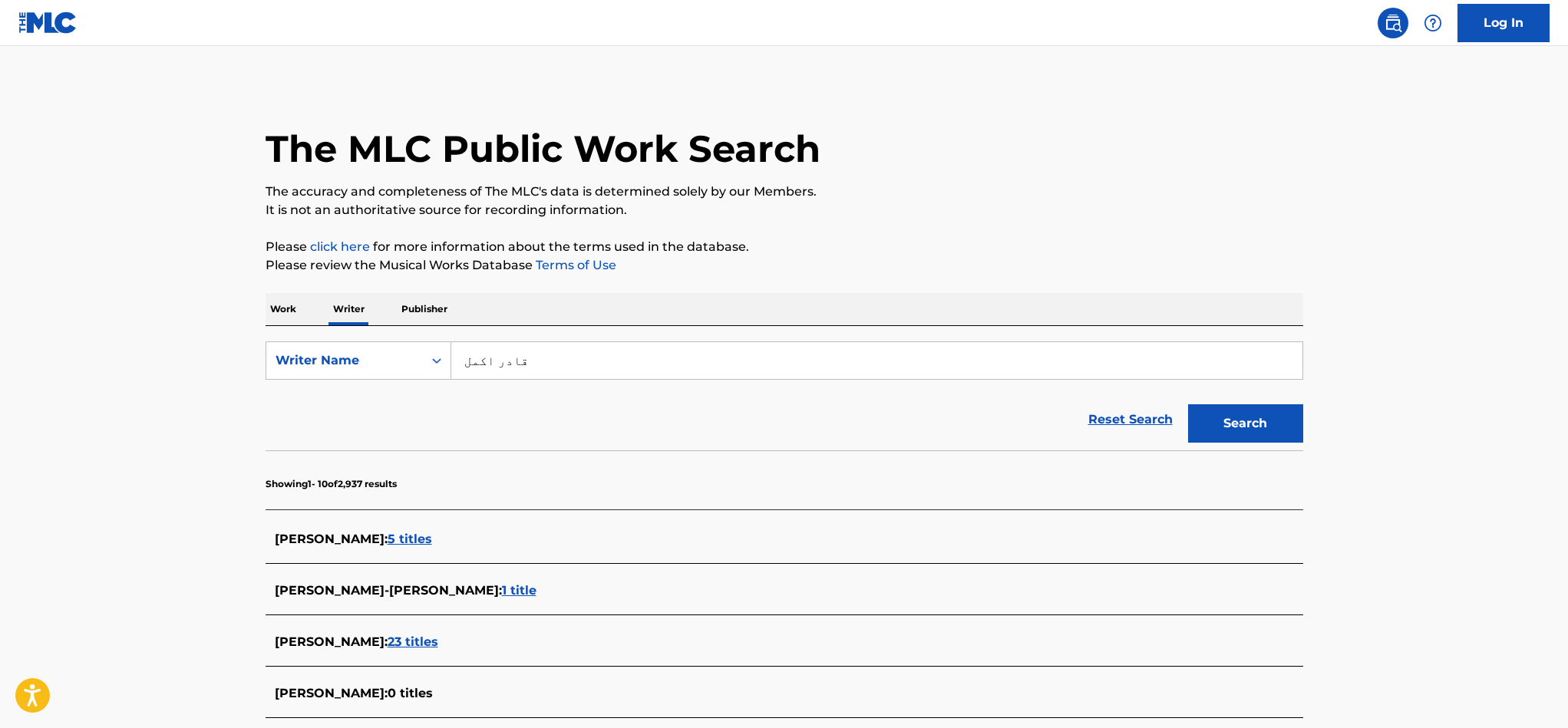type on "قادر اكمل" 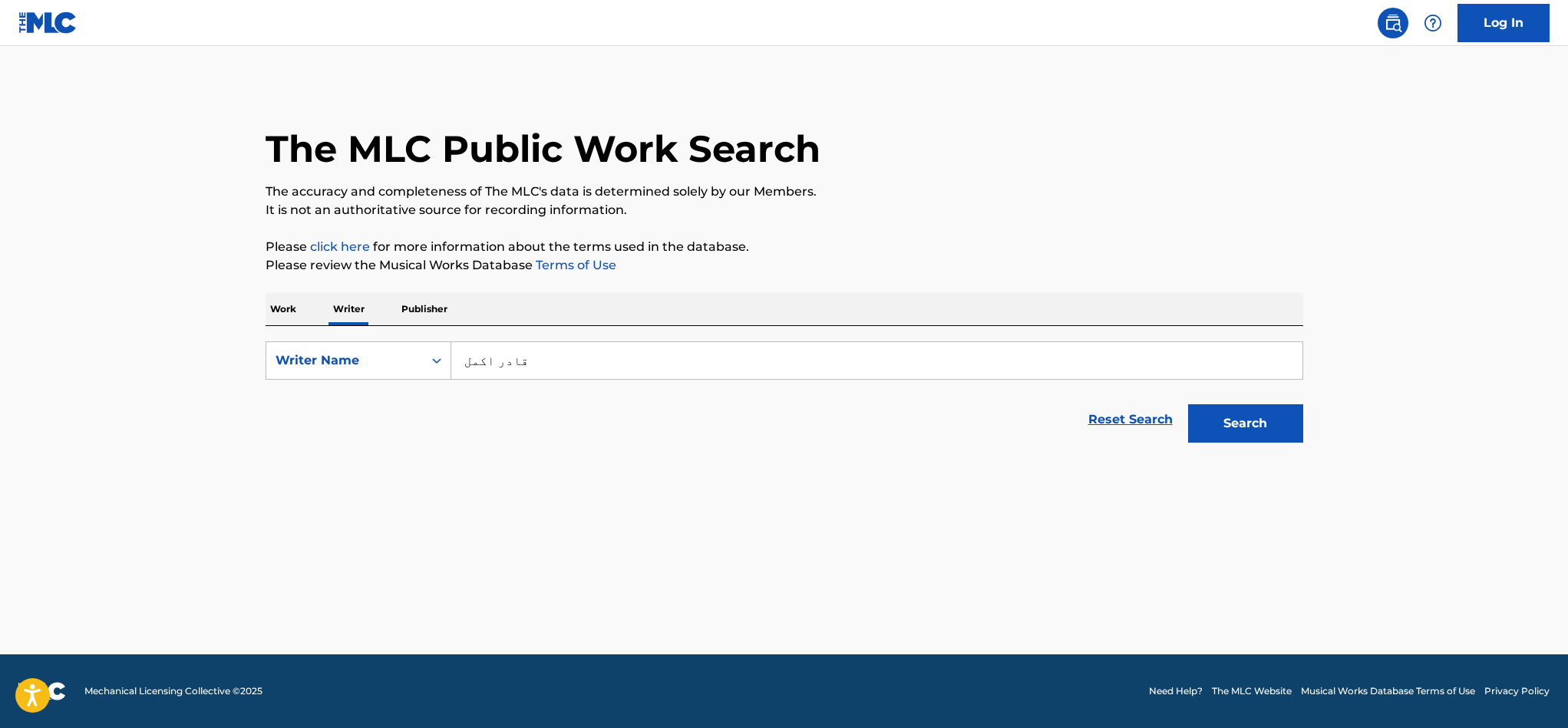 click on "Work" at bounding box center (283, 309) 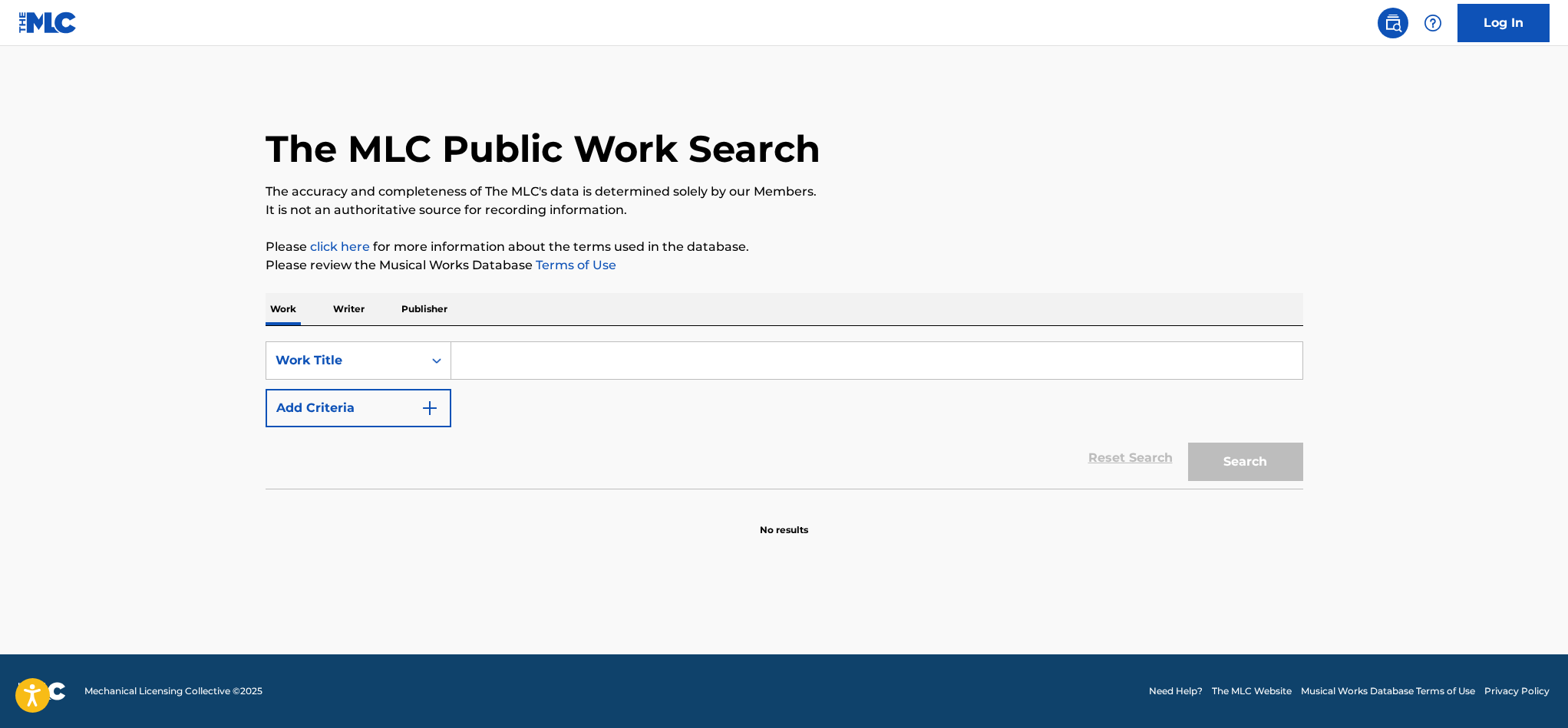 click at bounding box center (876, 361) 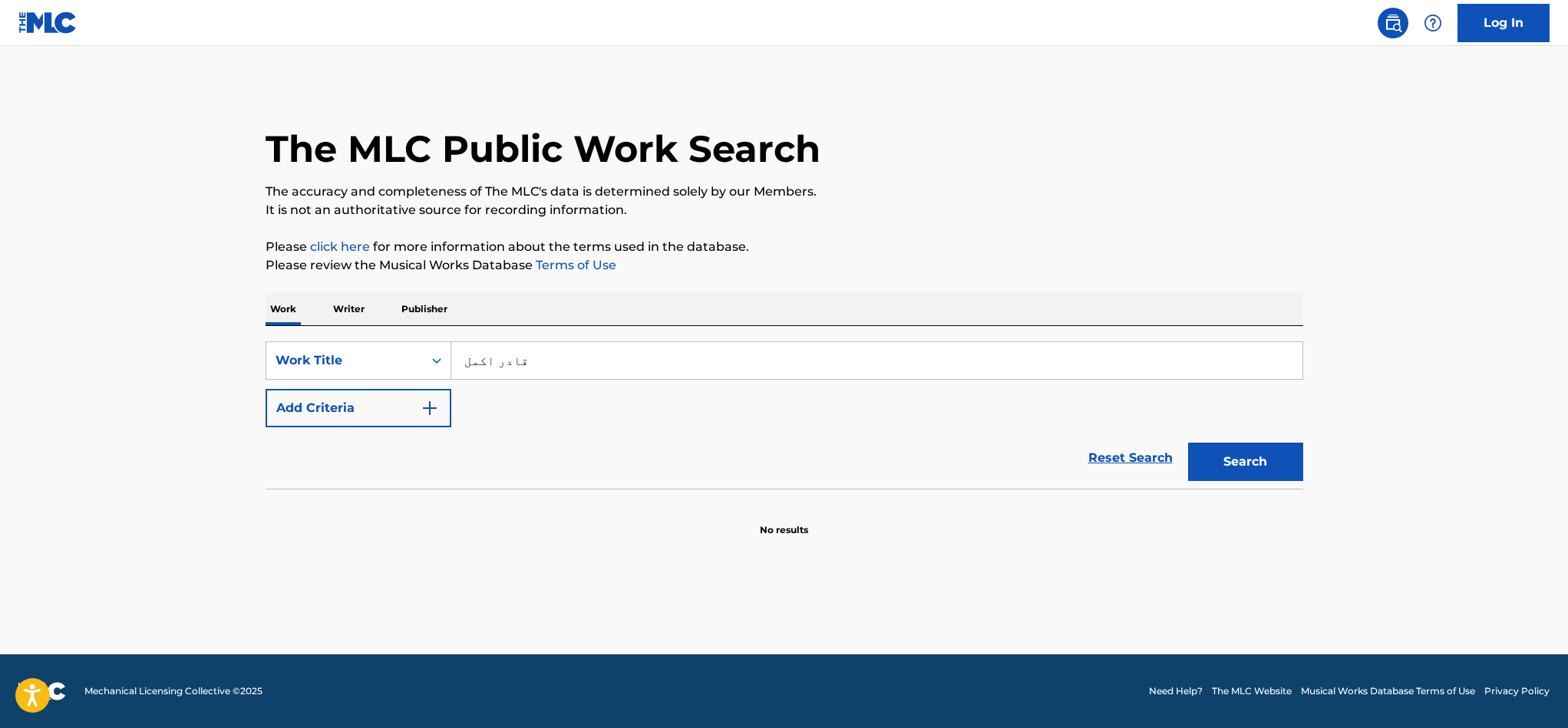 click on "Search" at bounding box center [1246, 462] 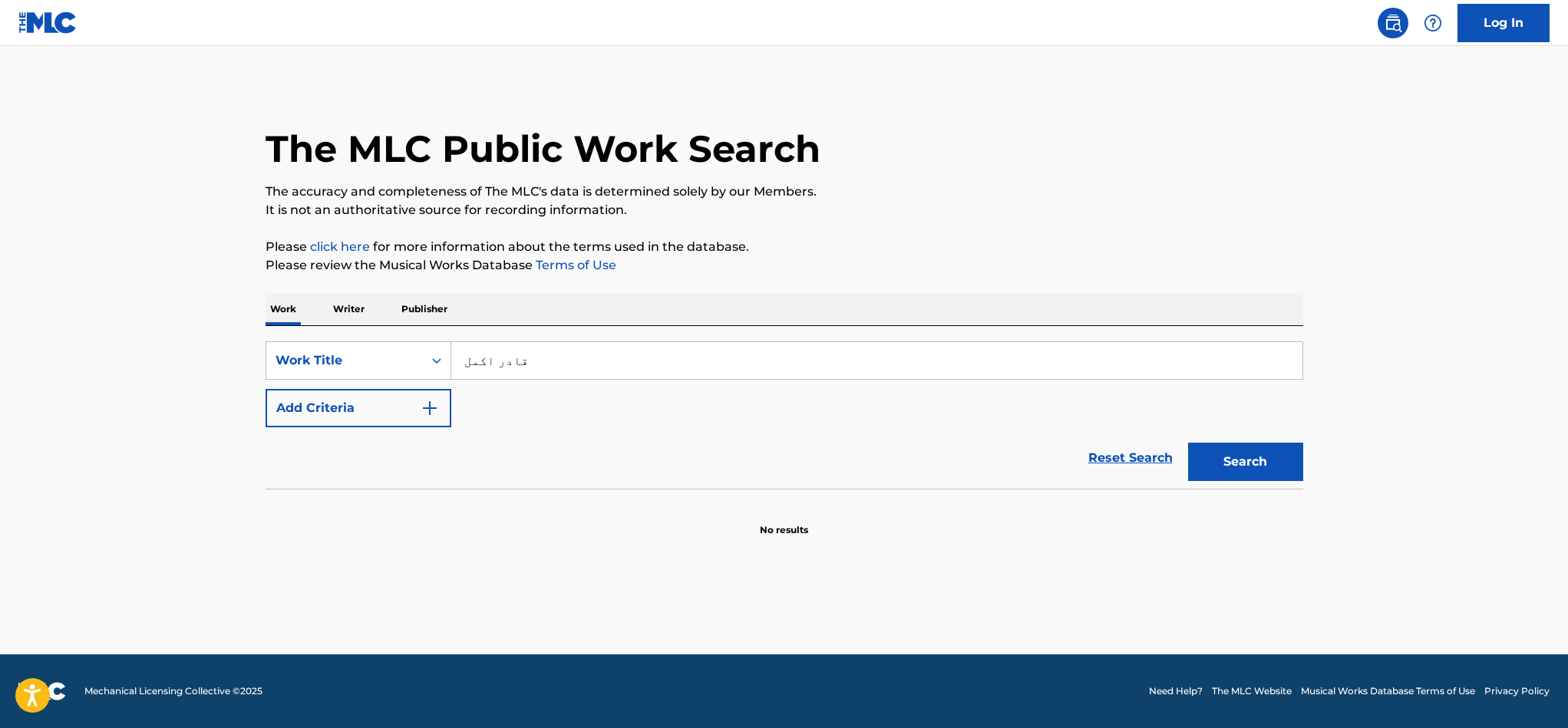 click on "قادر اكمل" at bounding box center (876, 361) 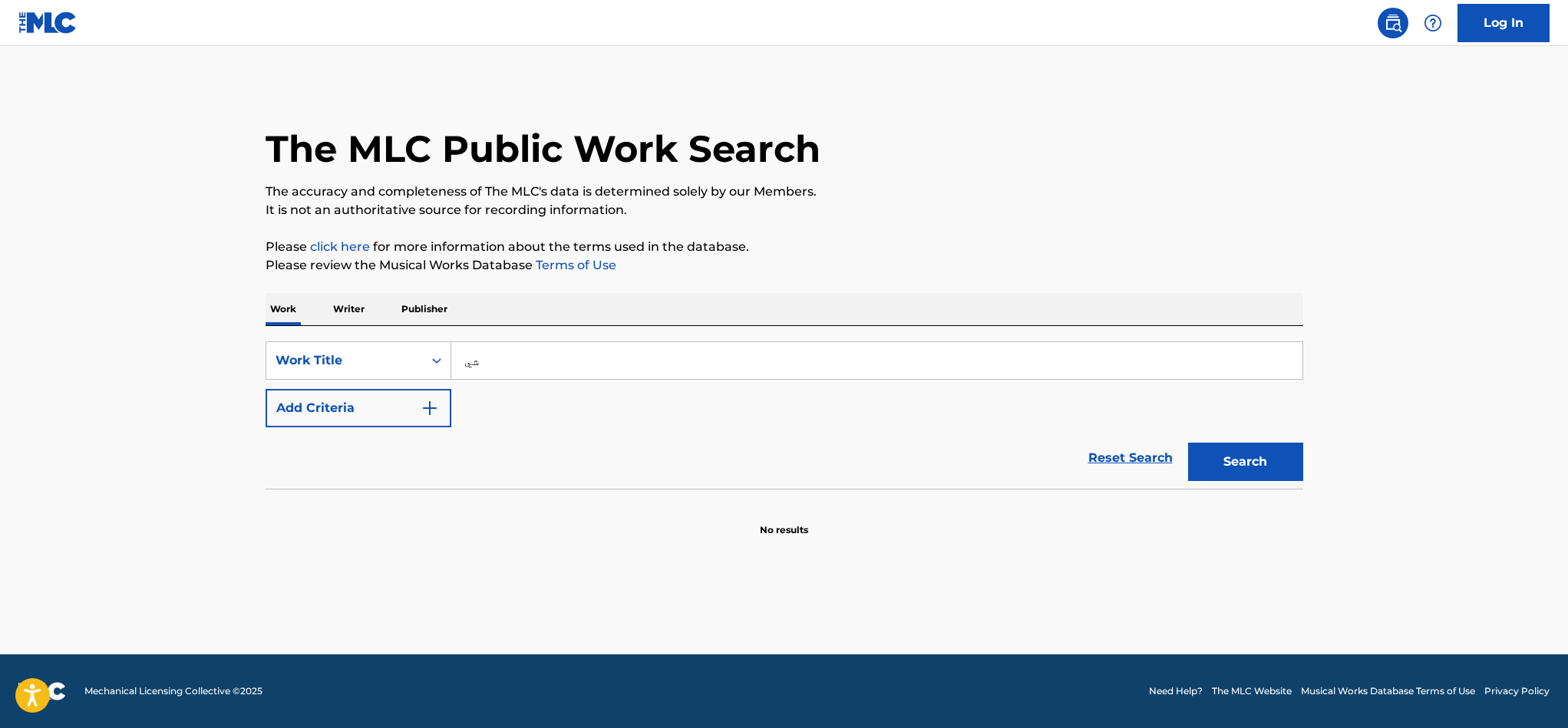 type on "ش" 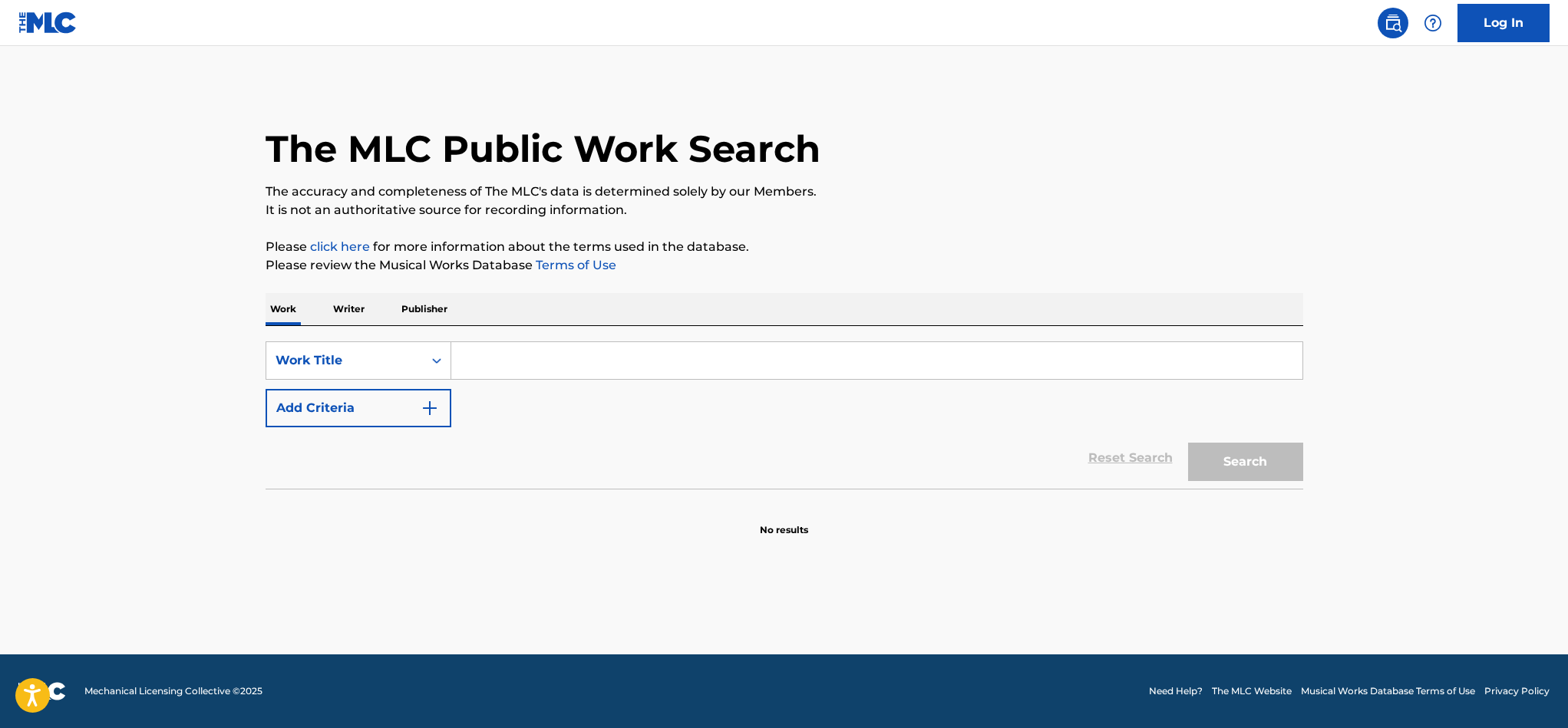 click at bounding box center [876, 361] 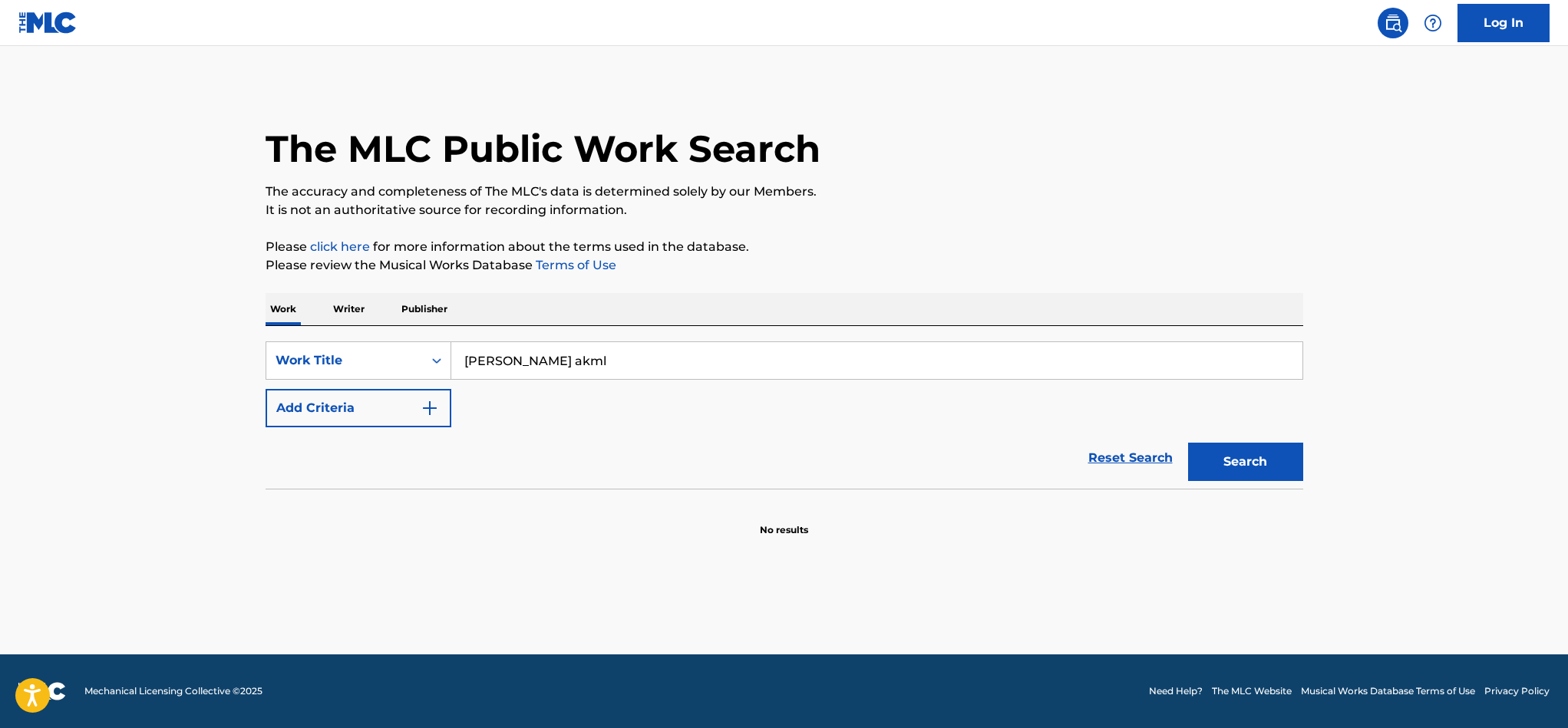 click on "Search" at bounding box center (1246, 462) 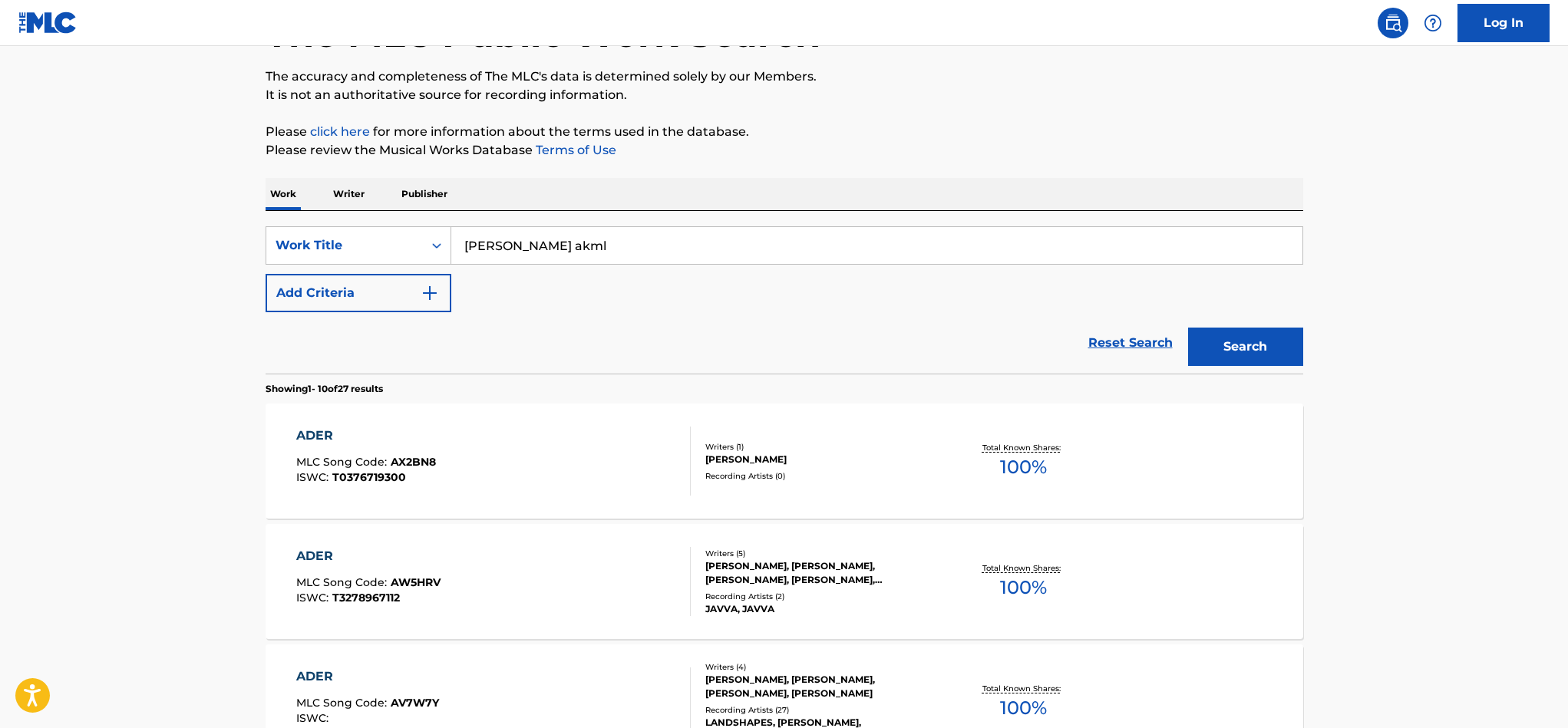 scroll, scrollTop: 0, scrollLeft: 0, axis: both 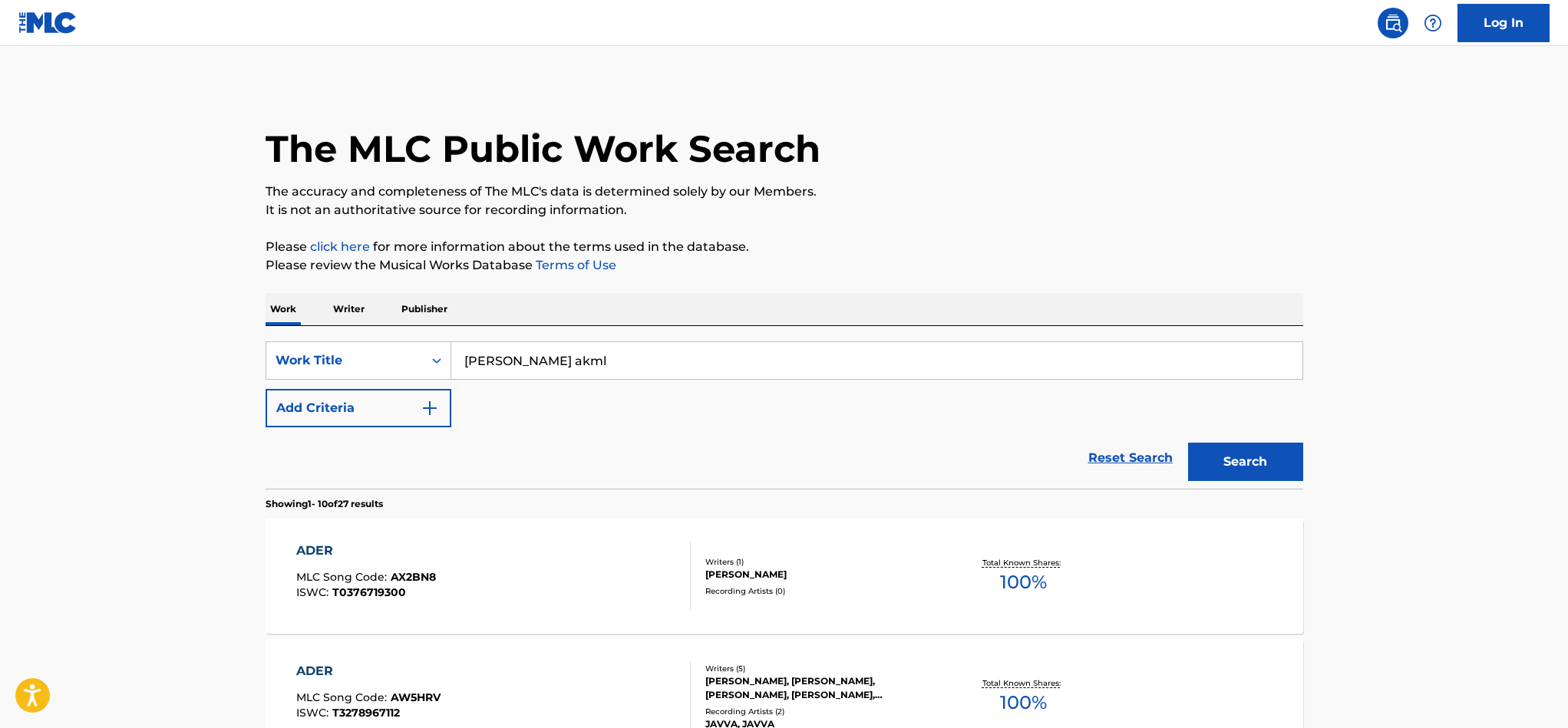 click on "ader akml" at bounding box center (876, 361) 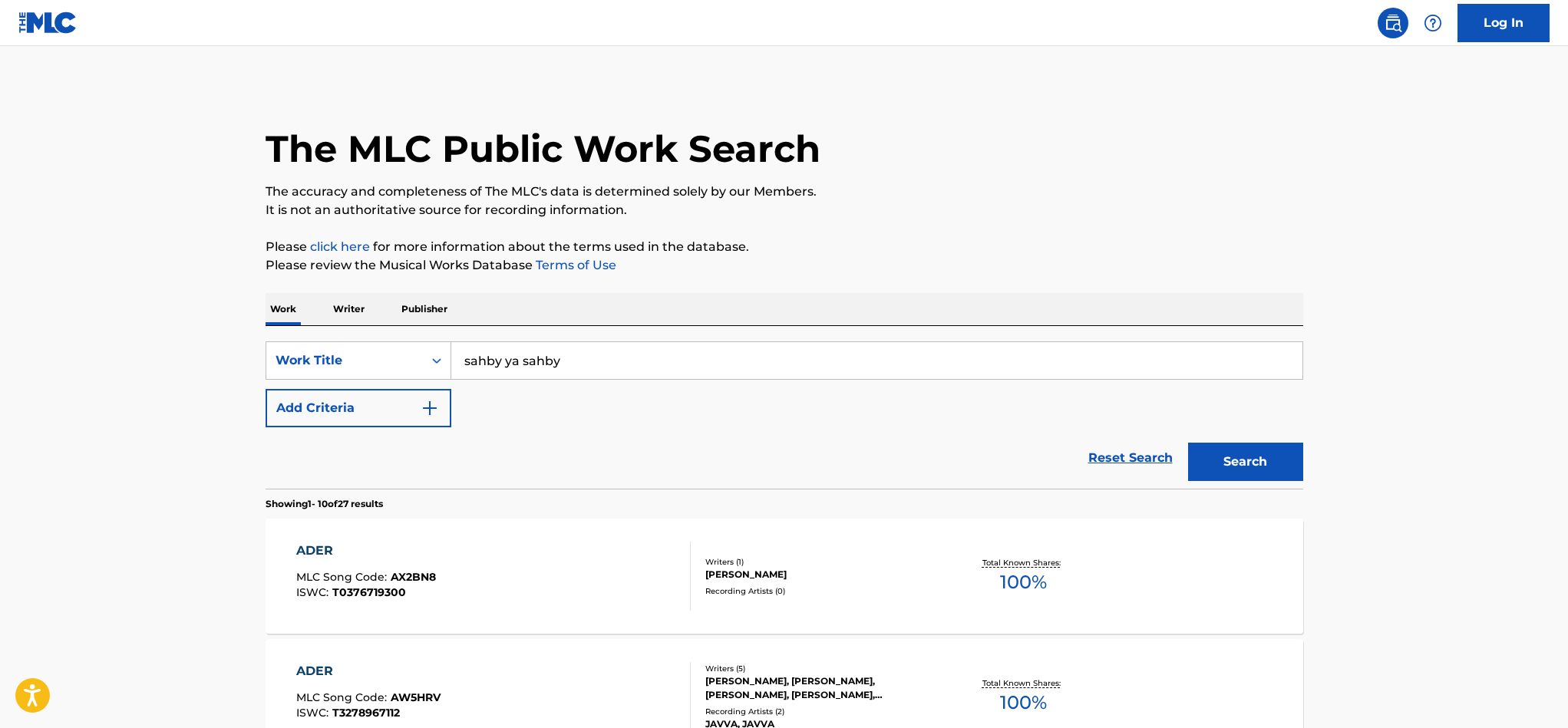 type on "sahby ya sahby" 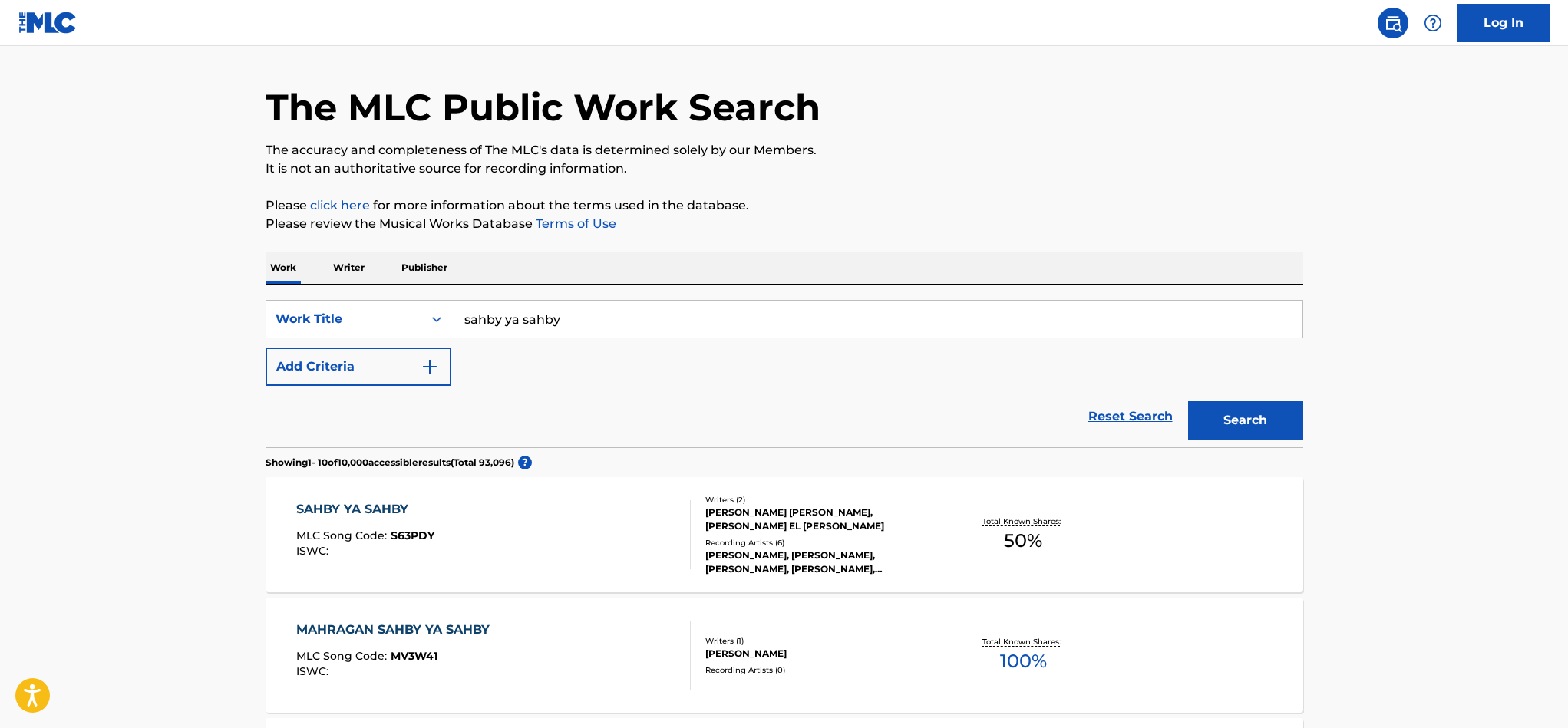scroll, scrollTop: 115, scrollLeft: 0, axis: vertical 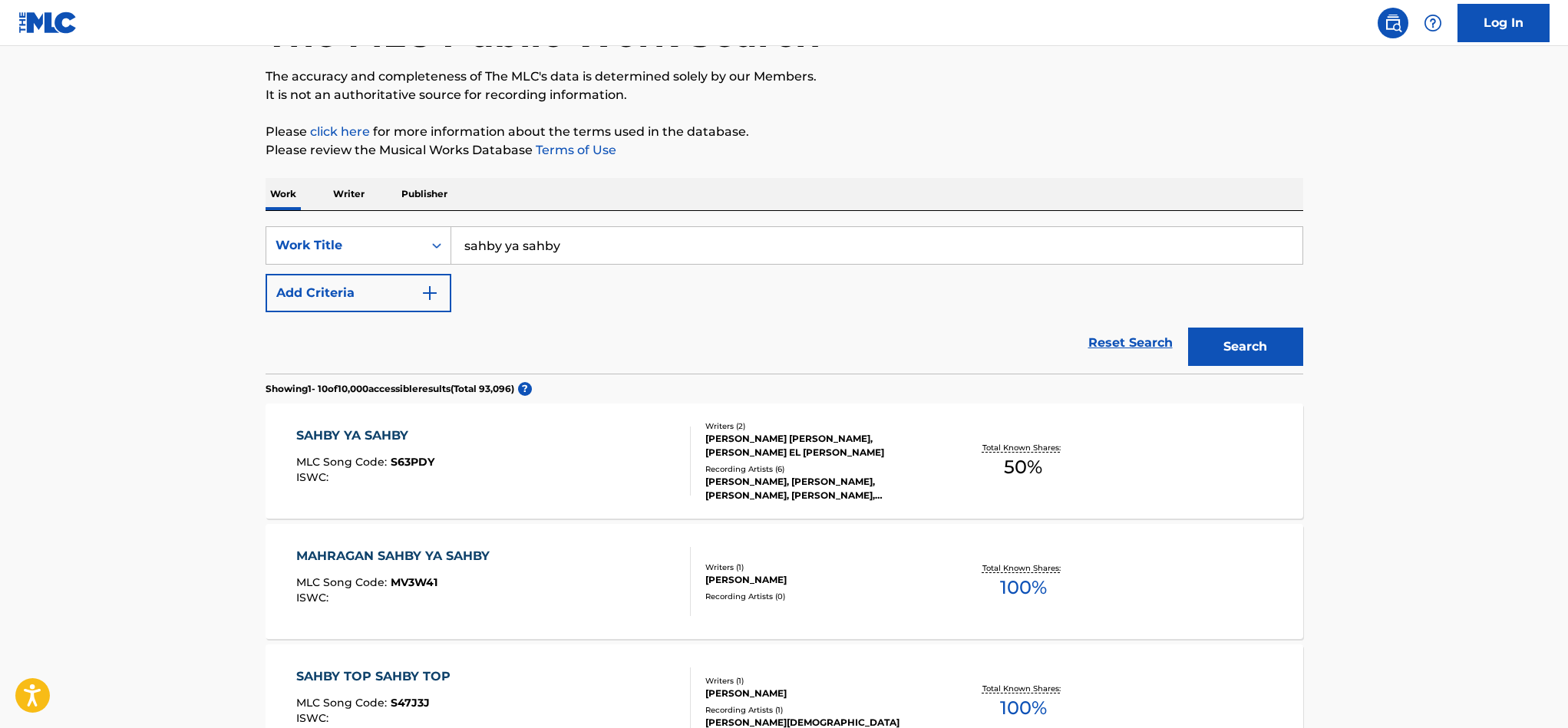 click on "[PERSON_NAME], [PERSON_NAME]" at bounding box center [821, 446] 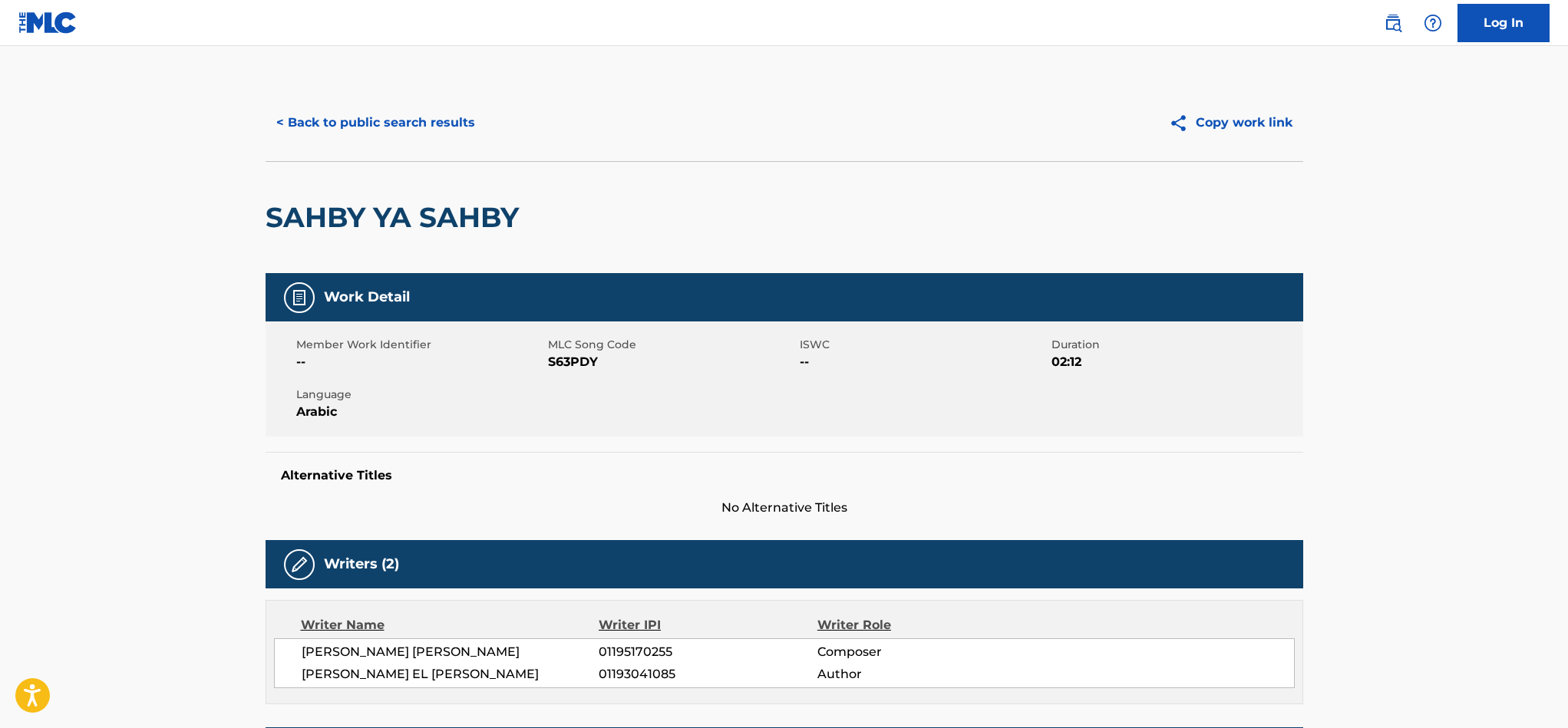 scroll, scrollTop: 230, scrollLeft: 0, axis: vertical 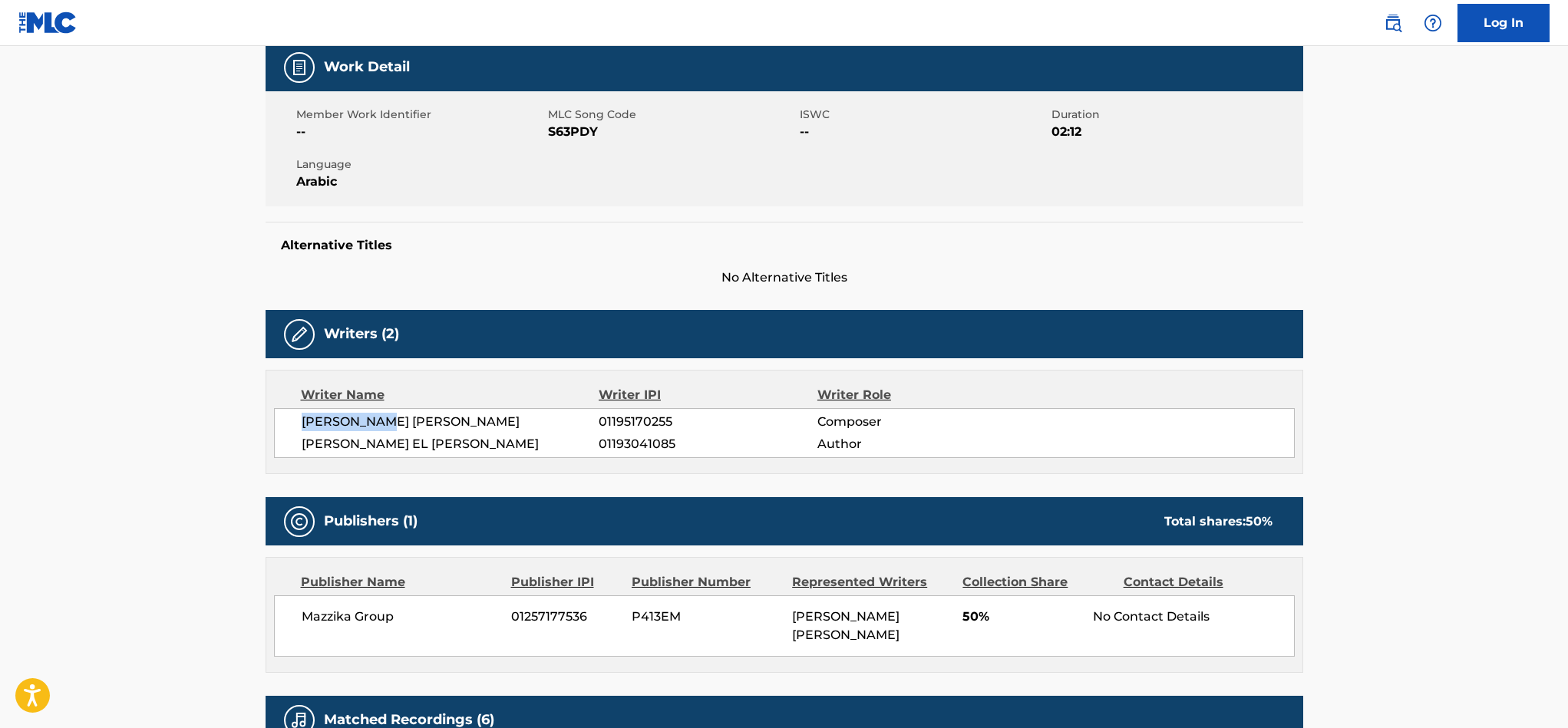 click on "AHMED TAREK YEHIA 01195170255 Composer MENNA EL KIEY 01193041085 Author" at bounding box center (784, 433) 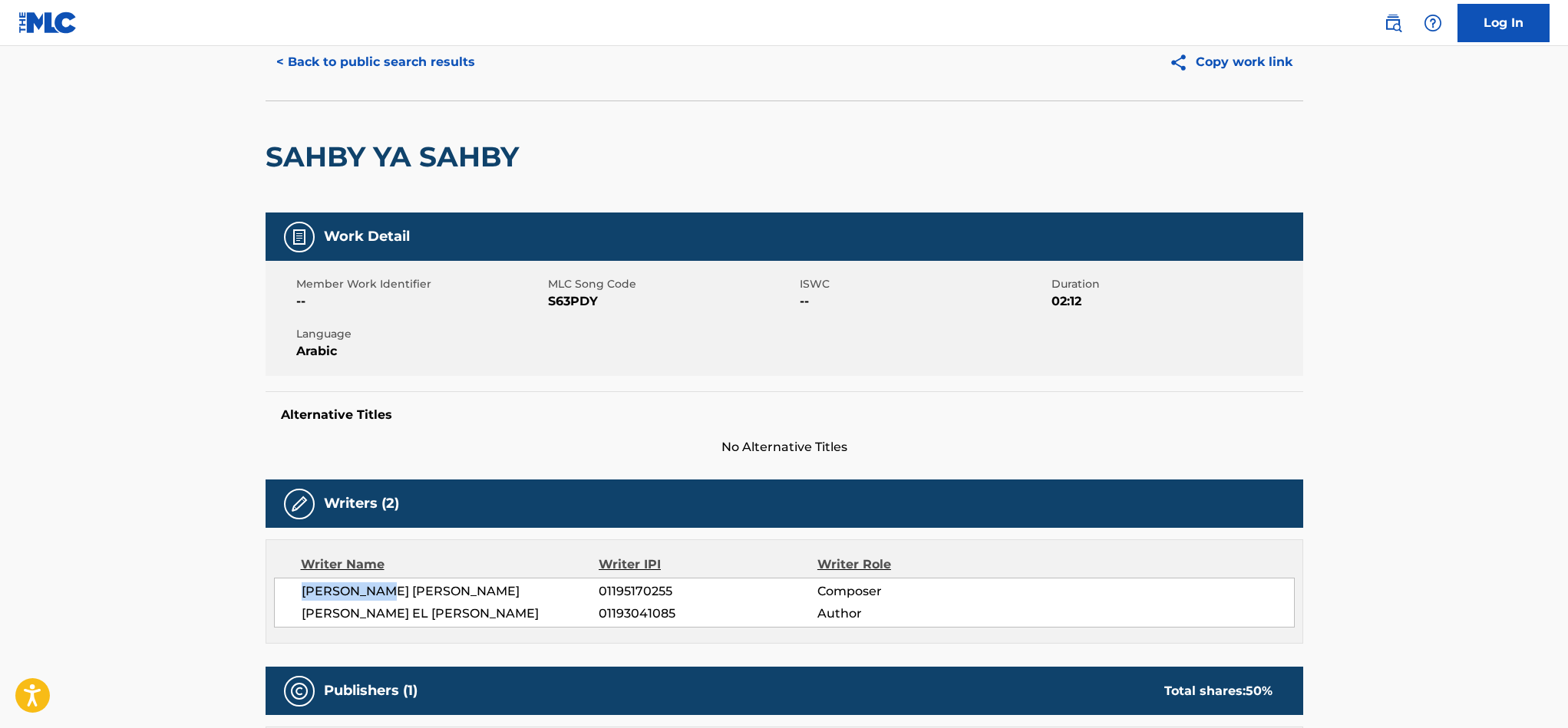 scroll, scrollTop: 0, scrollLeft: 0, axis: both 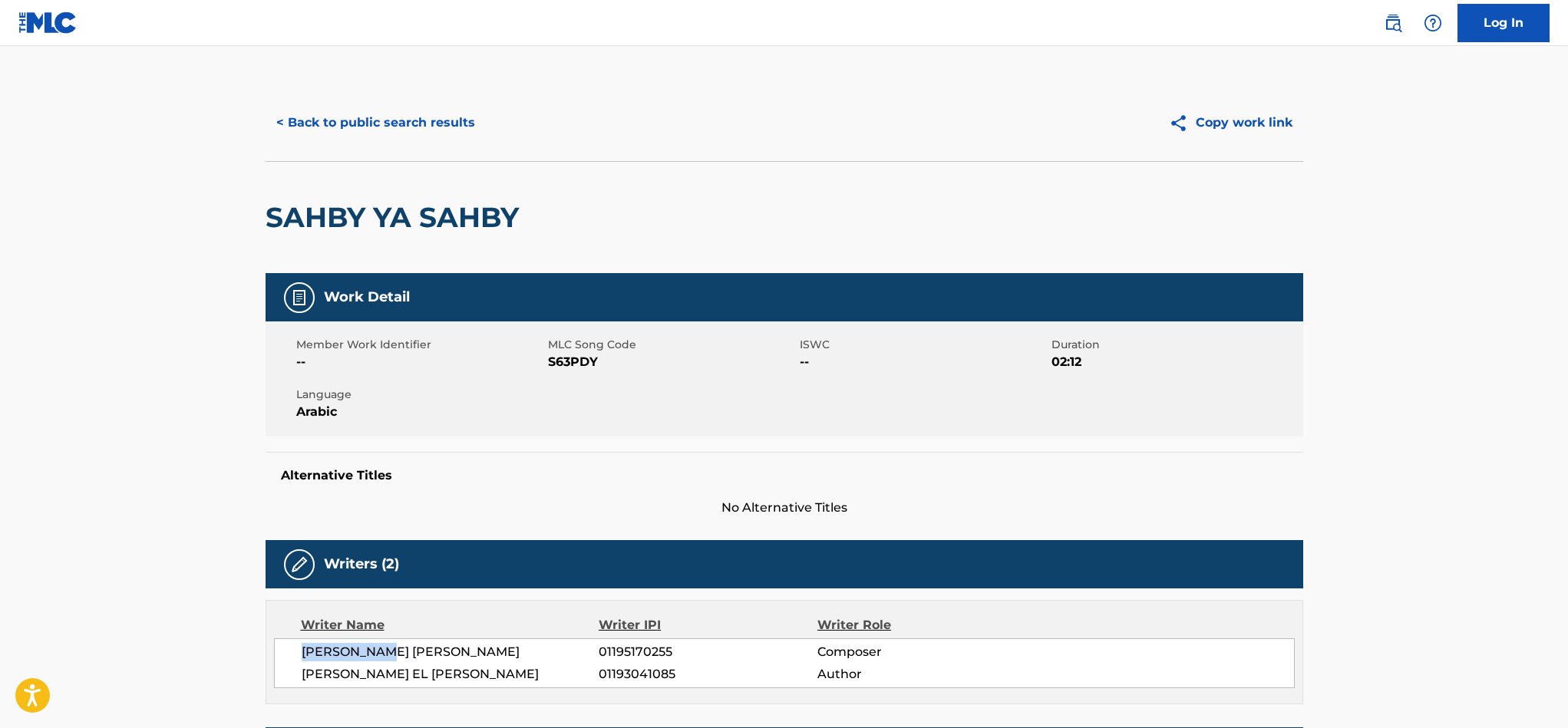 click on "< Back to public search results" at bounding box center (375, 123) 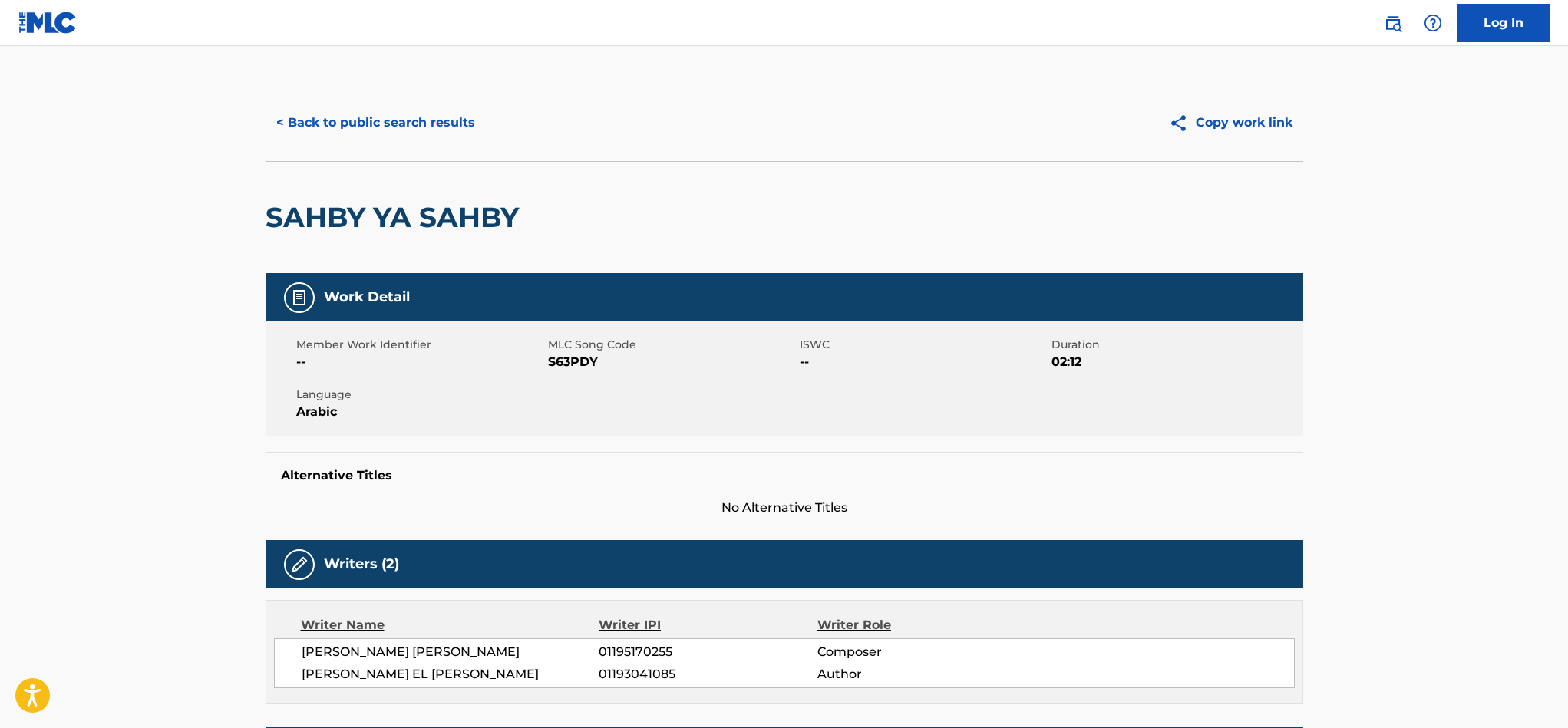 scroll, scrollTop: 115, scrollLeft: 0, axis: vertical 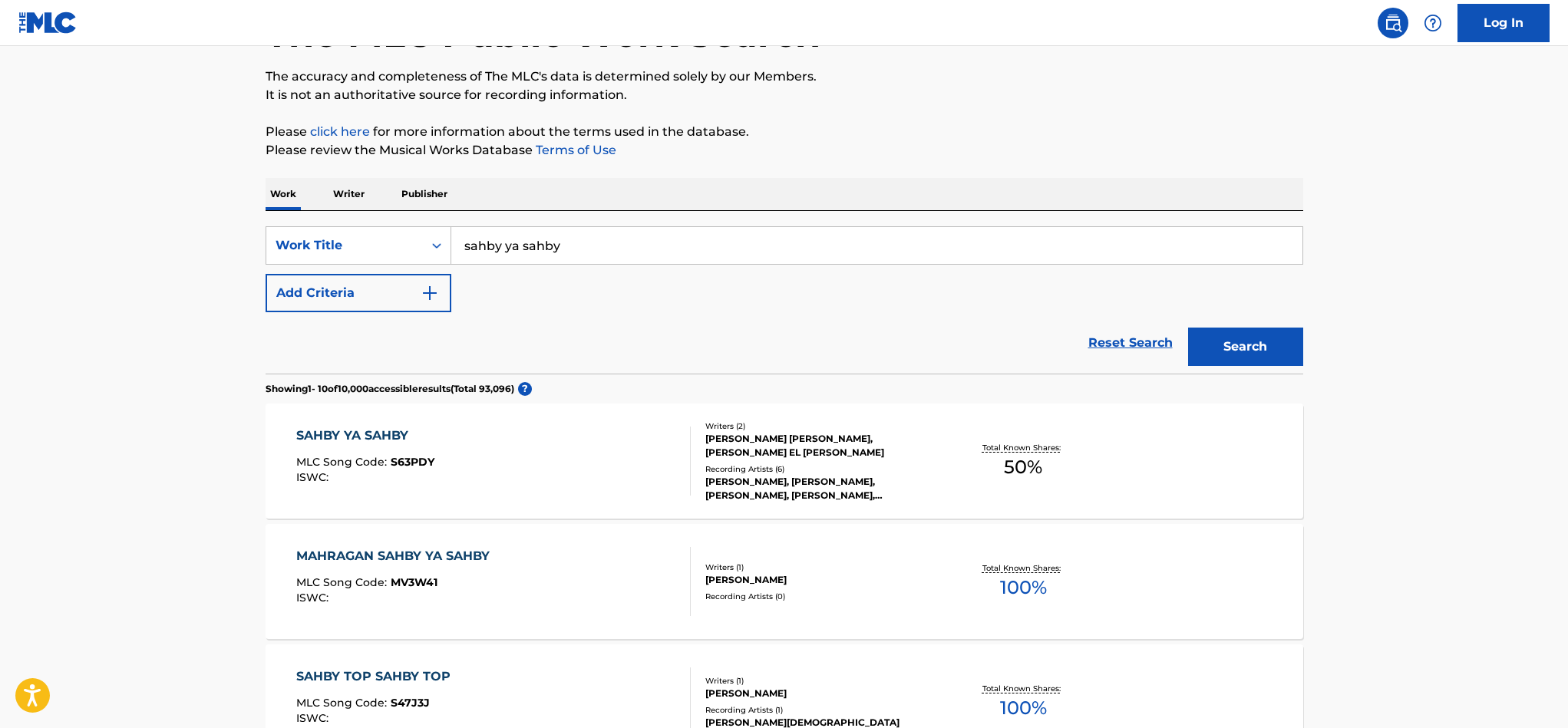 click on "sahby ya sahby" at bounding box center (876, 245) 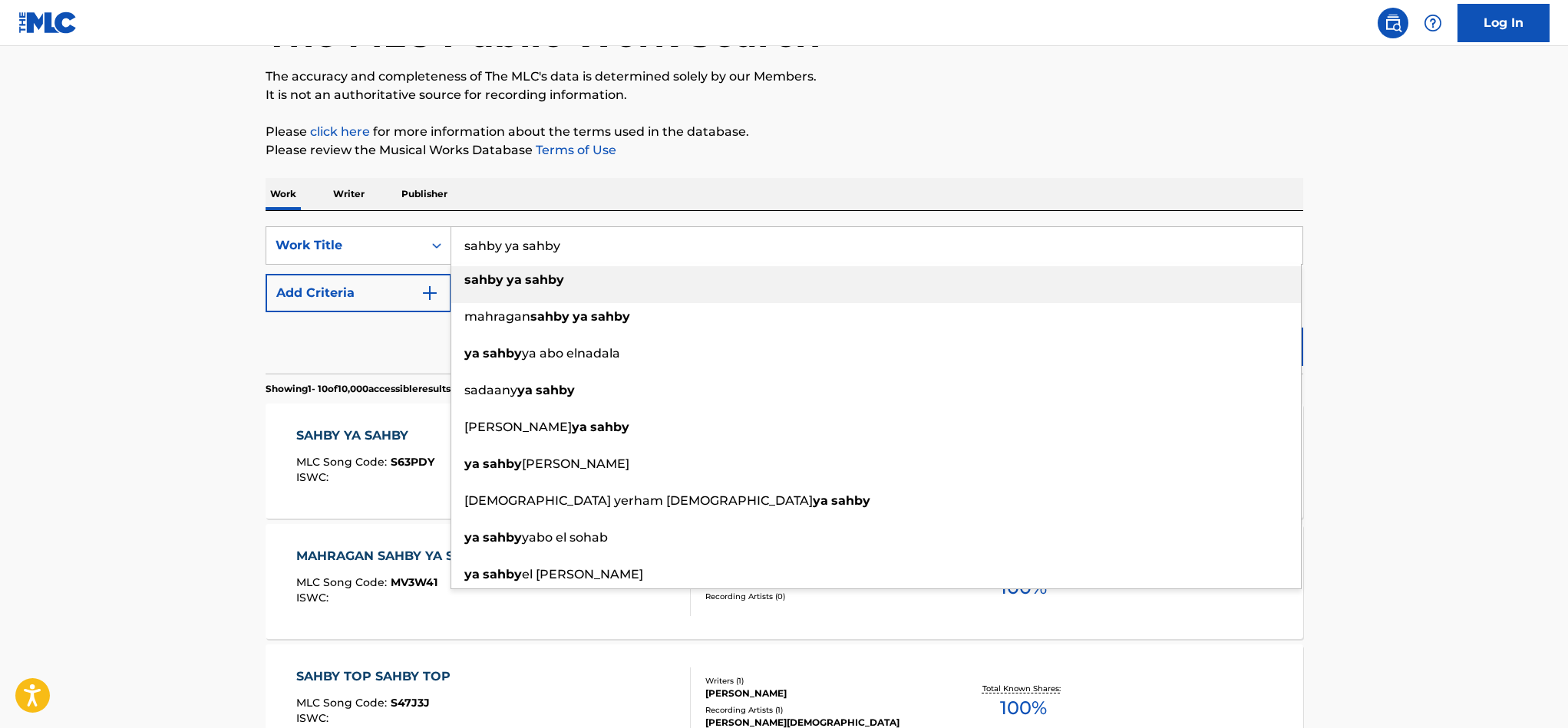 click on "sahby ya sahby" at bounding box center (876, 245) 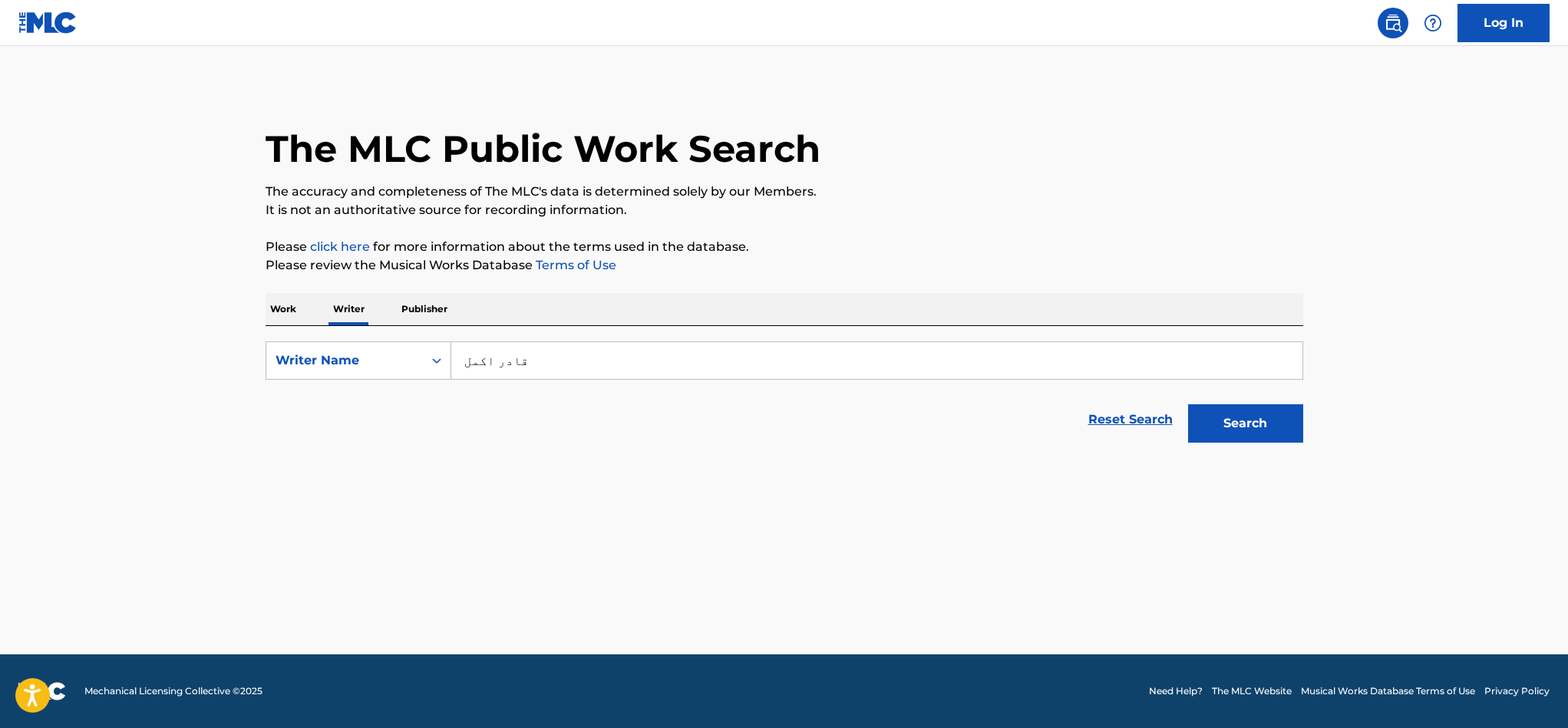 click on "قادر اكمل" at bounding box center [876, 361] 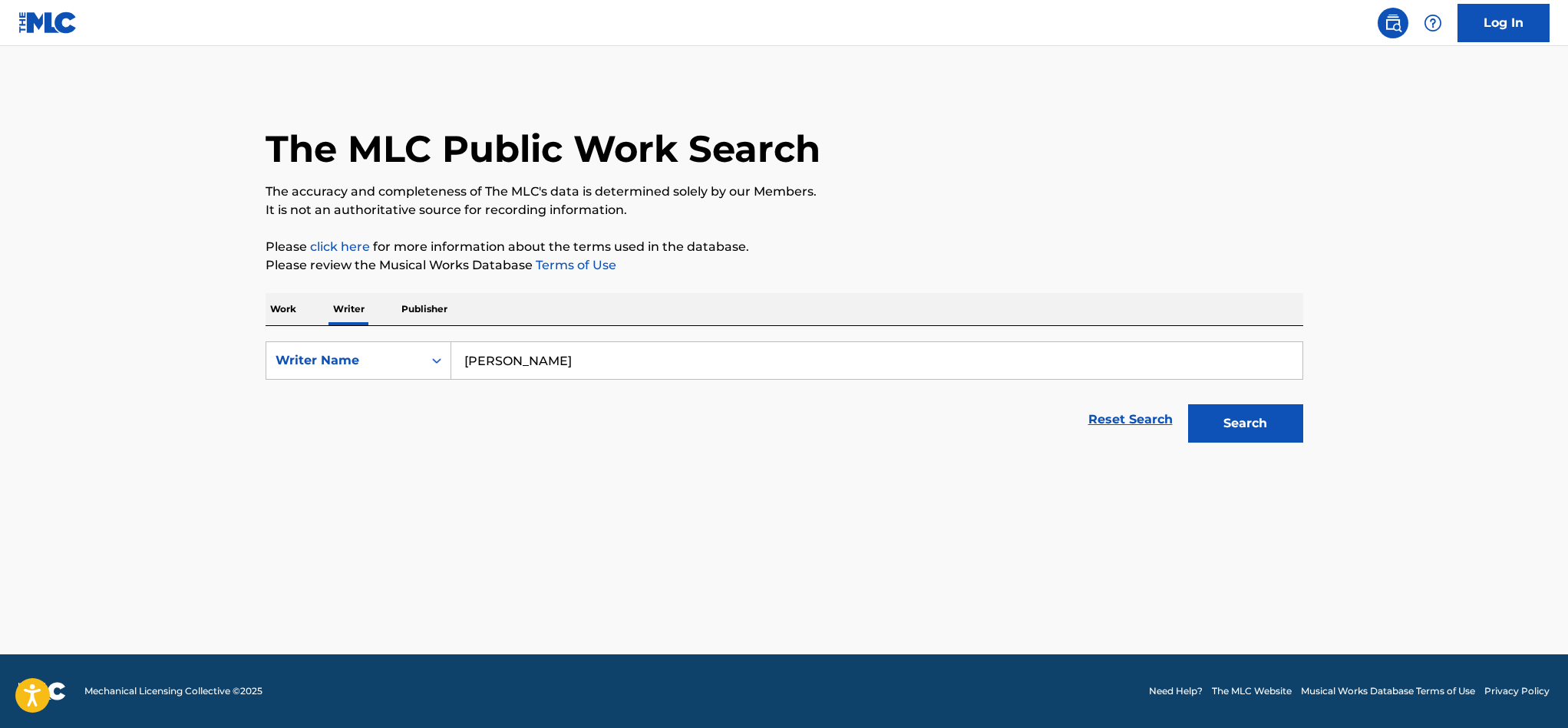 type on "AHMED TAREK" 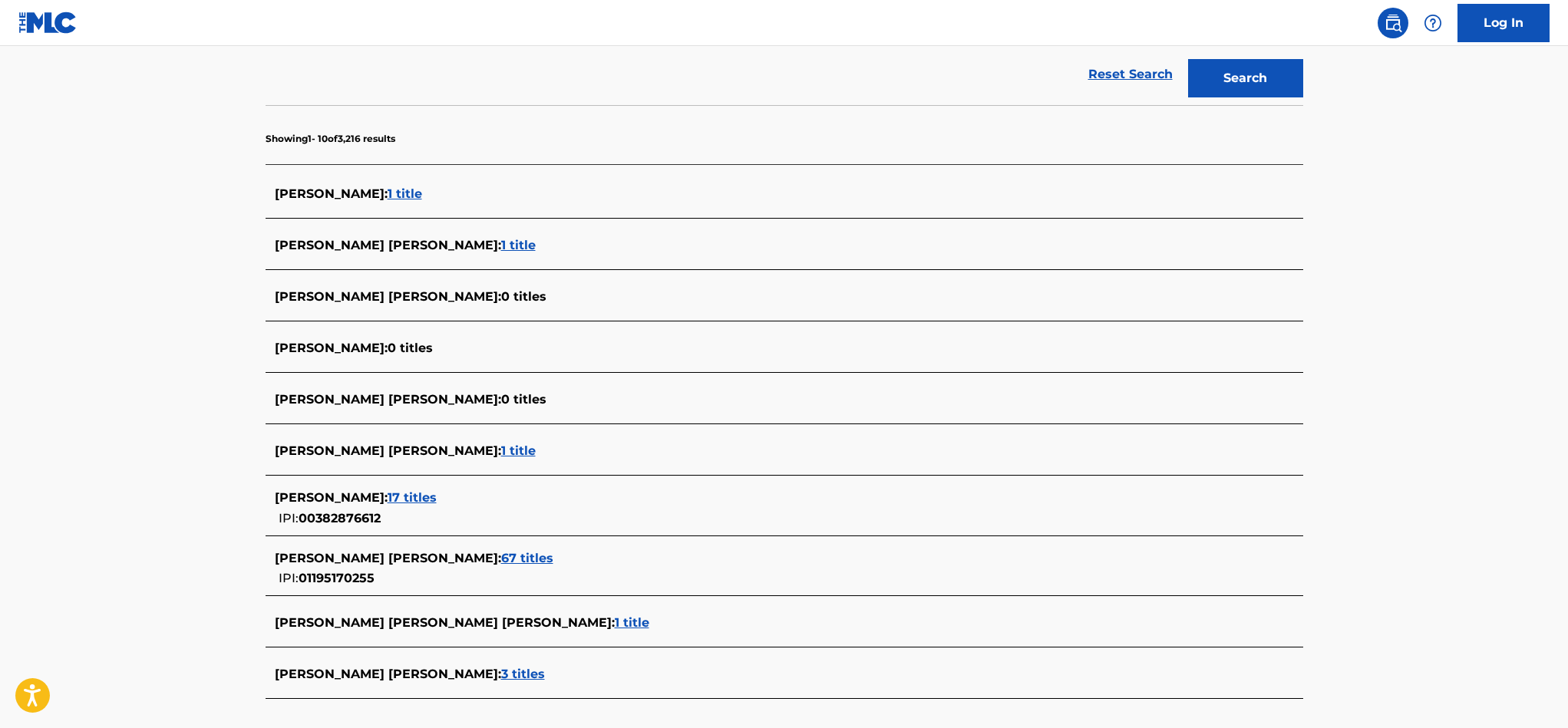 scroll, scrollTop: 460, scrollLeft: 0, axis: vertical 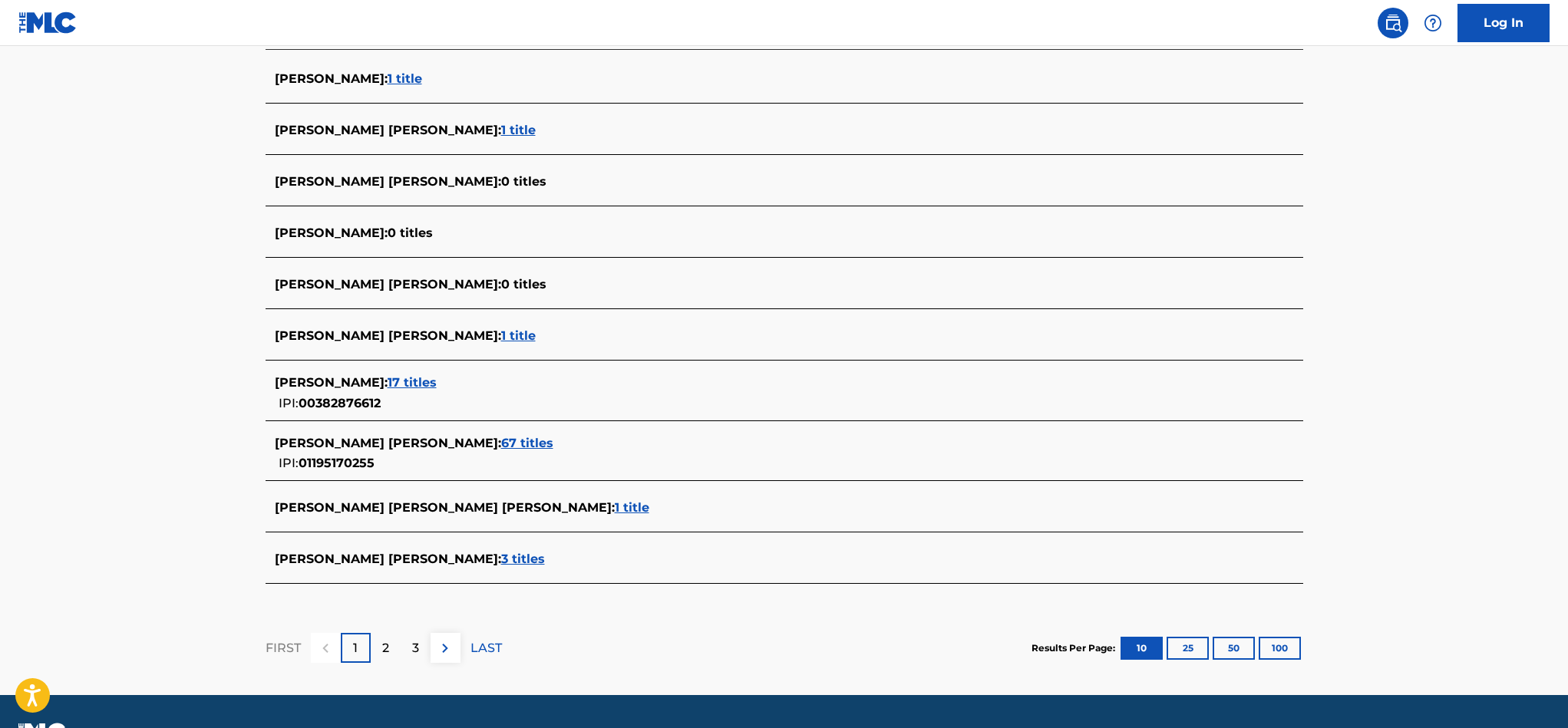 click on "67 titles" at bounding box center (527, 443) 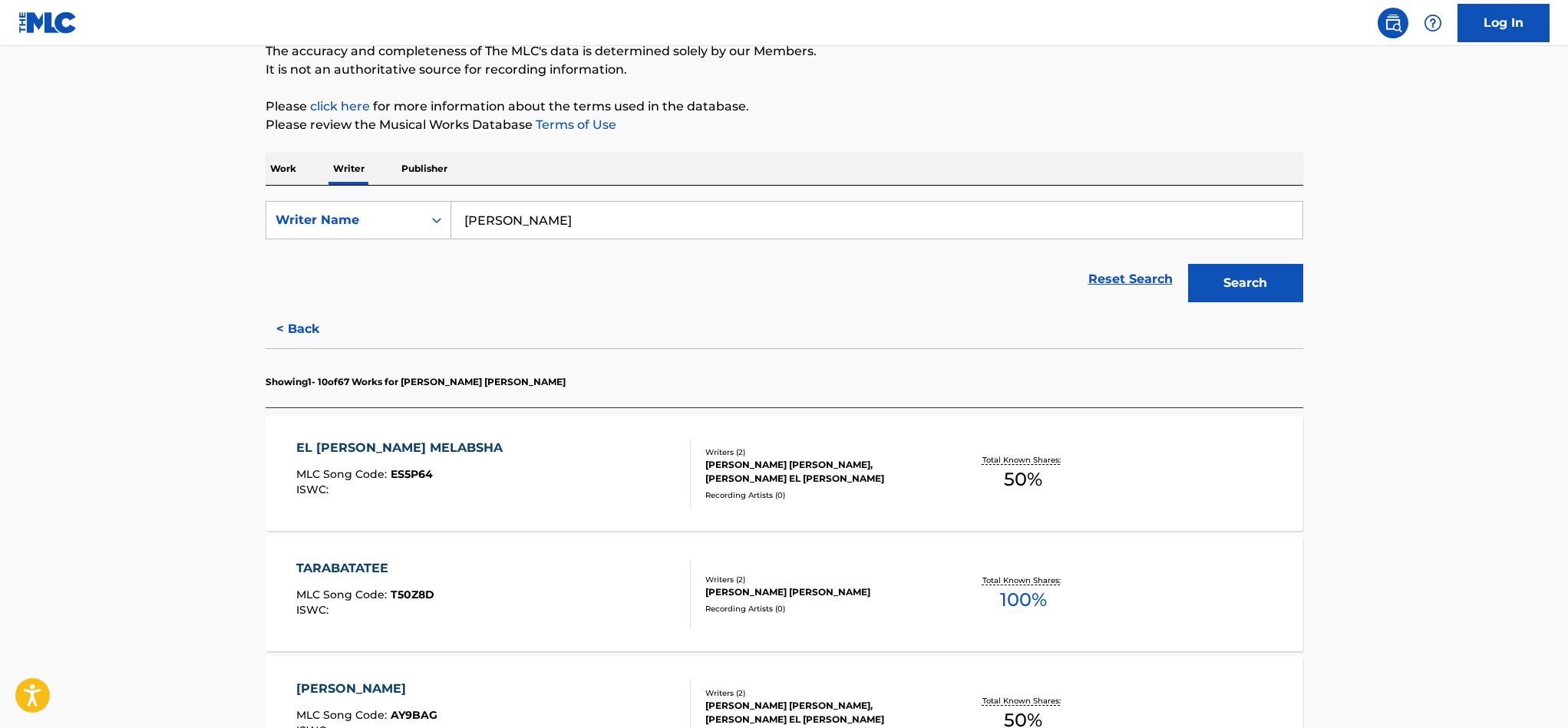 scroll, scrollTop: 292, scrollLeft: 0, axis: vertical 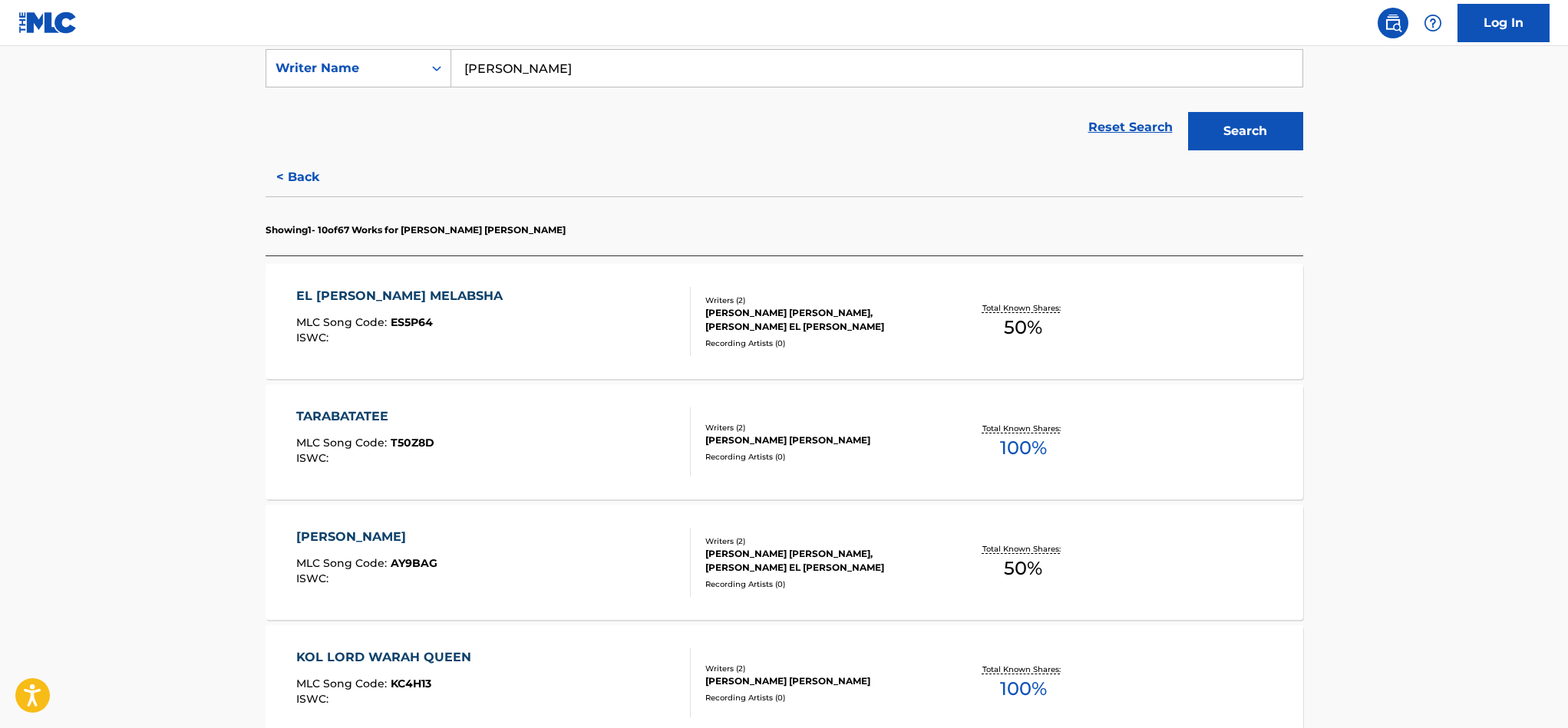 click on "EL DONYA MELABSHA" at bounding box center [403, 296] 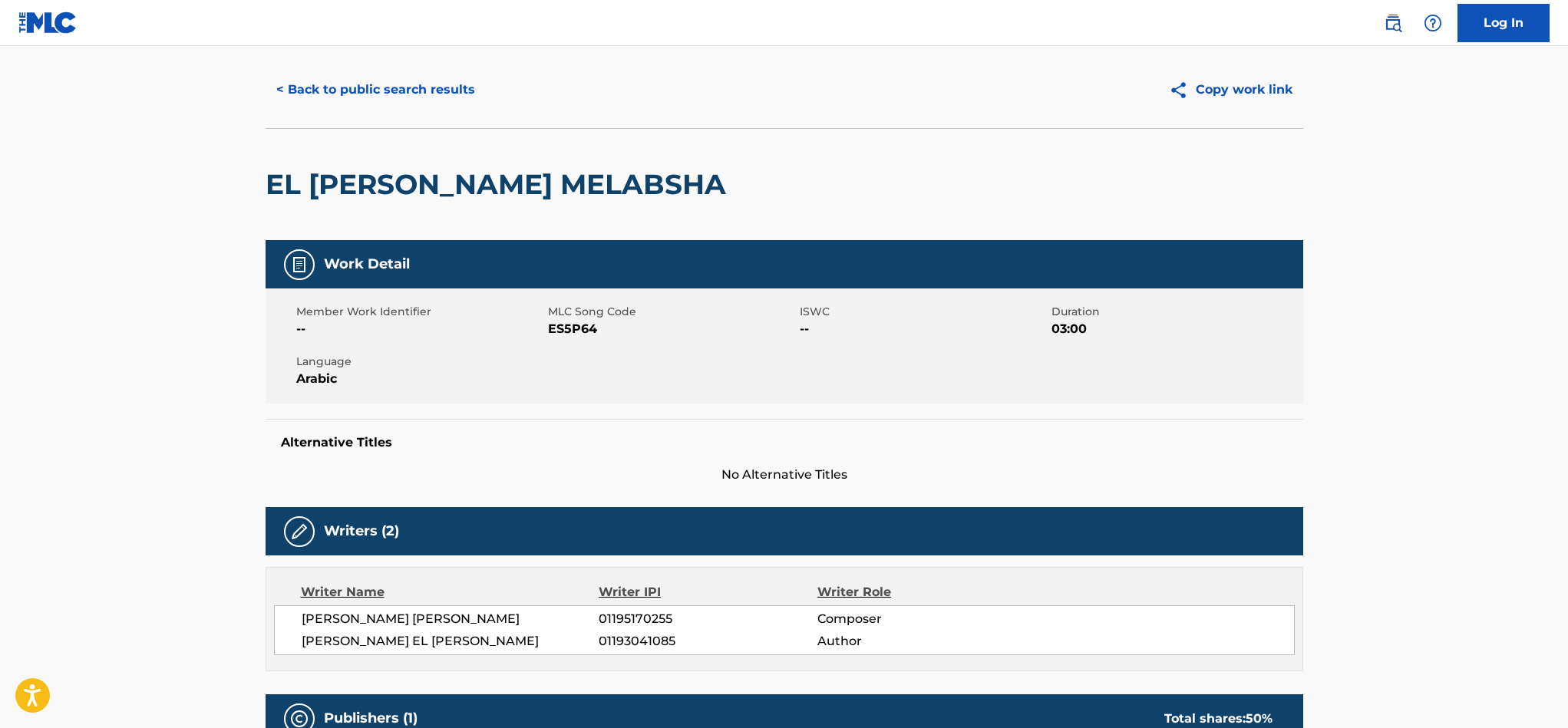 scroll, scrollTop: 32, scrollLeft: 0, axis: vertical 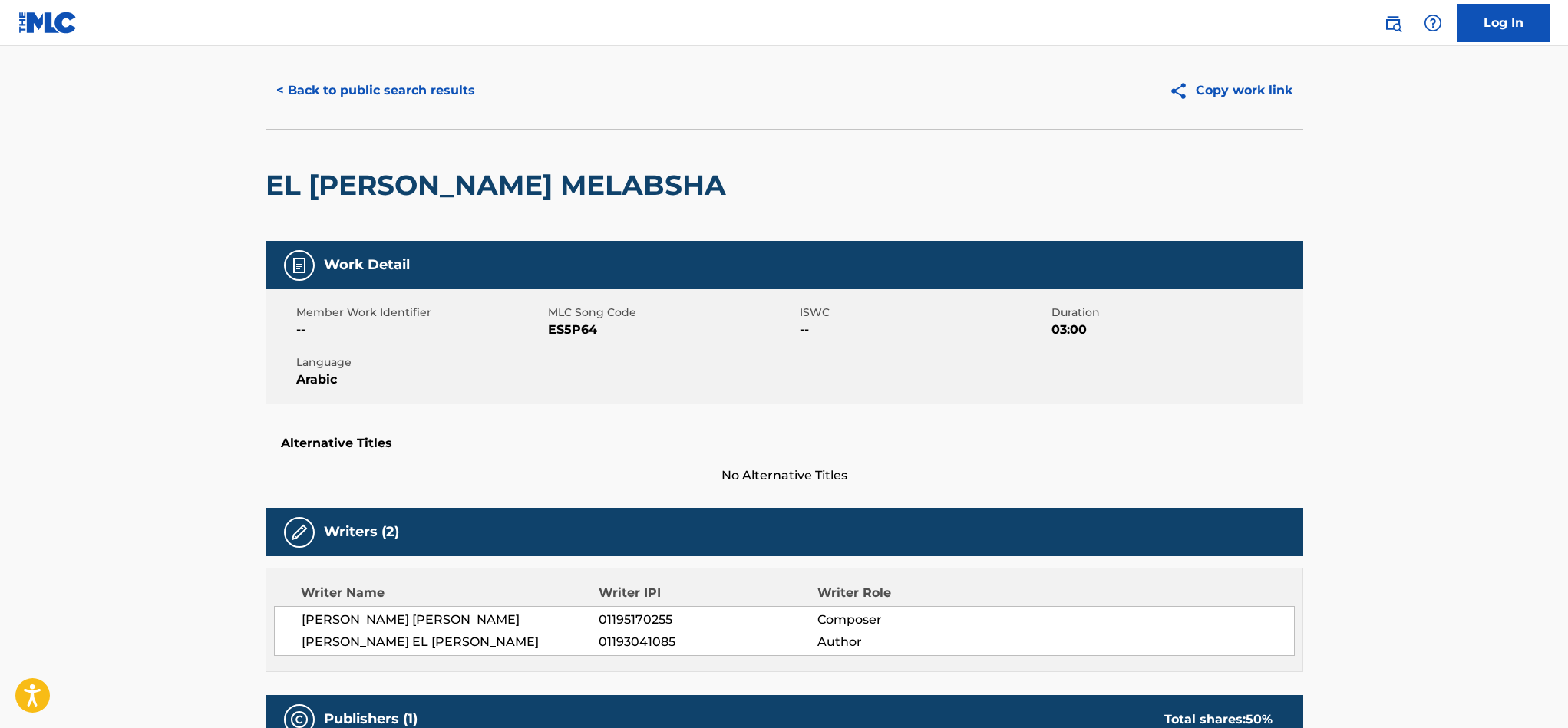 click on "< Back to public search results" at bounding box center [375, 91] 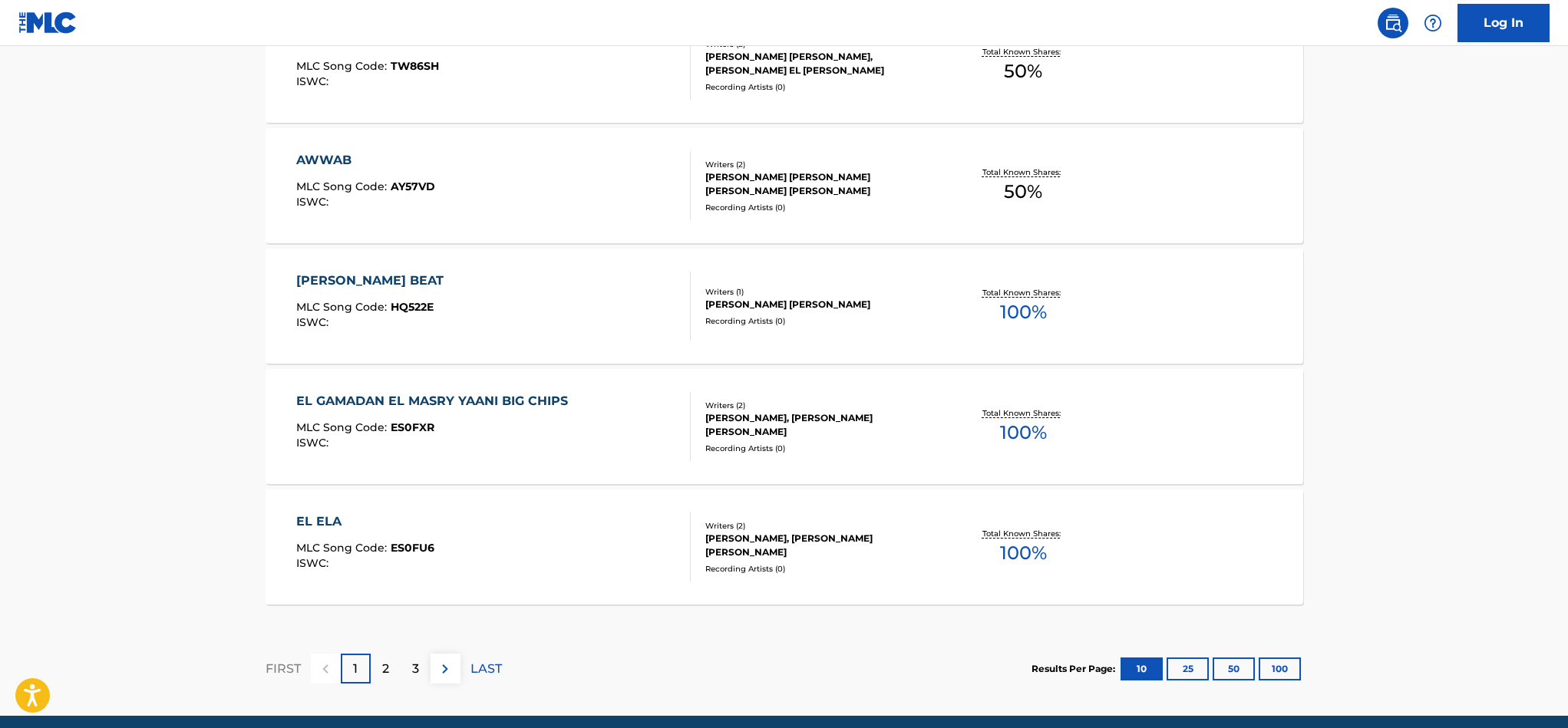 scroll, scrollTop: 1213, scrollLeft: 0, axis: vertical 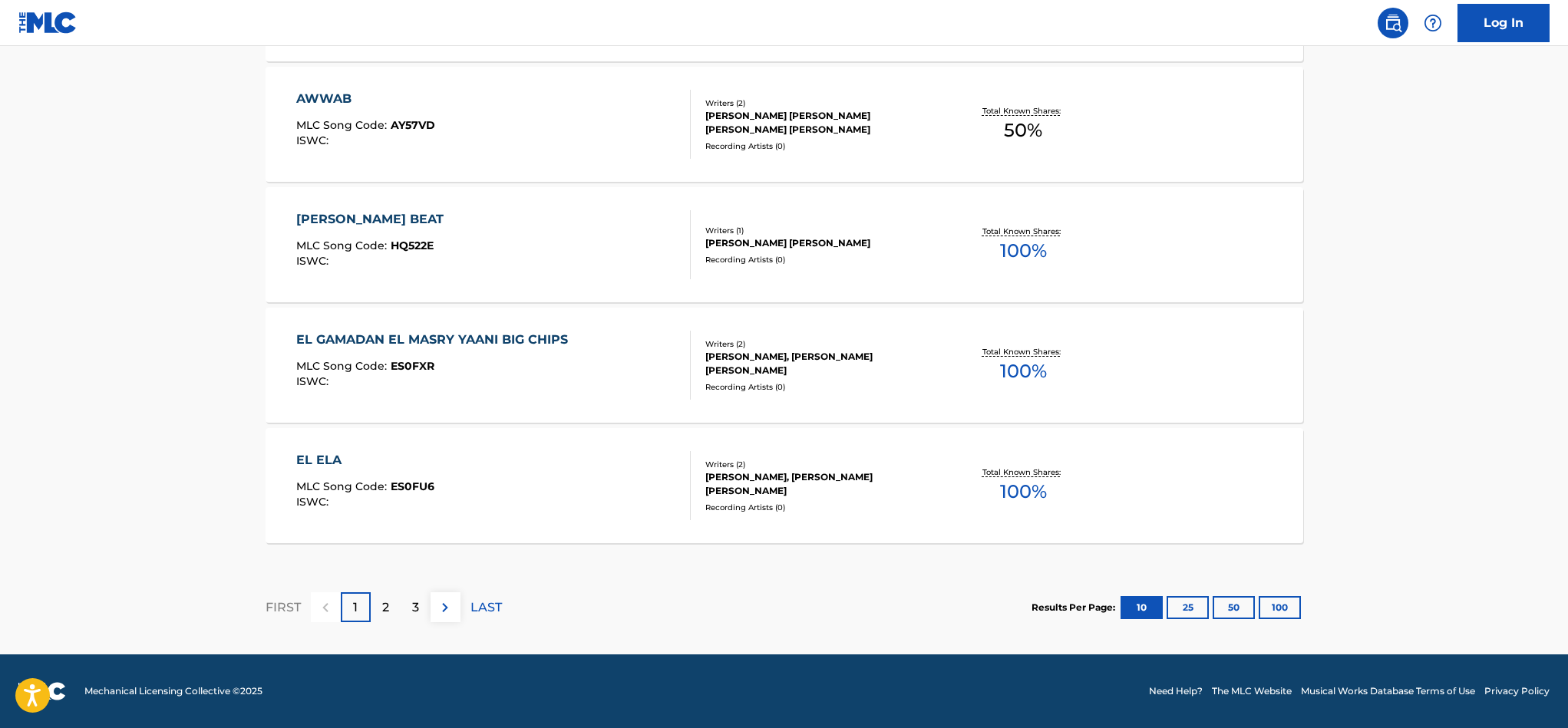 click on "2" at bounding box center (385, 607) 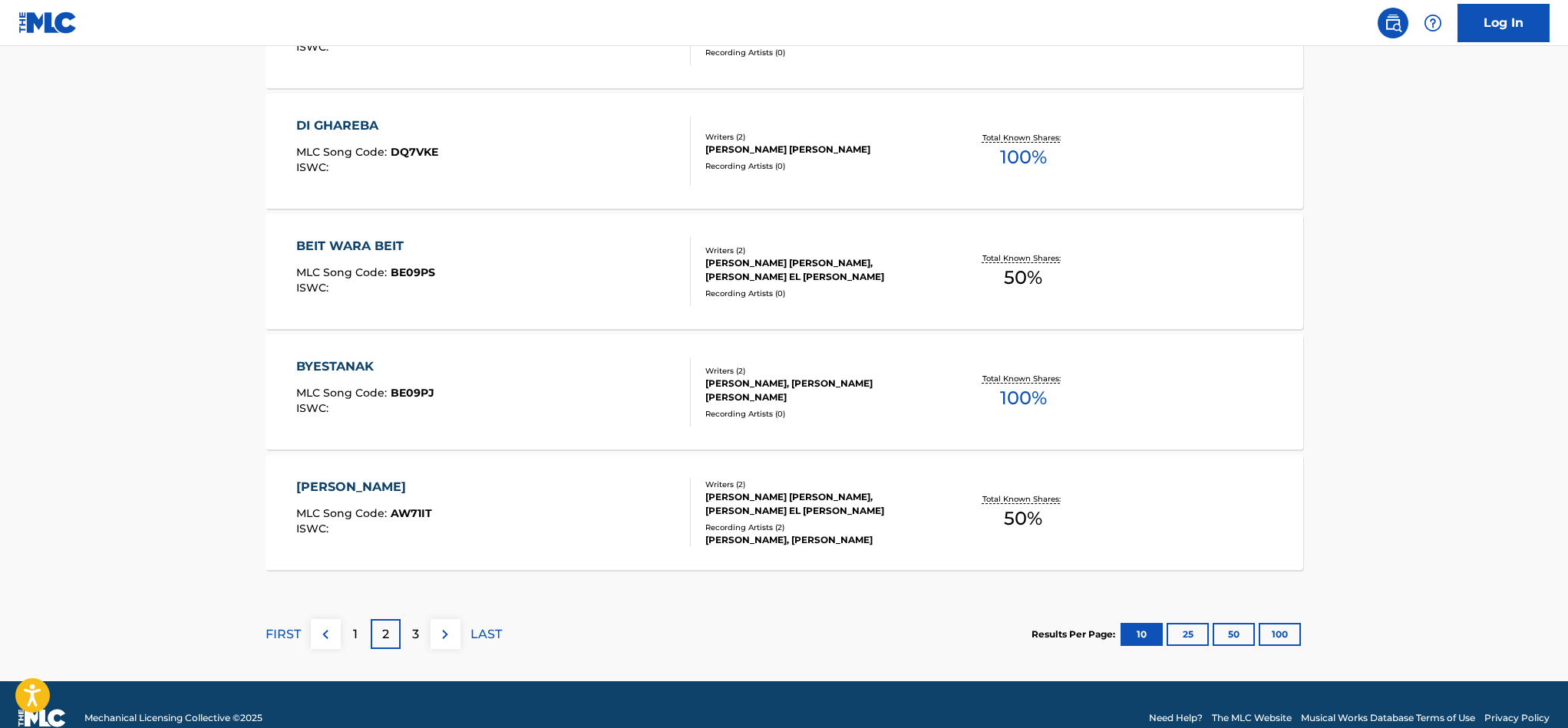 scroll, scrollTop: 1213, scrollLeft: 0, axis: vertical 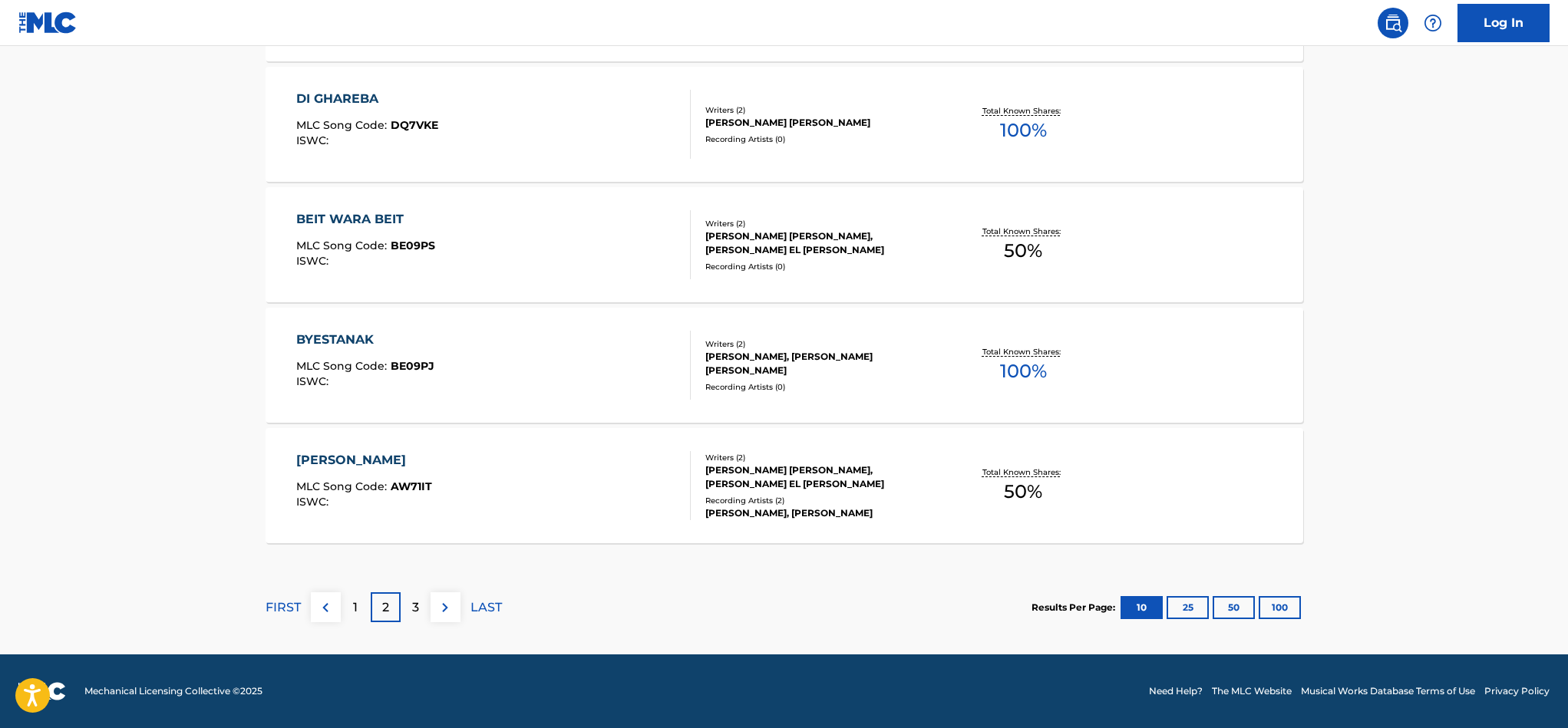 click on "3" at bounding box center (415, 607) 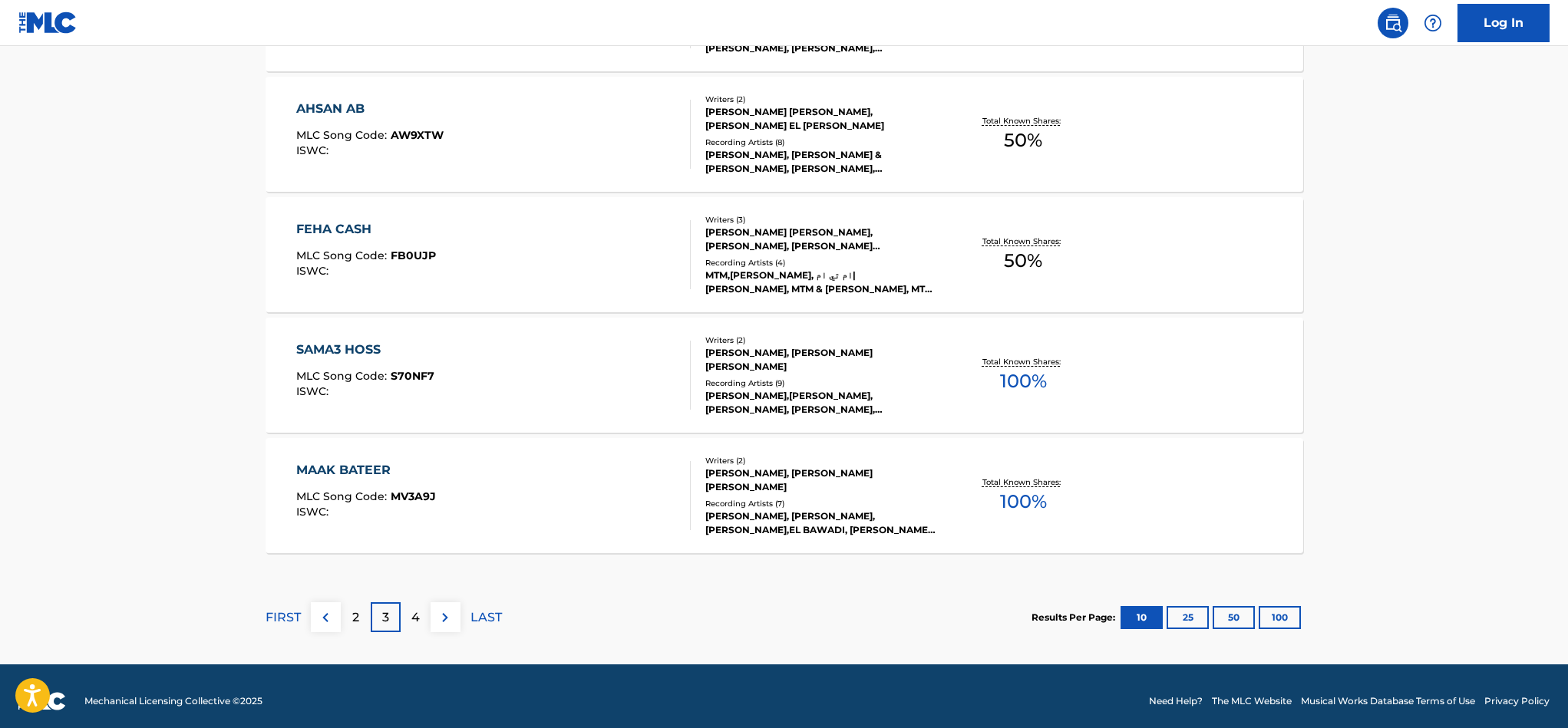 scroll, scrollTop: 1213, scrollLeft: 0, axis: vertical 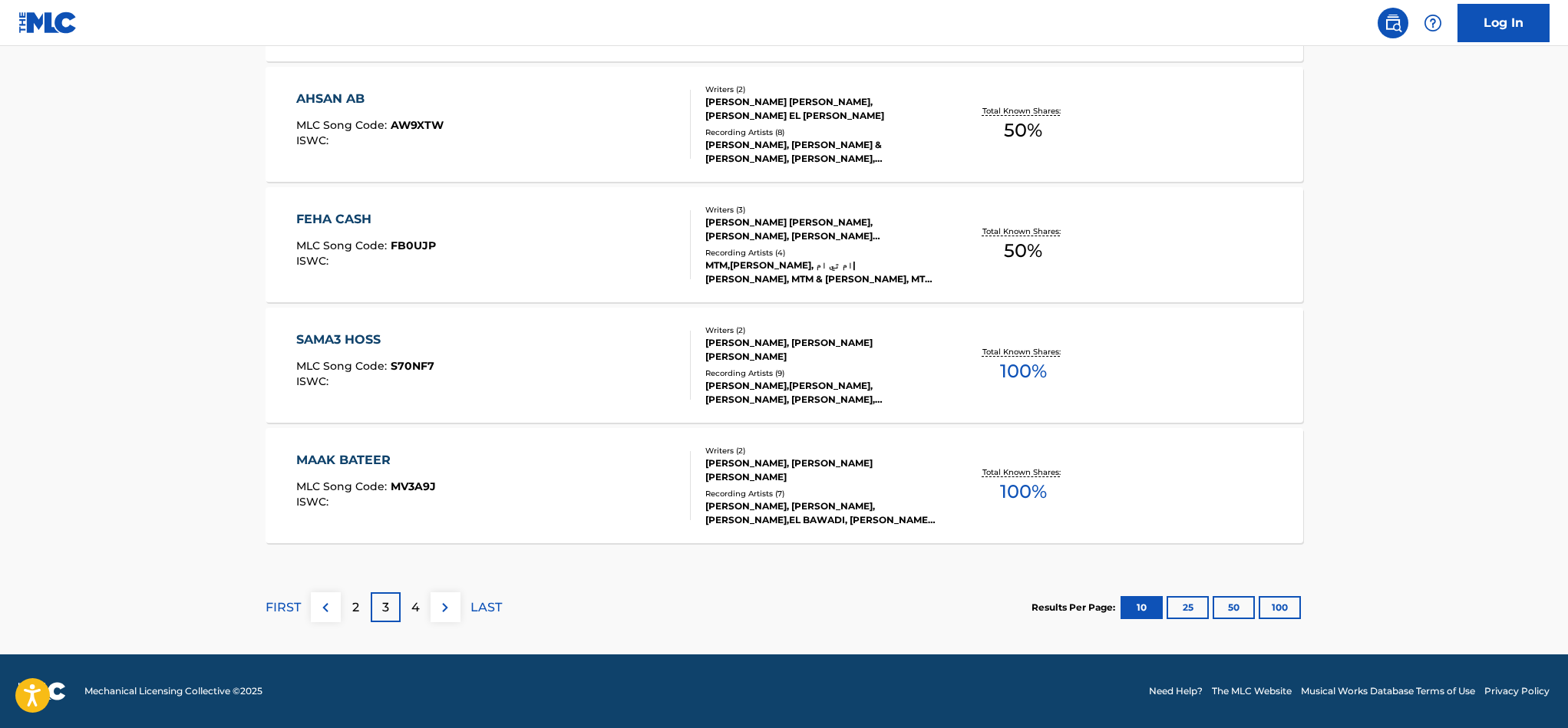 click on "4" at bounding box center [415, 608] 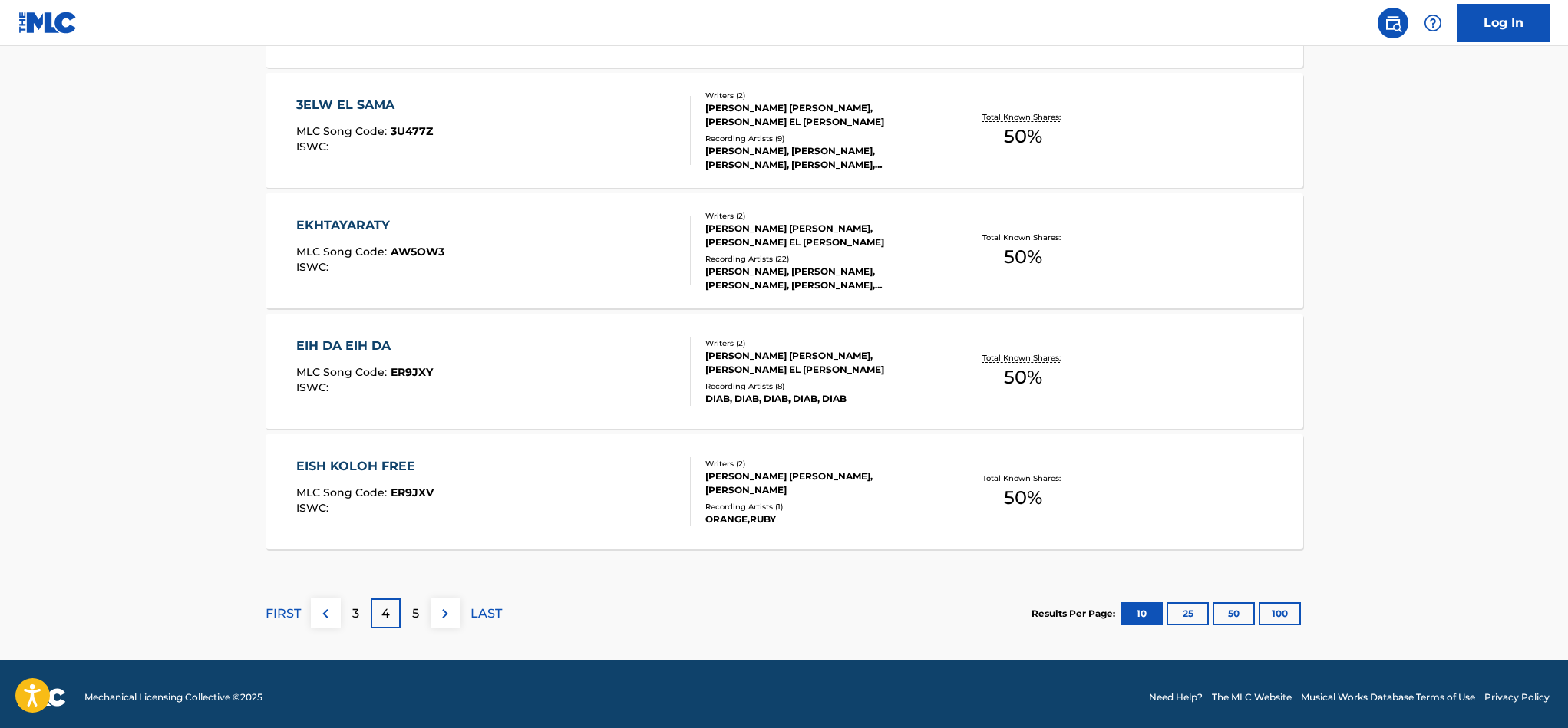 scroll, scrollTop: 1213, scrollLeft: 0, axis: vertical 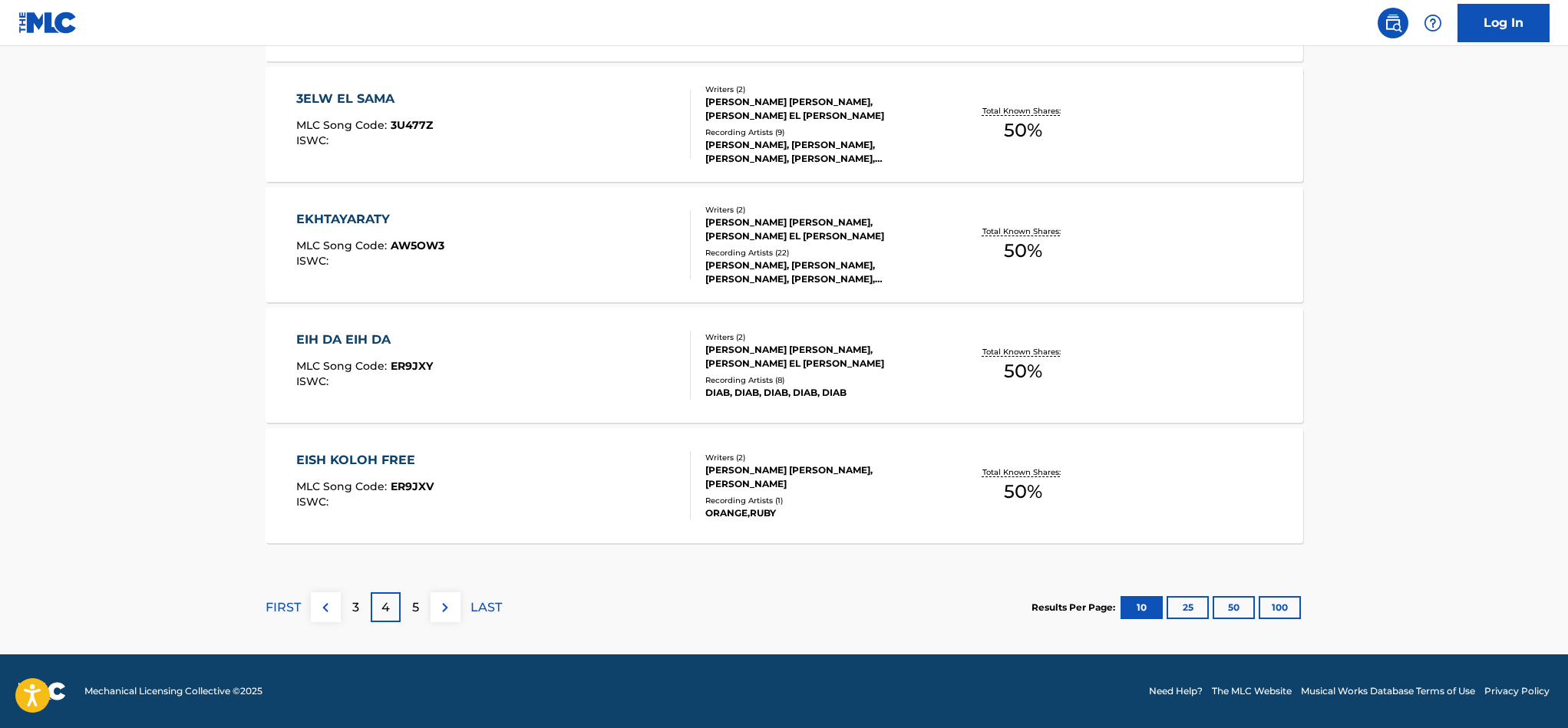 click on "5" at bounding box center [415, 607] 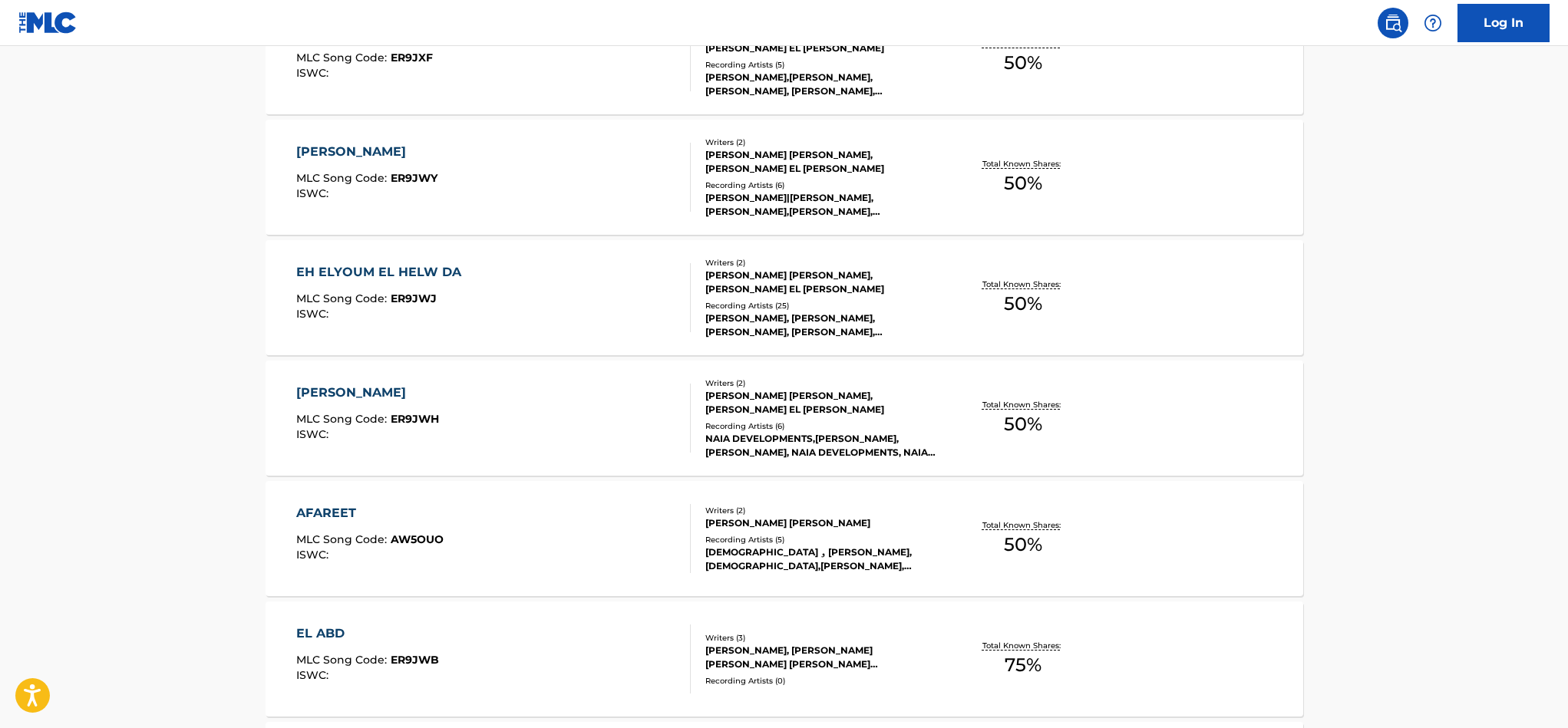 scroll, scrollTop: 921, scrollLeft: 0, axis: vertical 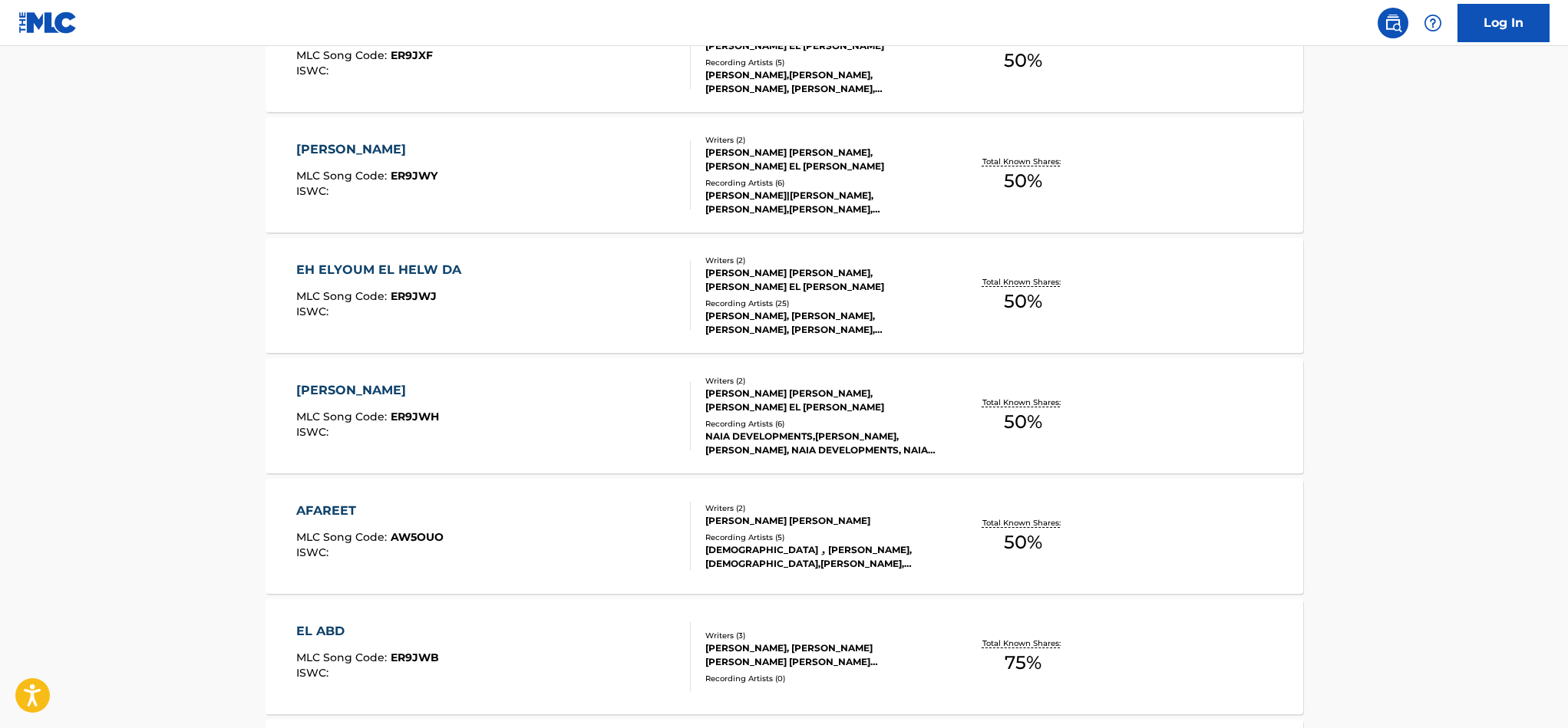 click on "EH ELYOUM EL HELW DA" at bounding box center (382, 270) 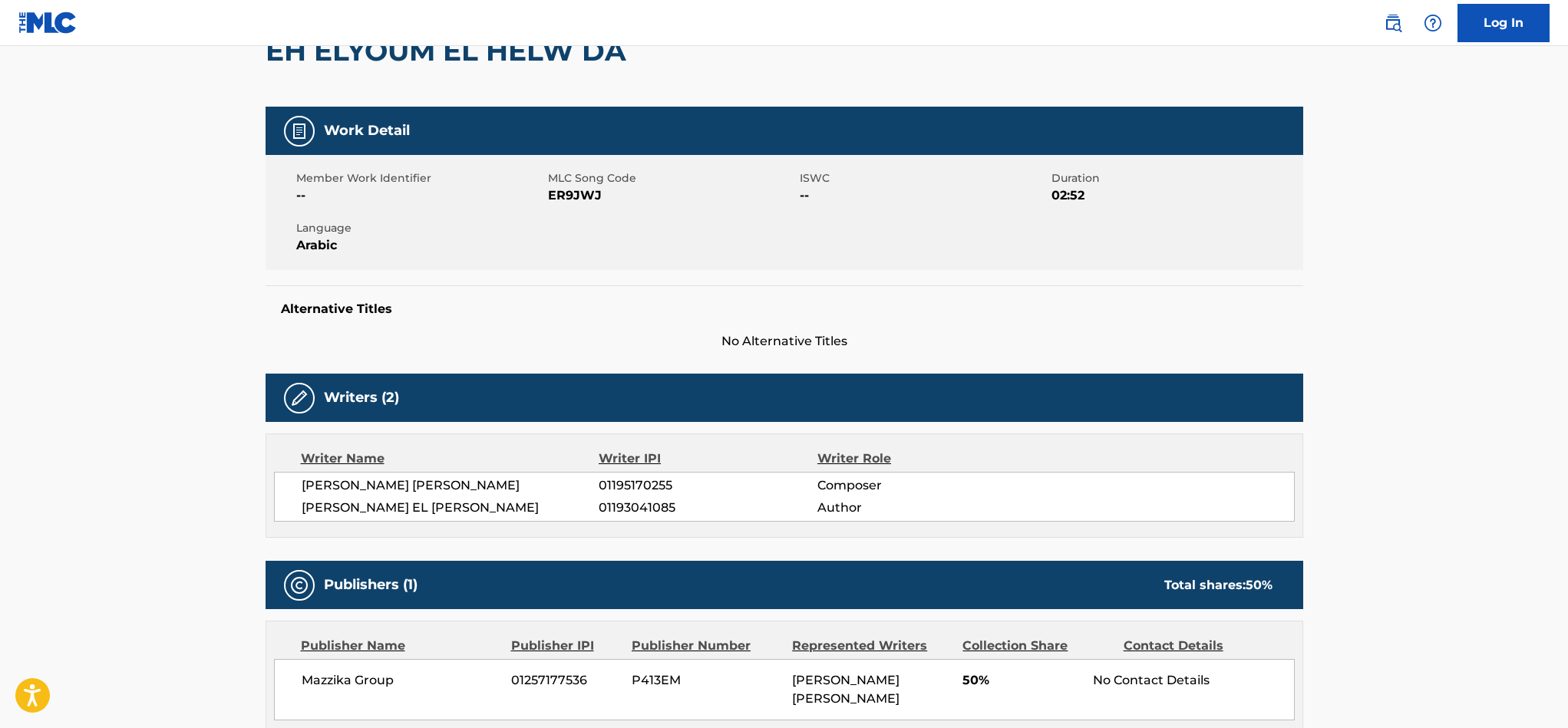 scroll, scrollTop: 0, scrollLeft: 0, axis: both 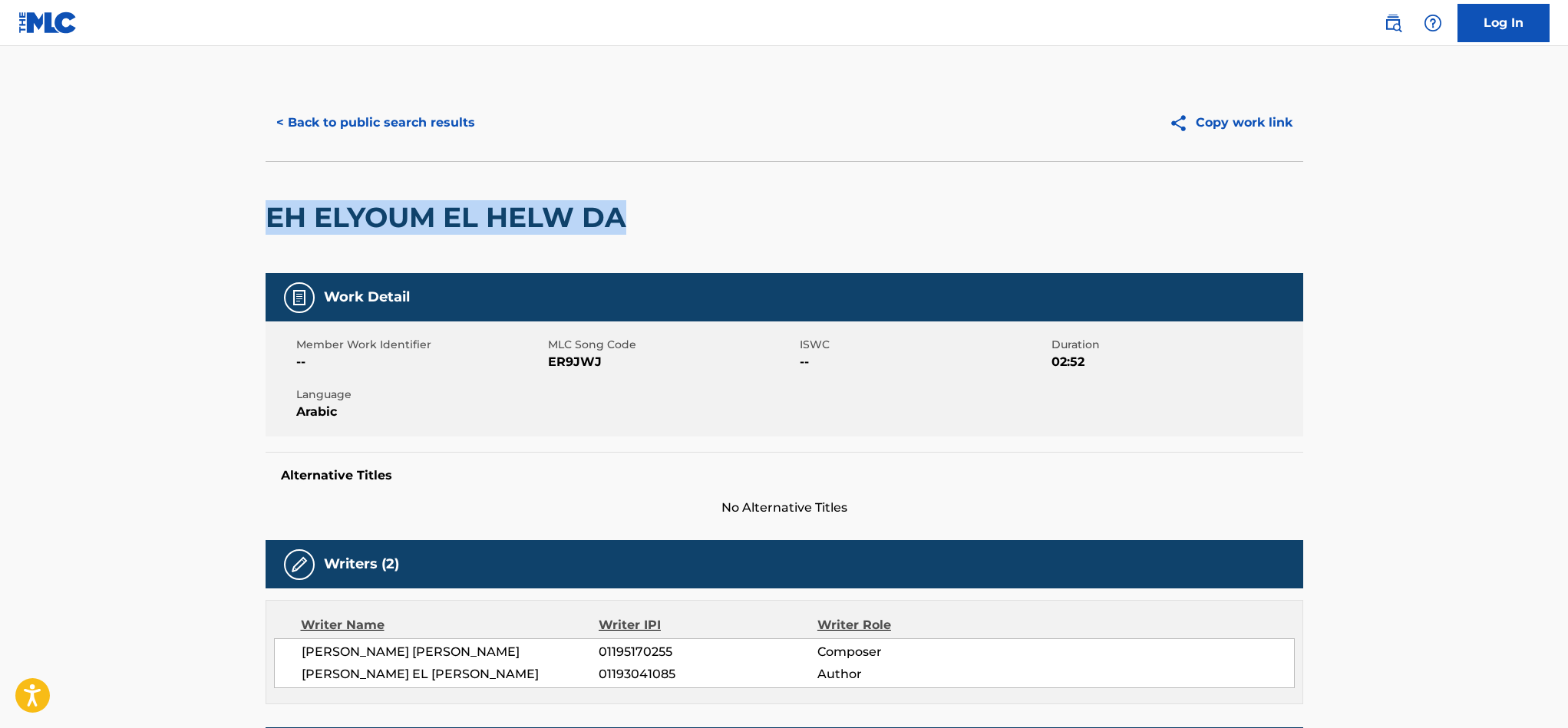 drag, startPoint x: 625, startPoint y: 219, endPoint x: 256, endPoint y: 210, distance: 369.10974 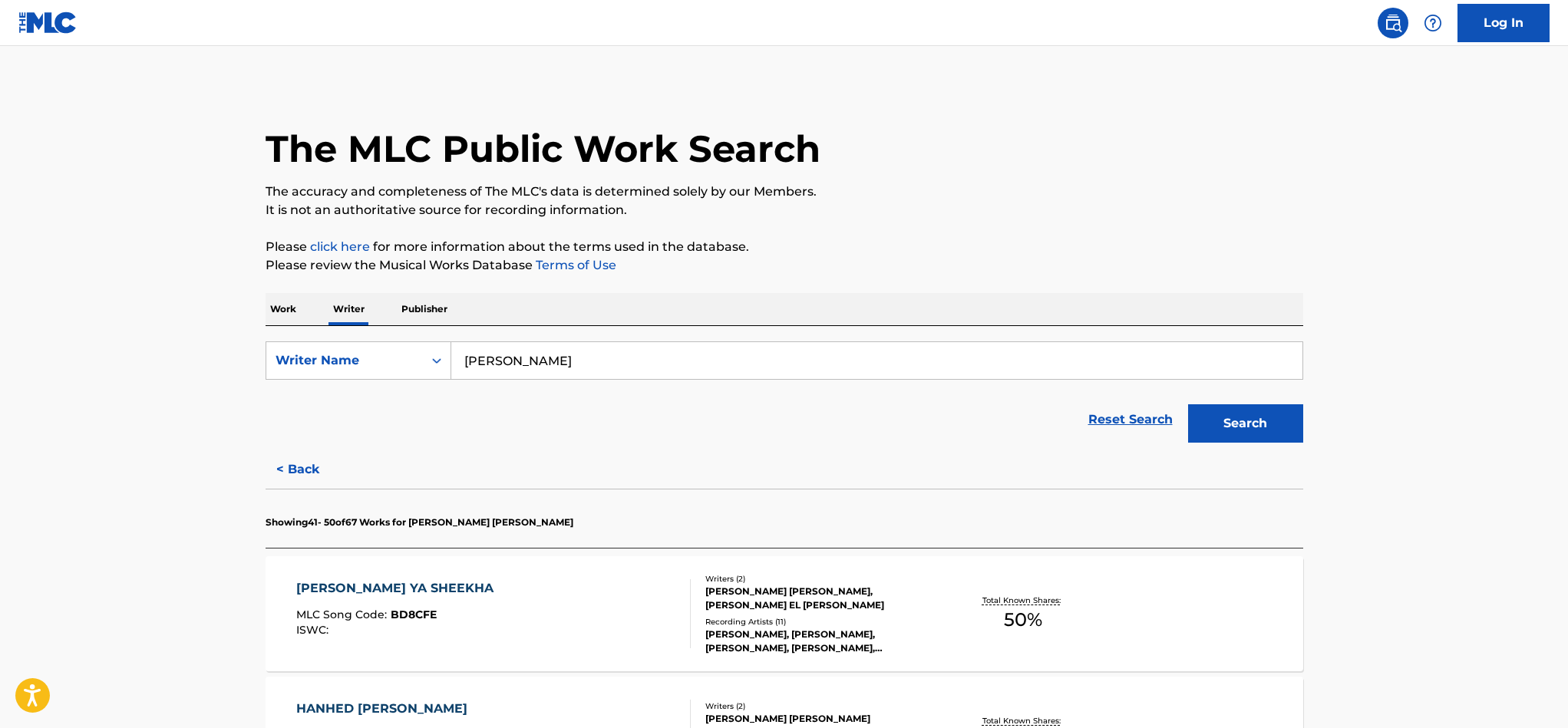 click on "Work" at bounding box center (283, 309) 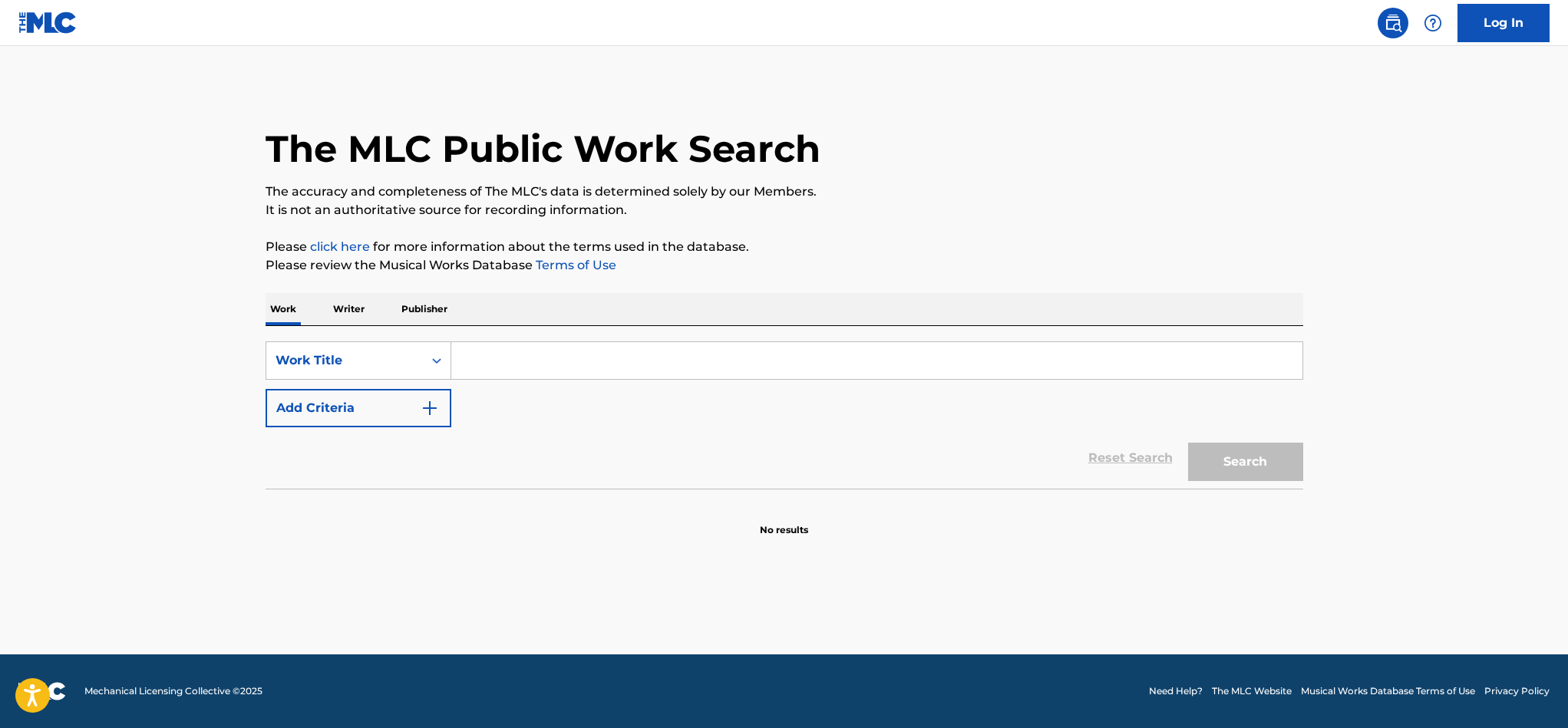 click at bounding box center (876, 361) 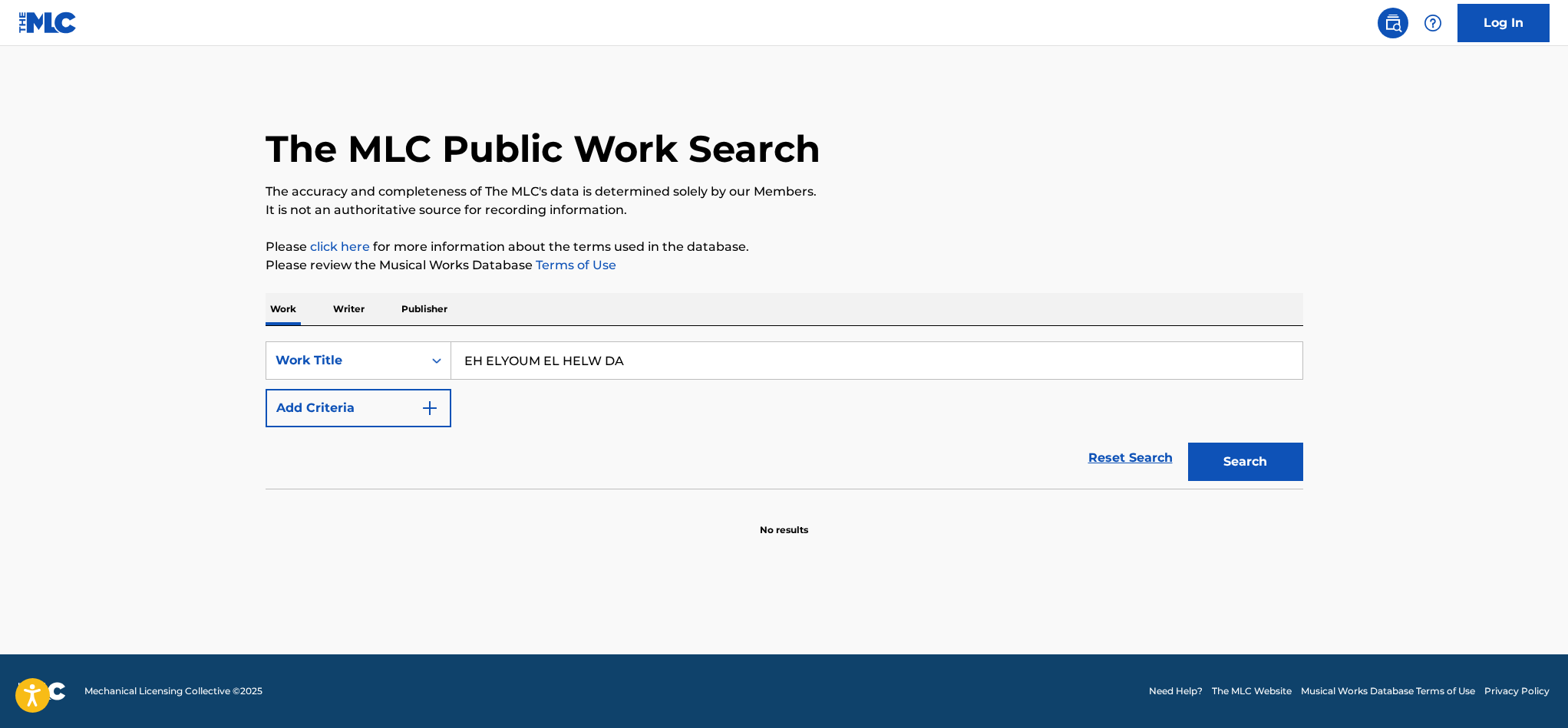 click on "Search" at bounding box center (1246, 462) 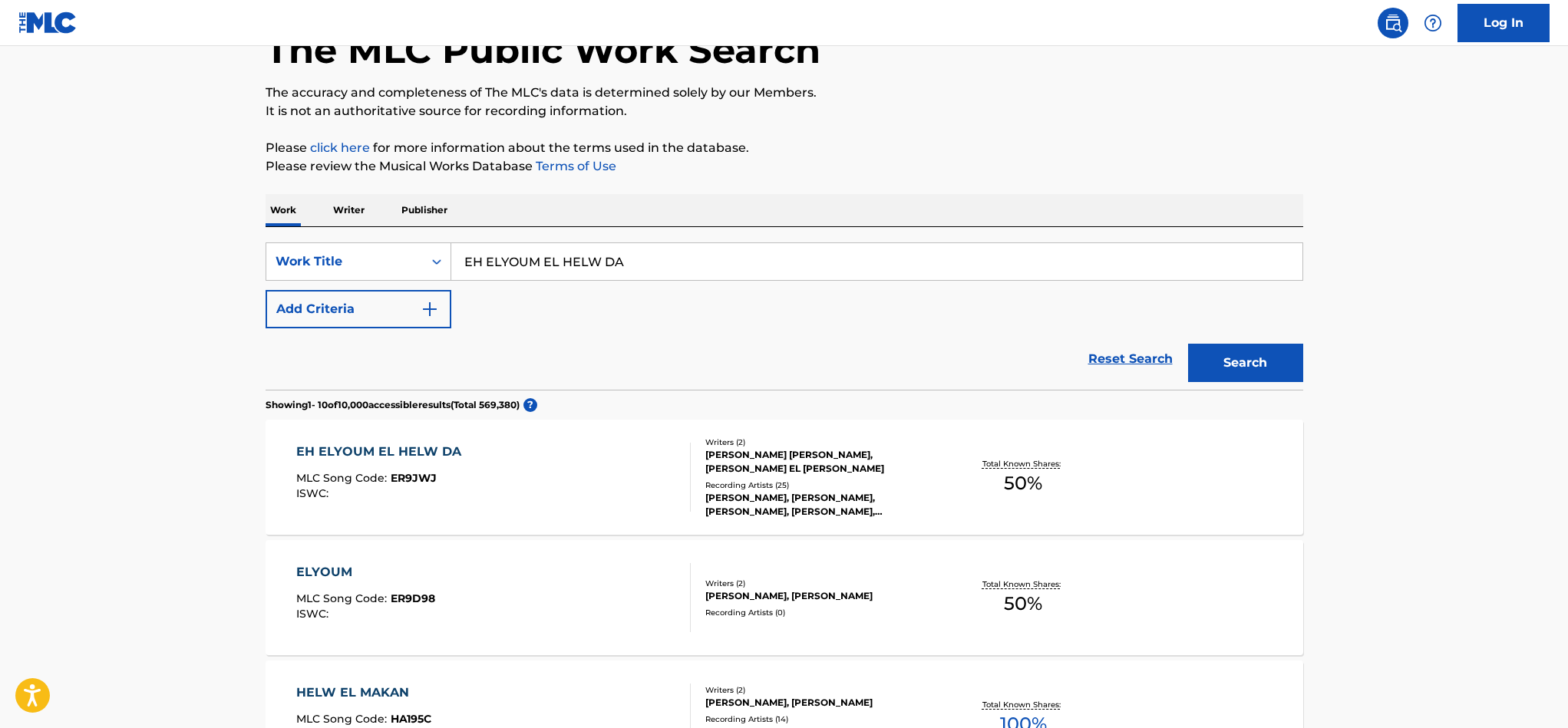 scroll, scrollTop: 0, scrollLeft: 0, axis: both 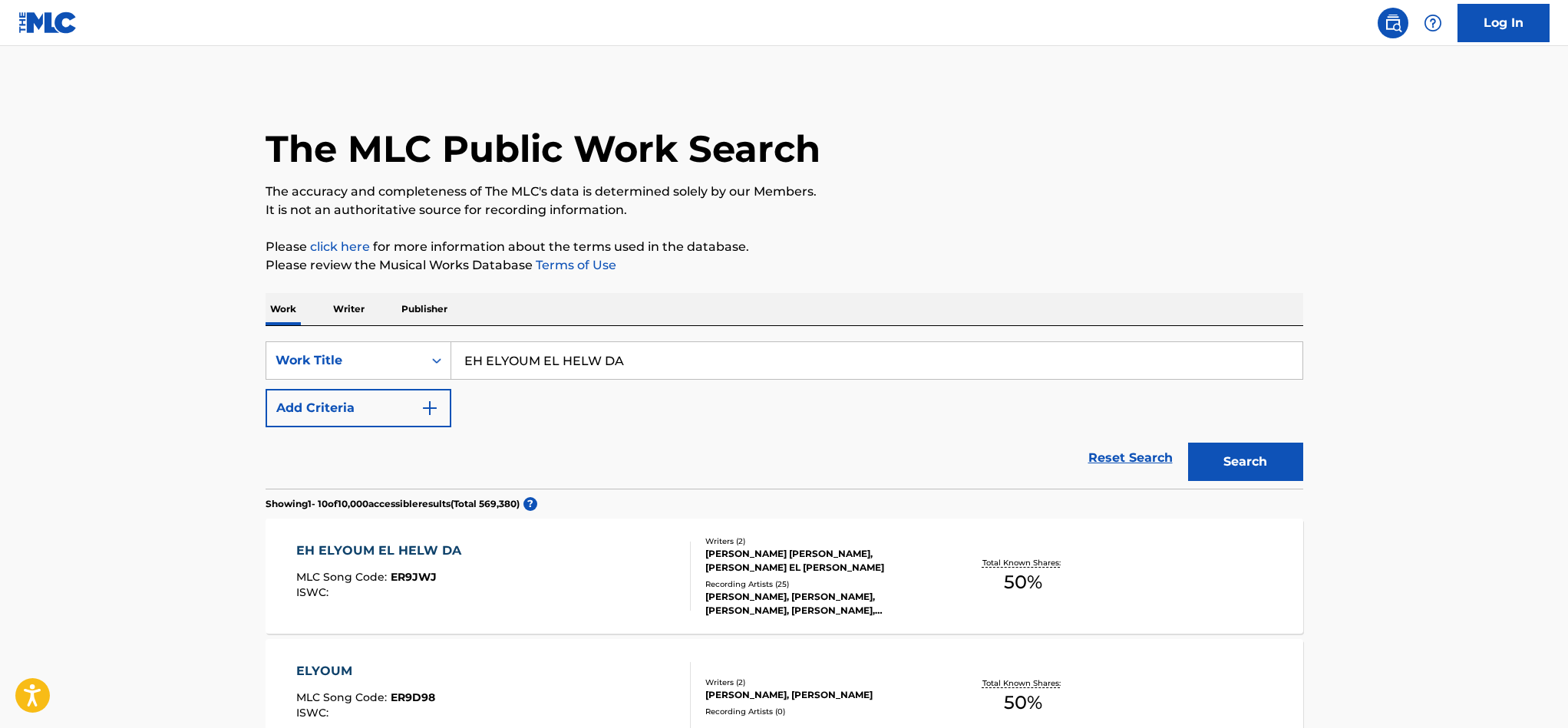 click on "EH ELYOUM EL HELW DA" at bounding box center (876, 361) 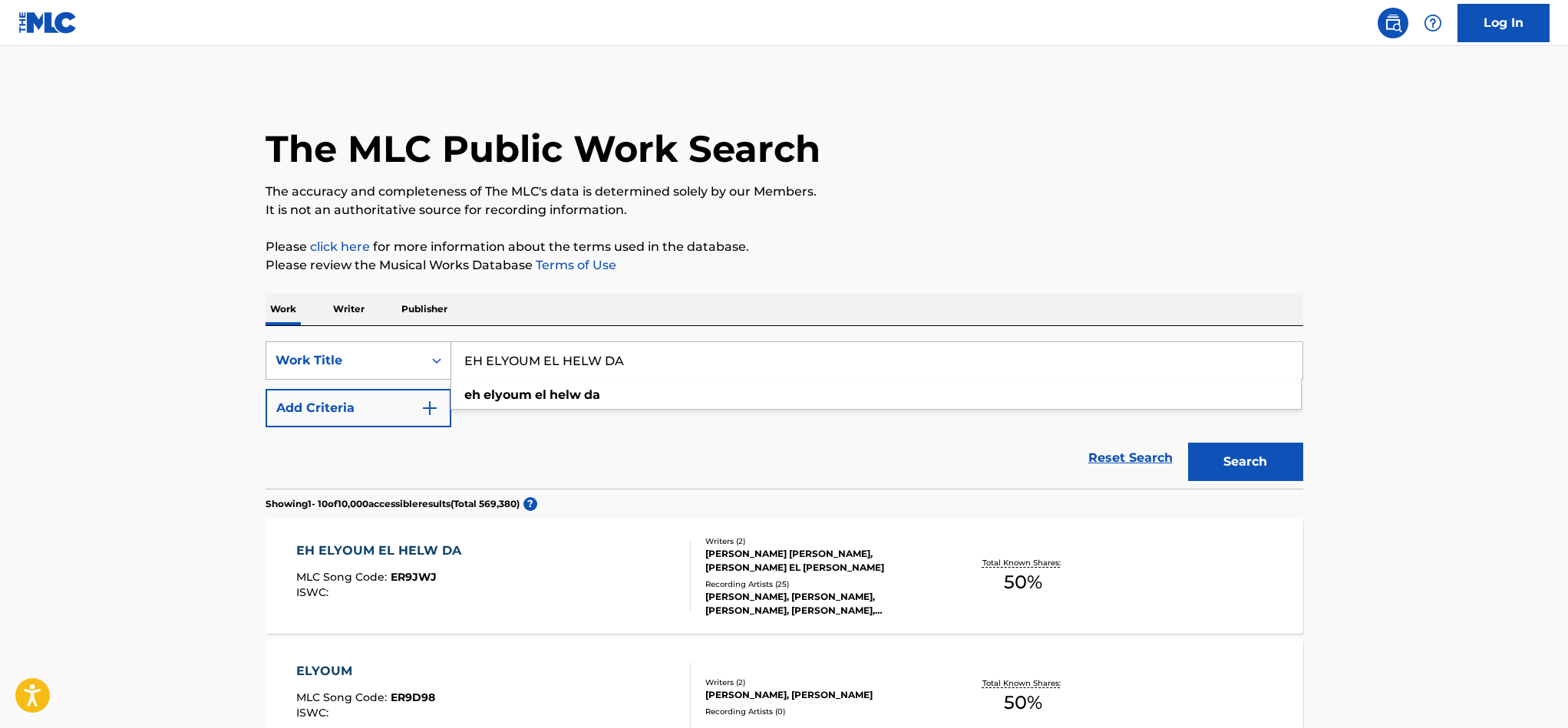 drag, startPoint x: 641, startPoint y: 357, endPoint x: 433, endPoint y: 362, distance: 208.0601 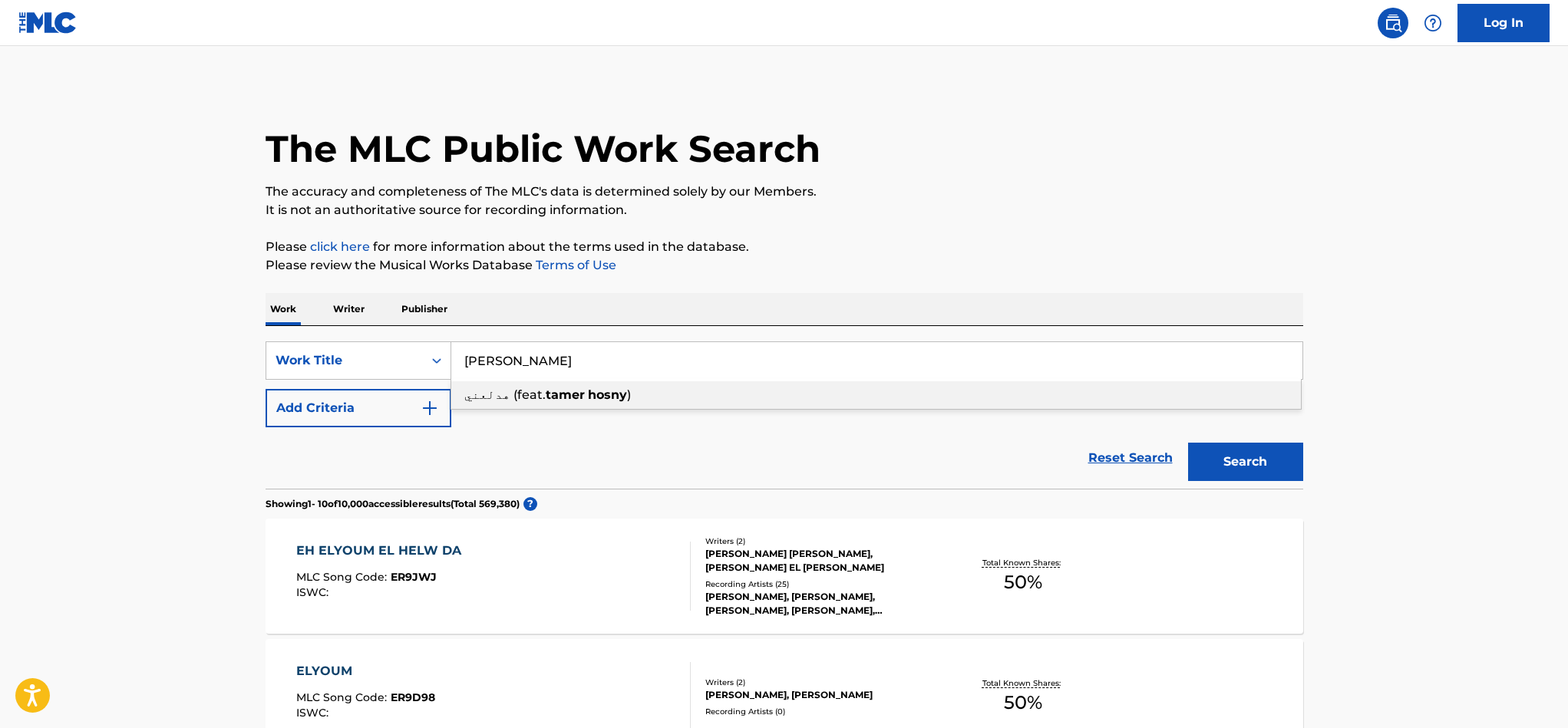 type on "tamer hosny" 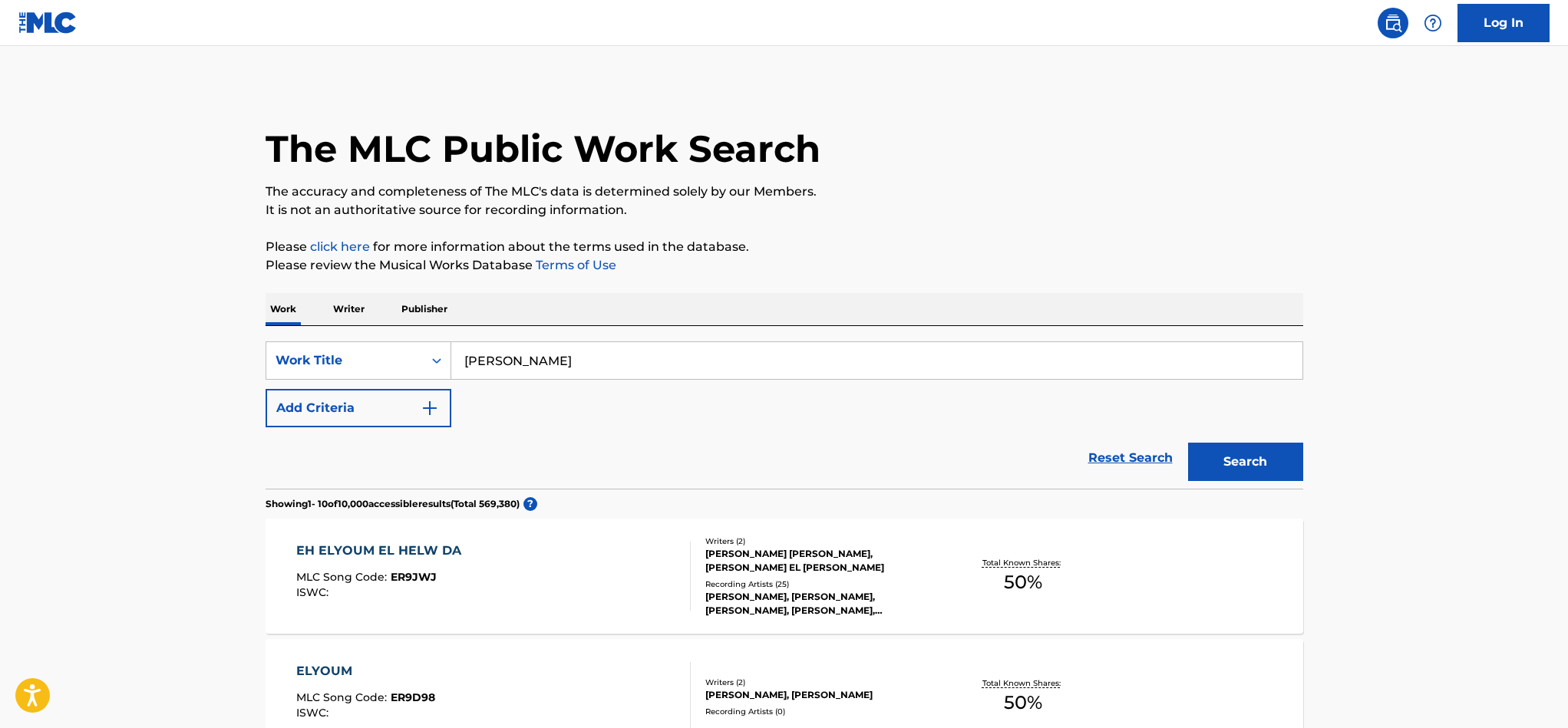 click on "Search" at bounding box center (1246, 462) 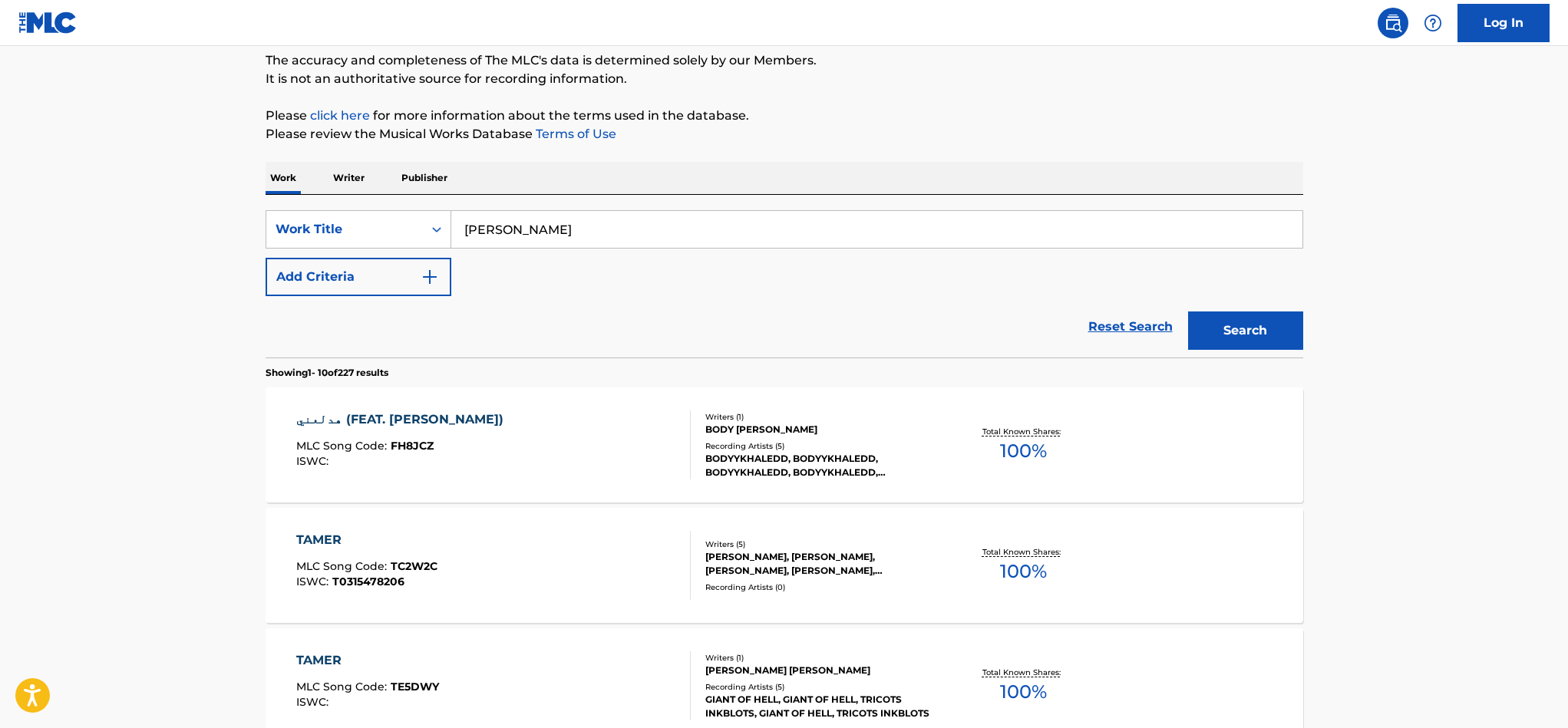 scroll, scrollTop: 0, scrollLeft: 0, axis: both 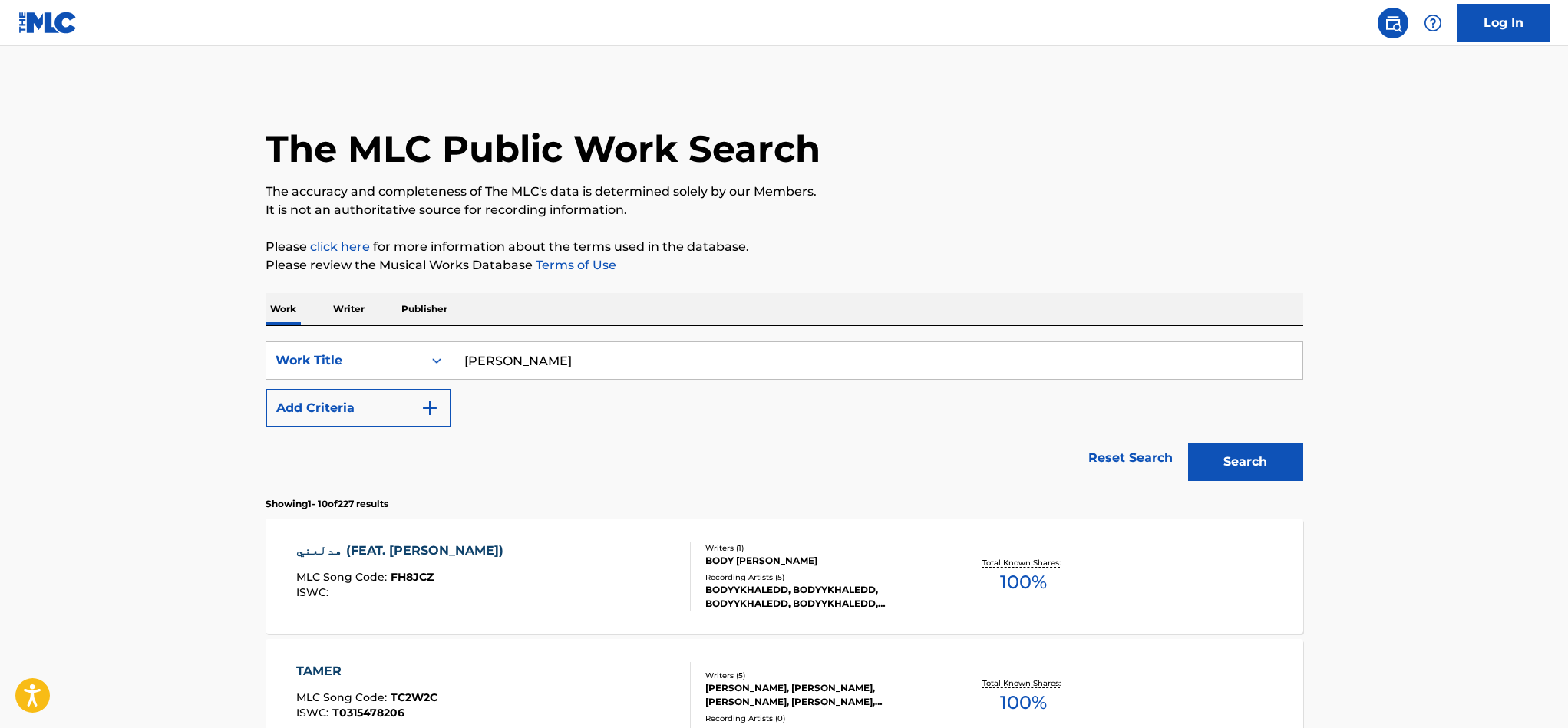 click on "Work Writer Publisher" at bounding box center [784, 309] 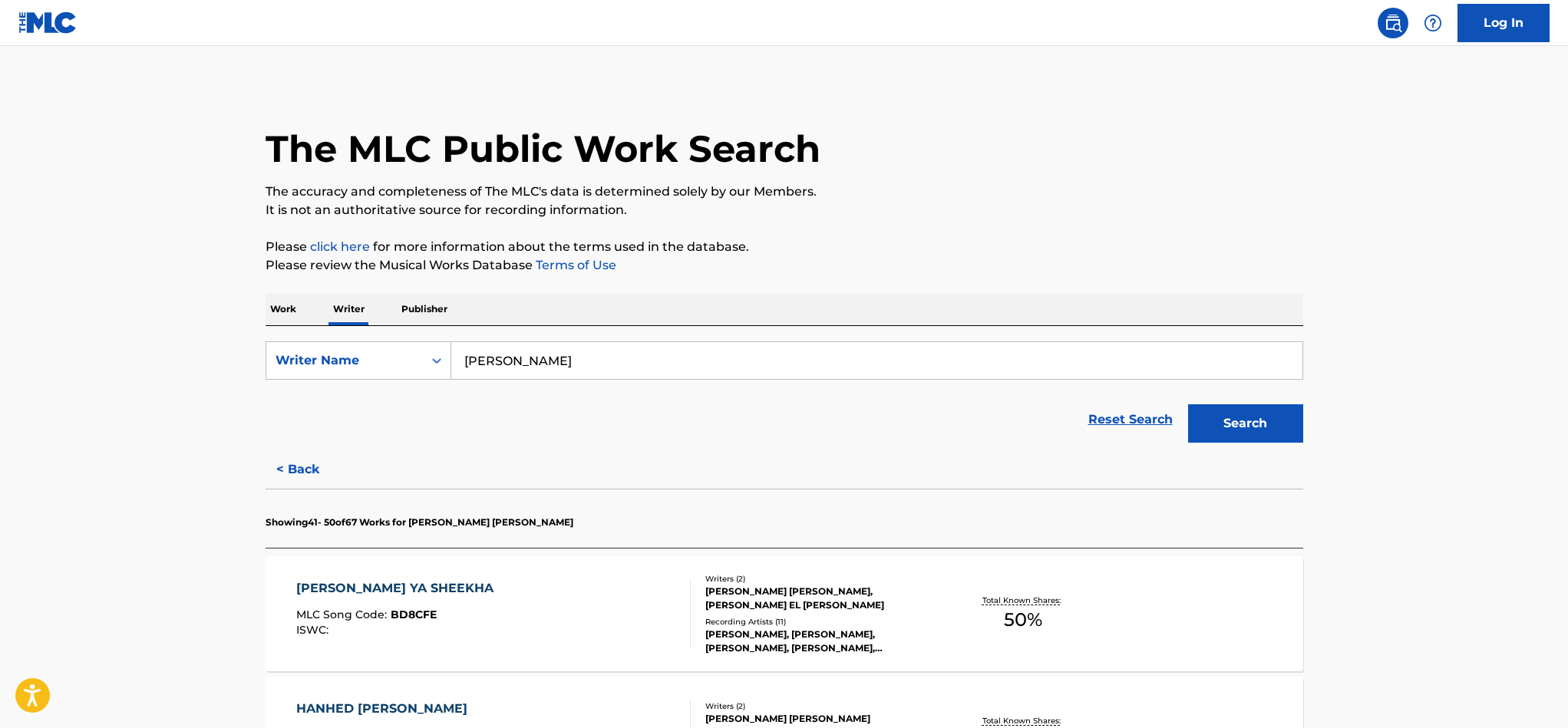 click on "AHMED TAREK" at bounding box center (876, 361) 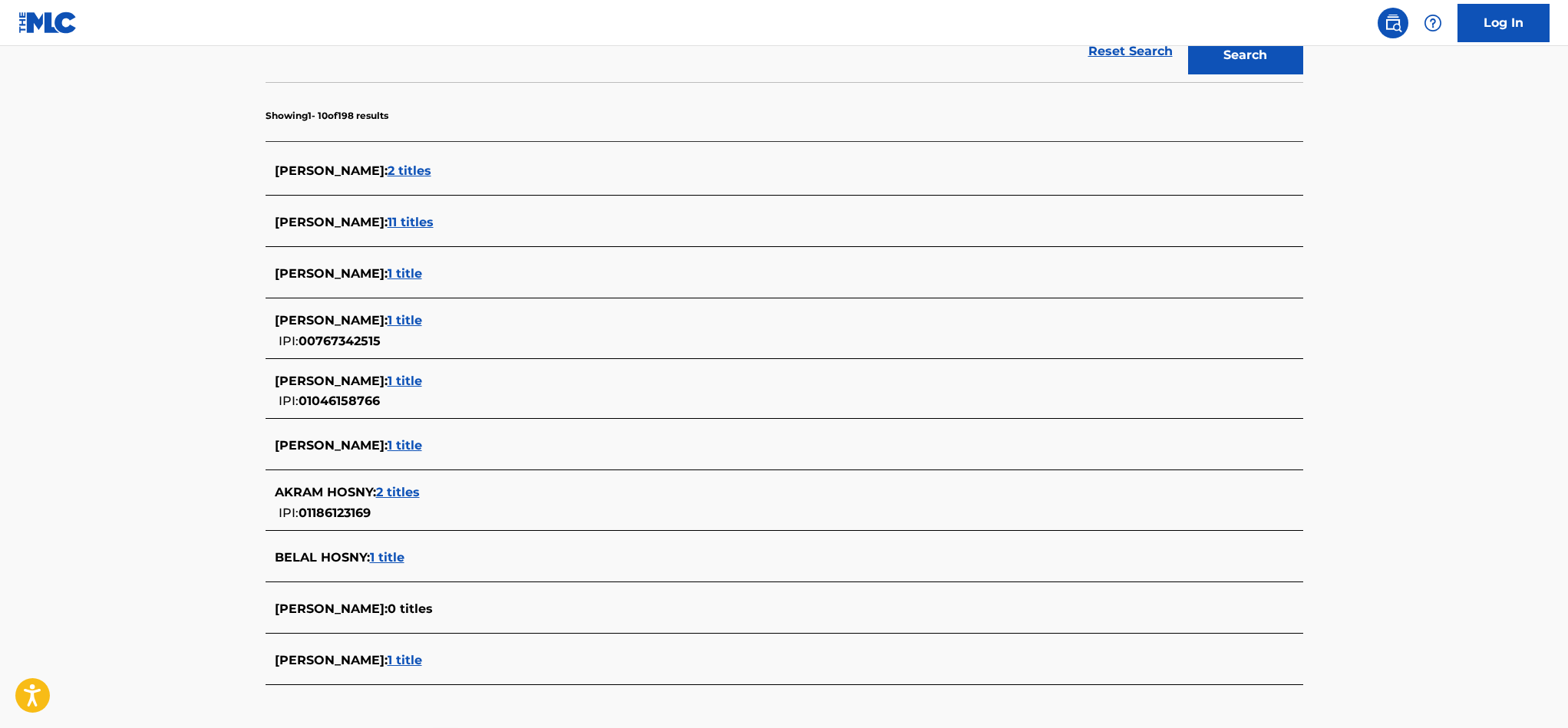 scroll, scrollTop: 230, scrollLeft: 0, axis: vertical 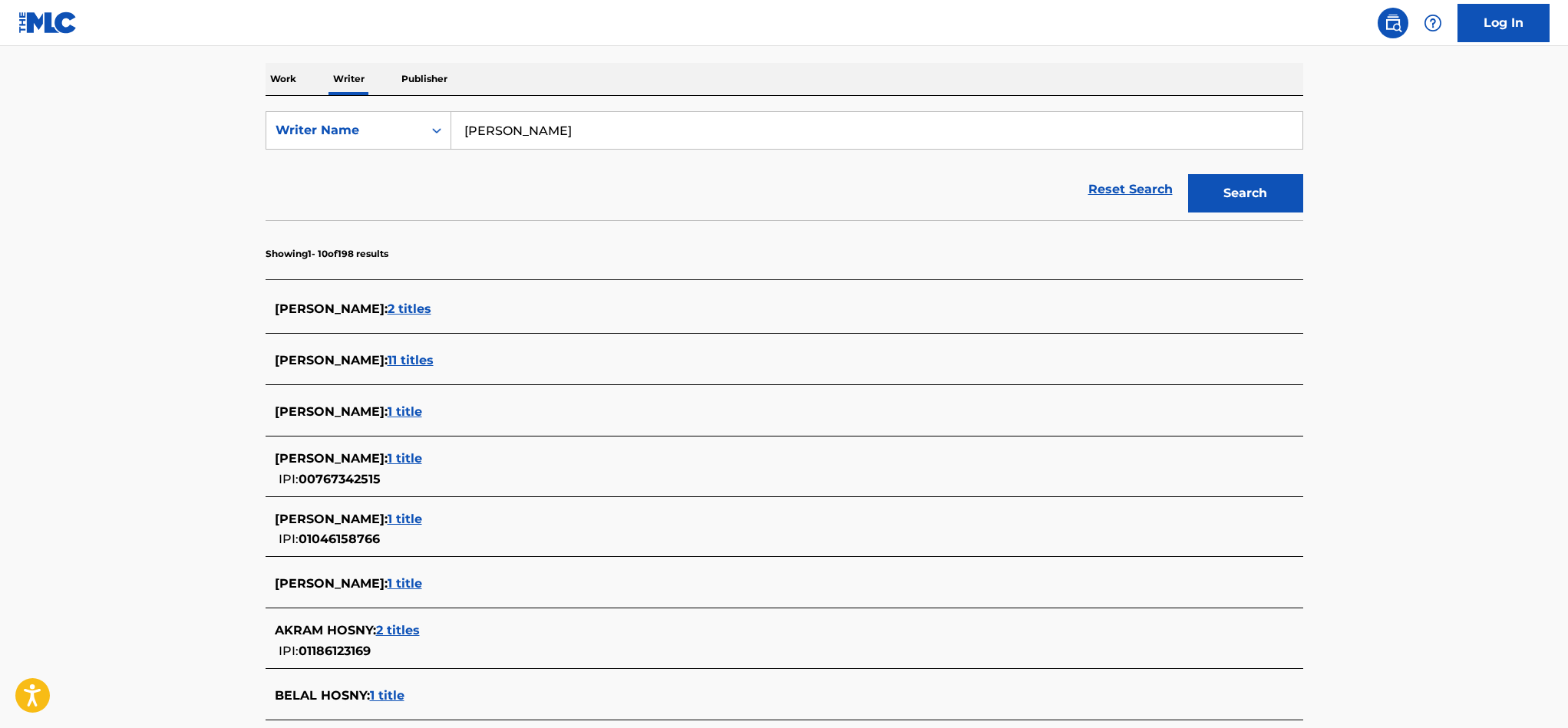click on "11 titles" at bounding box center (411, 360) 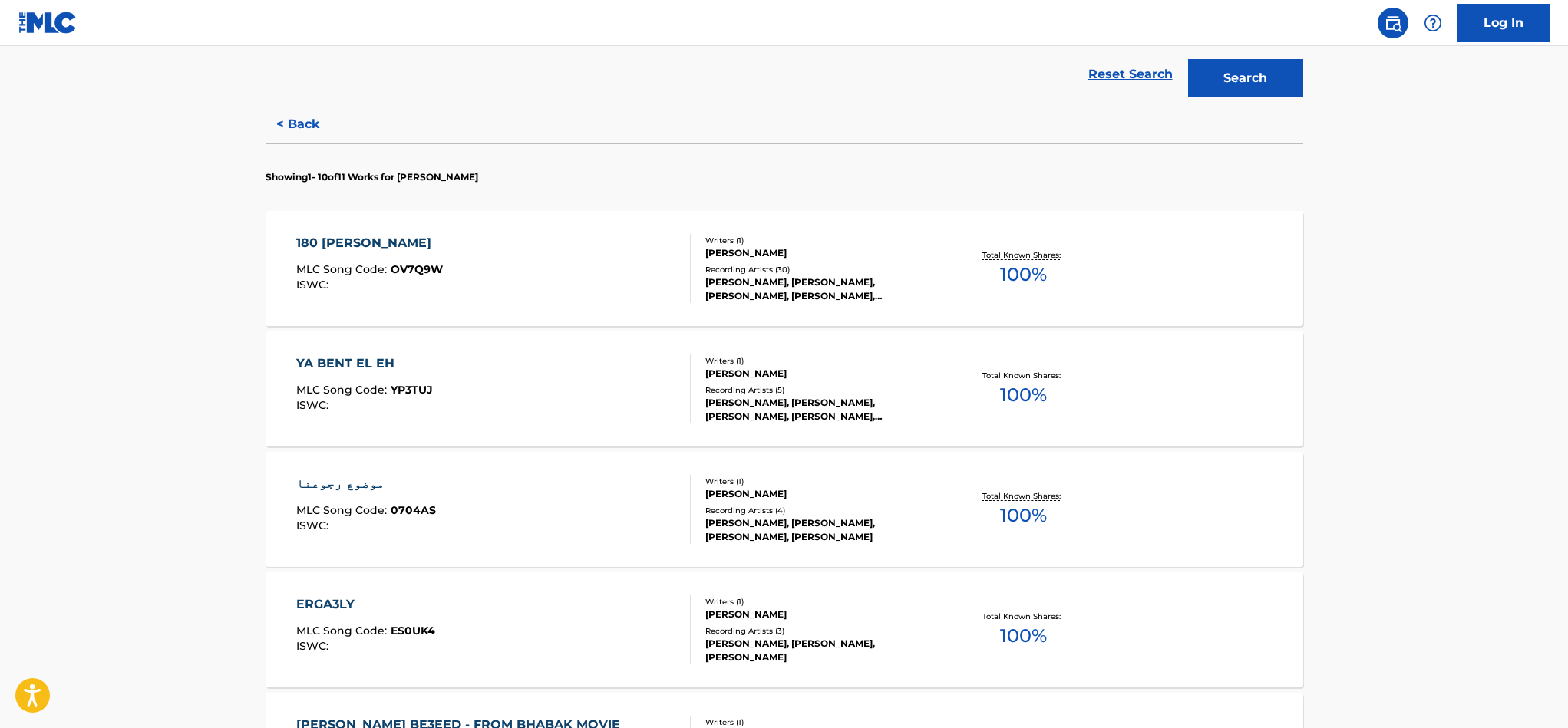 scroll, scrollTop: 460, scrollLeft: 0, axis: vertical 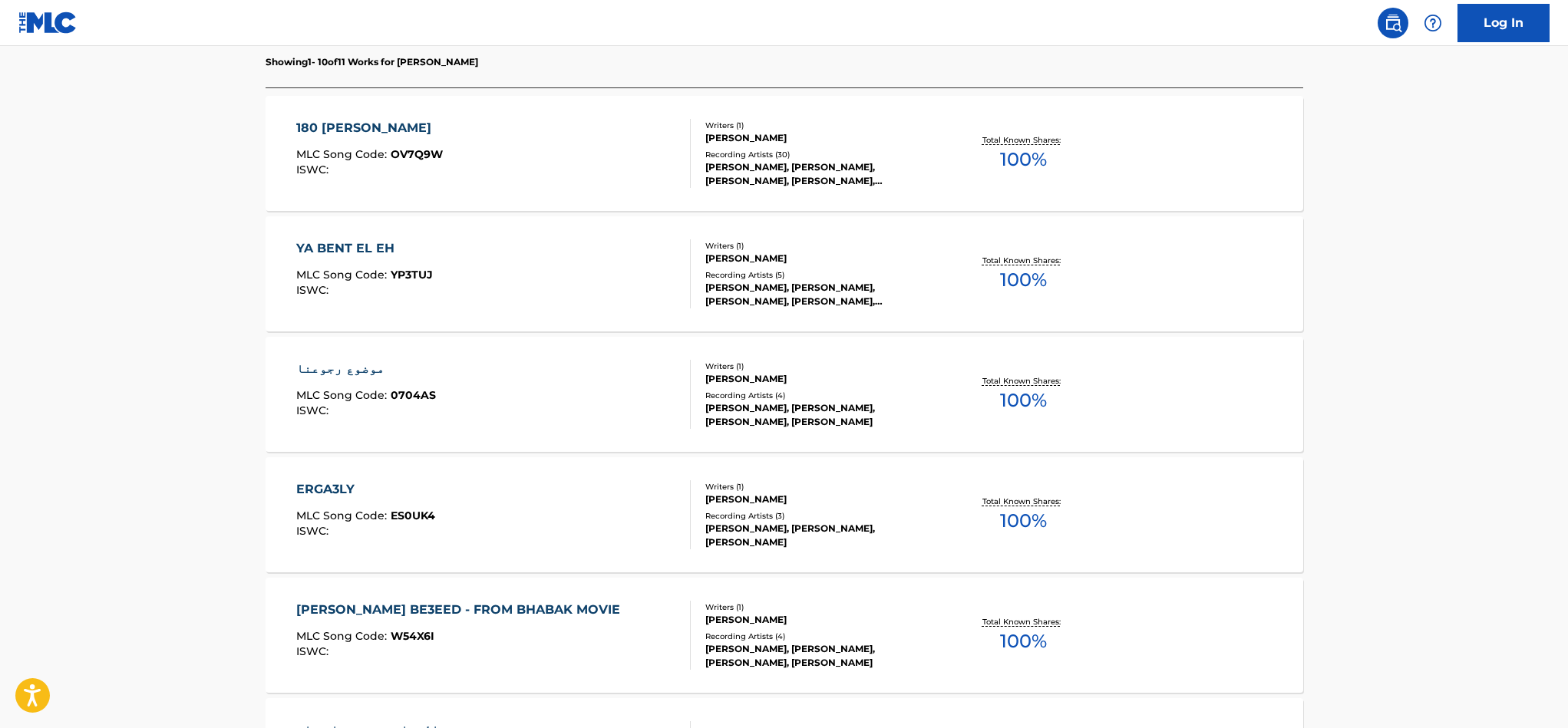 click on "موضوع رجوعنا" at bounding box center (366, 369) 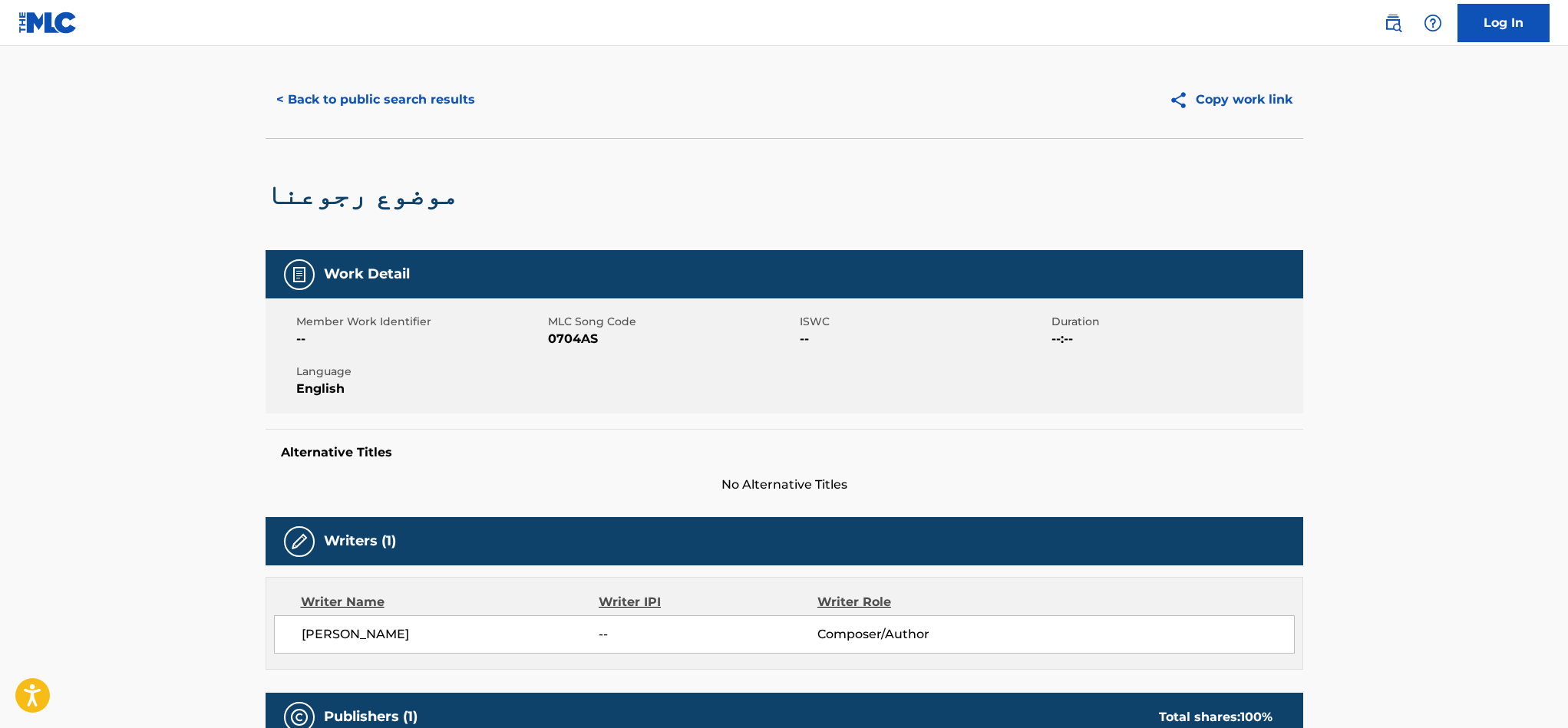 scroll, scrollTop: 0, scrollLeft: 0, axis: both 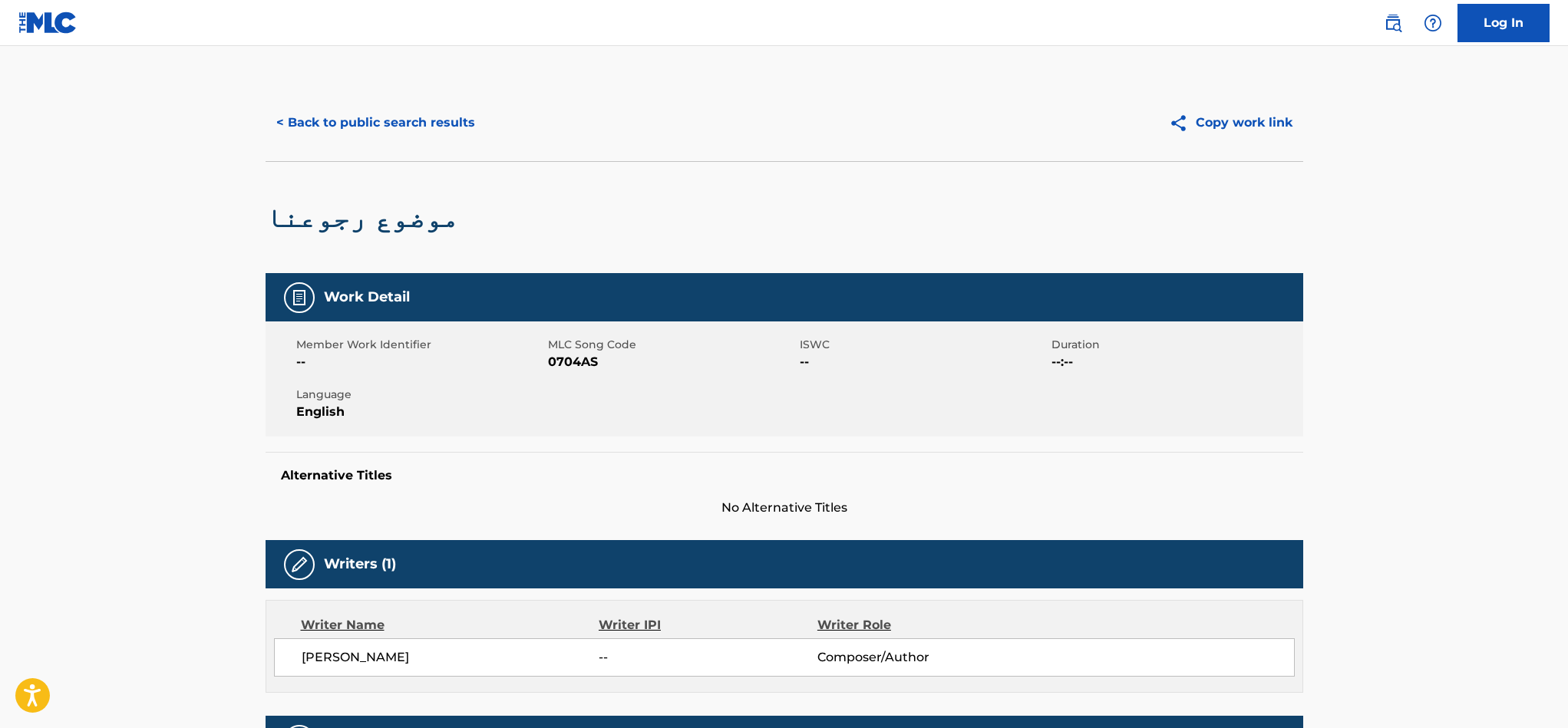 click on "< Back to public search results" at bounding box center (375, 123) 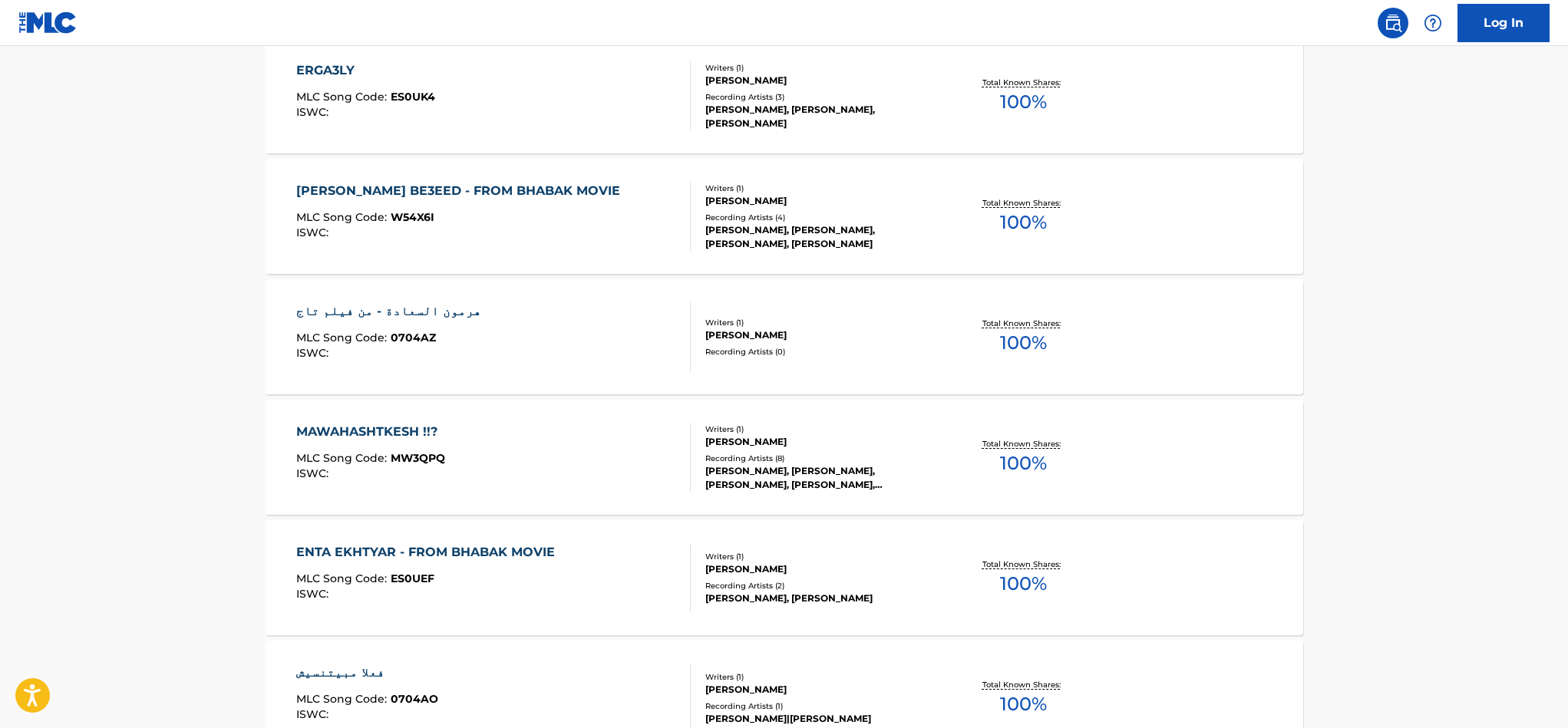 scroll, scrollTop: 921, scrollLeft: 0, axis: vertical 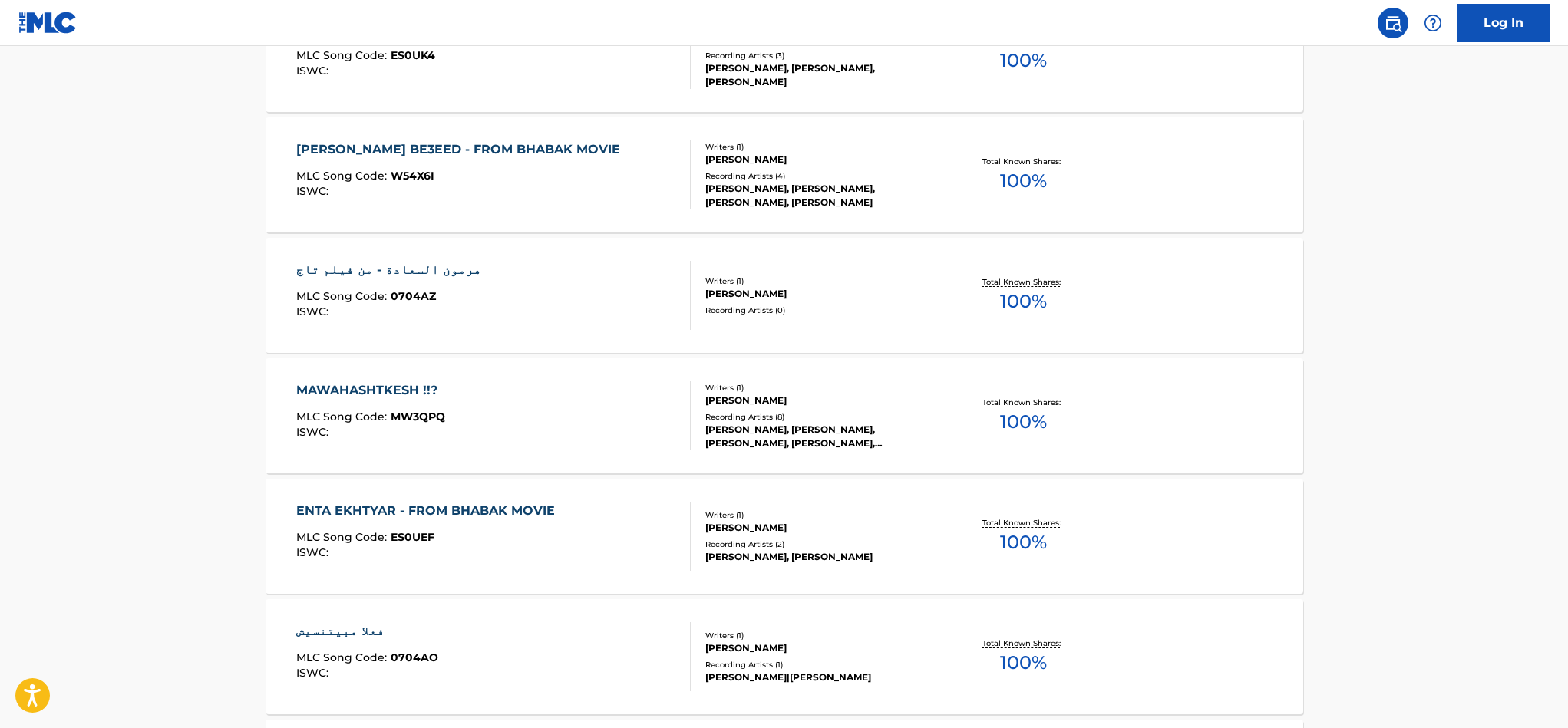 click on "هرمون السعادة - من فيلم تاج" at bounding box center [392, 270] 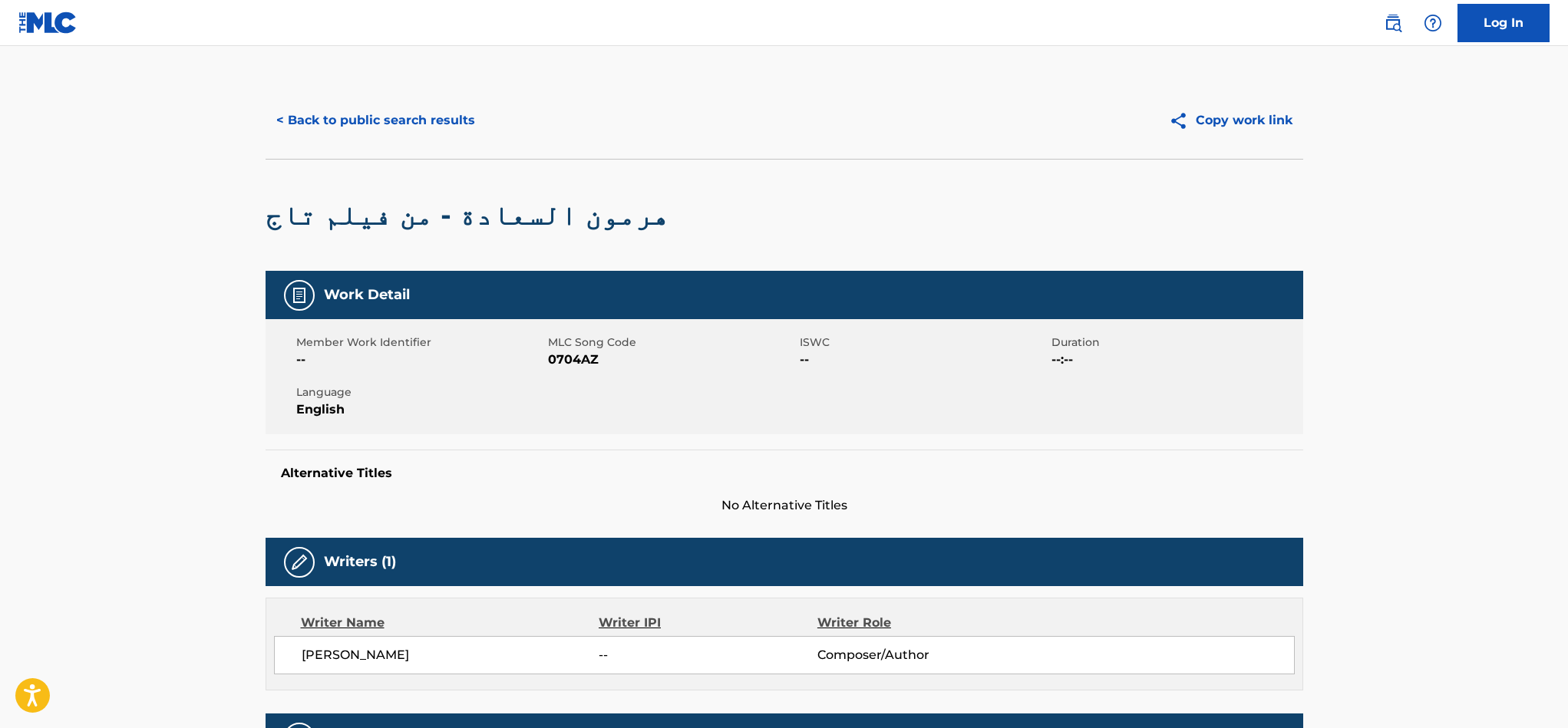 scroll, scrollTop: 0, scrollLeft: 0, axis: both 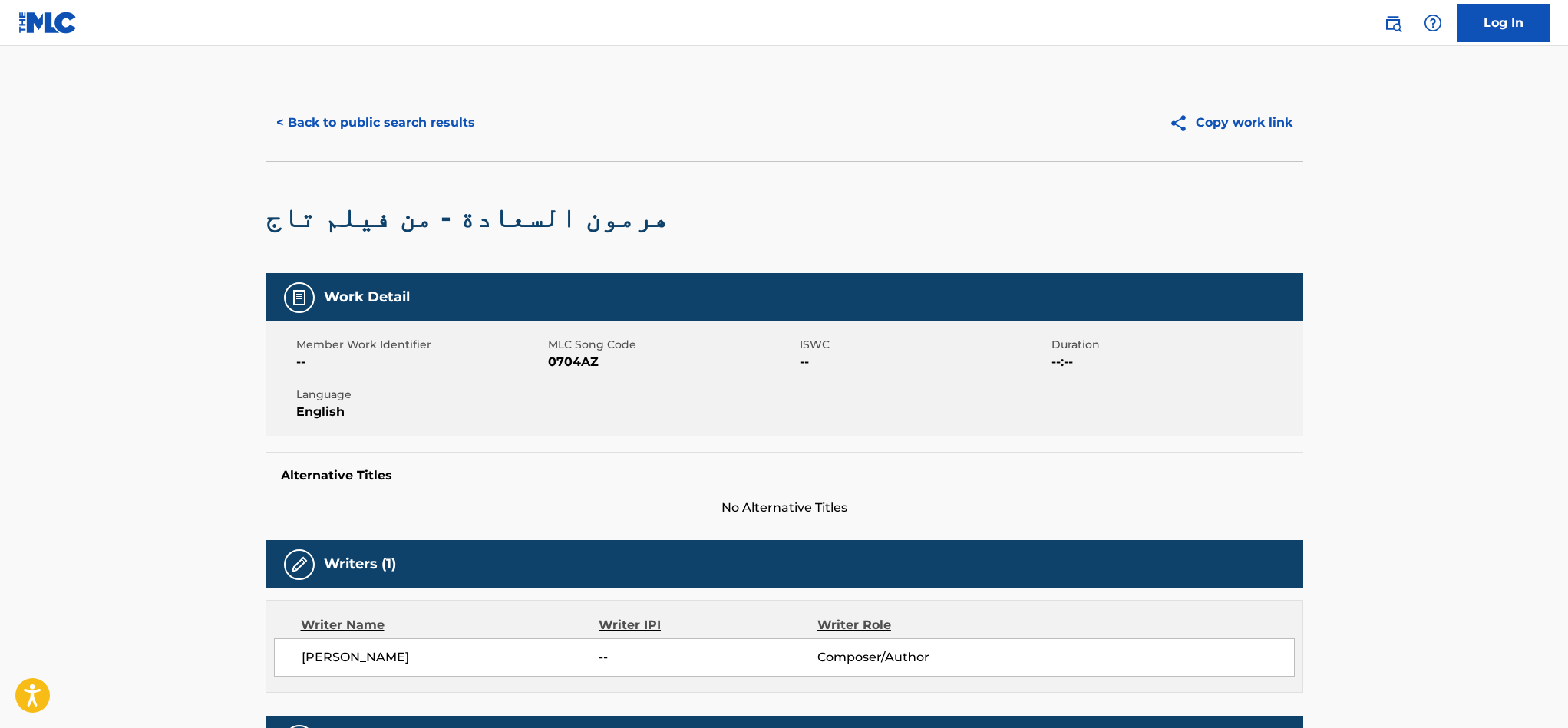 click on "< Back to public search results" at bounding box center [375, 123] 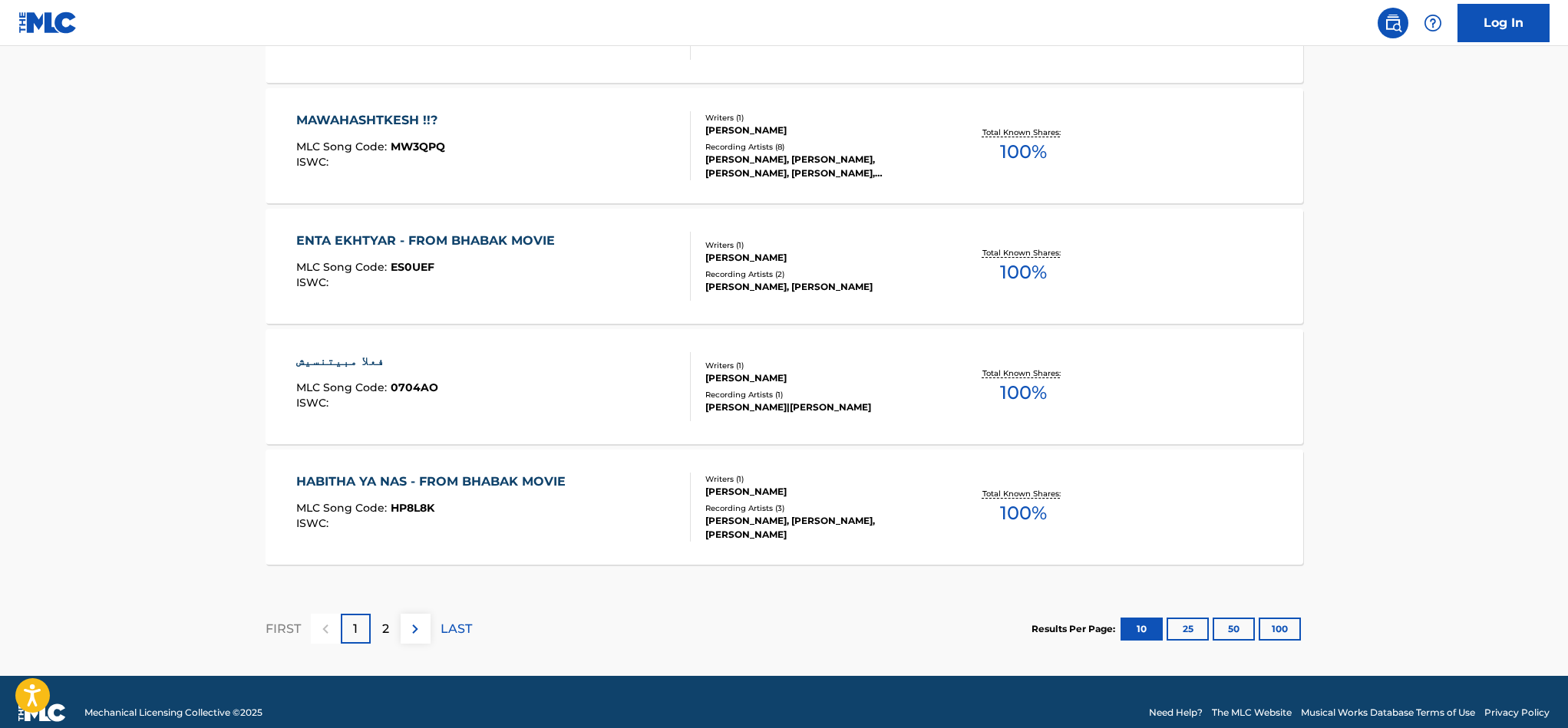 scroll, scrollTop: 1213, scrollLeft: 0, axis: vertical 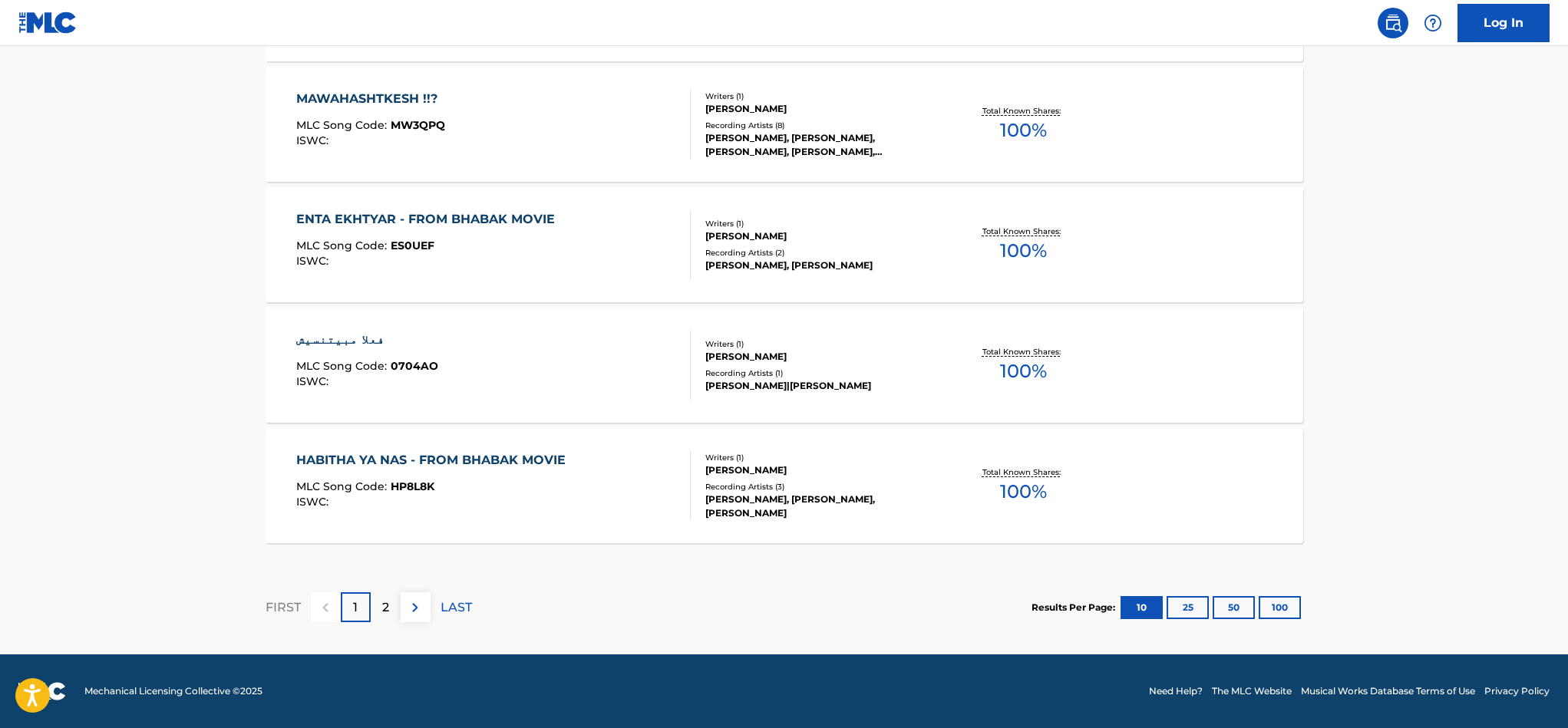 click on "2" at bounding box center [385, 607] 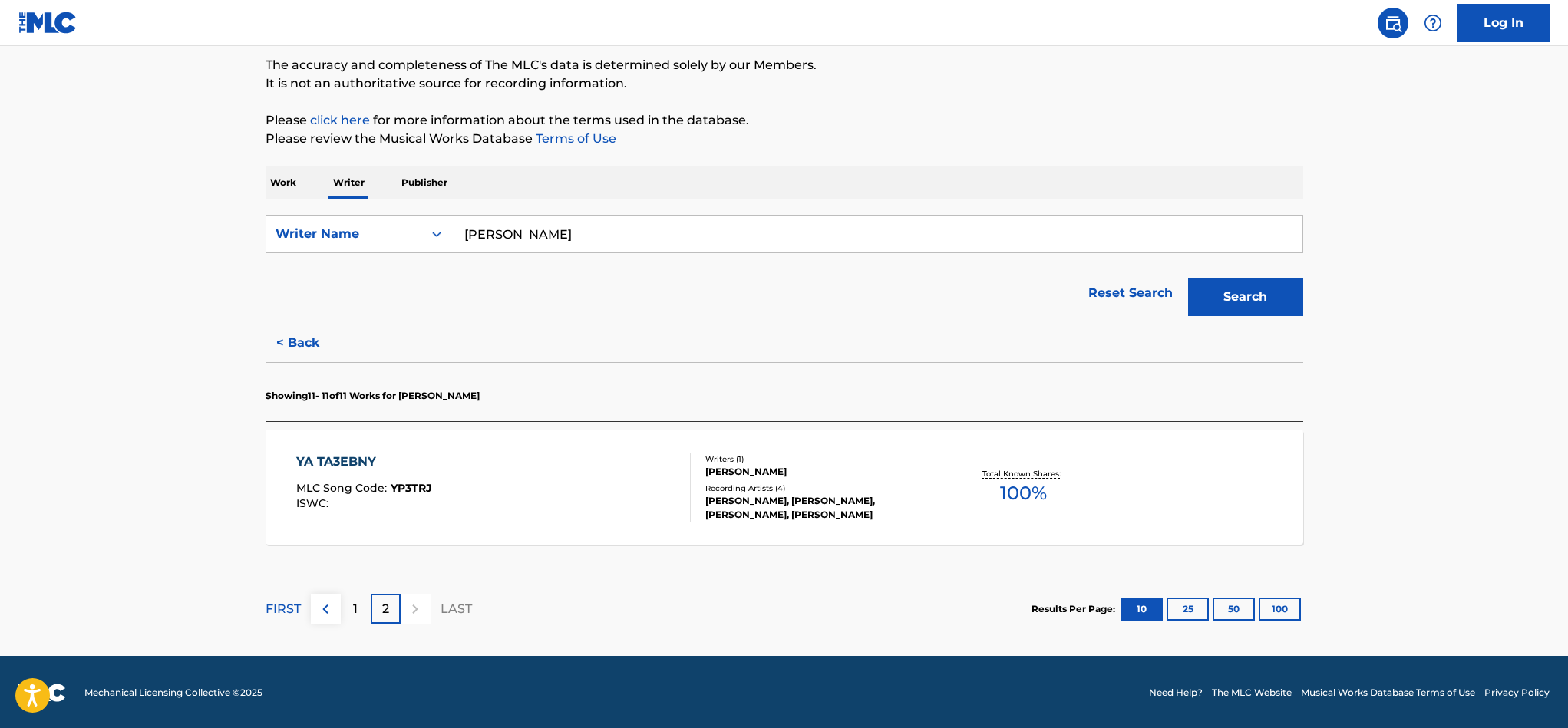 scroll, scrollTop: 129, scrollLeft: 0, axis: vertical 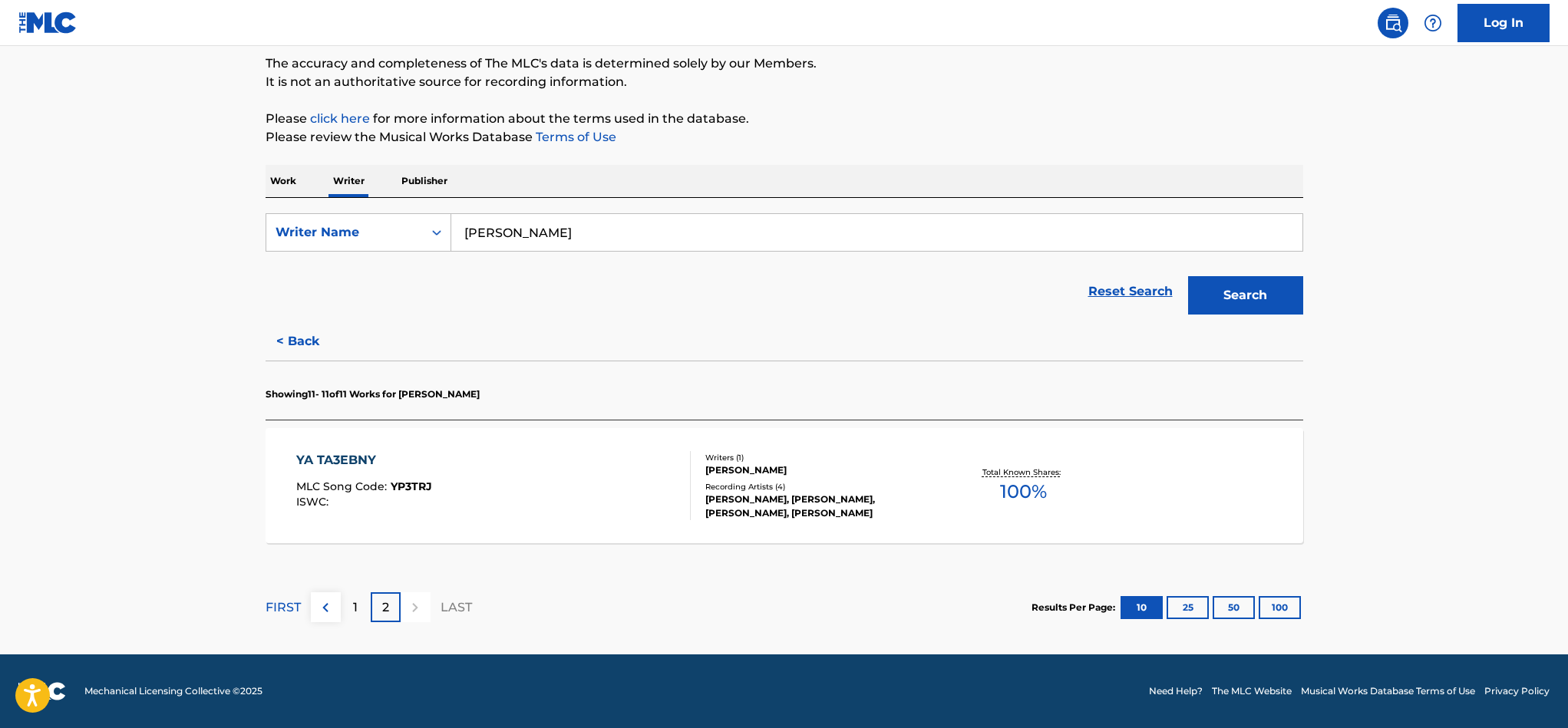 click on "YA TA3EBNY MLC Song Code : YP3TRJ ISWC : Writers ( 1 ) TAMER HOSNY Recording Artists ( 4 ) TAMER HOSNY, TAMER HOSNY, TAMER HOSNY, TAMER HOSNY Total Known Shares: 100 %" at bounding box center [784, 486] 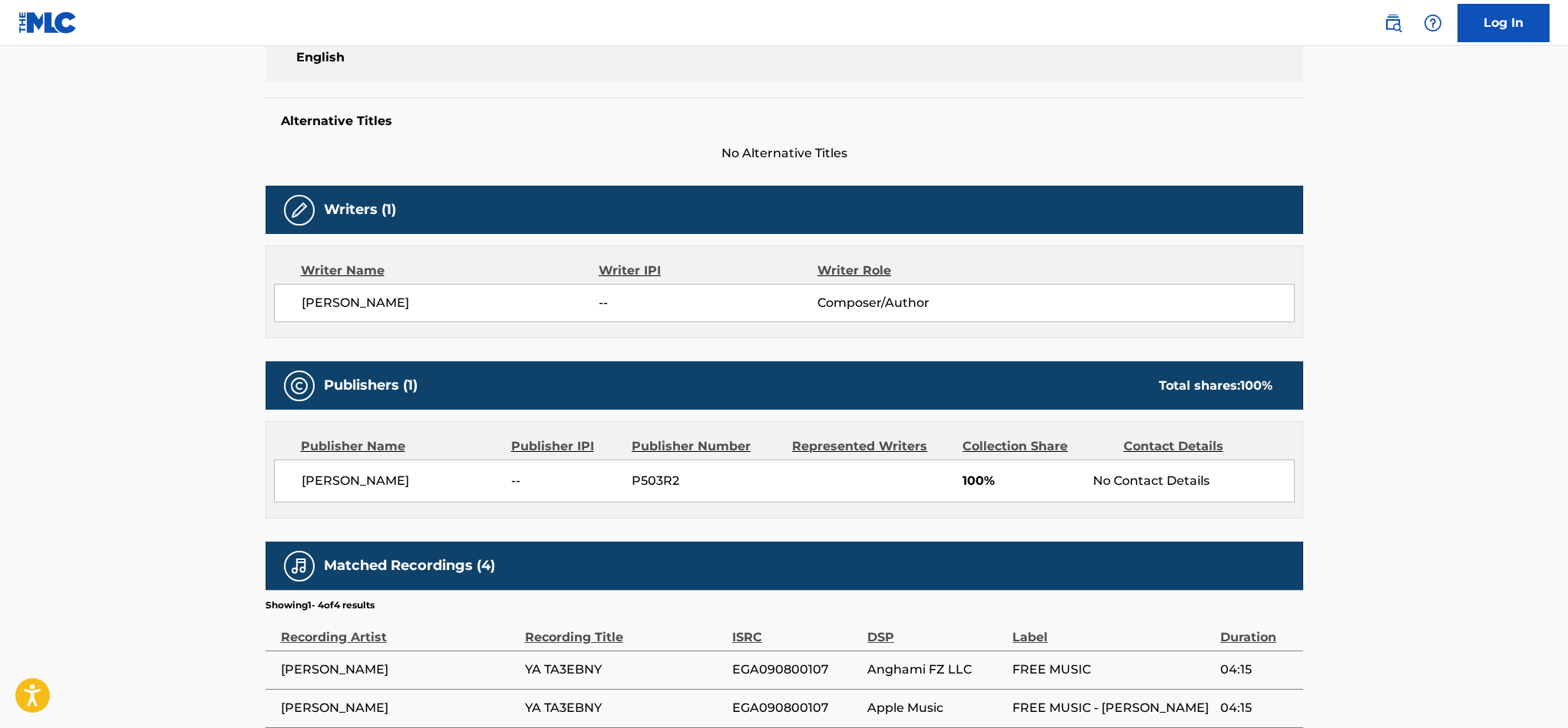 scroll, scrollTop: 460, scrollLeft: 0, axis: vertical 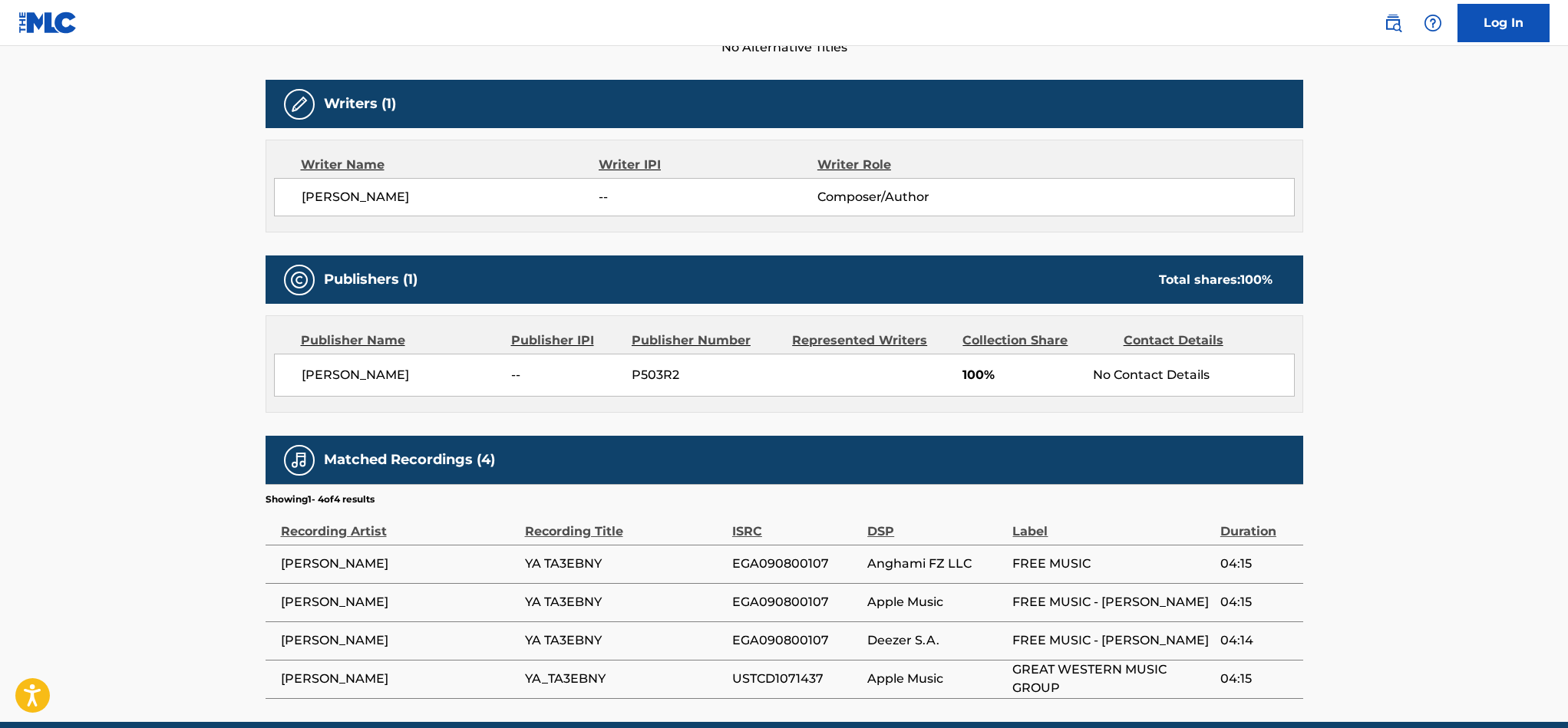 click on "P503R2" at bounding box center (706, 375) 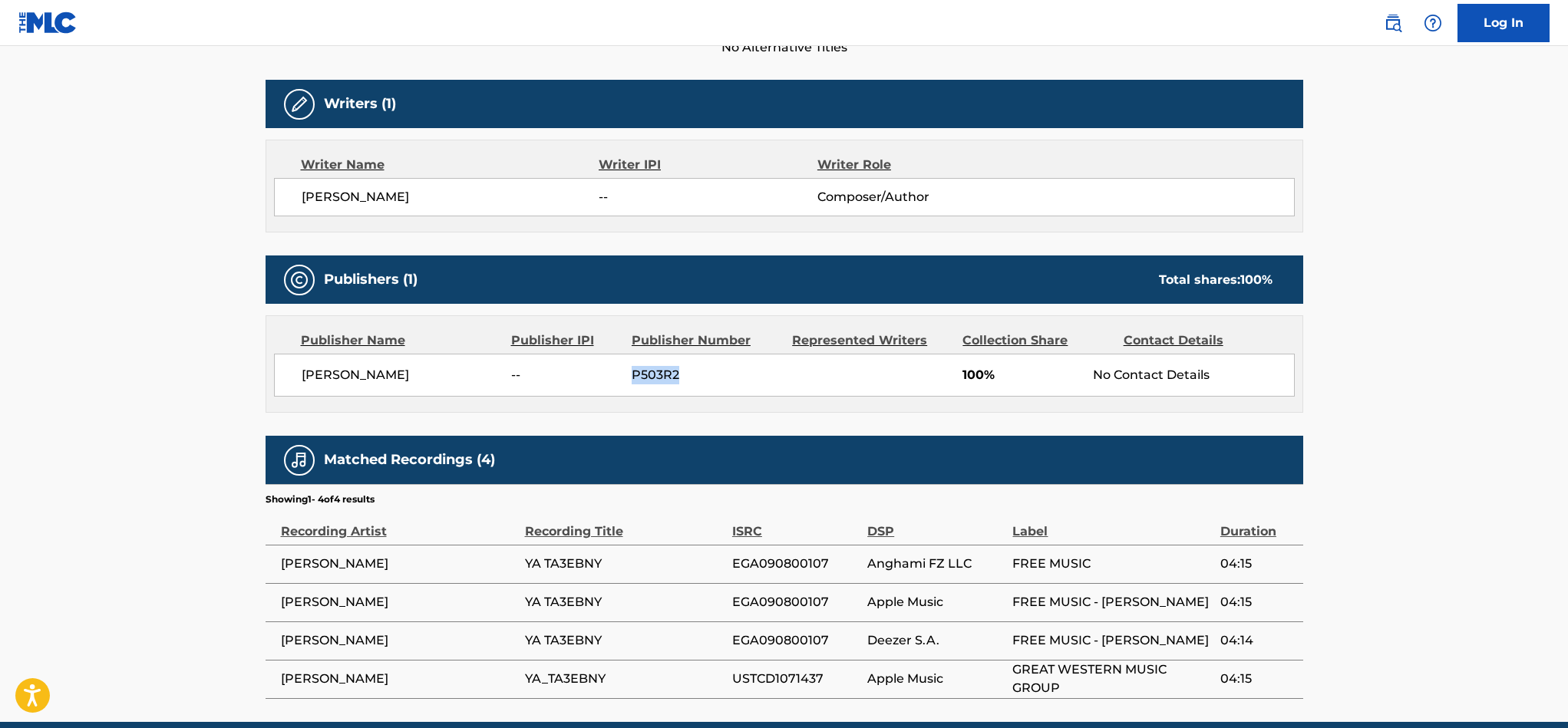 click on "P503R2" at bounding box center [706, 375] 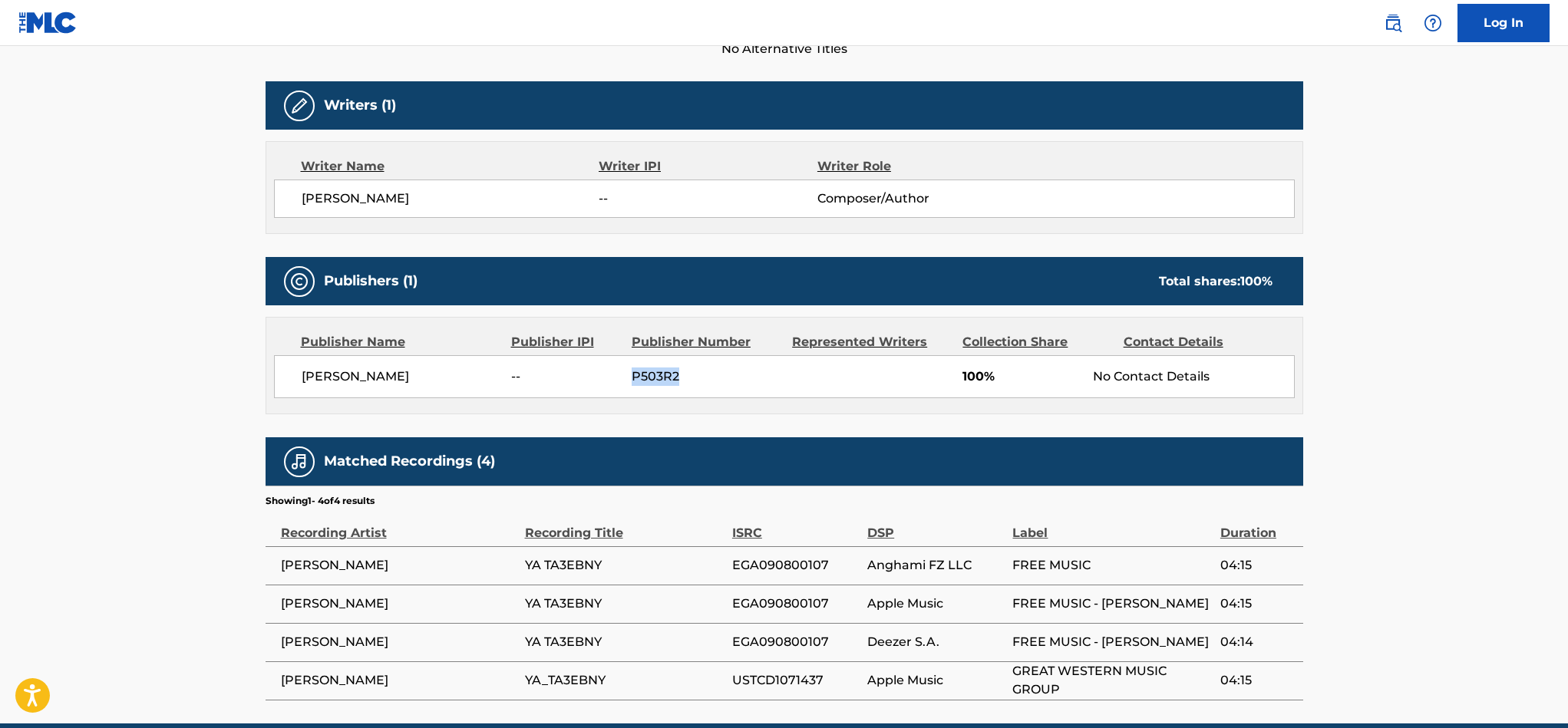 scroll, scrollTop: 460, scrollLeft: 0, axis: vertical 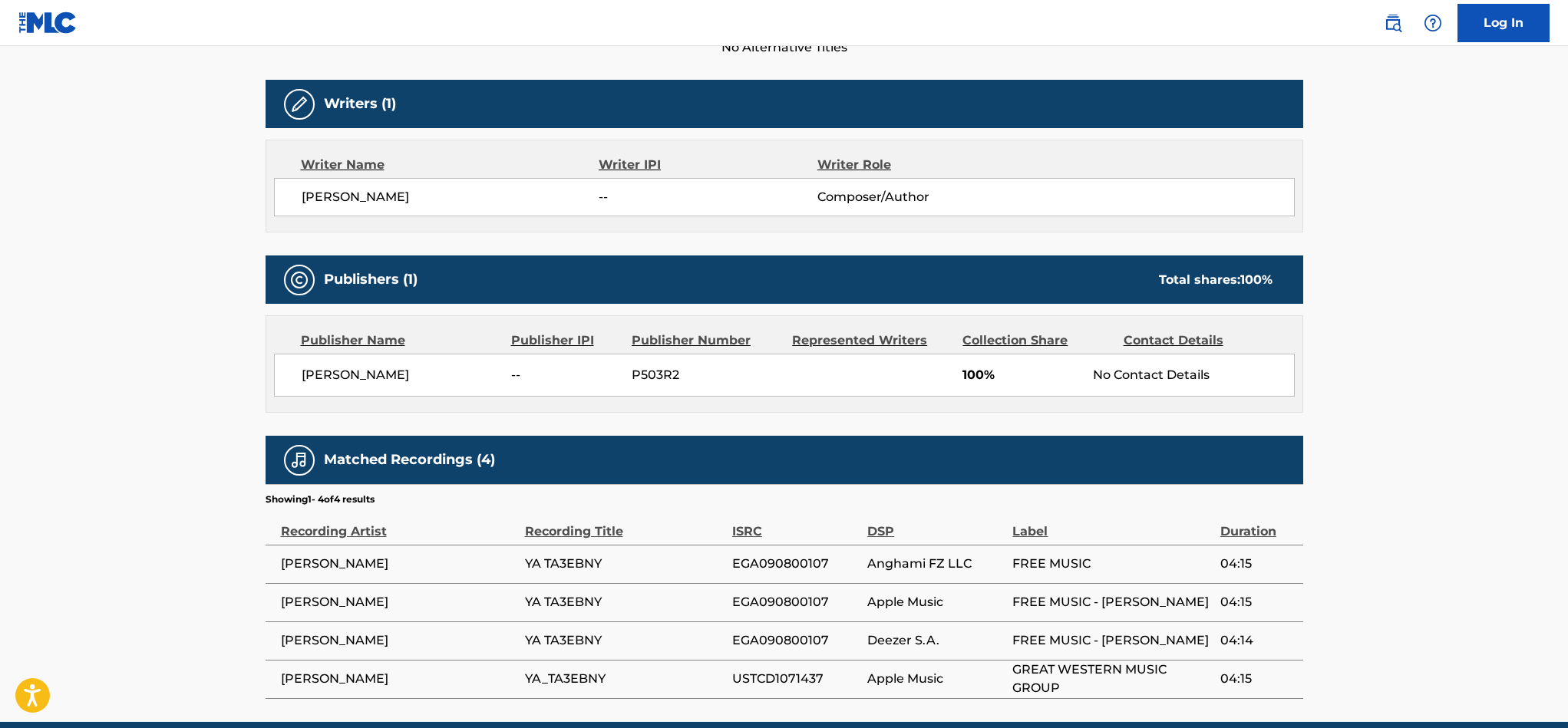 click on "Tamer Hosny" at bounding box center (401, 375) 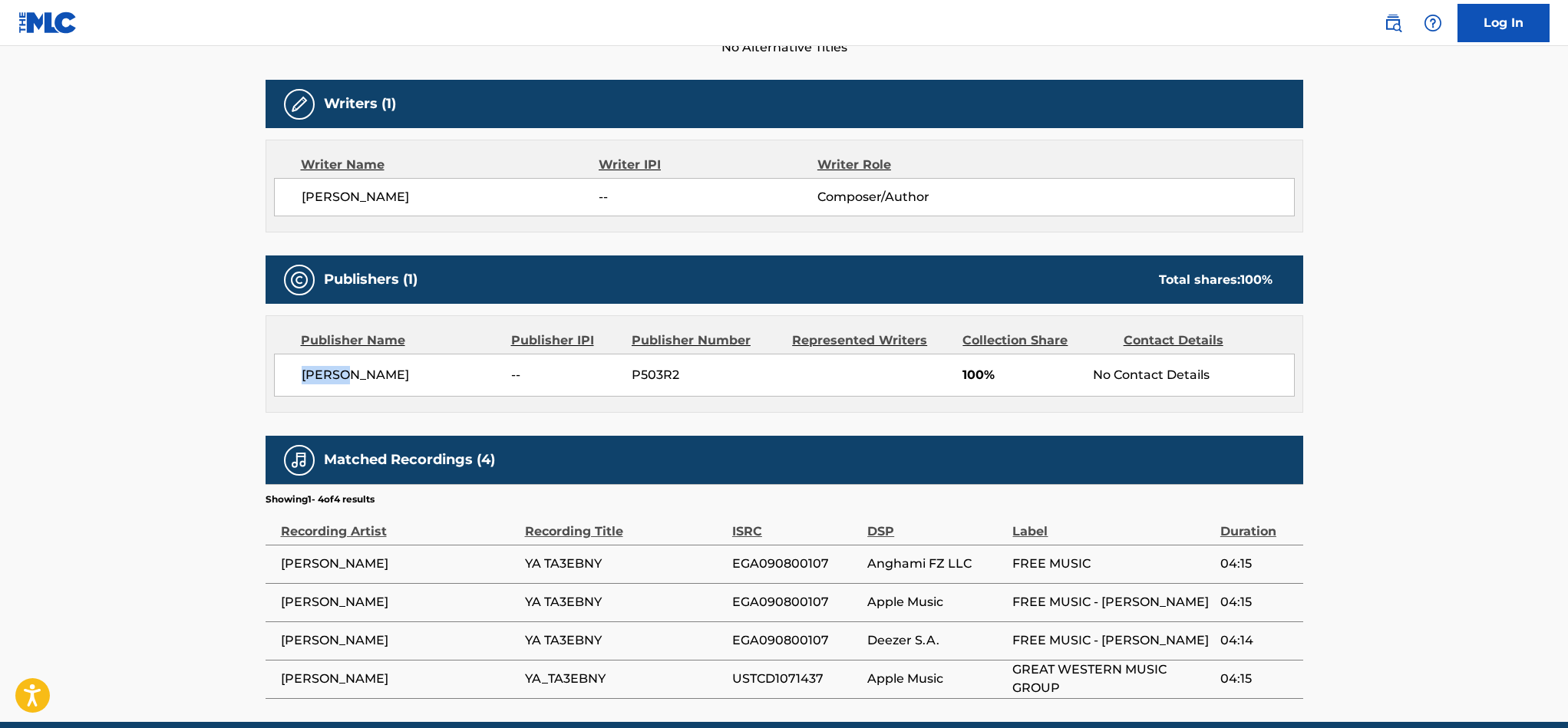 click on "Tamer Hosny" at bounding box center (401, 375) 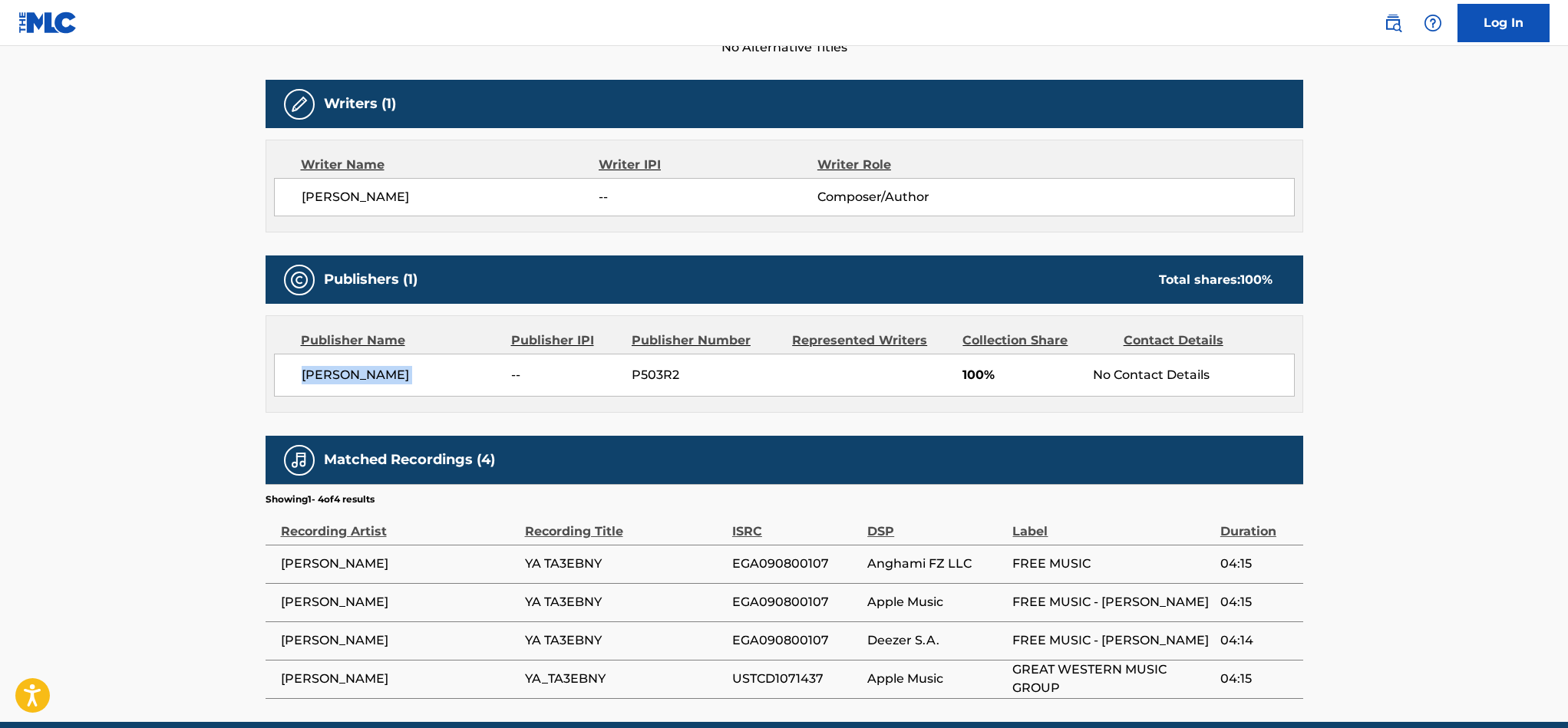 click on "Tamer Hosny" at bounding box center [401, 375] 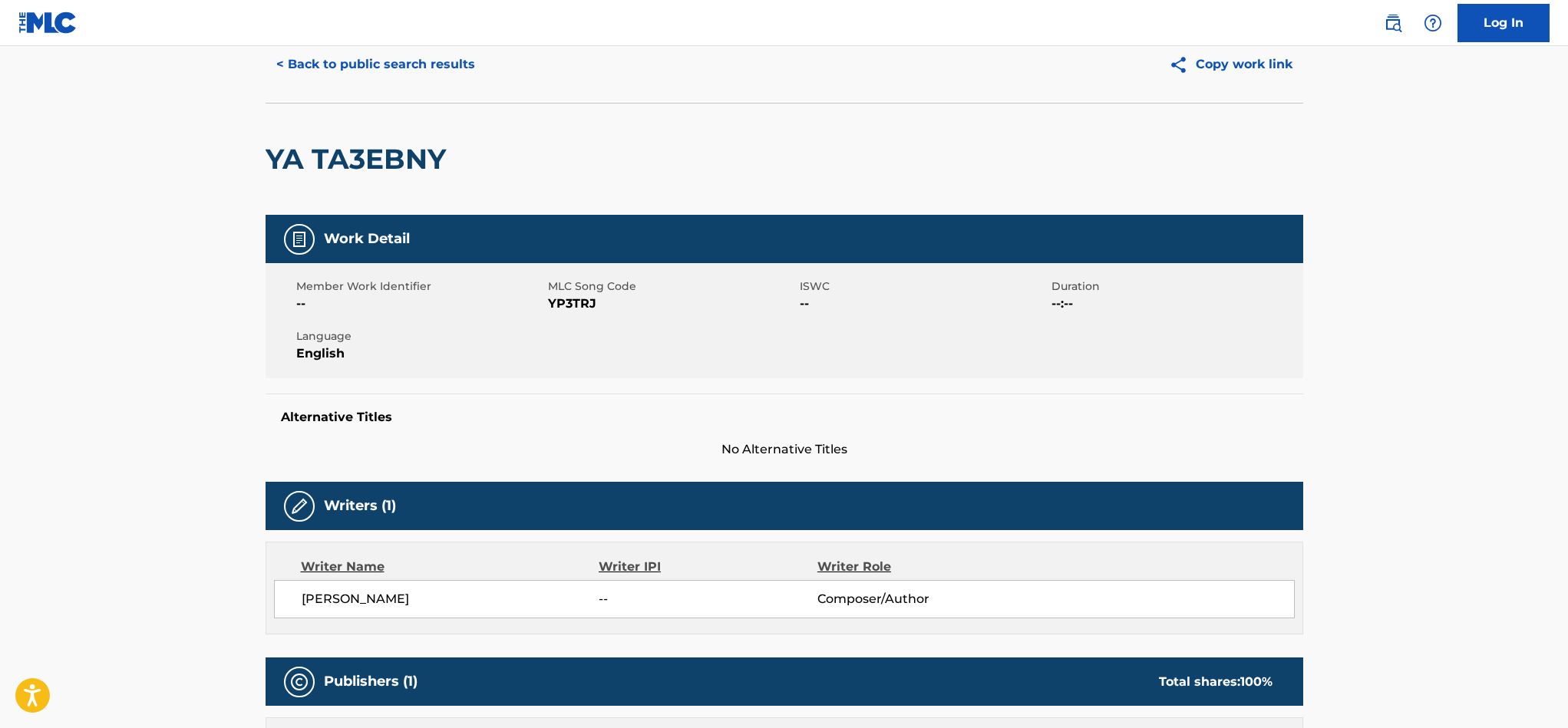 scroll, scrollTop: 0, scrollLeft: 0, axis: both 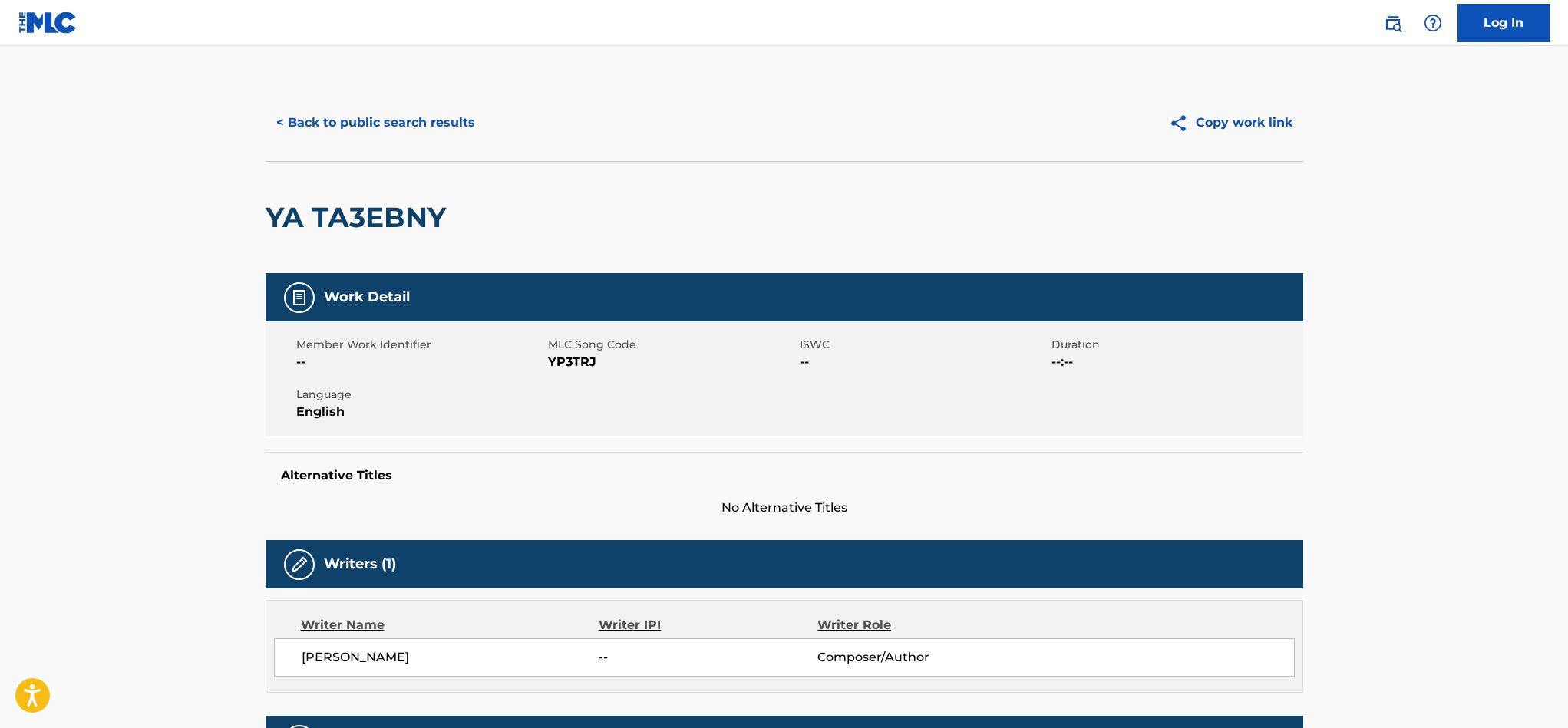 click on "< Back to public search results" at bounding box center (375, 123) 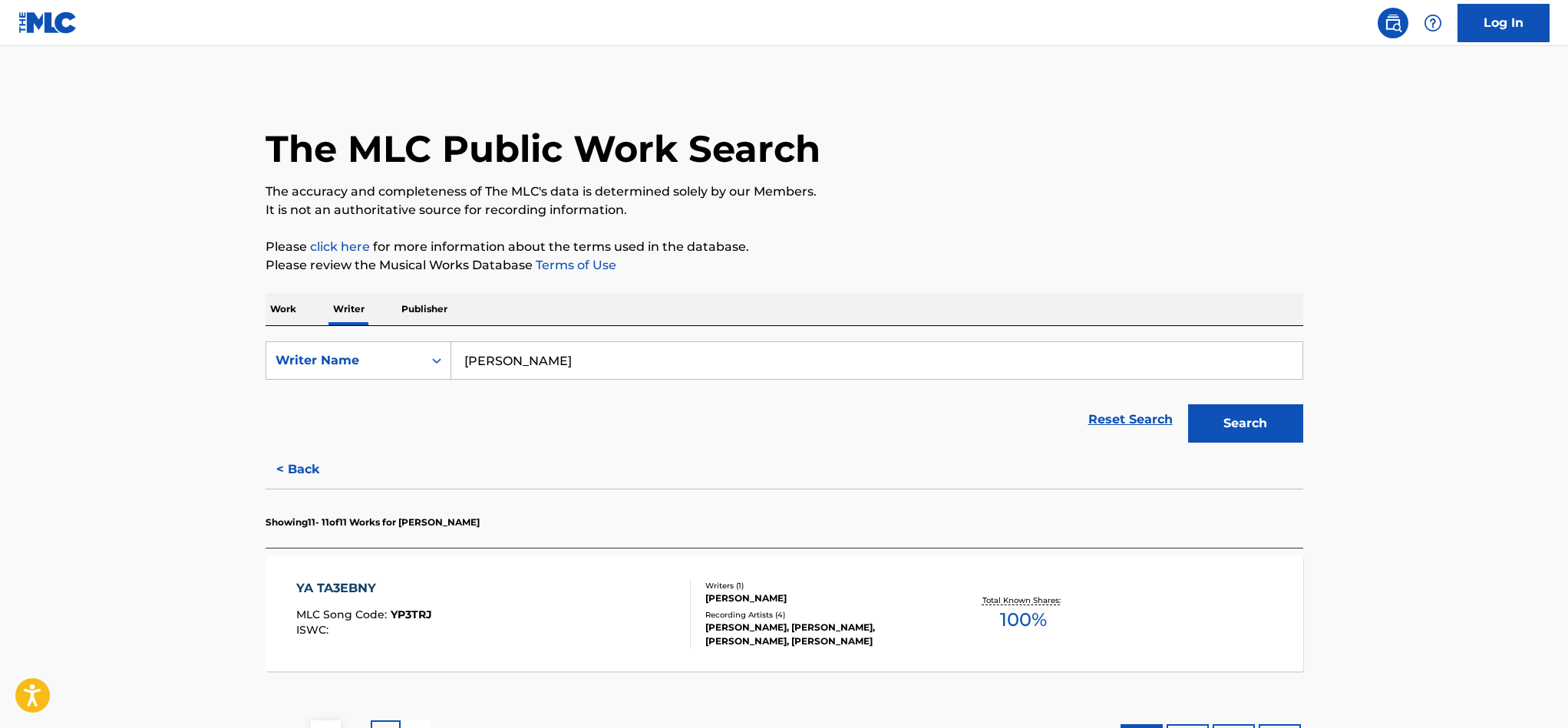 click on "Publisher" at bounding box center [424, 309] 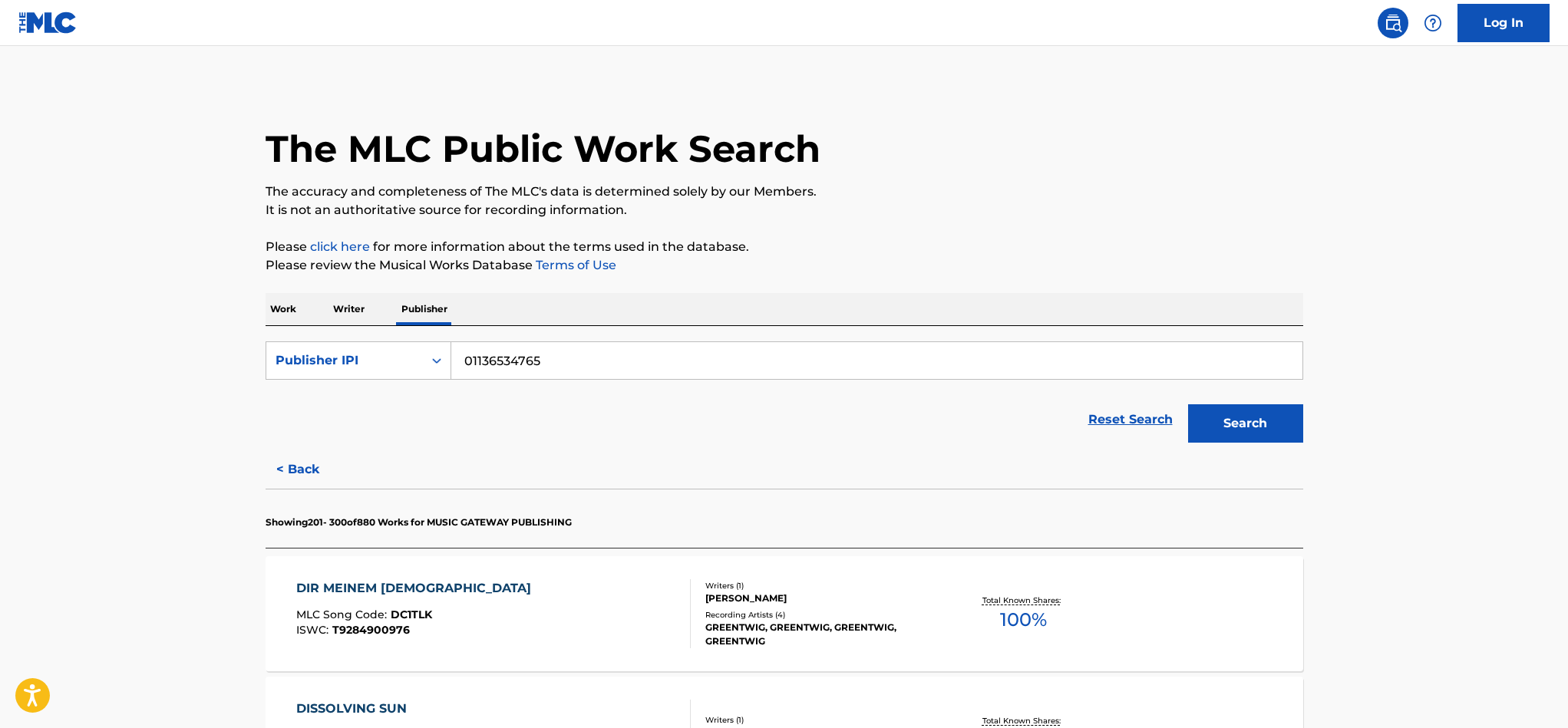 click on "01136534765" at bounding box center [876, 361] 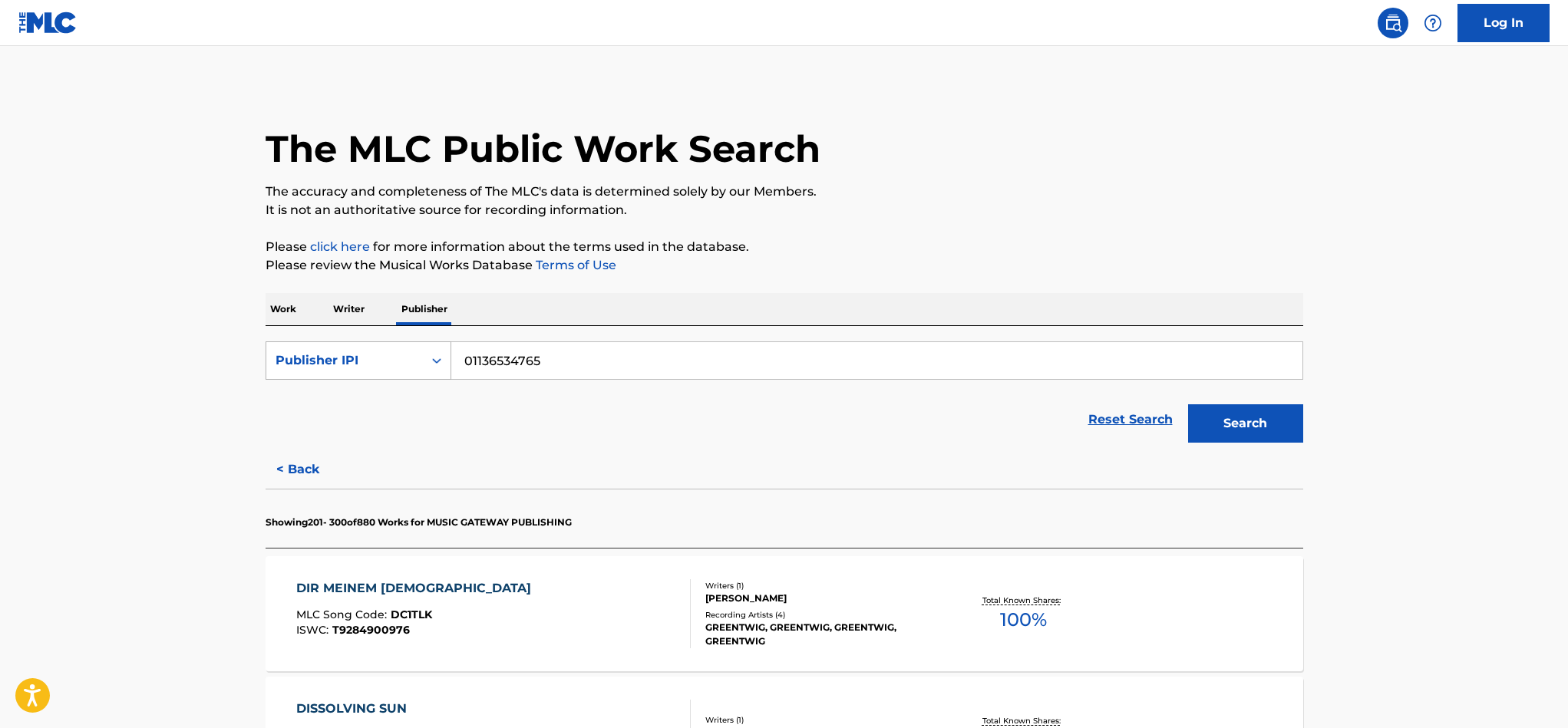 drag, startPoint x: 565, startPoint y: 364, endPoint x: 337, endPoint y: 348, distance: 228.56071 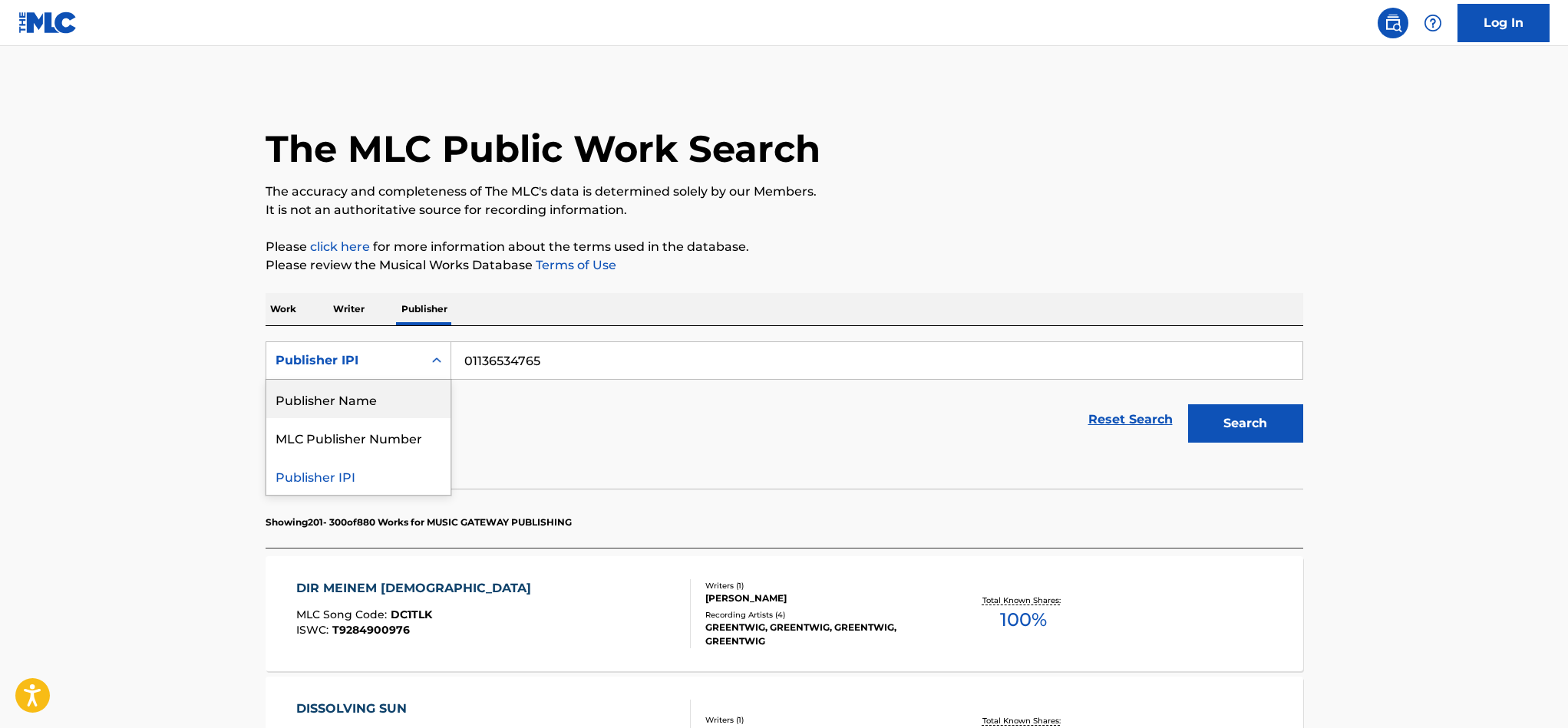 click on "Publisher Name" at bounding box center (358, 399) 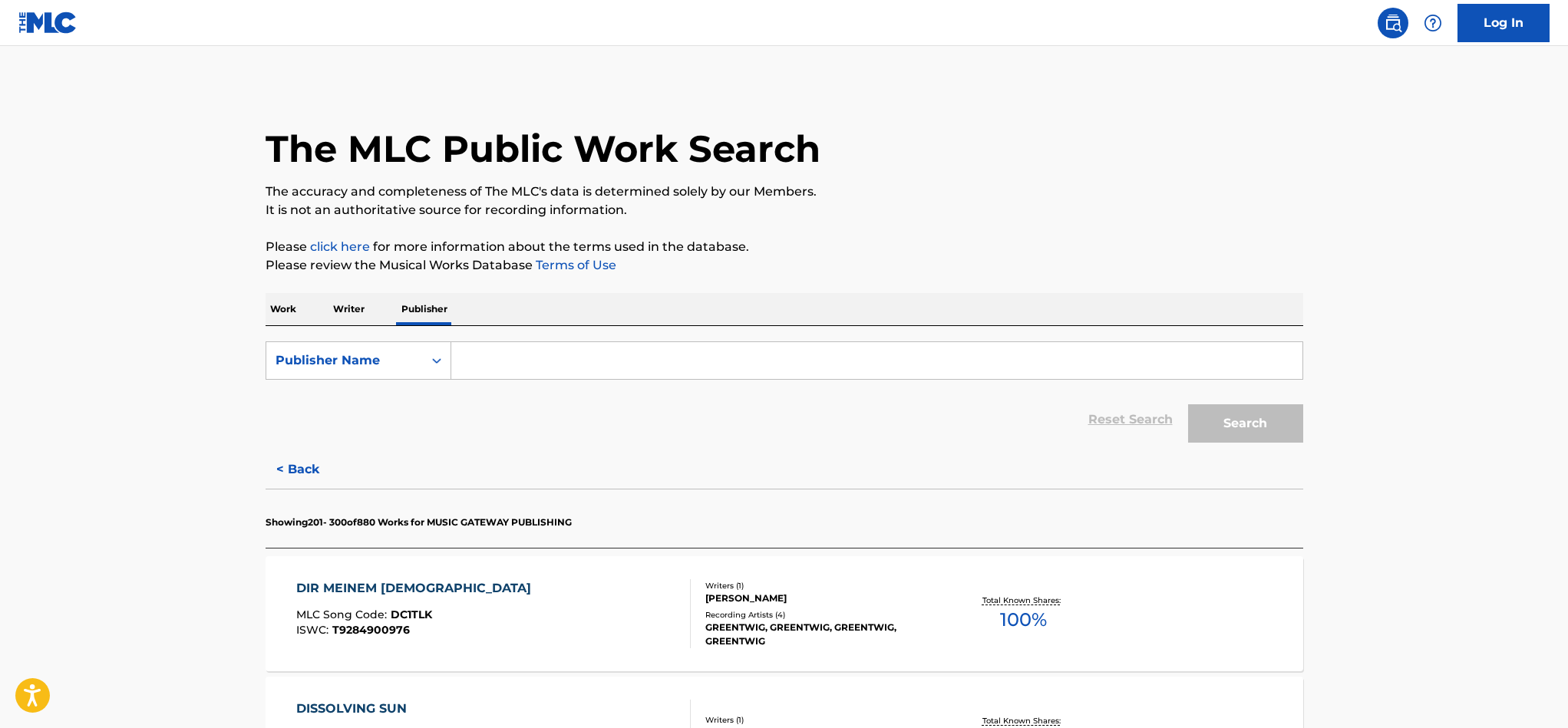 paste on "Tamer Hosny" 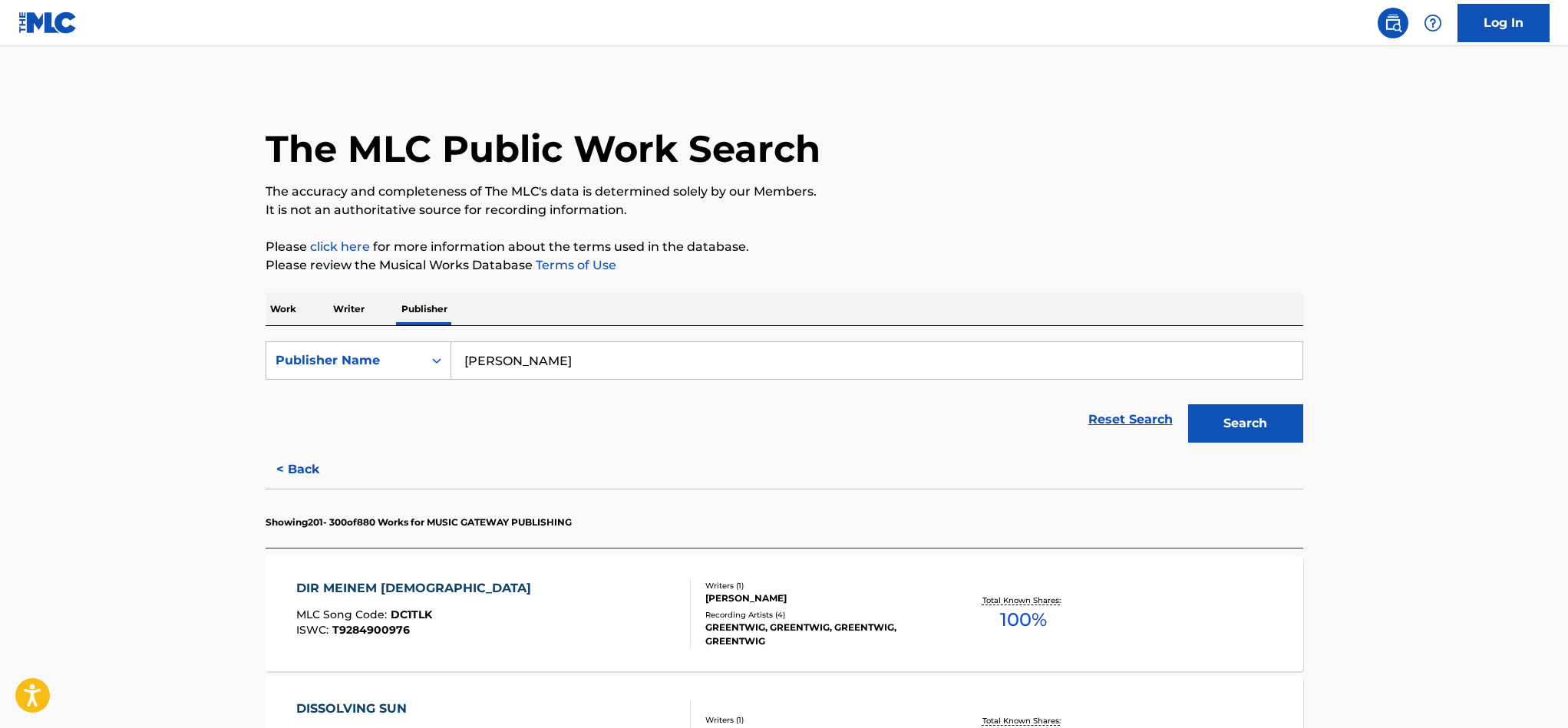 click on "Search" at bounding box center [1246, 423] 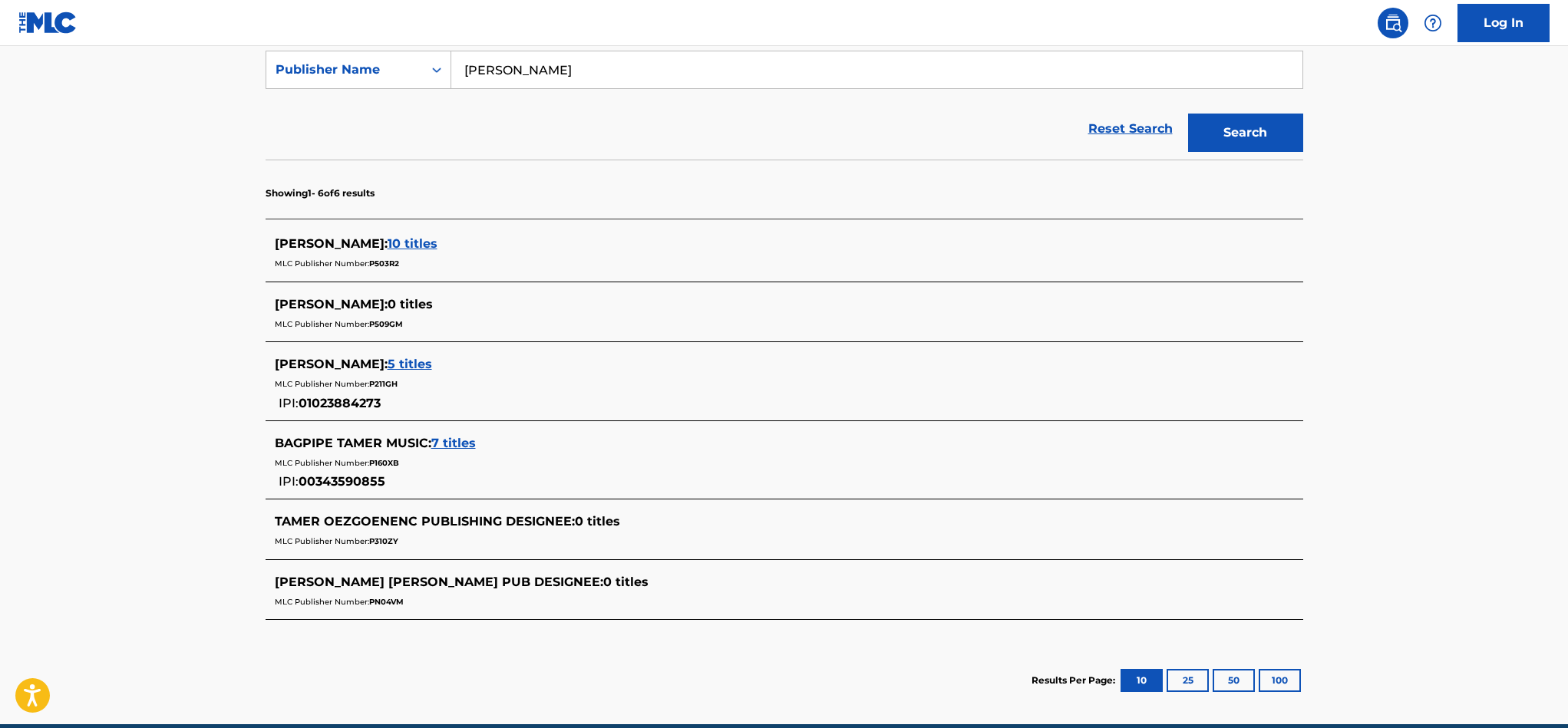 scroll, scrollTop: 345, scrollLeft: 0, axis: vertical 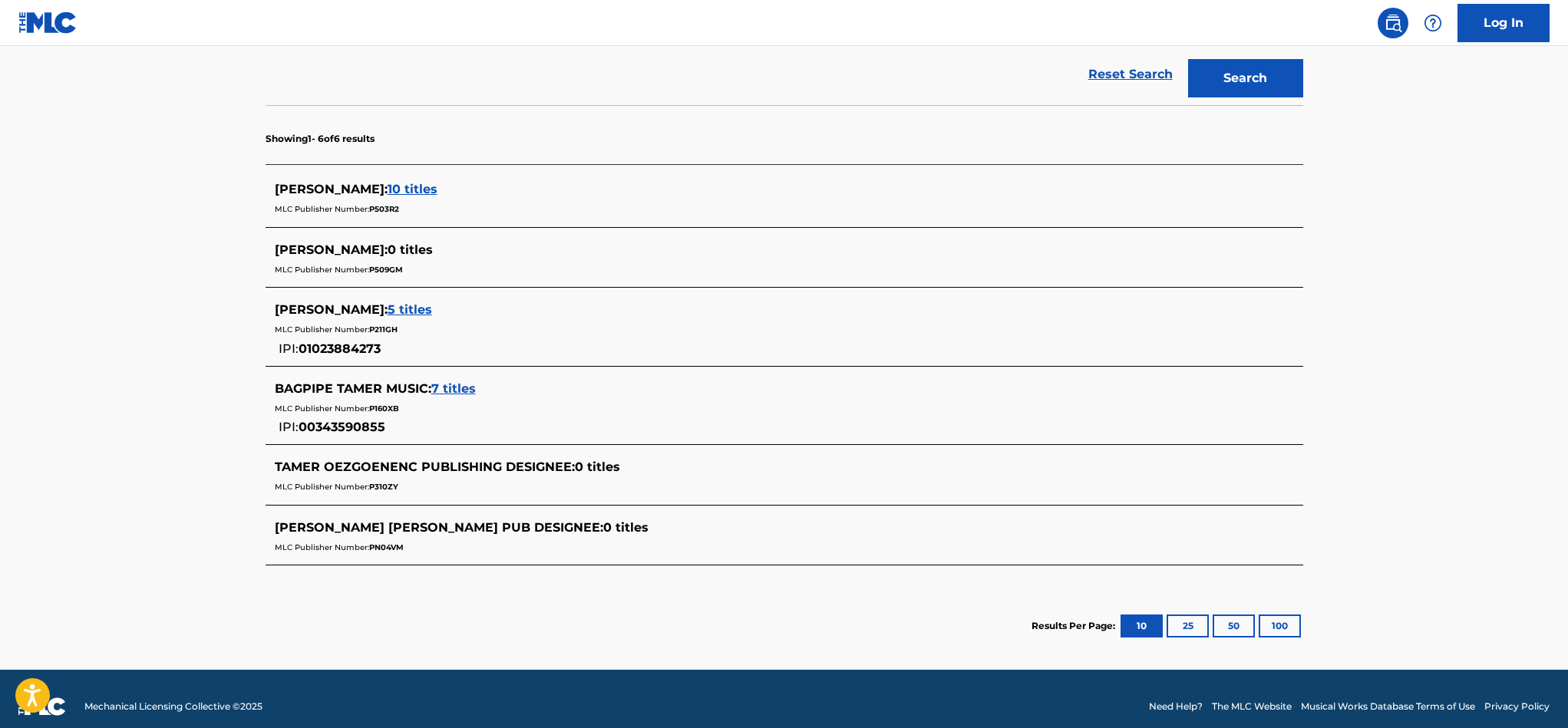 click on "10 titles" at bounding box center [412, 189] 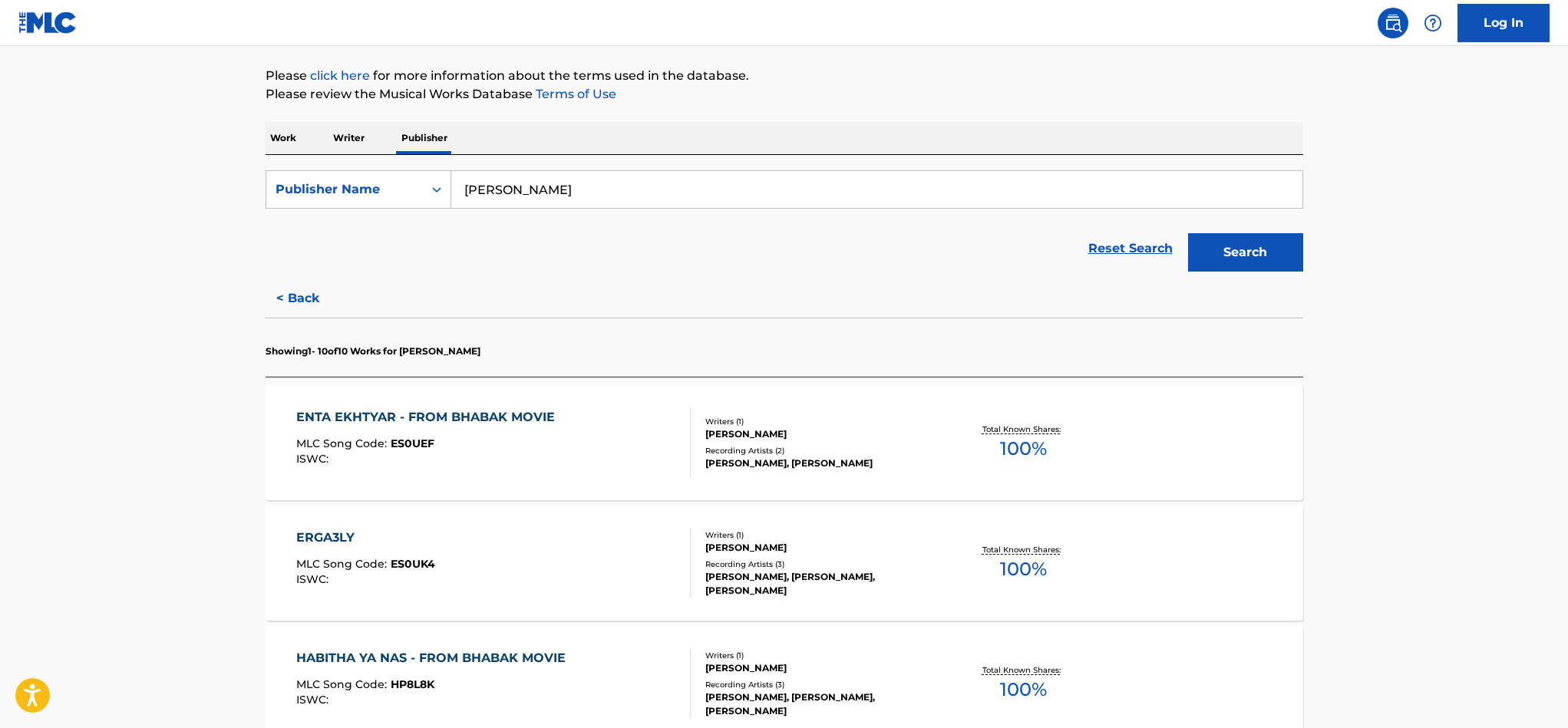 scroll, scrollTop: 170, scrollLeft: 0, axis: vertical 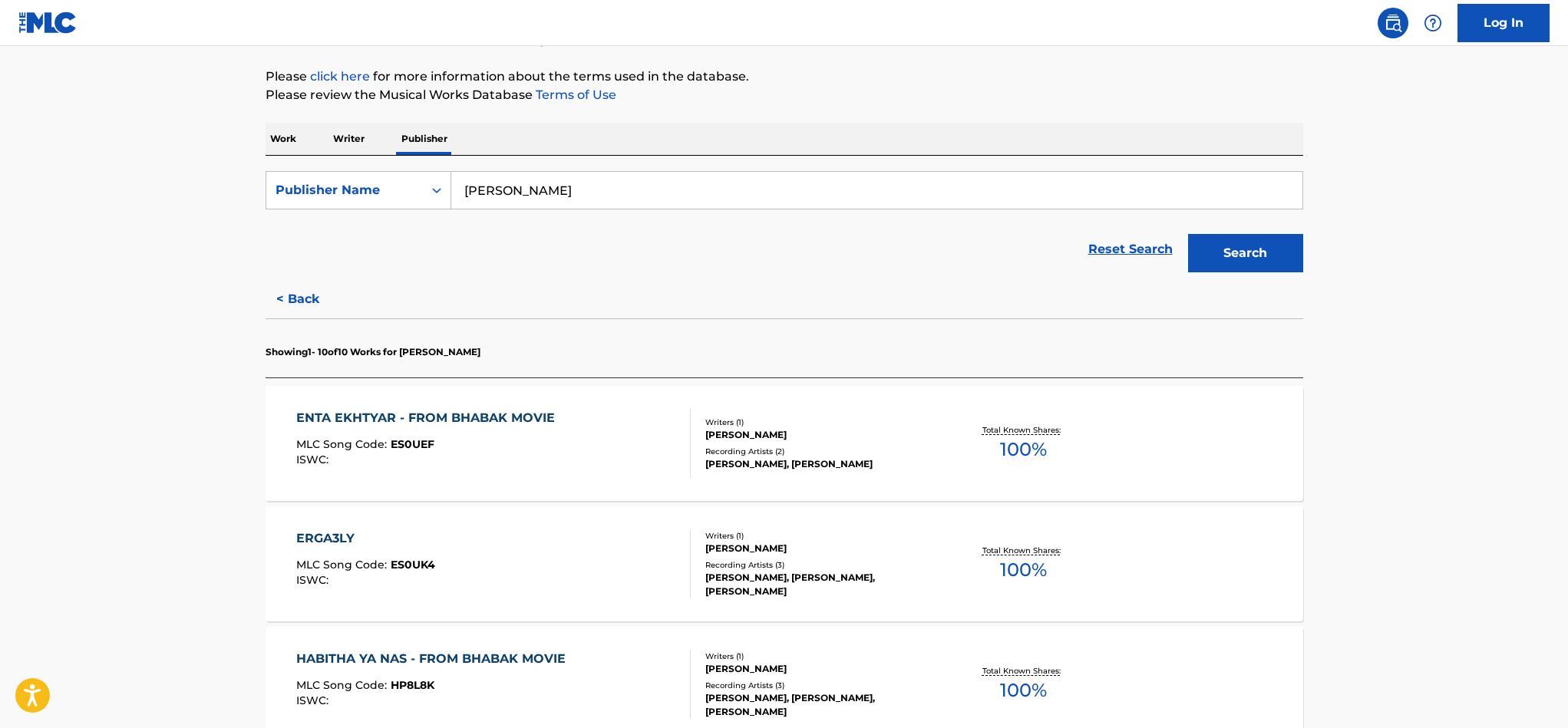 click on "Tamer Hosny" at bounding box center [876, 190] 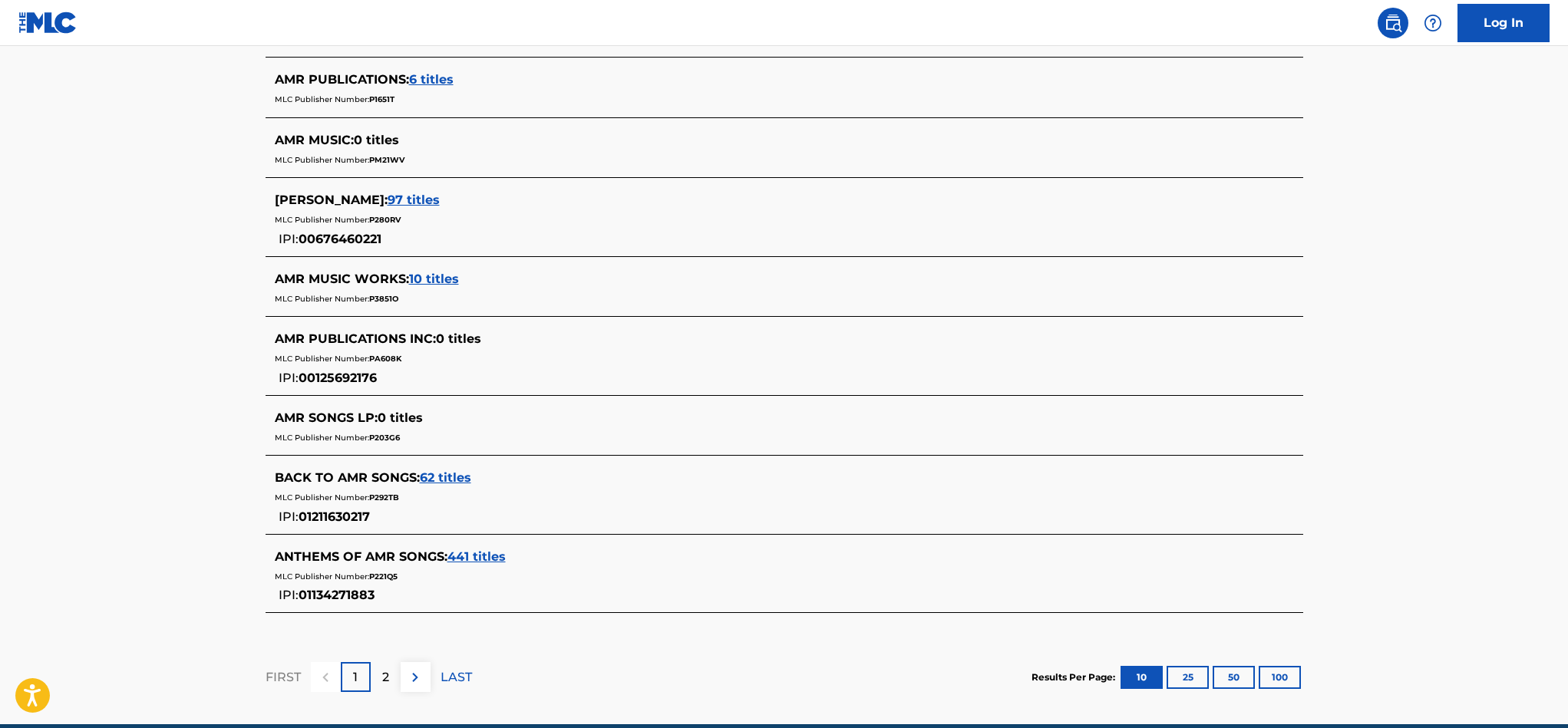 scroll, scrollTop: 649, scrollLeft: 0, axis: vertical 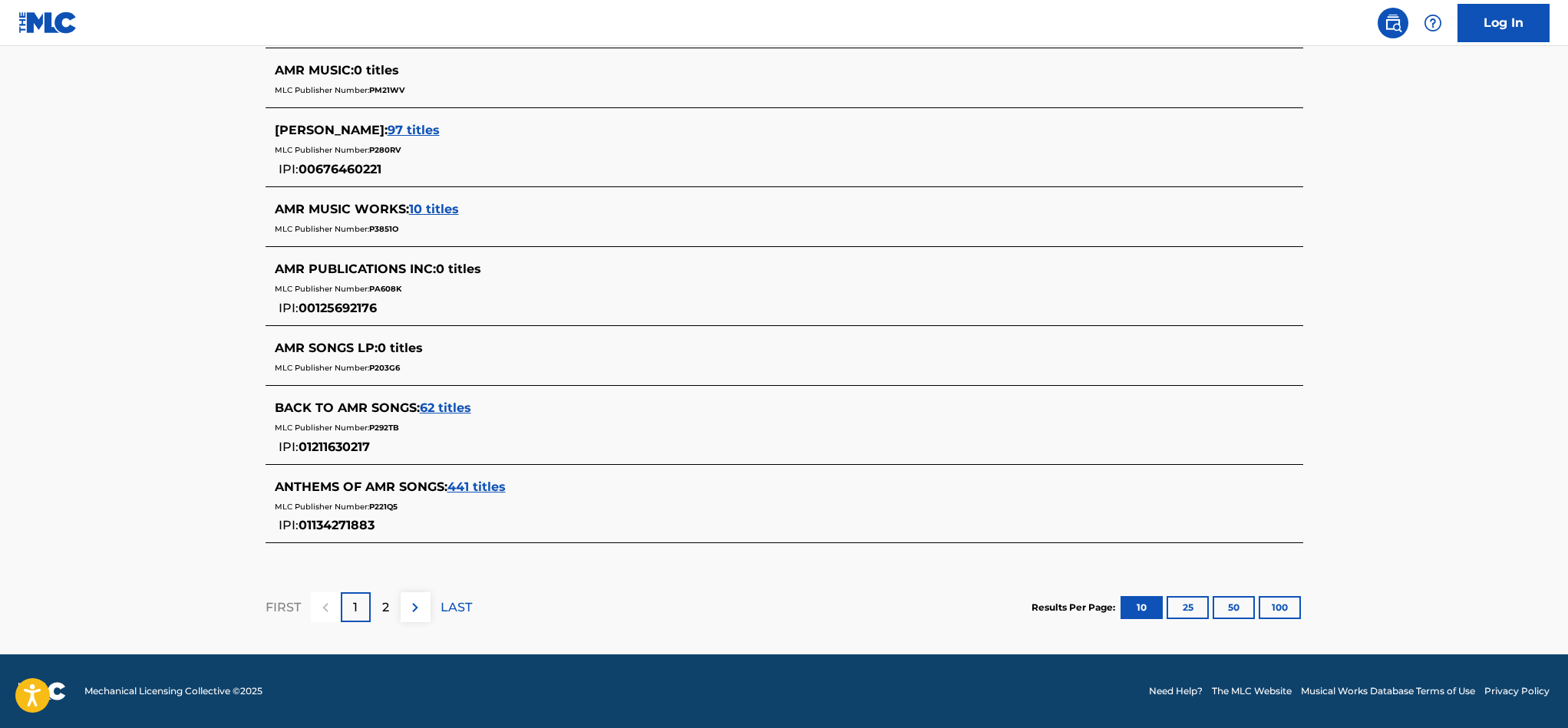 click on "10 titles" at bounding box center [434, 209] 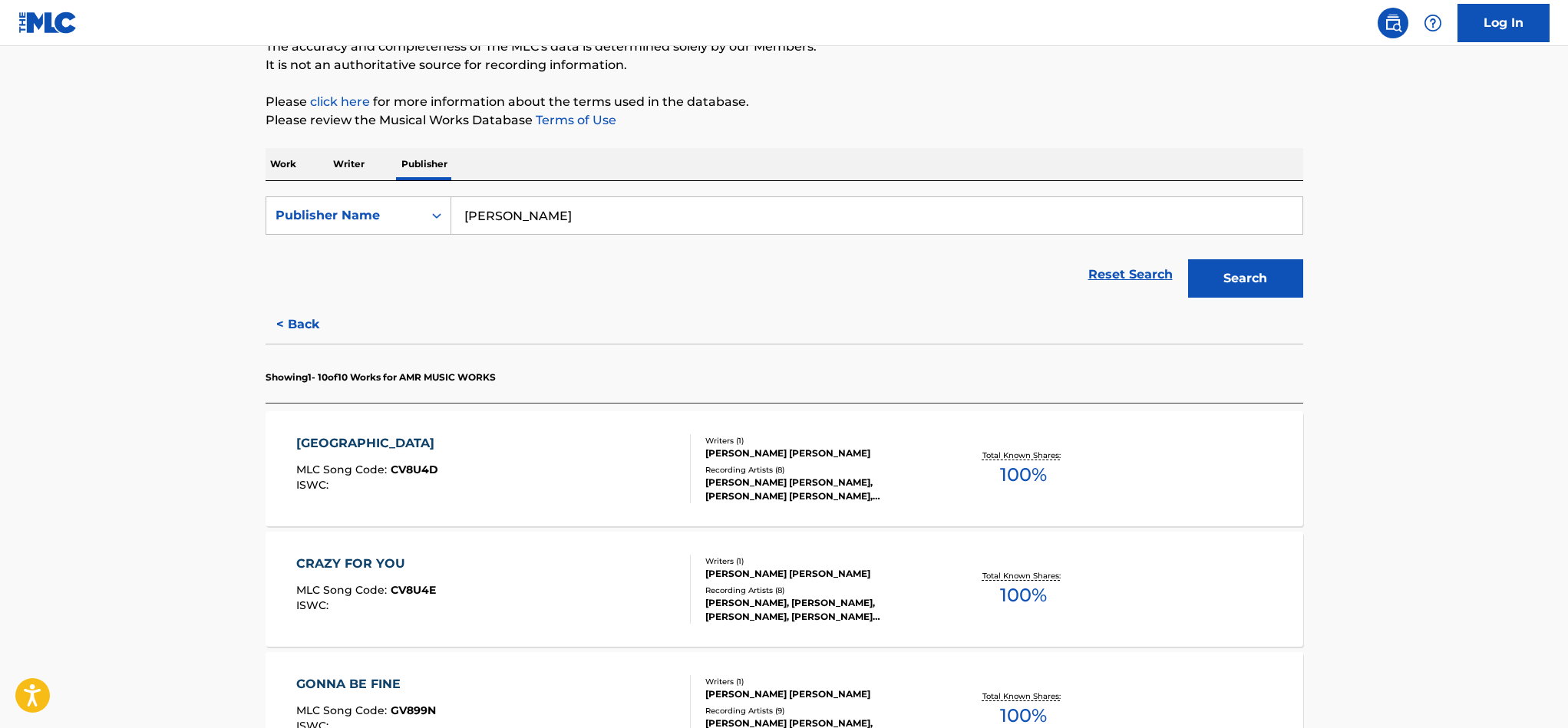 scroll, scrollTop: 74, scrollLeft: 0, axis: vertical 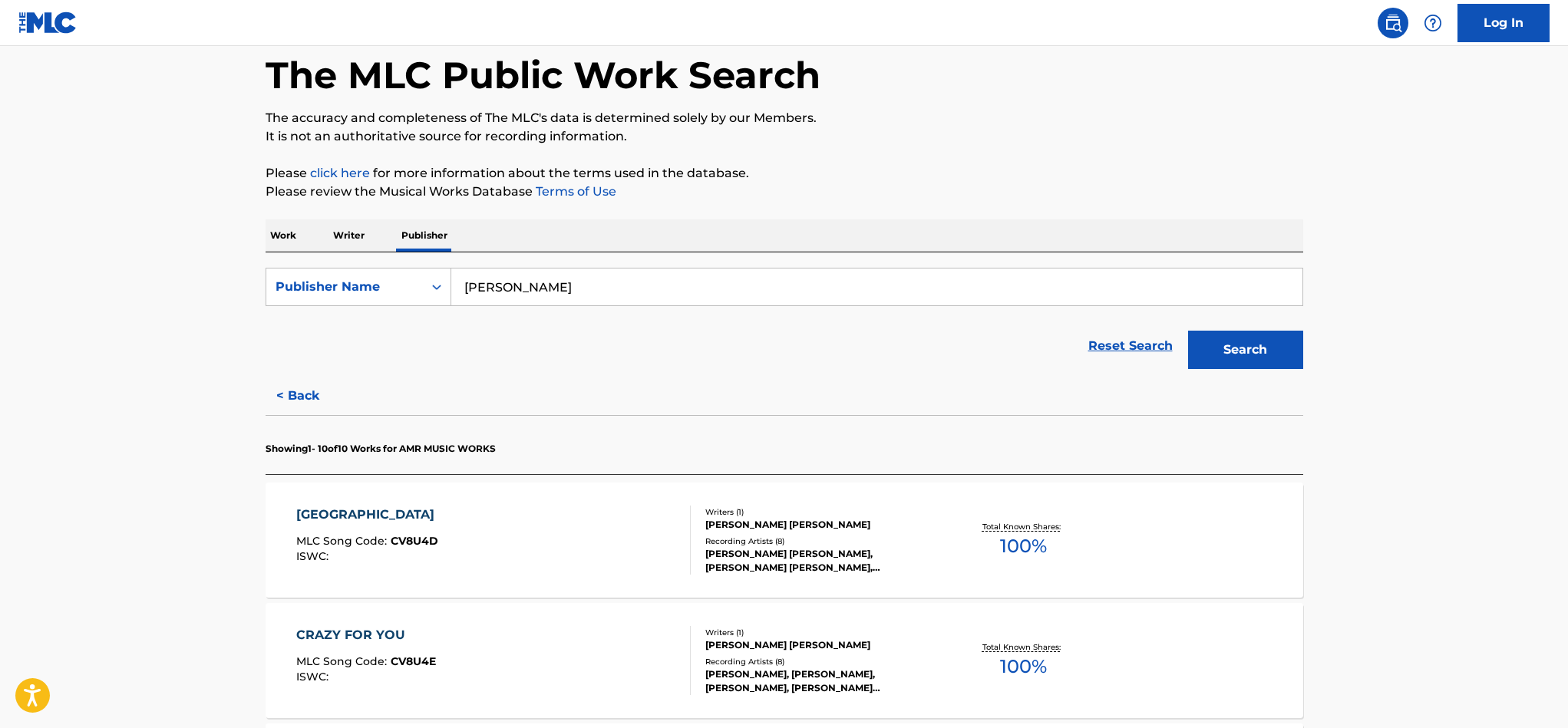 click on "Work" at bounding box center (283, 236) 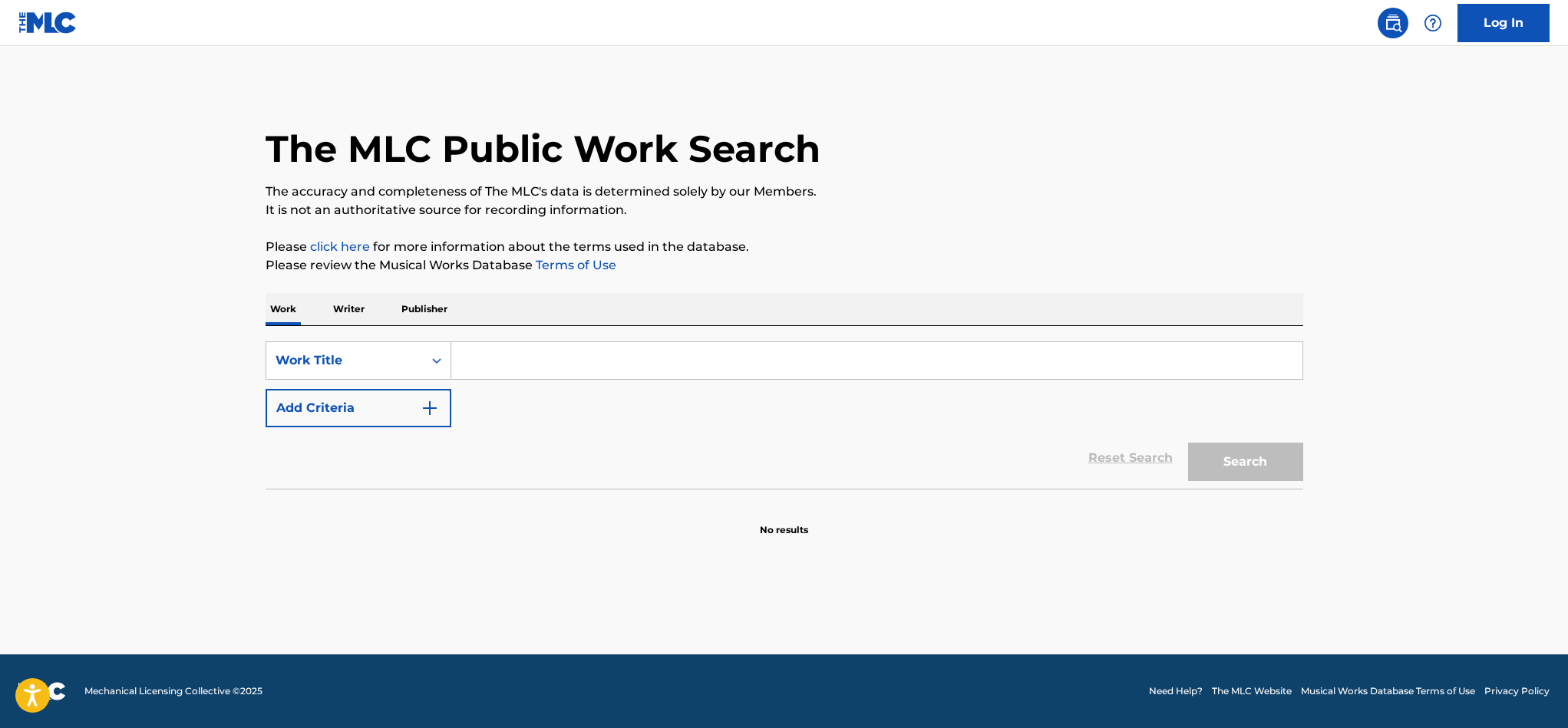 paste on "ALEKY EYOUN" 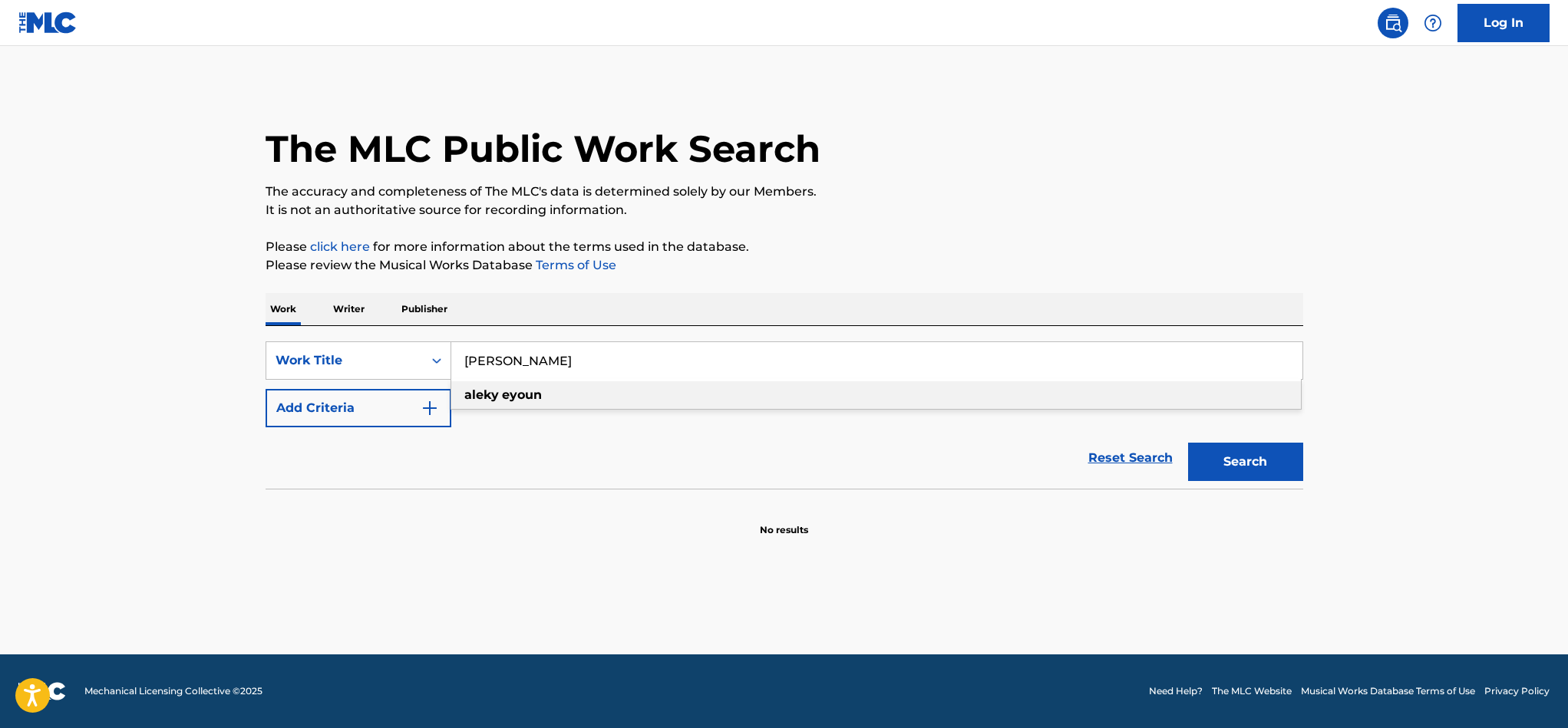 type on "ALEKY EYOUN" 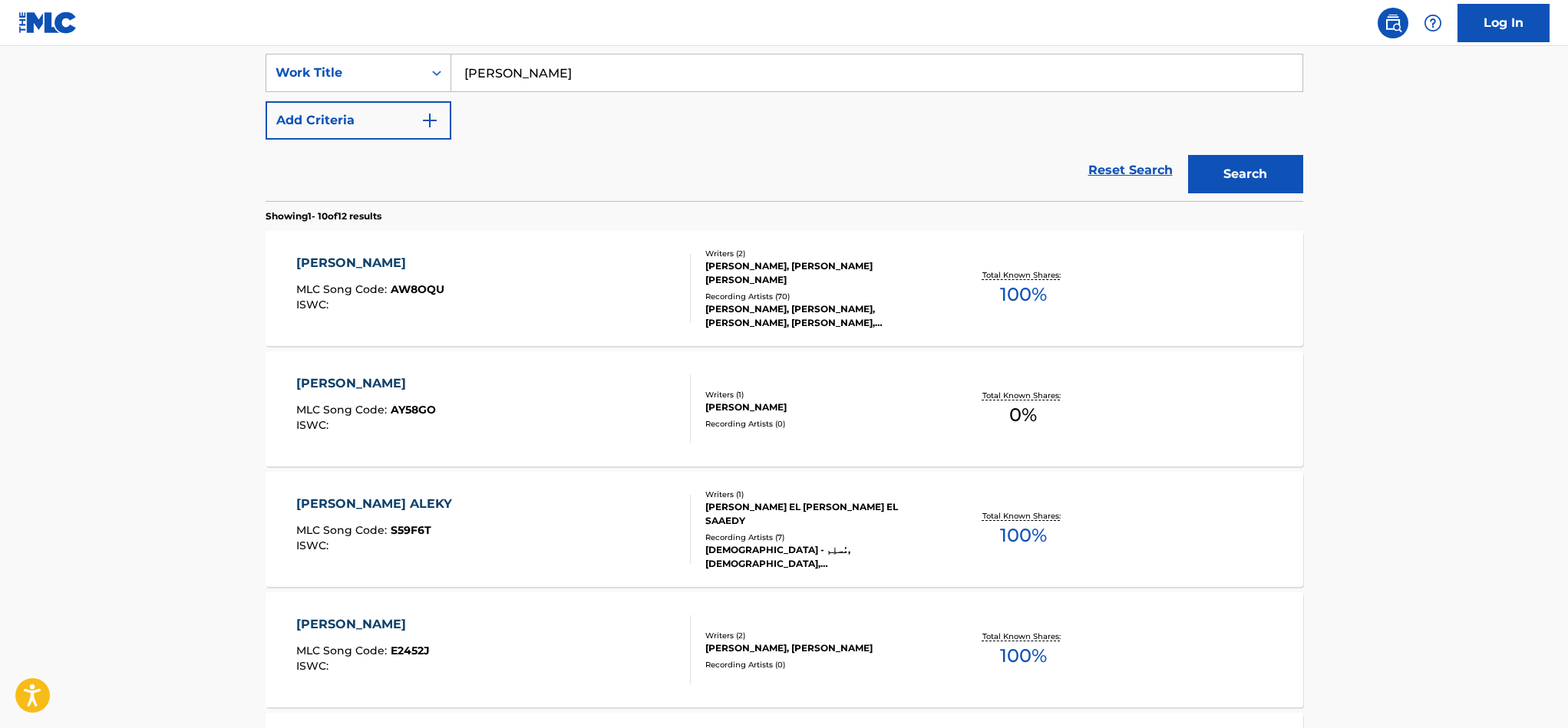 scroll, scrollTop: 230, scrollLeft: 0, axis: vertical 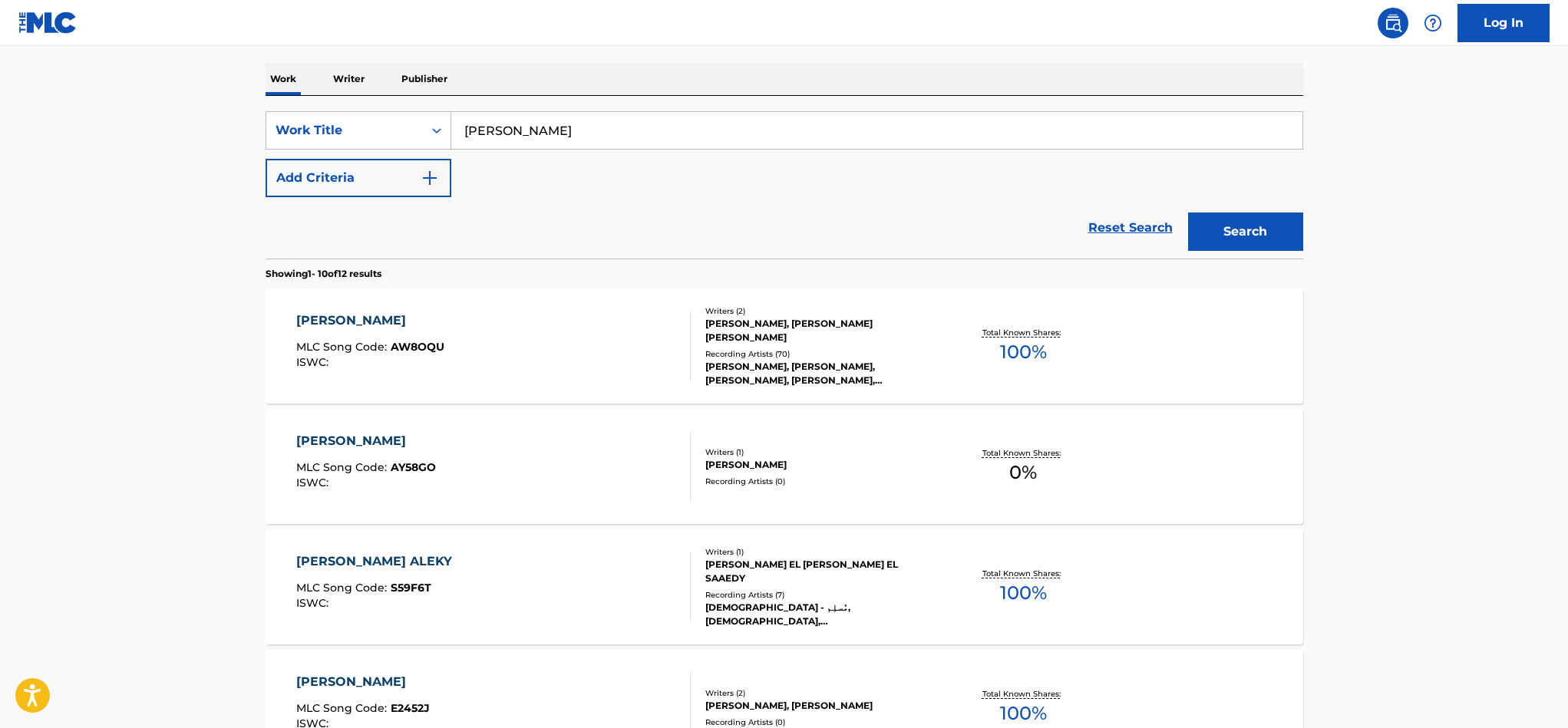 click on "ALEKY EYOUN" at bounding box center [370, 321] 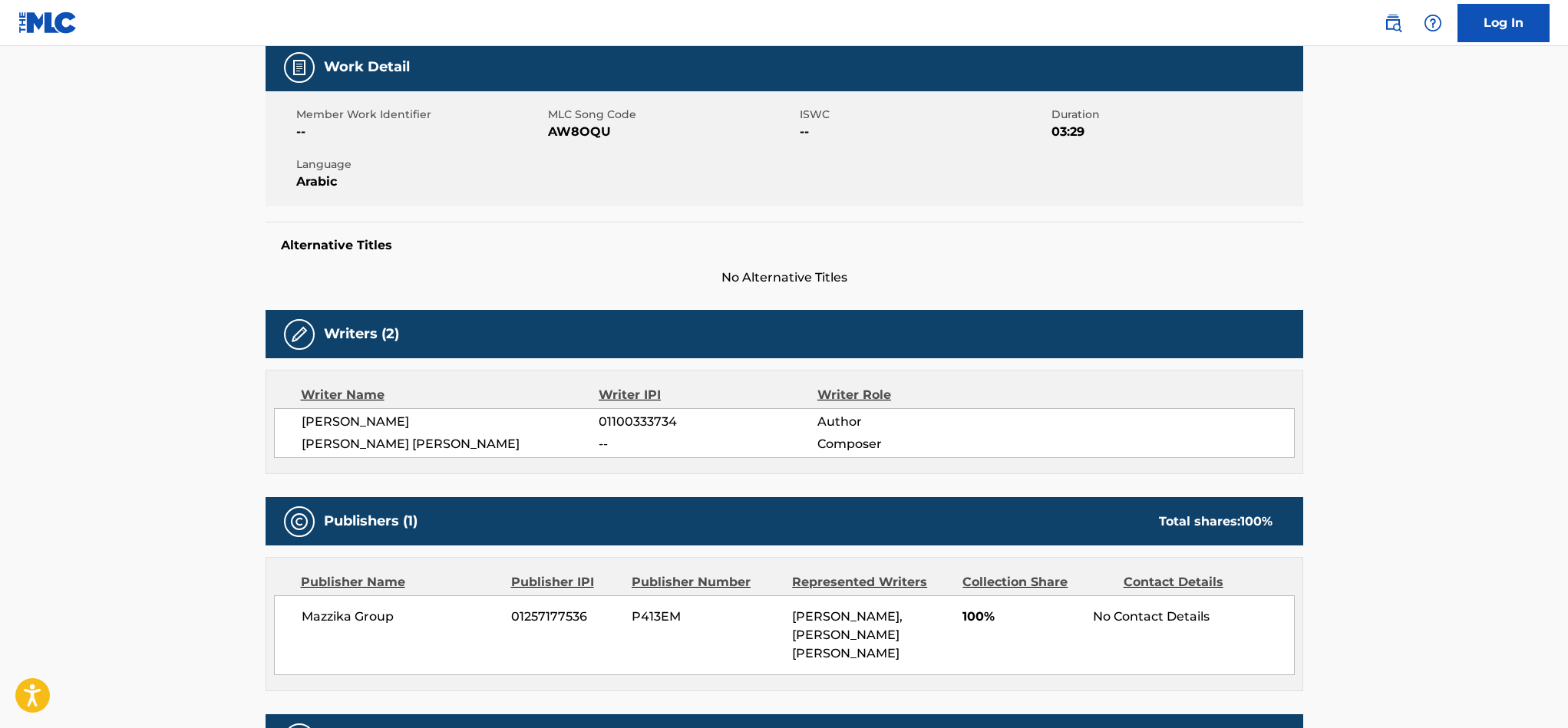 scroll, scrollTop: 0, scrollLeft: 0, axis: both 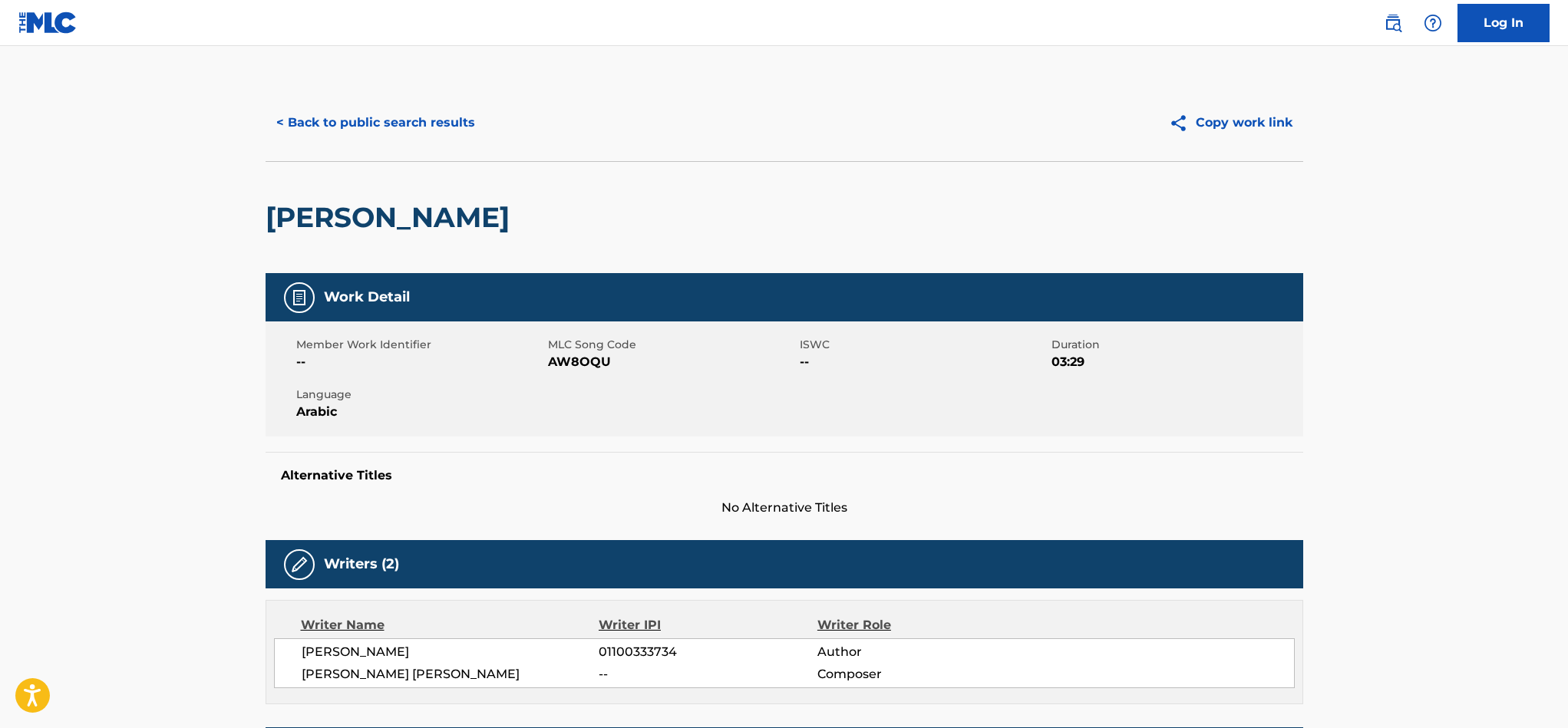 click on "< Back to public search results" at bounding box center [375, 123] 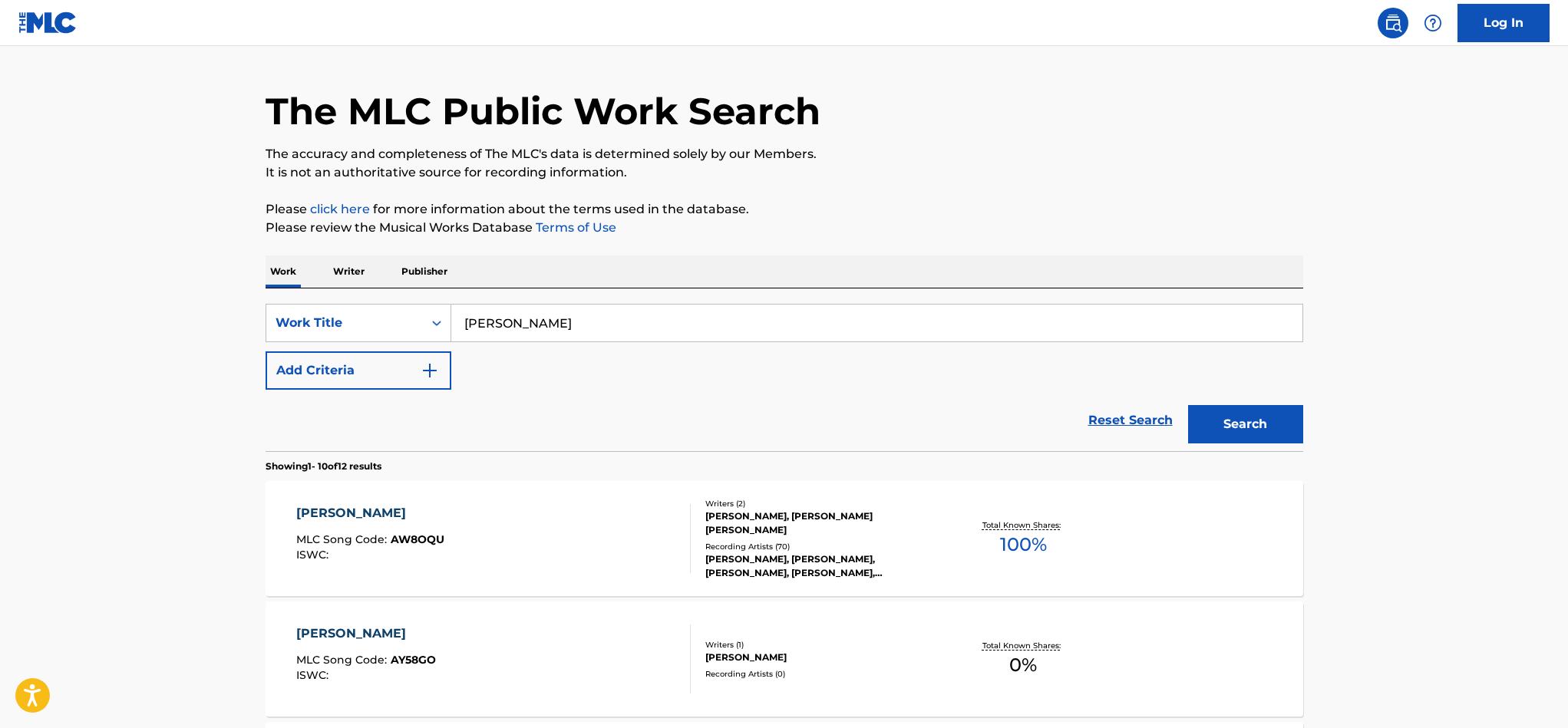 scroll, scrollTop: 0, scrollLeft: 0, axis: both 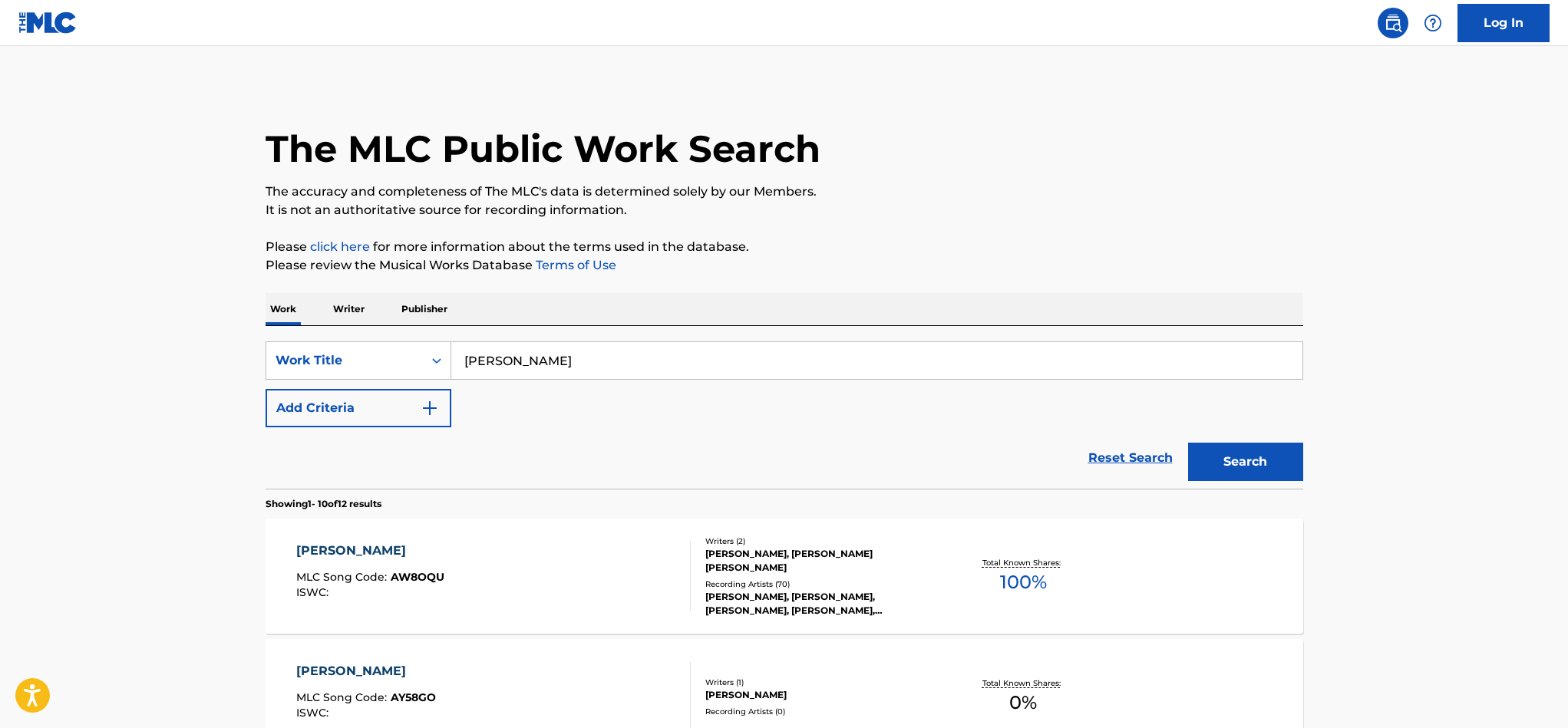 click on "ALEKY EYOUN" at bounding box center [876, 361] 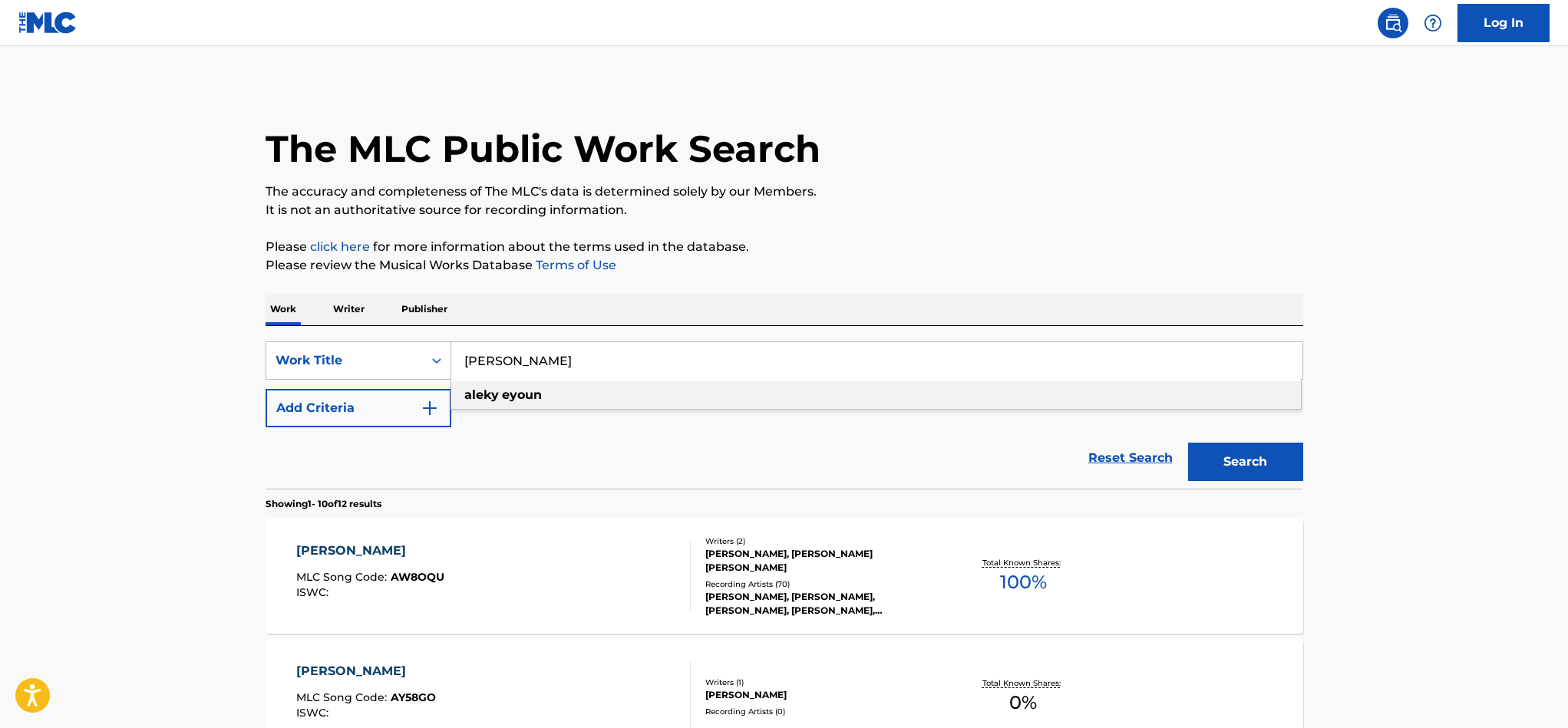 click on "ALEKY EYOUN" at bounding box center [876, 361] 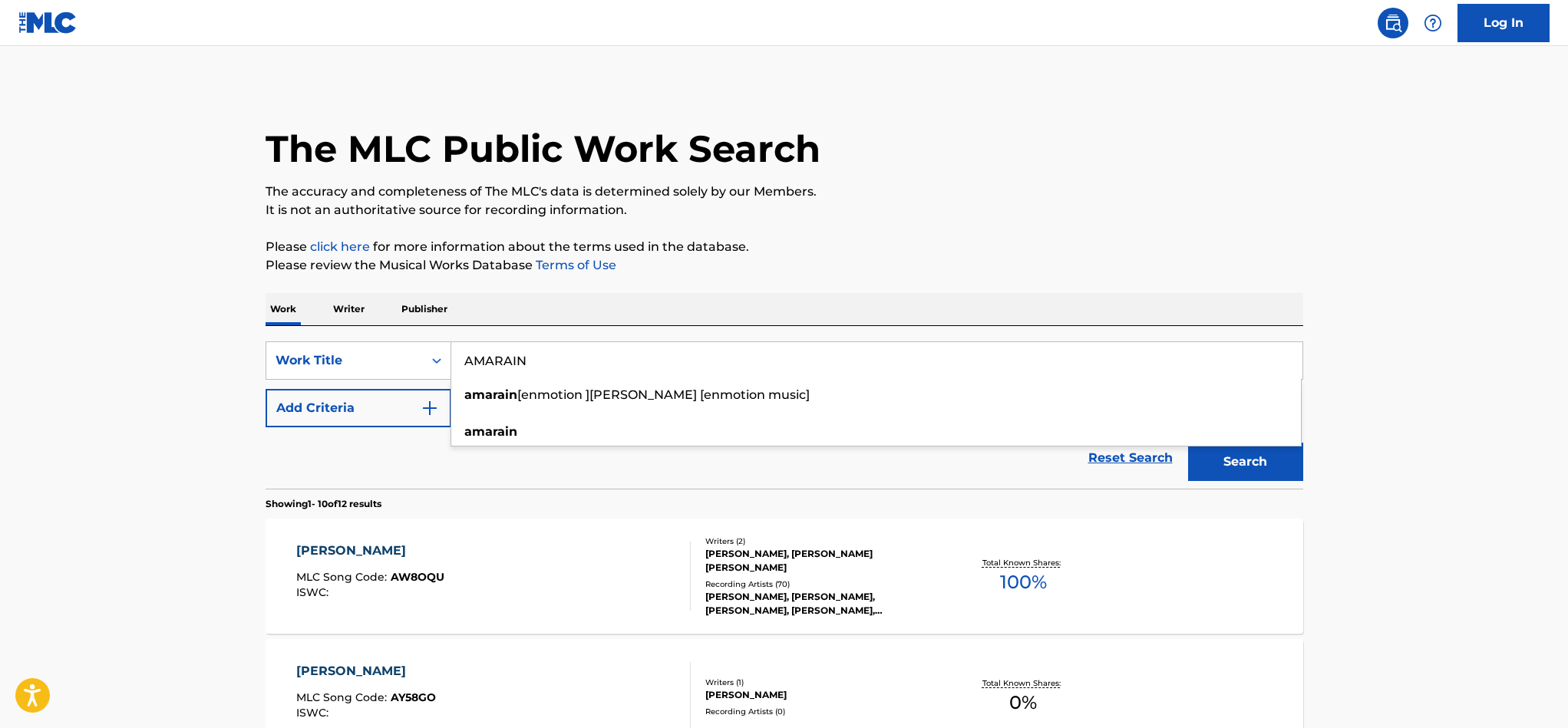 type on "AMARAIN" 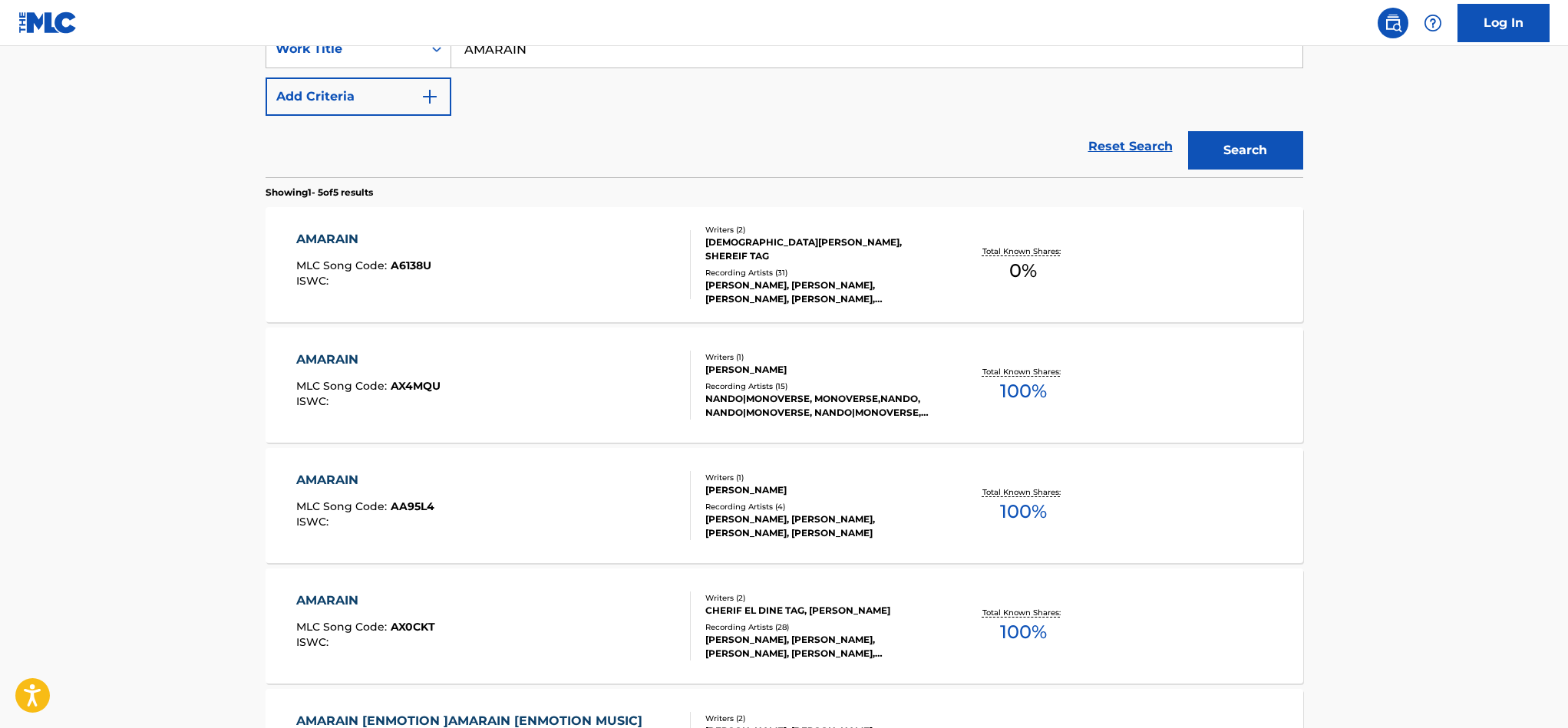 scroll, scrollTop: 311, scrollLeft: 0, axis: vertical 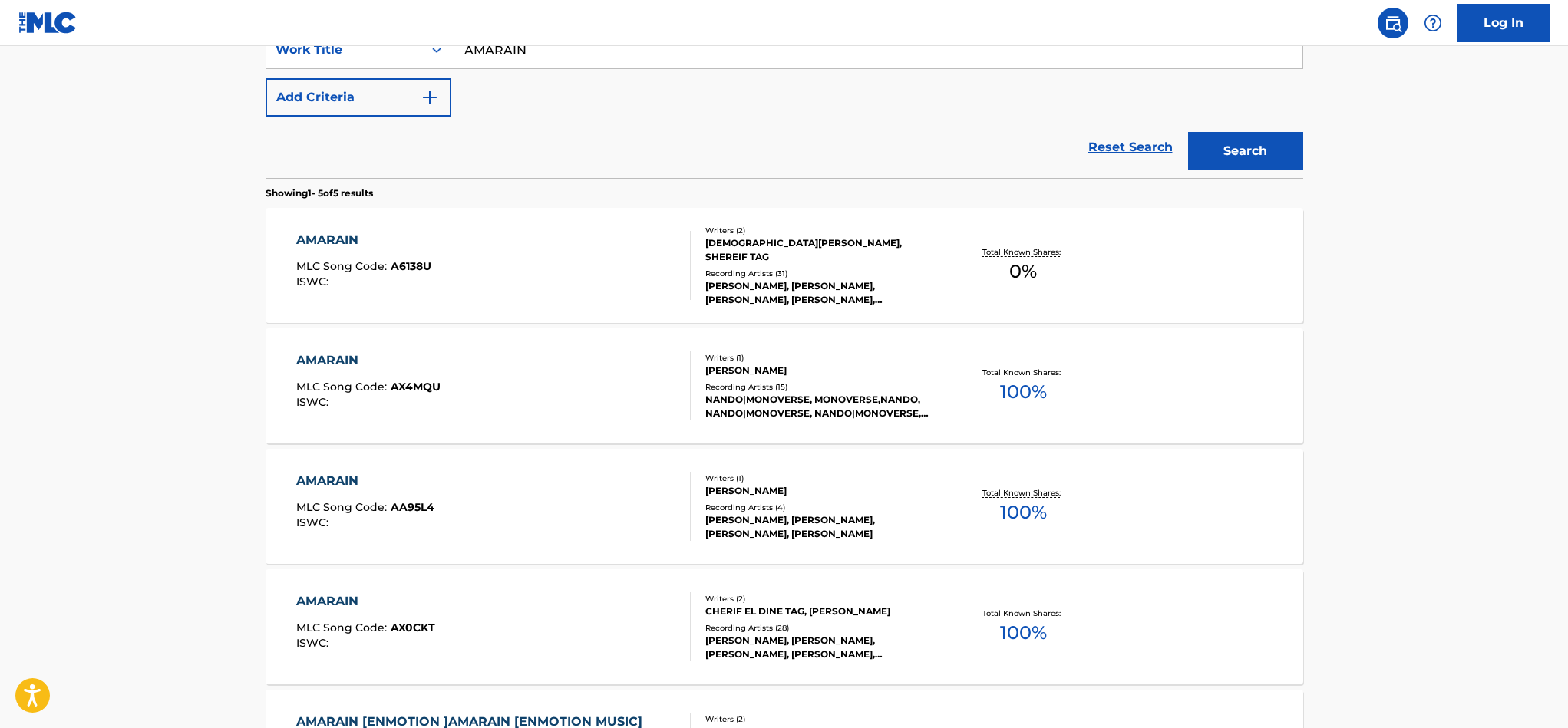 click on "AMARAIN" at bounding box center (368, 361) 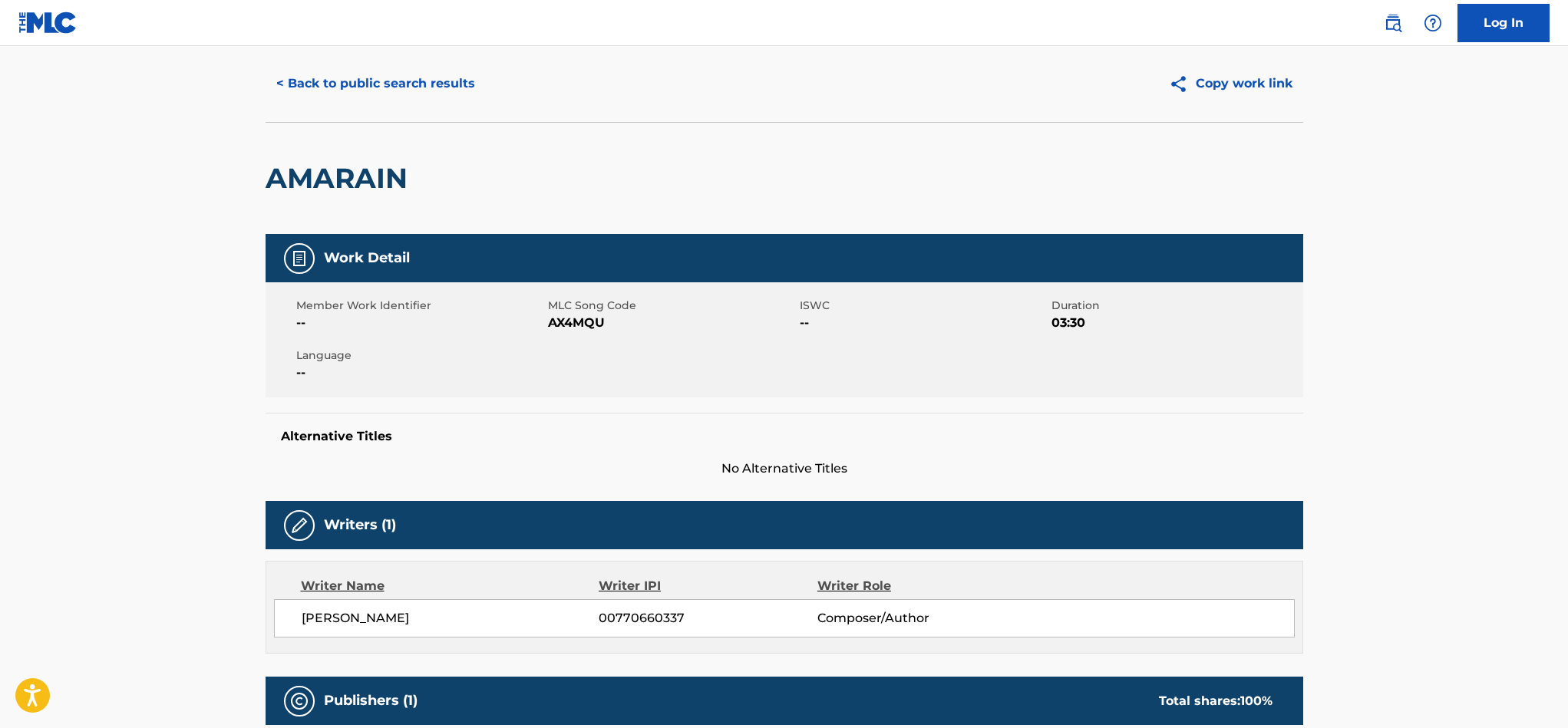scroll, scrollTop: 0, scrollLeft: 0, axis: both 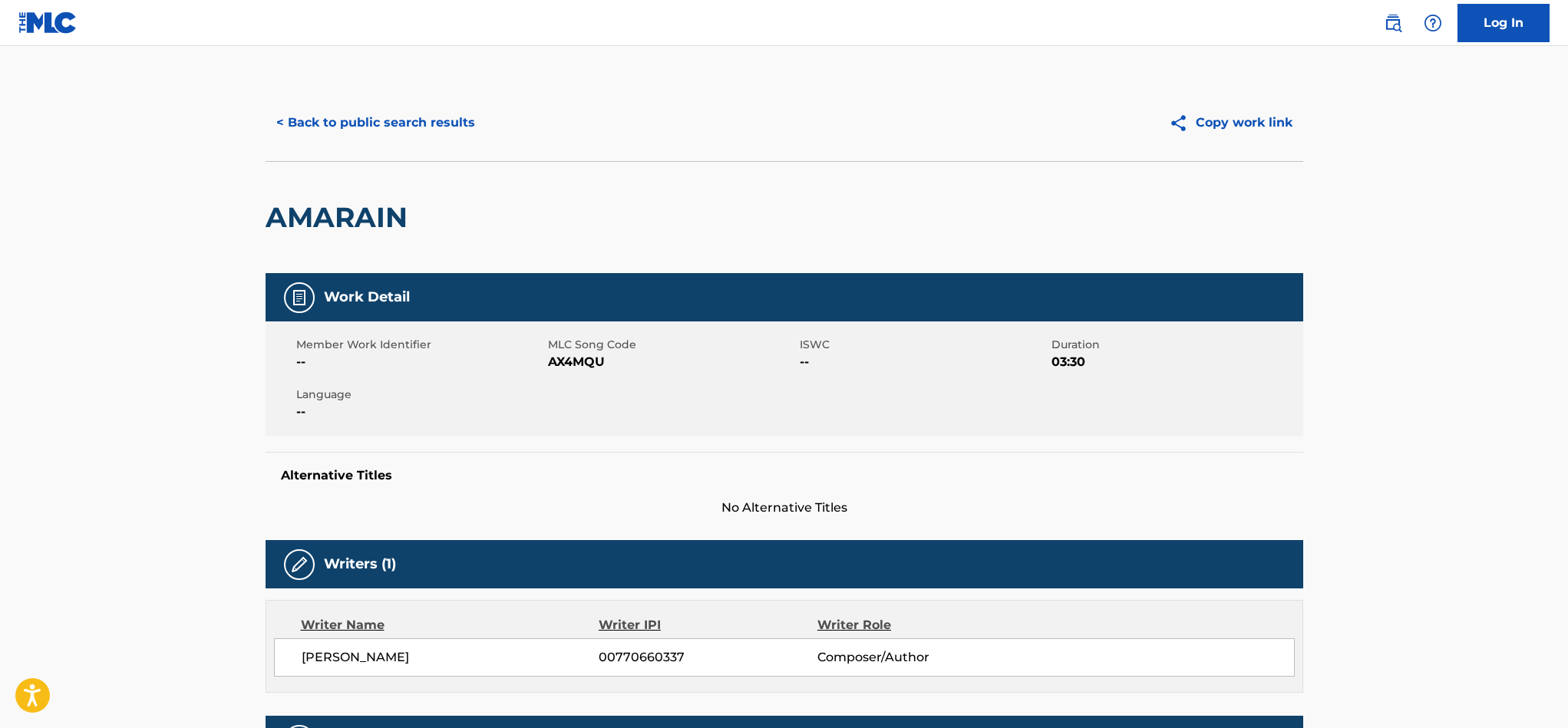 click on "< Back to public search results" at bounding box center [375, 123] 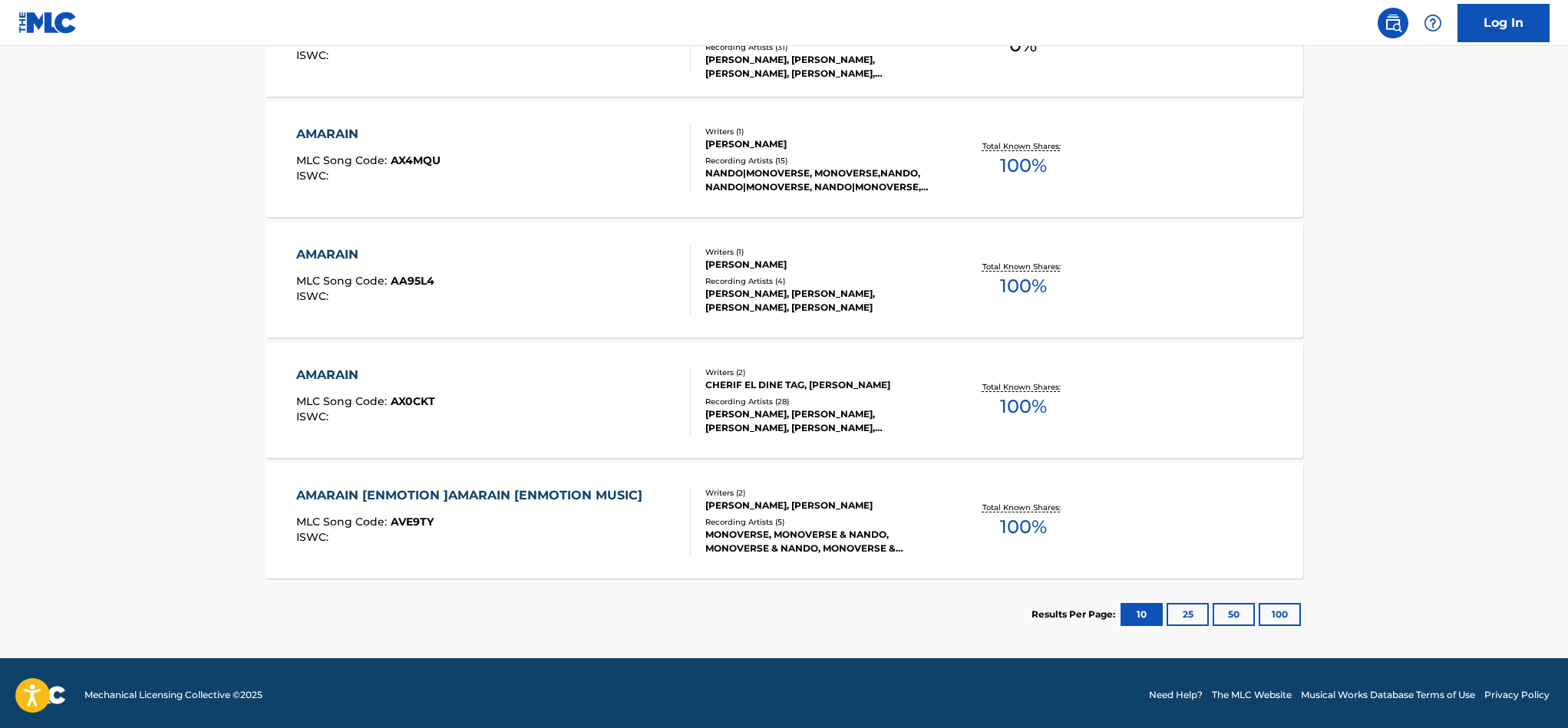 scroll, scrollTop: 541, scrollLeft: 0, axis: vertical 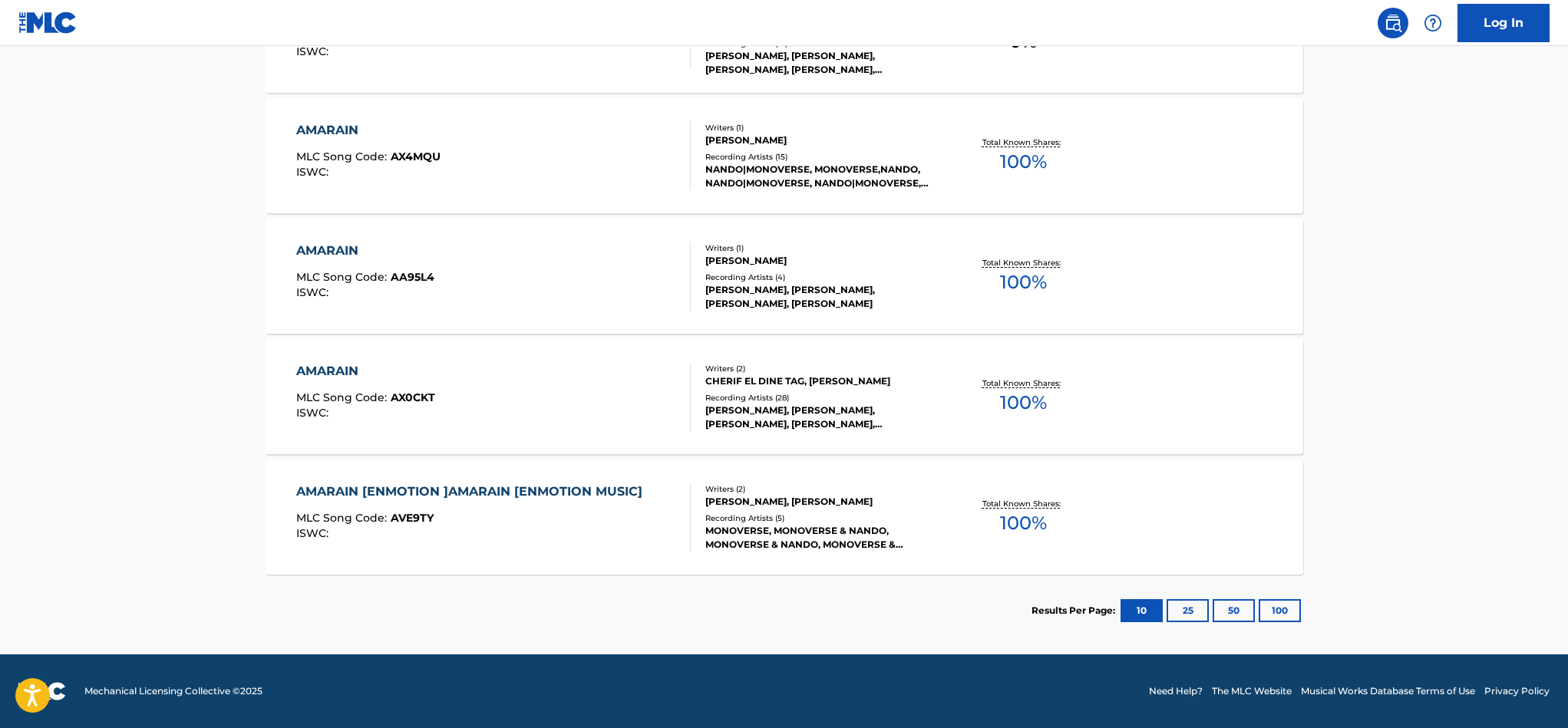 click on "AMARAIN MLC Song Code : AX0CKT ISWC : Writers ( 2 ) CHERIF EL DINE TAG, MOHAMED REFAI Recording Artists ( 28 ) AMR DIAB, AMR DIAB, AMR DIAB, AMR DIAB, AMR DIAB Total Known Shares: 100 %" at bounding box center [784, 397] 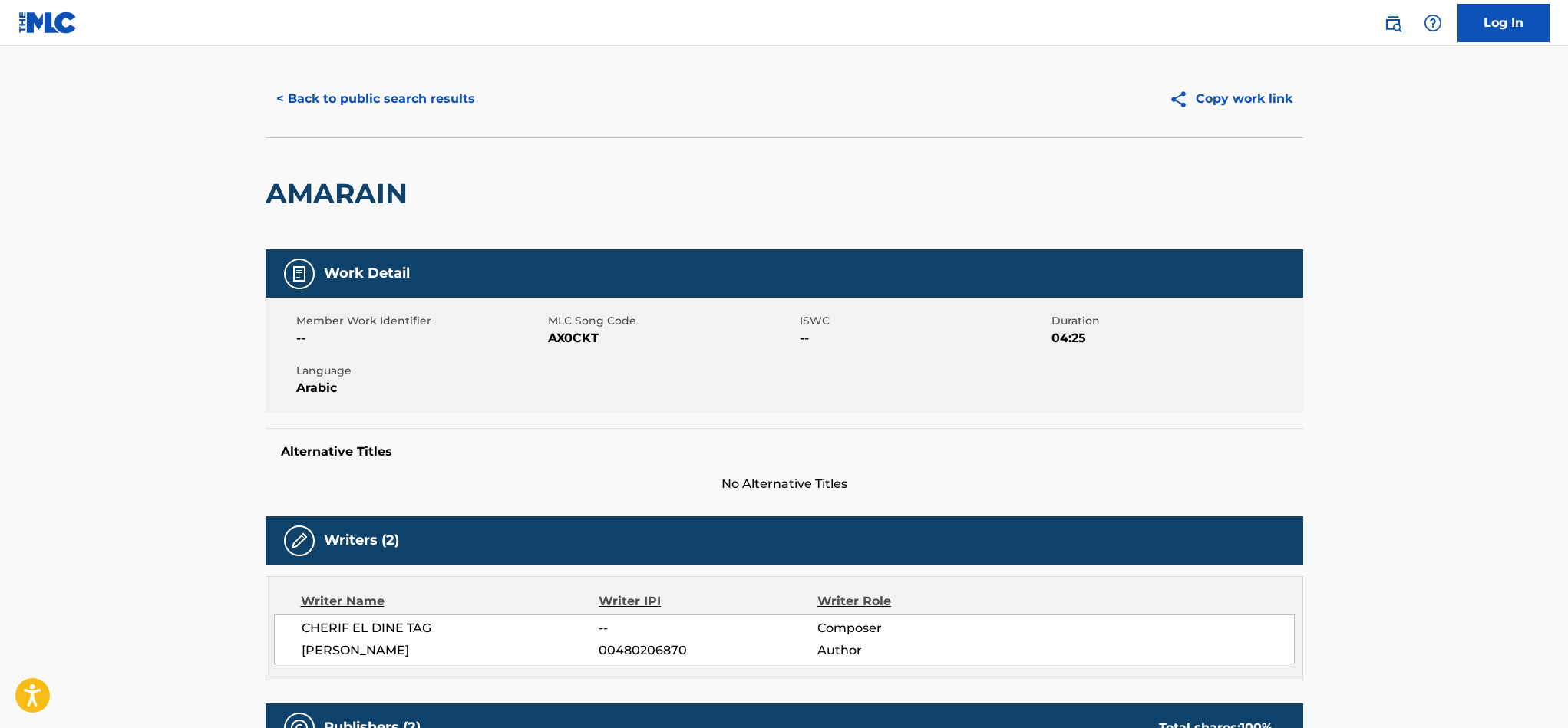scroll, scrollTop: 0, scrollLeft: 0, axis: both 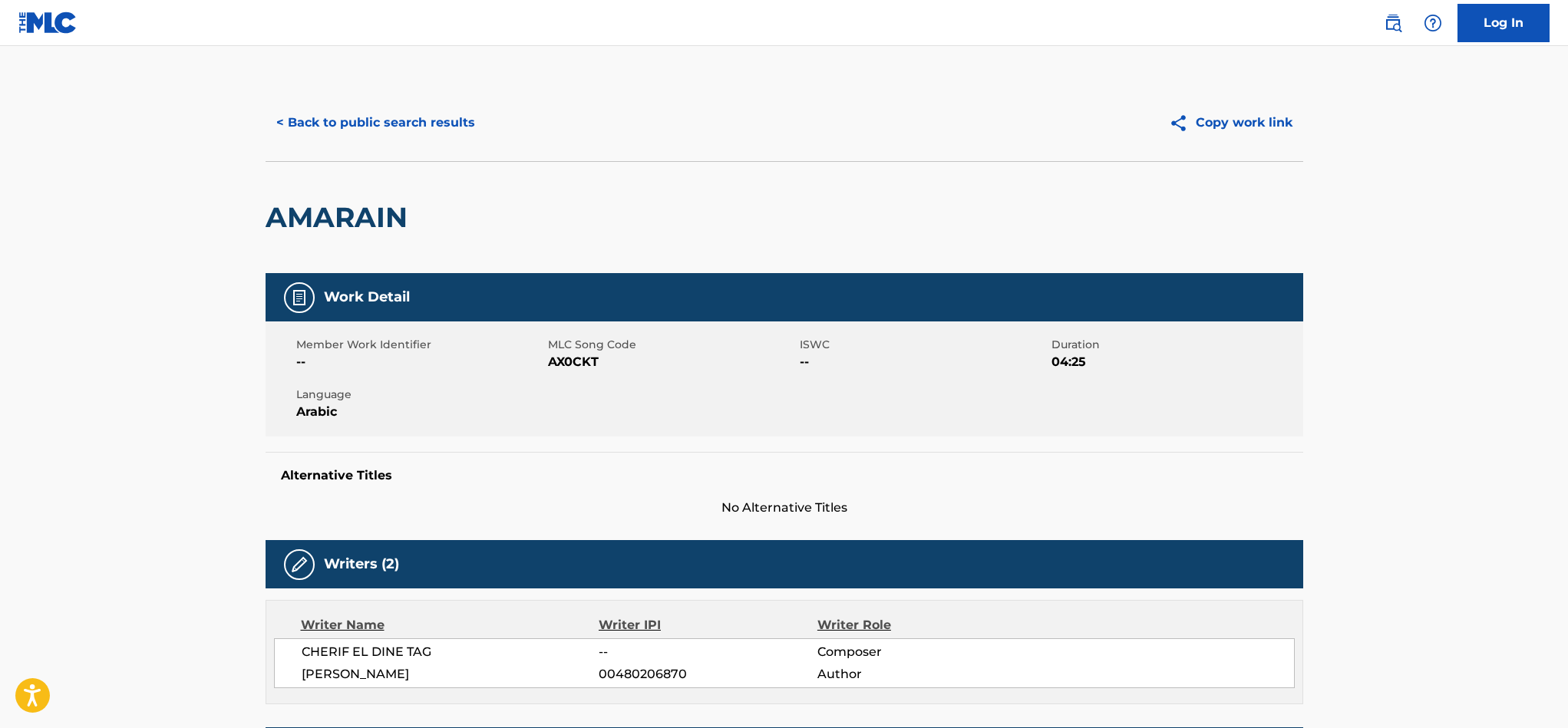 click on "< Back to public search results" at bounding box center [375, 123] 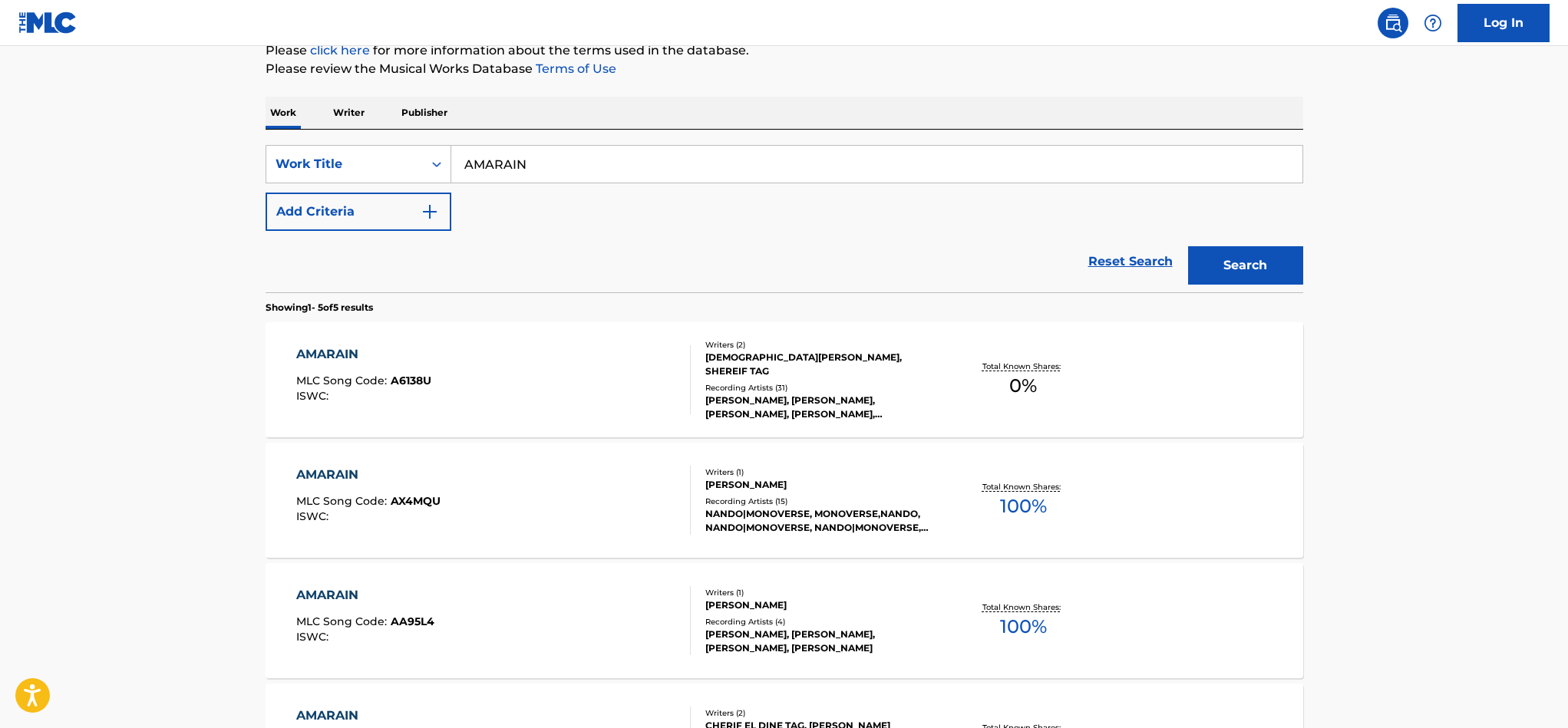scroll, scrollTop: 196, scrollLeft: 0, axis: vertical 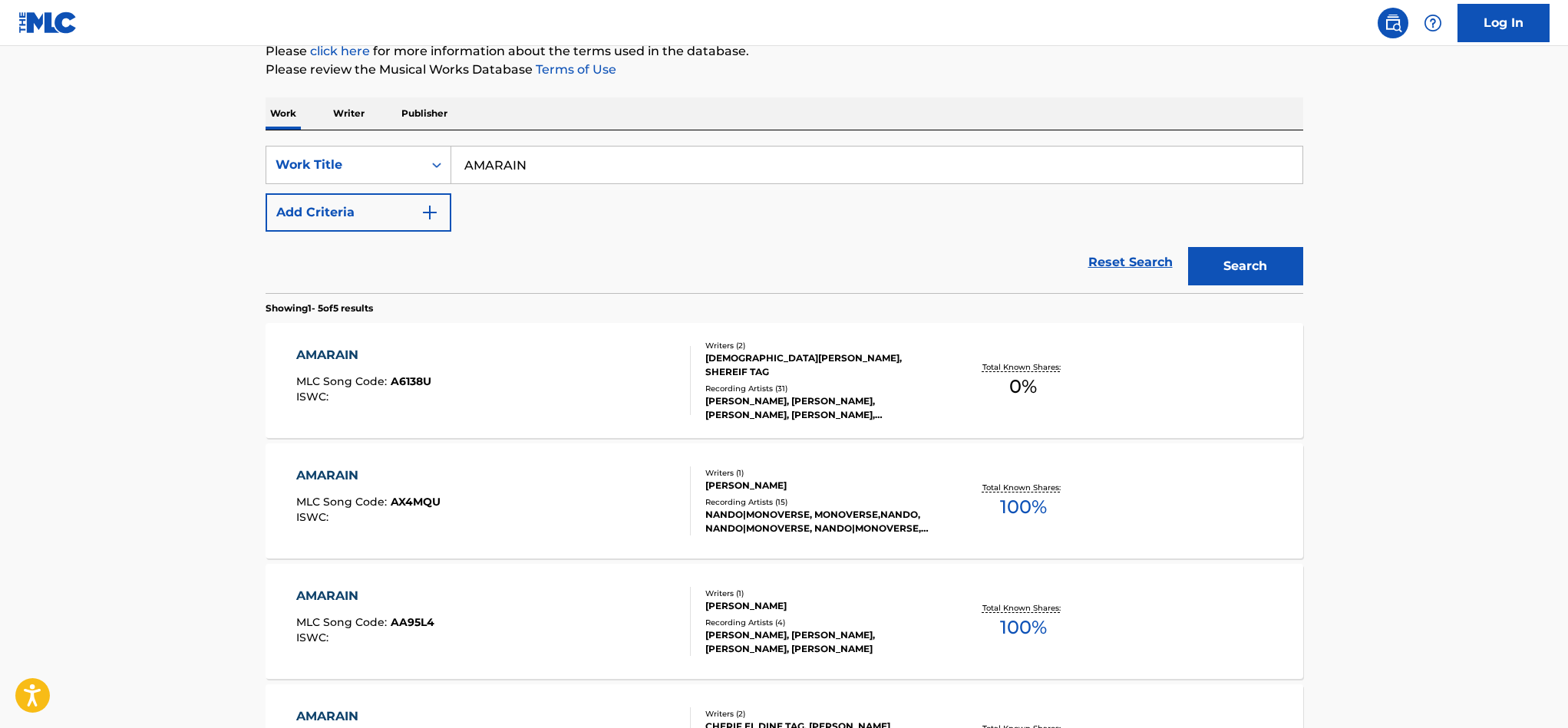 click on "AMARAIN" at bounding box center (364, 355) 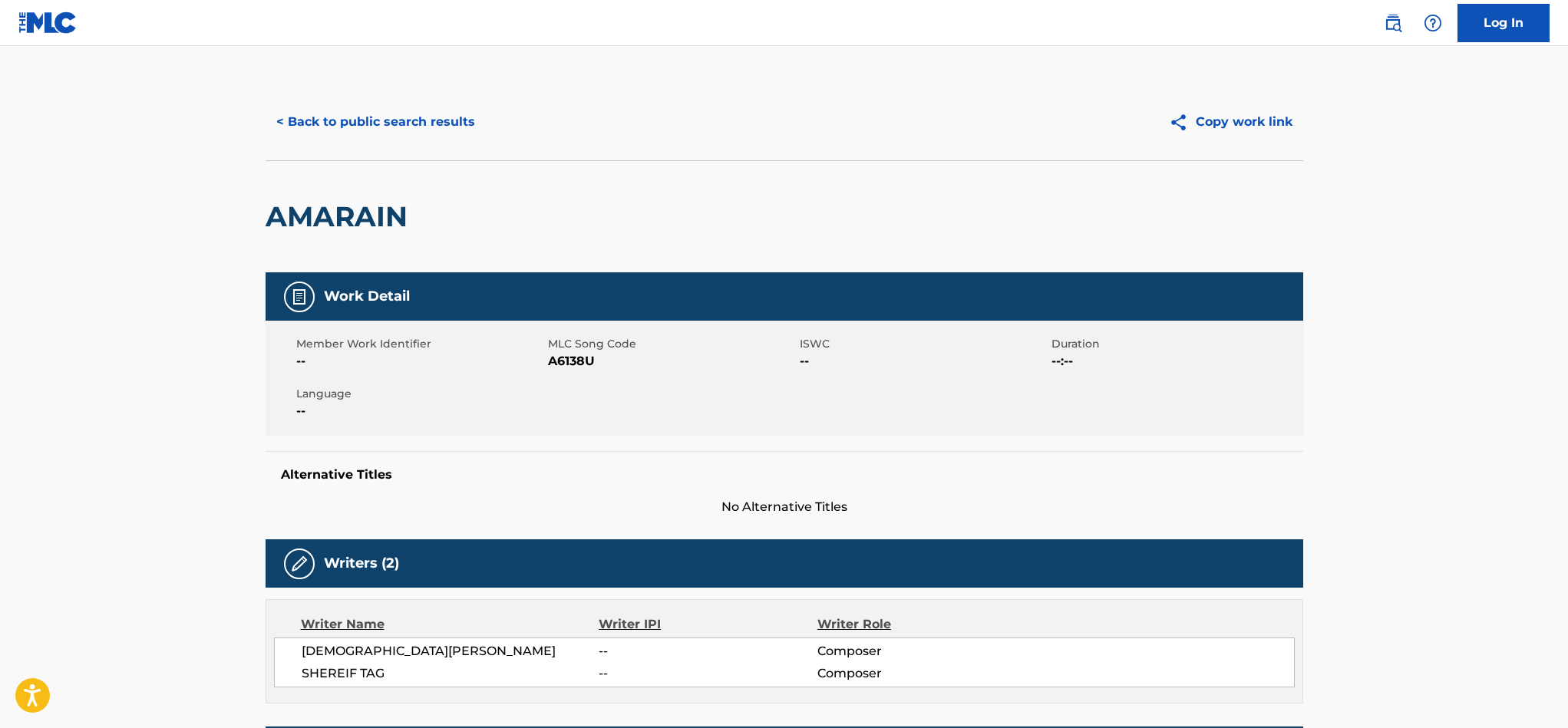 scroll, scrollTop: 0, scrollLeft: 0, axis: both 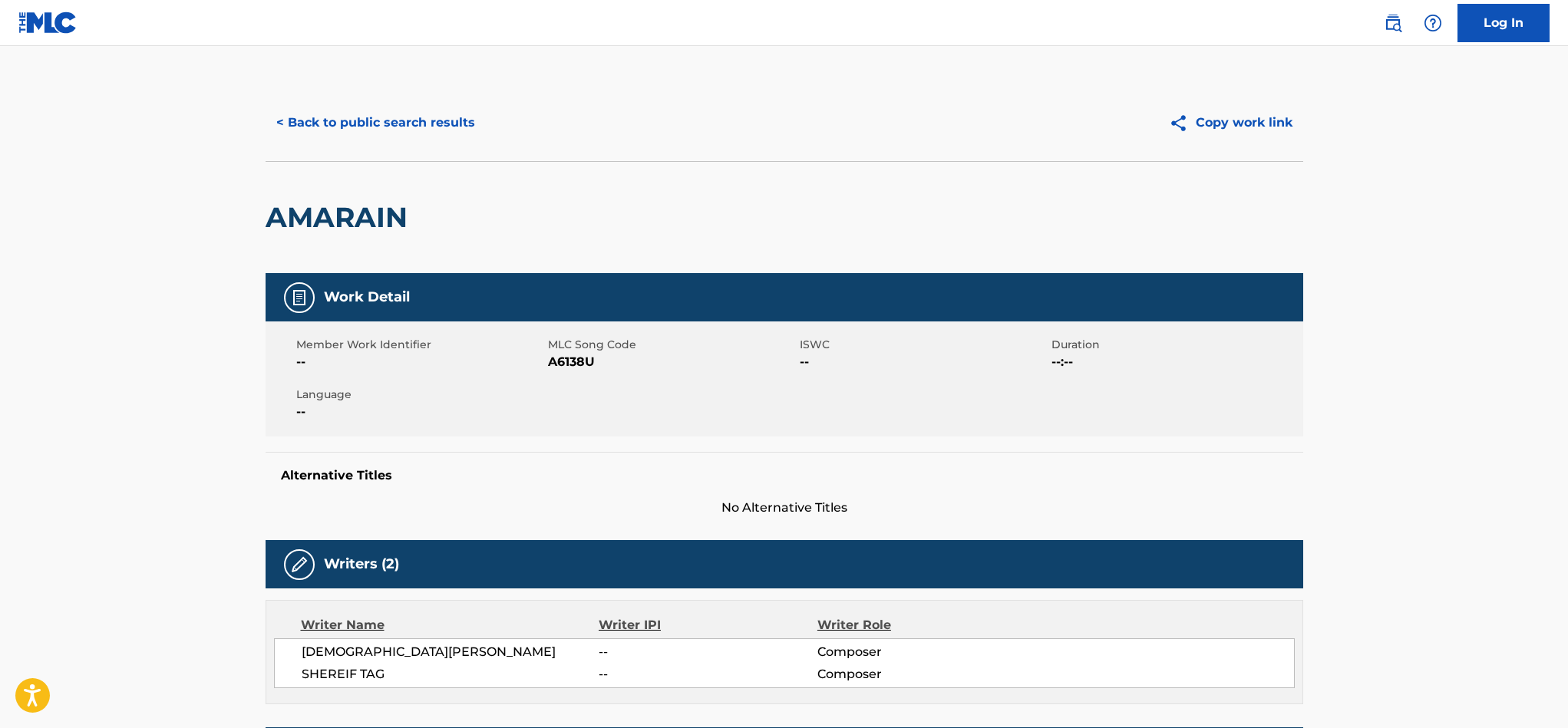 click on "< Back to public search results" at bounding box center (375, 123) 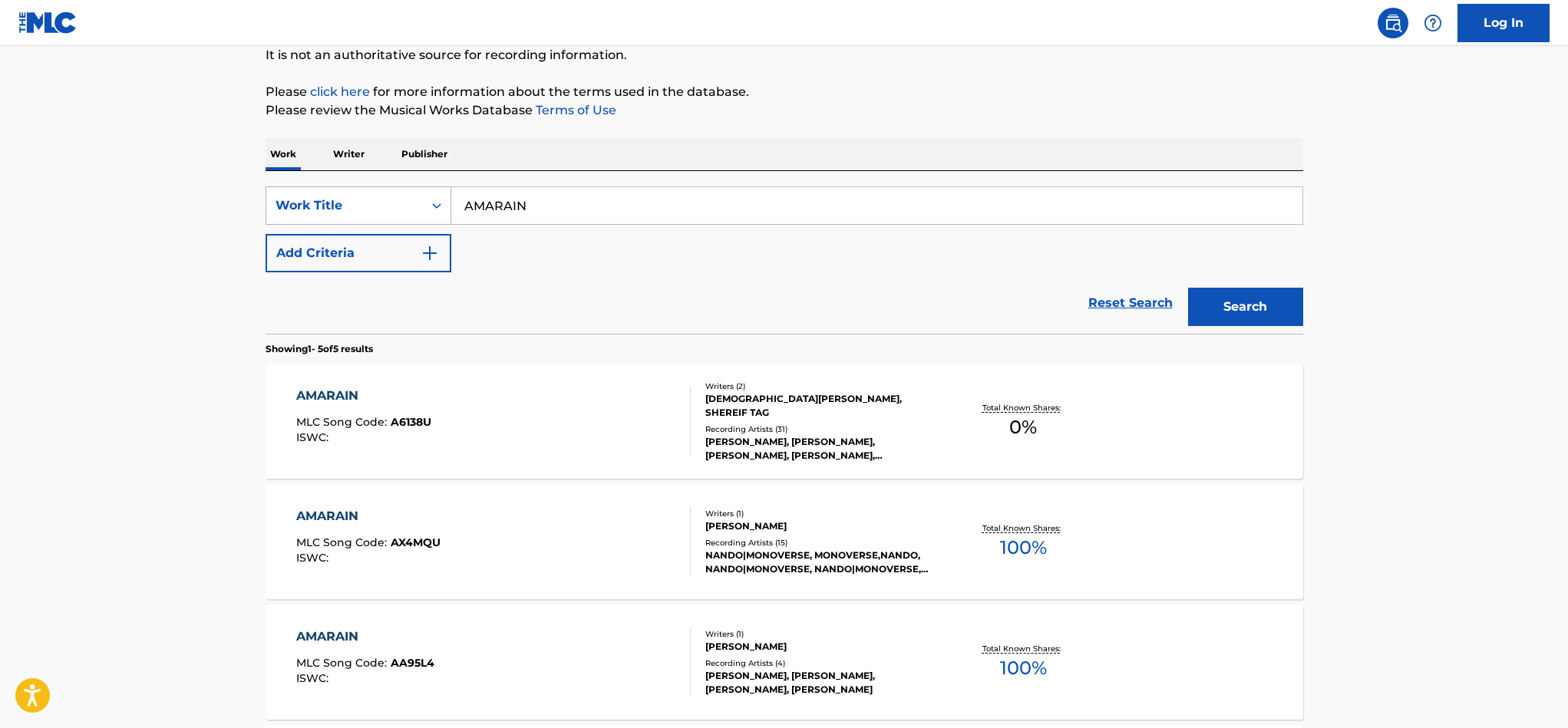 scroll, scrollTop: 196, scrollLeft: 0, axis: vertical 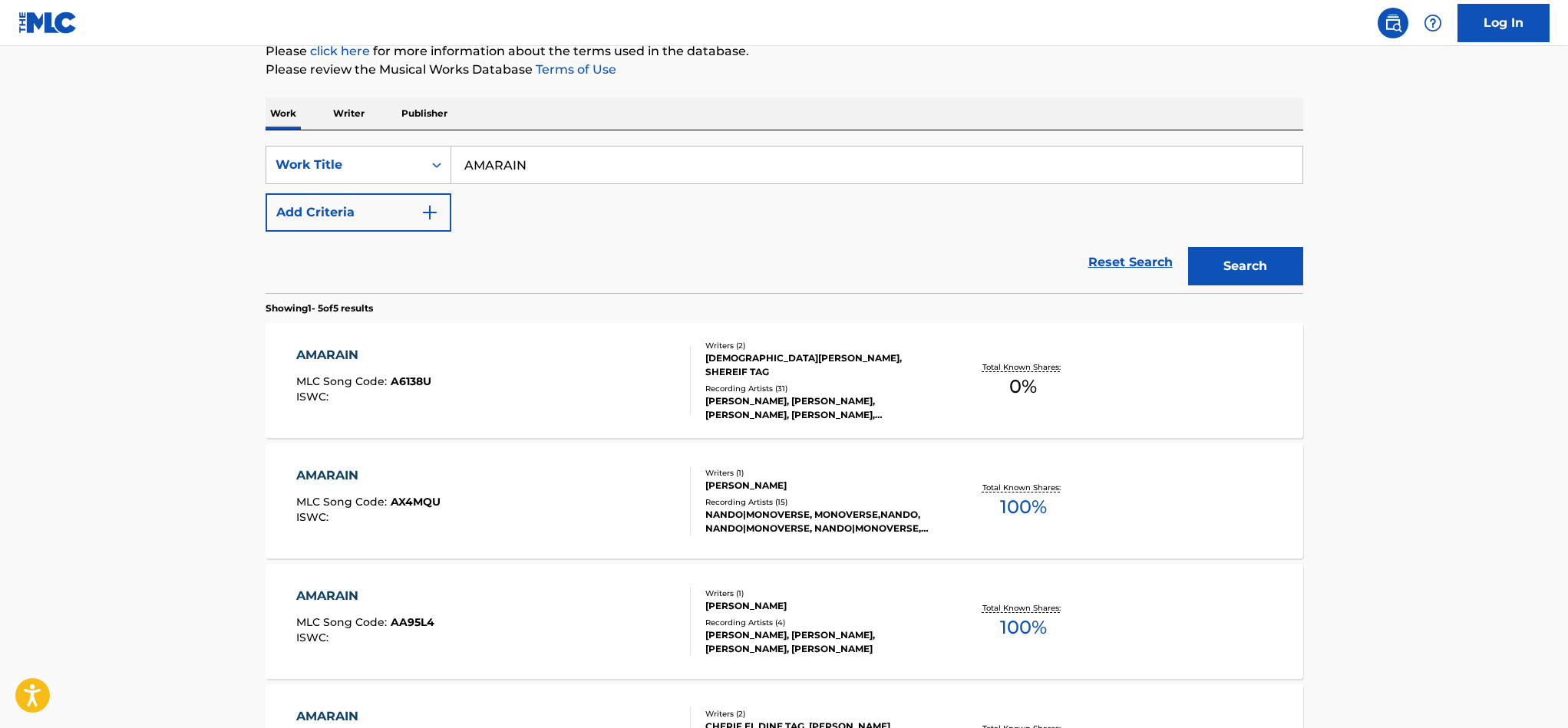 click on "AMARAIN" at bounding box center [364, 355] 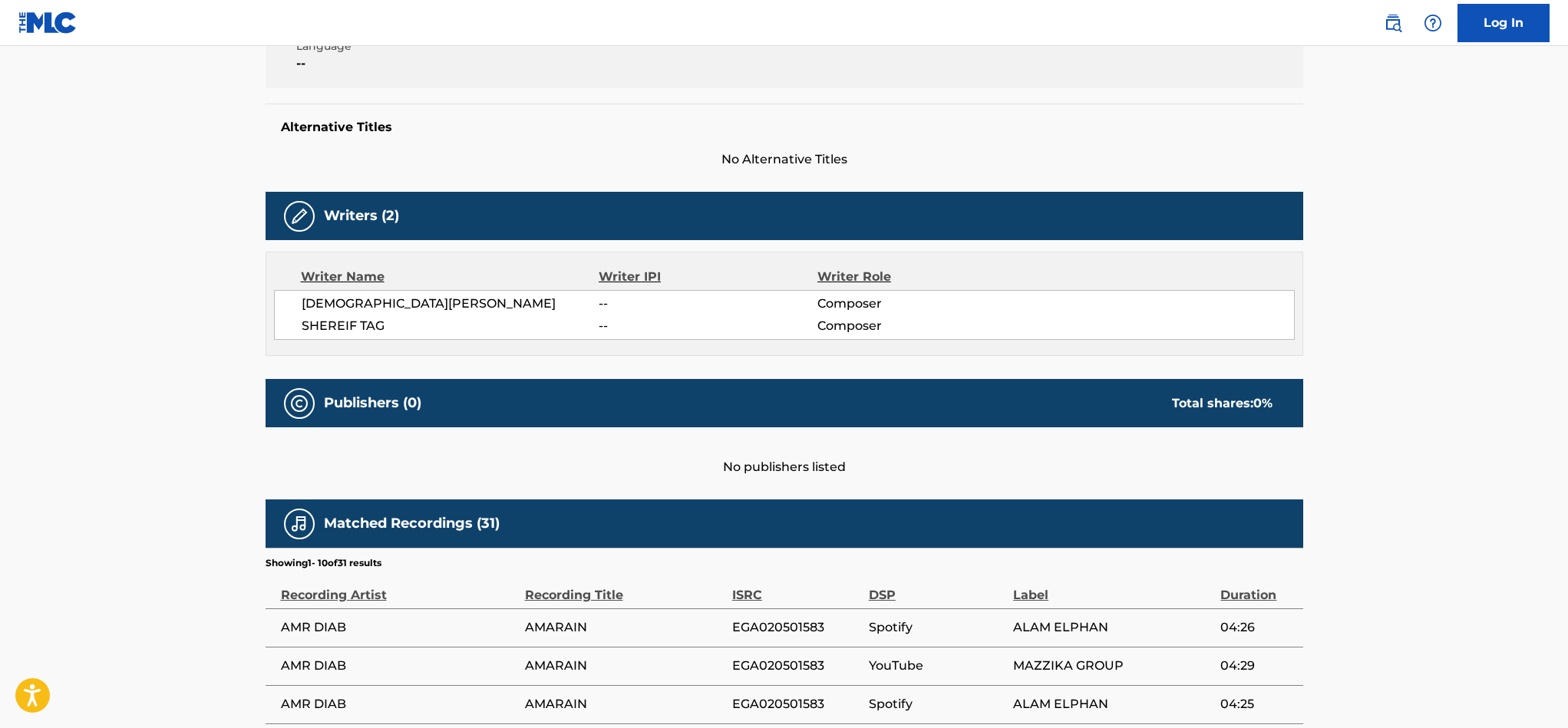 scroll, scrollTop: 575, scrollLeft: 0, axis: vertical 